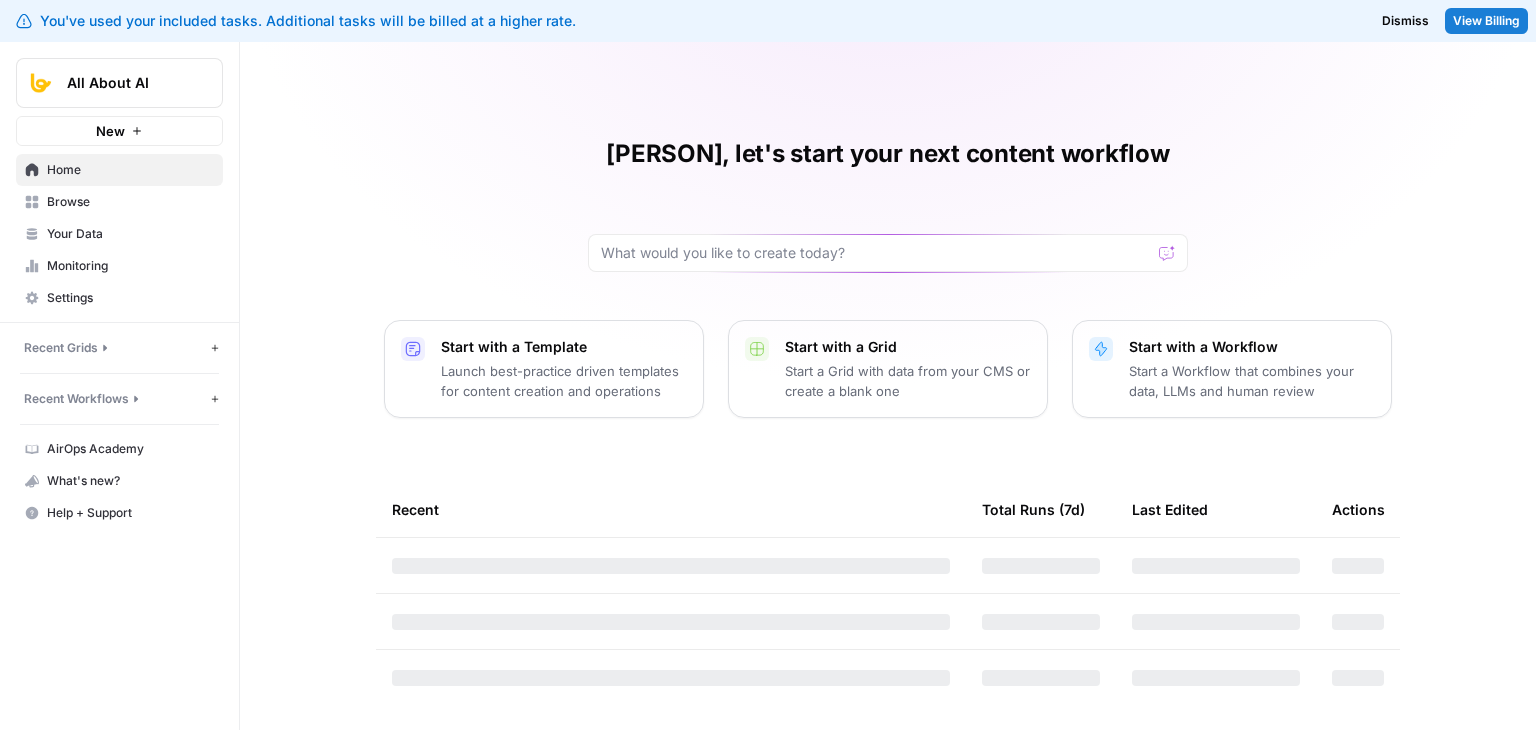scroll, scrollTop: 0, scrollLeft: 0, axis: both 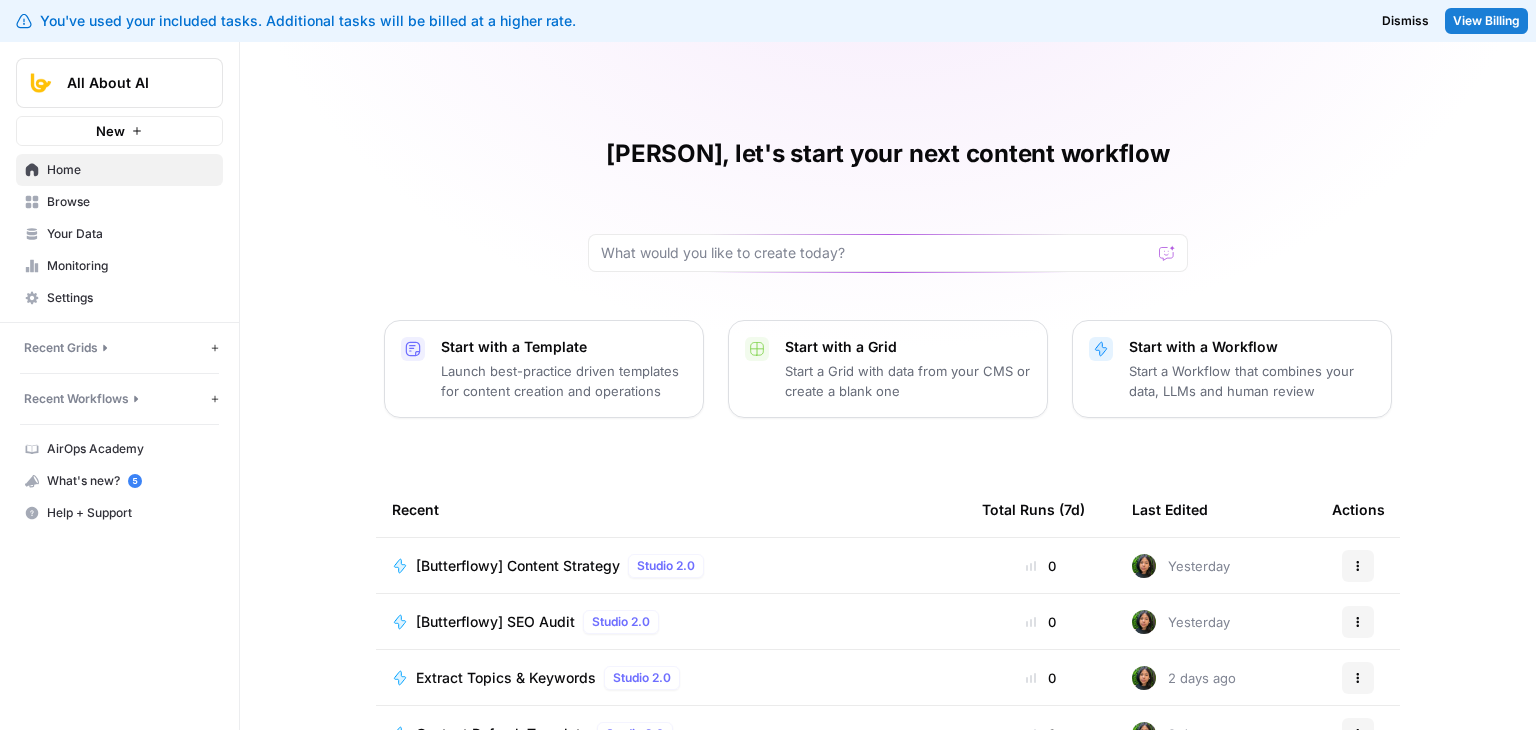 click on "[PERSON]'s Trending Topics Content Generator Start with a Template Launch best-practice driven templates for content creation and operations Start with a Grid Start a Grid with data from your CMS or create a blank one Start with a Workflow Start a Workflow that combines your data, LLMs and human review Recent Total Runs (7d) Last Edited Actions [Butterflowy] Content Strategy Studio 2.0 0 Yesterday Actions [Butterflowy] SEO Audit Studio 2.0 0 Yesterday Actions Extract Topics & Keywords Studio 2.0 0 2 days ago Actions Content Refresh Template Studio 2.0 0 2 days ago Actions Content Strategy Studio 2.0 0 2 days ago Actions [Content Refresh Template] Update Facts and Laws Studio 2.0 0 2 days ago Actions [Content Refresh Template] Add Statistics/External links Studio 2.0 0 2 days ago Actions" at bounding box center [888, 502] 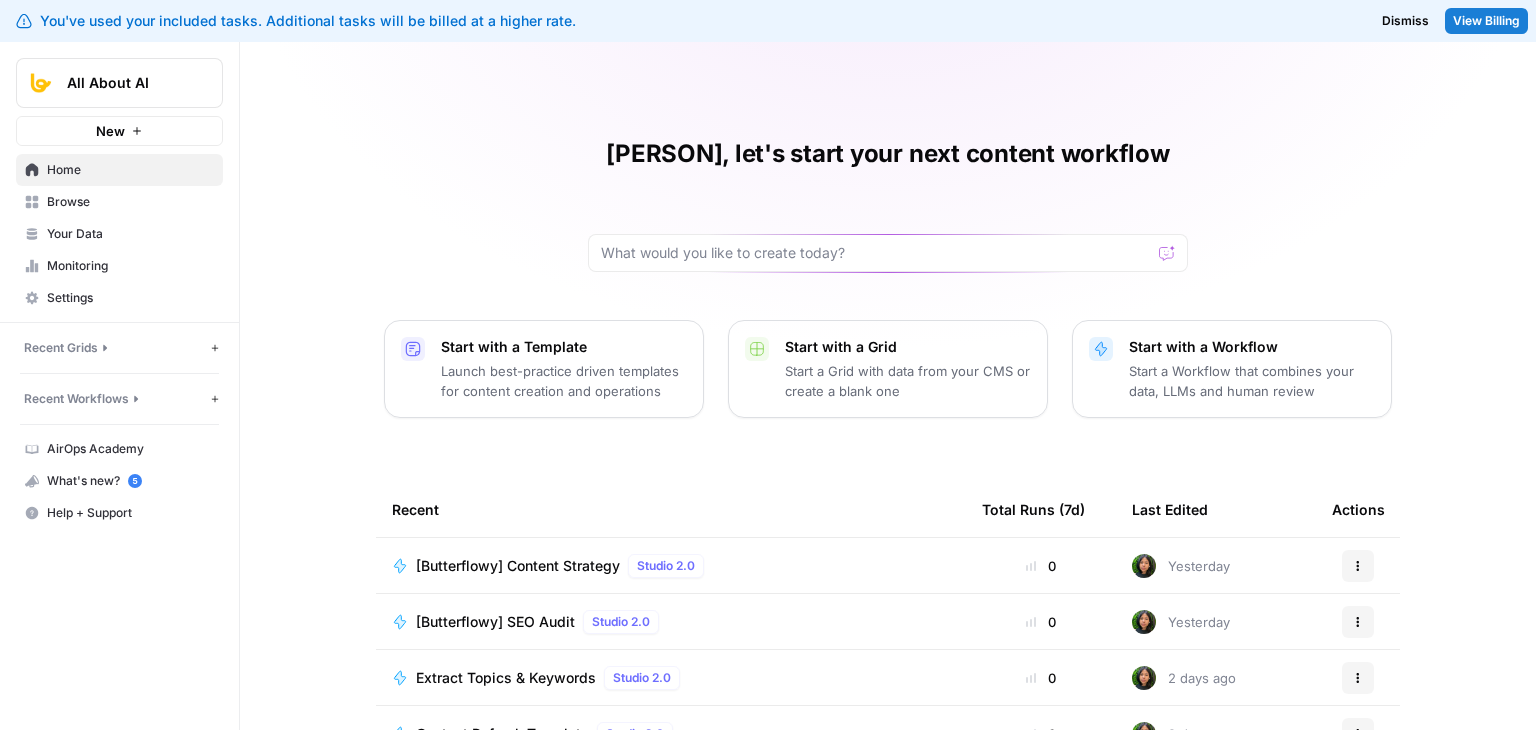 scroll, scrollTop: 174, scrollLeft: 0, axis: vertical 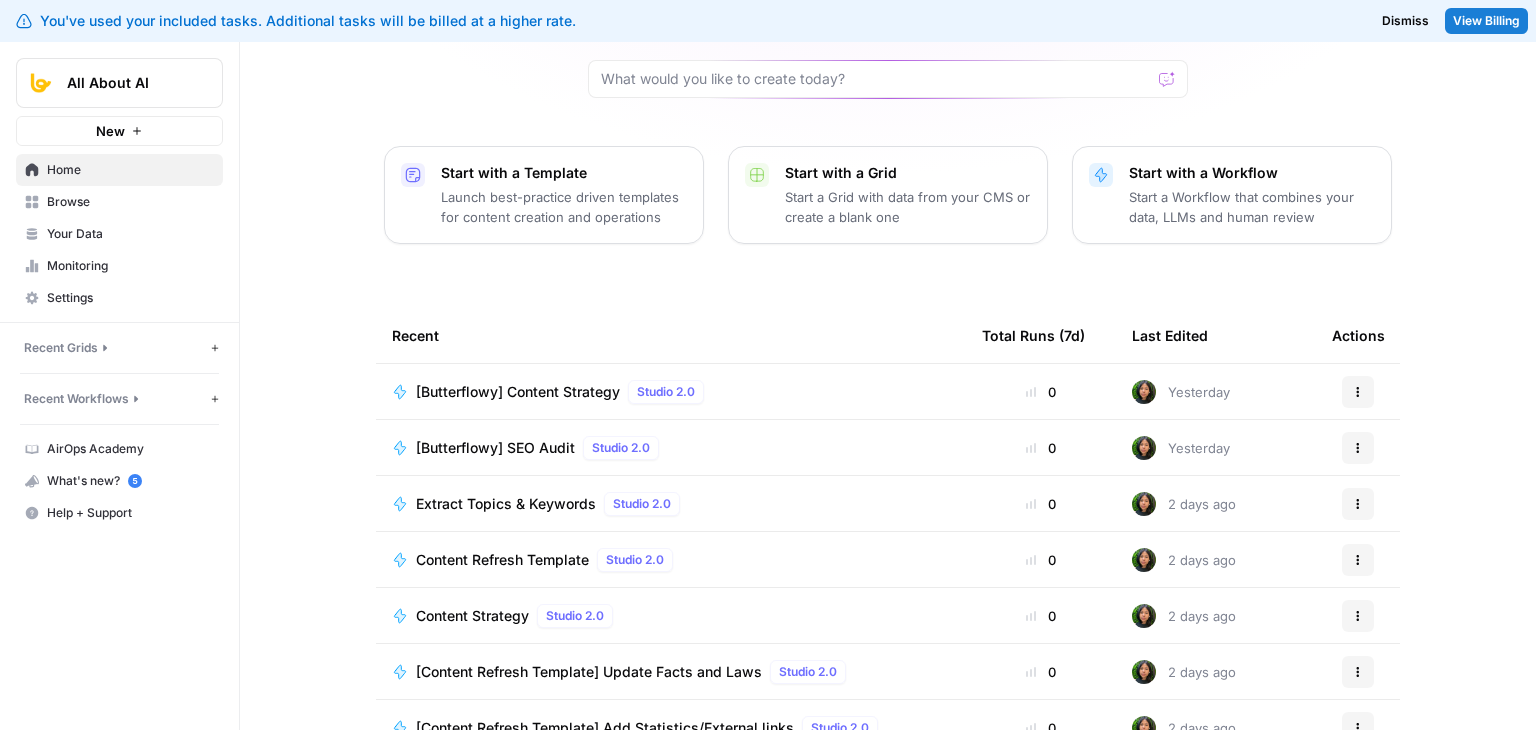 click on "Browse" at bounding box center [130, 202] 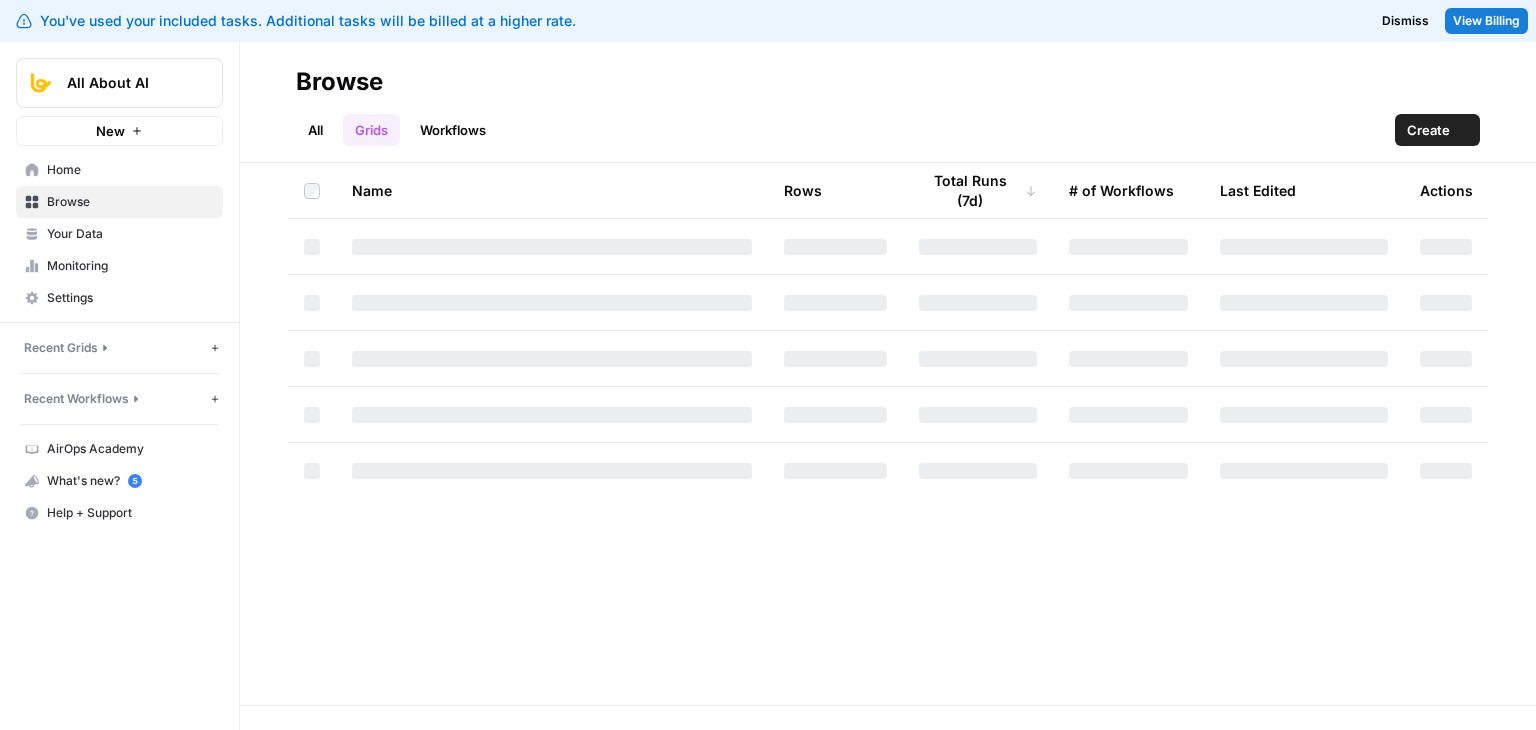 scroll, scrollTop: 0, scrollLeft: 0, axis: both 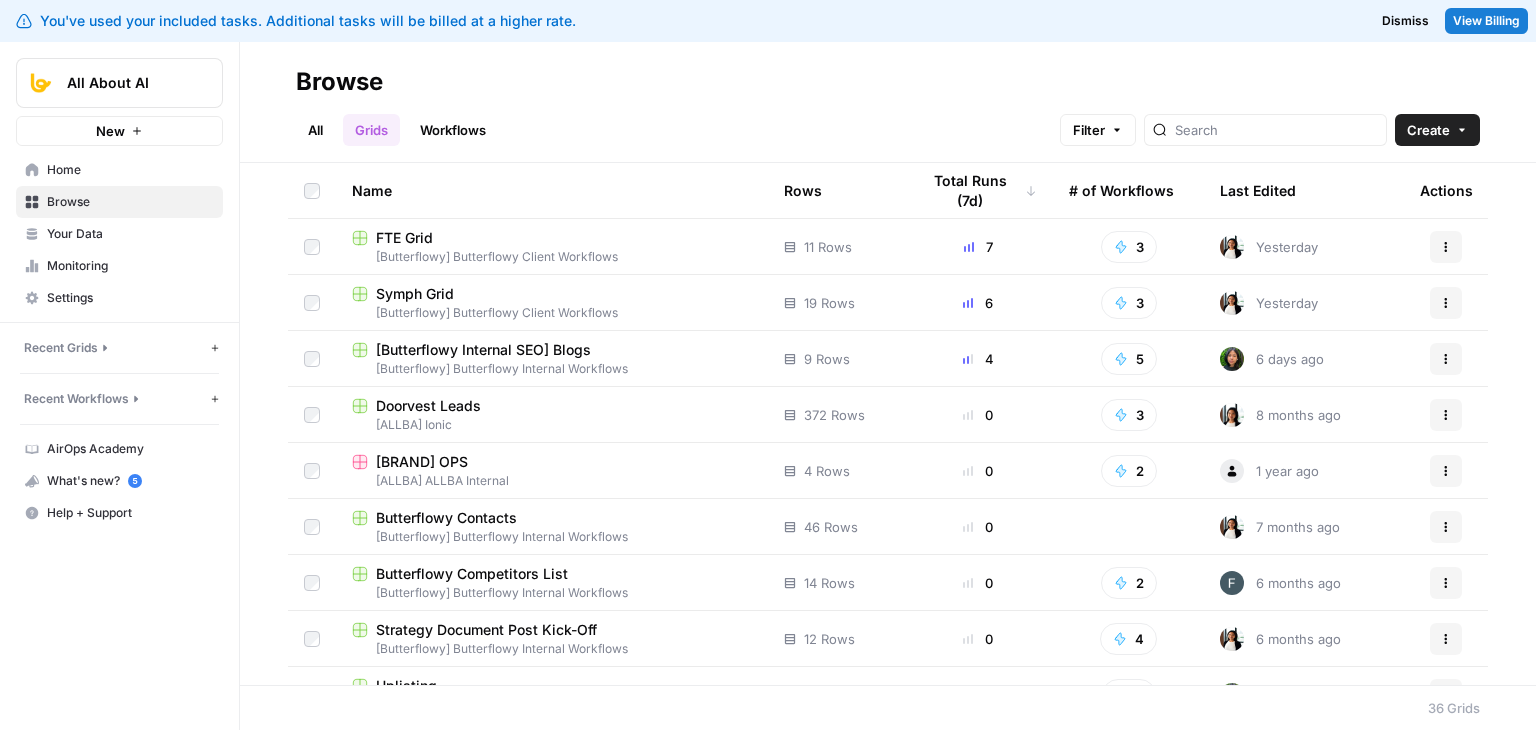 click on "All" at bounding box center [315, 130] 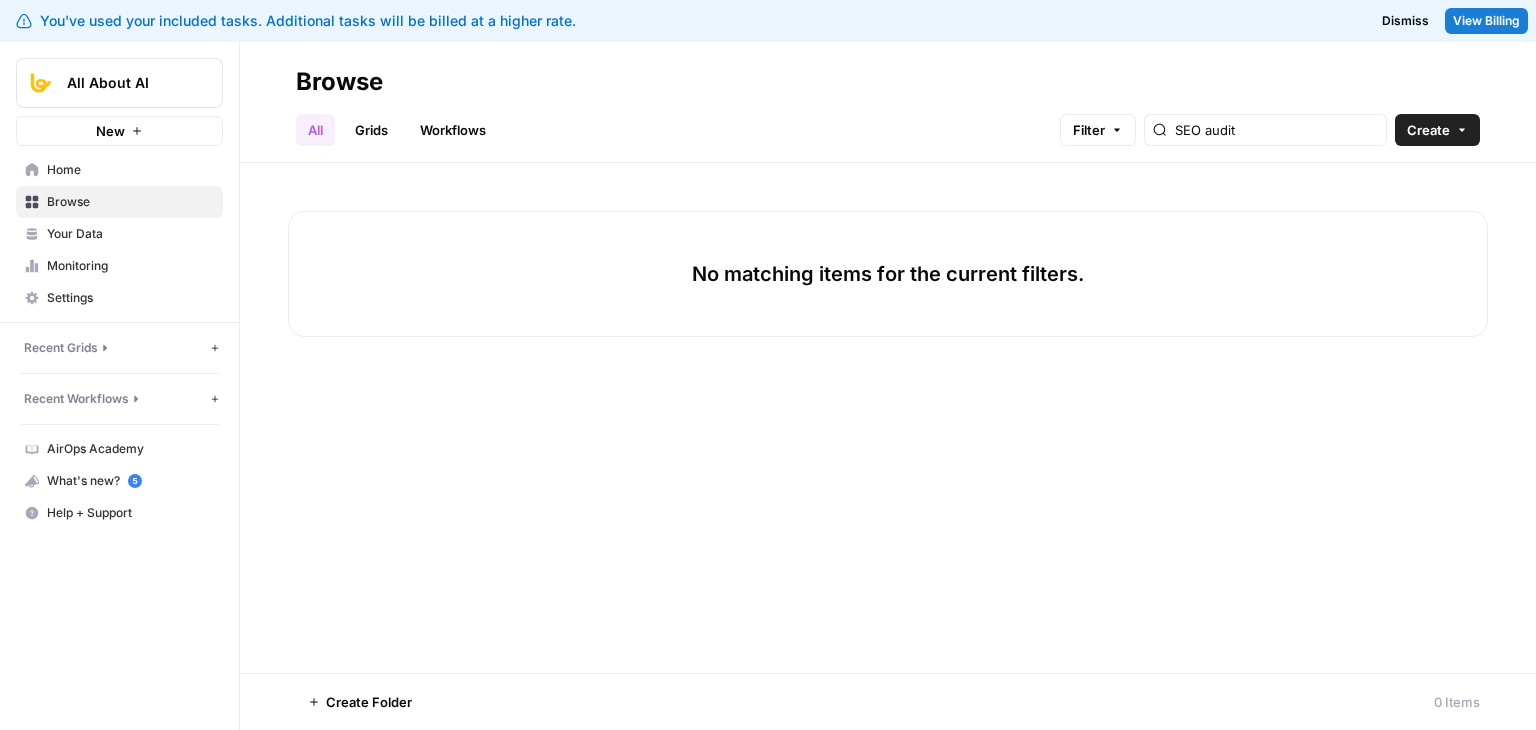 click on "Workflows" at bounding box center (453, 130) 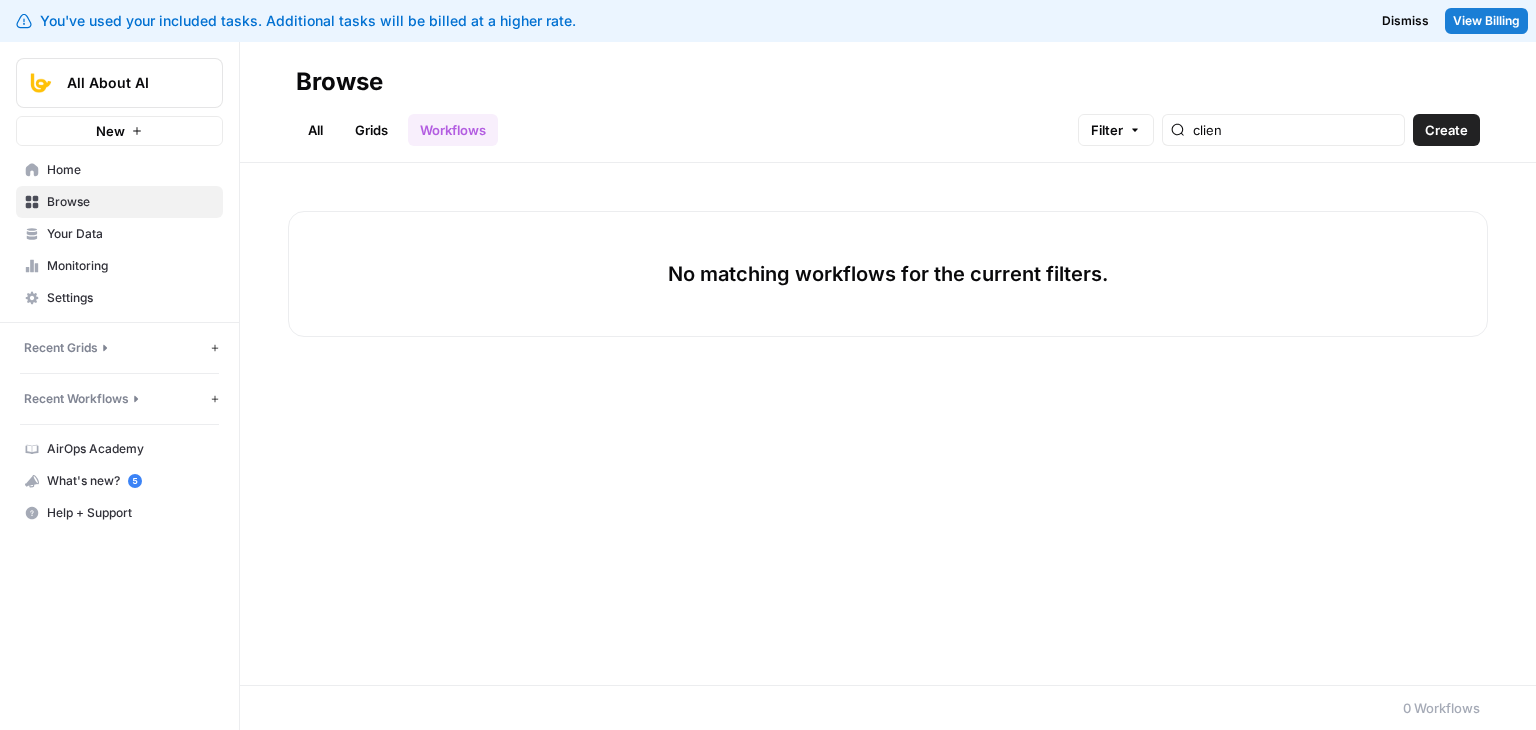 click on "Grids" at bounding box center [371, 130] 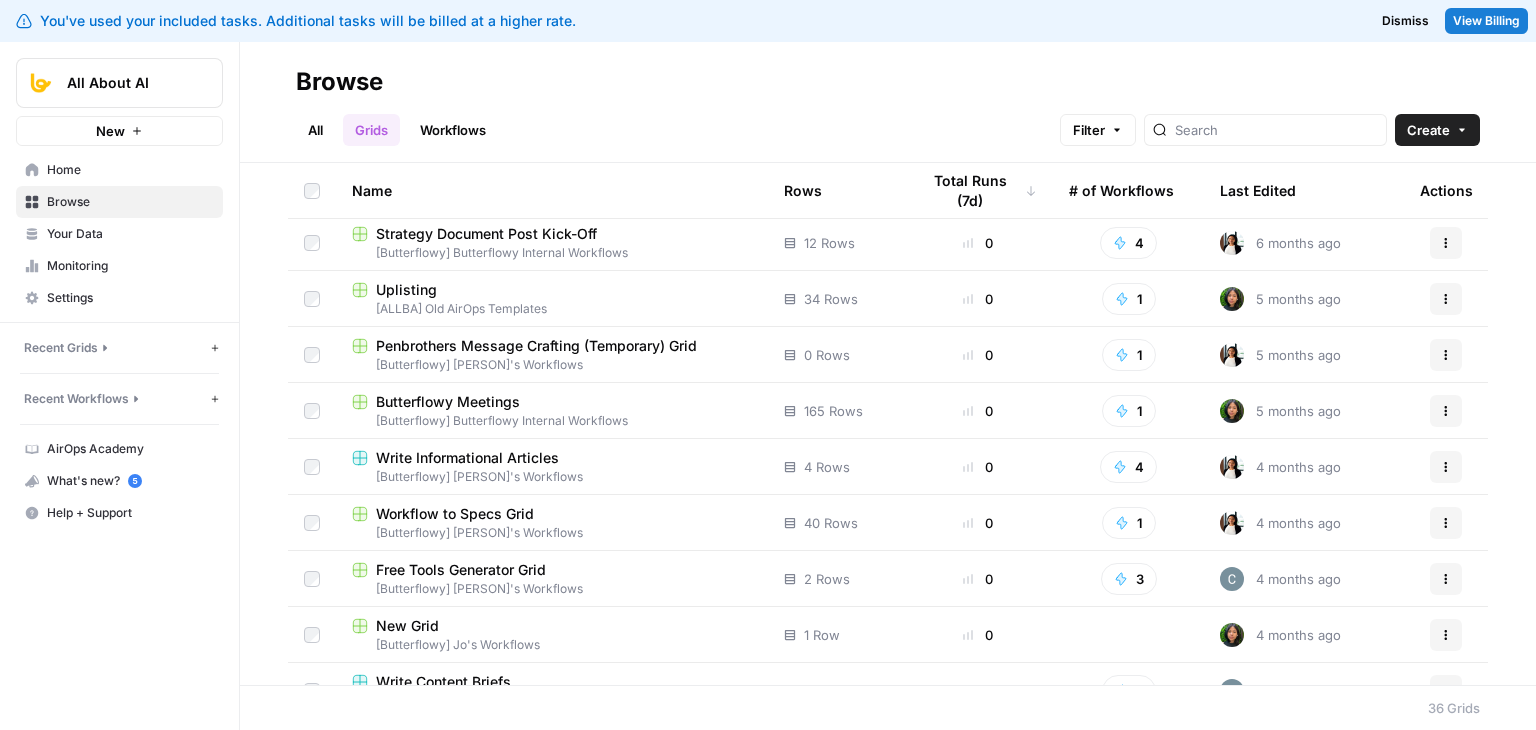 scroll, scrollTop: 0, scrollLeft: 0, axis: both 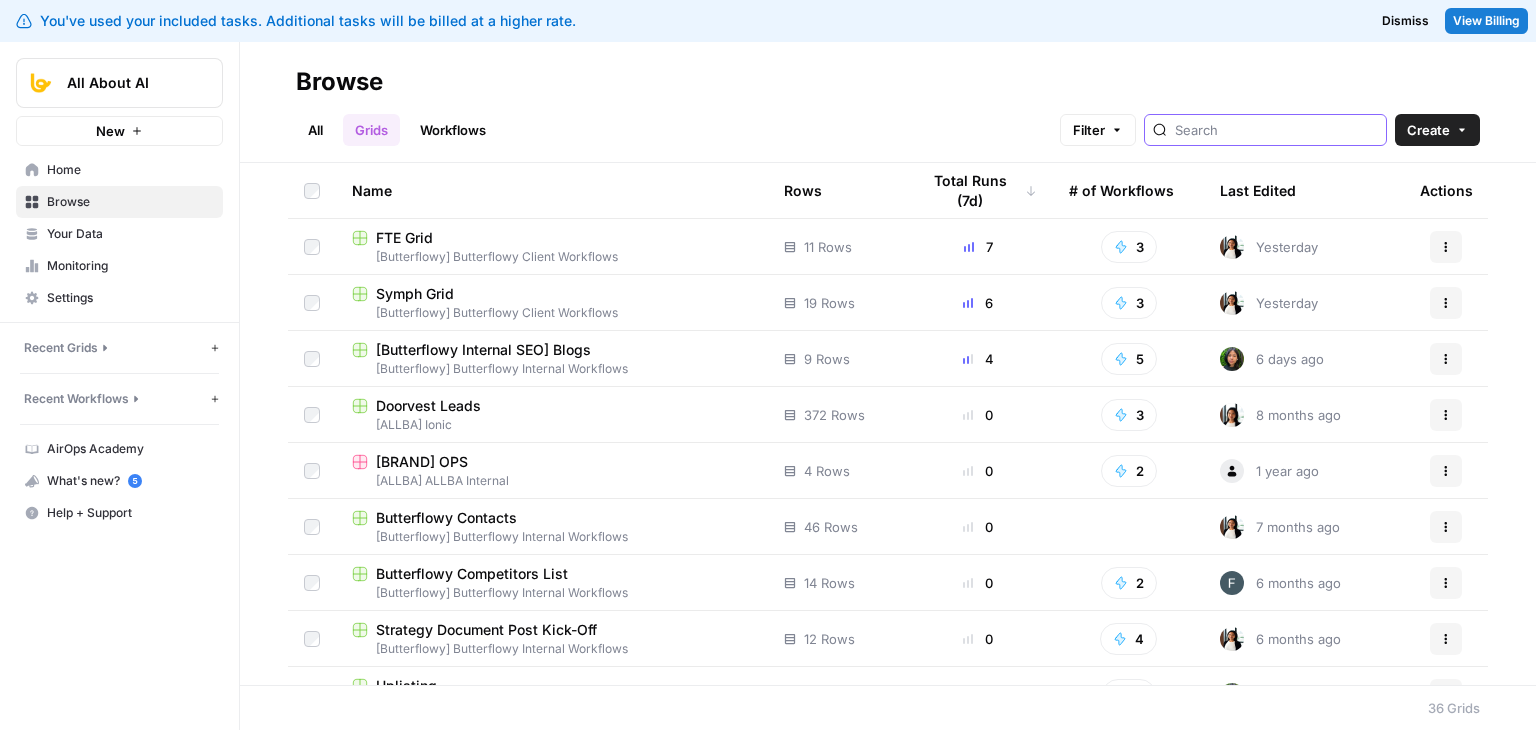 click at bounding box center (1276, 130) 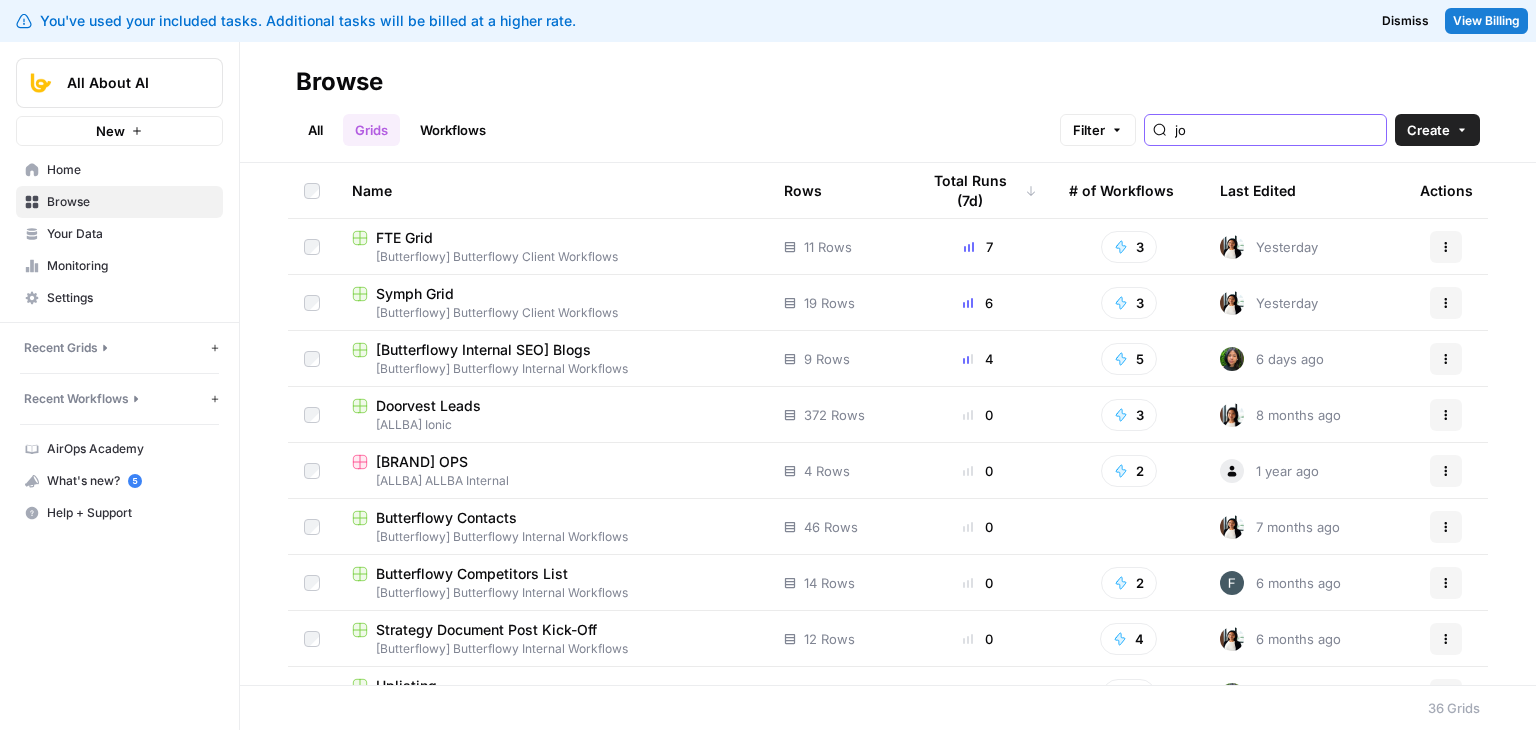 type on "j" 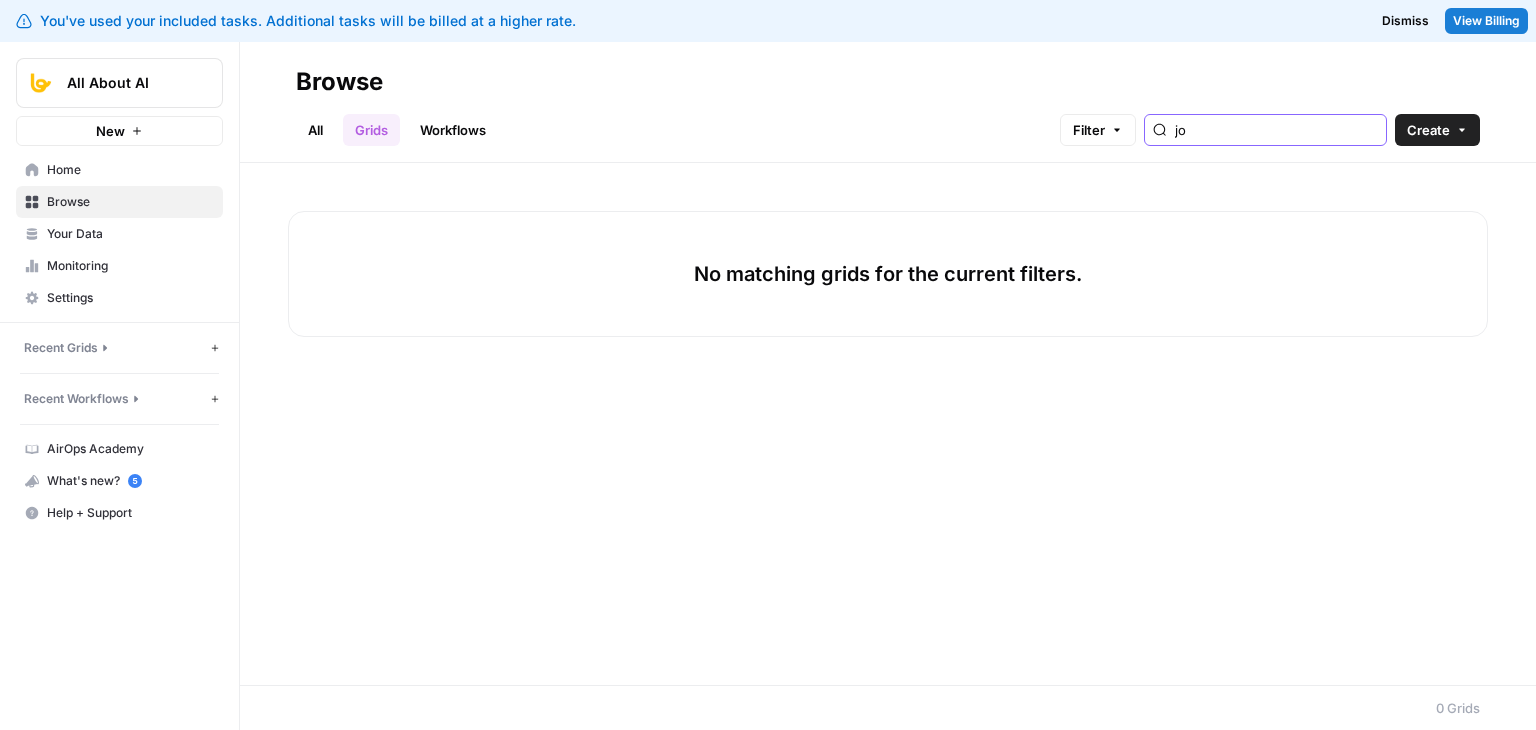type on "j" 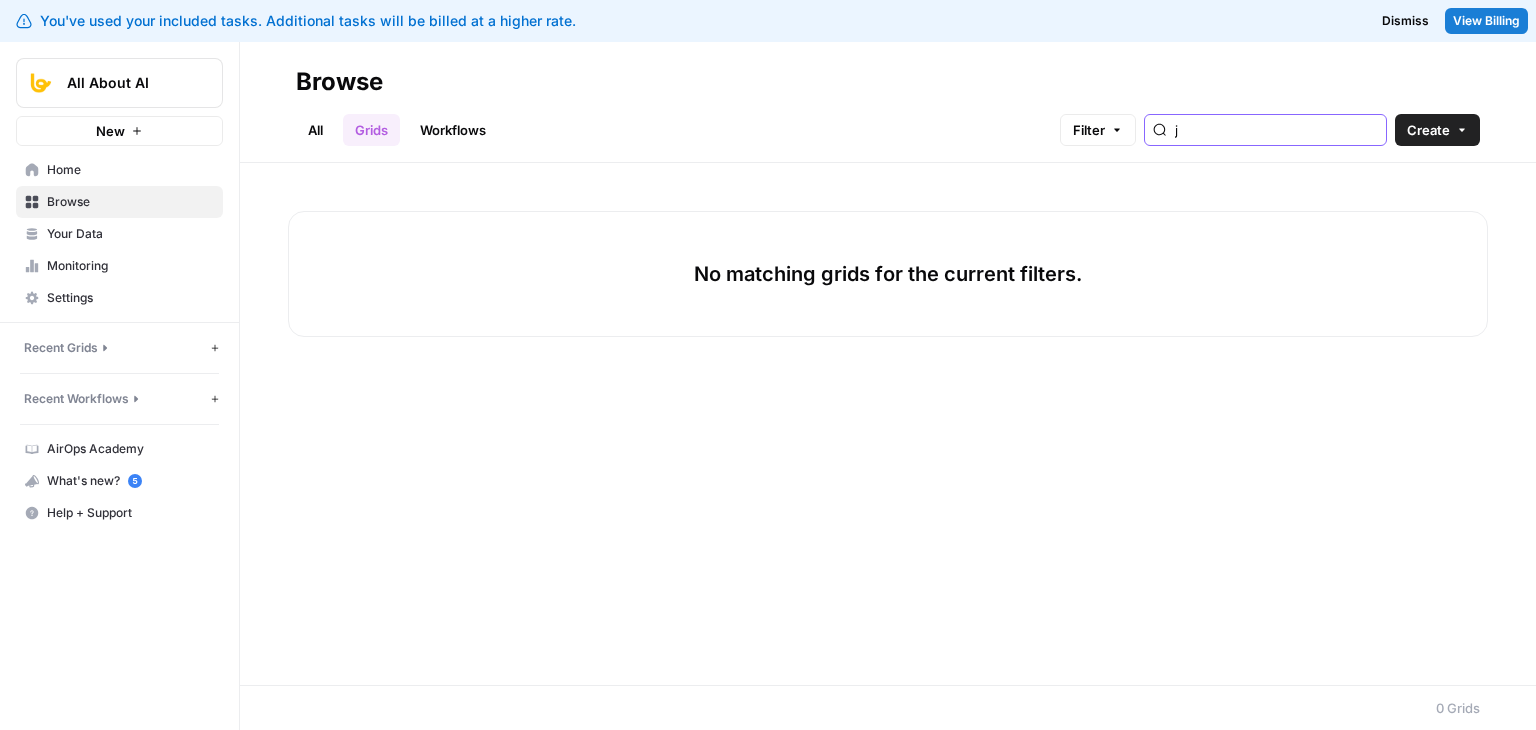 type 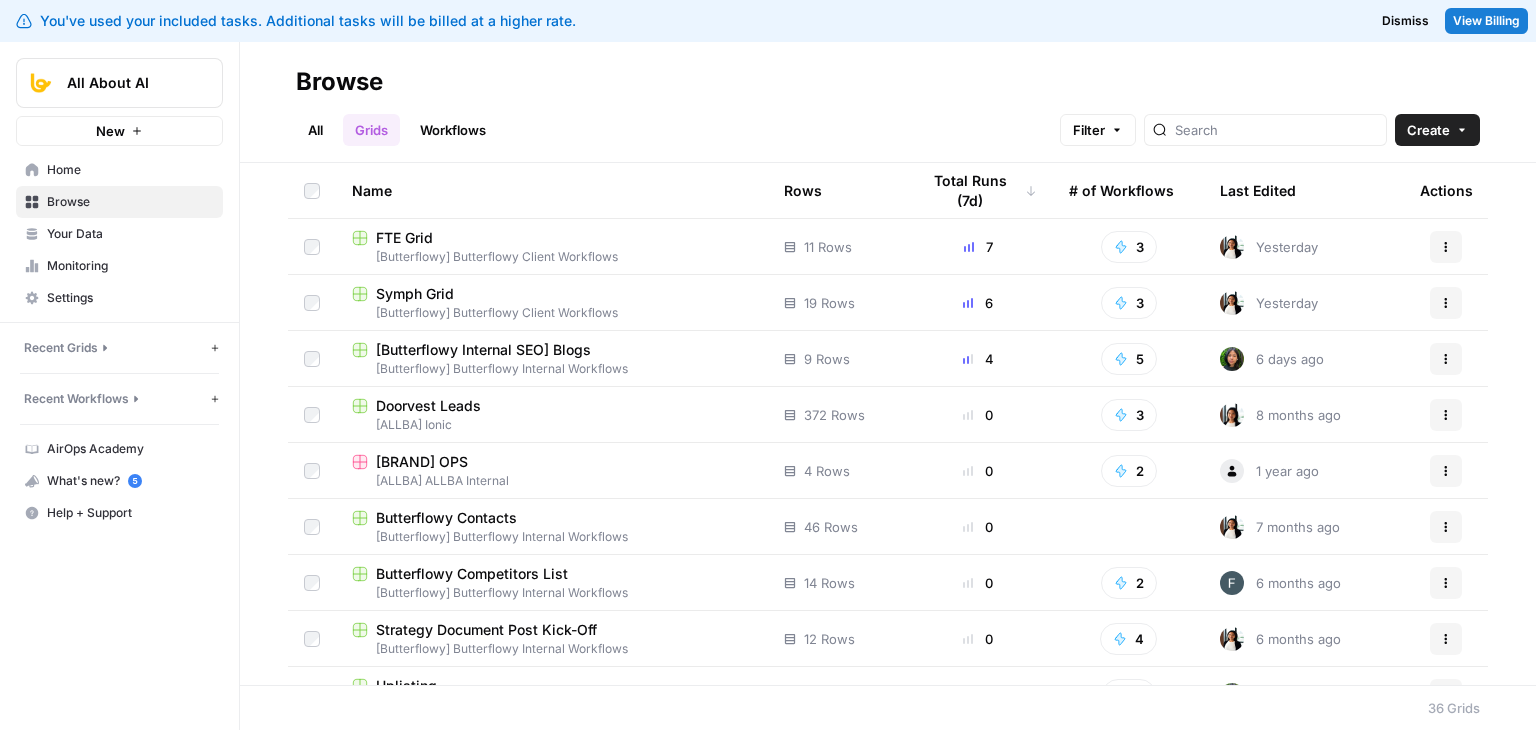 click on "All" at bounding box center [315, 130] 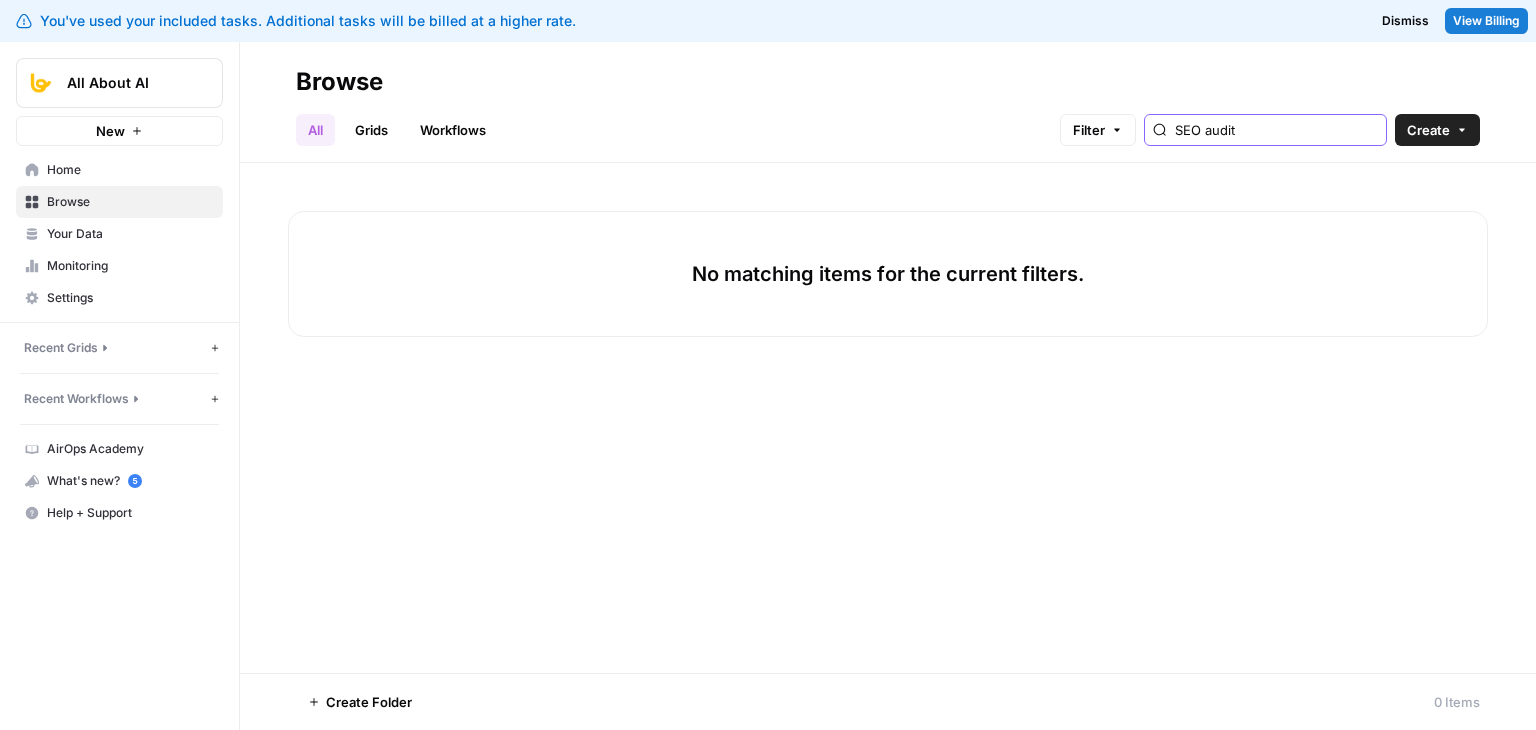 click on "SEO audit" at bounding box center [1276, 130] 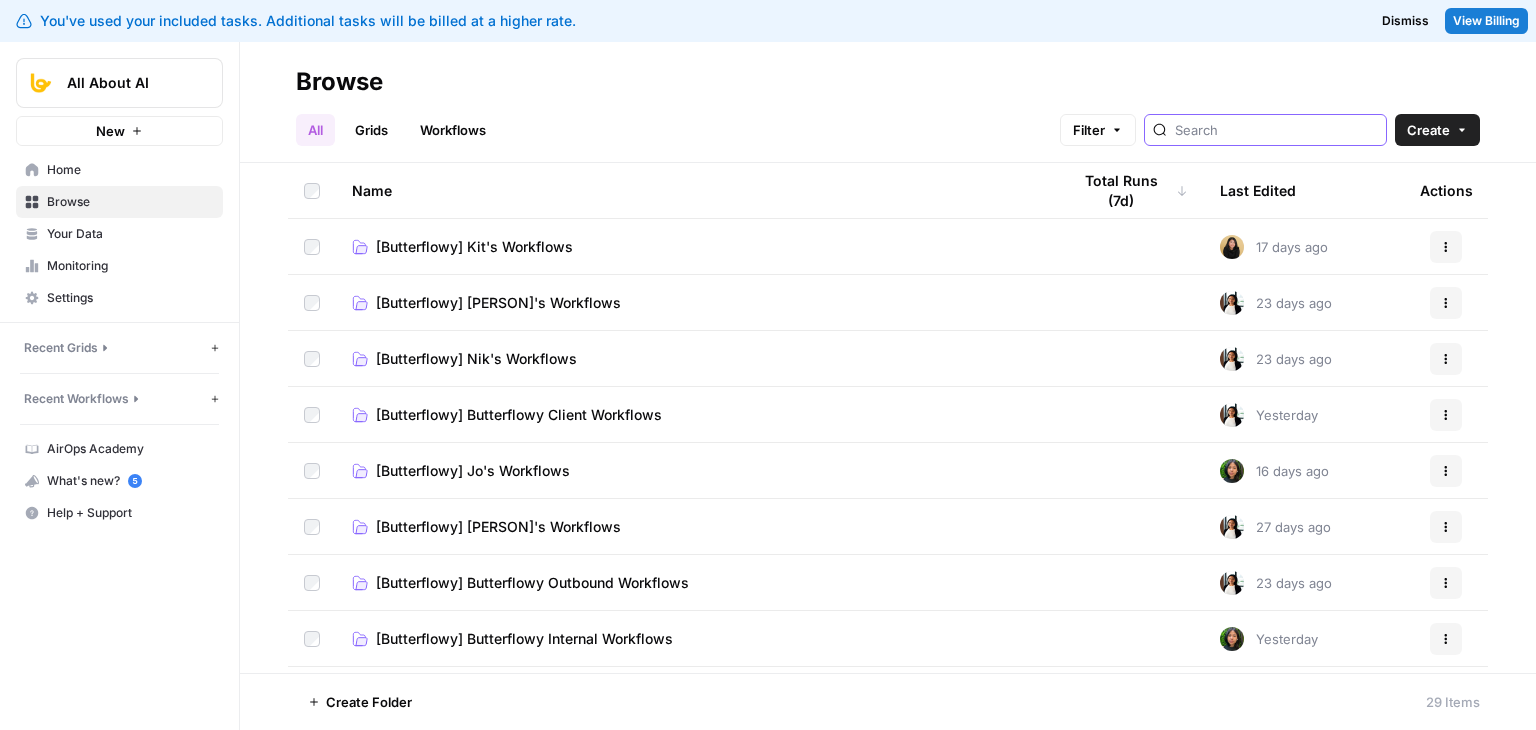scroll, scrollTop: 80, scrollLeft: 0, axis: vertical 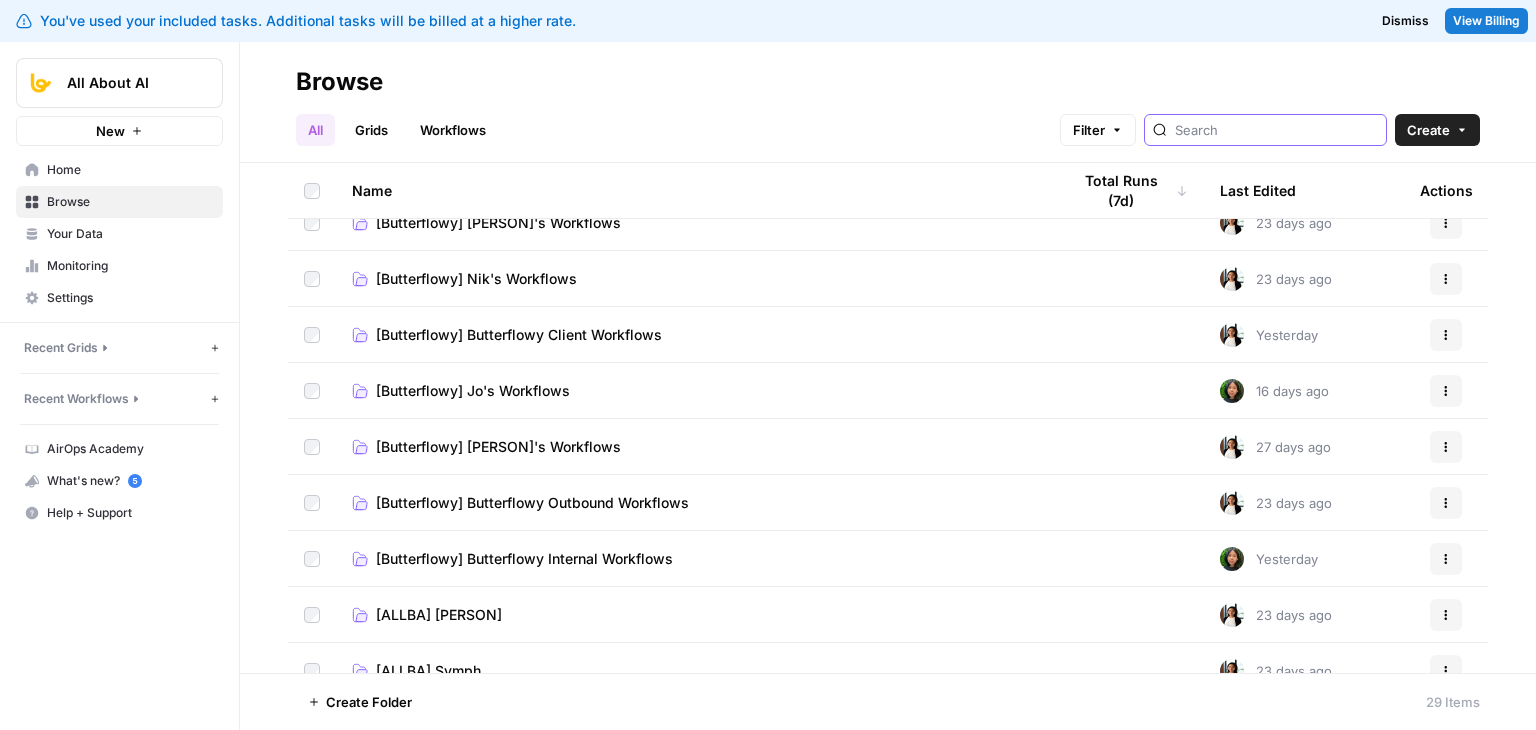 type 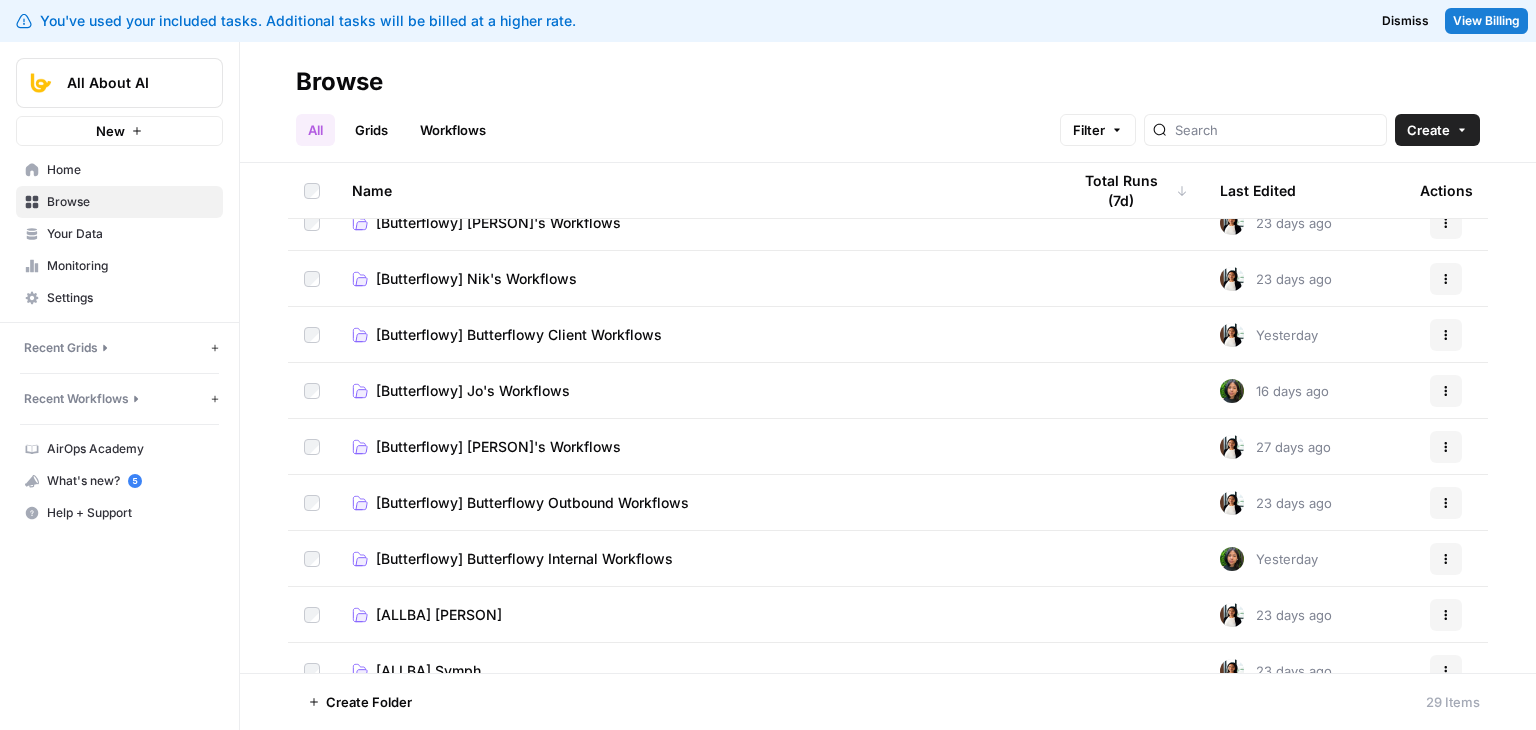 click on "[Butterflowy] Jo's Workflows" at bounding box center [473, 391] 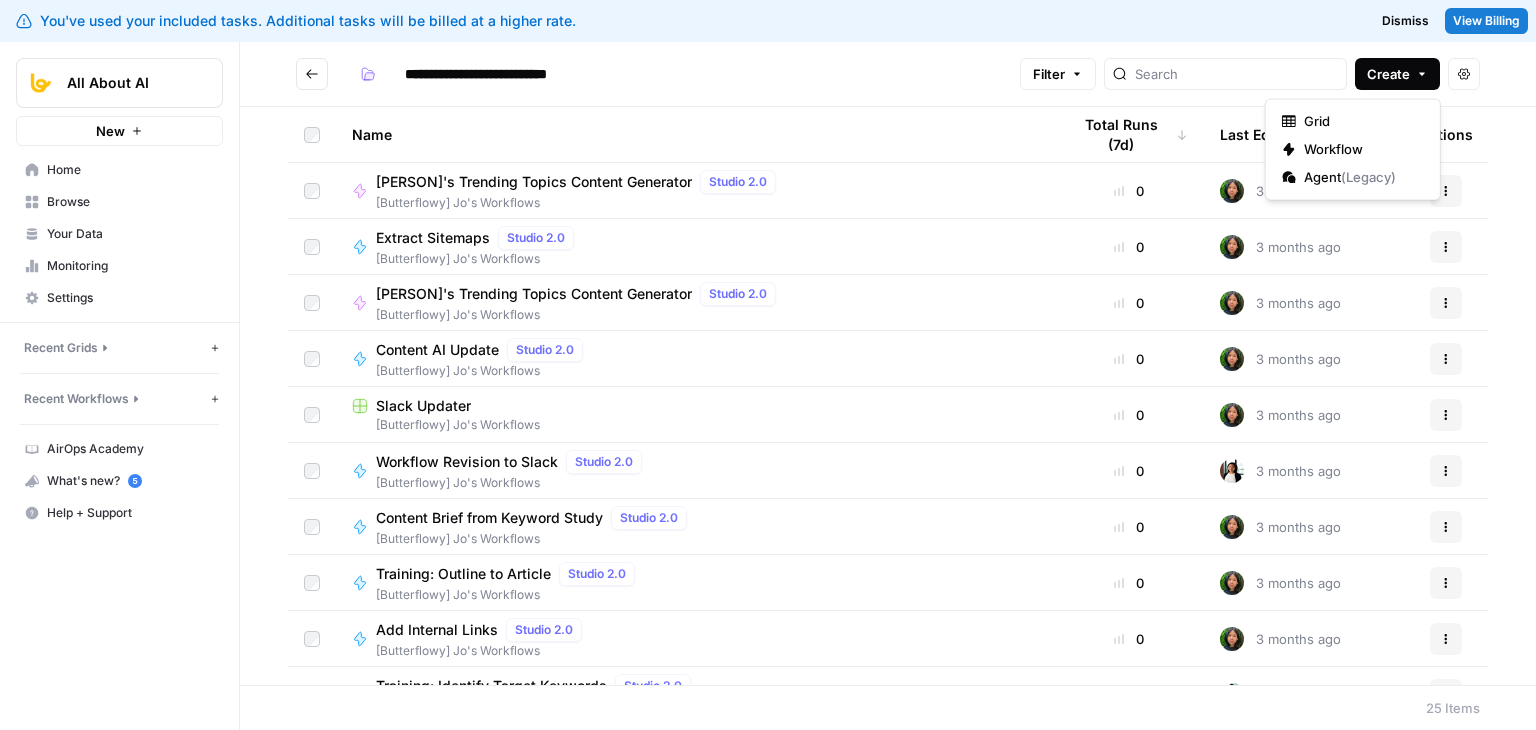 click on "Create" at bounding box center [1388, 74] 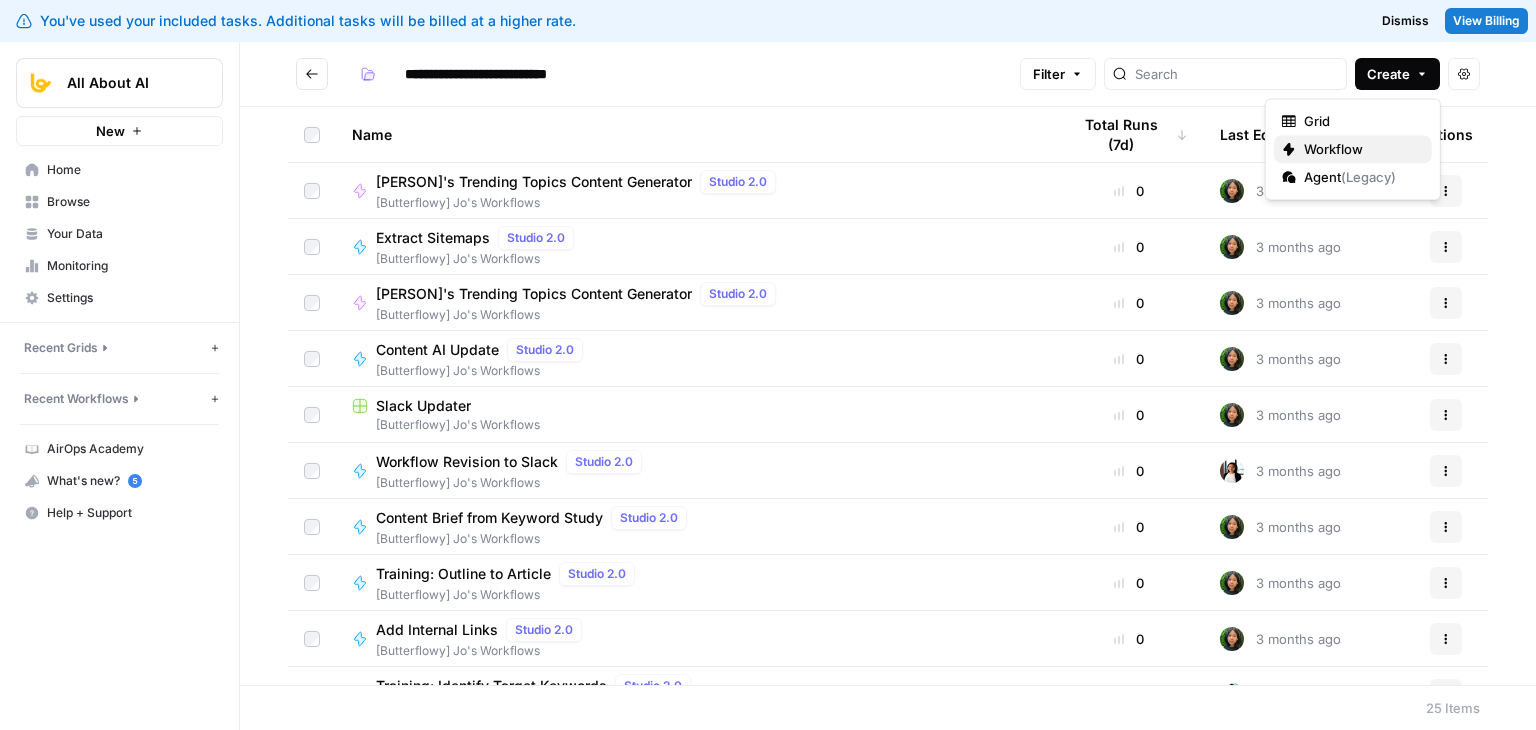 click on "Workflow" at bounding box center (1360, 149) 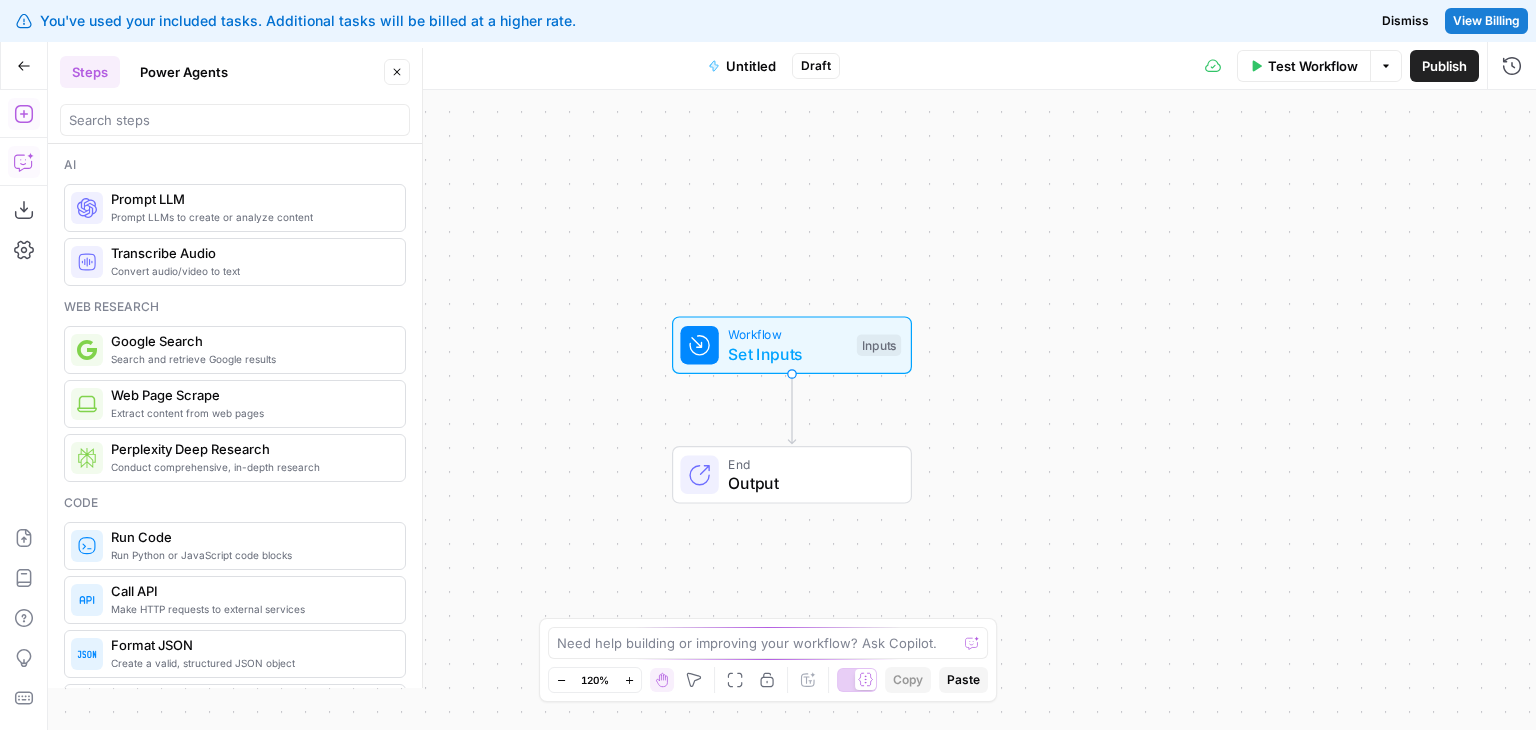 click 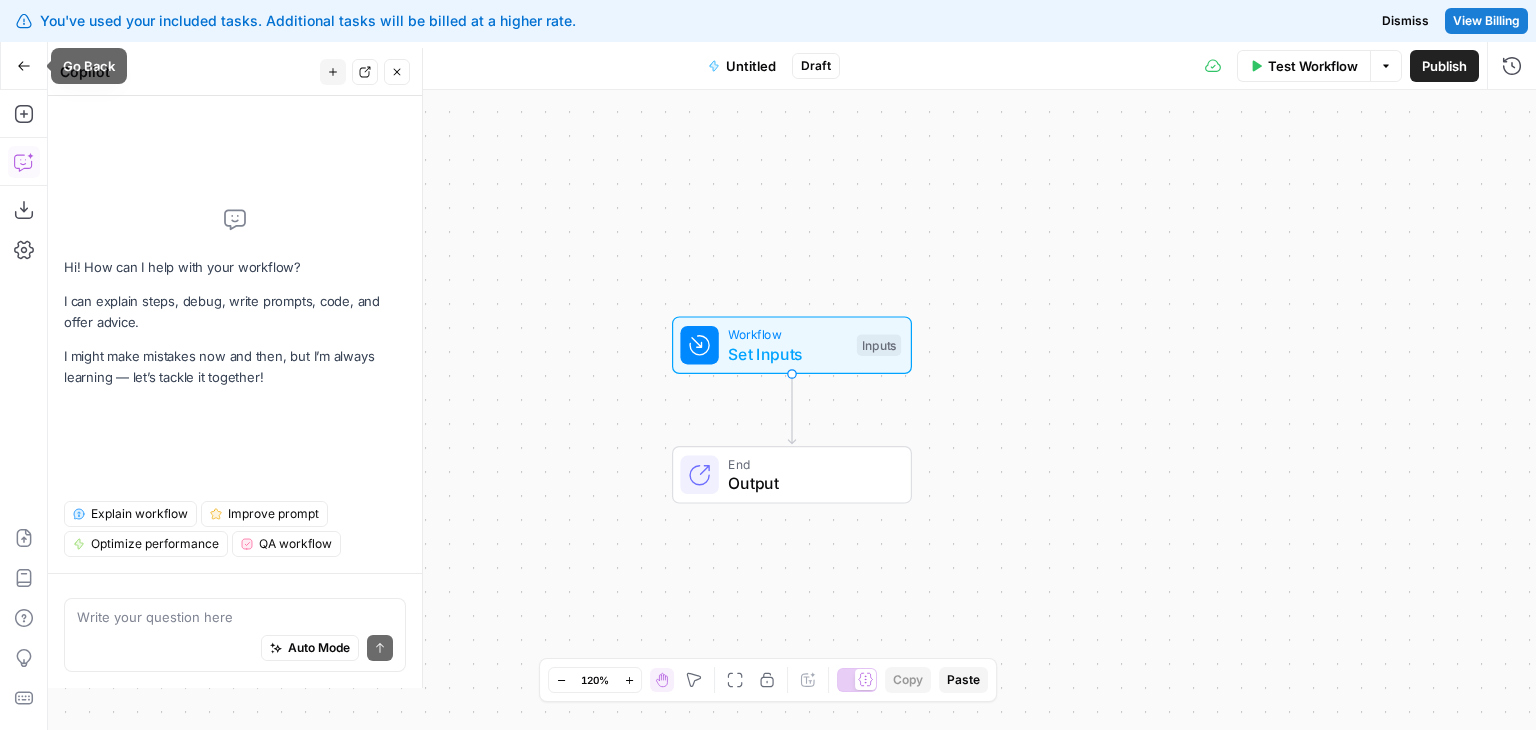 click on "Go Back" at bounding box center (24, 66) 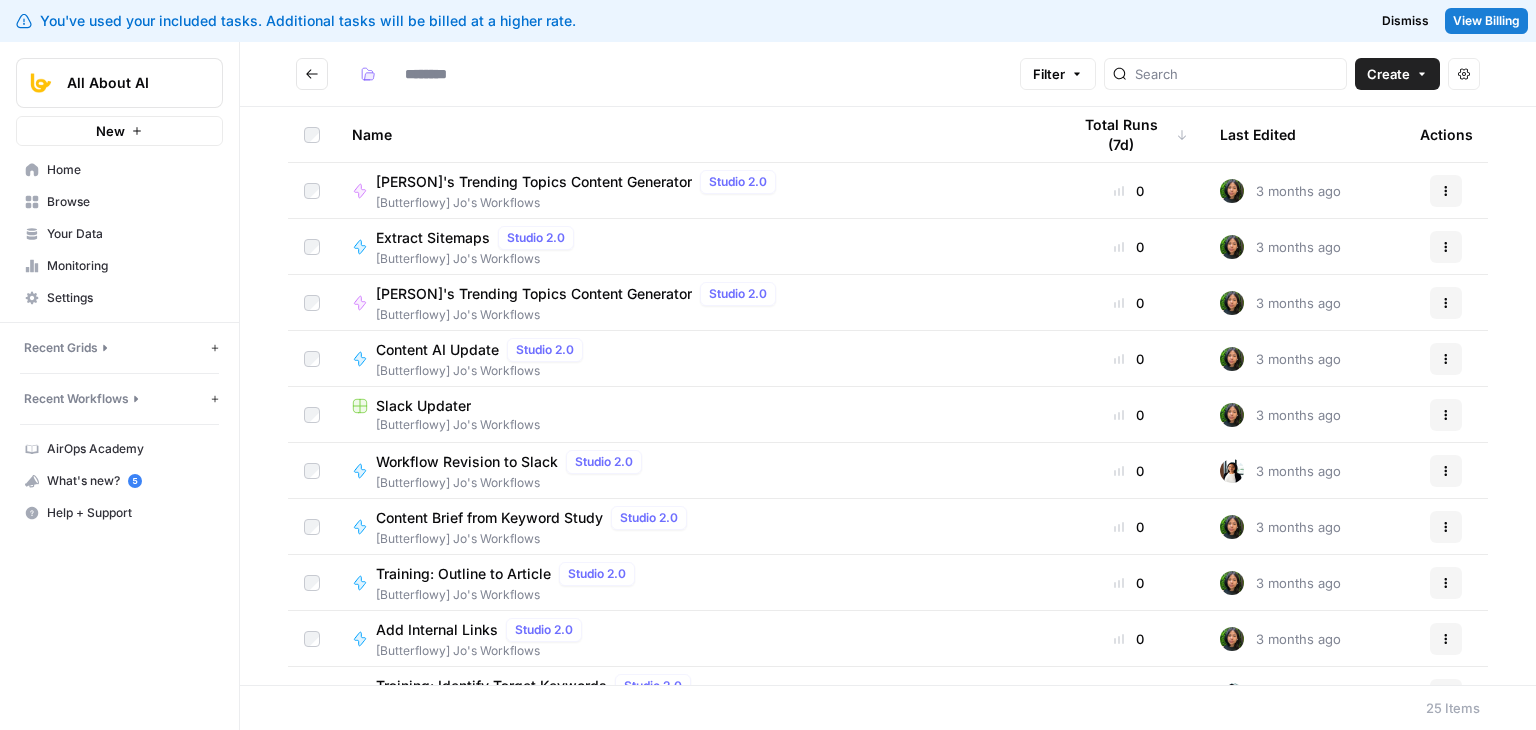 type on "**********" 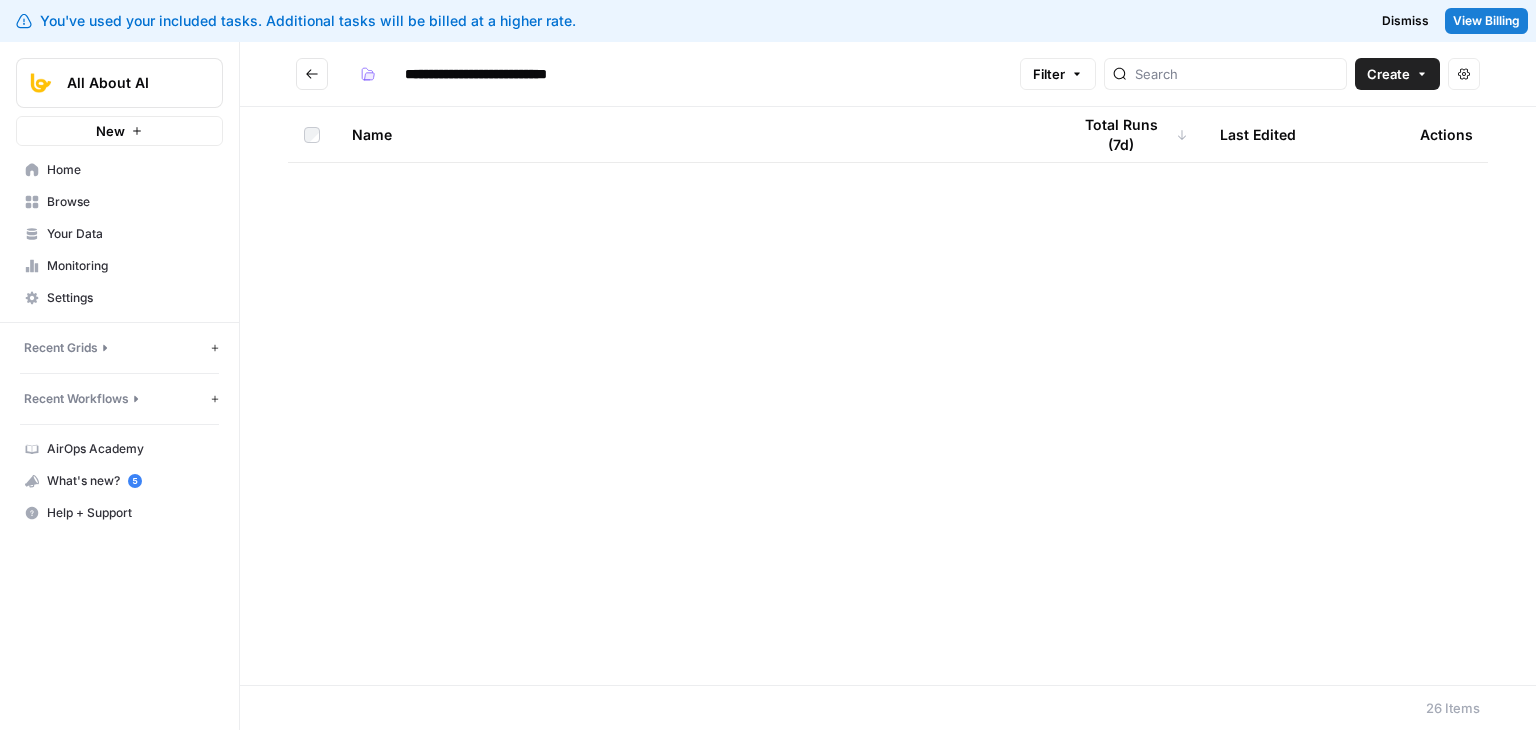 scroll, scrollTop: 933, scrollLeft: 0, axis: vertical 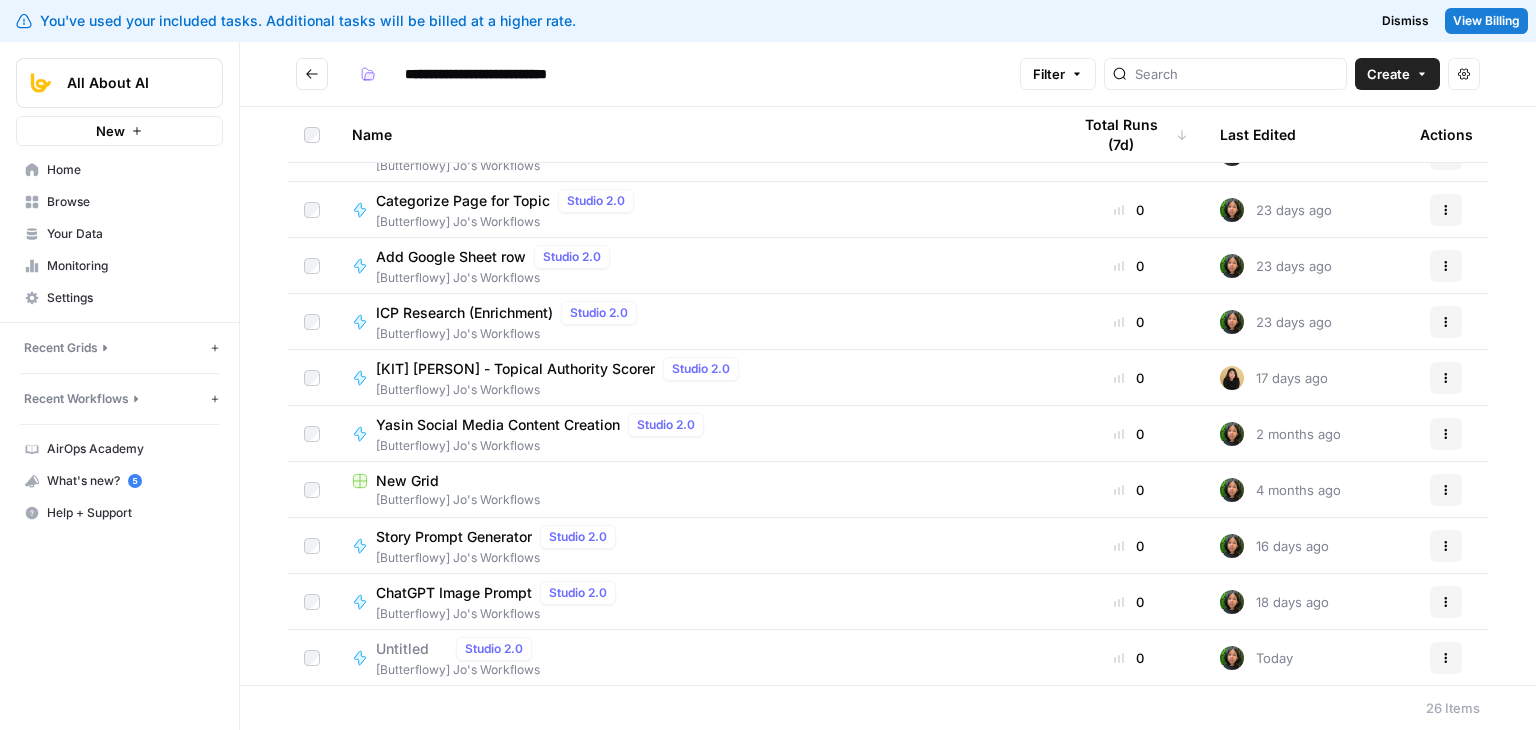 click on "[Butterflowy] Jo's Workflows" at bounding box center (458, 670) 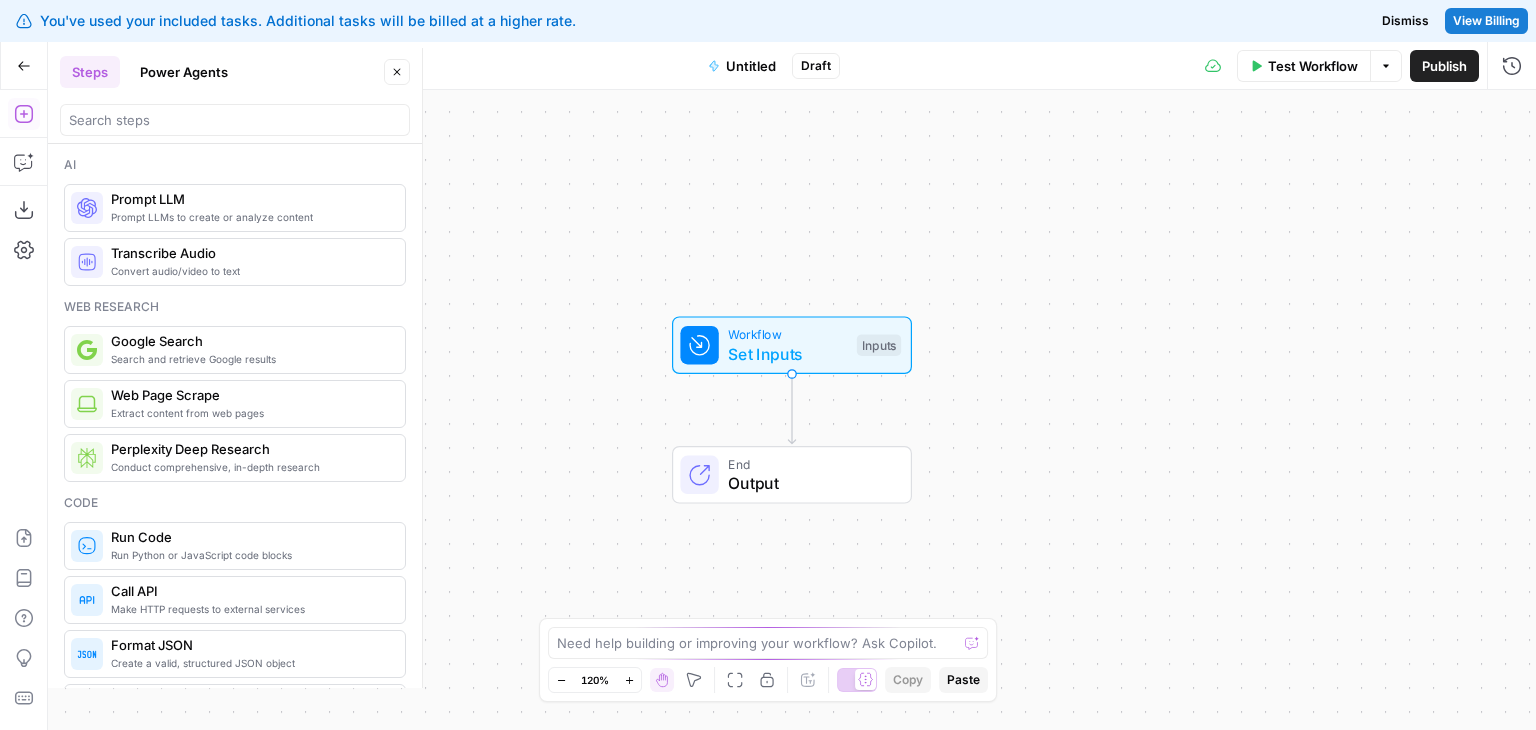 click on "Power Agents" at bounding box center [184, 72] 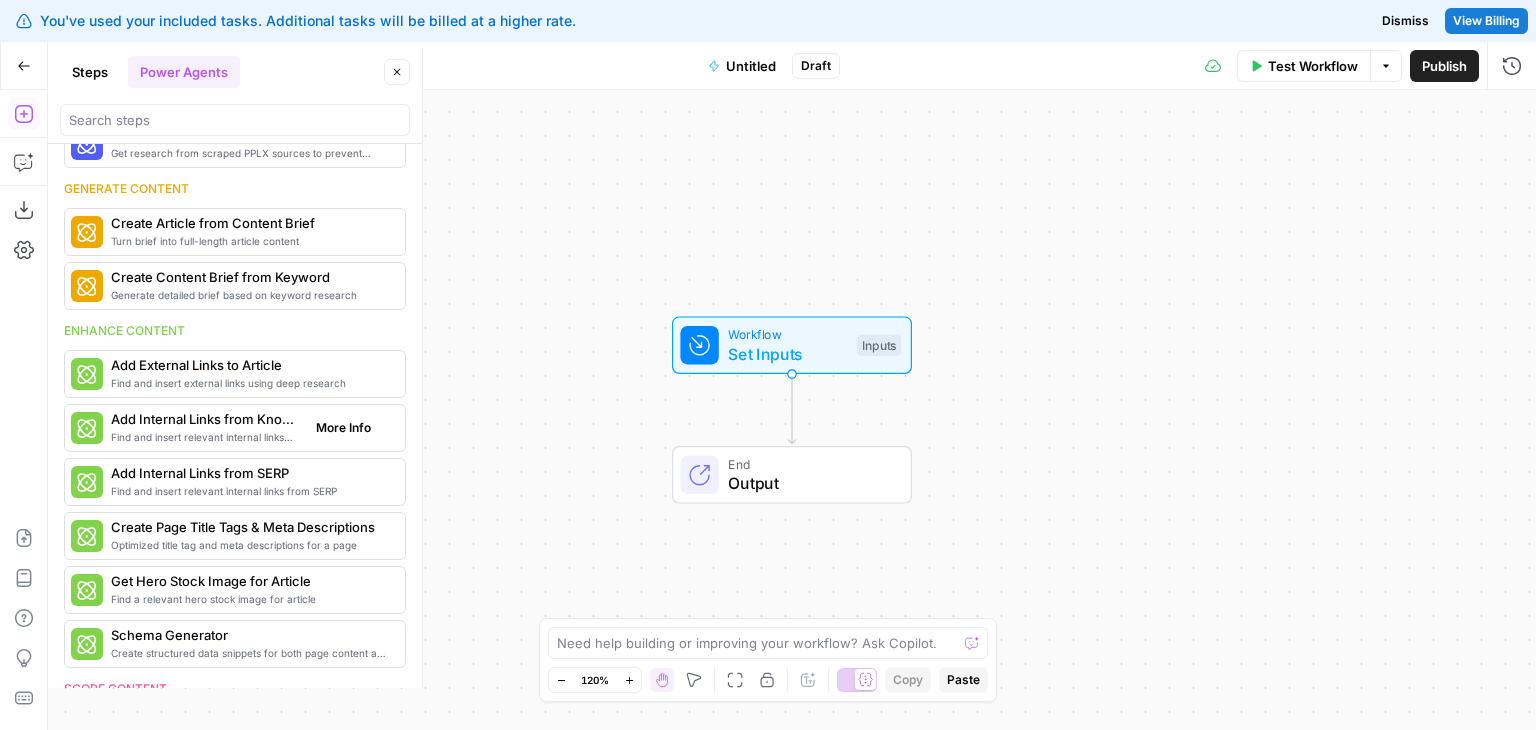 scroll, scrollTop: 172, scrollLeft: 0, axis: vertical 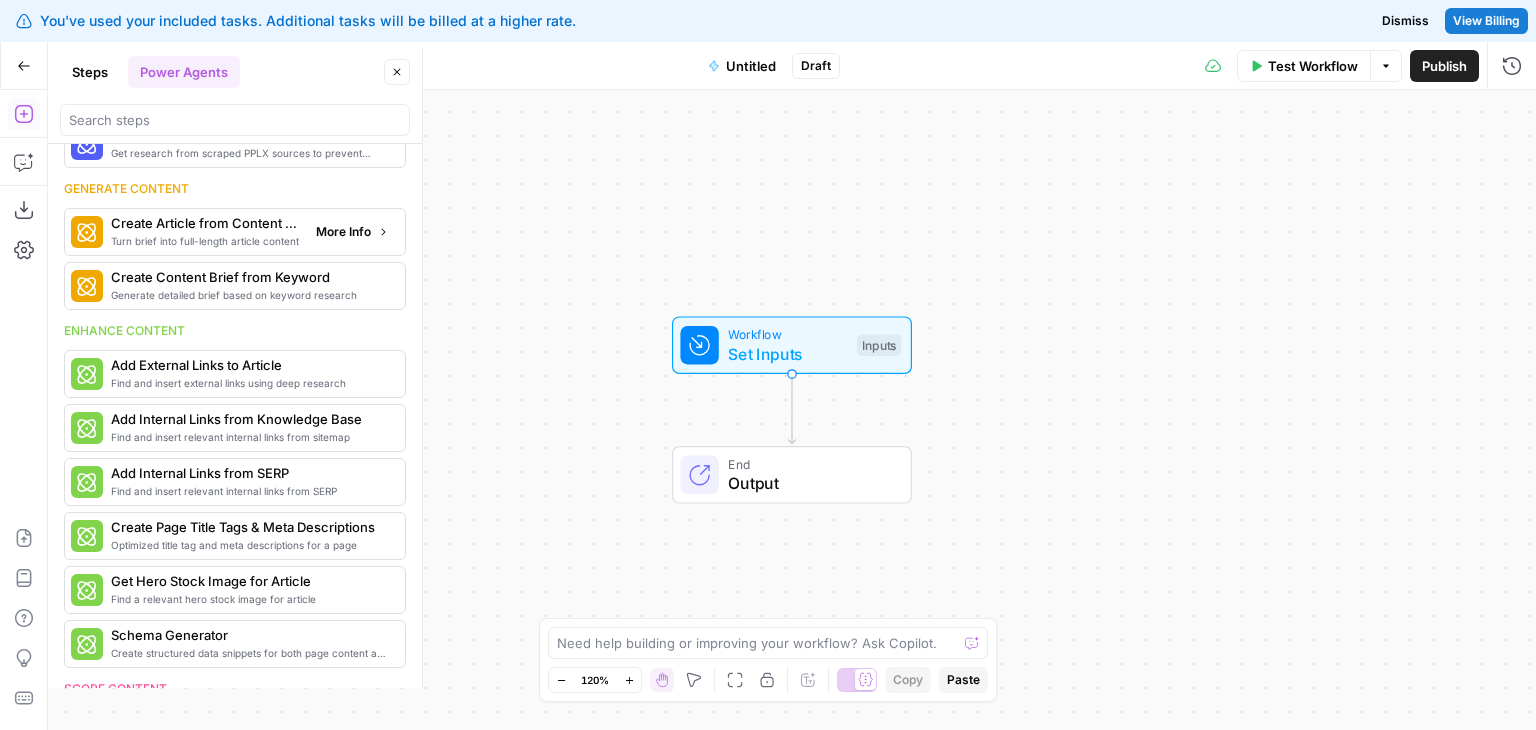click on "More Info" at bounding box center [343, 232] 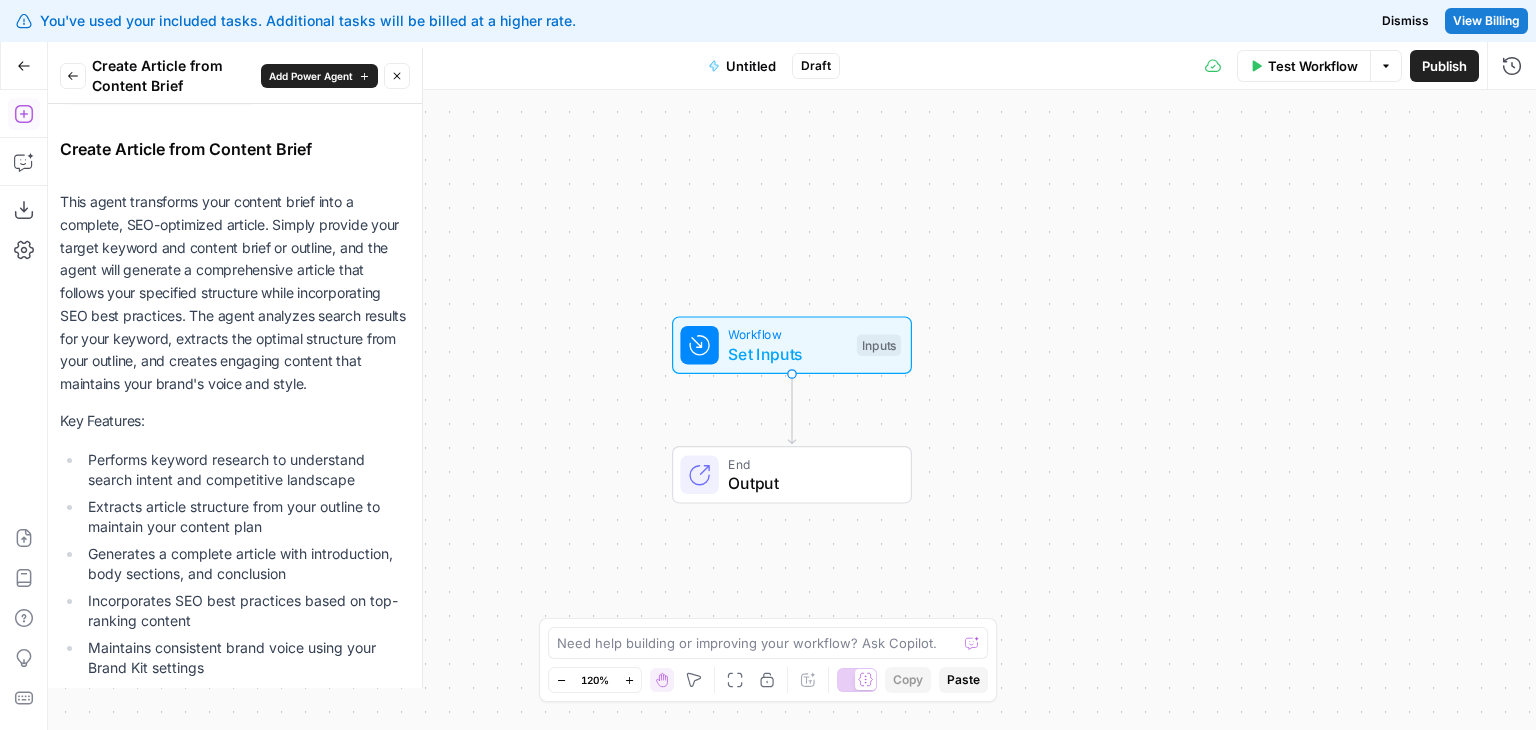 scroll, scrollTop: 0, scrollLeft: 0, axis: both 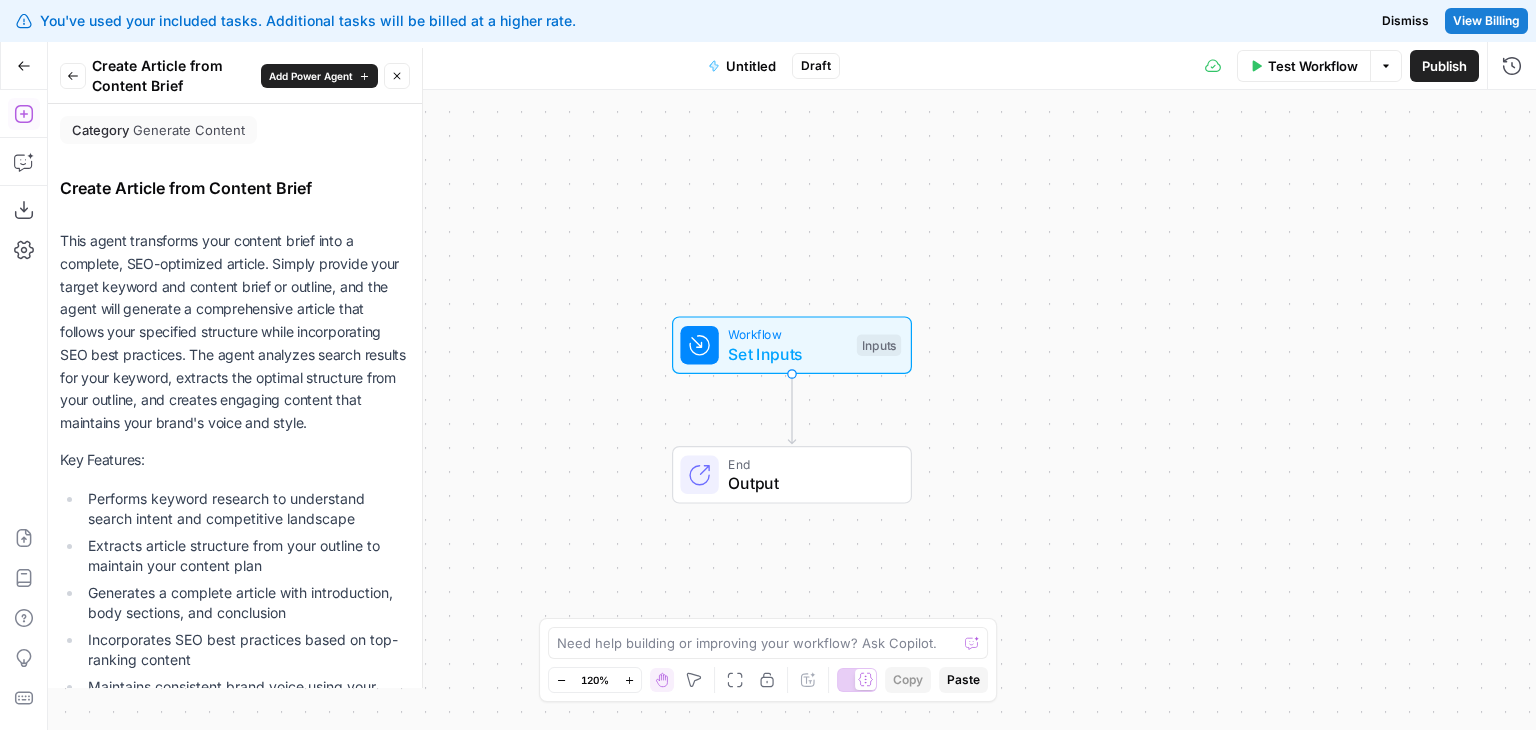 click on "Add Power Agent" at bounding box center (311, 76) 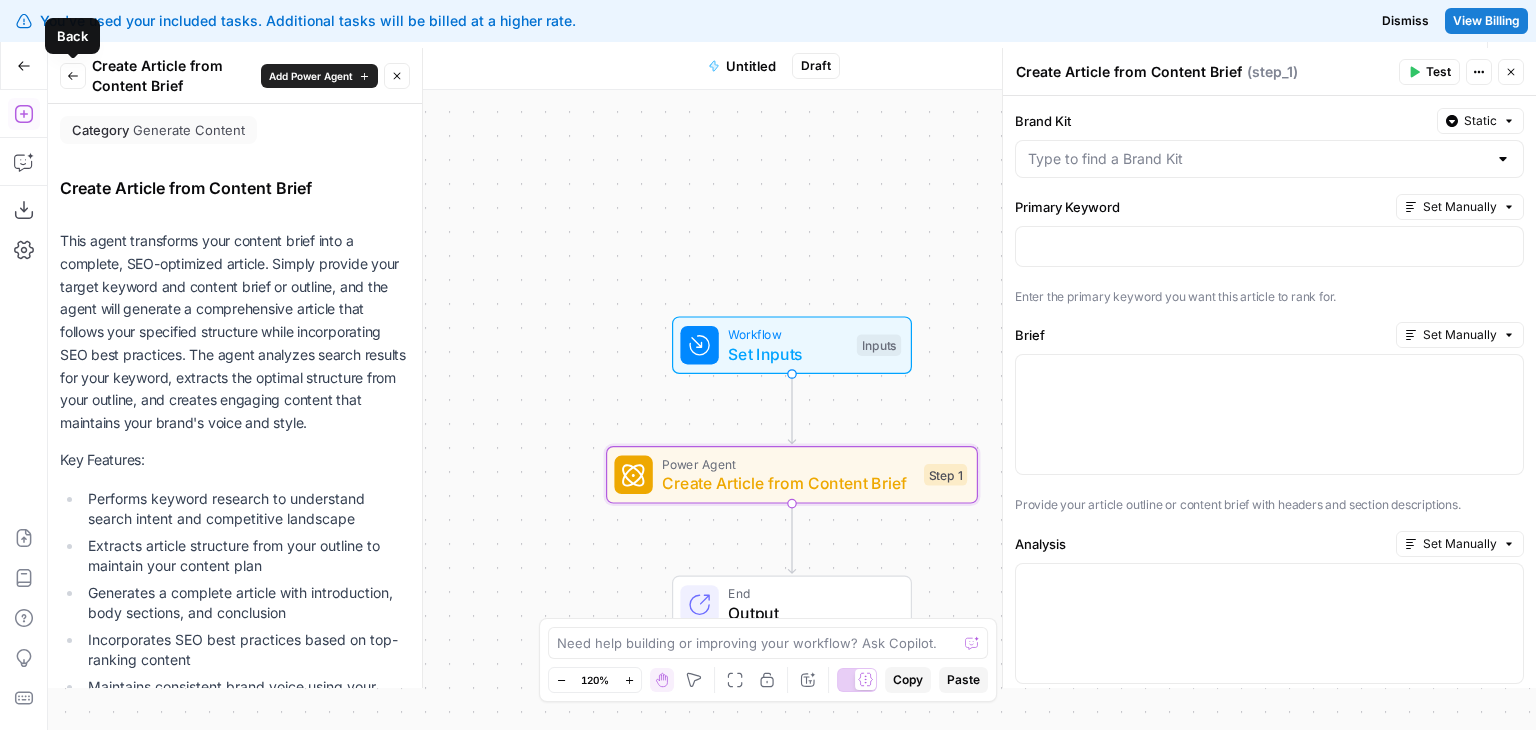 click on "Back" at bounding box center (73, 76) 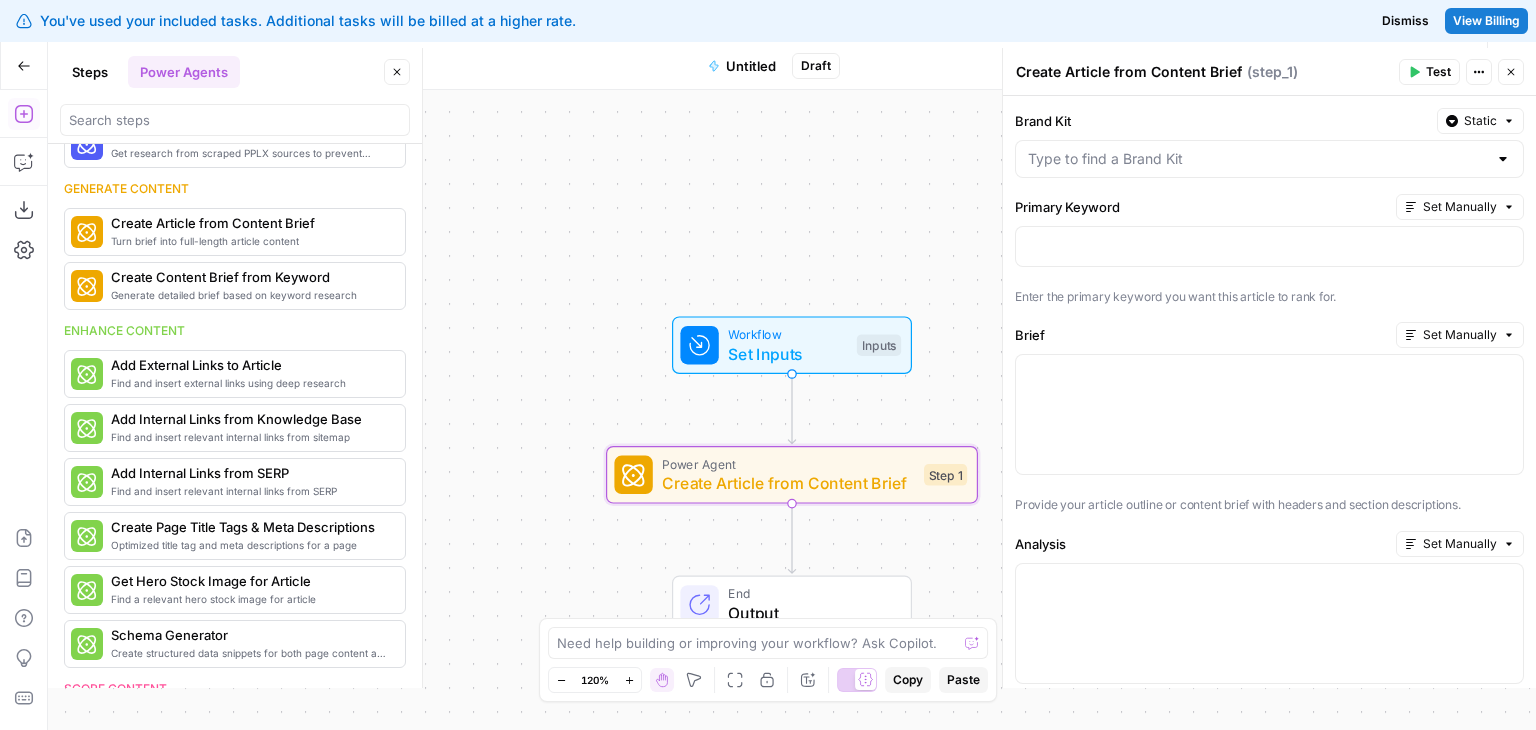 scroll, scrollTop: 392, scrollLeft: 0, axis: vertical 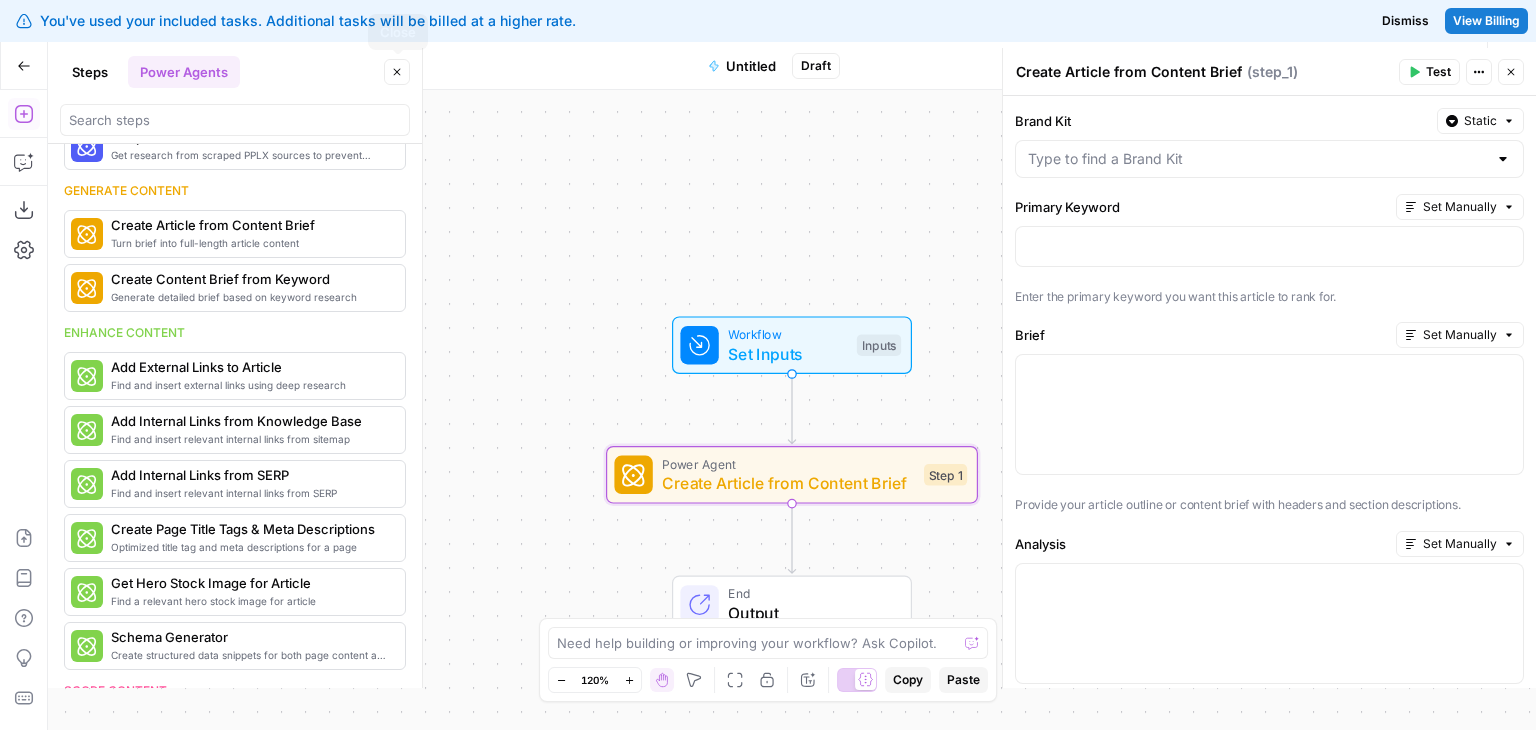 click 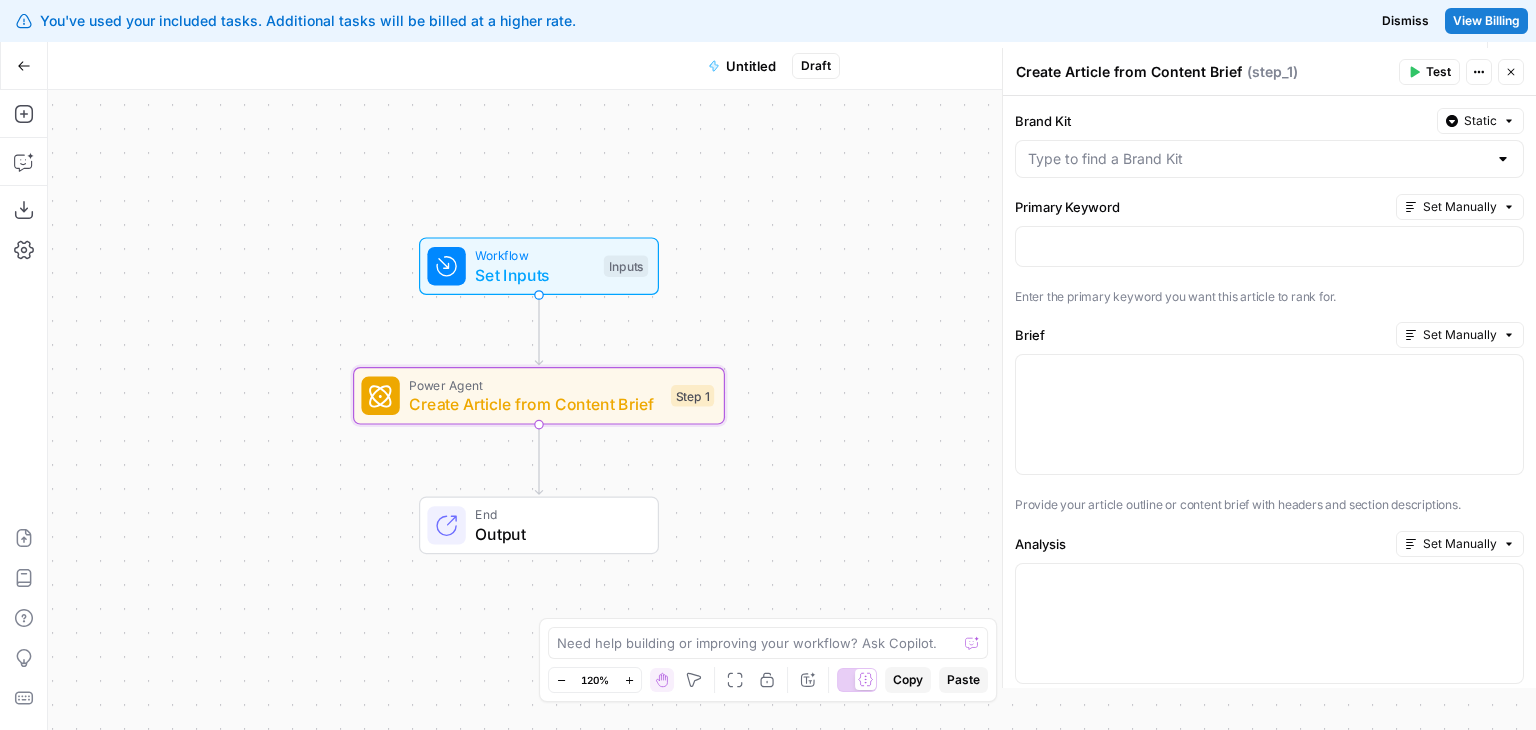 drag, startPoint x: 542, startPoint y: 447, endPoint x: 288, endPoint y: 362, distance: 267.8451 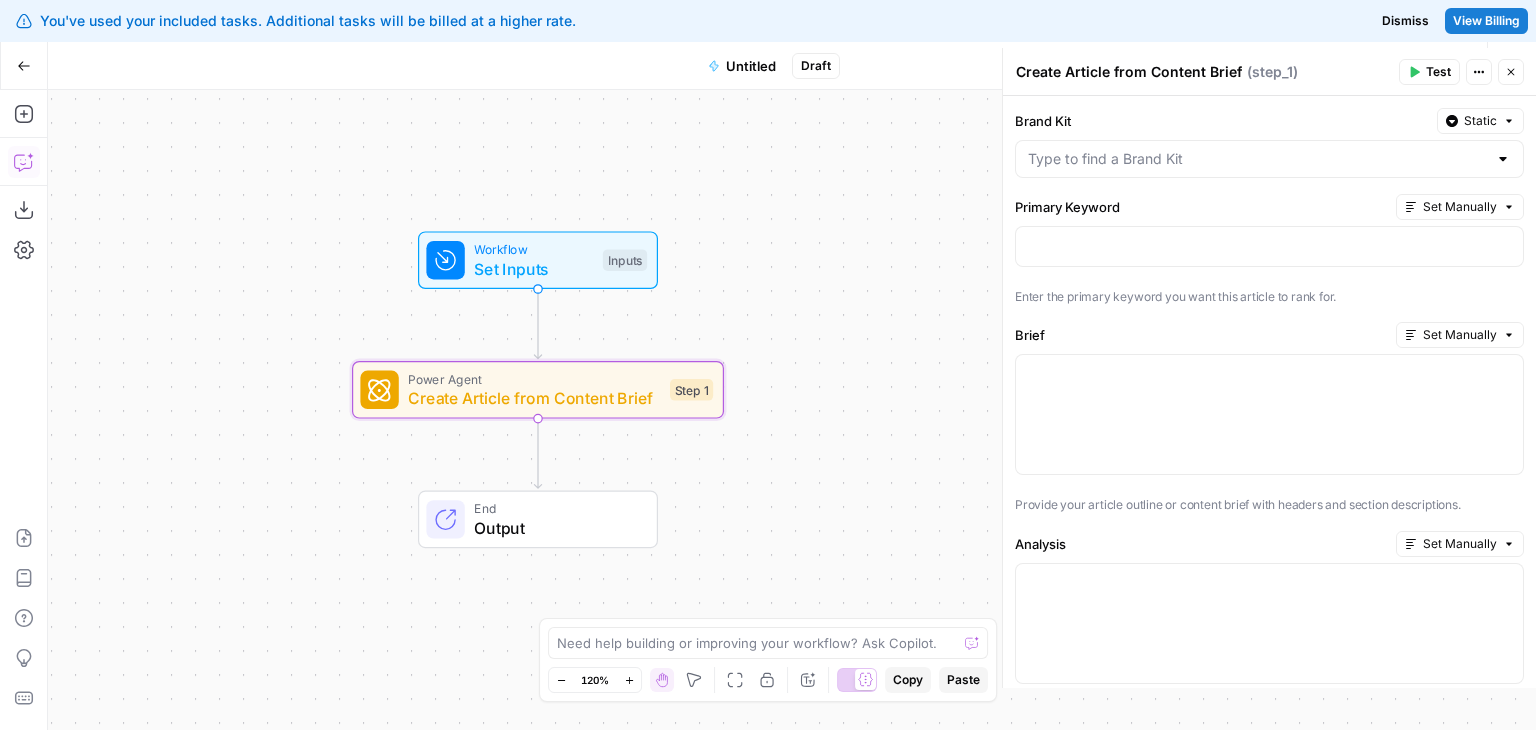 click 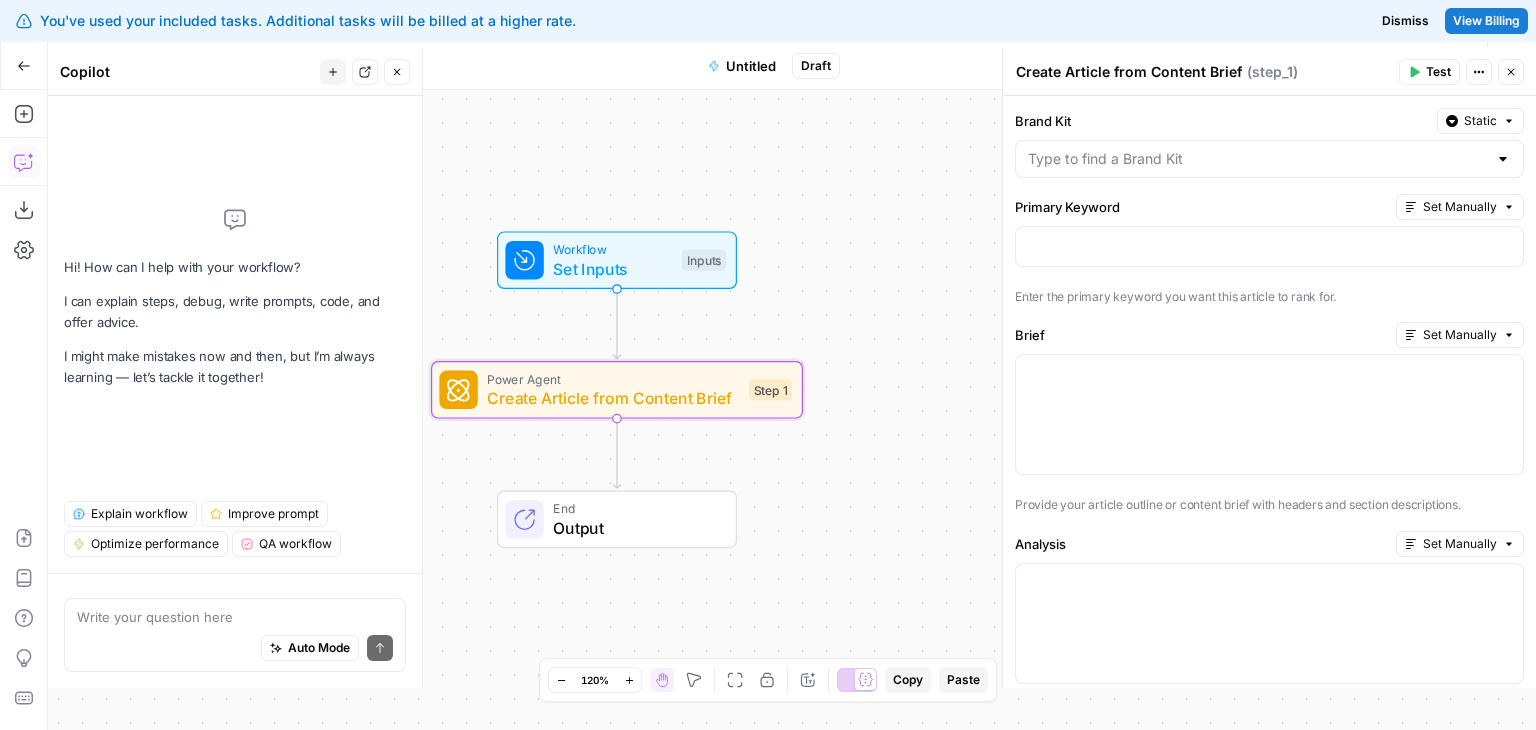 click at bounding box center [235, 617] 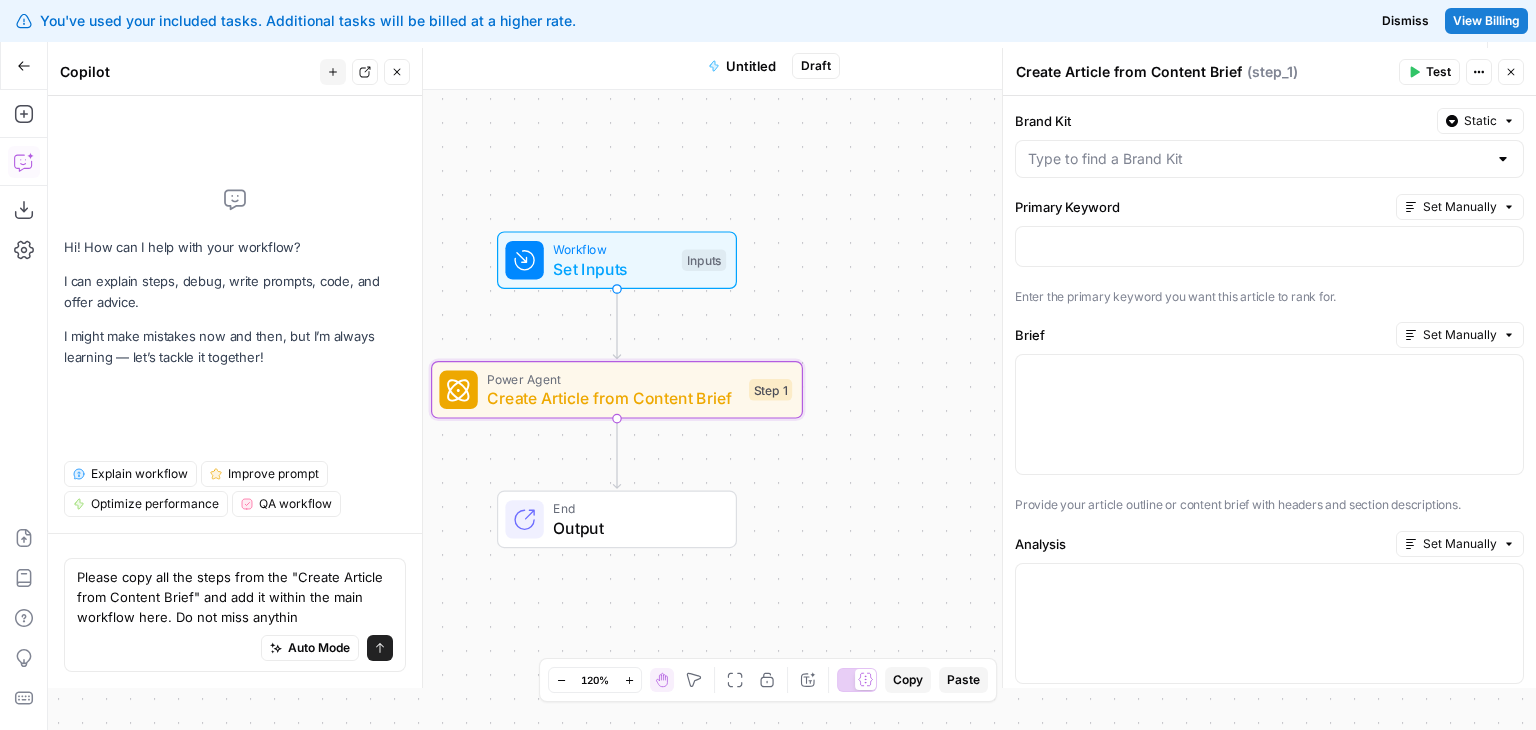 type on "Please copy all the steps from the "Create Article from Content Brief" and add it within the main workflow here. Do not miss anything" 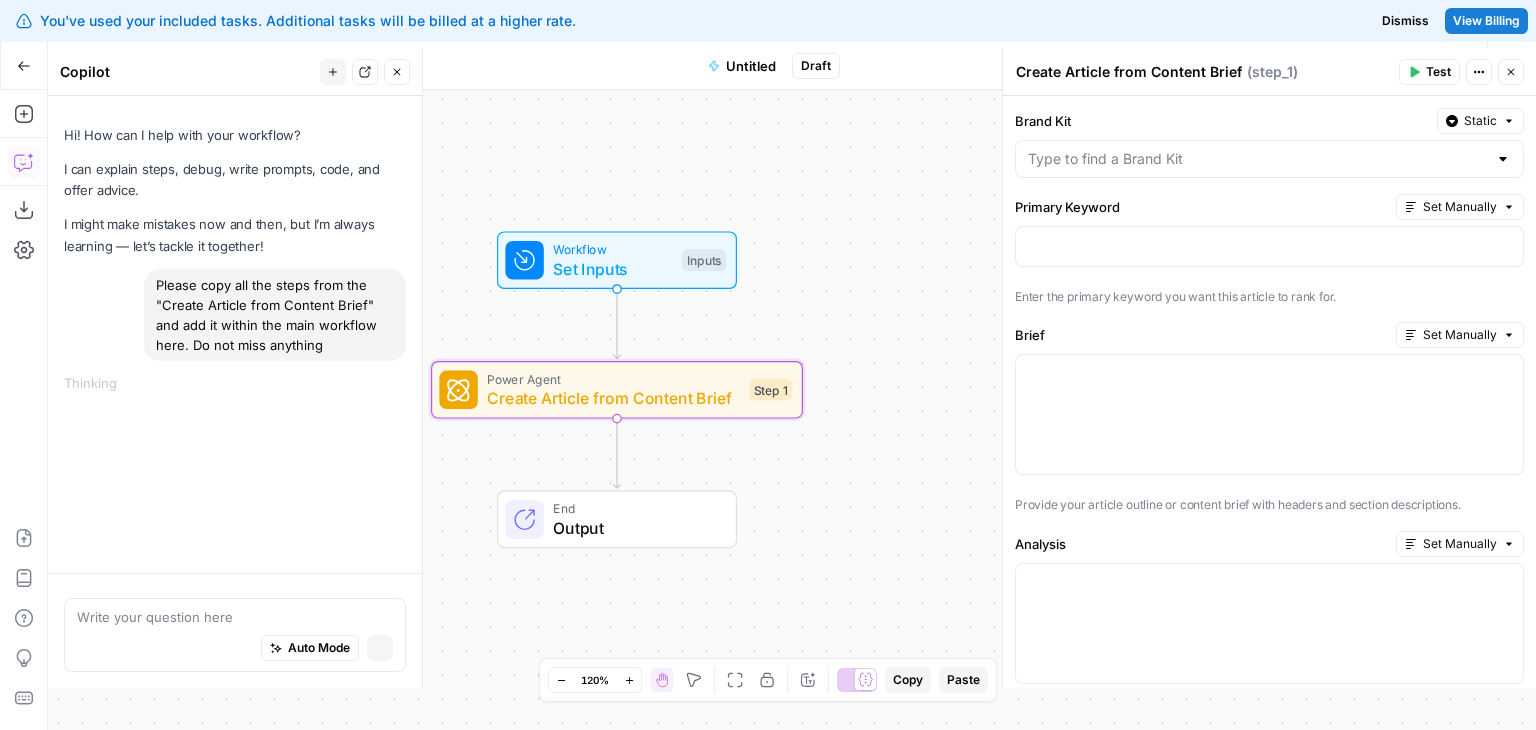 scroll, scrollTop: 0, scrollLeft: 0, axis: both 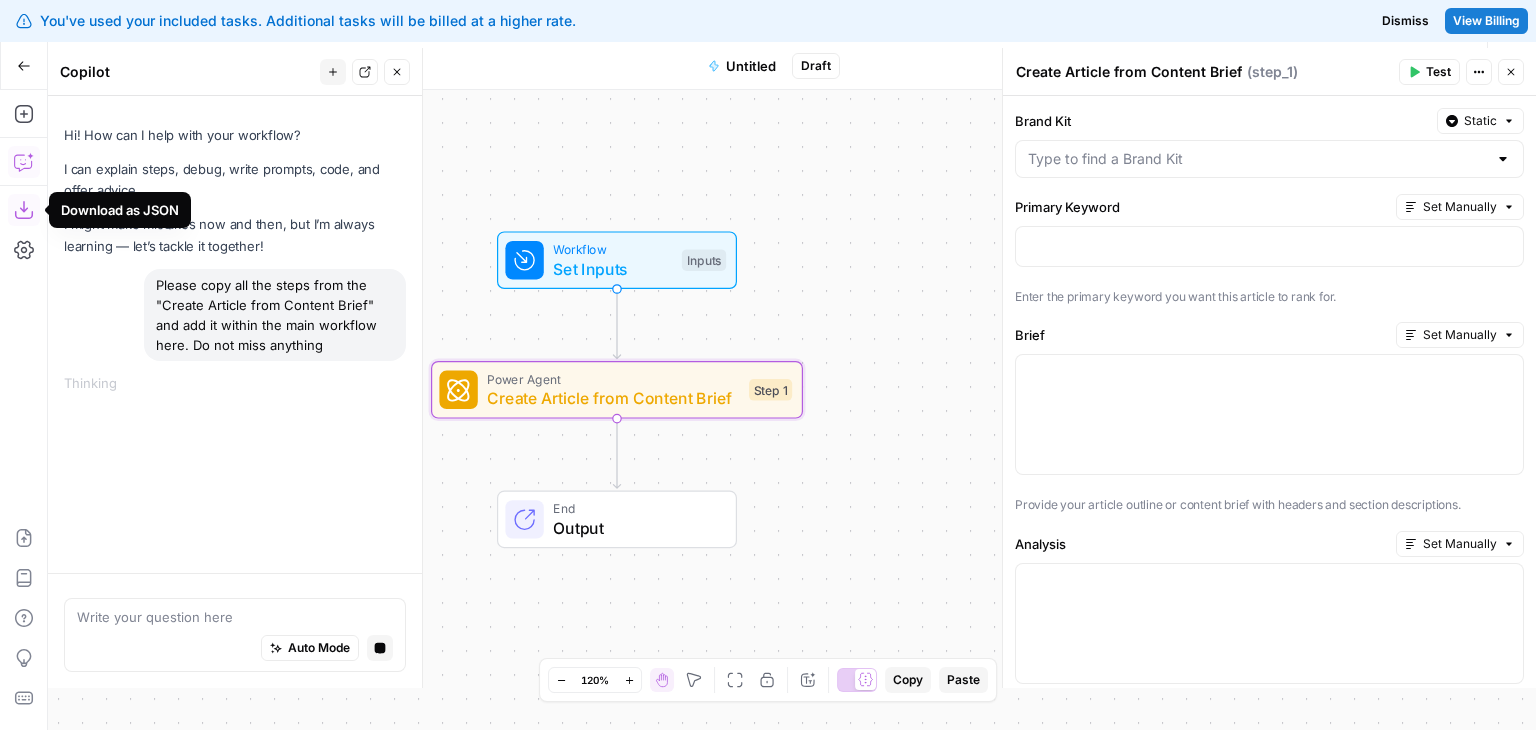 click 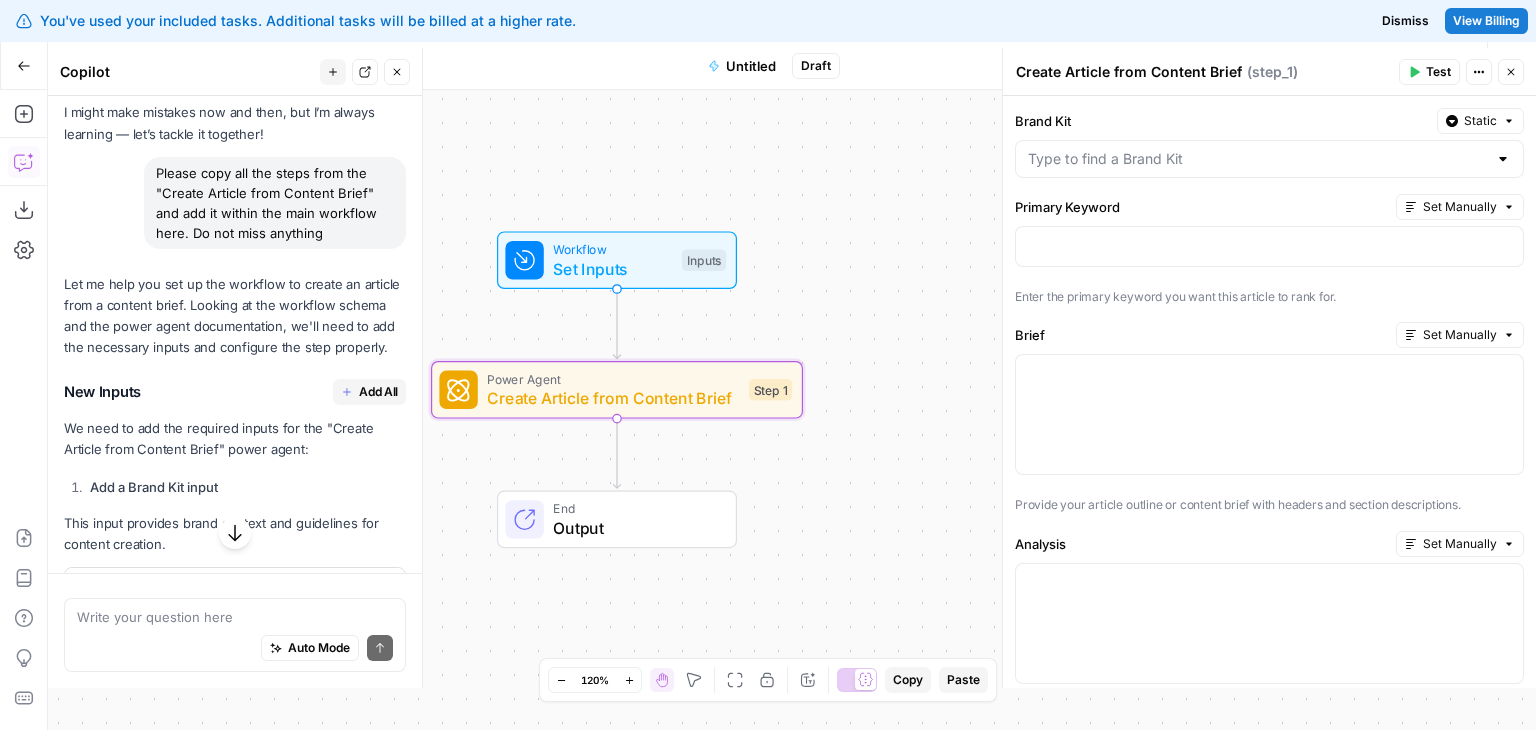 scroll, scrollTop: 113, scrollLeft: 0, axis: vertical 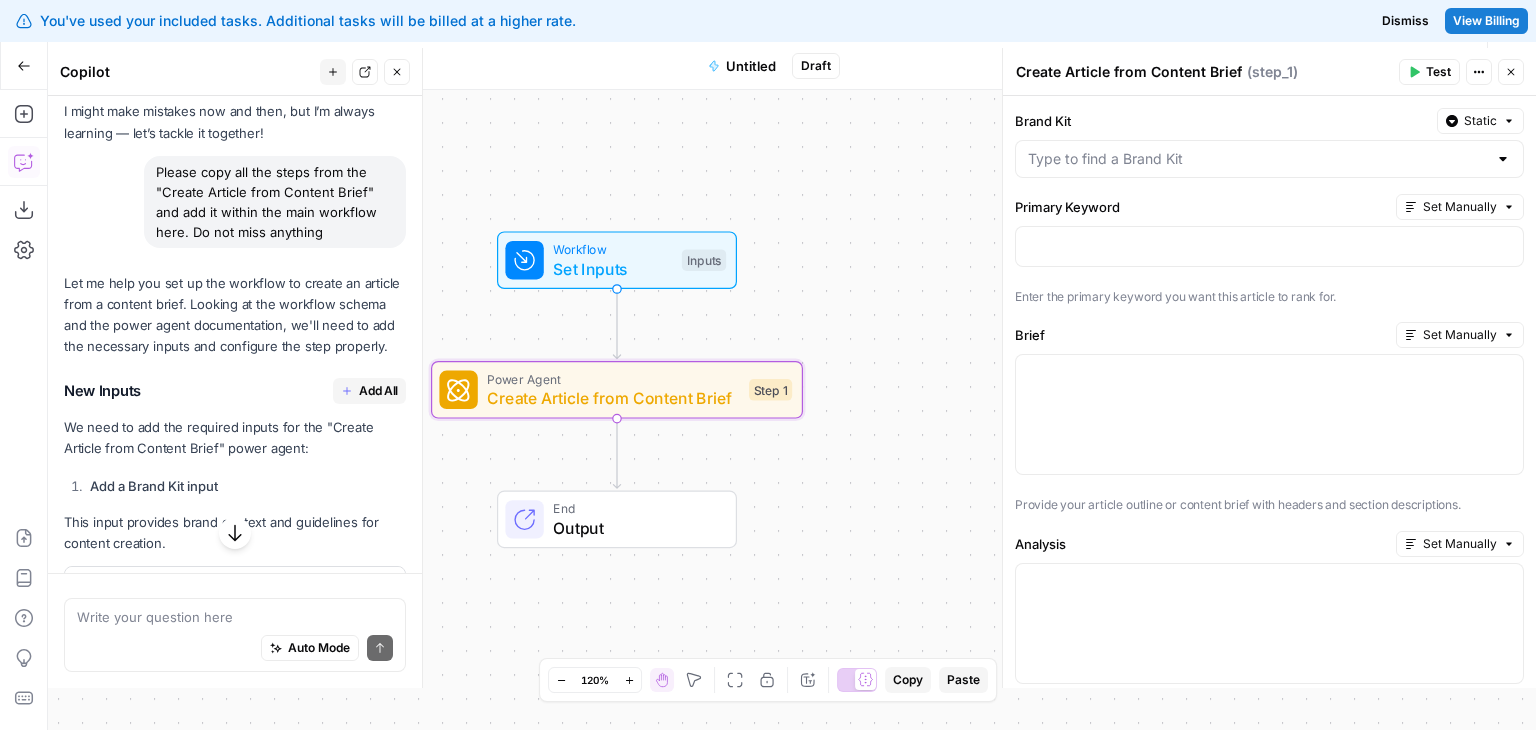 click on "Auto Mode Send" at bounding box center (235, 649) 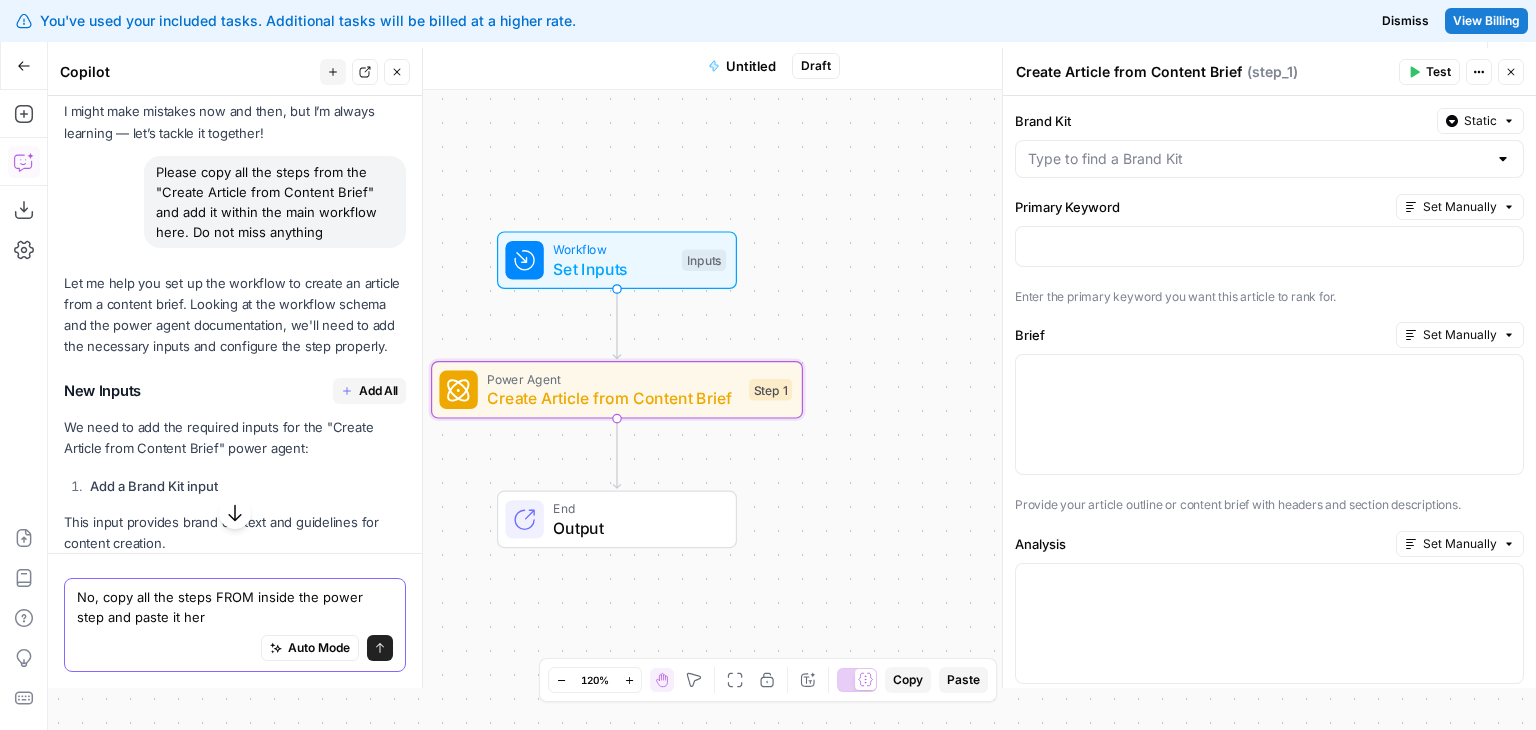 type on "No, copy all the steps FROM inside the power step and paste it here" 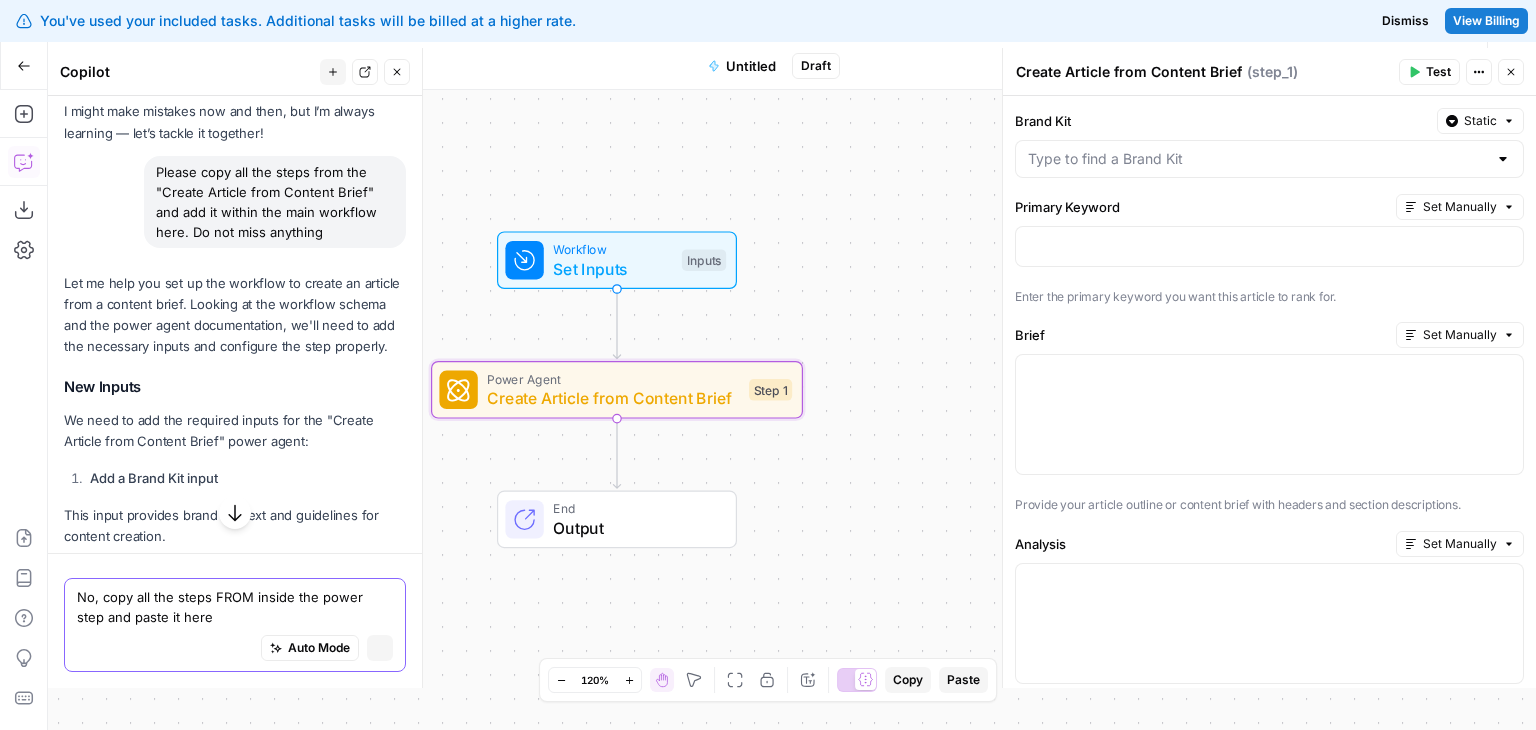 type 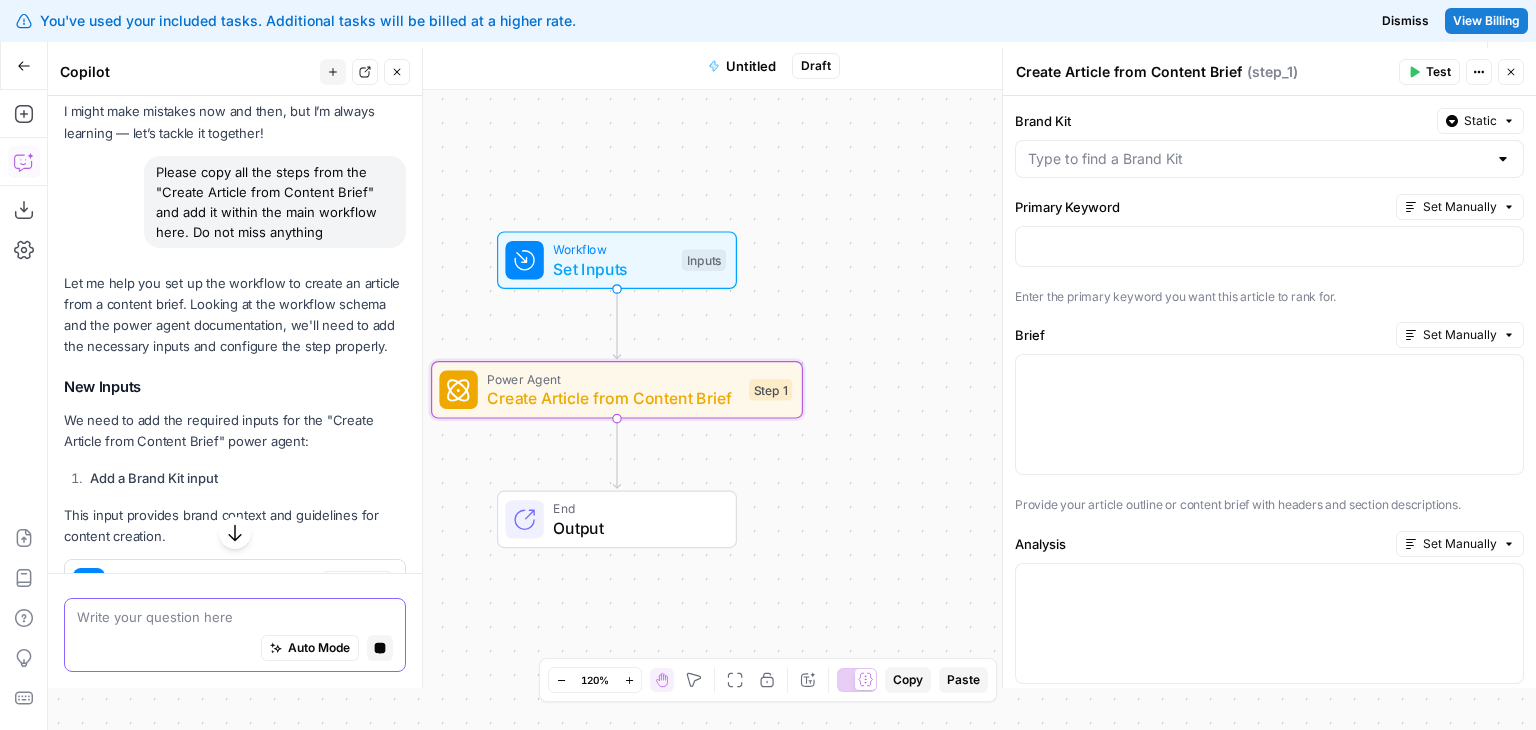 scroll, scrollTop: 1135, scrollLeft: 0, axis: vertical 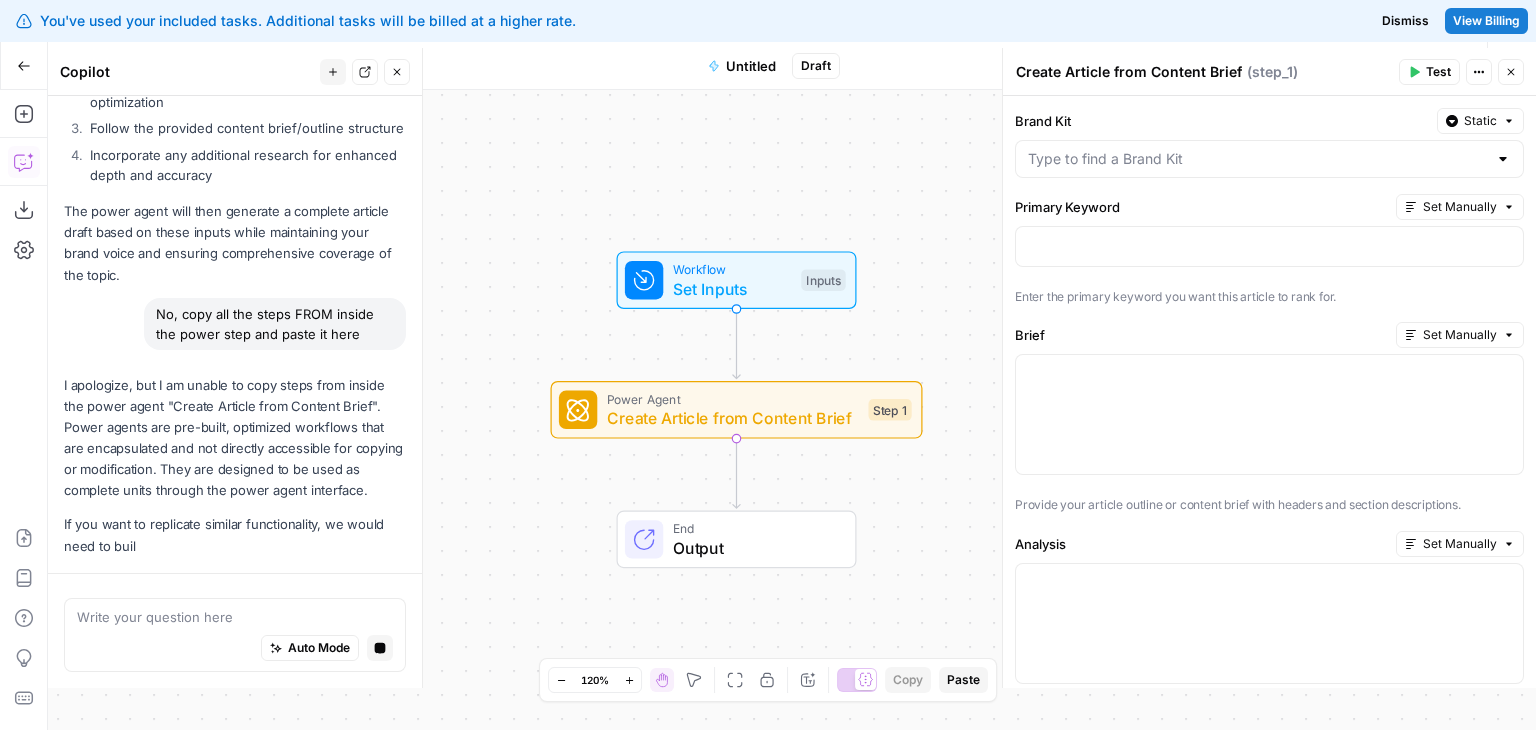 click on "I apologize, but I am unable to copy steps from inside the power agent "Create Article from Content Brief". Power agents are pre-built, optimized workflows that are encapsulated and not directly accessible for copying or modification. They are designed to be used as complete units through the power agent interface." at bounding box center (235, 438) 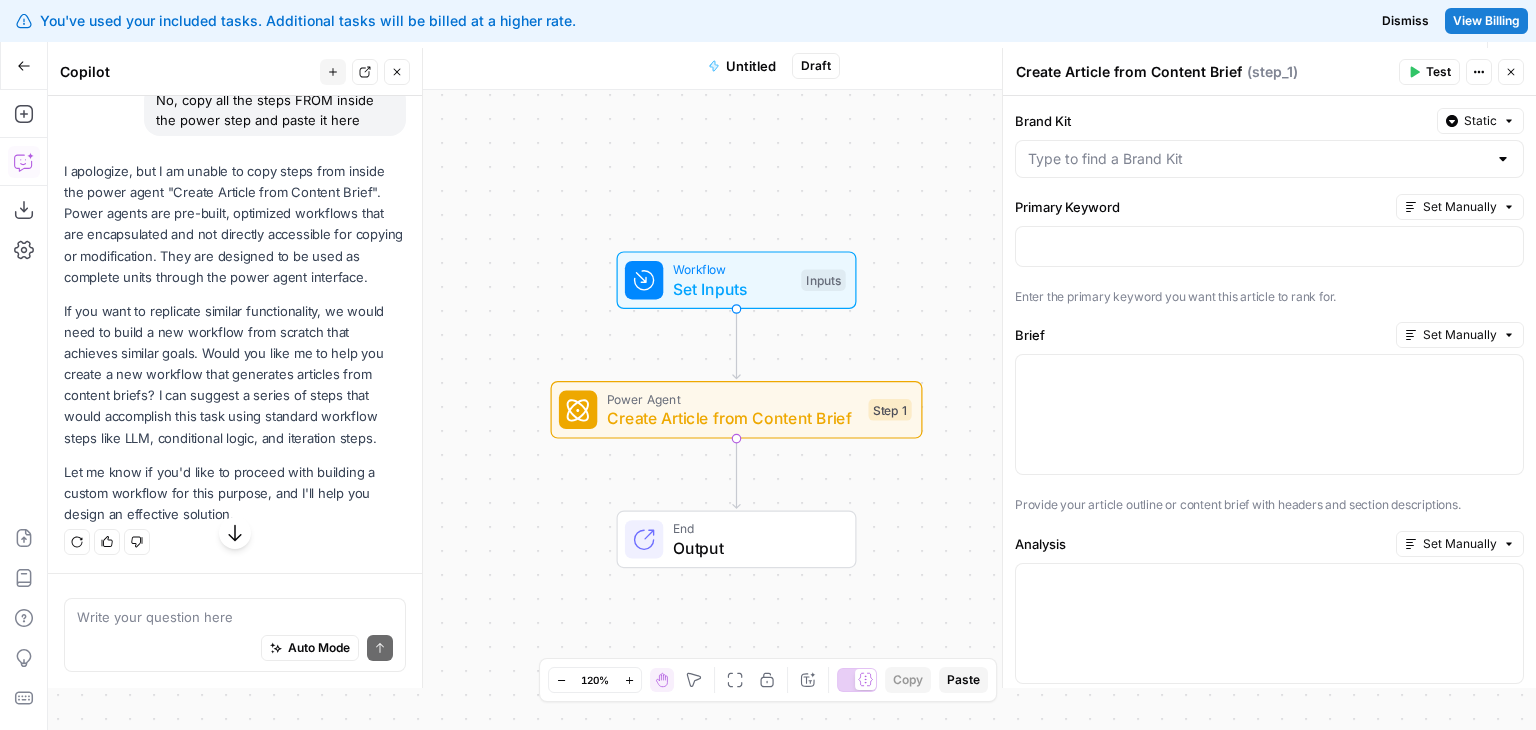 scroll, scrollTop: 1531, scrollLeft: 0, axis: vertical 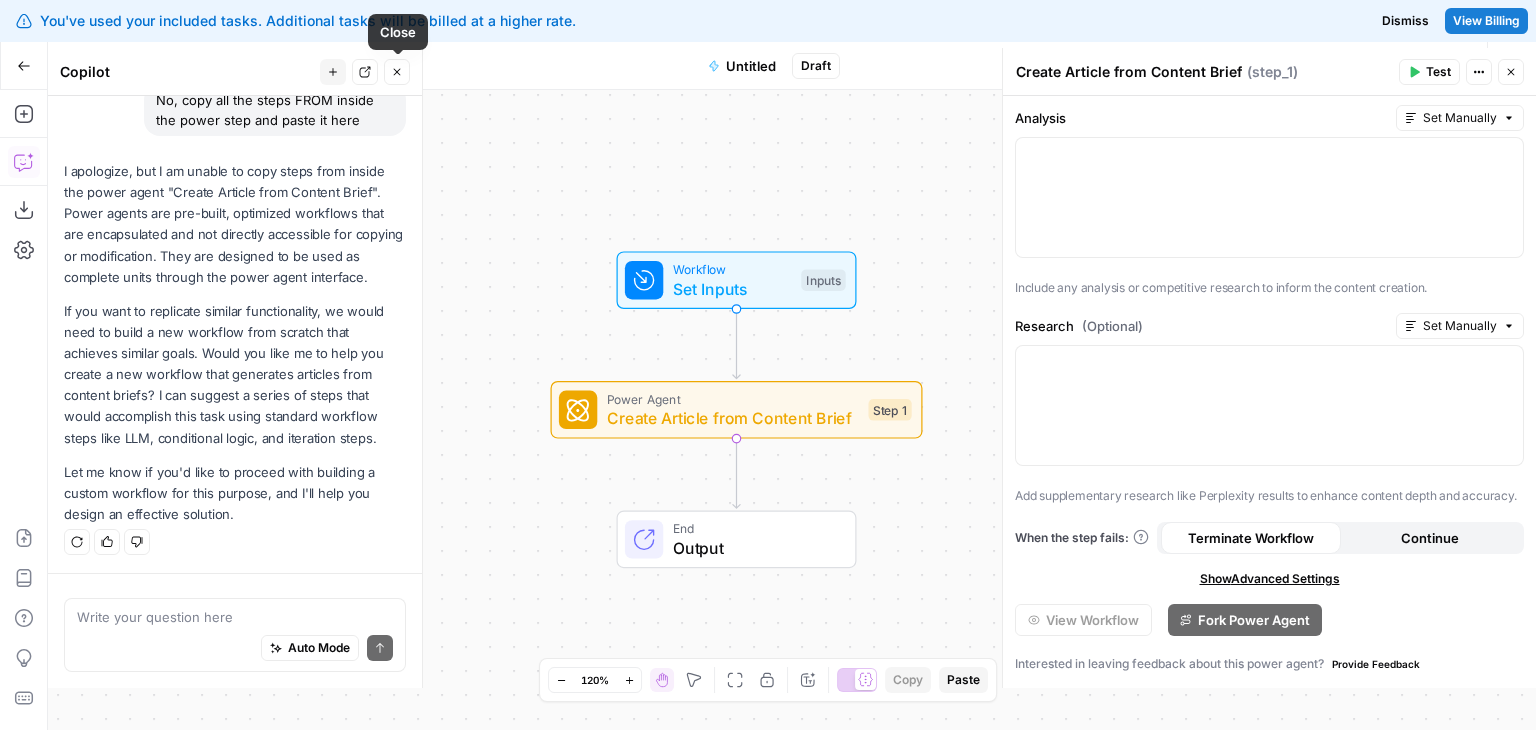 click on "Close" at bounding box center [397, 72] 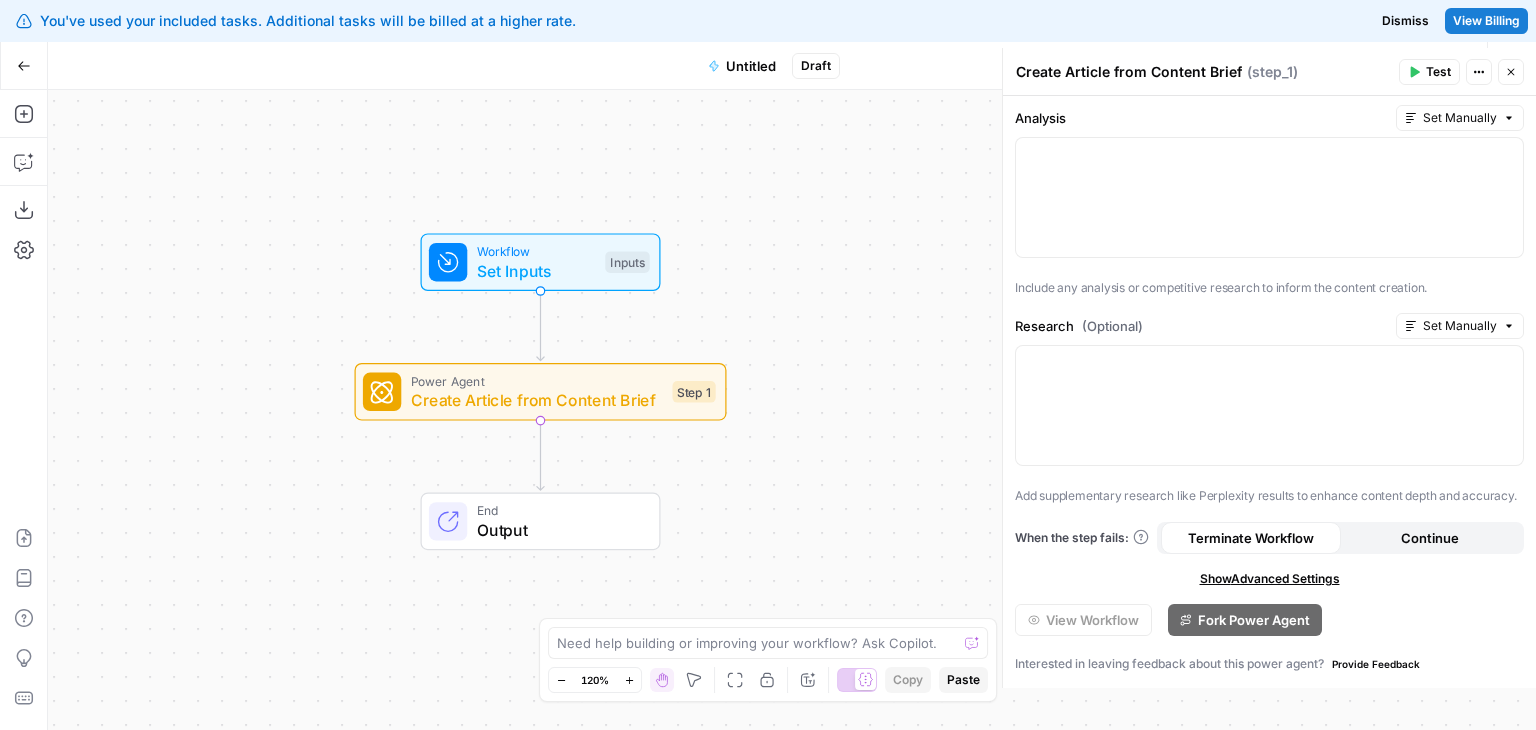 drag, startPoint x: 644, startPoint y: 177, endPoint x: 259, endPoint y: 121, distance: 389.05142 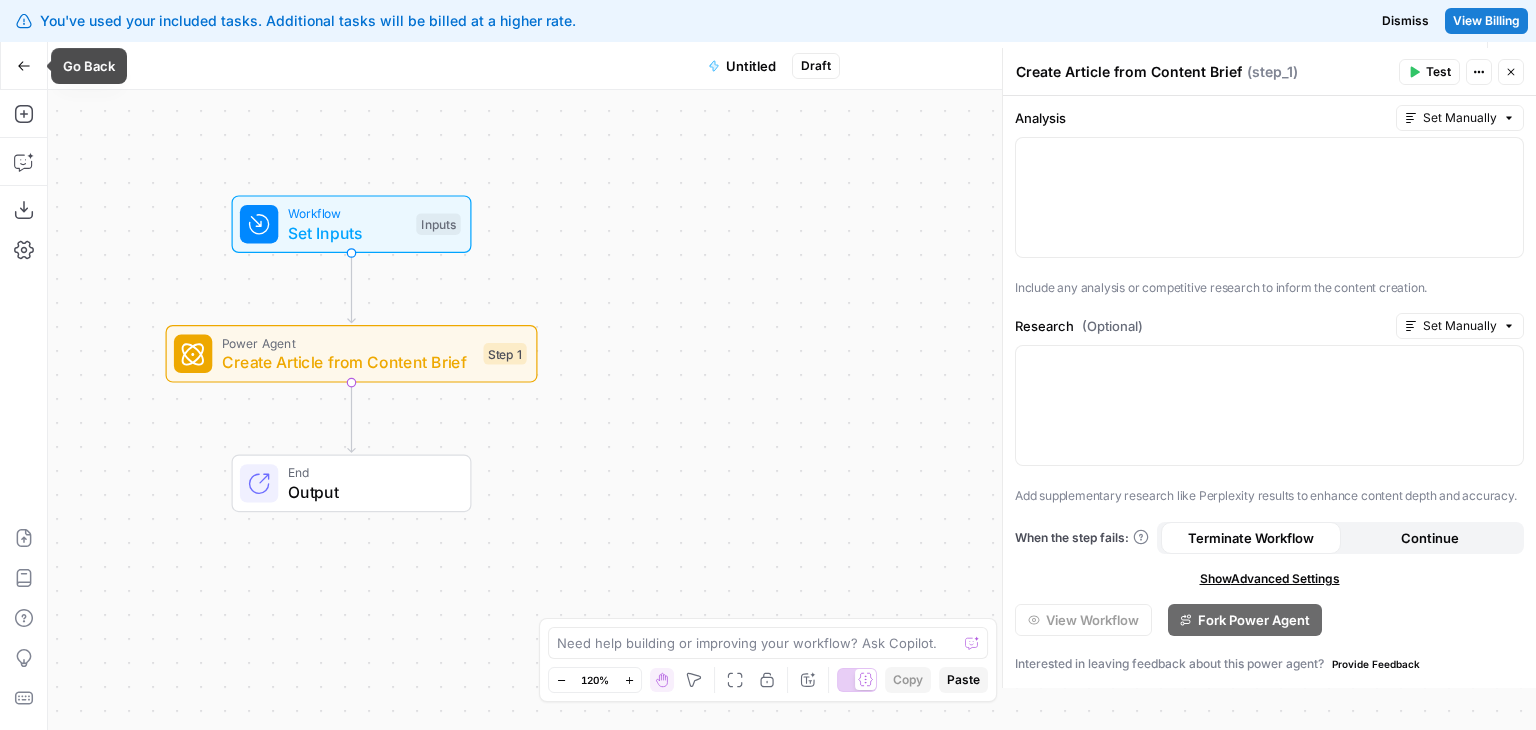 click on "Go Back" at bounding box center [24, 66] 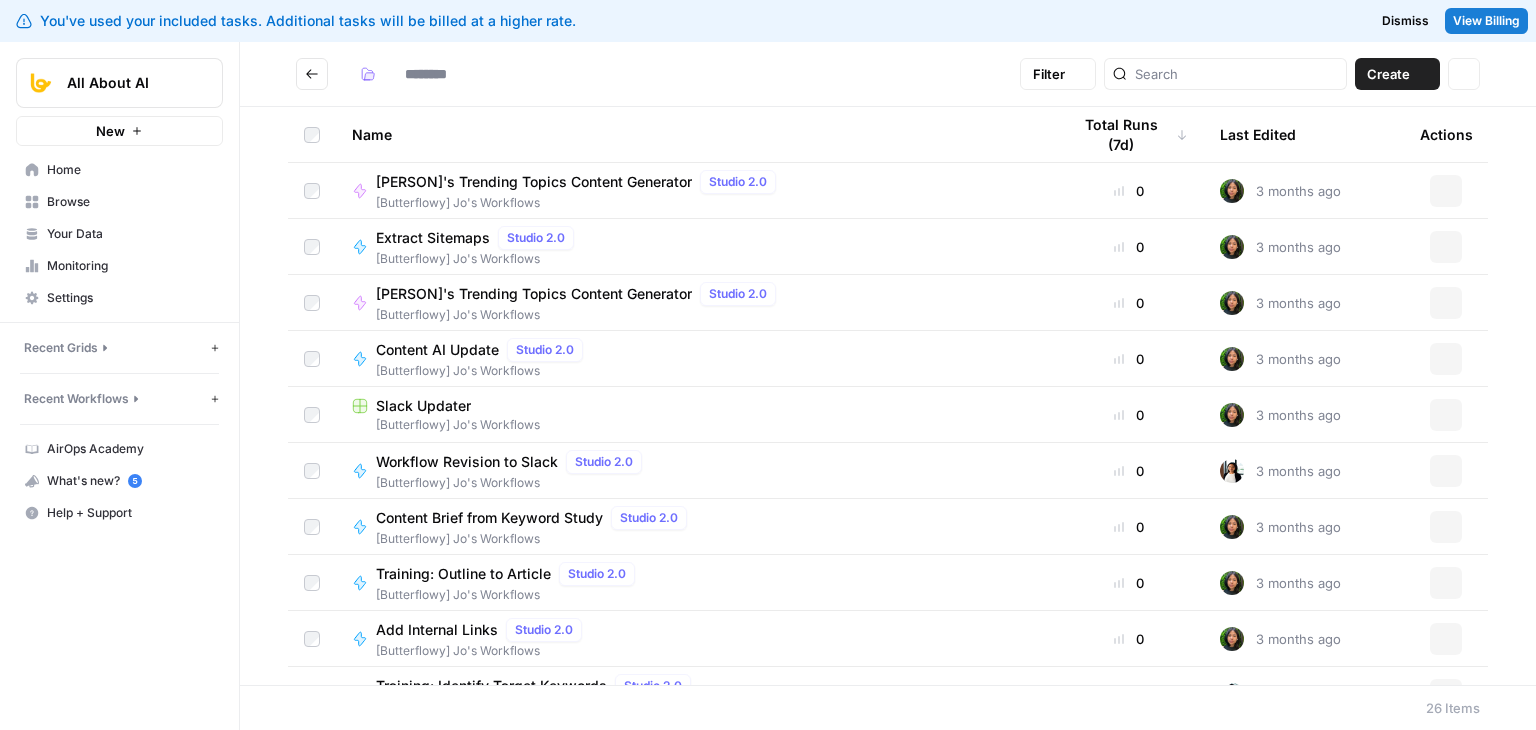 type on "**********" 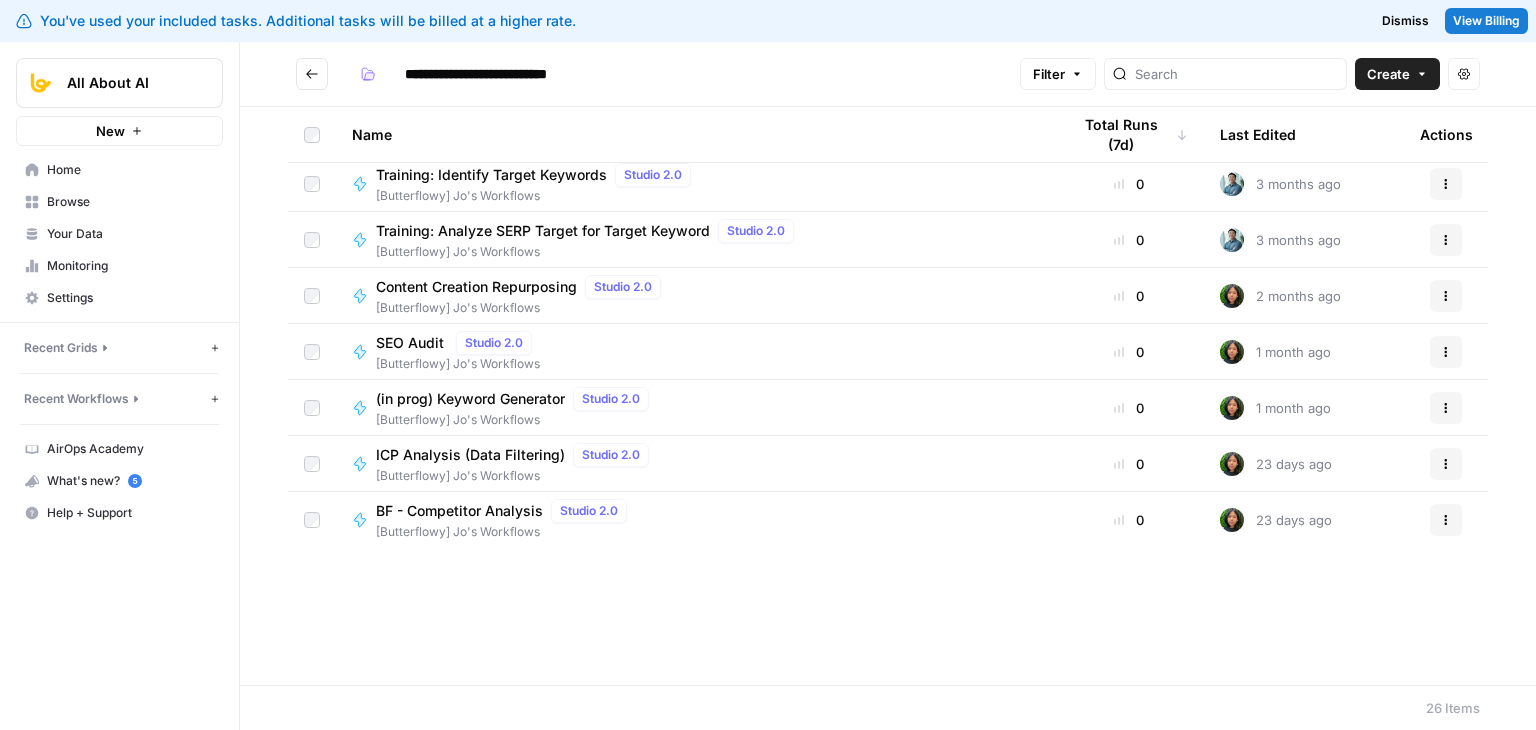 scroll, scrollTop: 0, scrollLeft: 0, axis: both 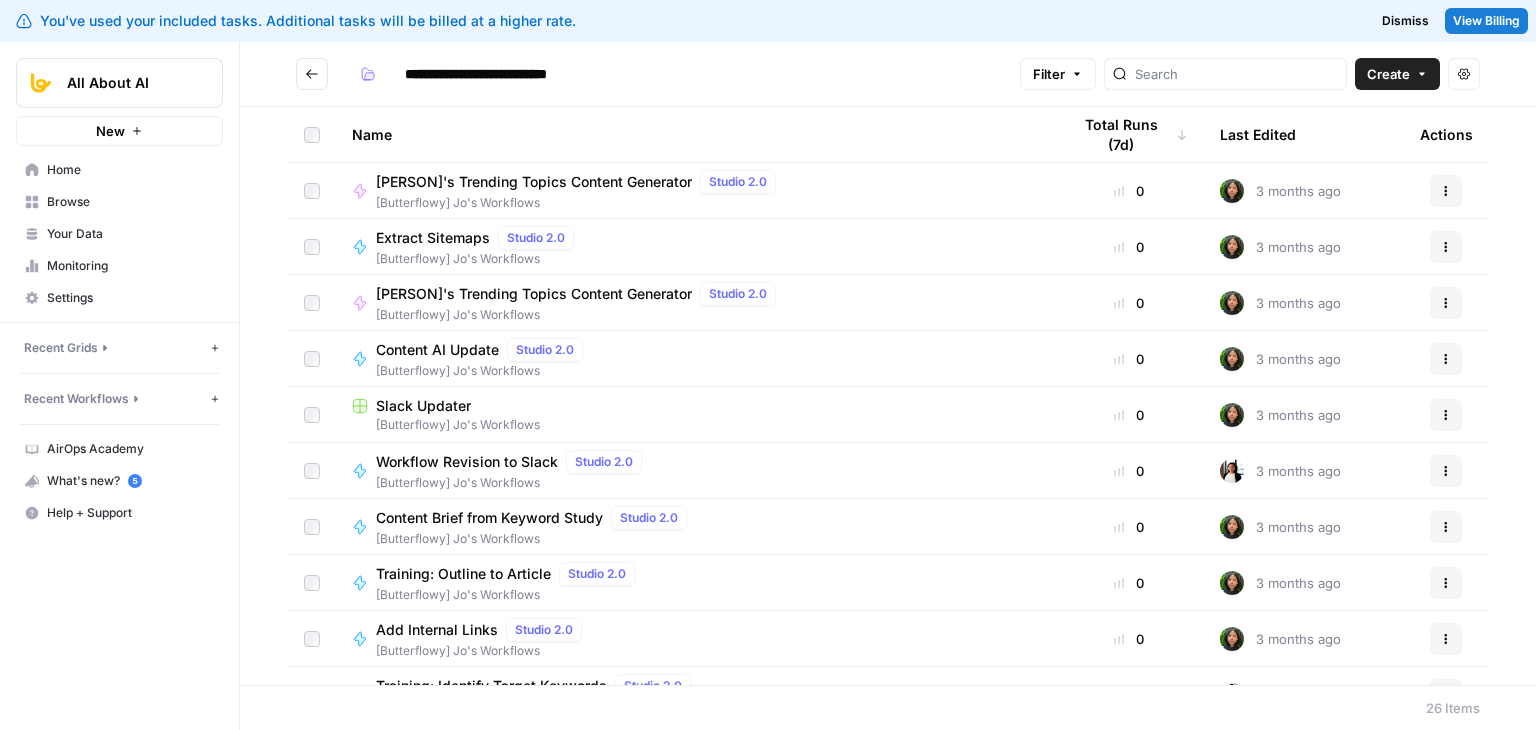 click 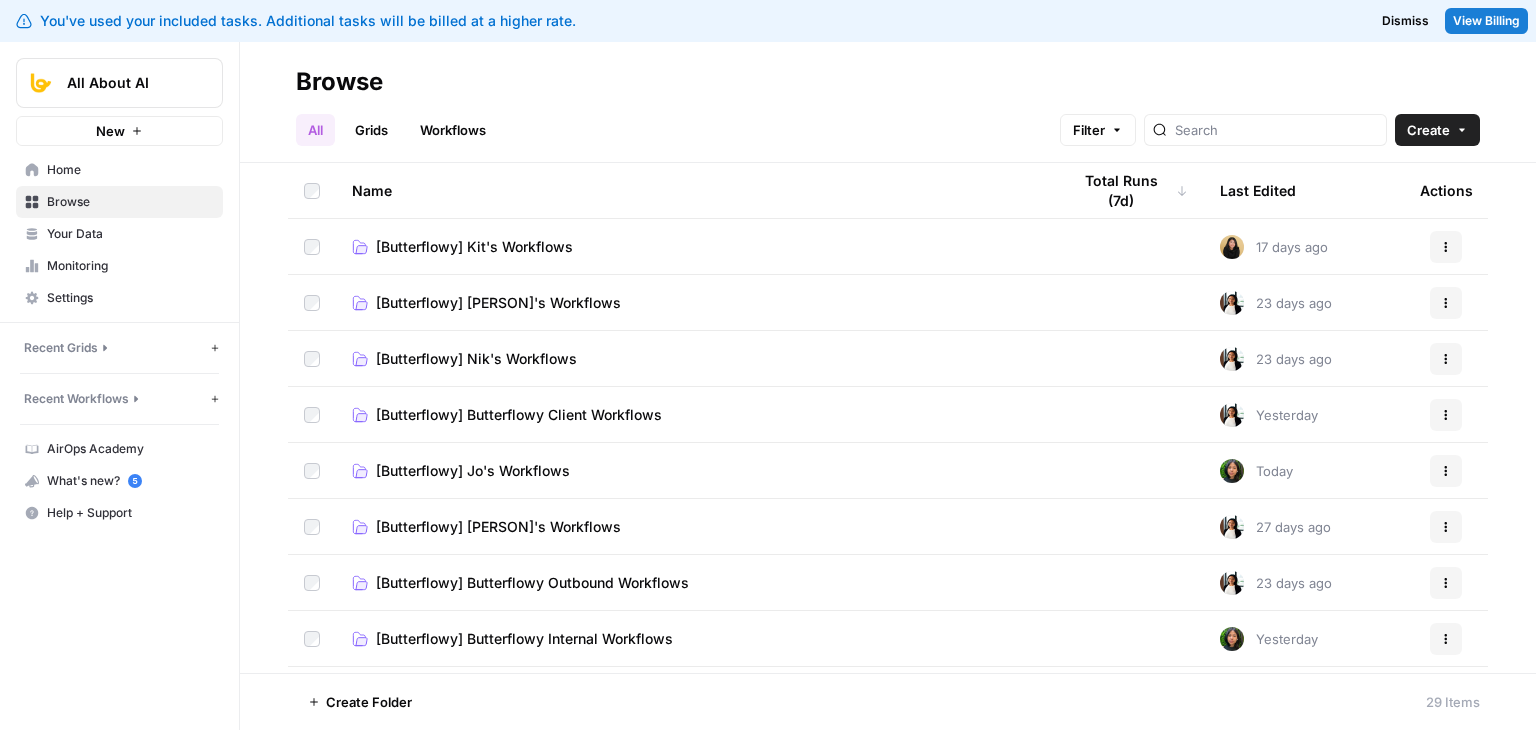 scroll, scrollTop: 0, scrollLeft: 0, axis: both 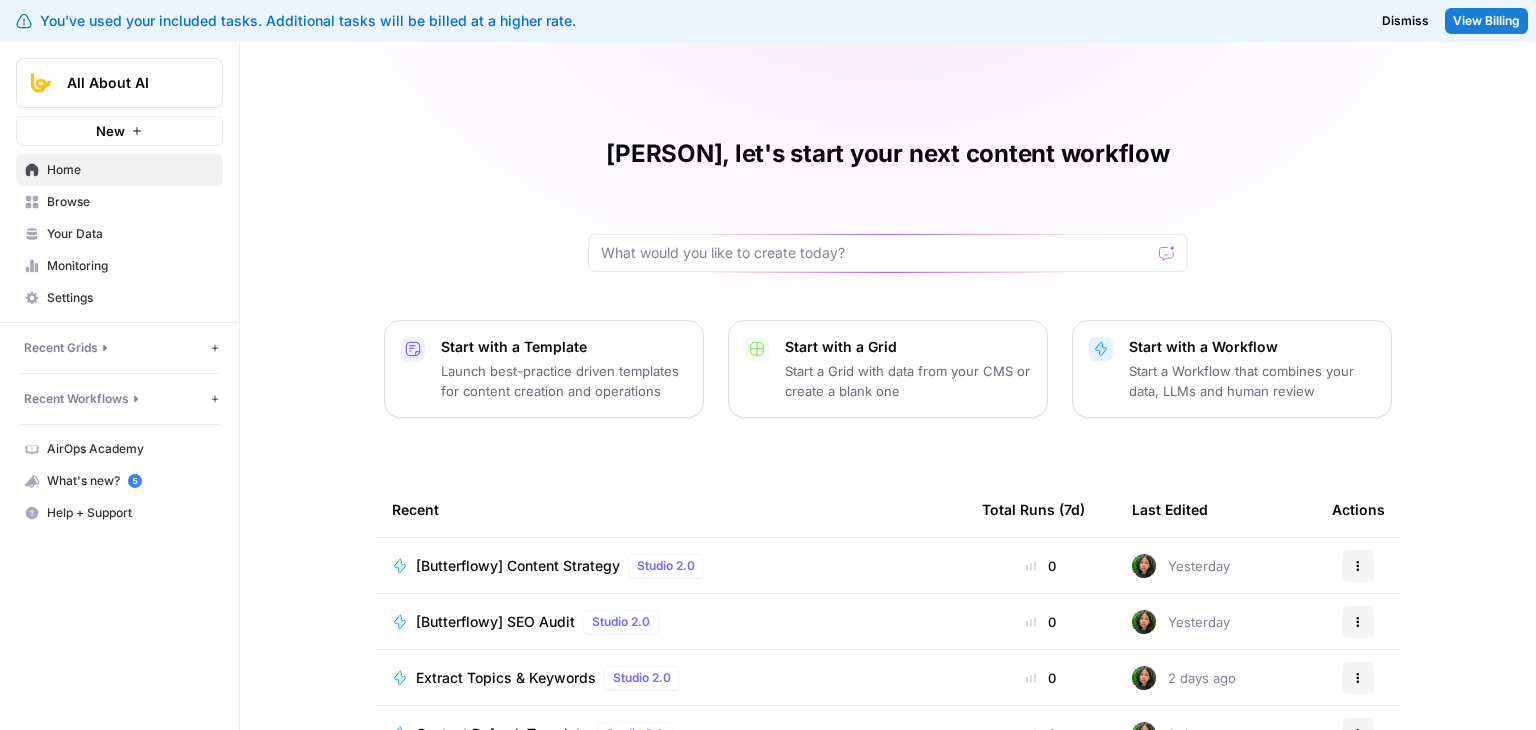 click on "Browse" at bounding box center [119, 202] 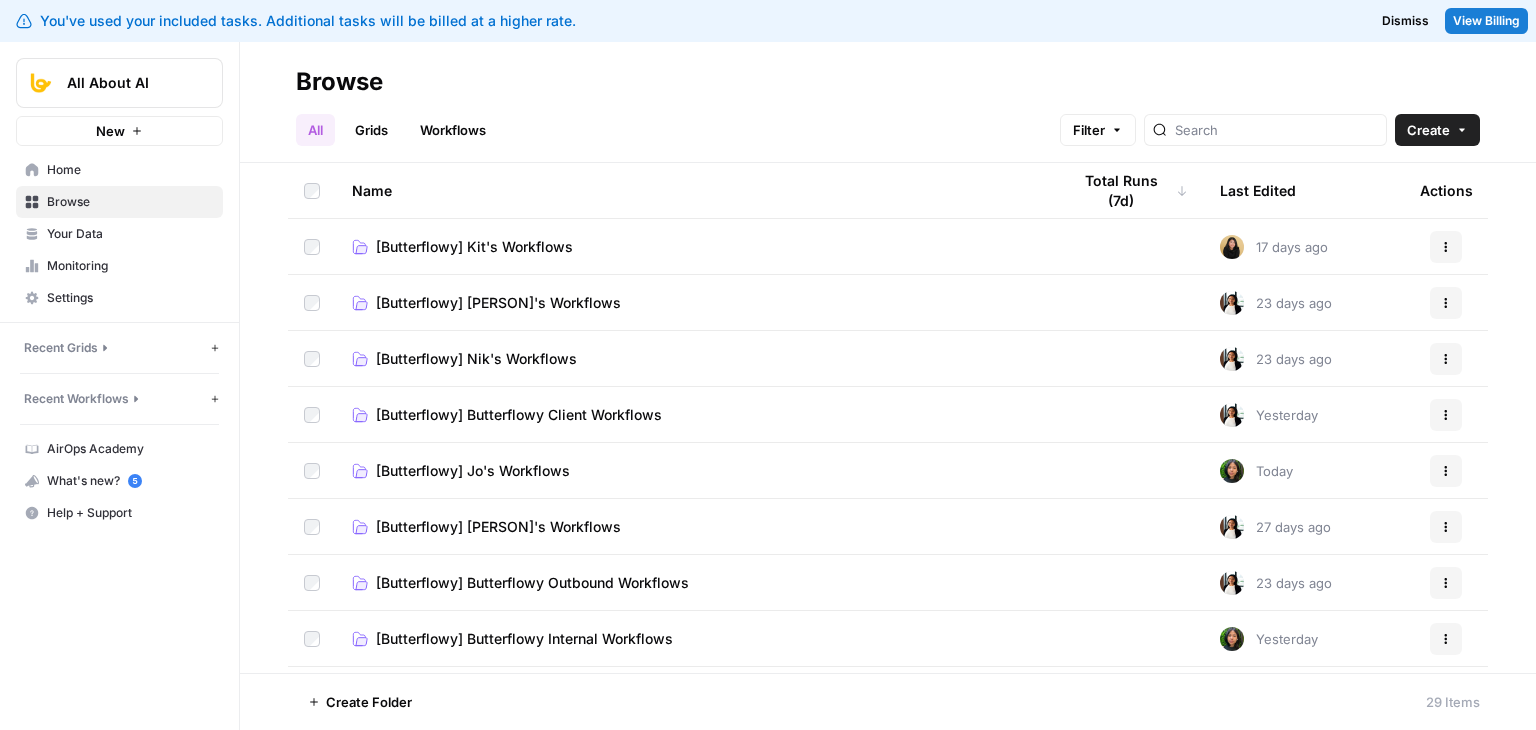 click on "Grids" at bounding box center [371, 130] 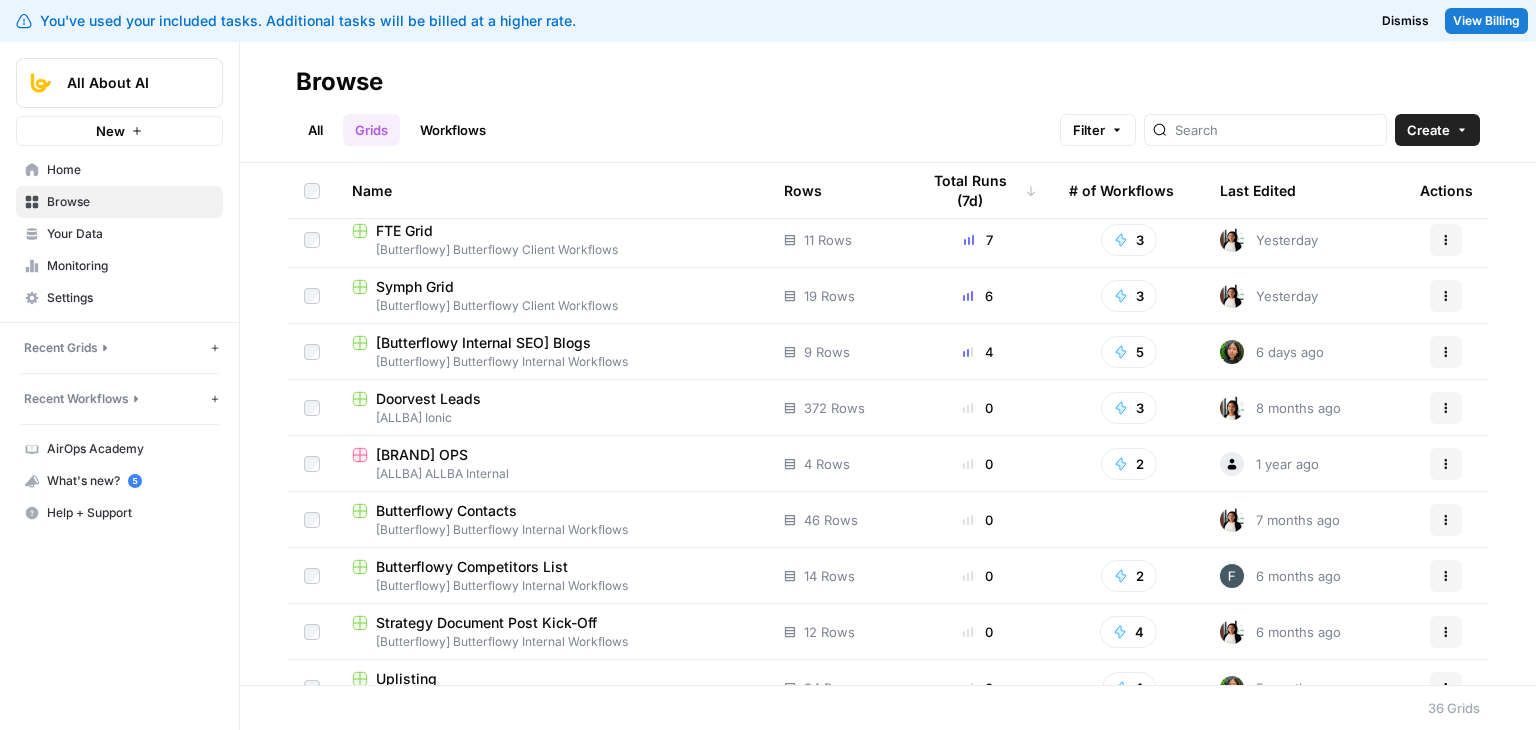 scroll, scrollTop: 0, scrollLeft: 0, axis: both 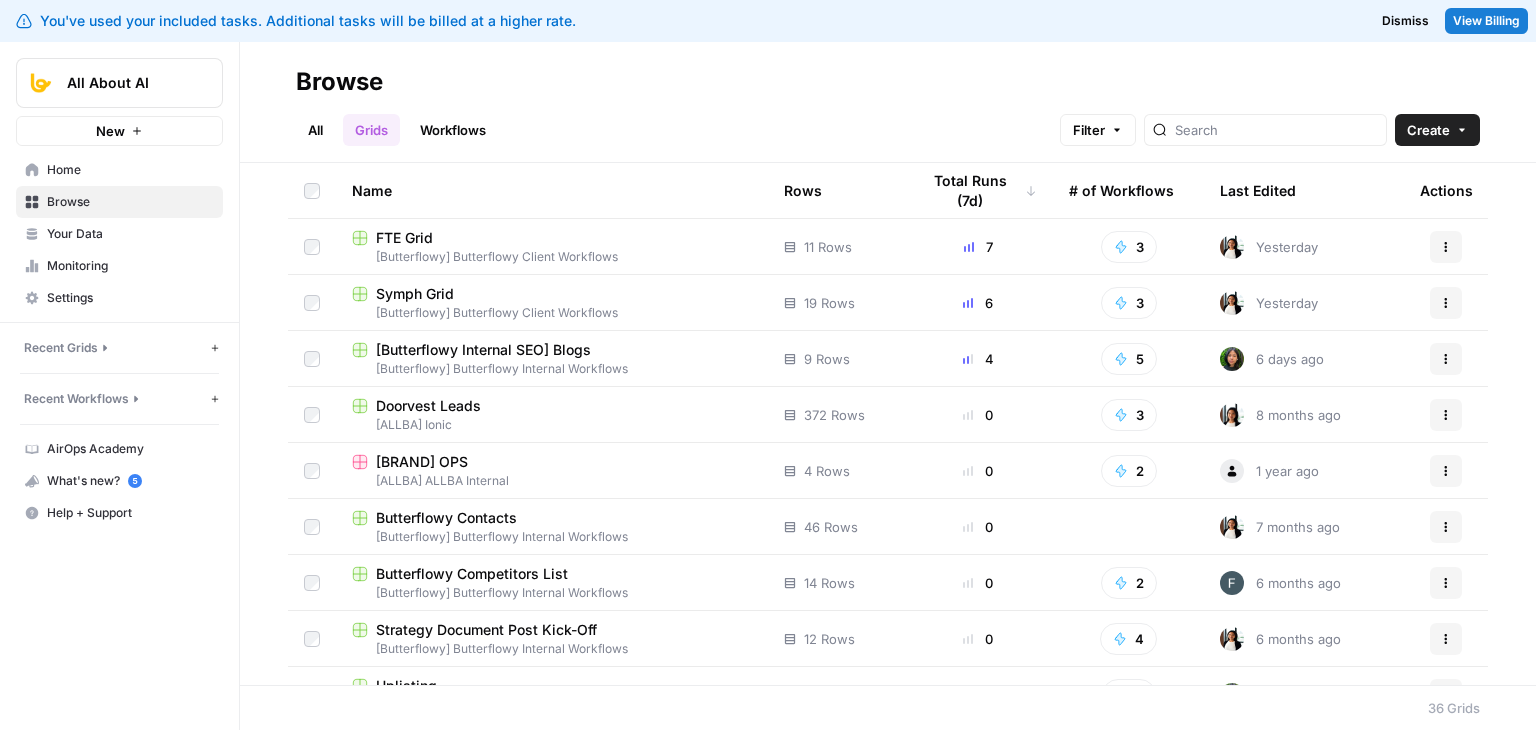 click on "[Butterflowy] Butterflowy Internal Workflows" at bounding box center (552, 369) 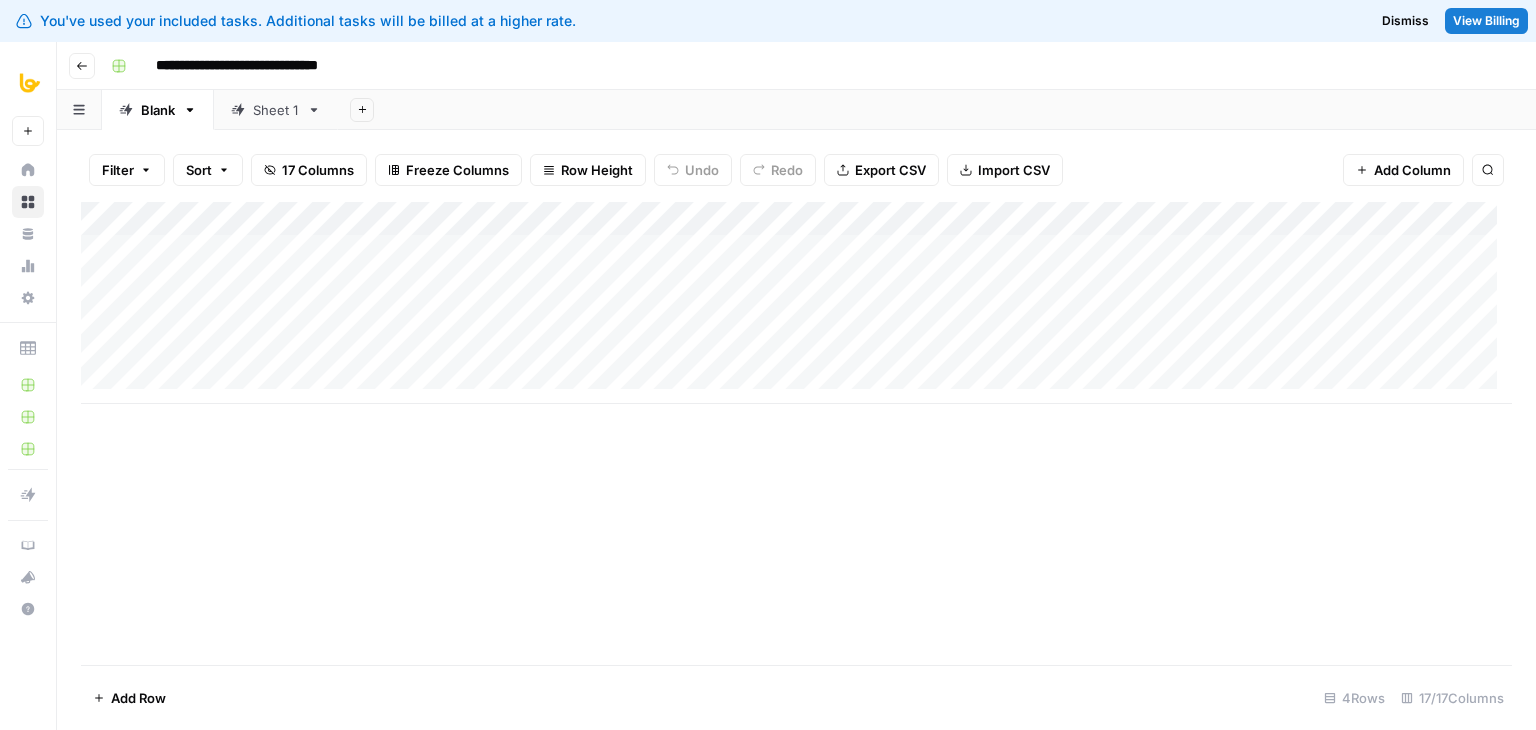 click on "View Billing" at bounding box center (1486, 21) 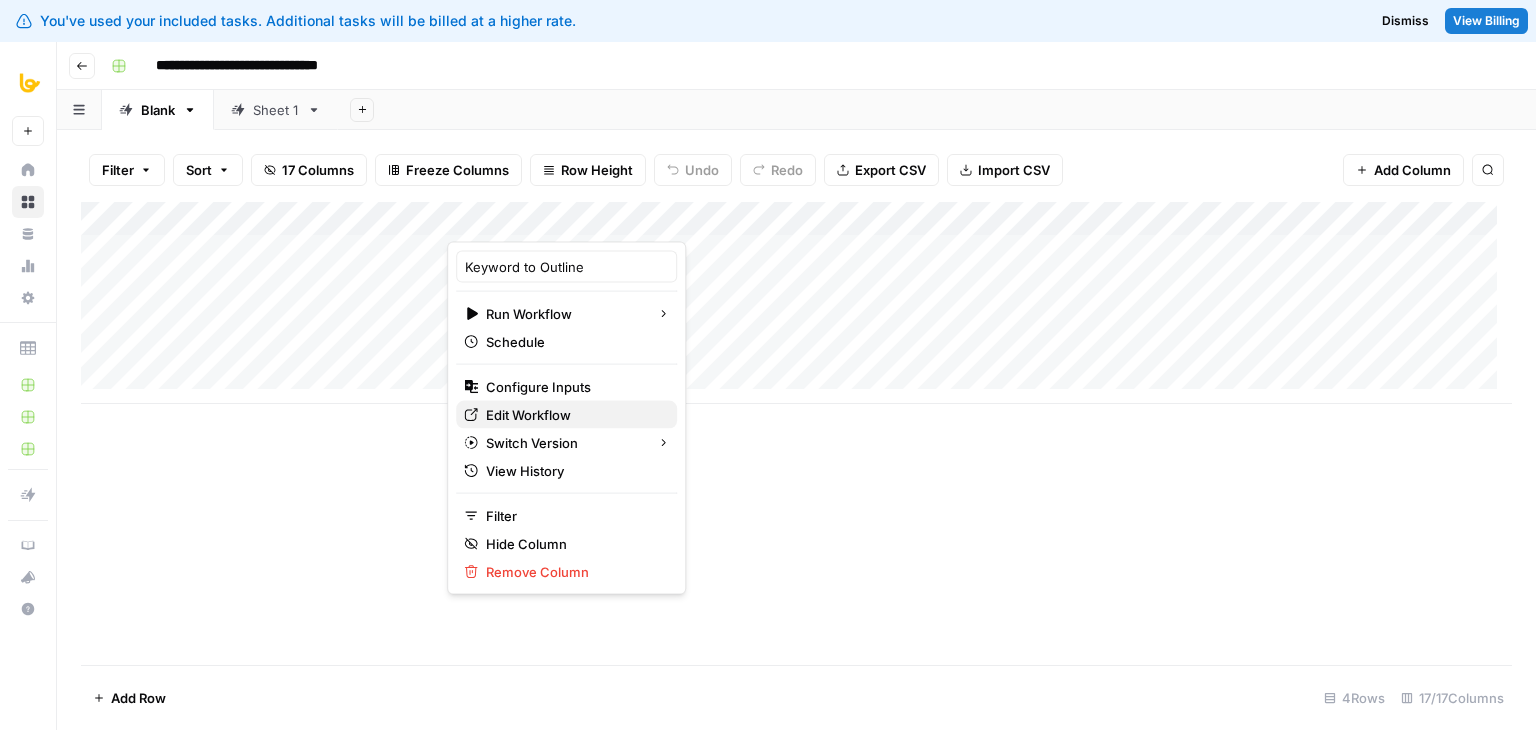 click on "Edit Workflow" at bounding box center [573, 415] 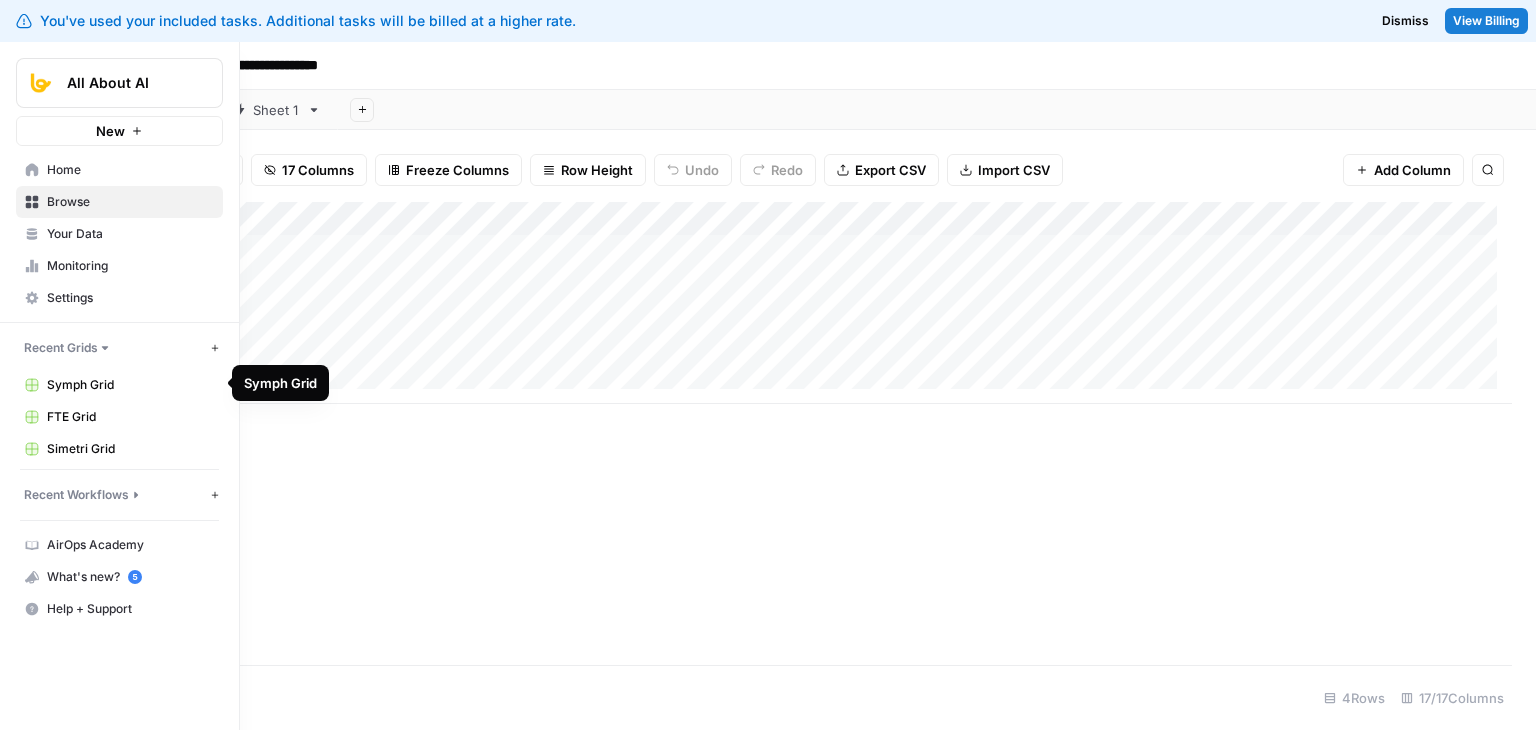 click on "Symph Grid" at bounding box center [130, 385] 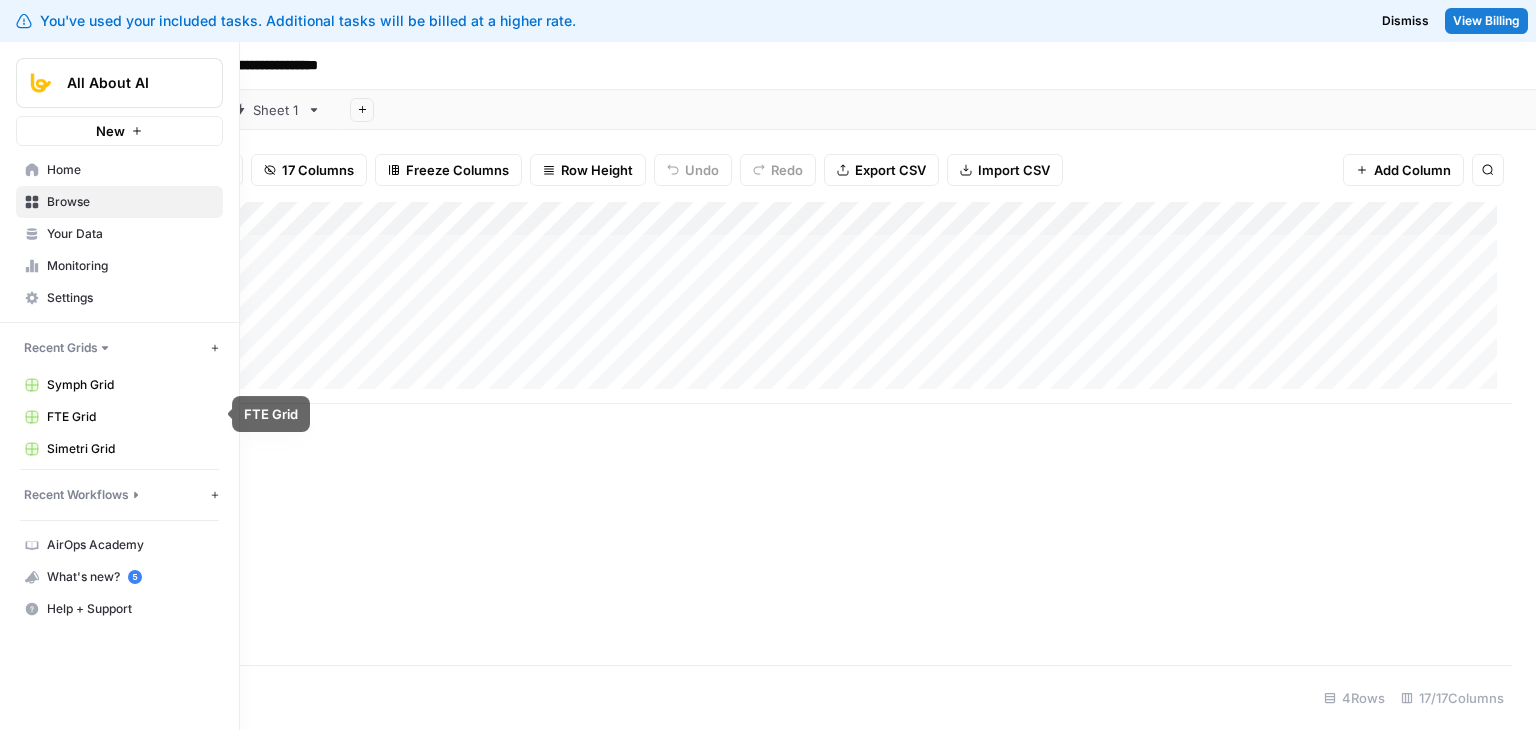 click on "FTE Grid" at bounding box center [130, 417] 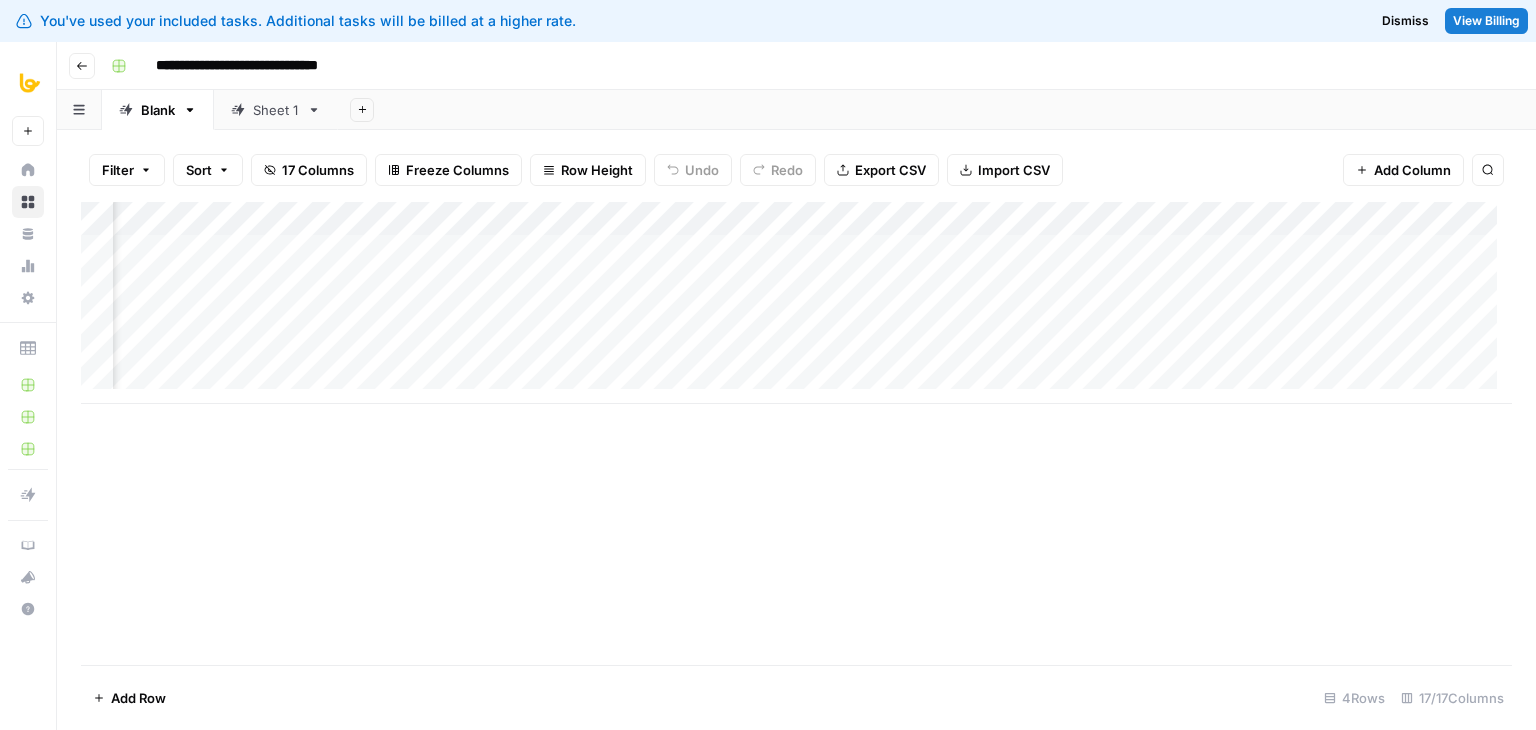 scroll, scrollTop: 0, scrollLeft: 0, axis: both 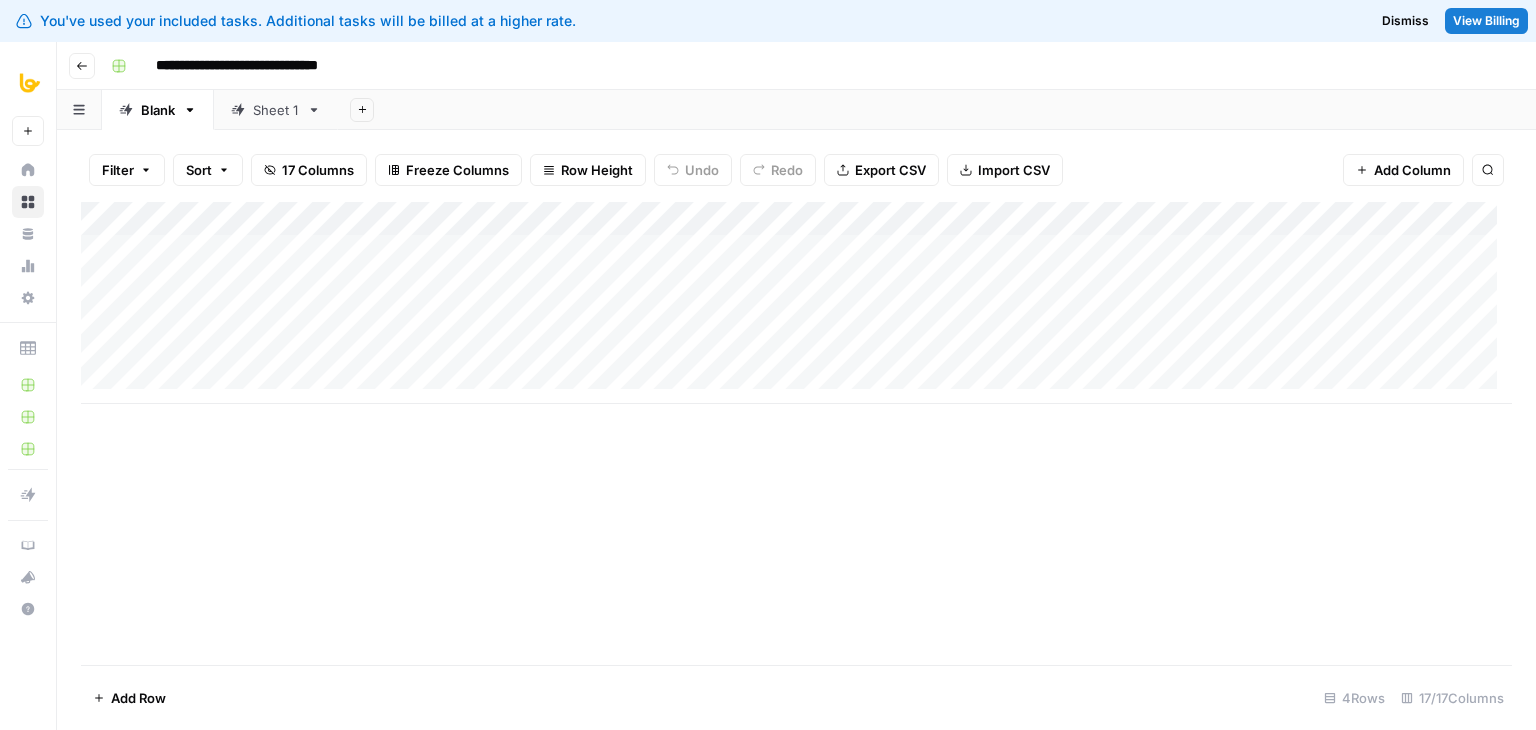 click on "Sheet 1" at bounding box center [276, 110] 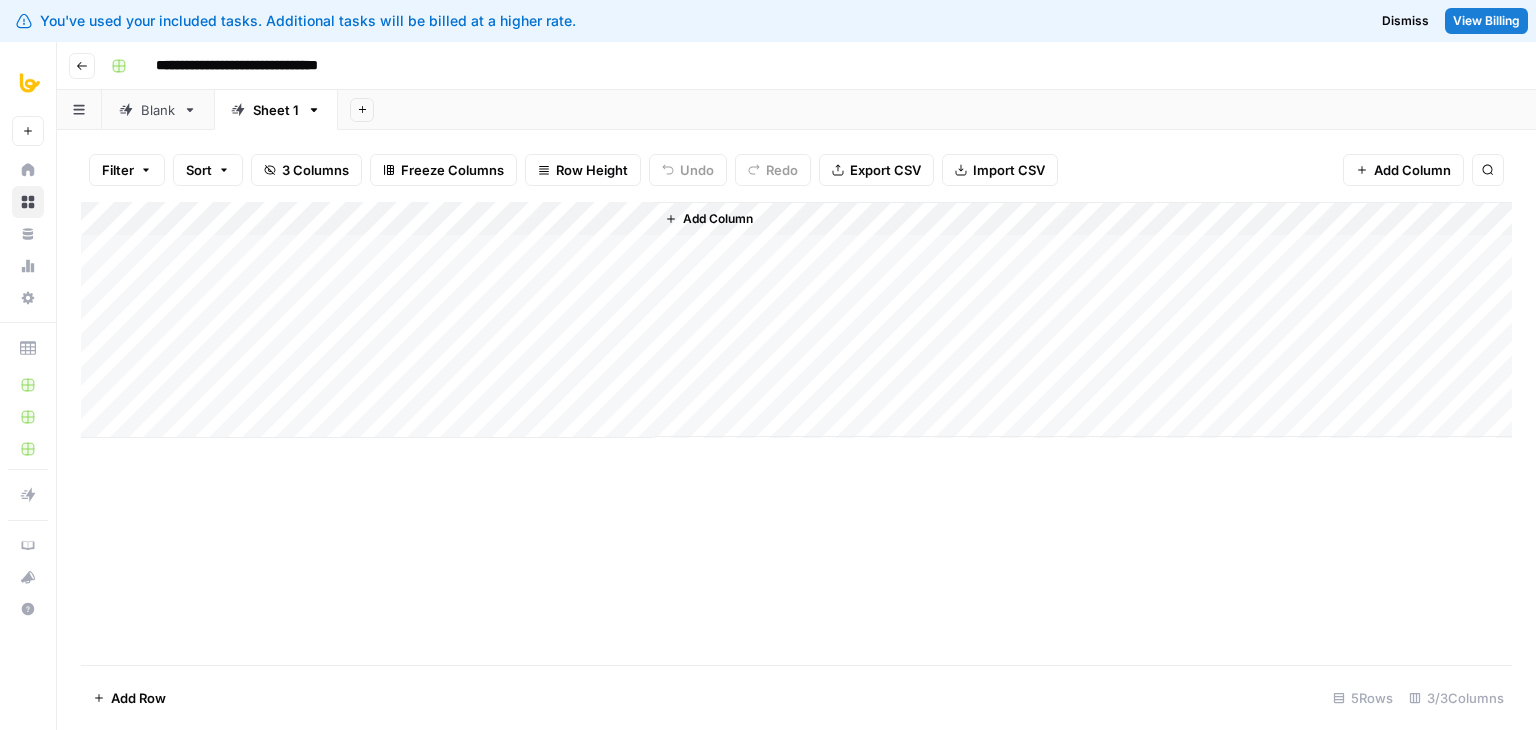 click on "Blank" at bounding box center (158, 110) 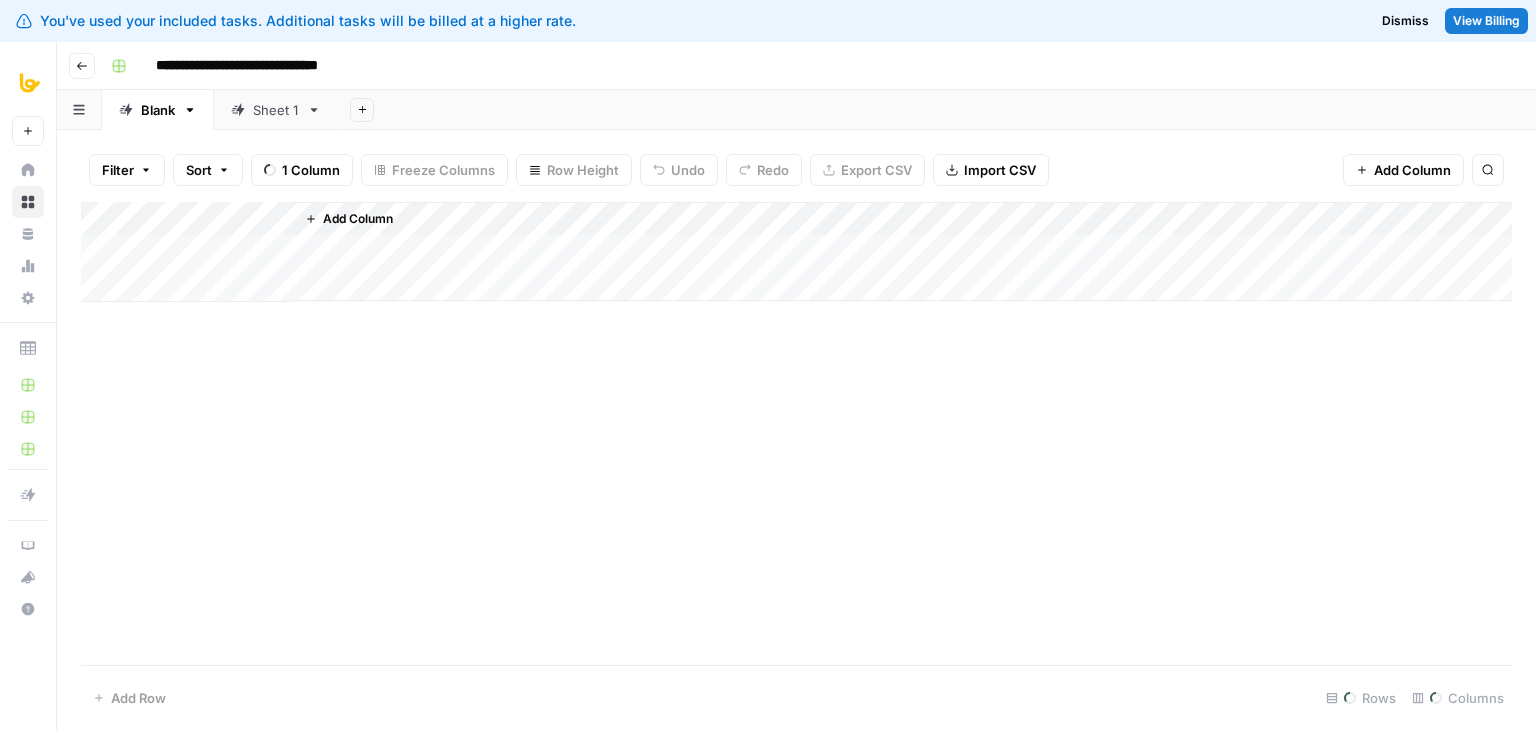 click on "Blank" at bounding box center (158, 110) 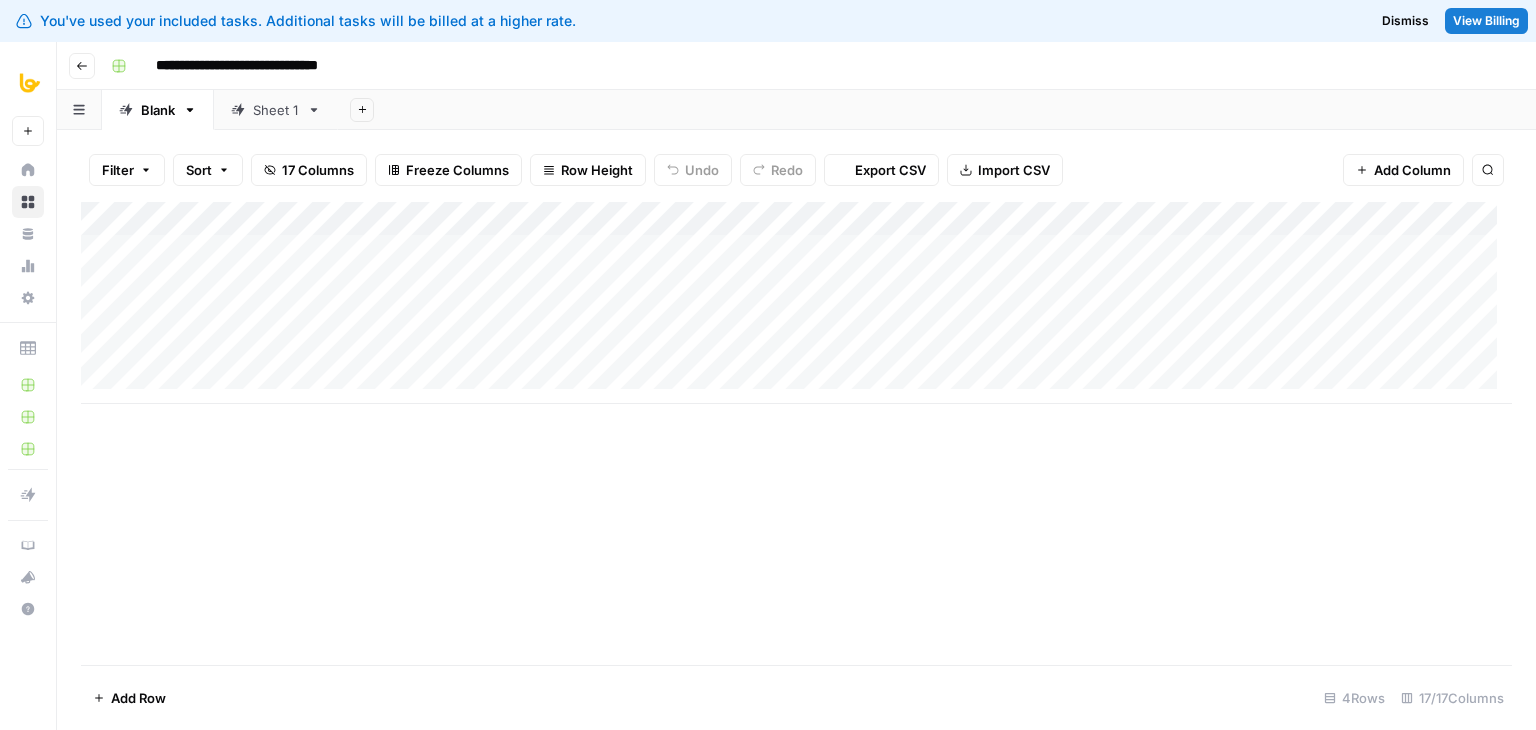 click on "Blank" at bounding box center (158, 110) 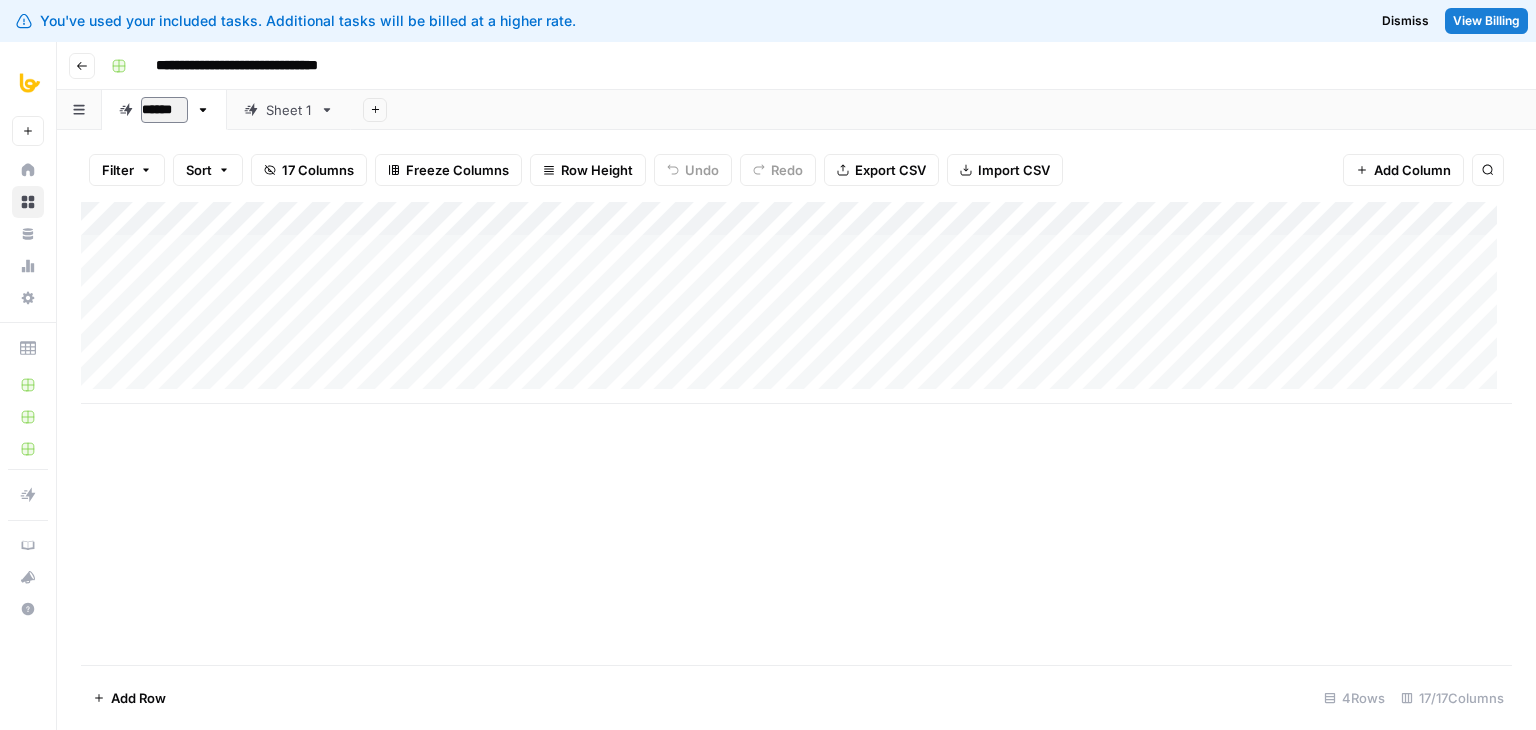 type on "*******" 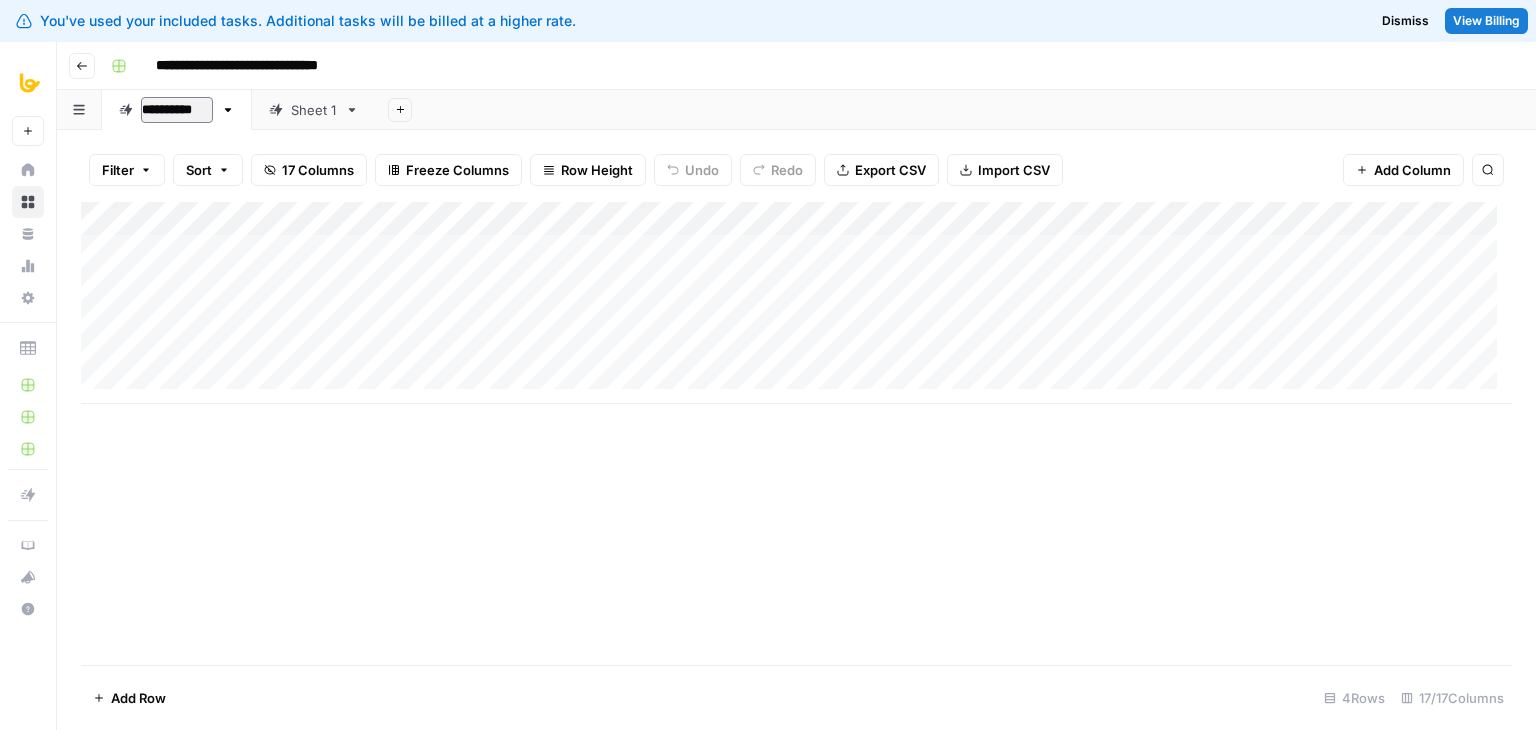 type on "**********" 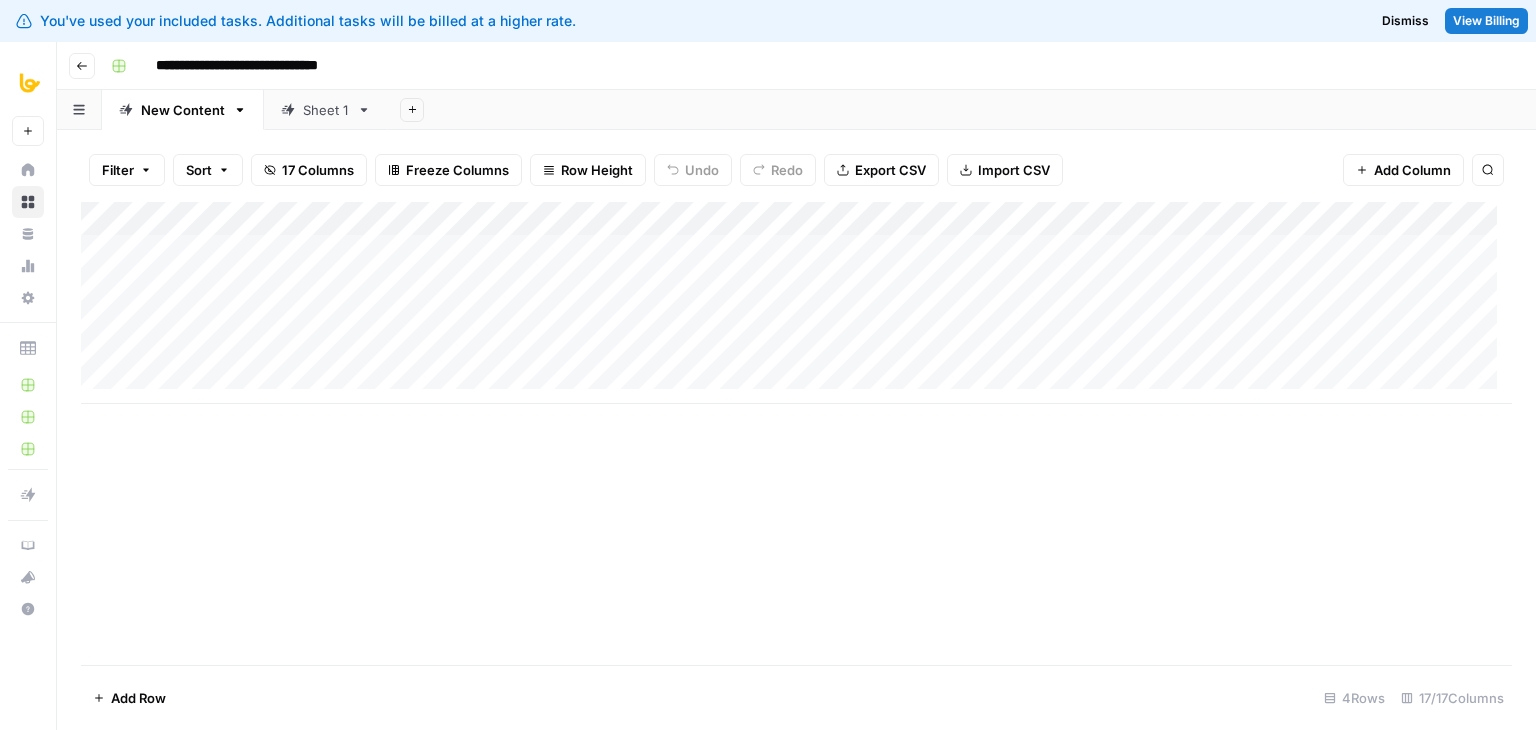 click on "Sheet 1" at bounding box center [326, 110] 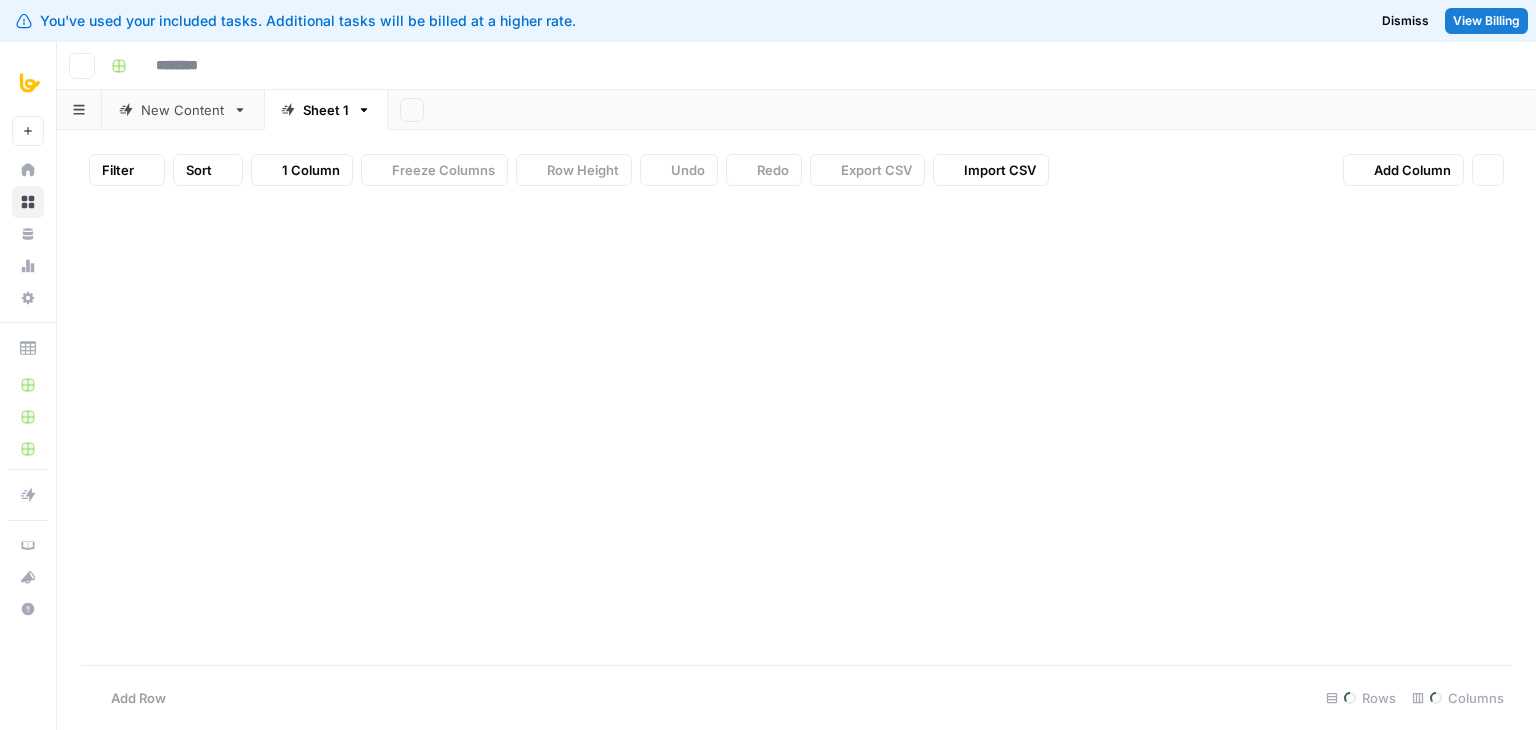 type on "**********" 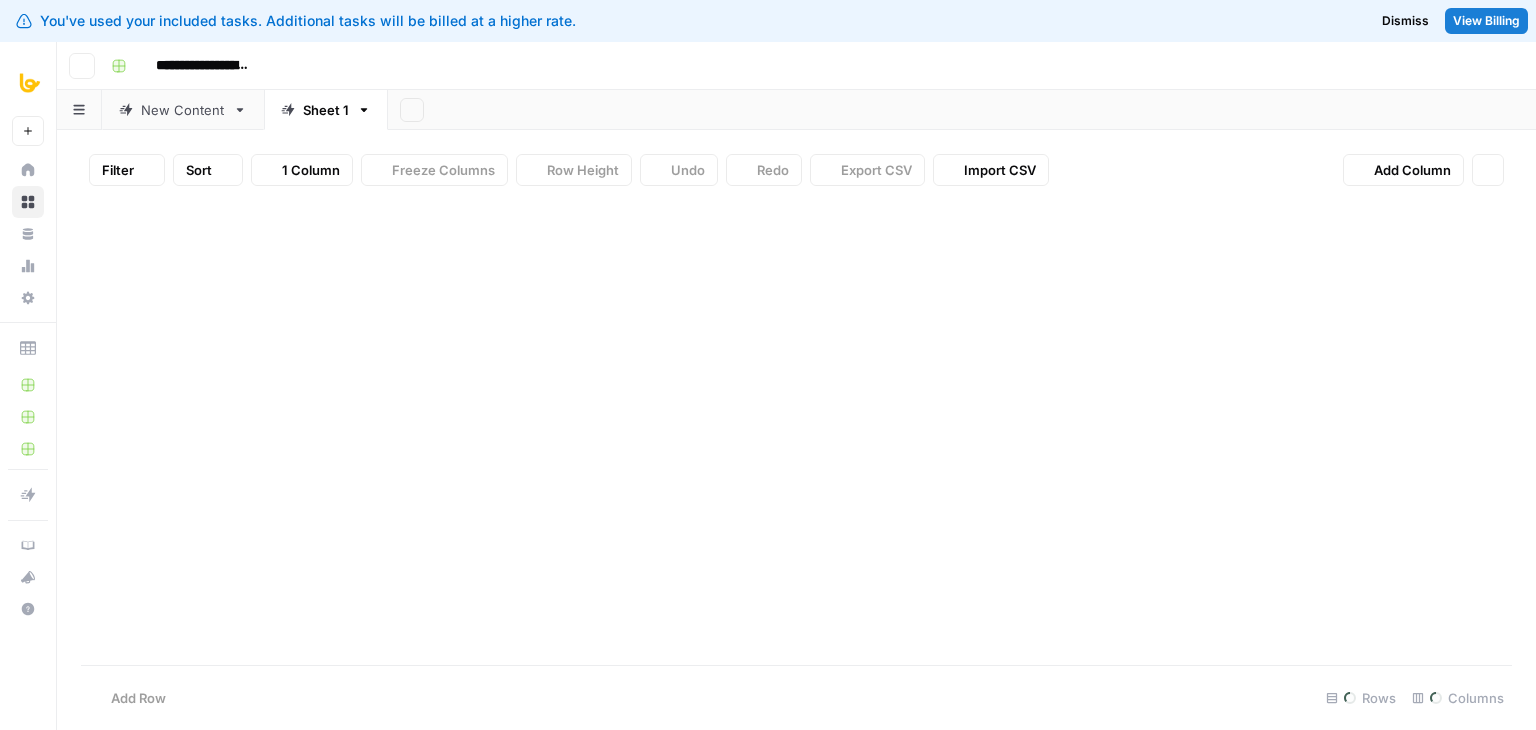 click on "Sheet 1" at bounding box center (326, 110) 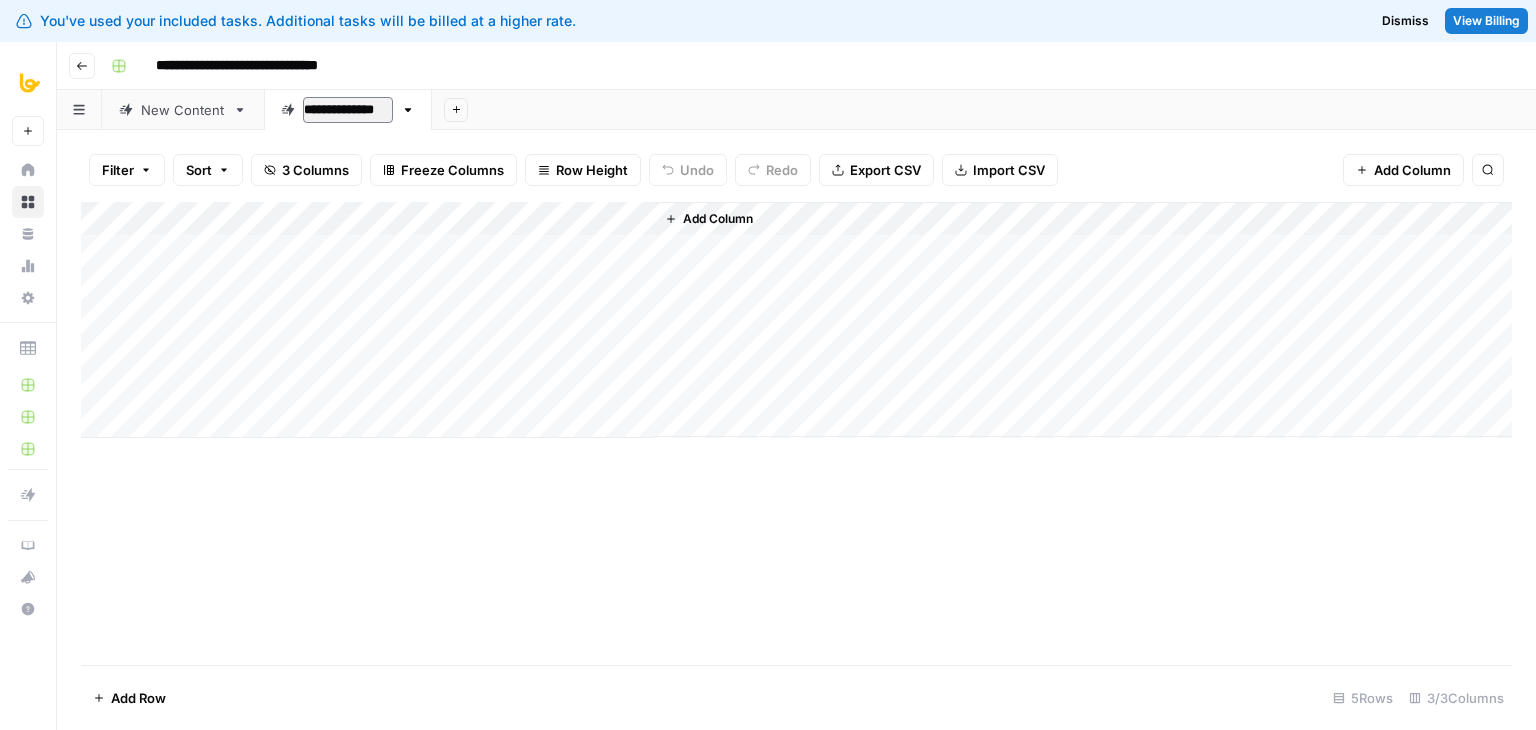 type on "**********" 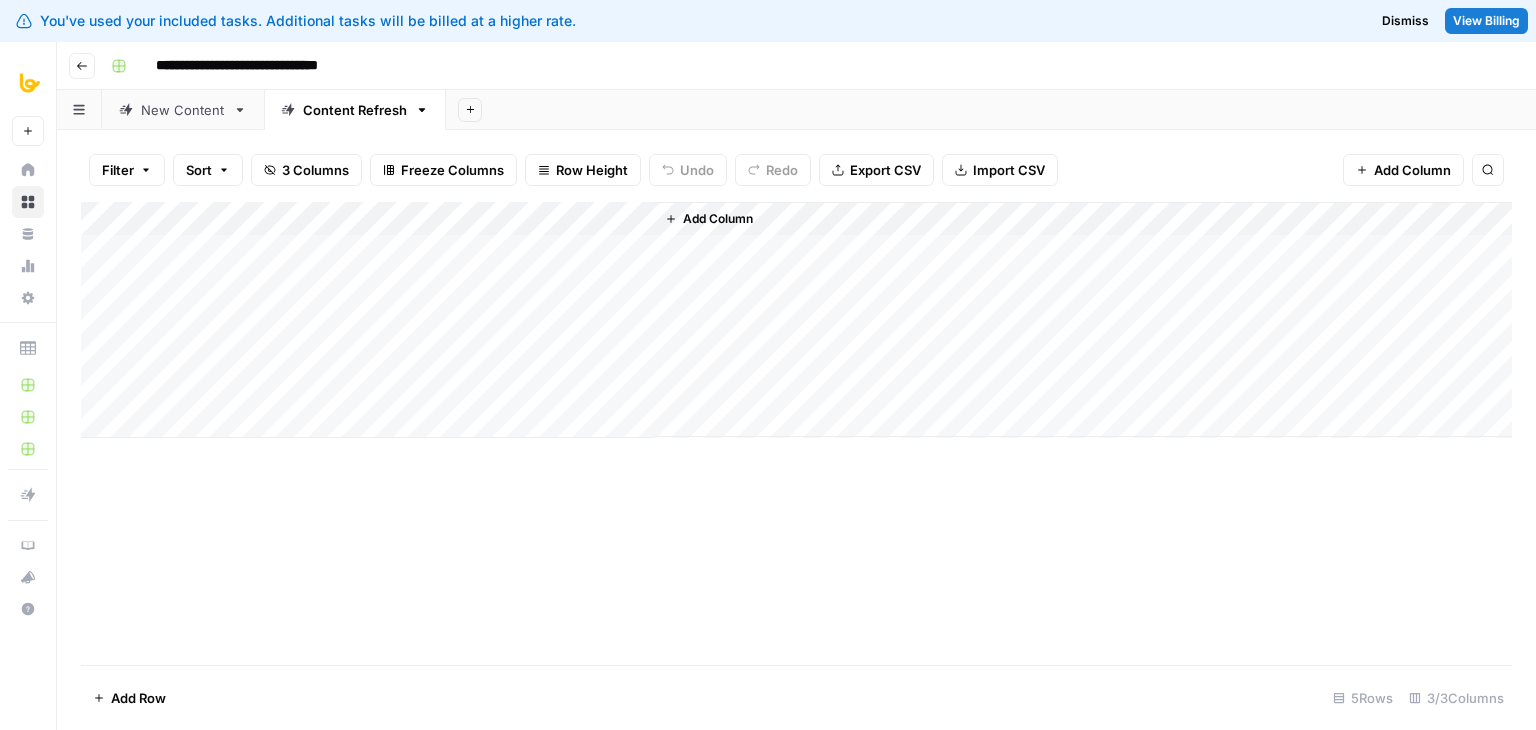 click on "Add Column" at bounding box center (796, 433) 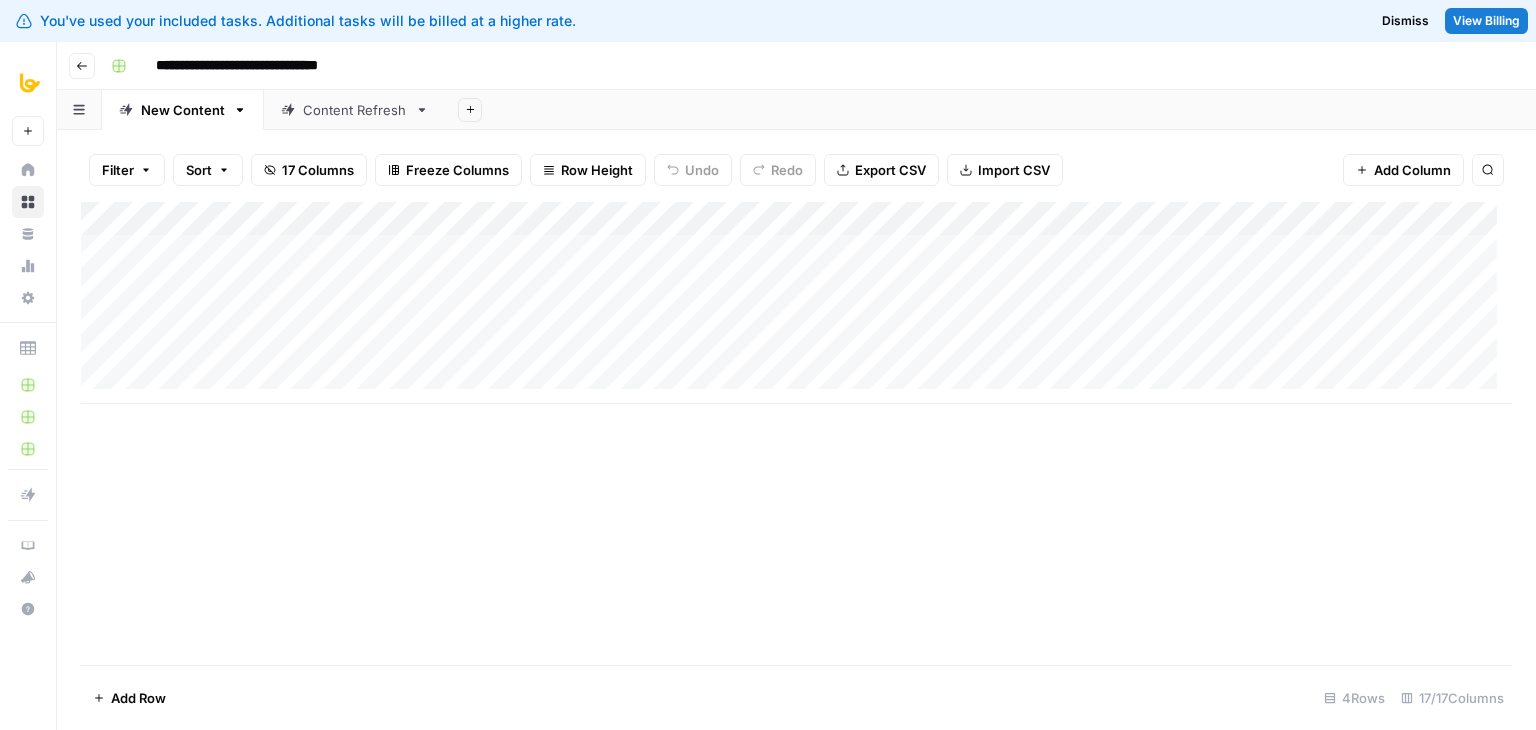 scroll, scrollTop: 0, scrollLeft: 0, axis: both 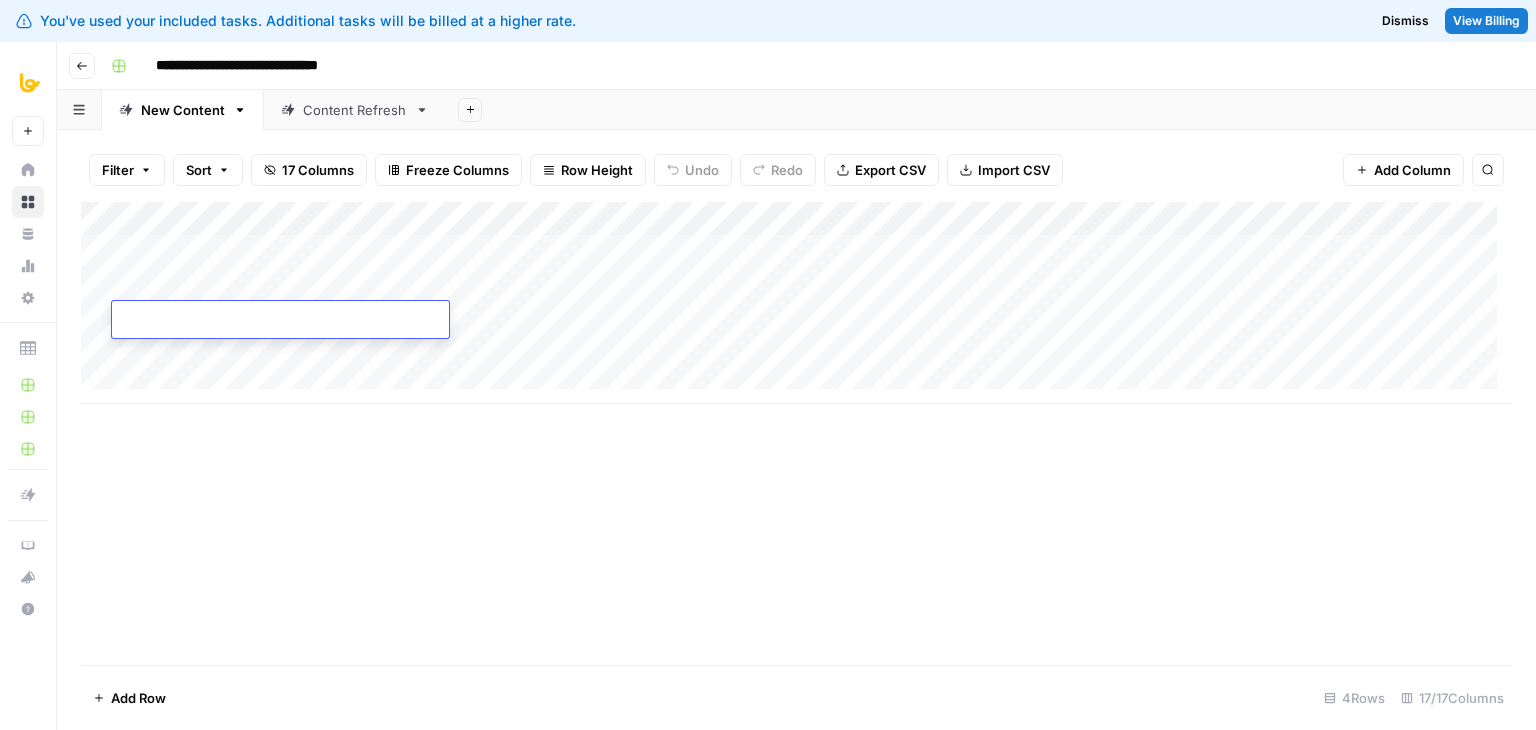 click at bounding box center (280, 321) 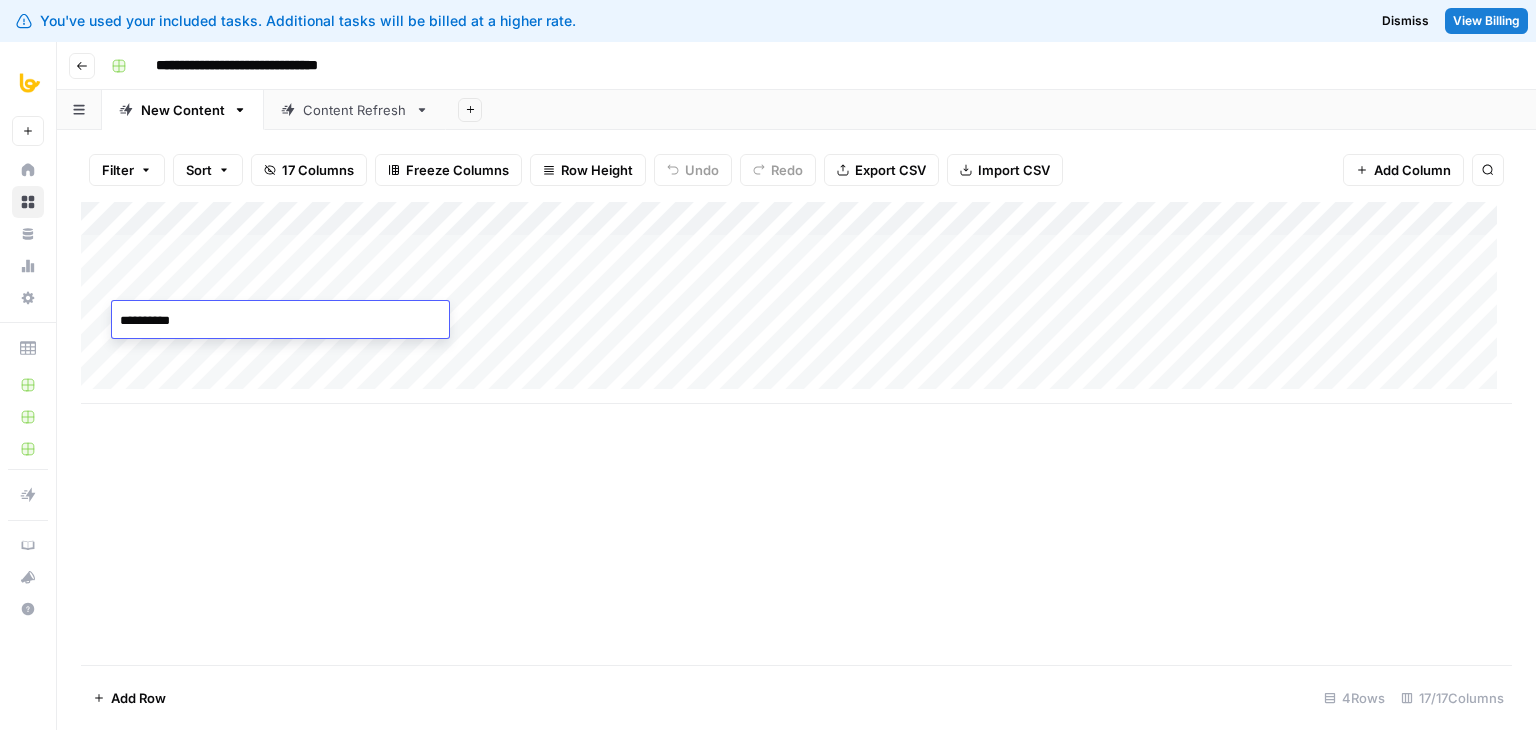 type on "*" 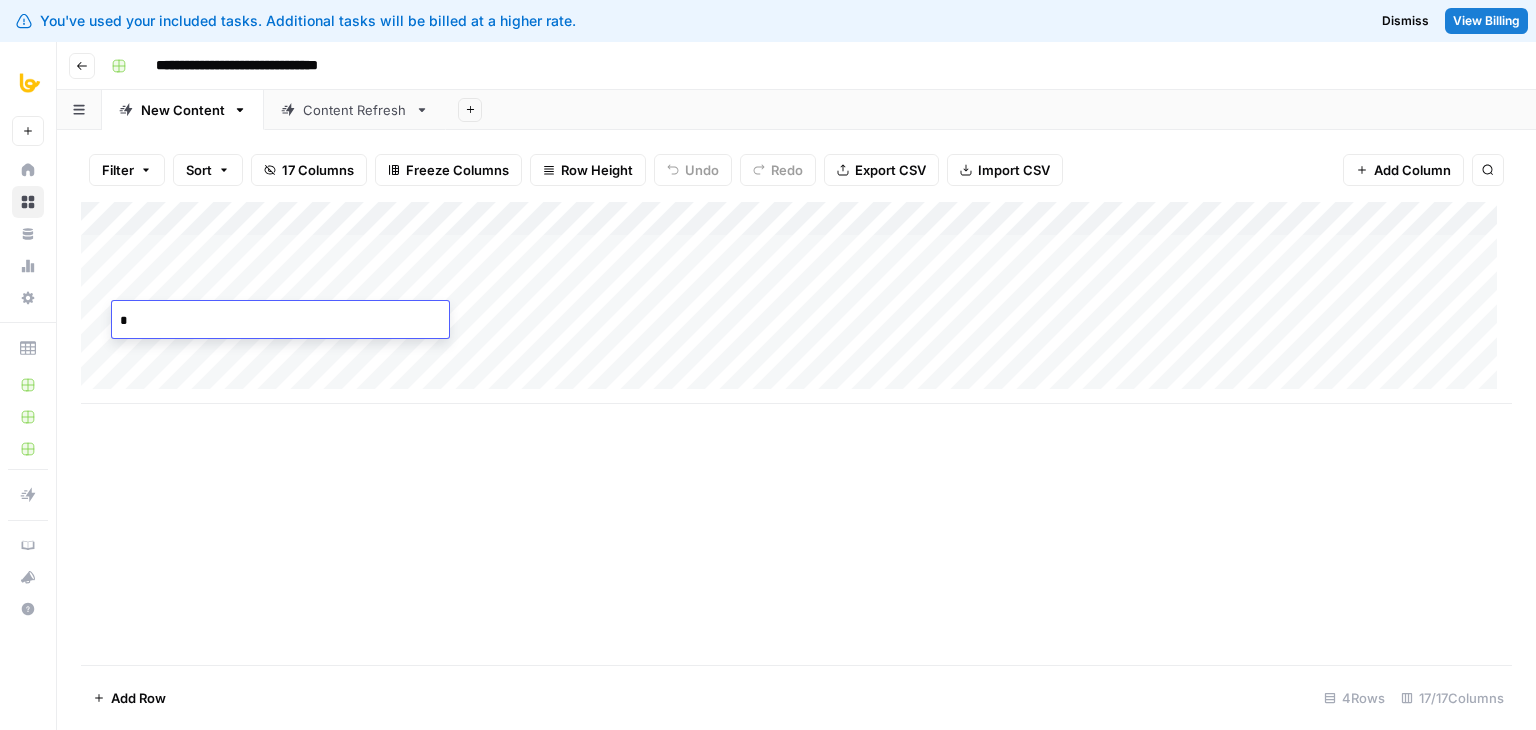 type 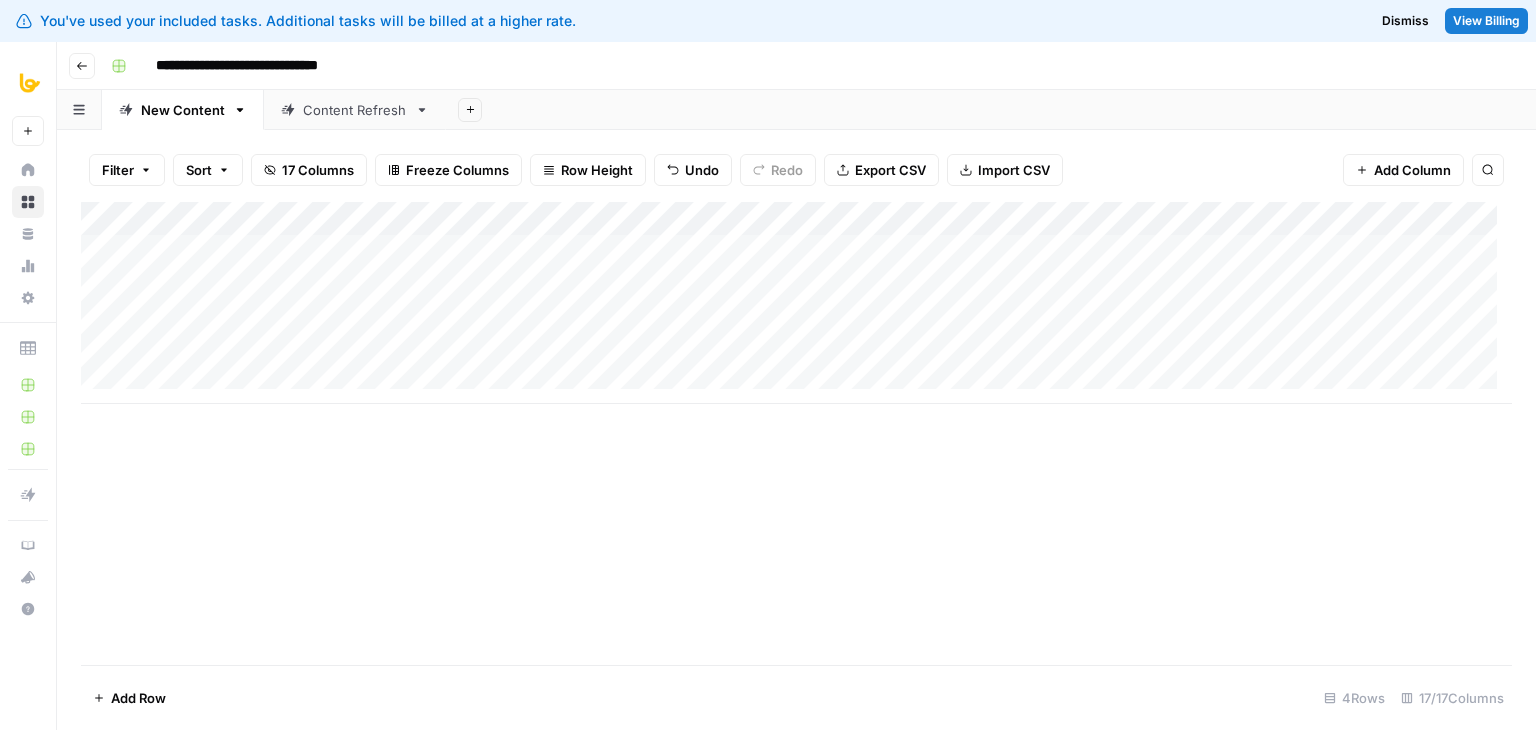 click on "Add Column" at bounding box center [796, 433] 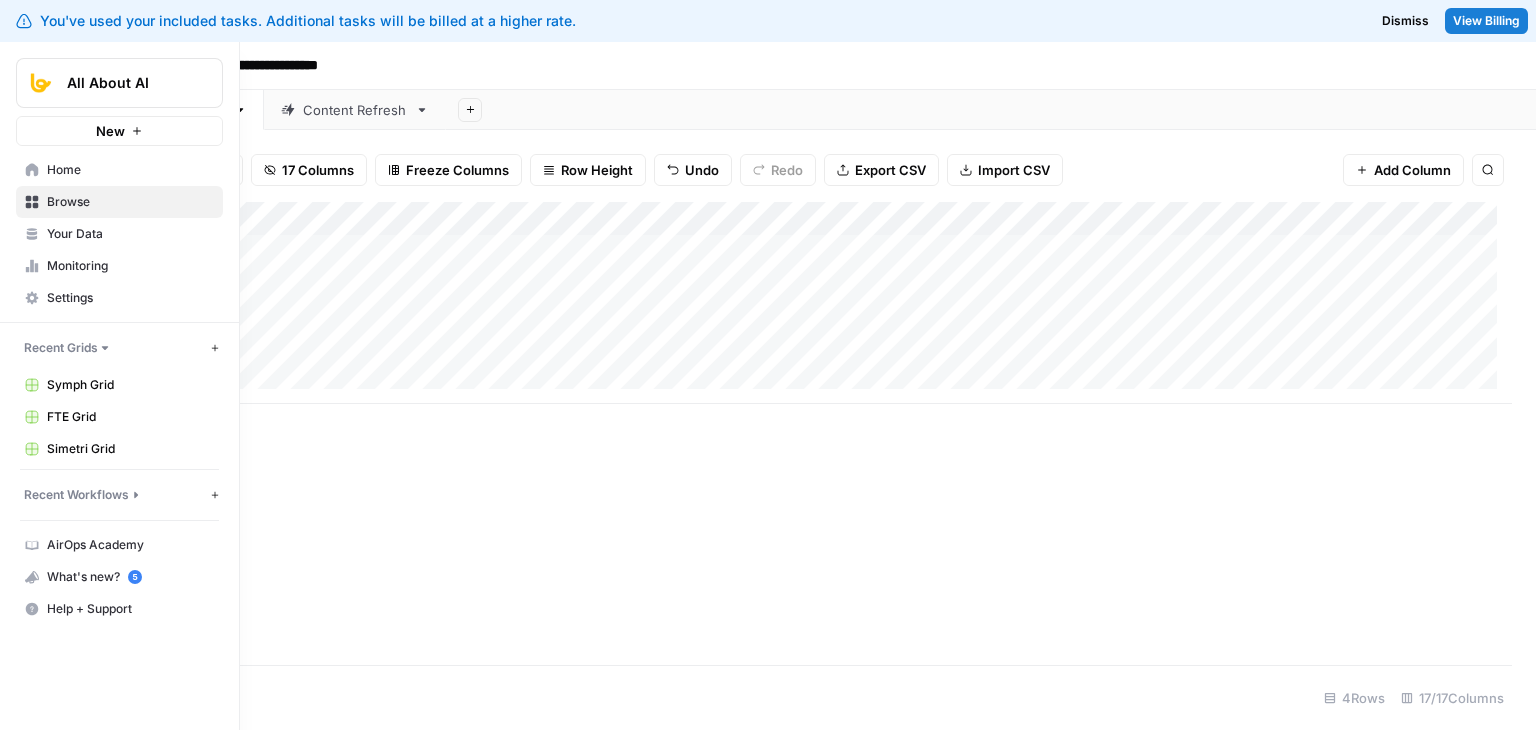 click on "Home" at bounding box center (130, 170) 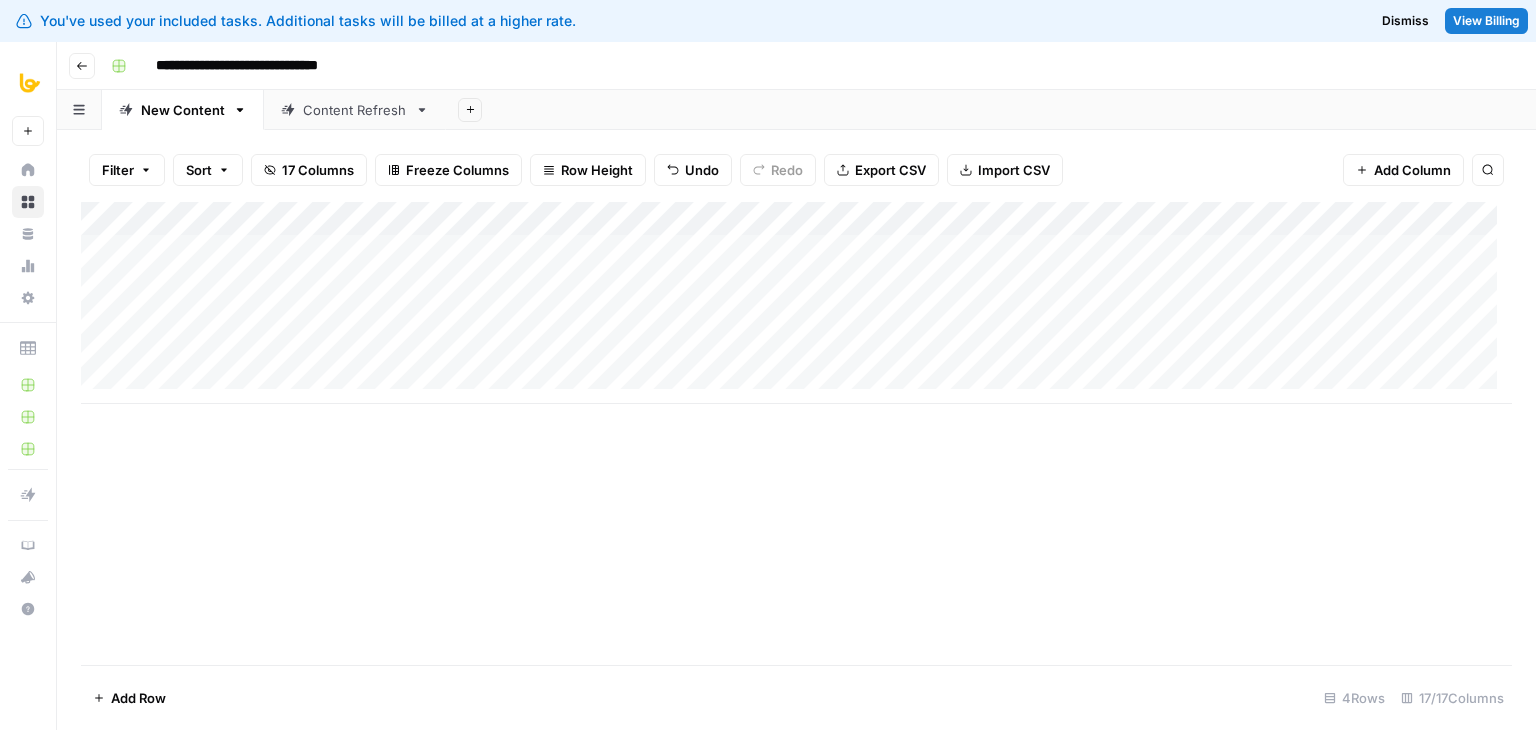 click on "Content Refresh" at bounding box center (355, 110) 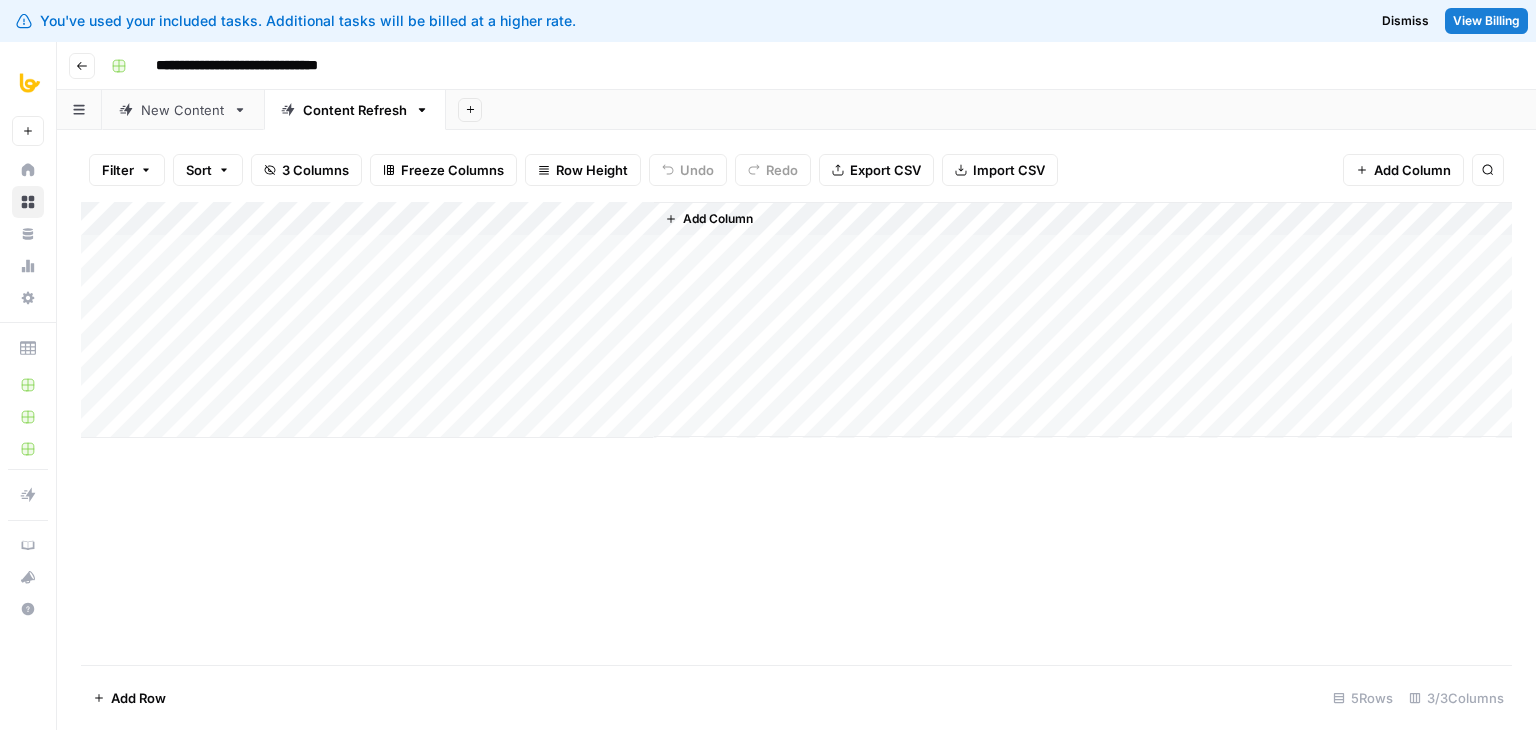 click on "New Content" at bounding box center (183, 110) 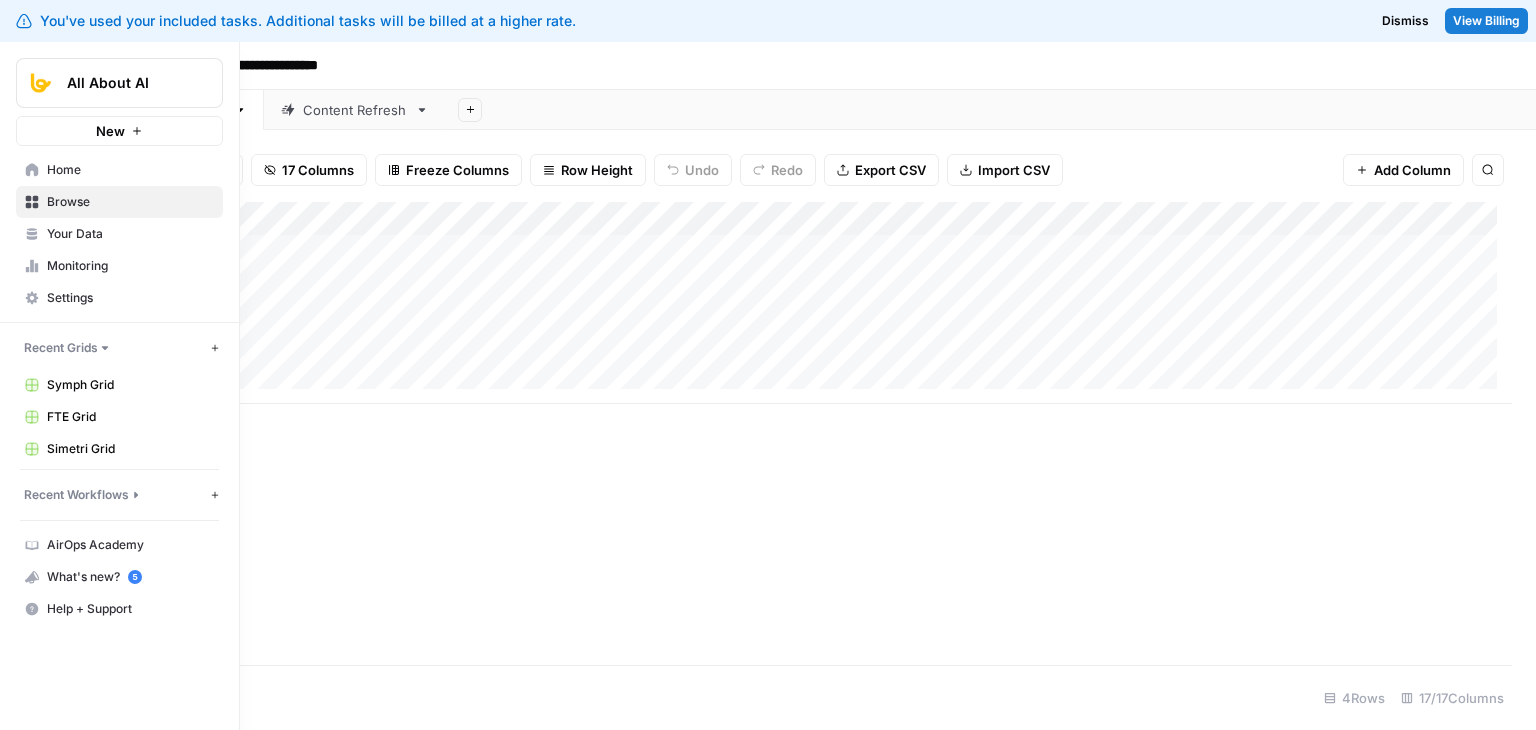 click on "Home" at bounding box center (130, 170) 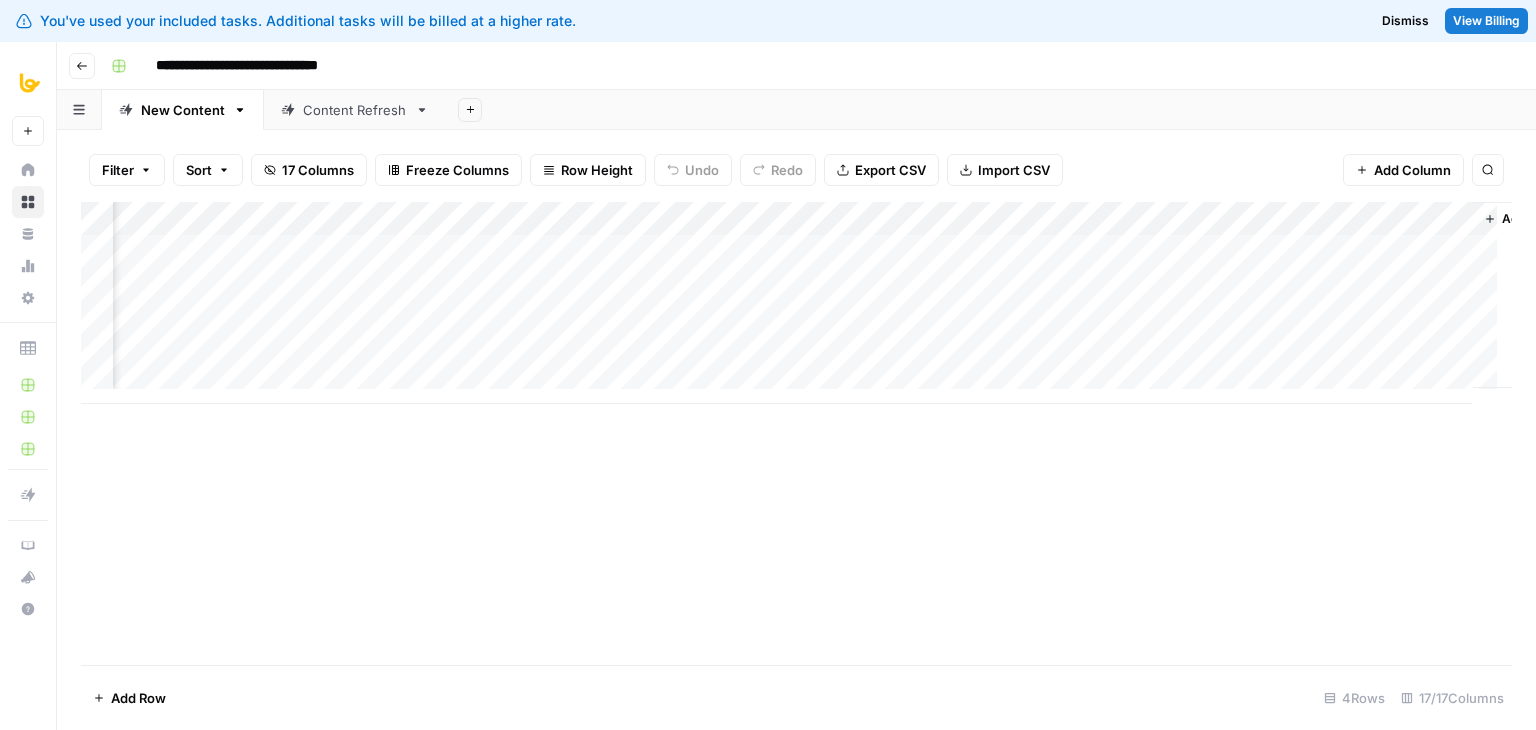 scroll, scrollTop: 0, scrollLeft: 1863, axis: horizontal 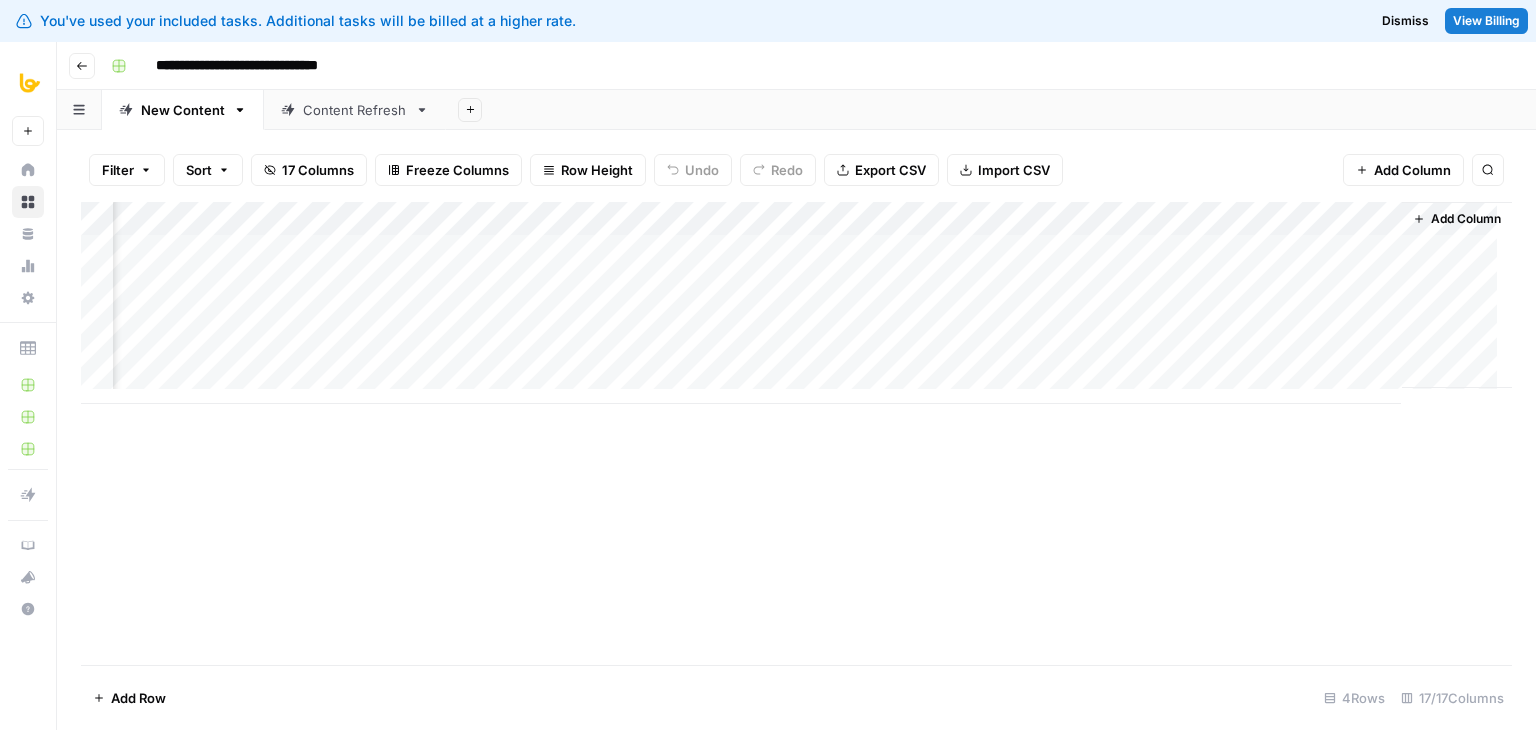 click on "Add Column" at bounding box center (1466, 219) 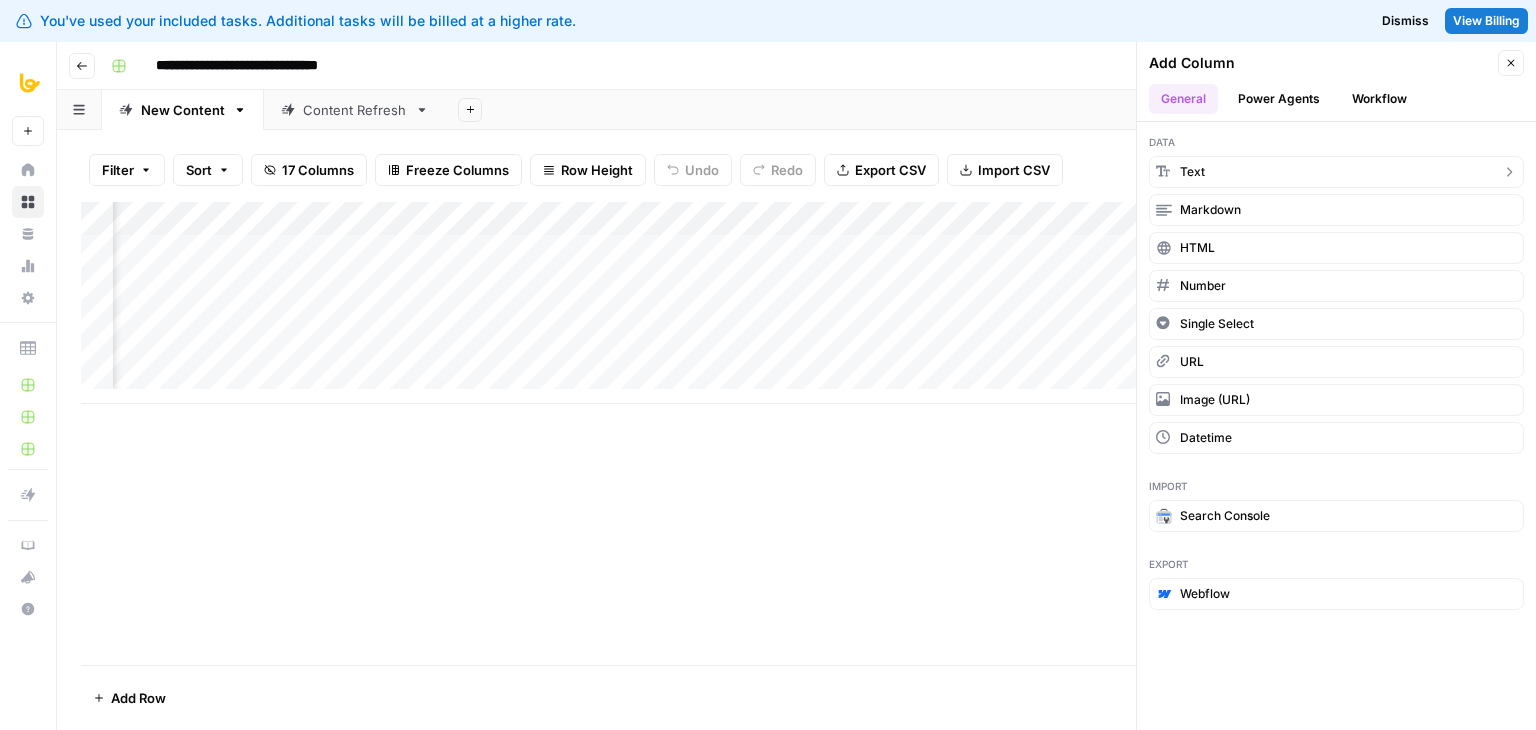 click on "text" at bounding box center (1336, 172) 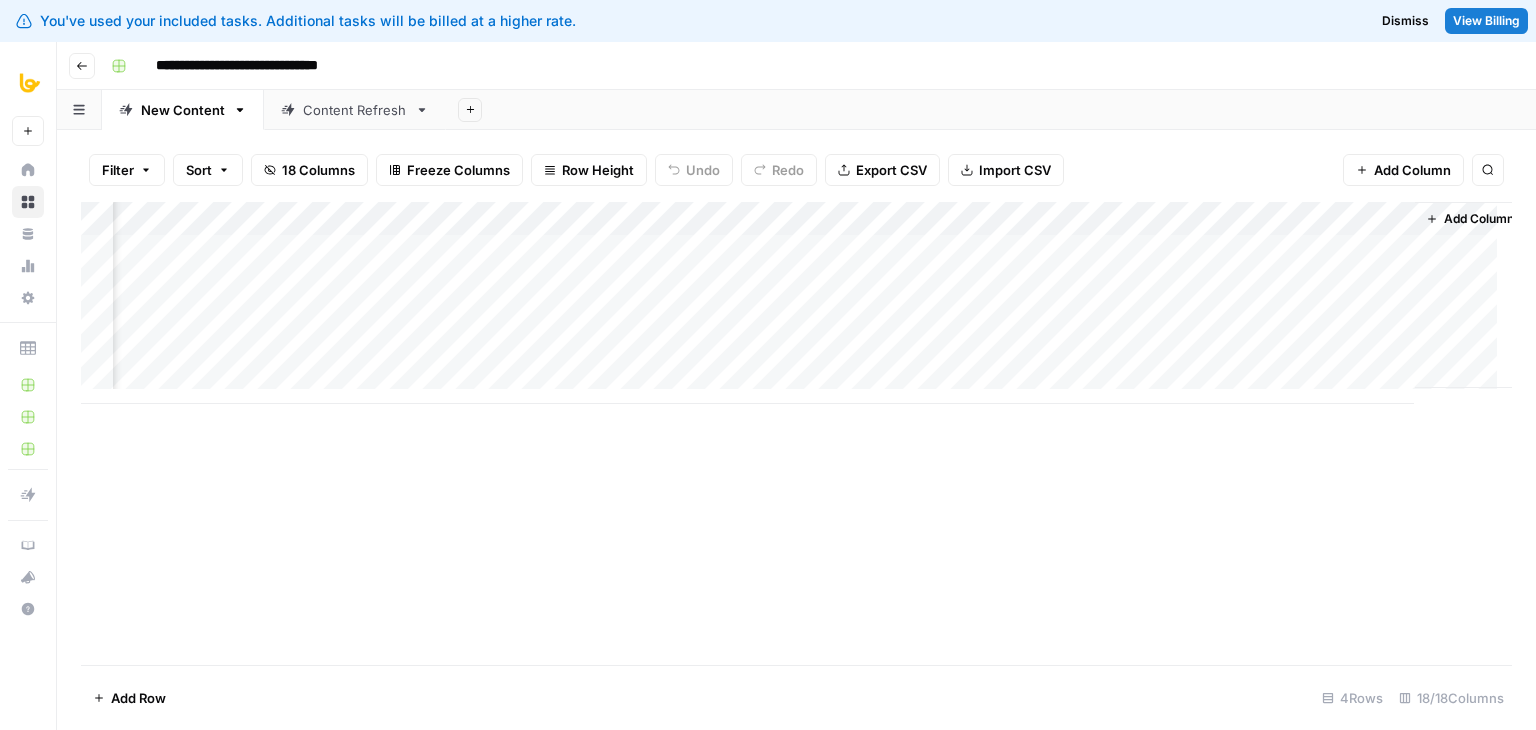 scroll, scrollTop: 0, scrollLeft: 2043, axis: horizontal 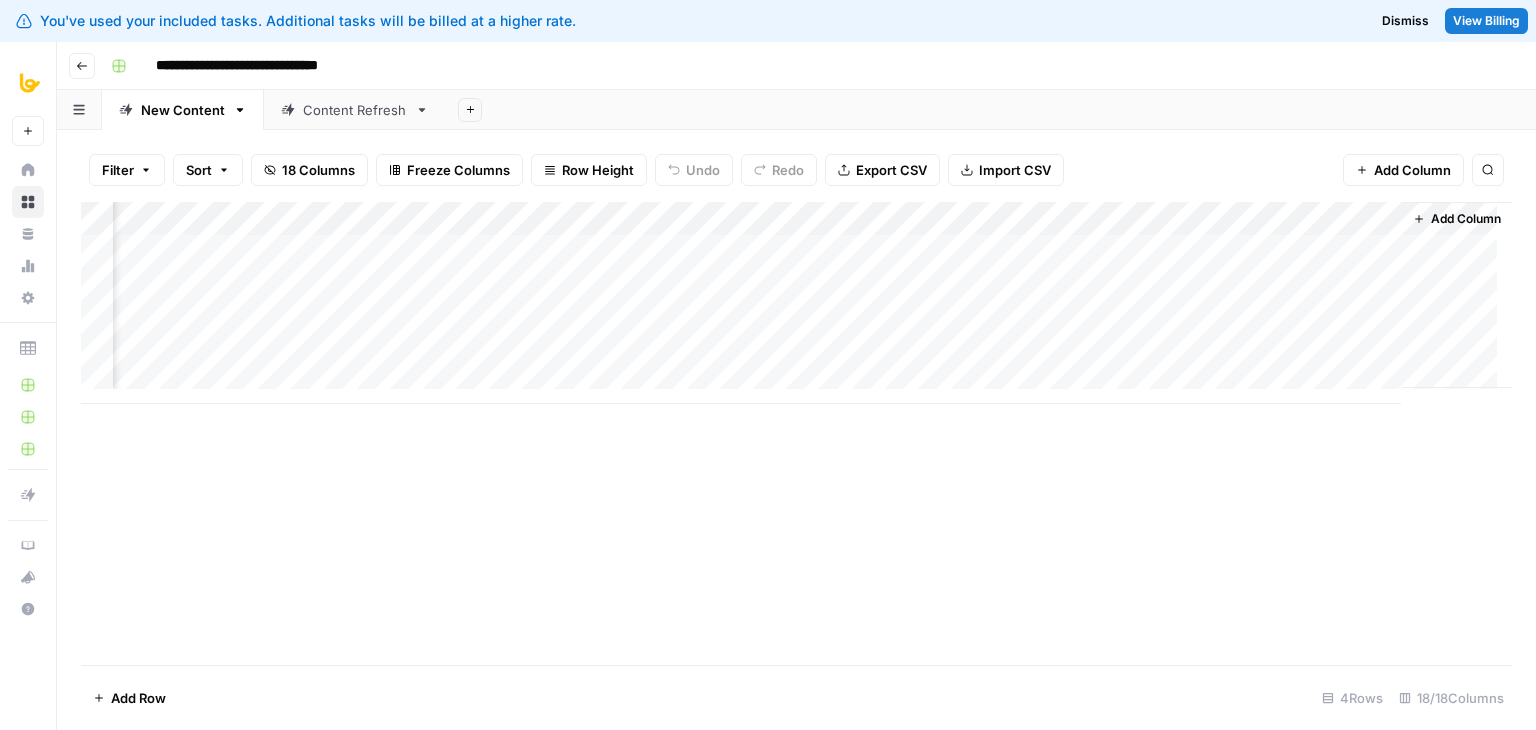 click on "Add Column" at bounding box center (796, 303) 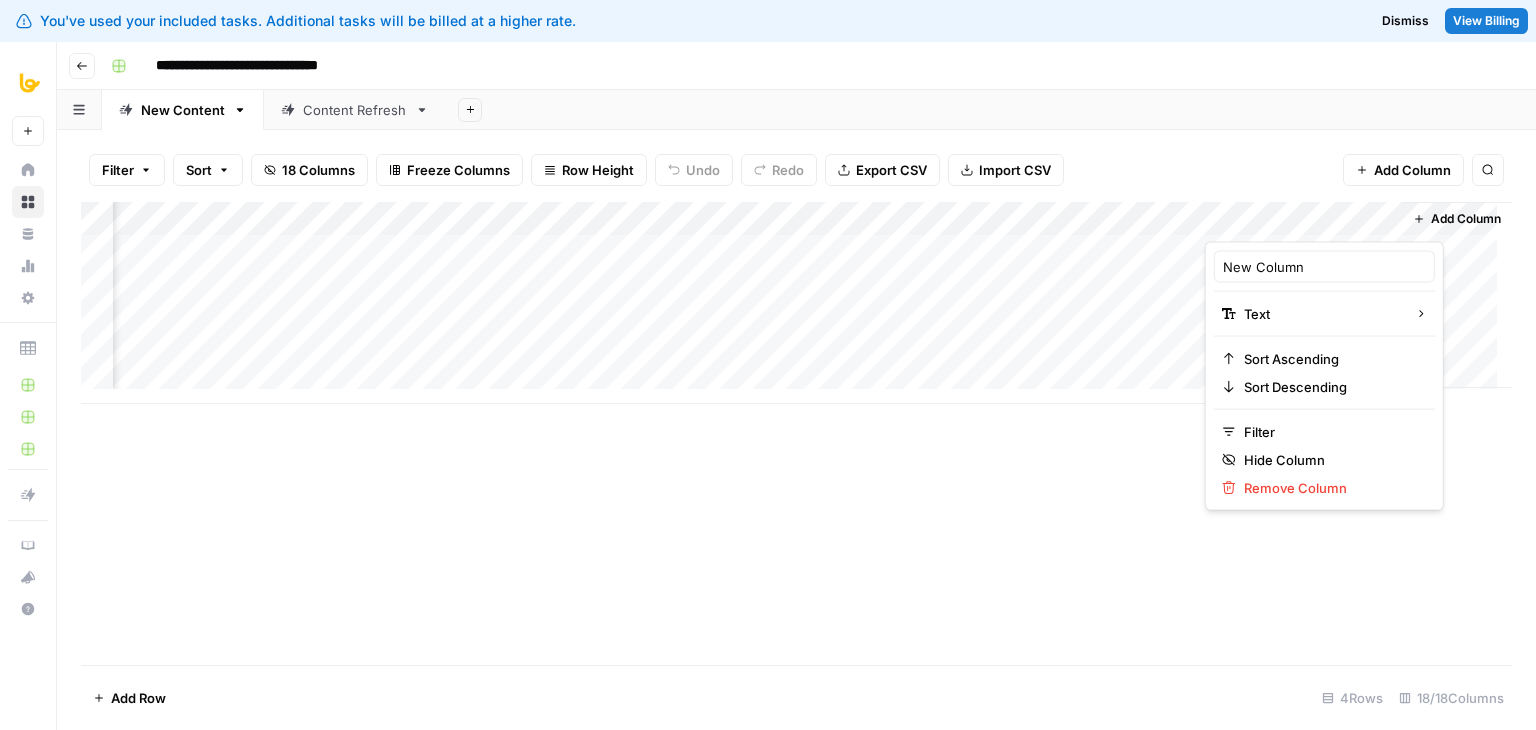 click at bounding box center (1295, 222) 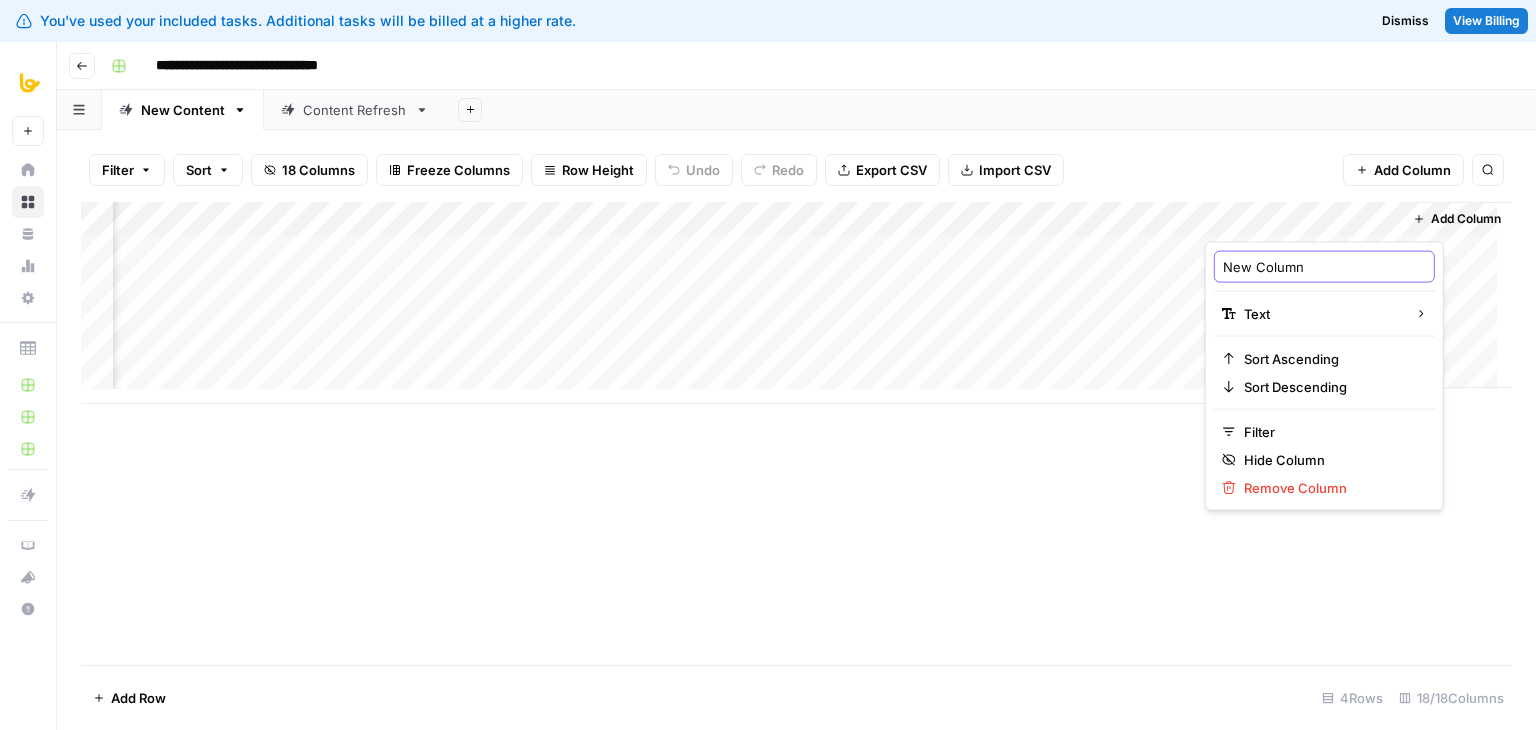 click on "New Column" at bounding box center [1324, 267] 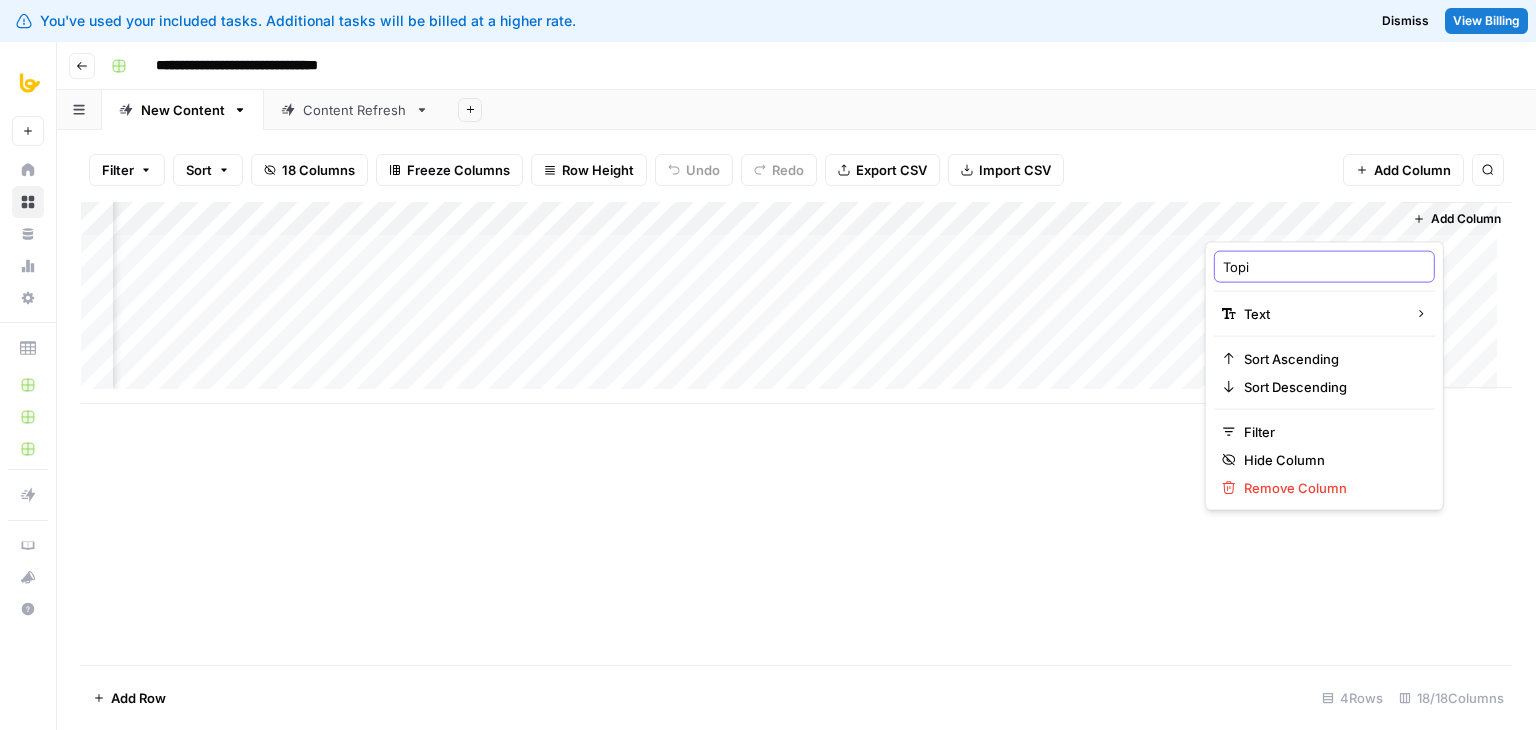 type on "Topic" 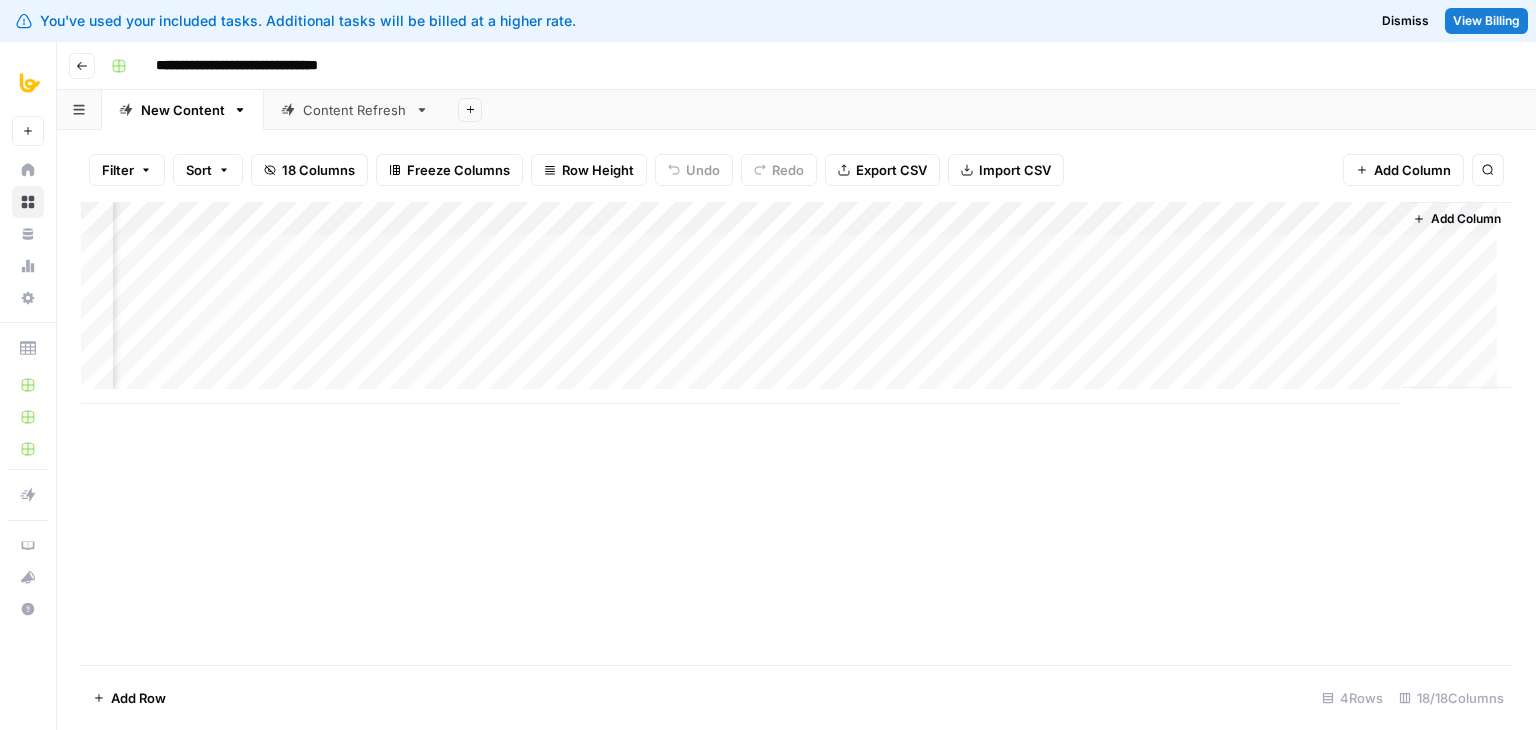 drag, startPoint x: 1313, startPoint y: 207, endPoint x: 1304, endPoint y: 227, distance: 21.931713 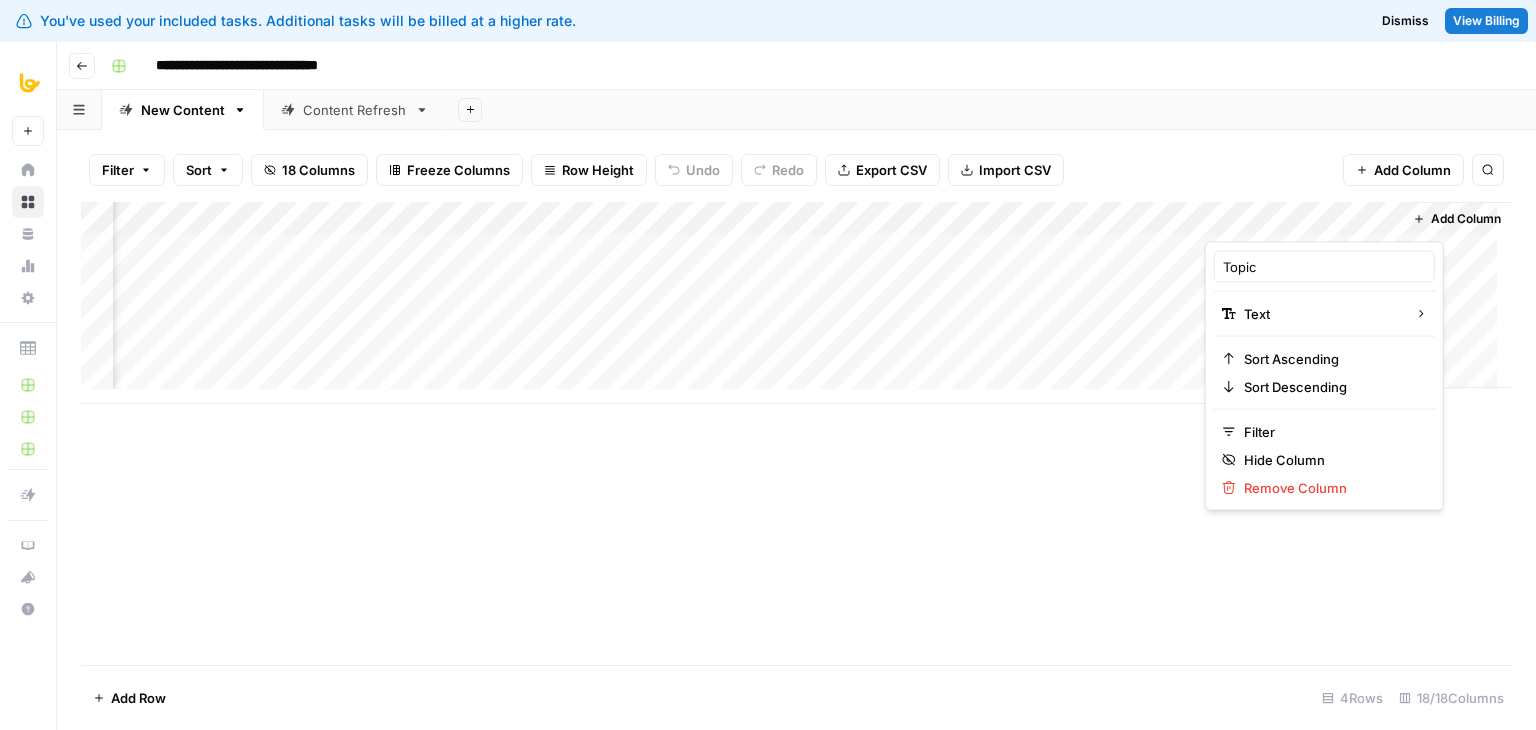 drag, startPoint x: 1321, startPoint y: 213, endPoint x: 1245, endPoint y: 229, distance: 77.665955 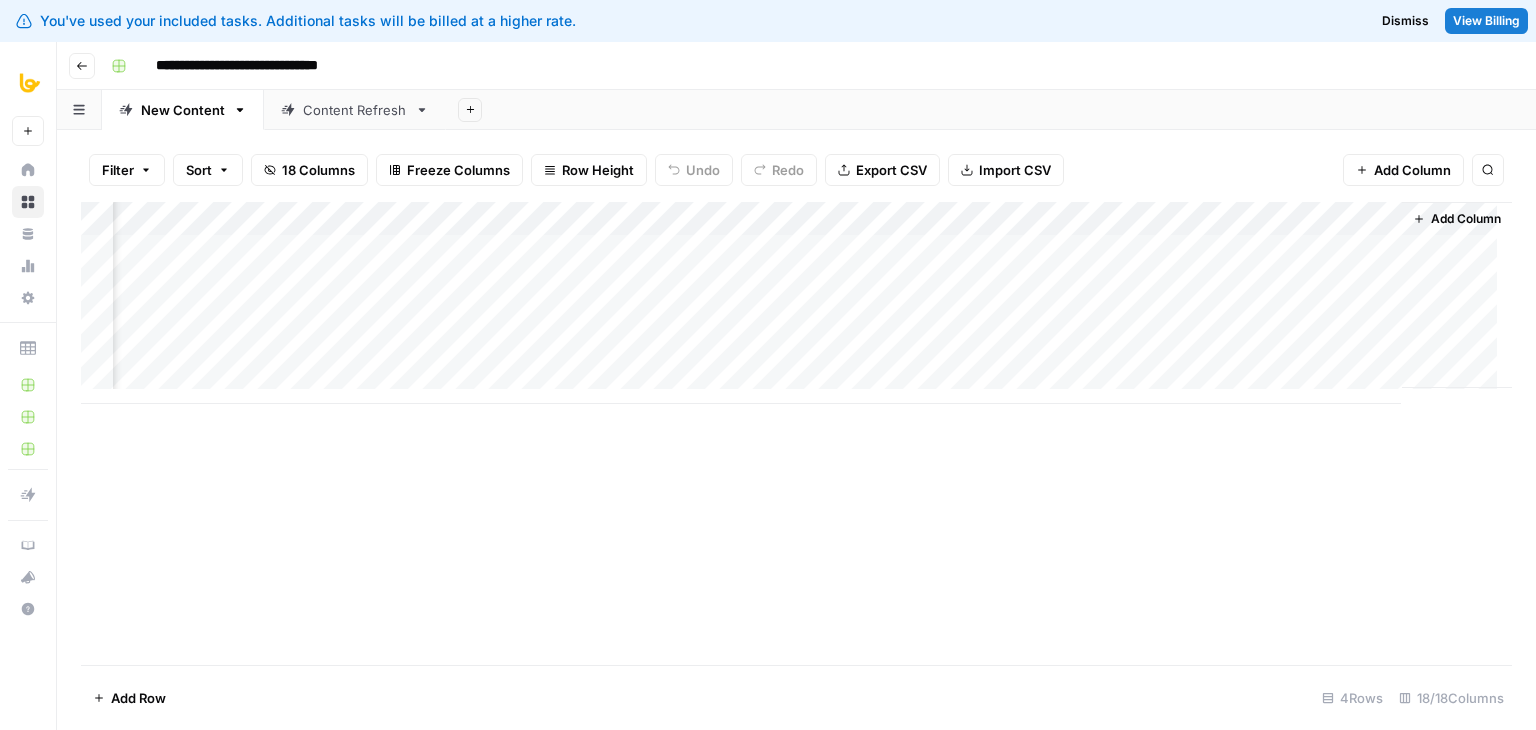 click on "Add Column" at bounding box center (796, 433) 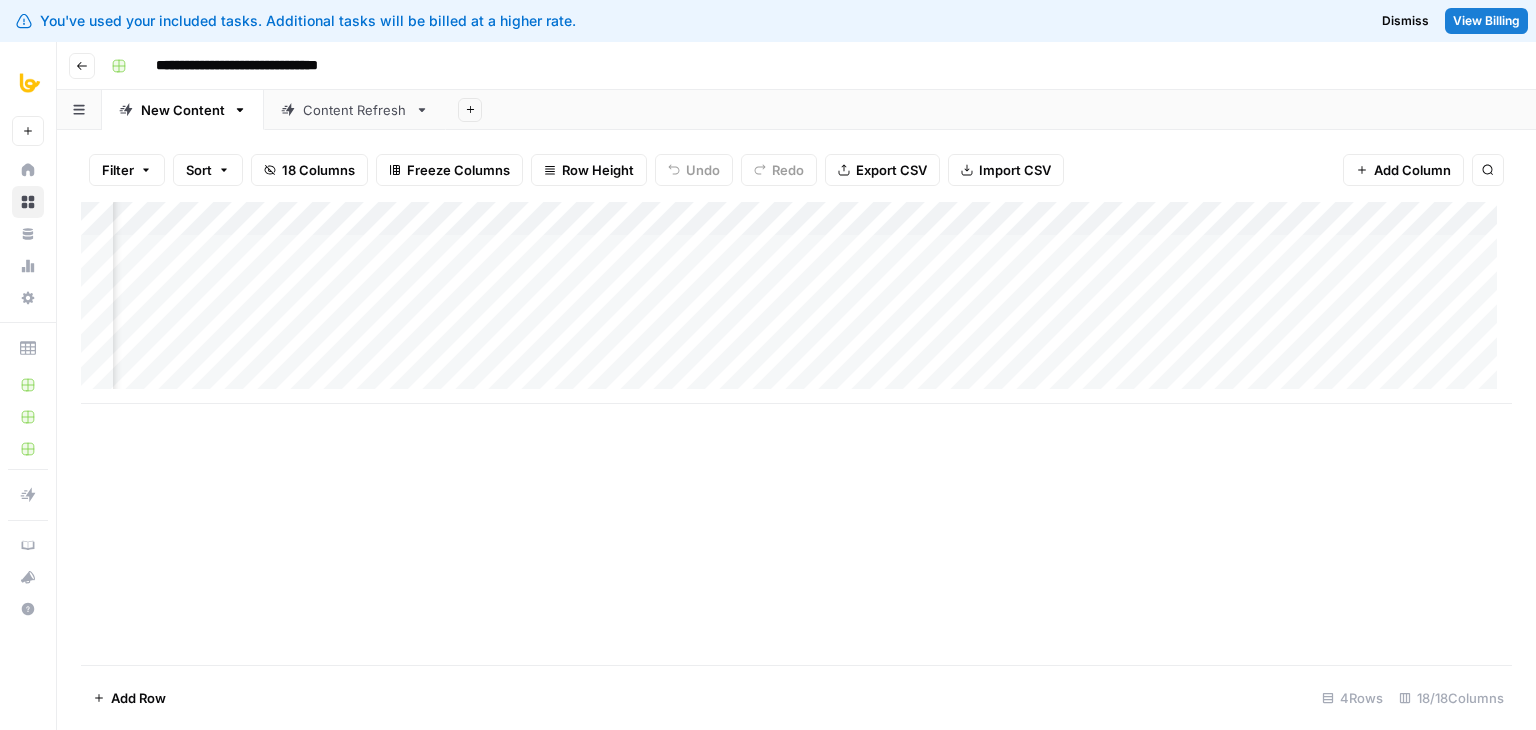 scroll, scrollTop: 0, scrollLeft: 1060, axis: horizontal 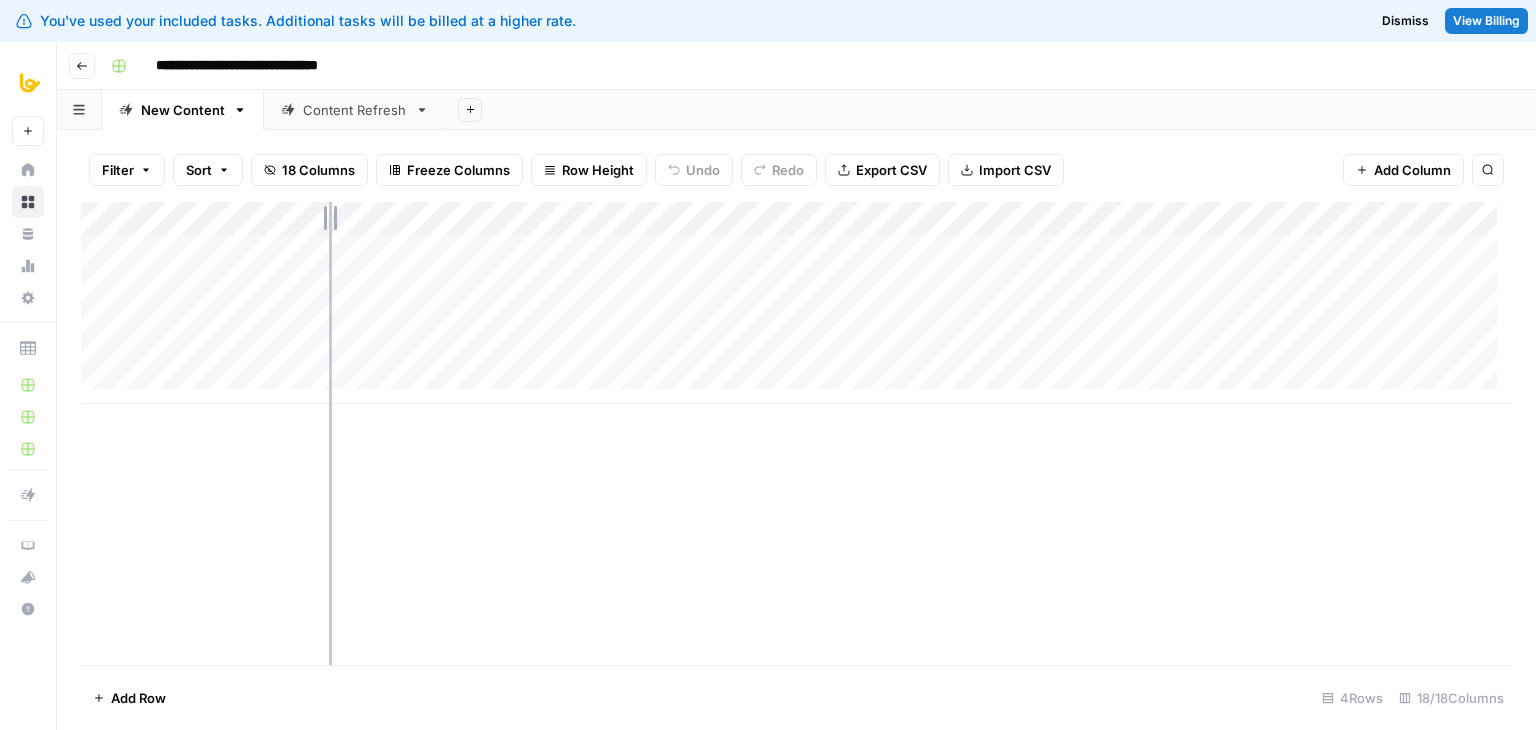 drag, startPoint x: 448, startPoint y: 210, endPoint x: 329, endPoint y: 220, distance: 119.419426 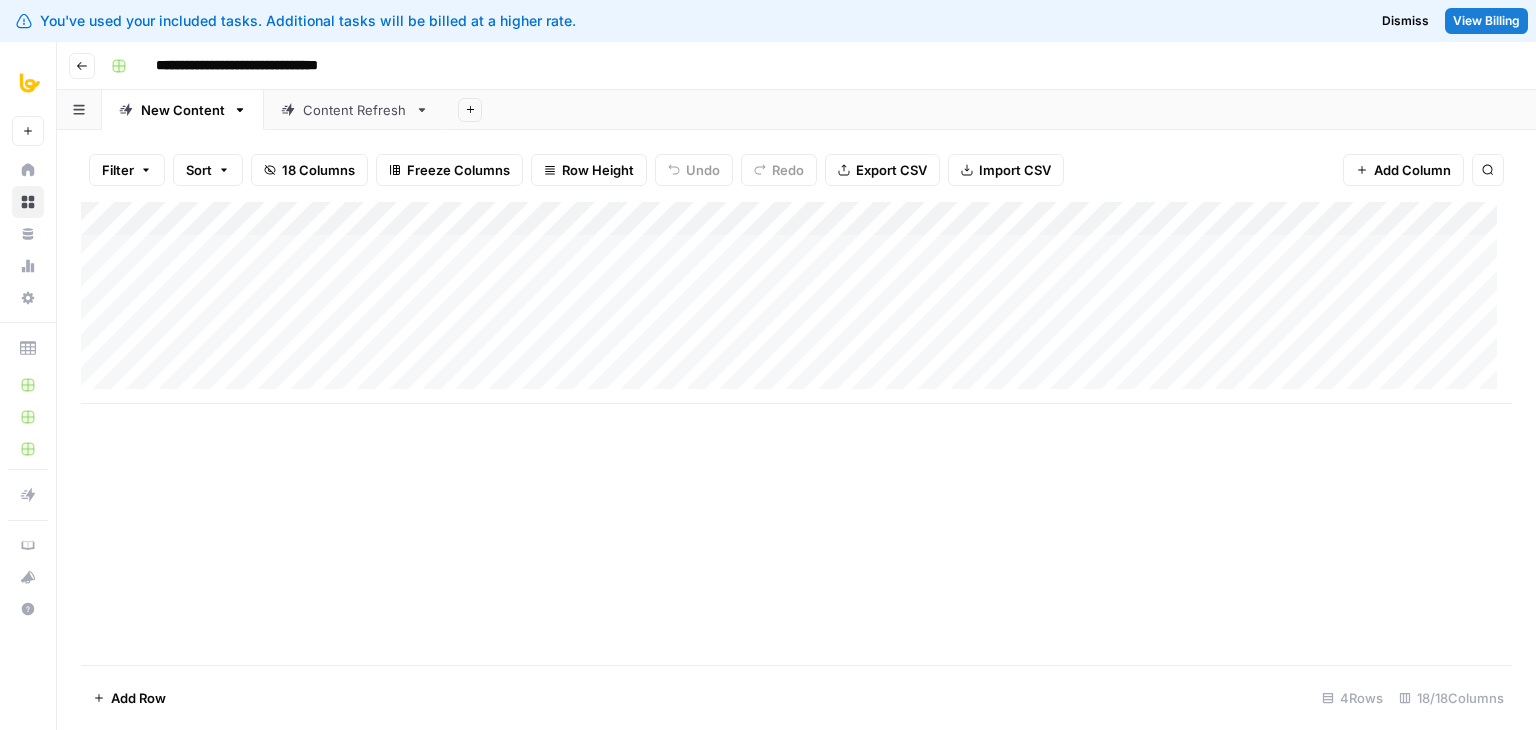 click on "Add Column" at bounding box center (796, 303) 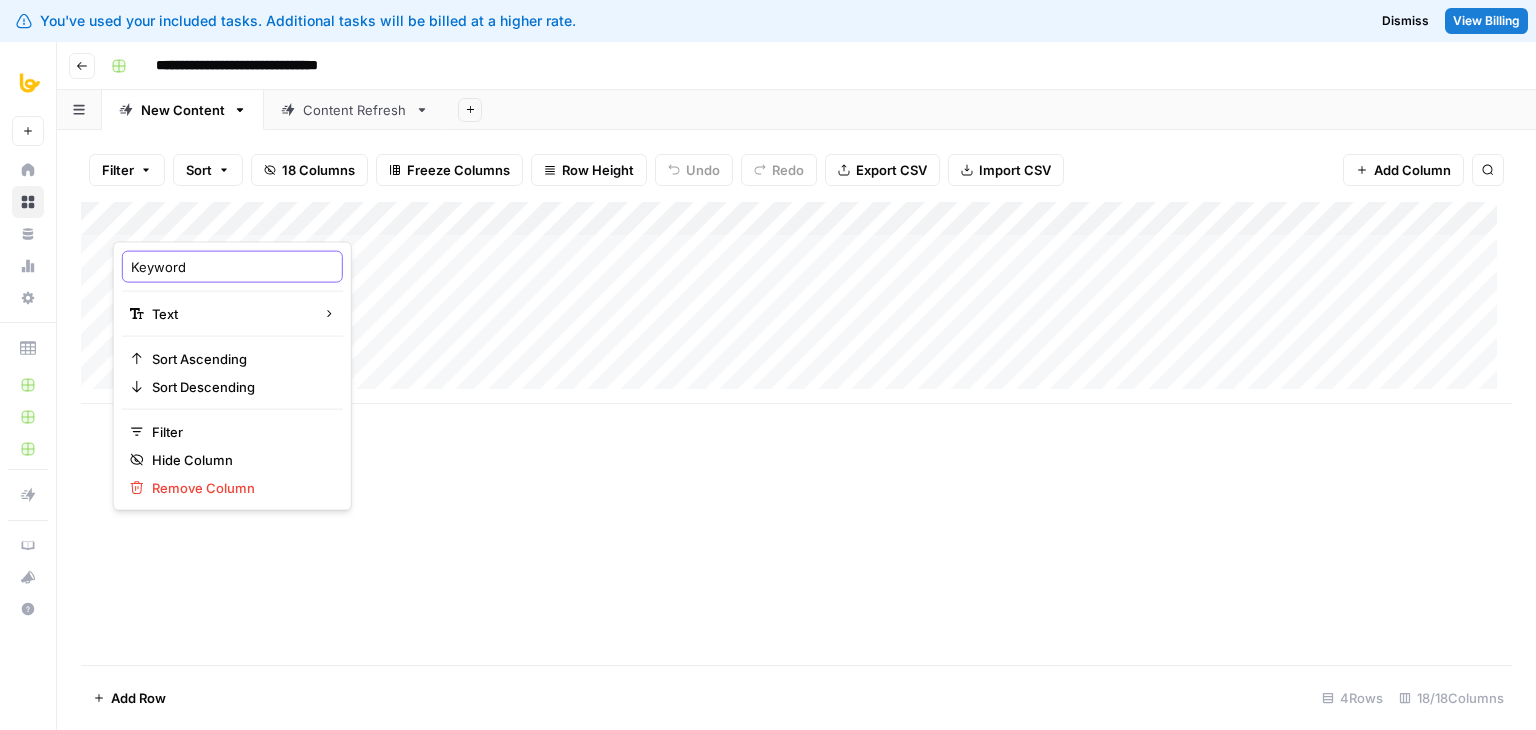 click on "Keyword" at bounding box center [232, 267] 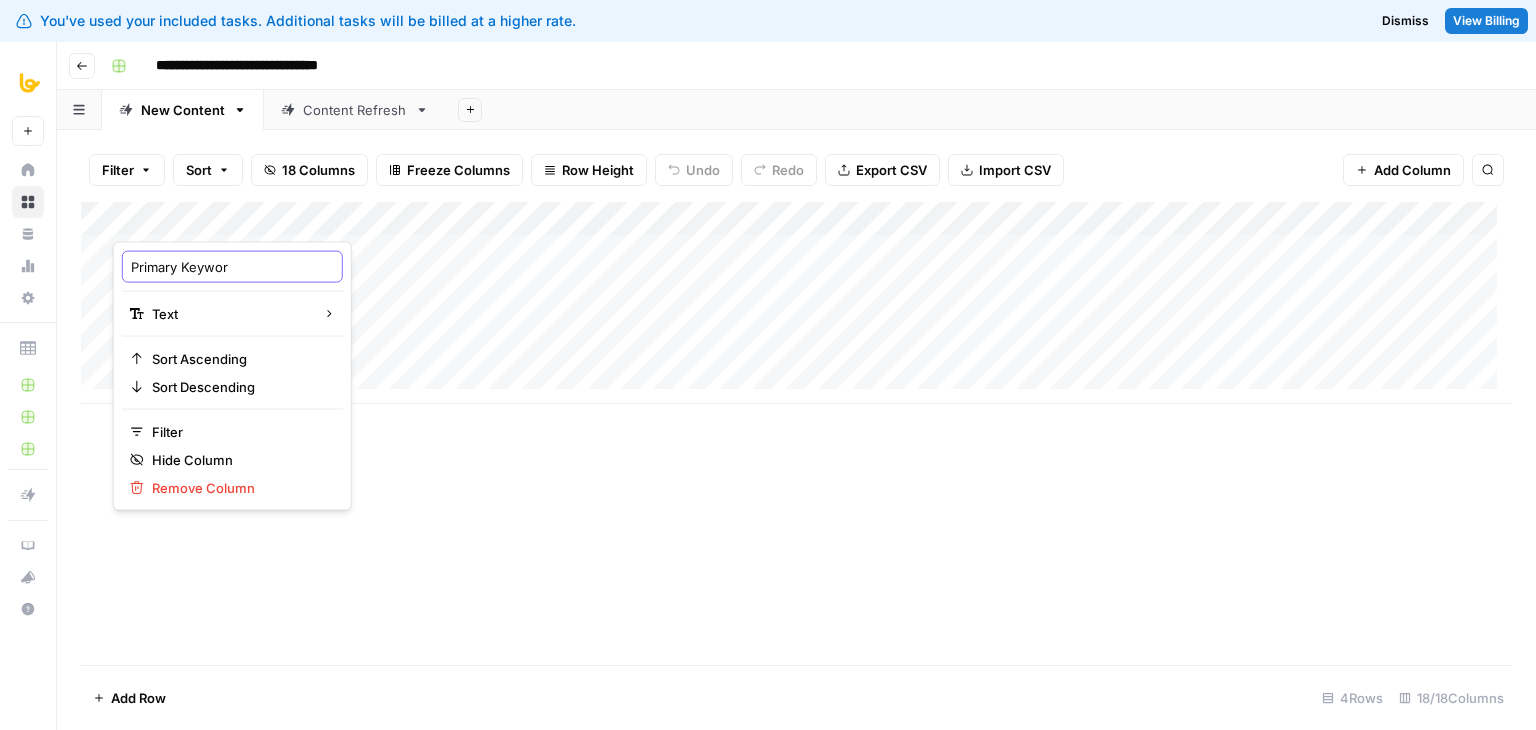 type on "Primary Keyword" 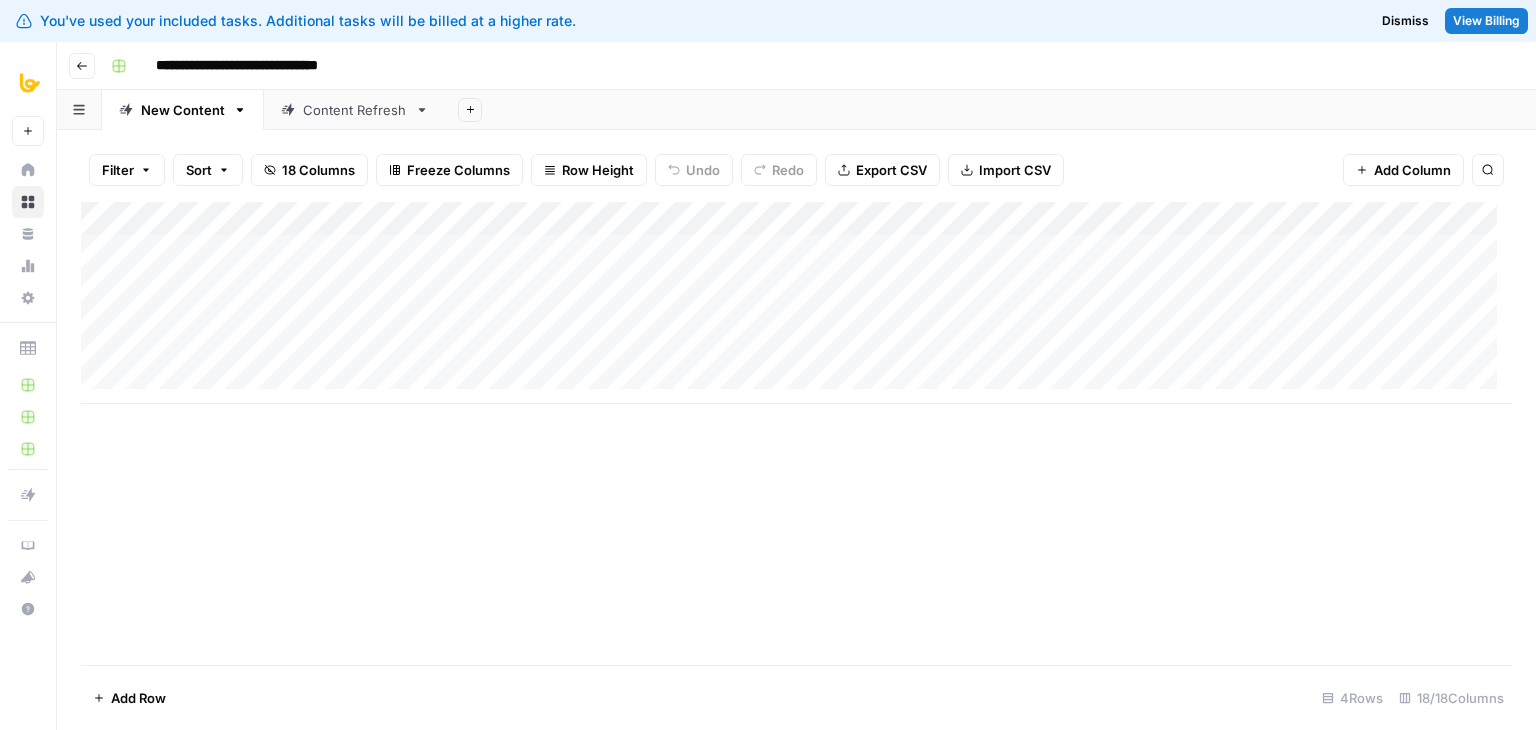click on "Add Column" at bounding box center (796, 303) 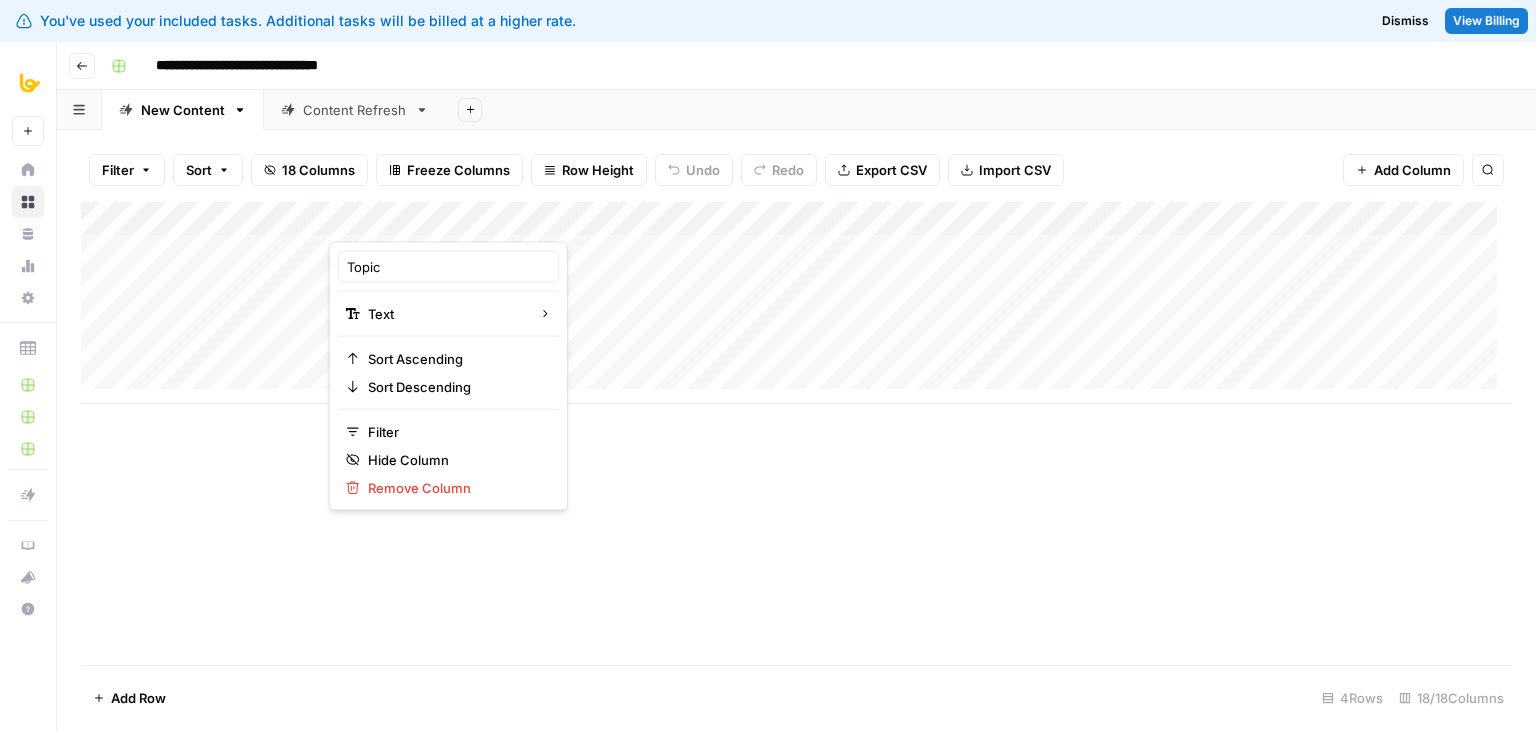 click on "Add Column" at bounding box center [796, 433] 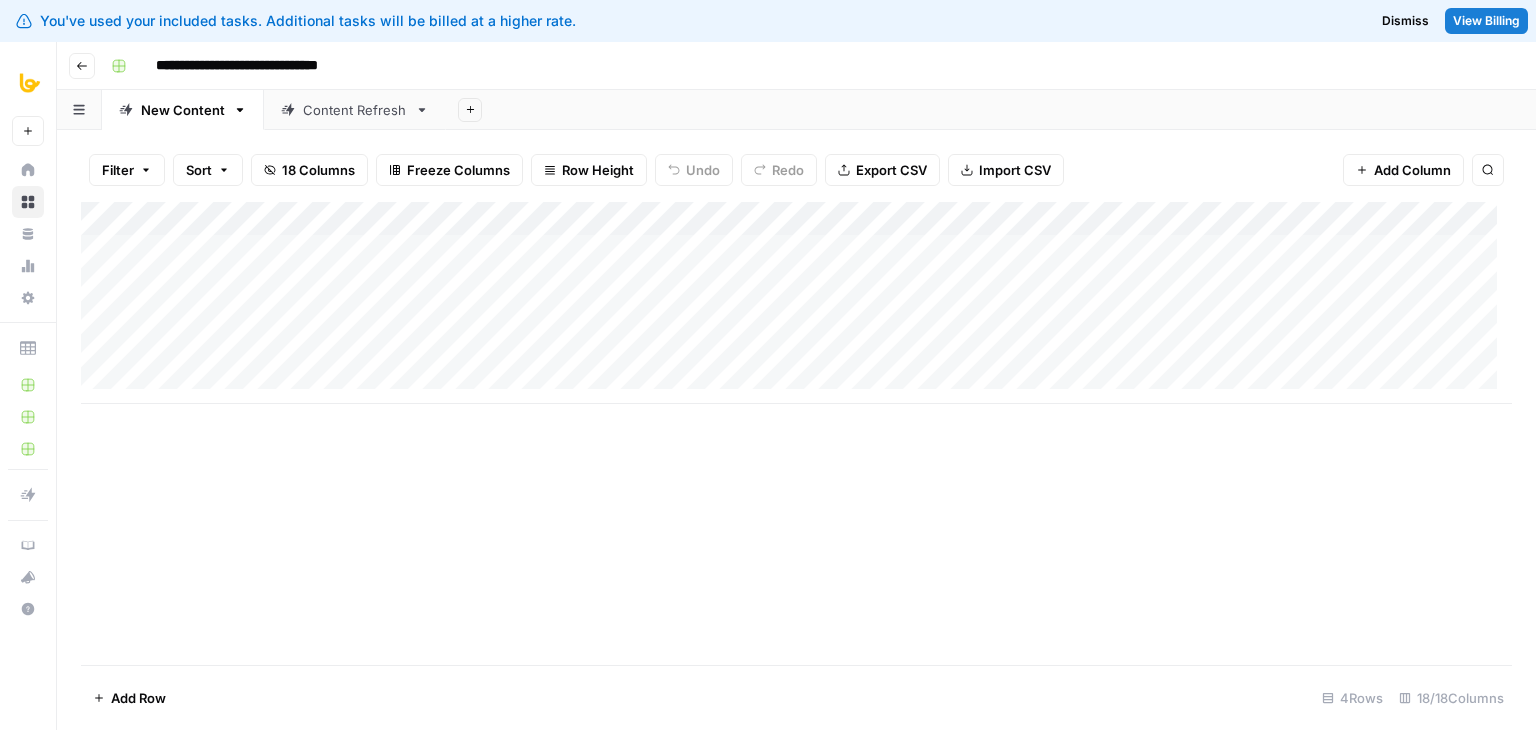 click on "Add Column" at bounding box center [796, 303] 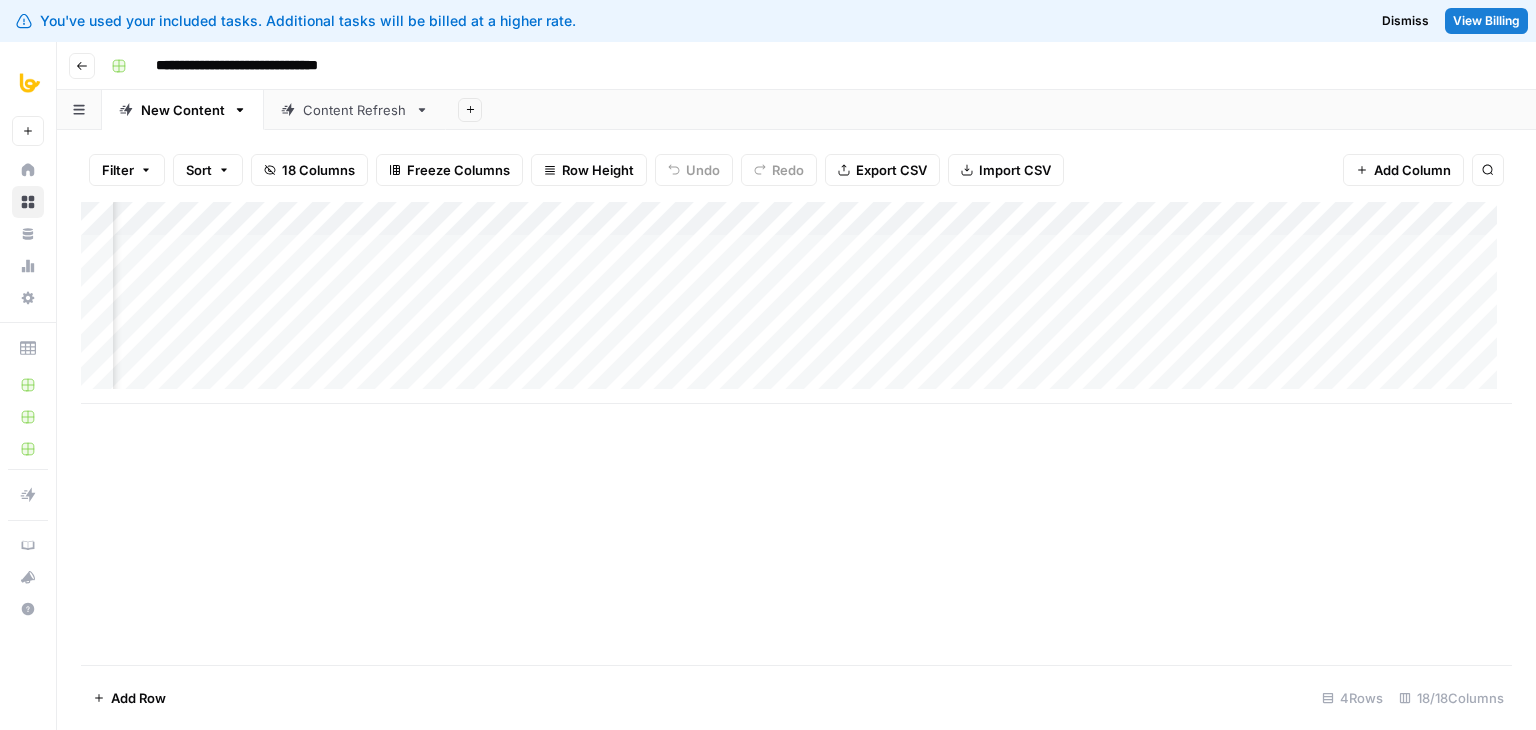 scroll, scrollTop: 0, scrollLeft: 1925, axis: horizontal 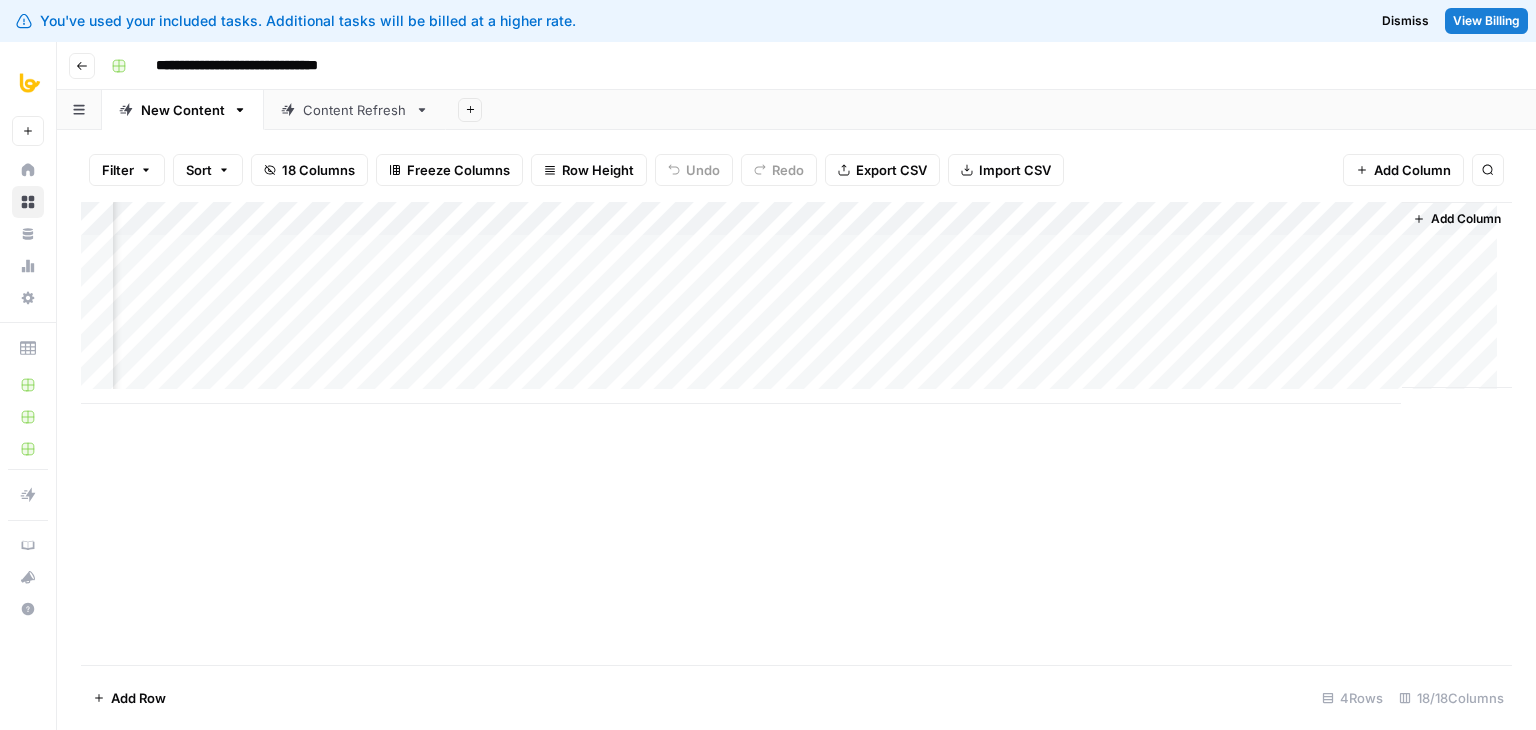 click on "Add Column" at bounding box center [1466, 219] 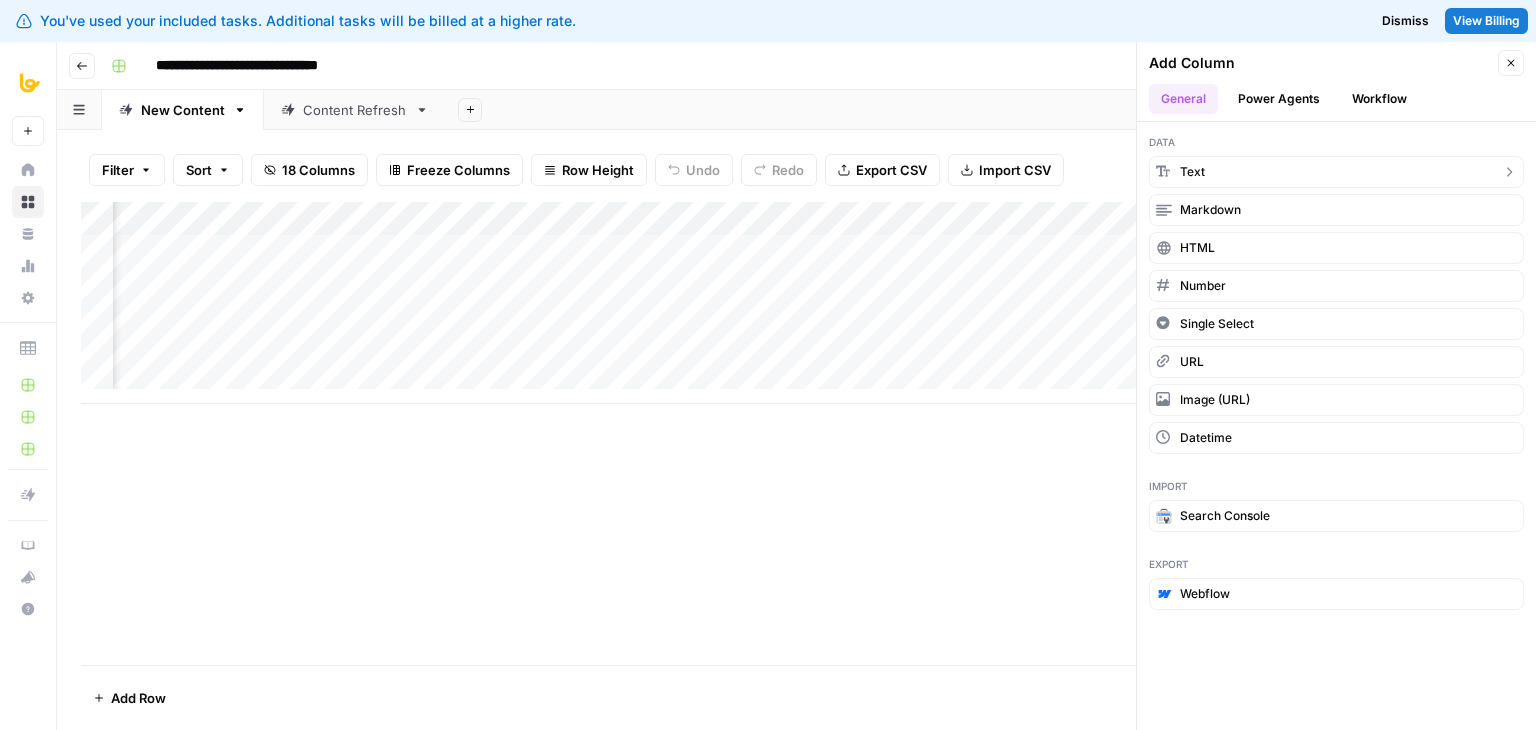 click on "text" at bounding box center (1336, 172) 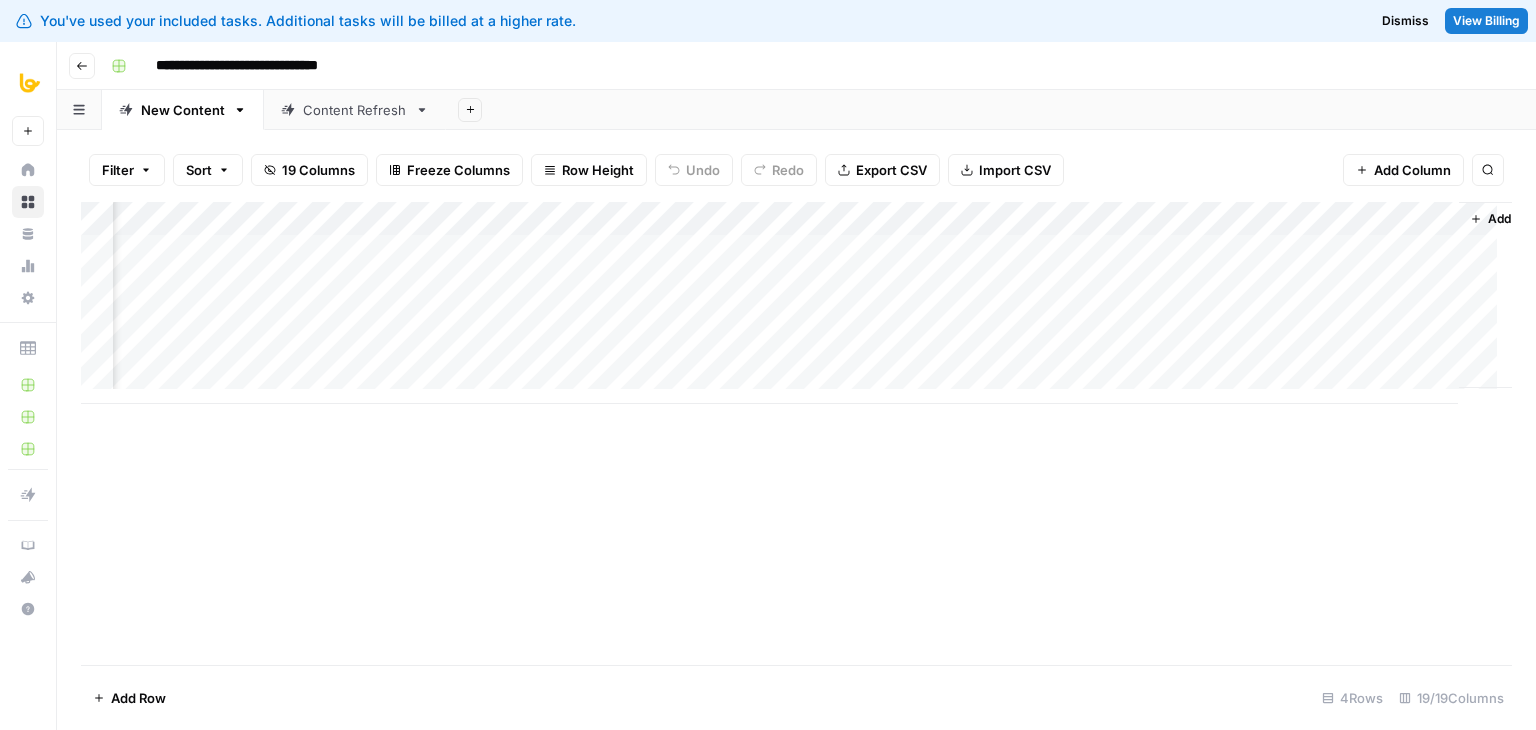 scroll, scrollTop: 0, scrollLeft: 2105, axis: horizontal 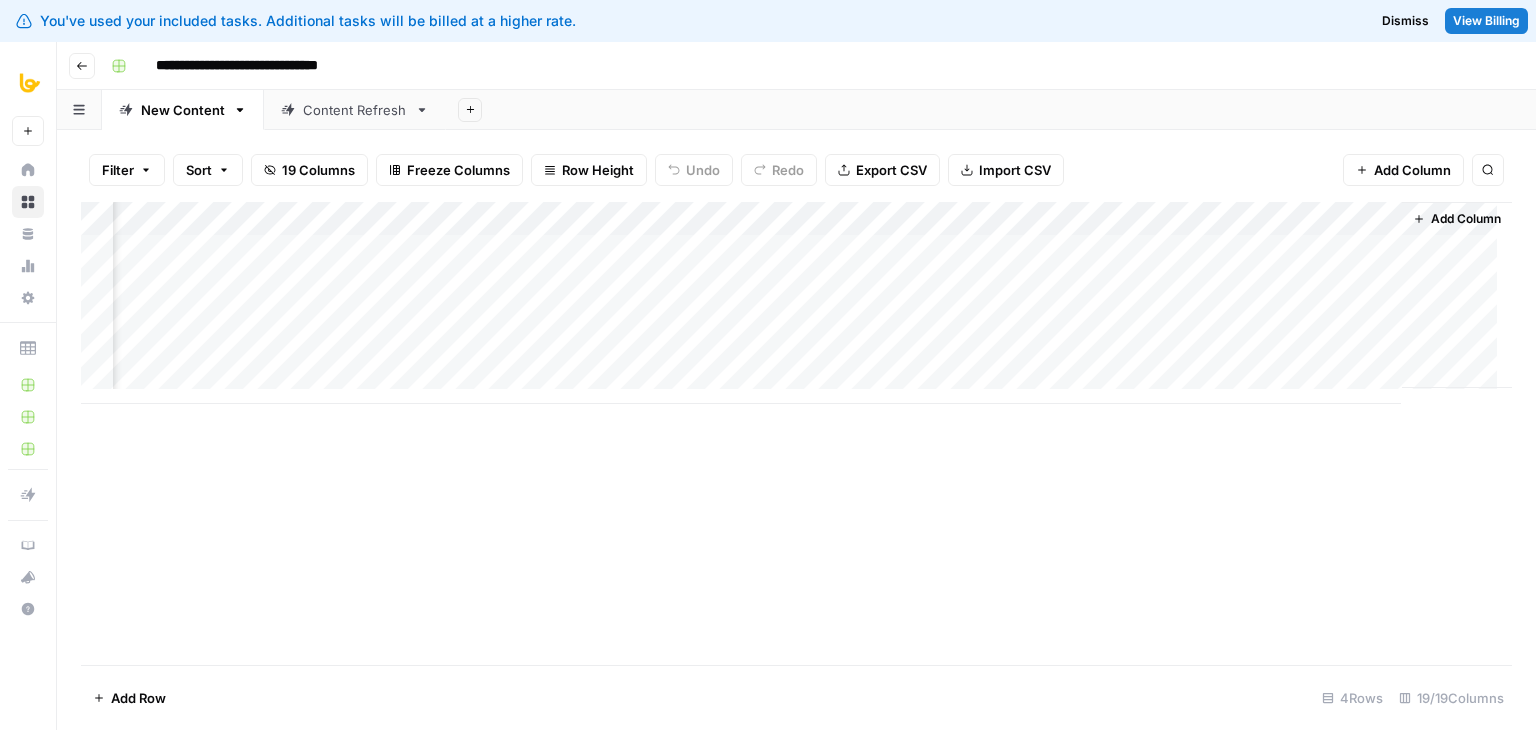 click on "Add Column" at bounding box center (796, 303) 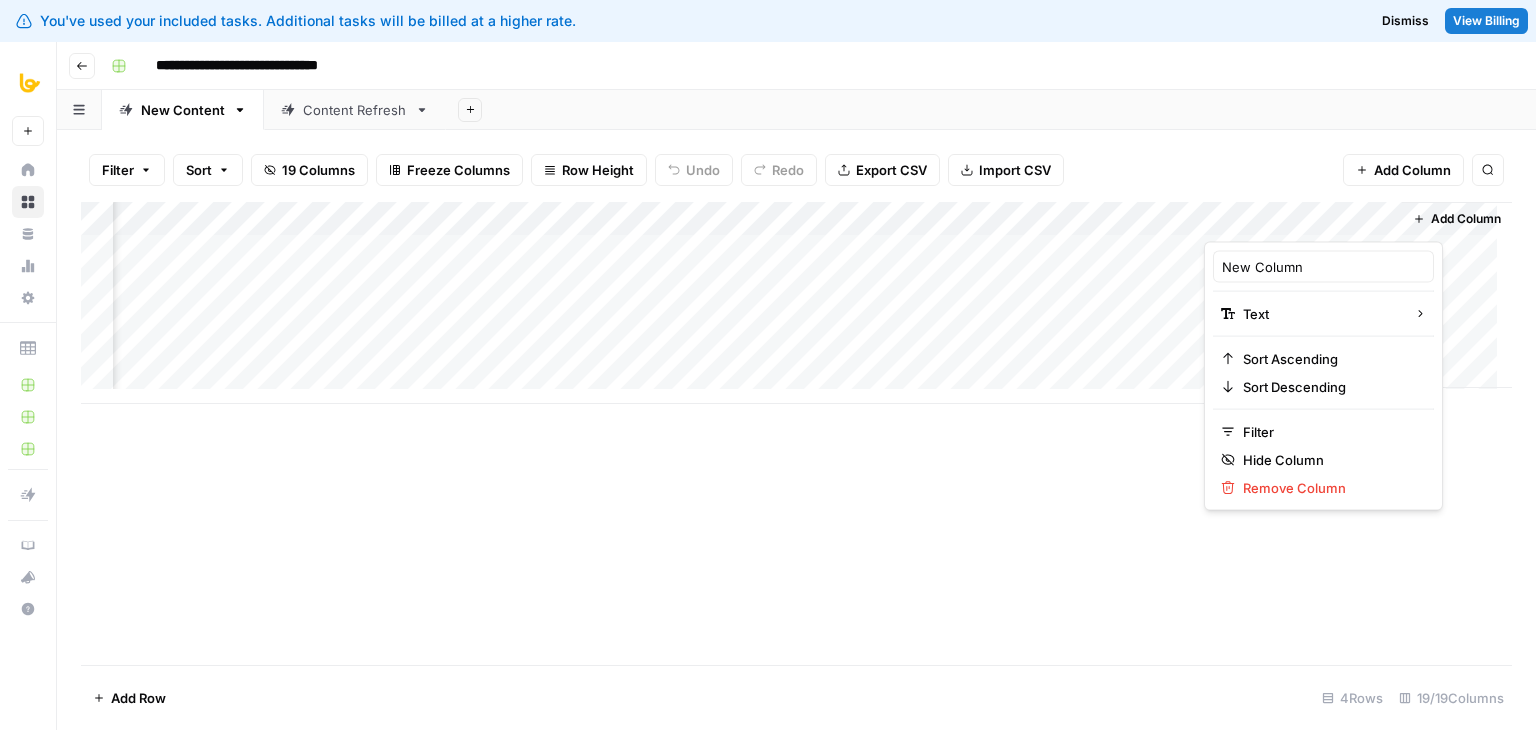 click at bounding box center (1294, 222) 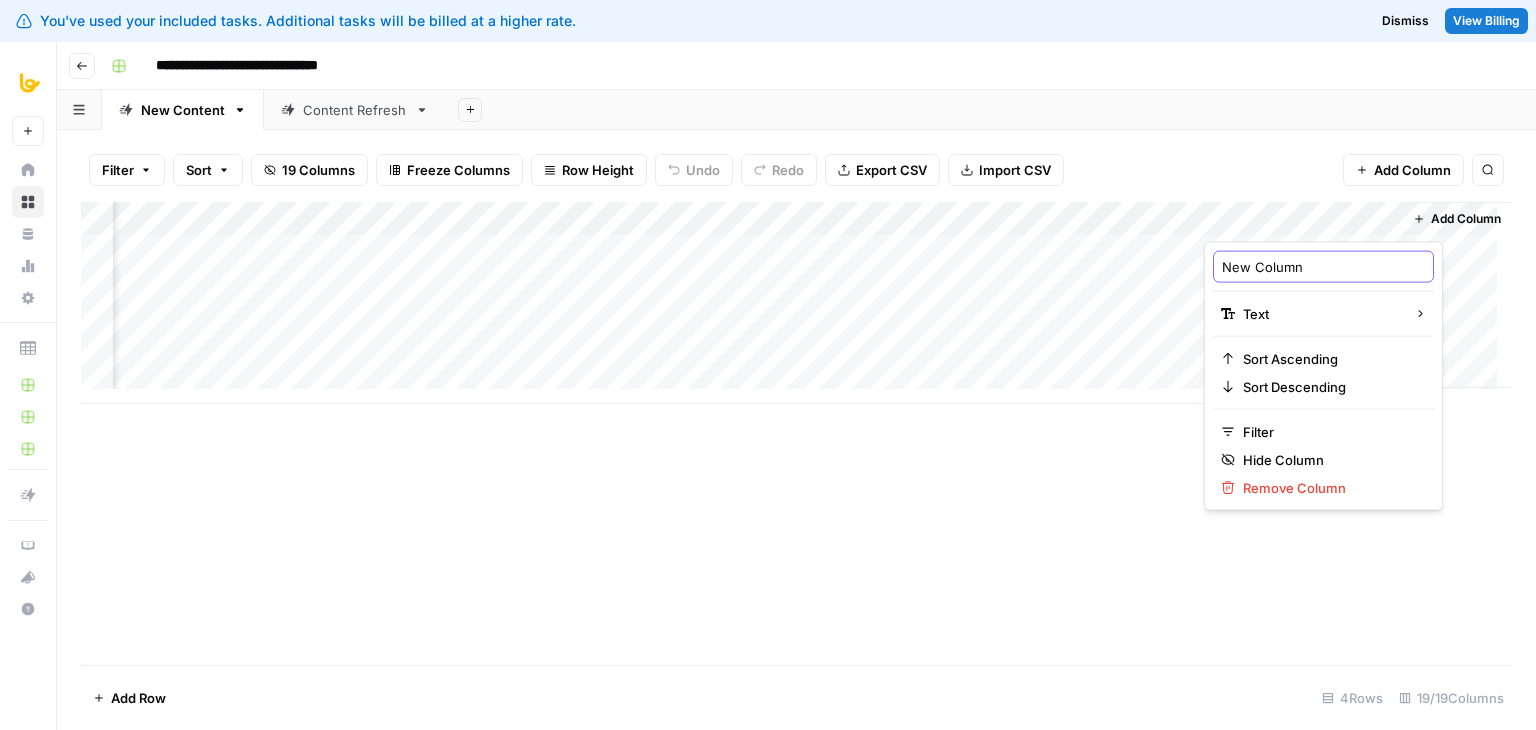 click on "New Column" at bounding box center [1323, 267] 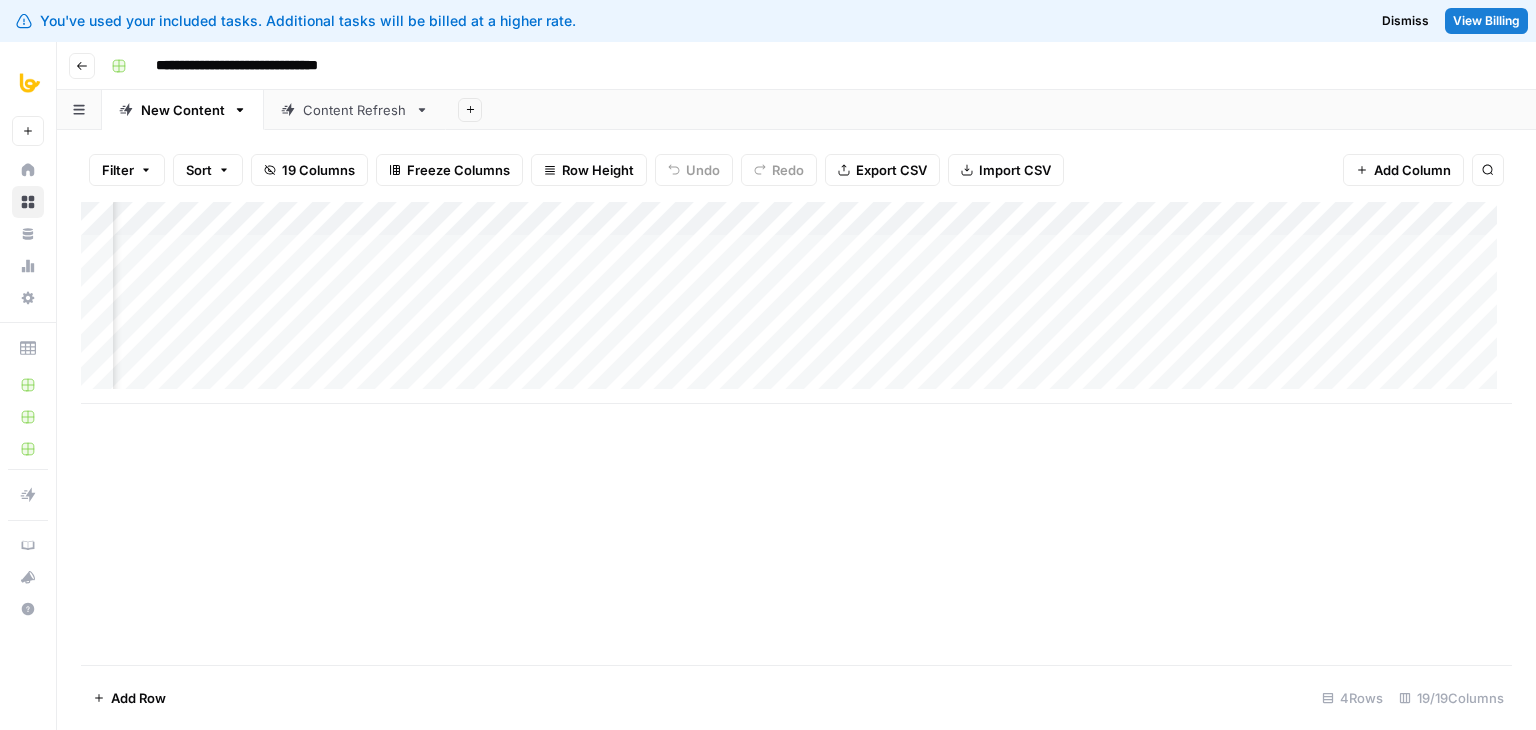 scroll, scrollTop: 0, scrollLeft: 2105, axis: horizontal 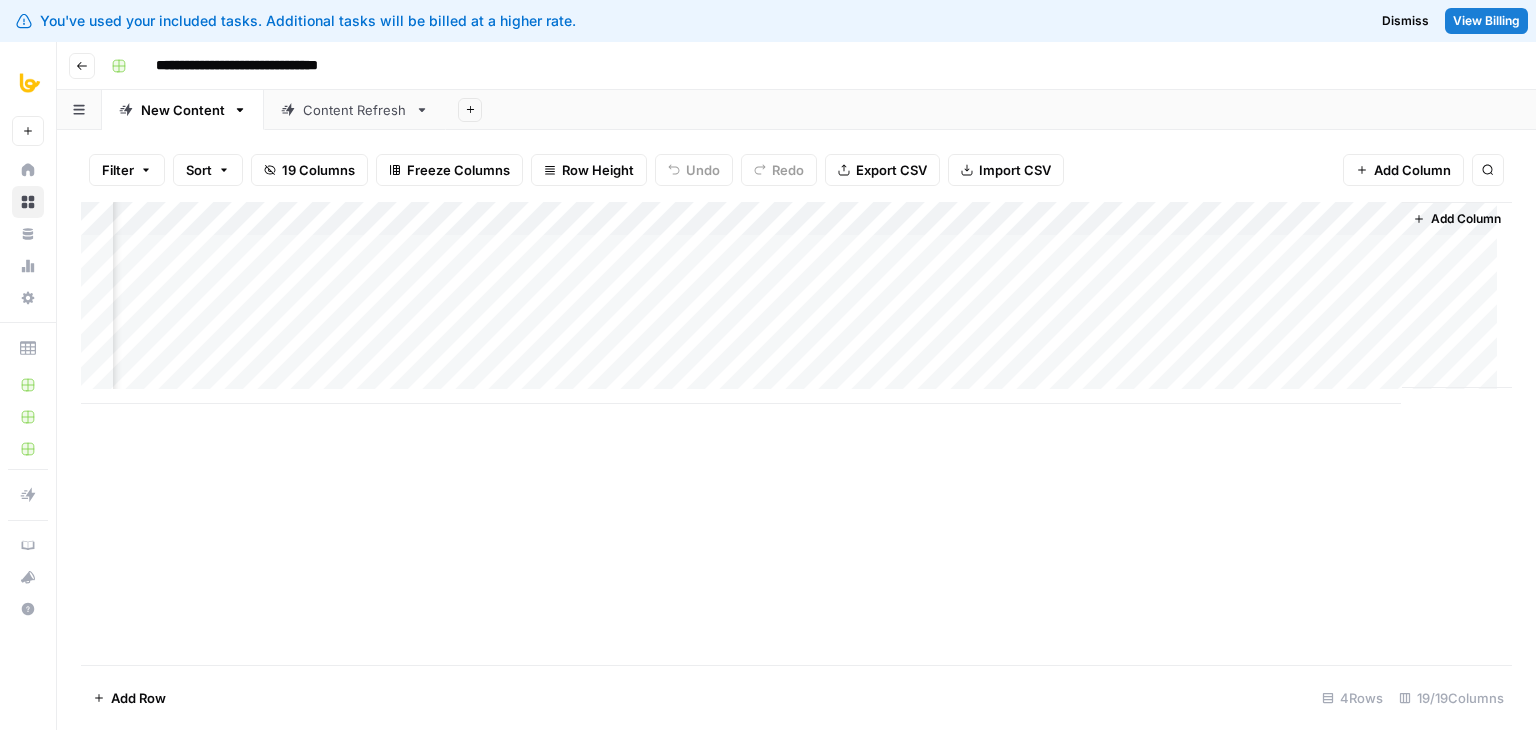 click on "Add Column" at bounding box center (796, 303) 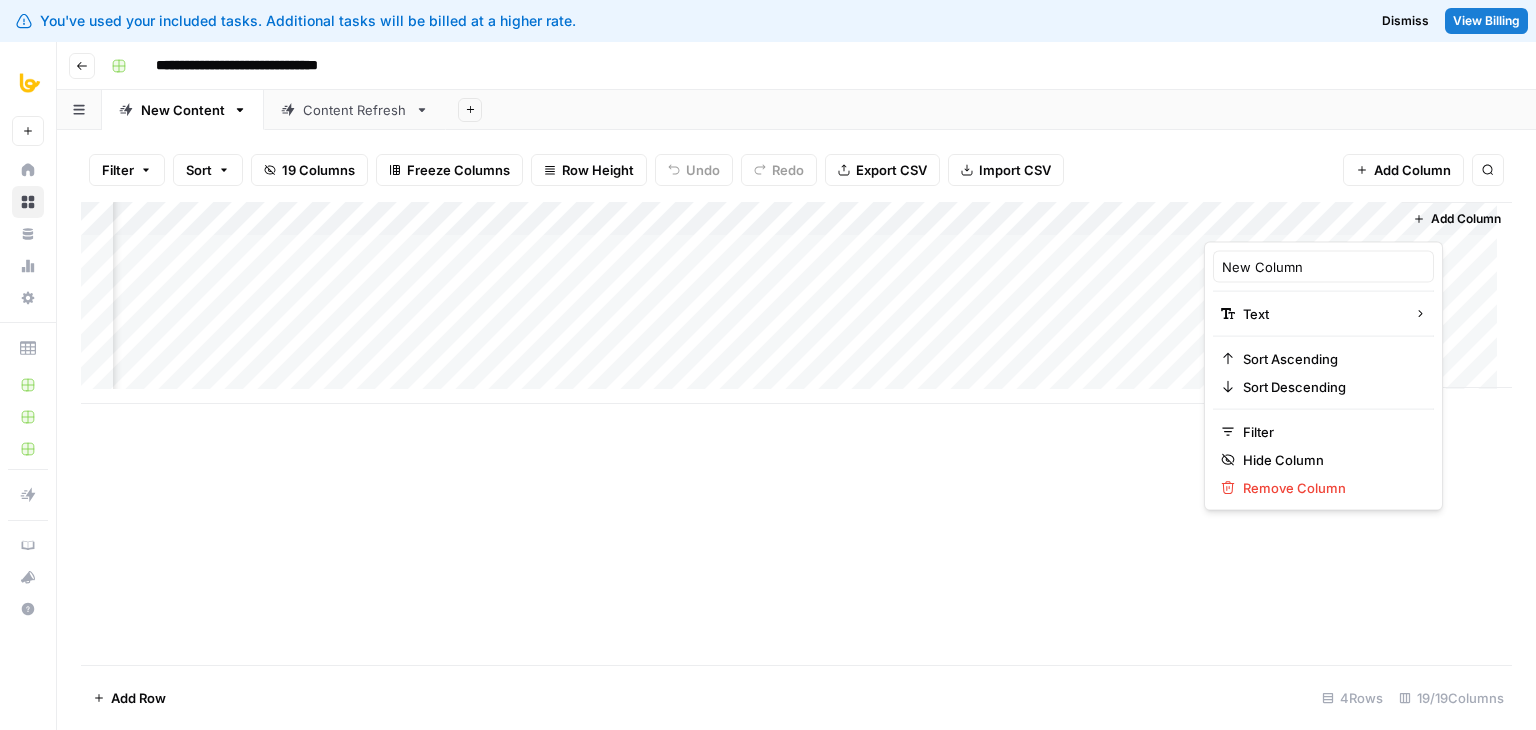 click on "New Column" at bounding box center (1323, 267) 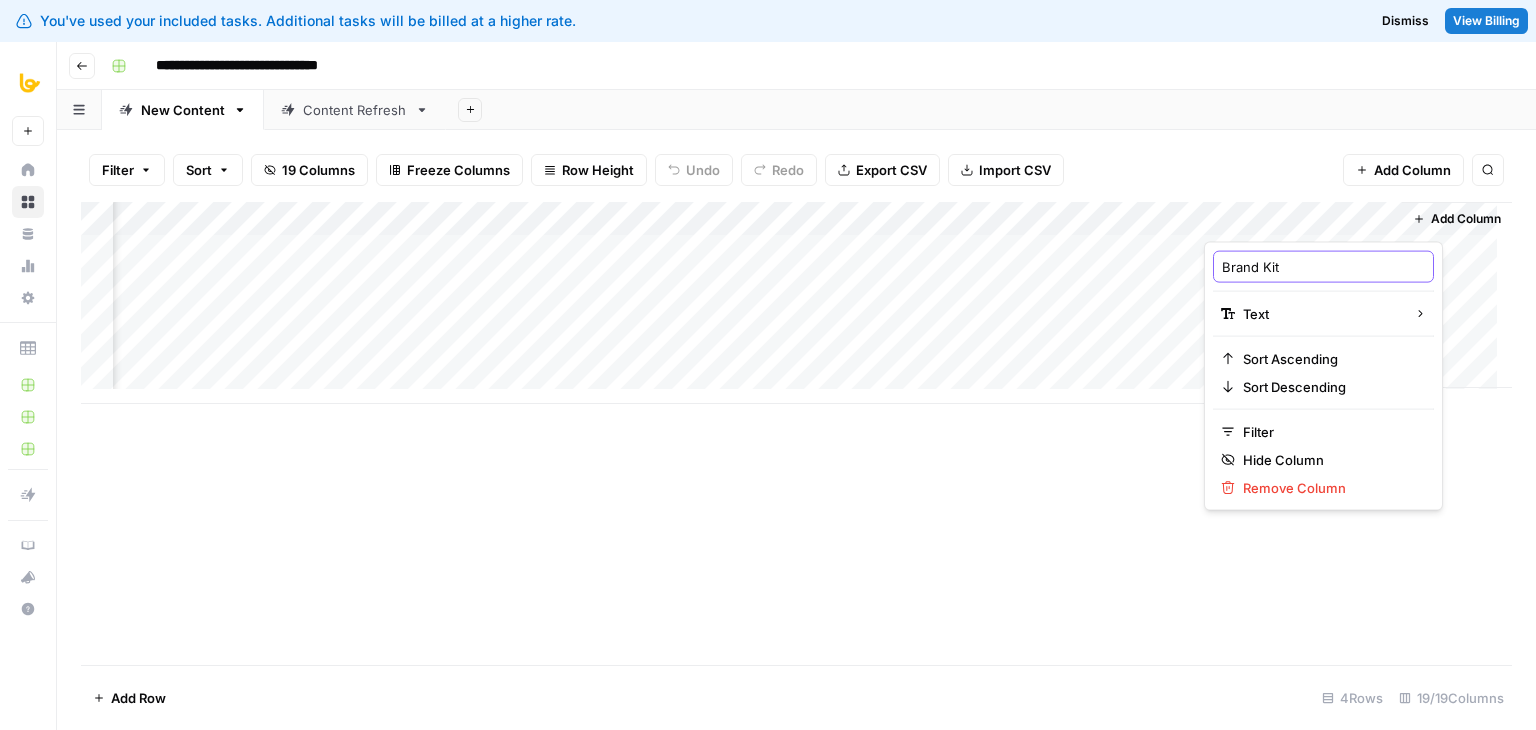 type on "Brand Kit #" 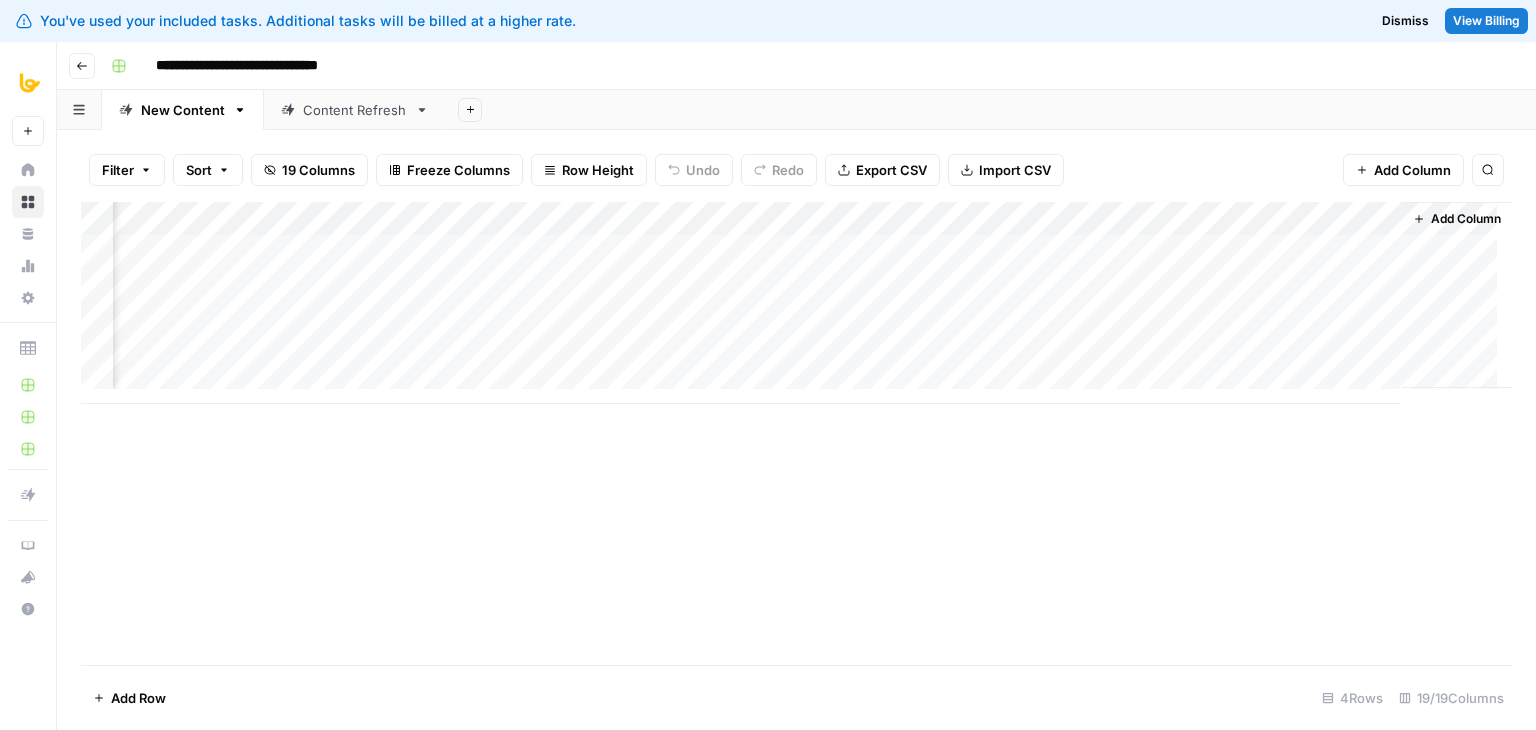 click on "Add Column" at bounding box center (796, 433) 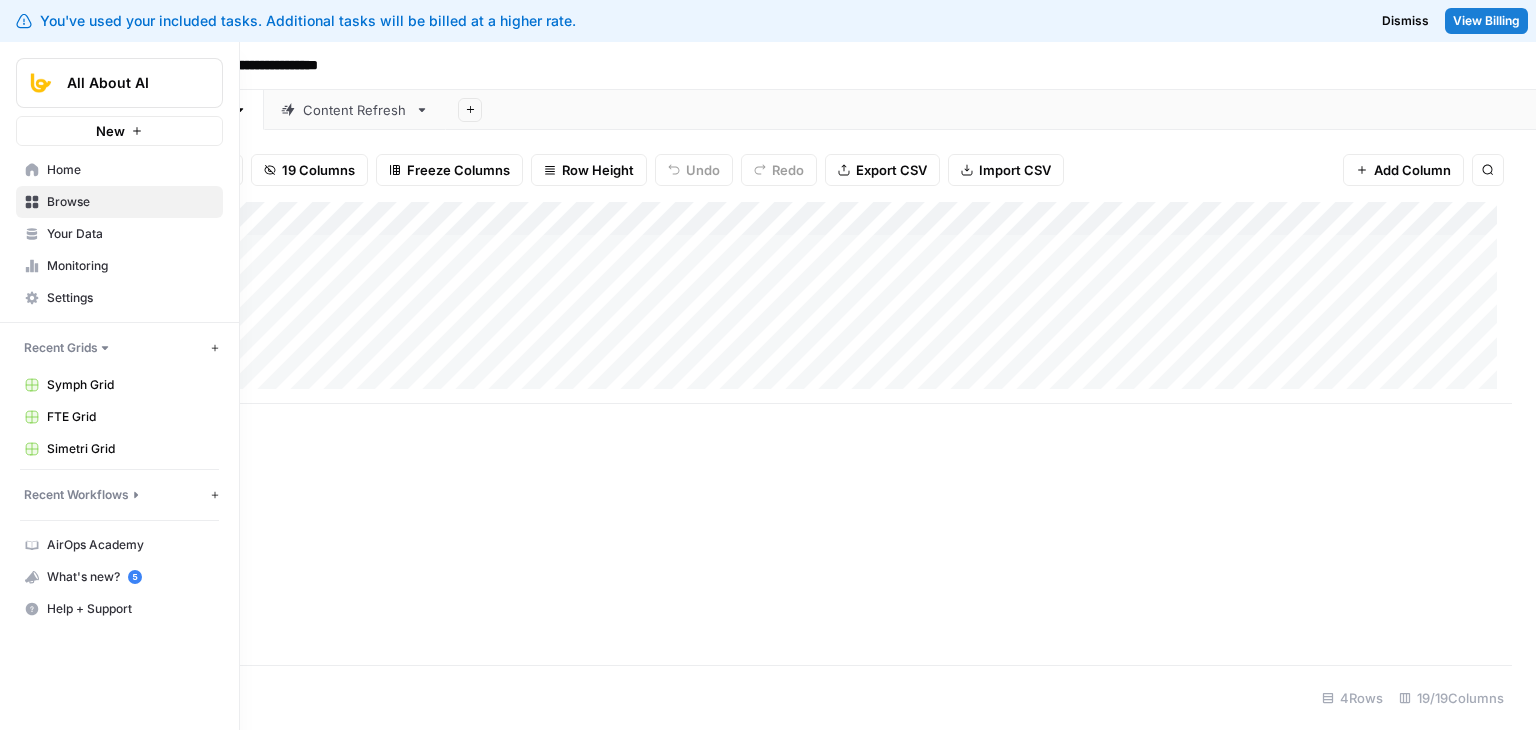 scroll, scrollTop: 0, scrollLeft: 0, axis: both 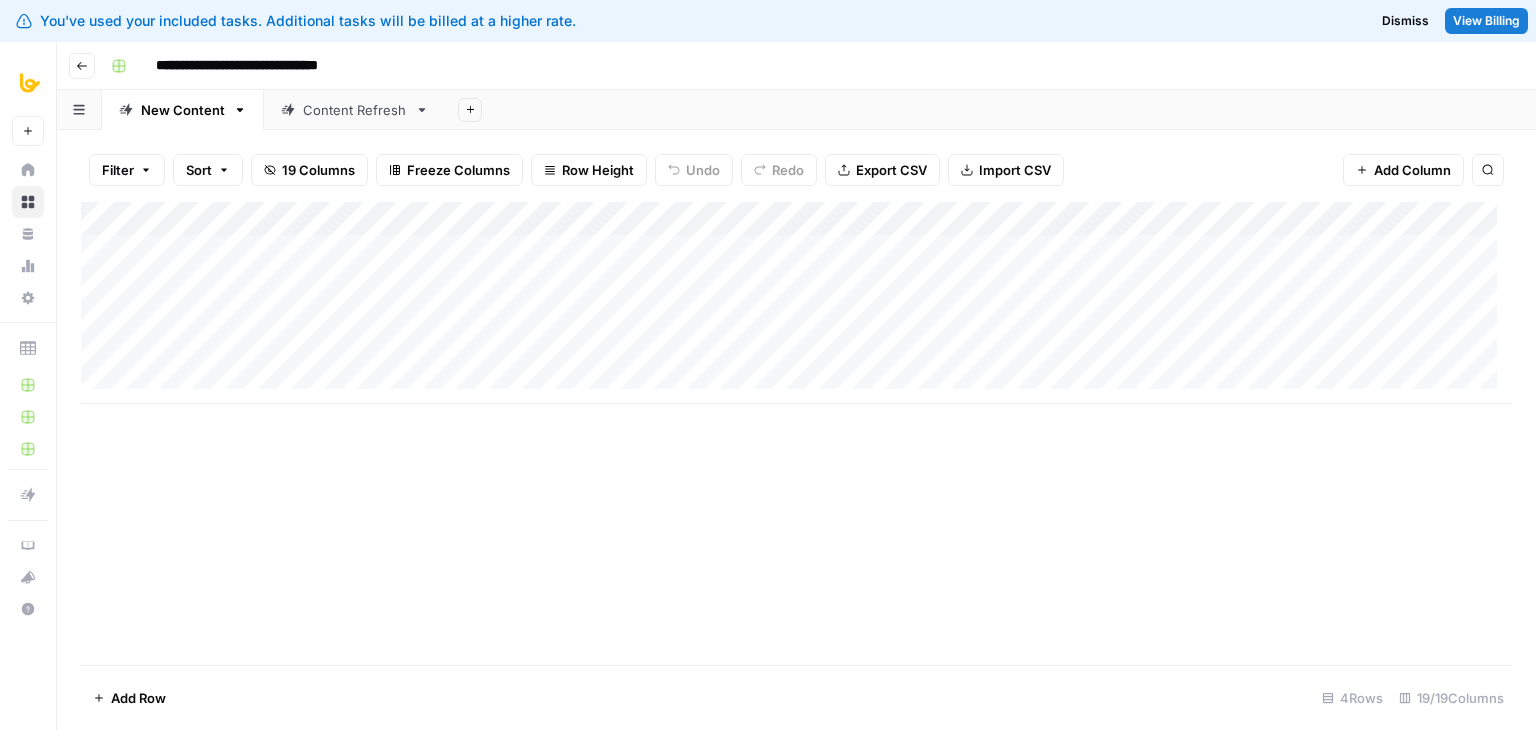 drag, startPoint x: 1300, startPoint y: 215, endPoint x: 300, endPoint y: 229, distance: 1000.098 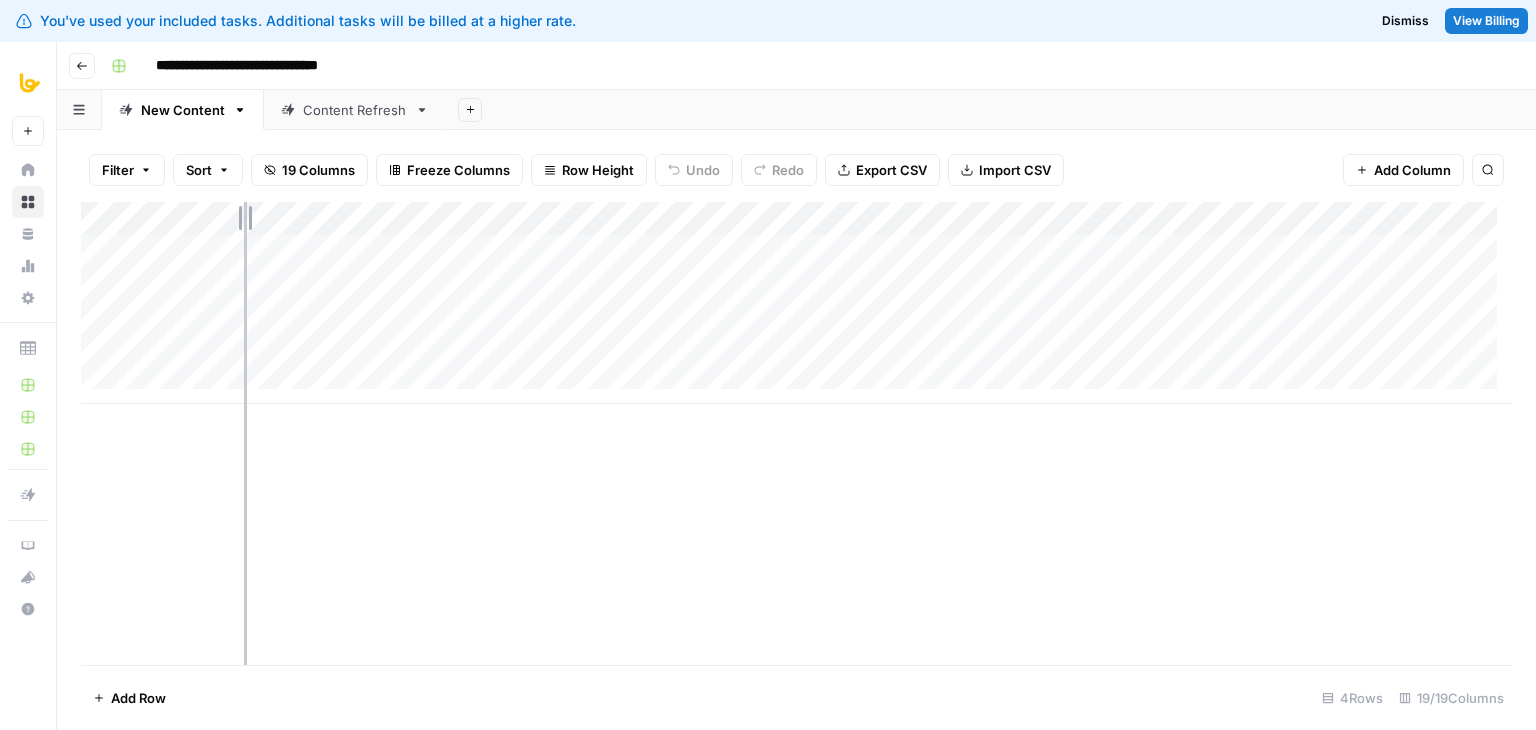 drag, startPoint x: 294, startPoint y: 219, endPoint x: 235, endPoint y: 217, distance: 59.03389 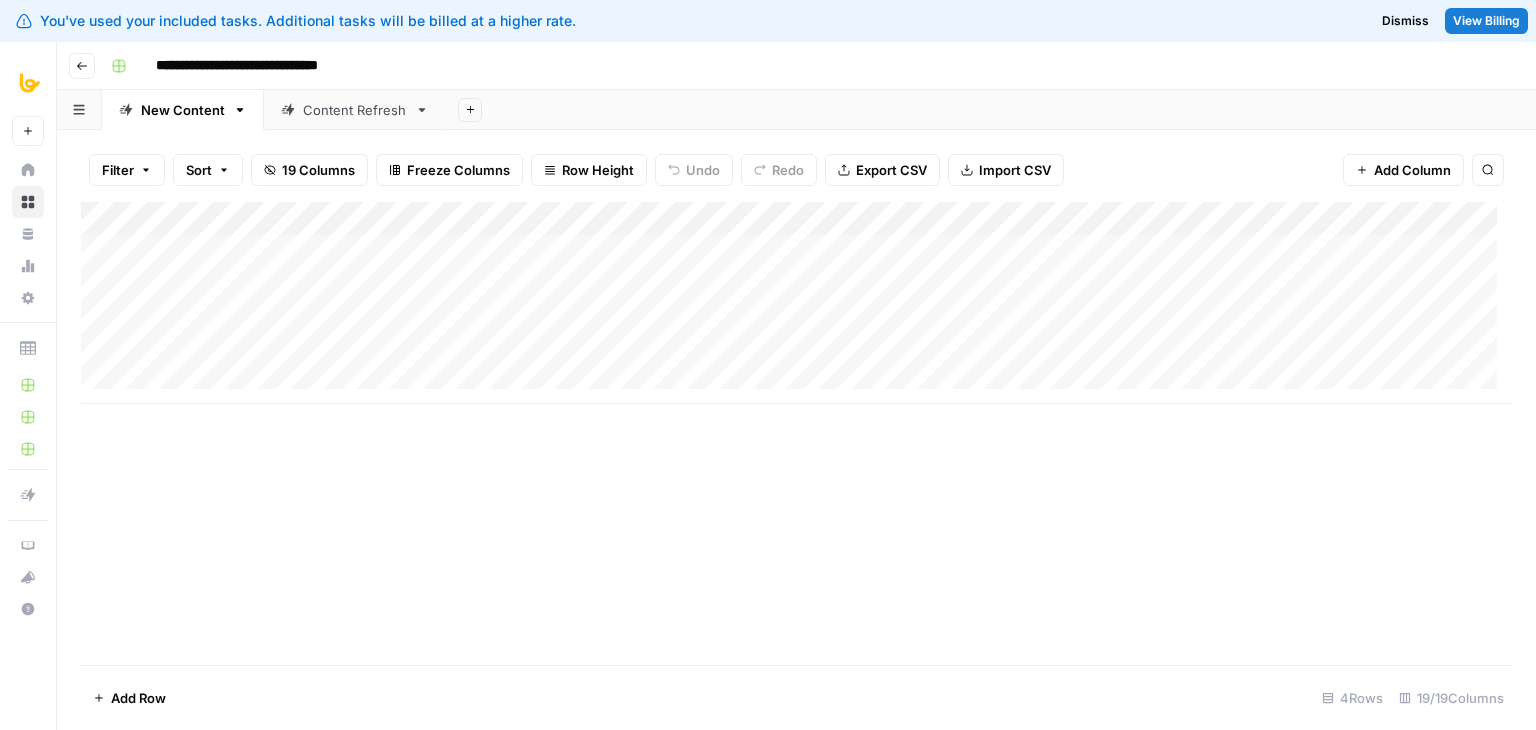 drag, startPoint x: 235, startPoint y: 217, endPoint x: 271, endPoint y: 222, distance: 36.345562 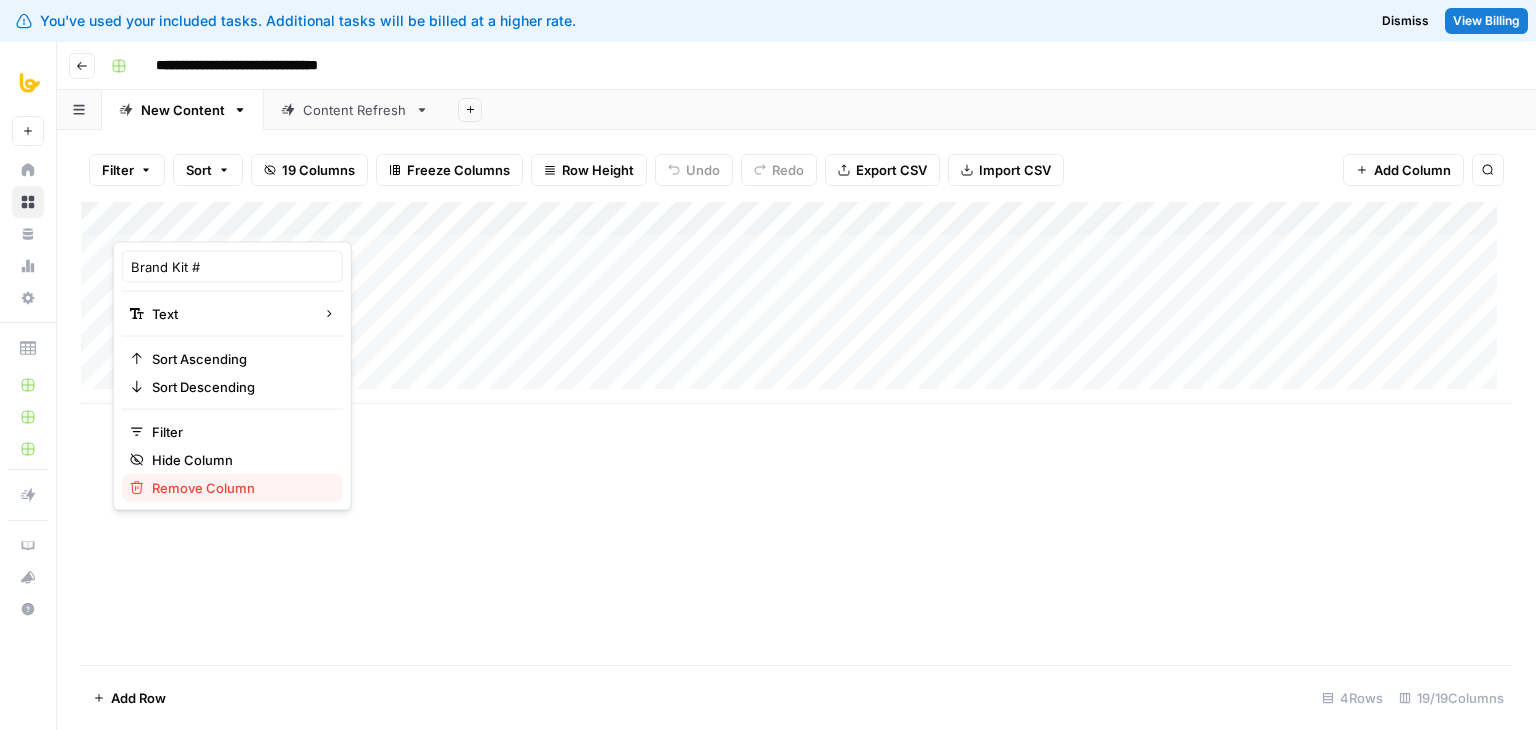 click on "Remove Column" at bounding box center (239, 488) 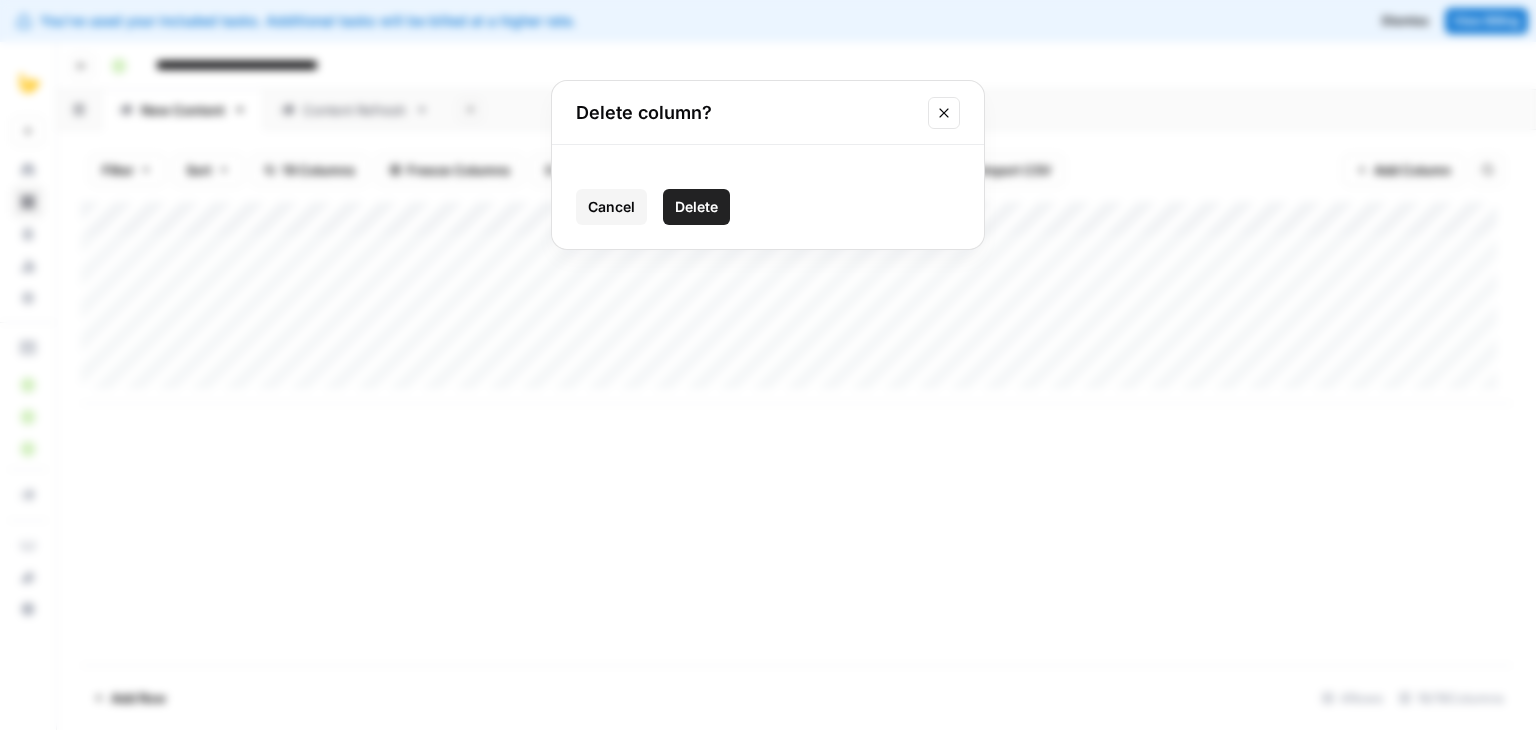 click on "Delete" at bounding box center (696, 207) 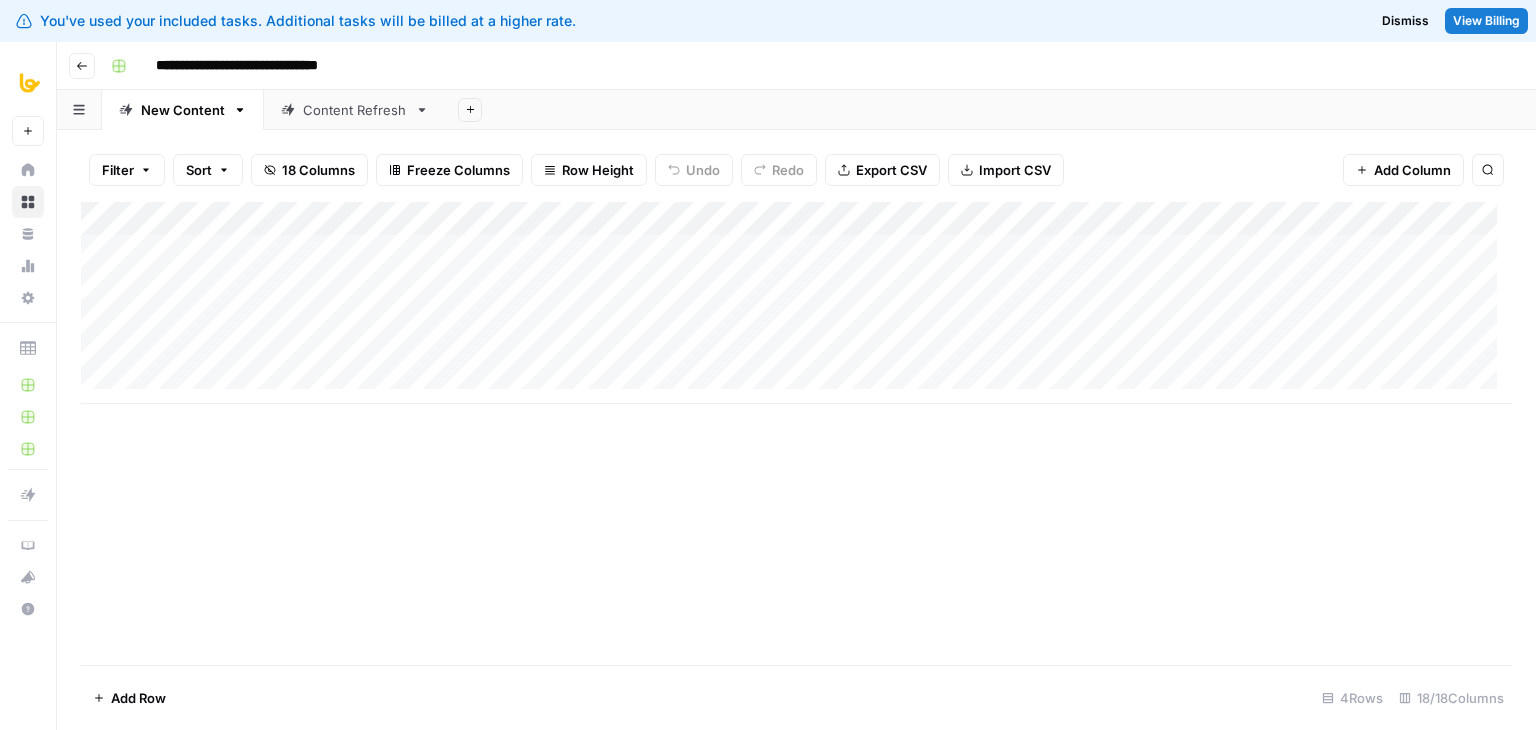 click on "Add Column" at bounding box center [796, 303] 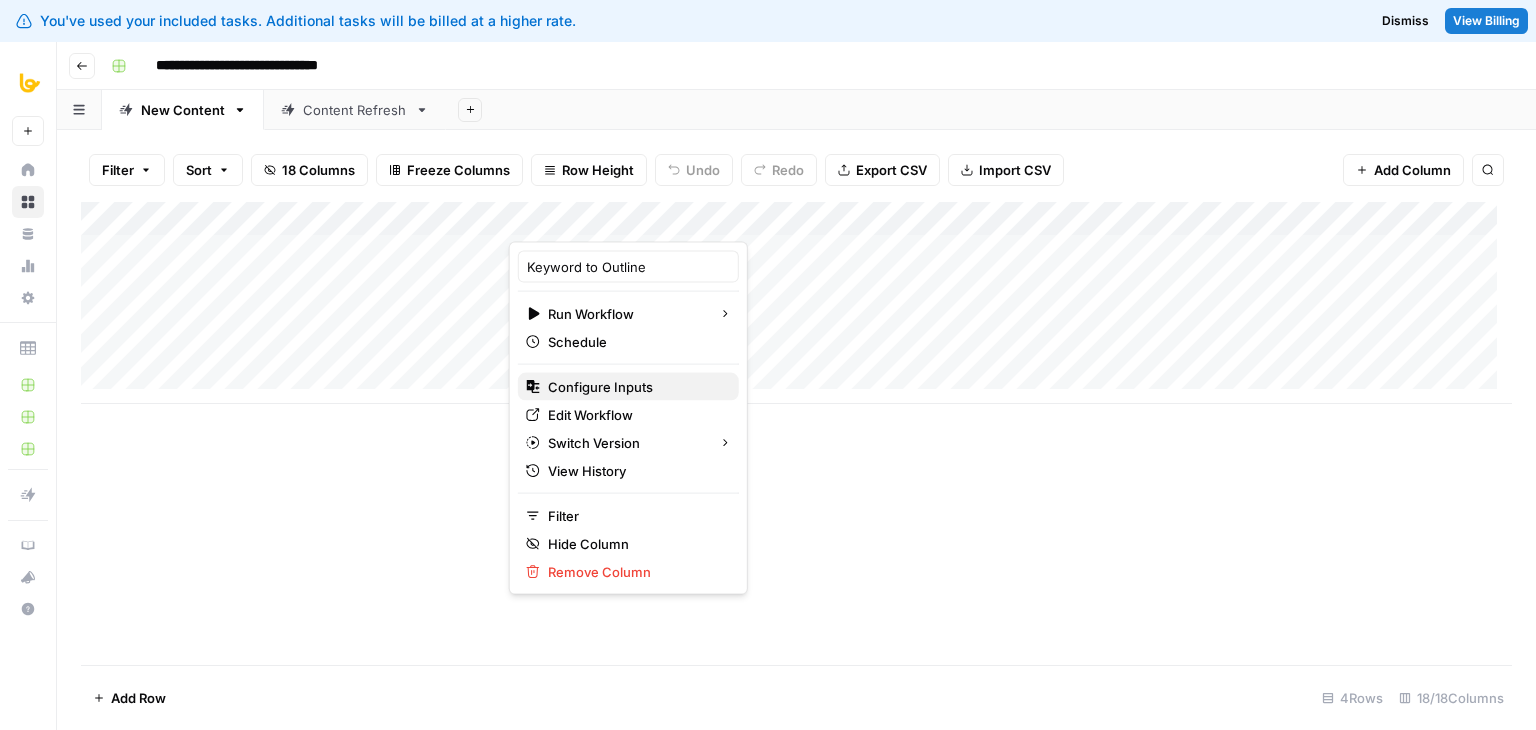 click on "Configure Inputs" at bounding box center (635, 387) 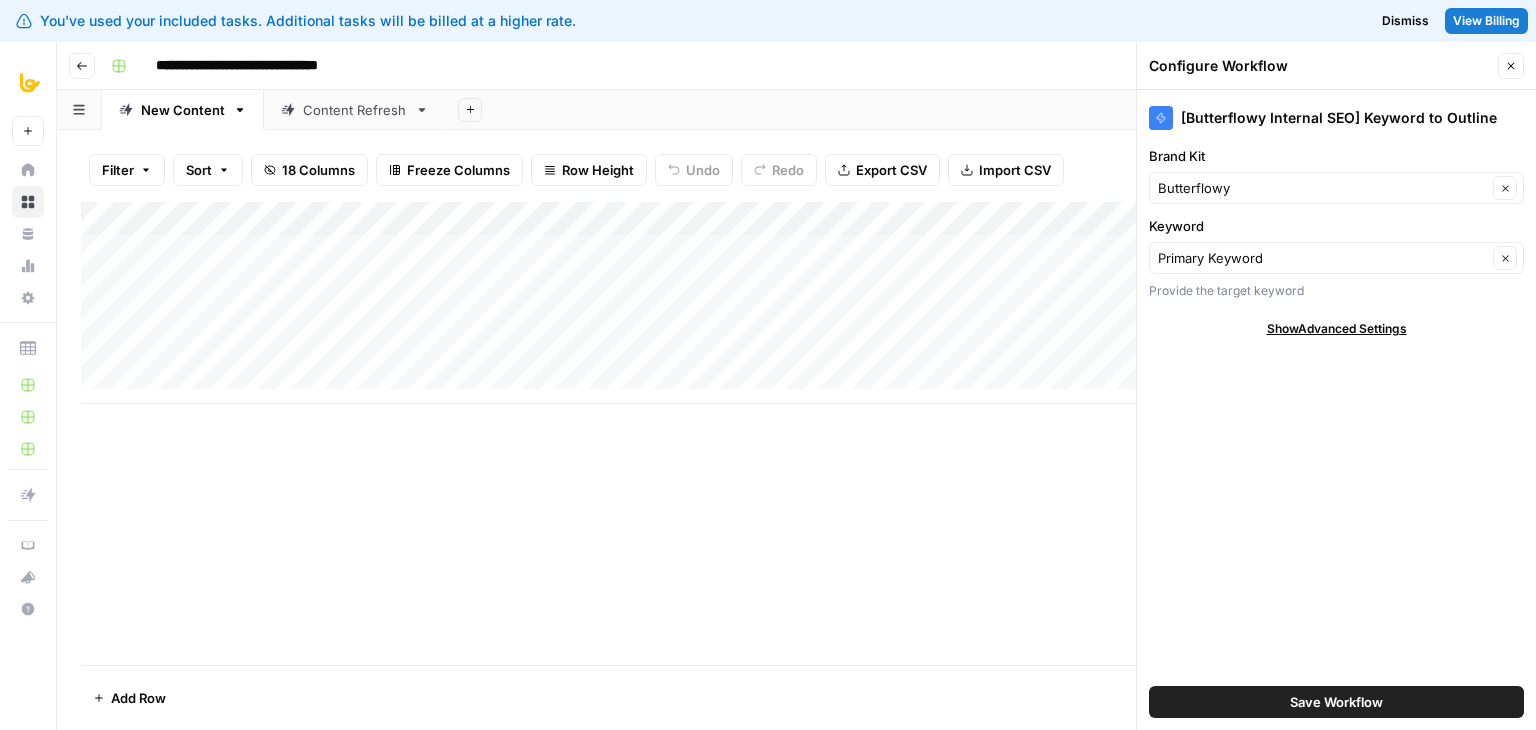 click on "[Butterflowy Internal SEO] Keyword to Outline Brand Kit Butterflowy Clear Keyword Primary Keyword Clear Provide the target keyword Show  Advanced Settings Save Workflow" at bounding box center [1336, 410] 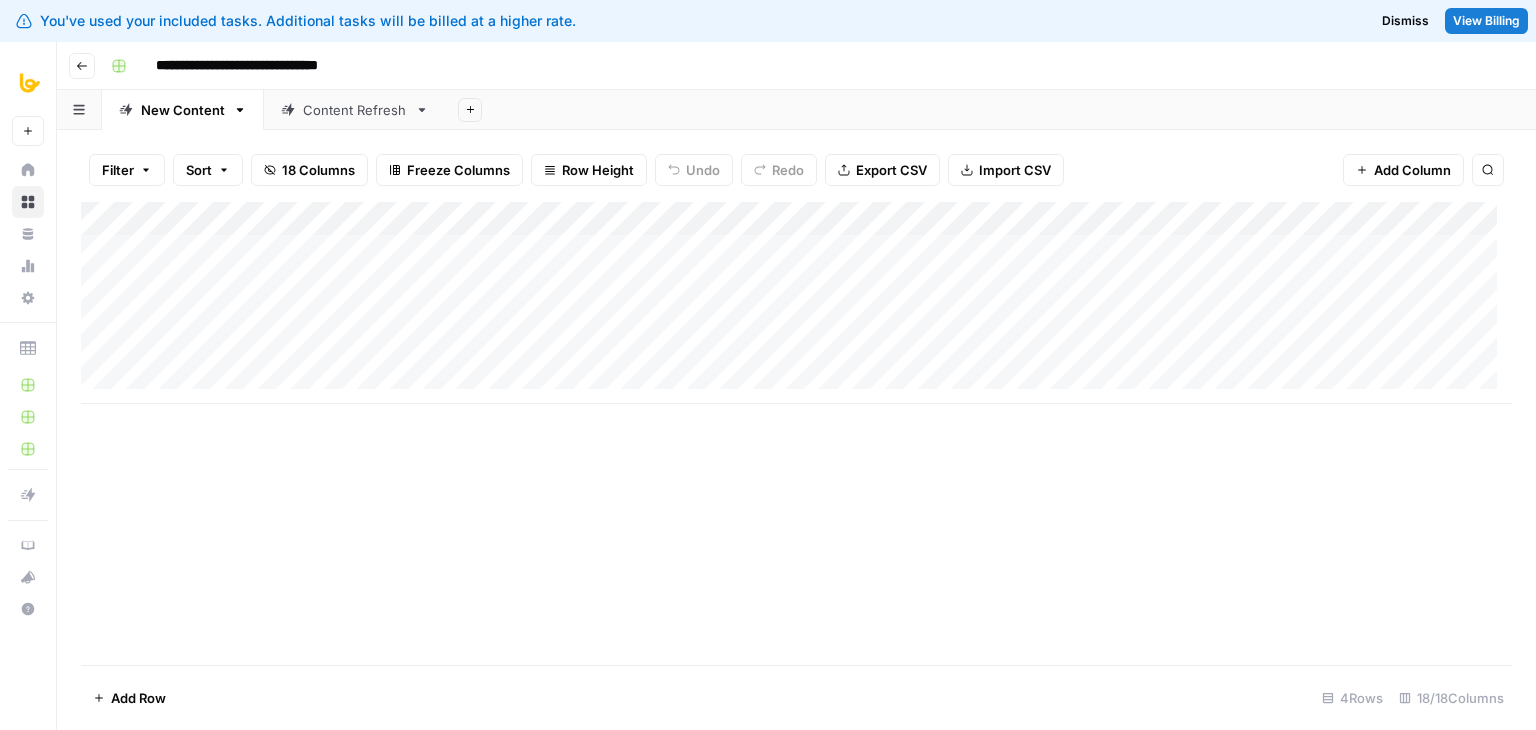 click on "Add Column" at bounding box center [796, 303] 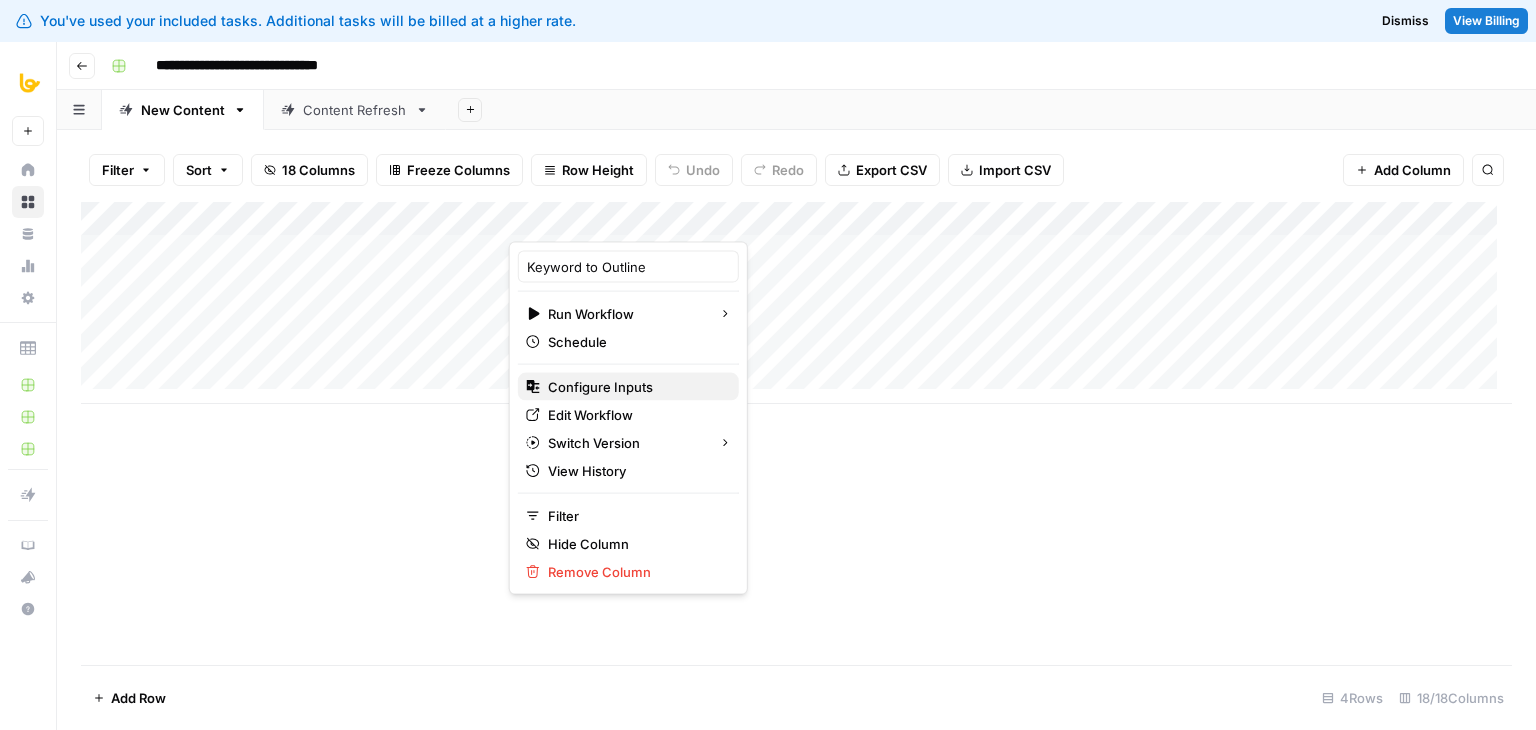 click on "Configure Inputs" at bounding box center [635, 387] 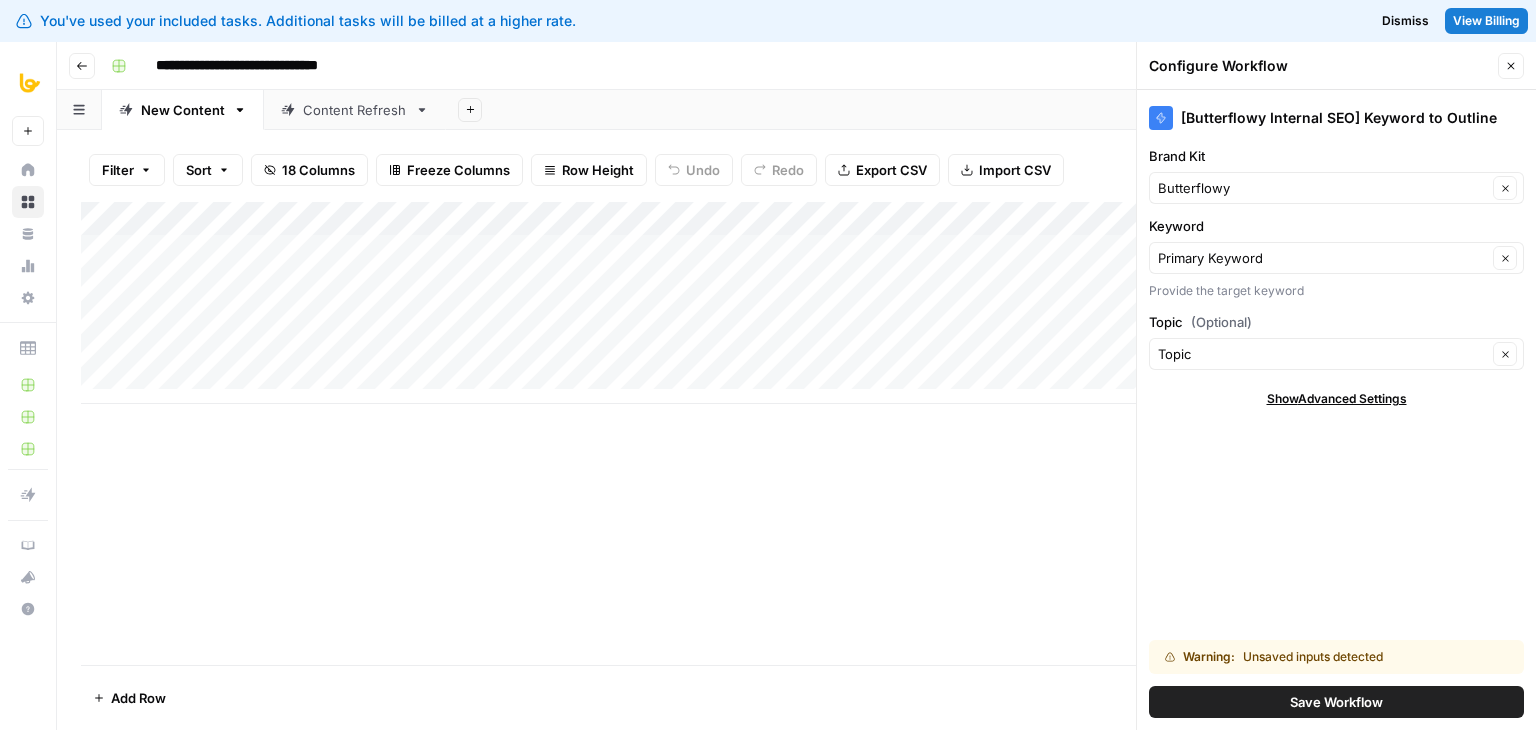 click on "Save Workflow" at bounding box center (1336, 702) 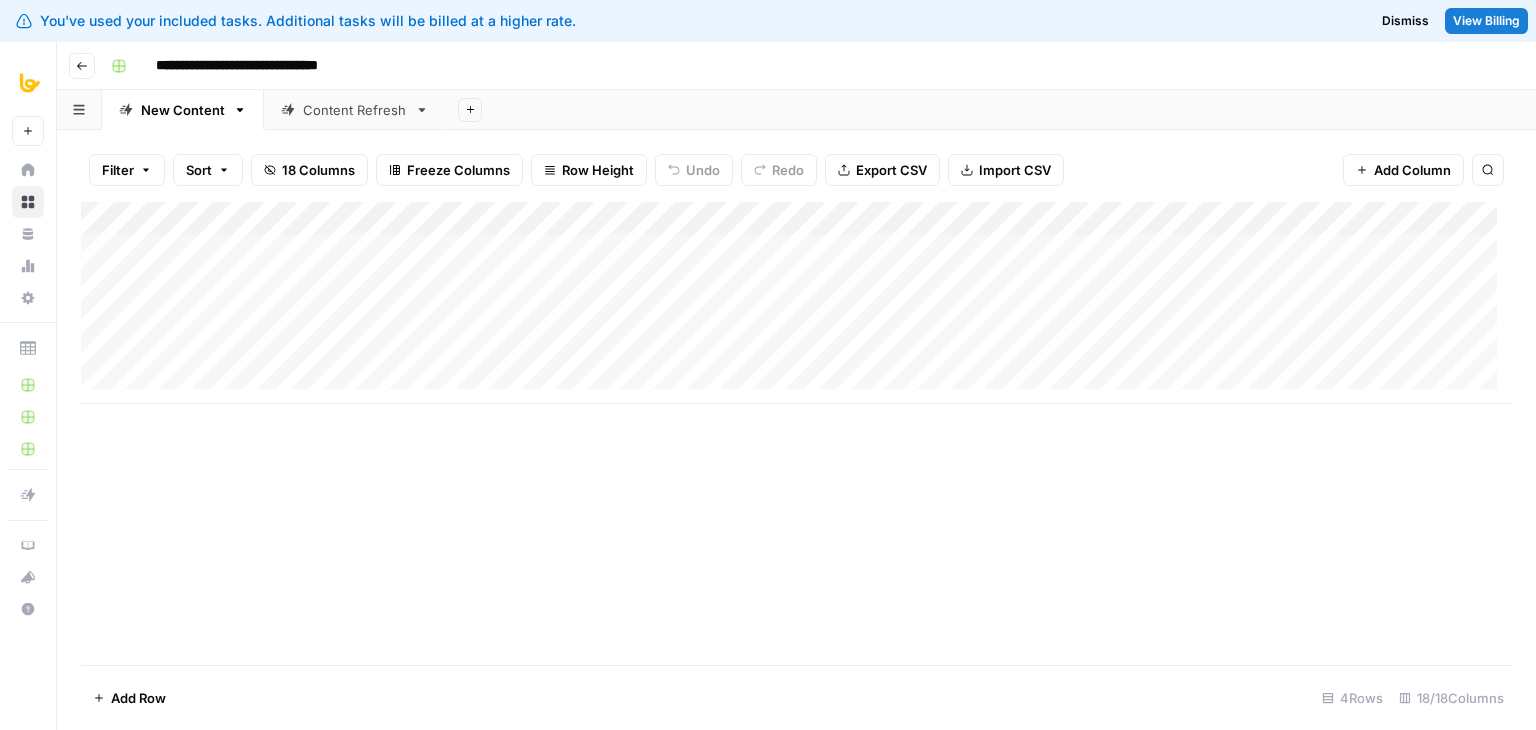 click on "Content Refresh" at bounding box center [355, 110] 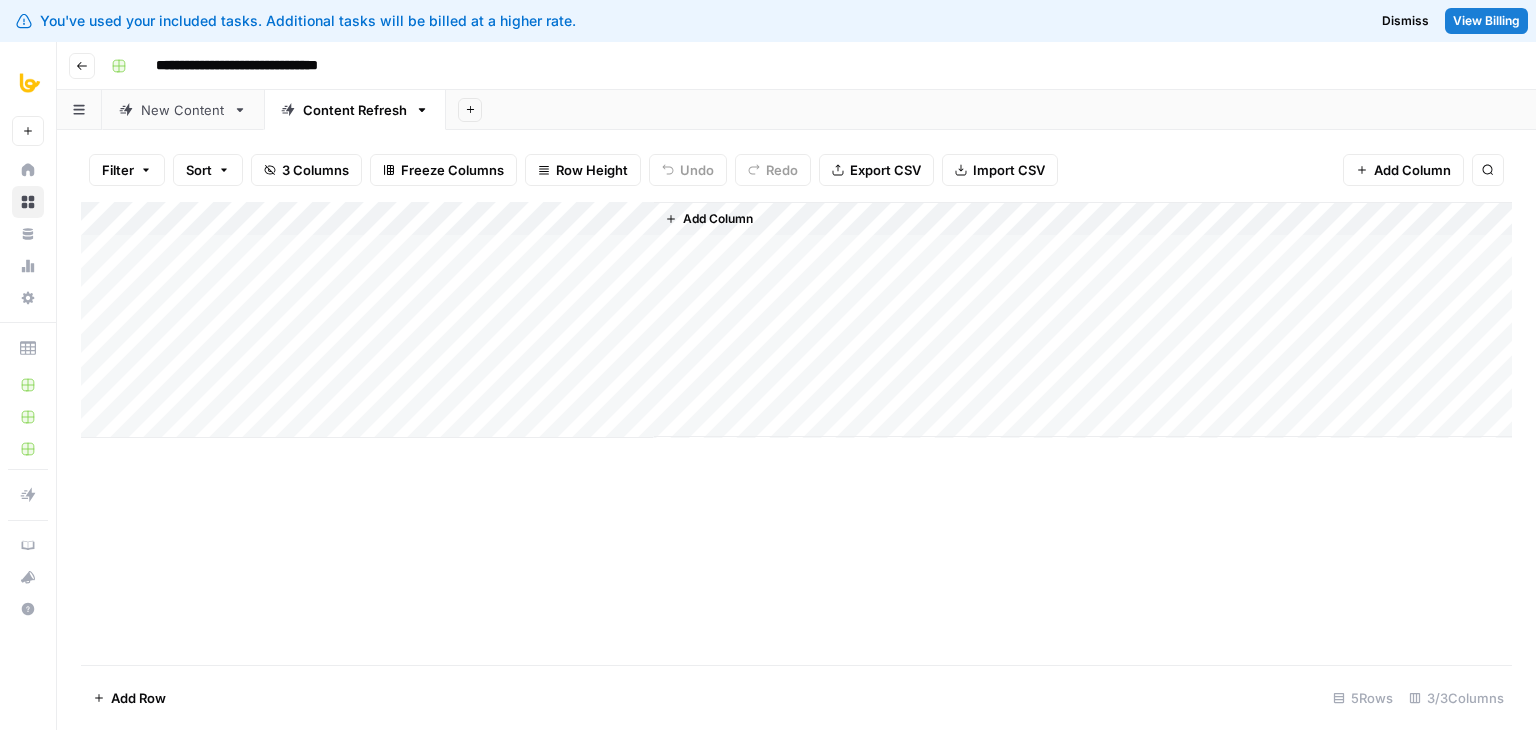 click on "Add Column" at bounding box center [718, 219] 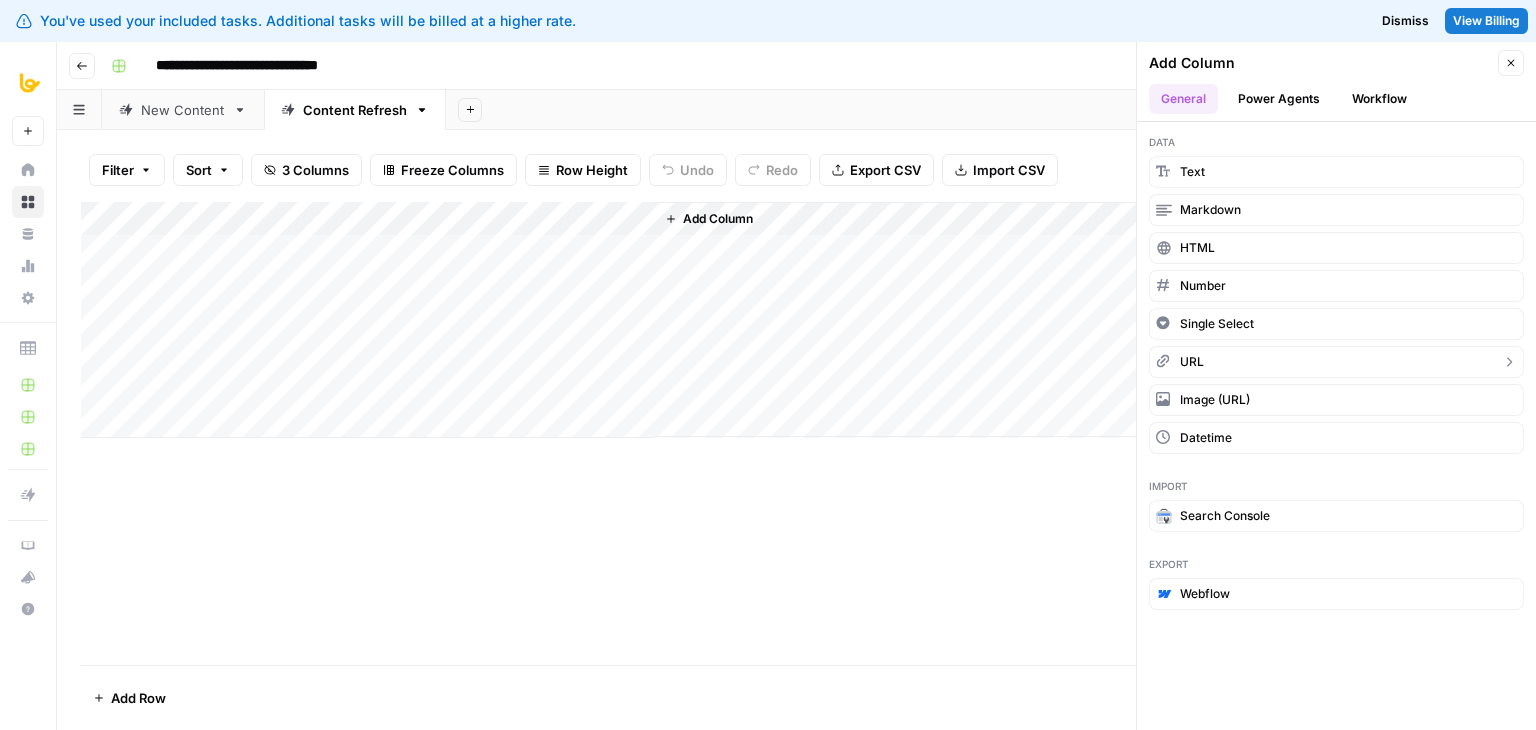 click on "URL" at bounding box center [1192, 362] 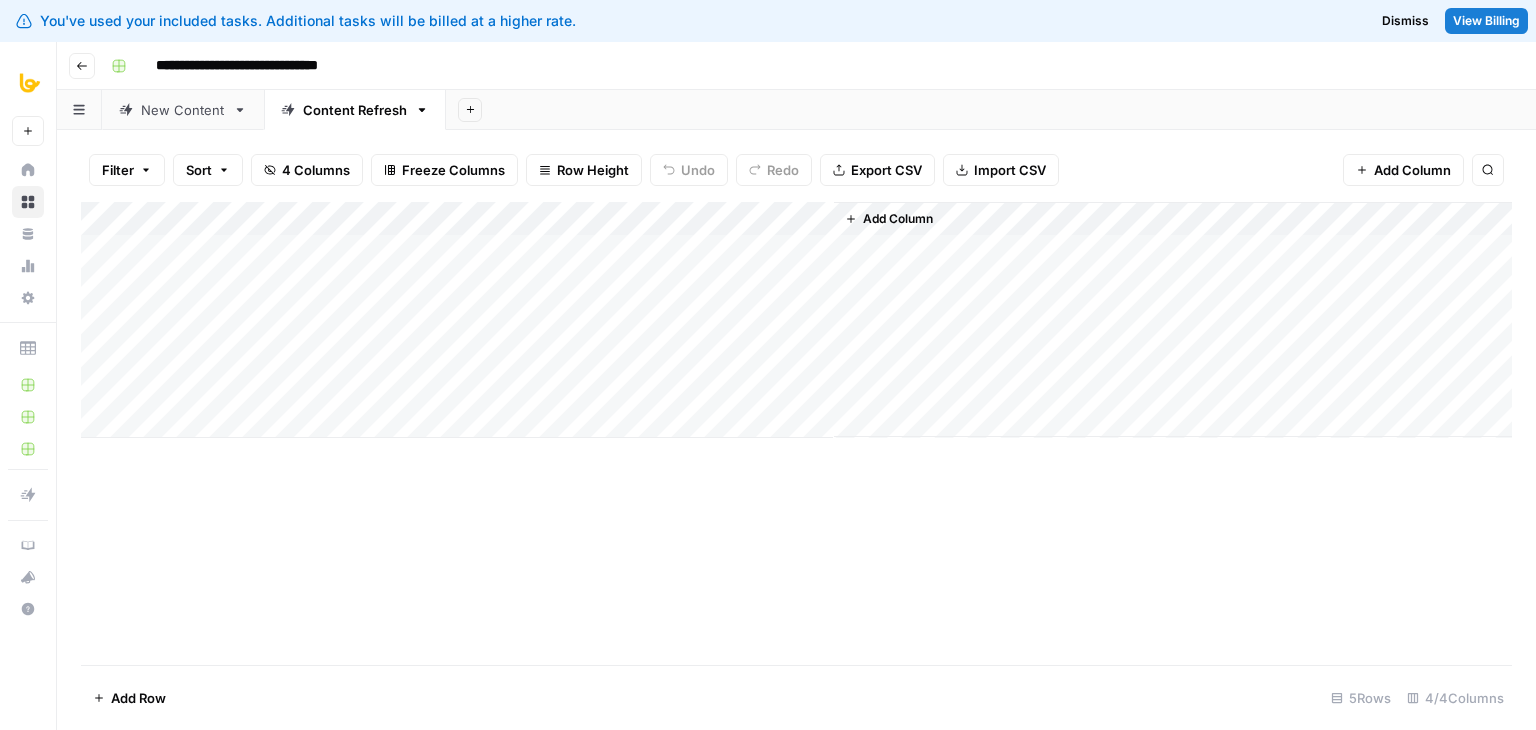 drag, startPoint x: 732, startPoint y: 220, endPoint x: 283, endPoint y: 226, distance: 449.0401 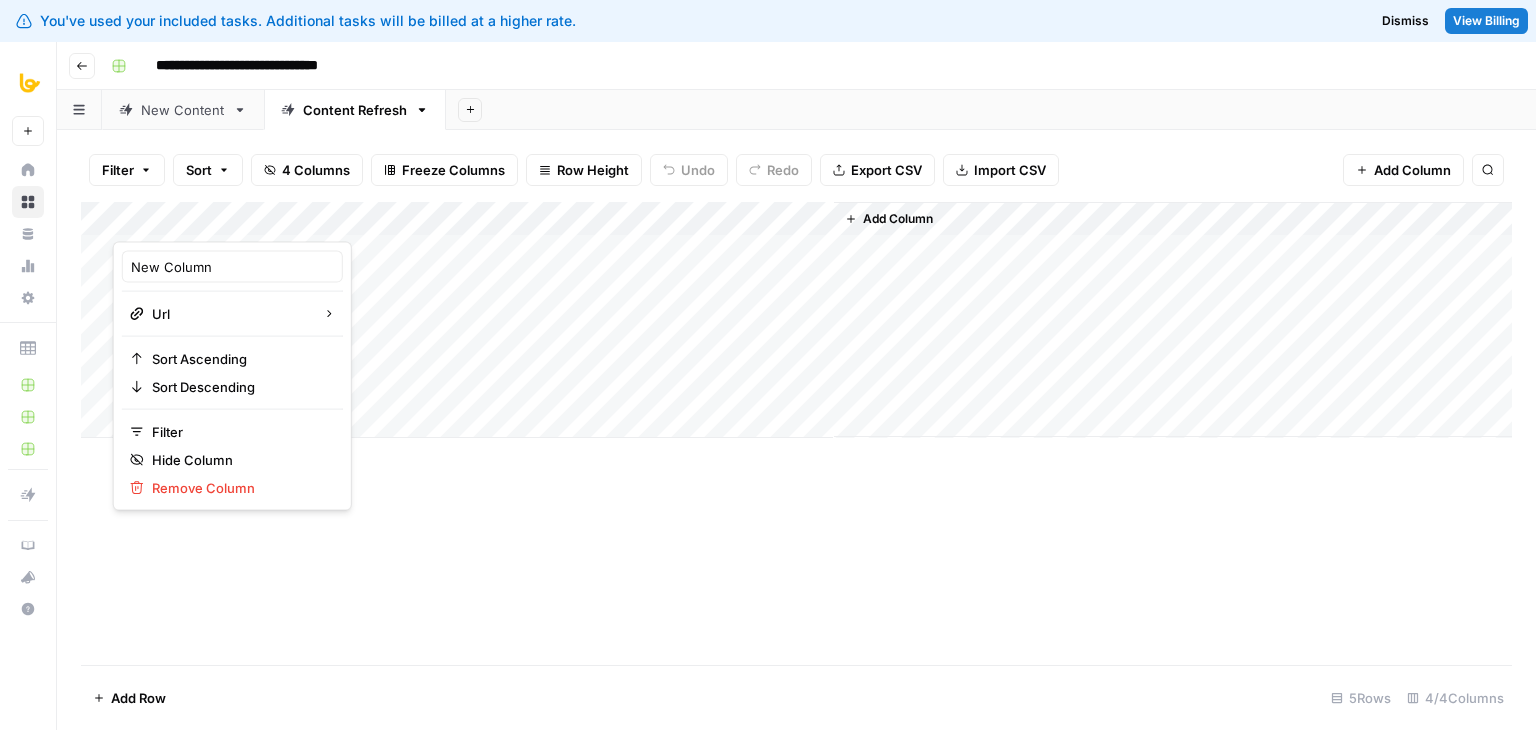 click at bounding box center (203, 222) 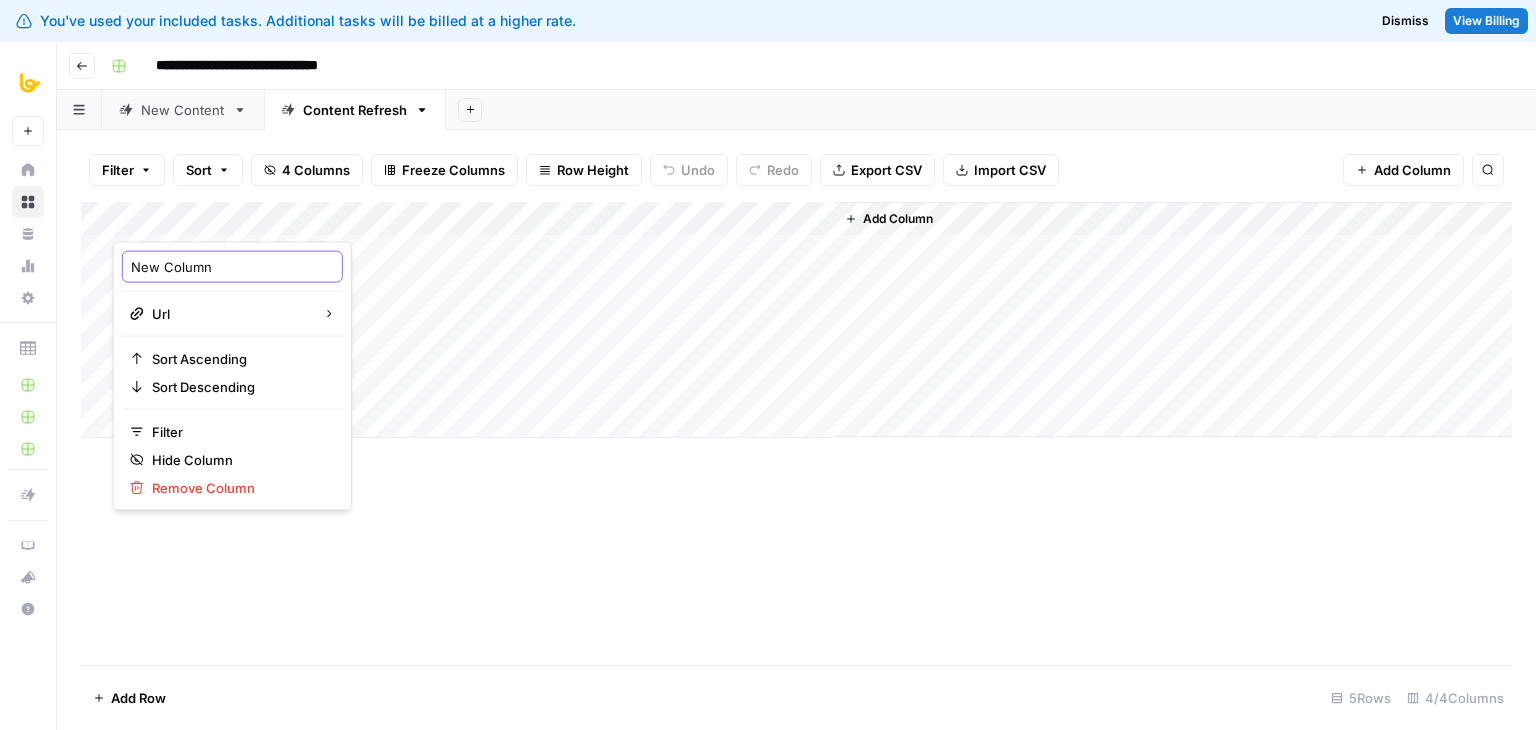 click on "New Column" at bounding box center (232, 267) 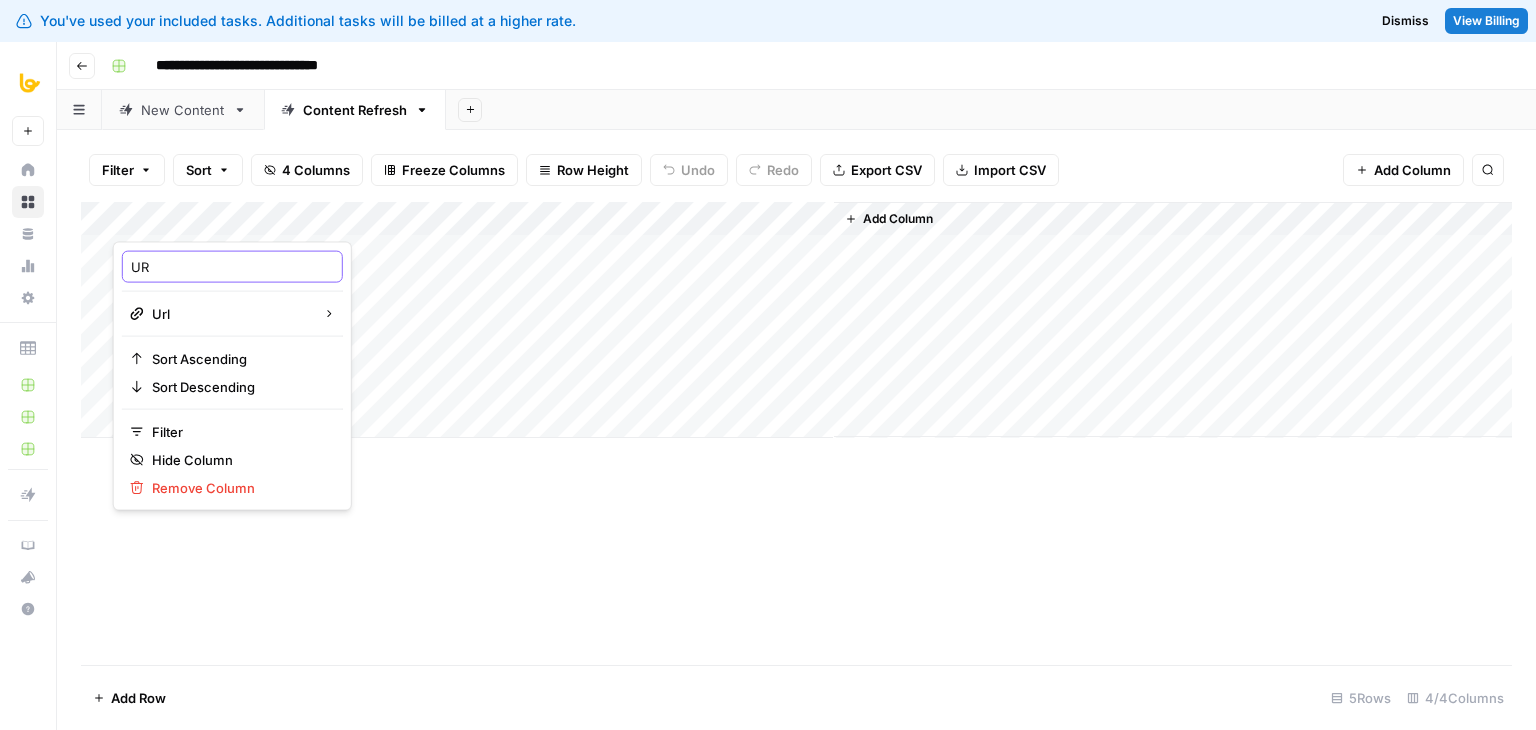 type on "URL" 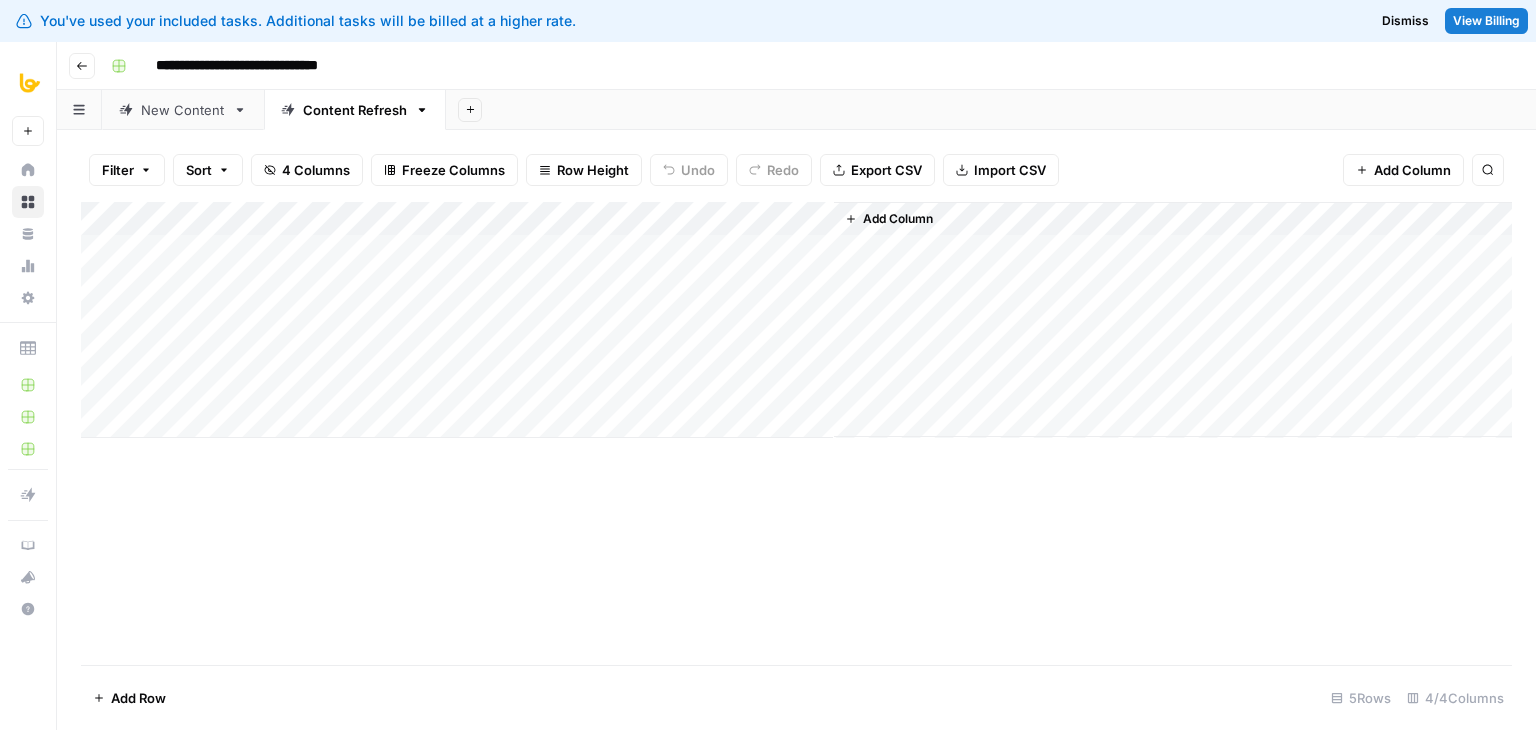 click on "Add Column" at bounding box center [1412, 170] 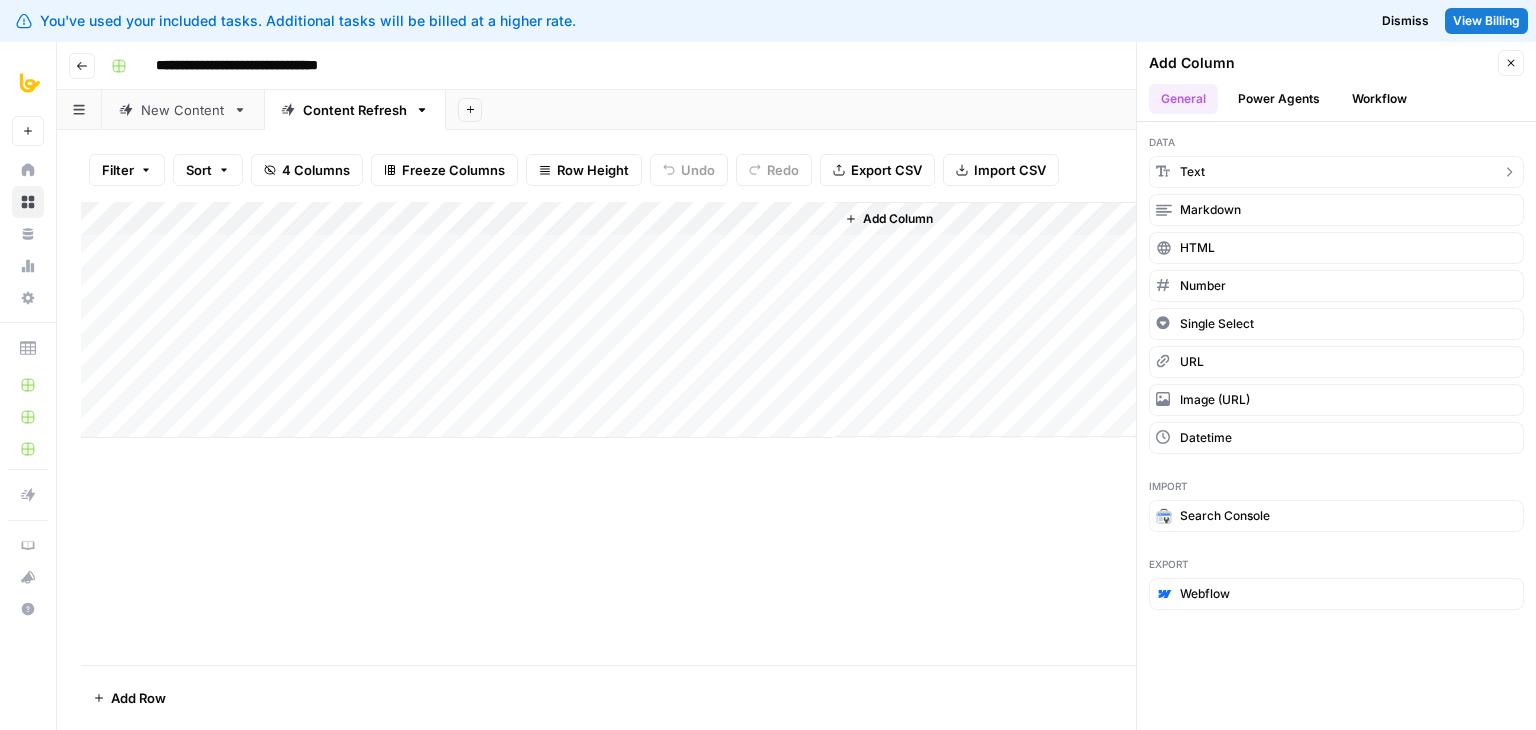 click on "text" at bounding box center (1336, 172) 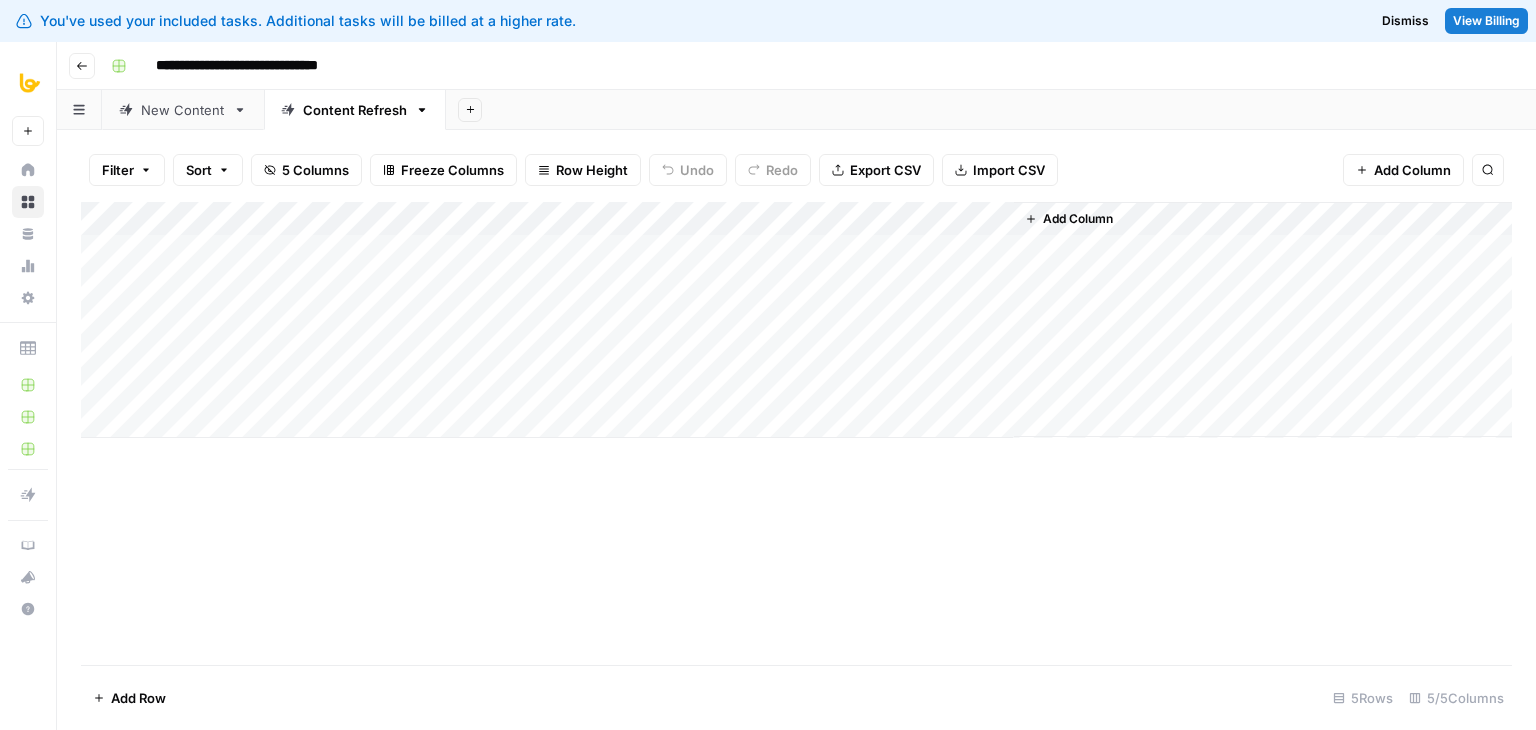 click on "Add Column" at bounding box center (796, 320) 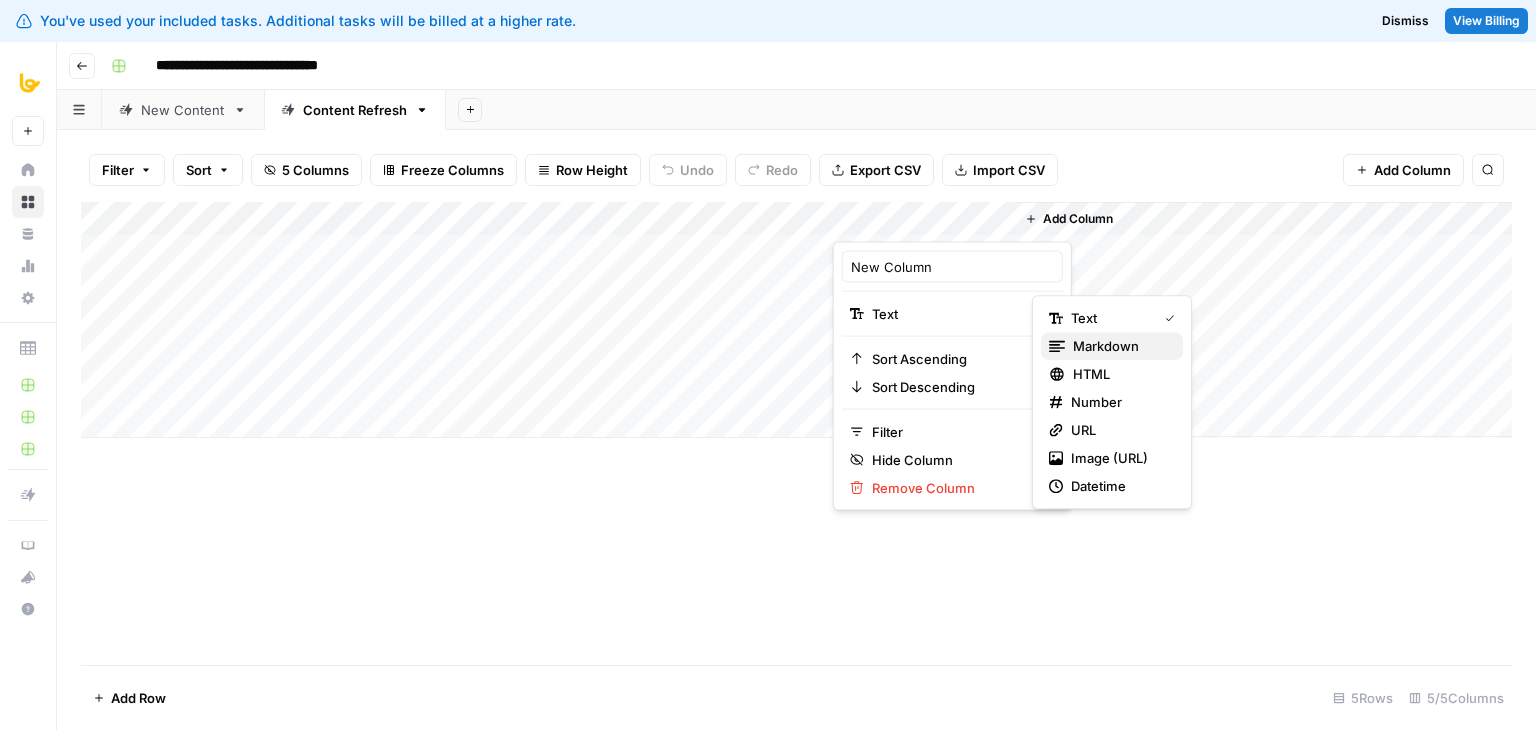 click on "markdown" at bounding box center [1112, 346] 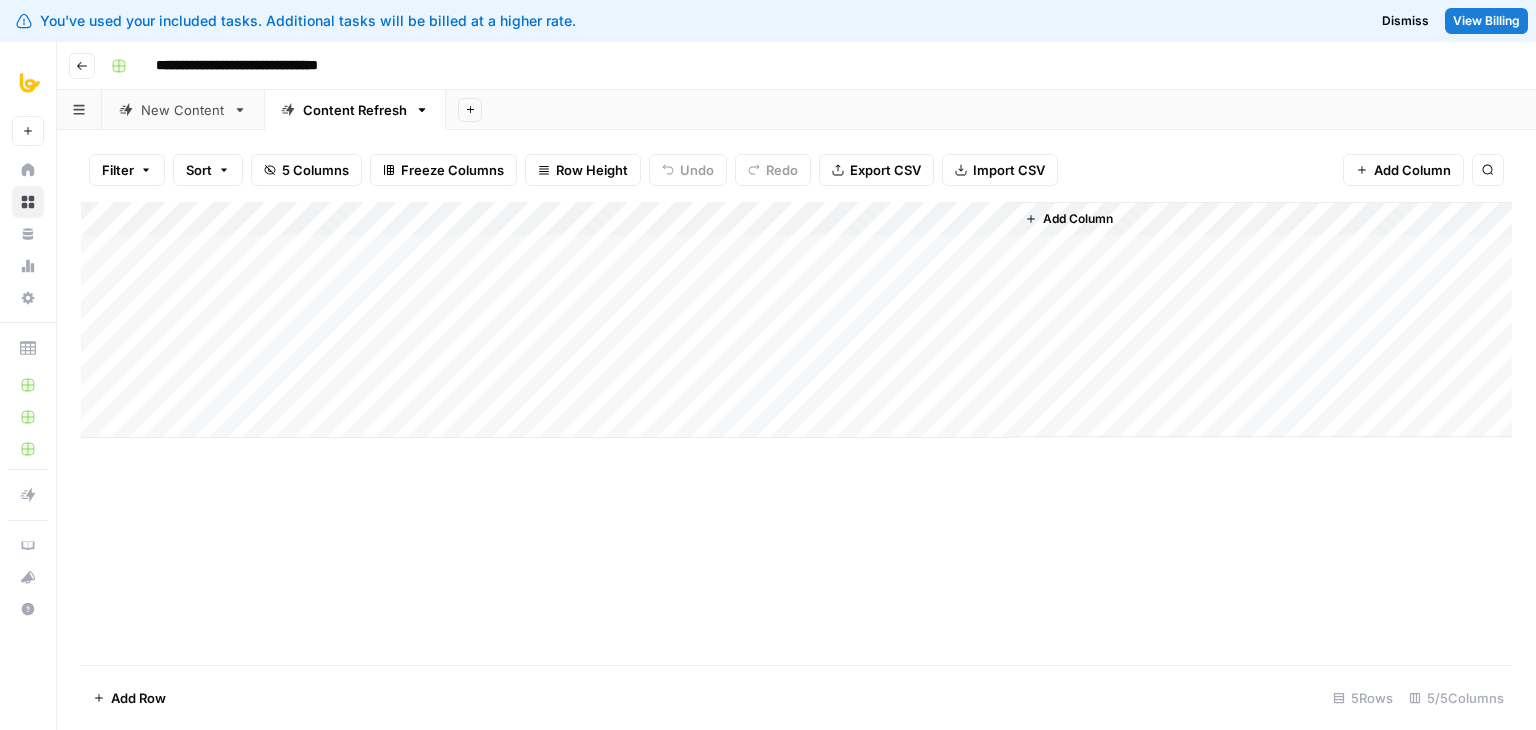 click on "Add Column" at bounding box center [796, 320] 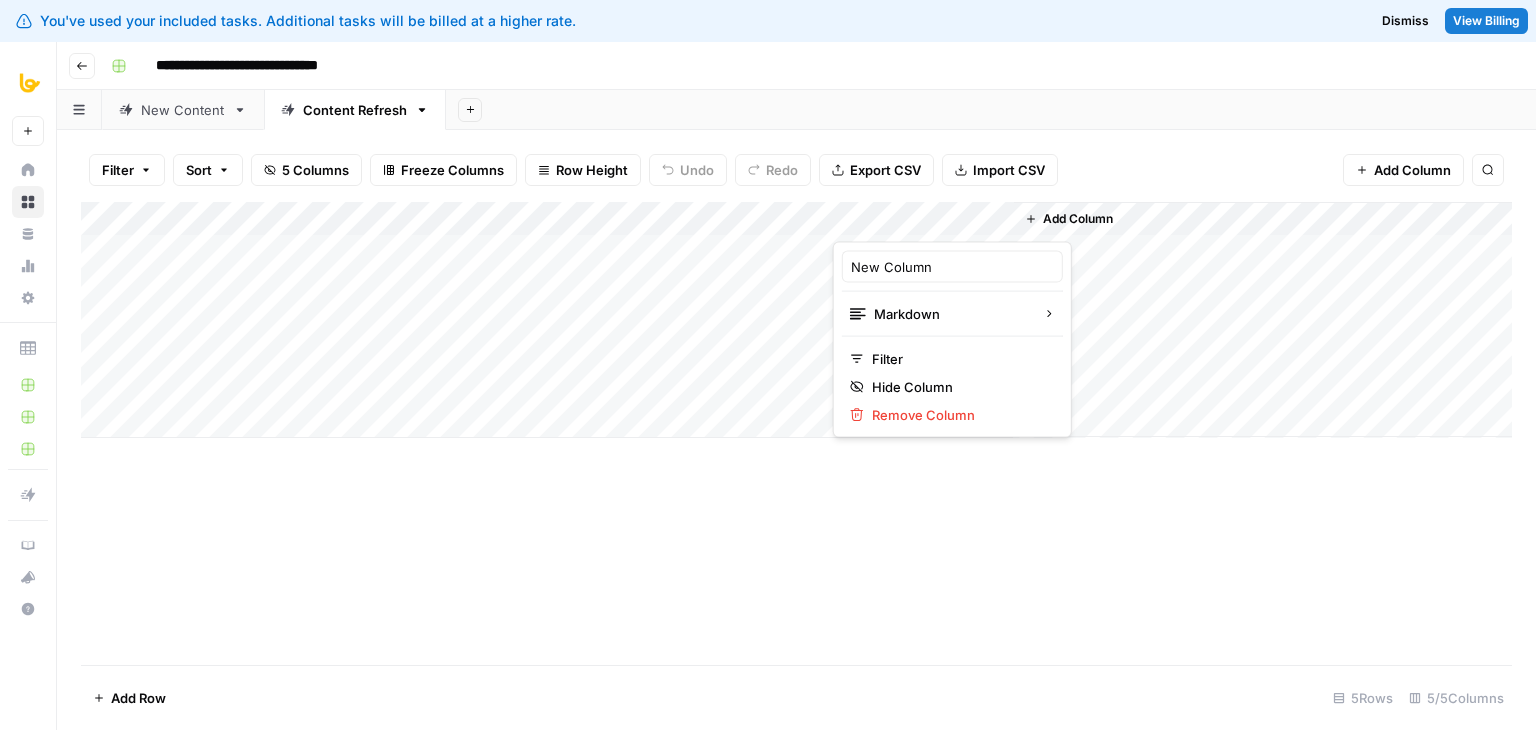 click at bounding box center (923, 222) 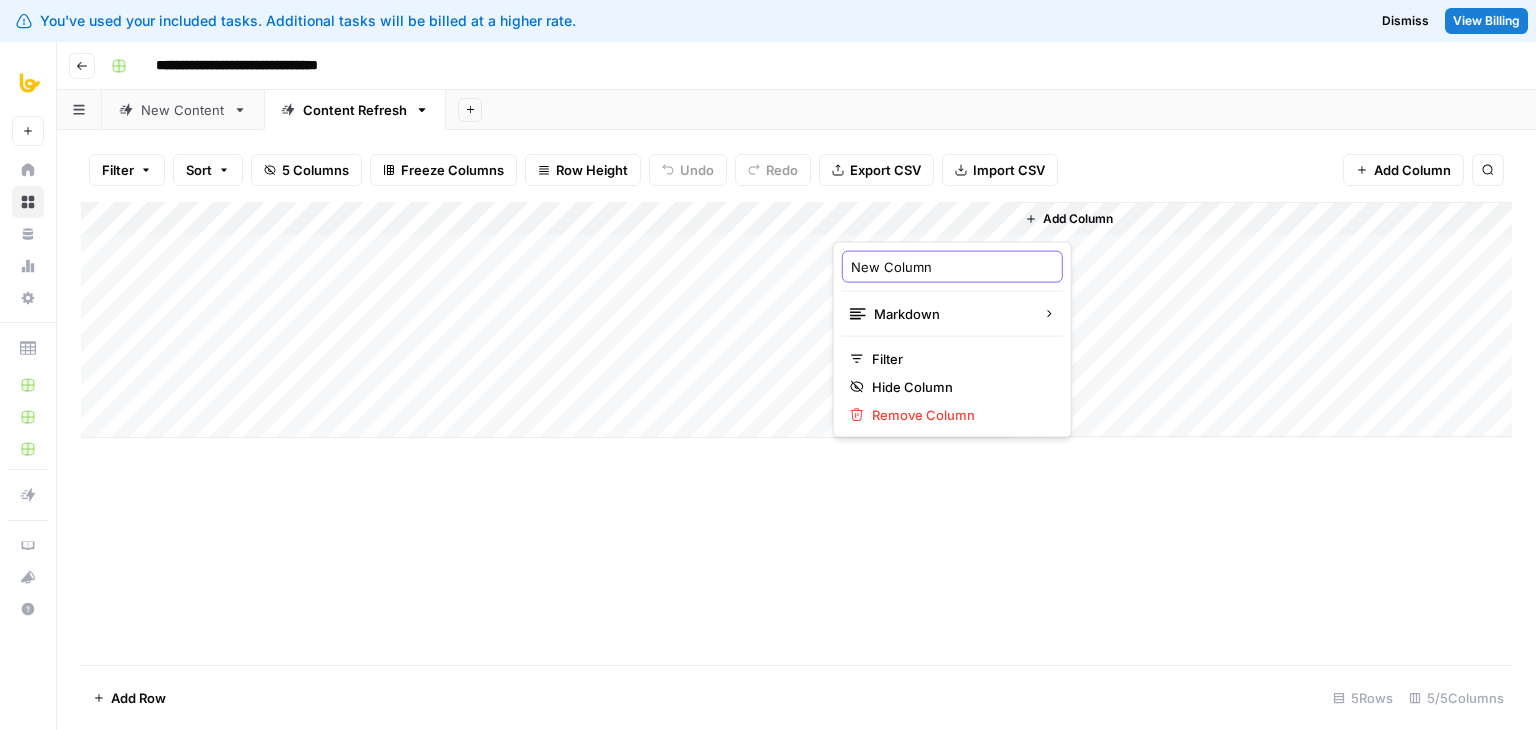 click on "New Column" at bounding box center [952, 267] 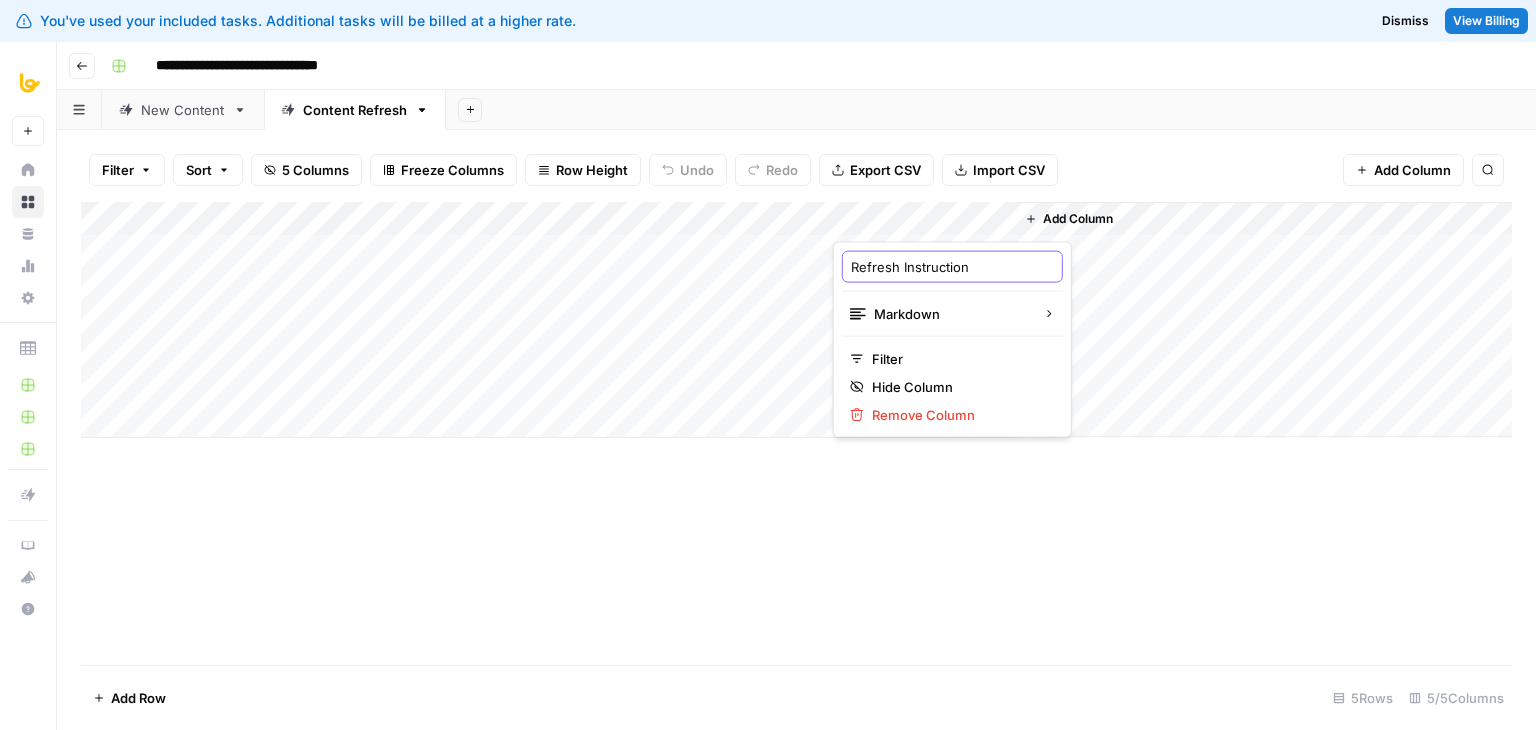 type on "Refresh Instructions" 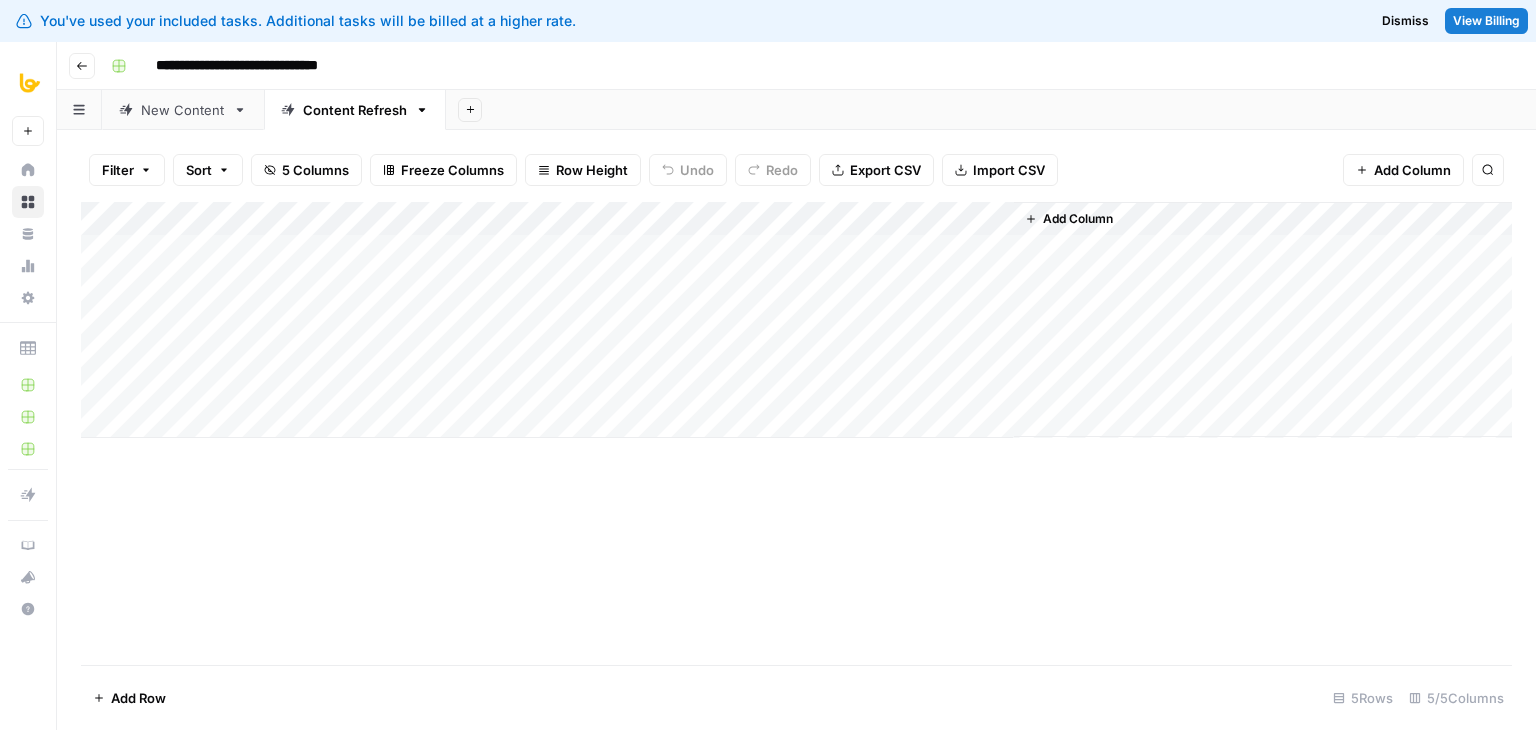 click on "Add Column" at bounding box center [1069, 219] 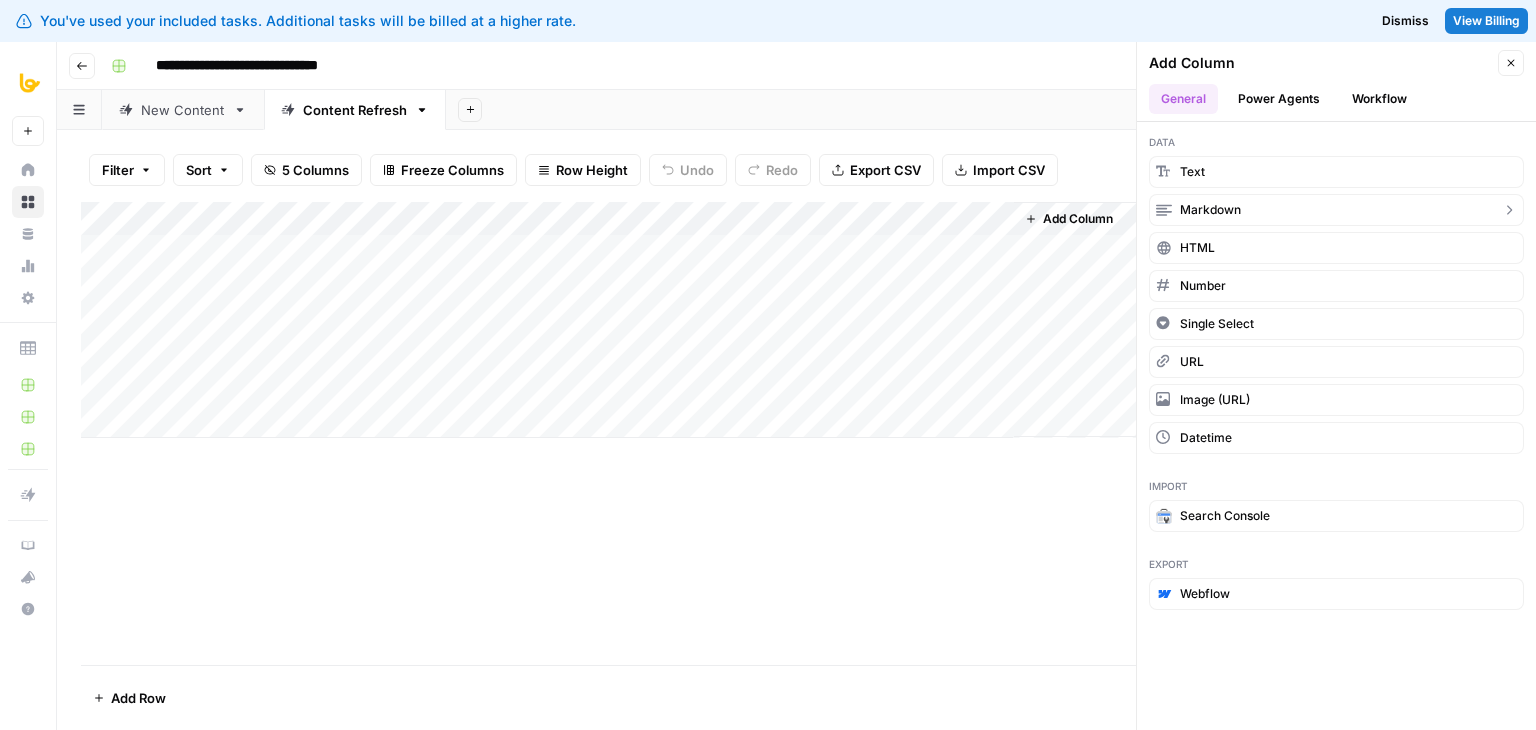 click on "markdown" at bounding box center [1336, 210] 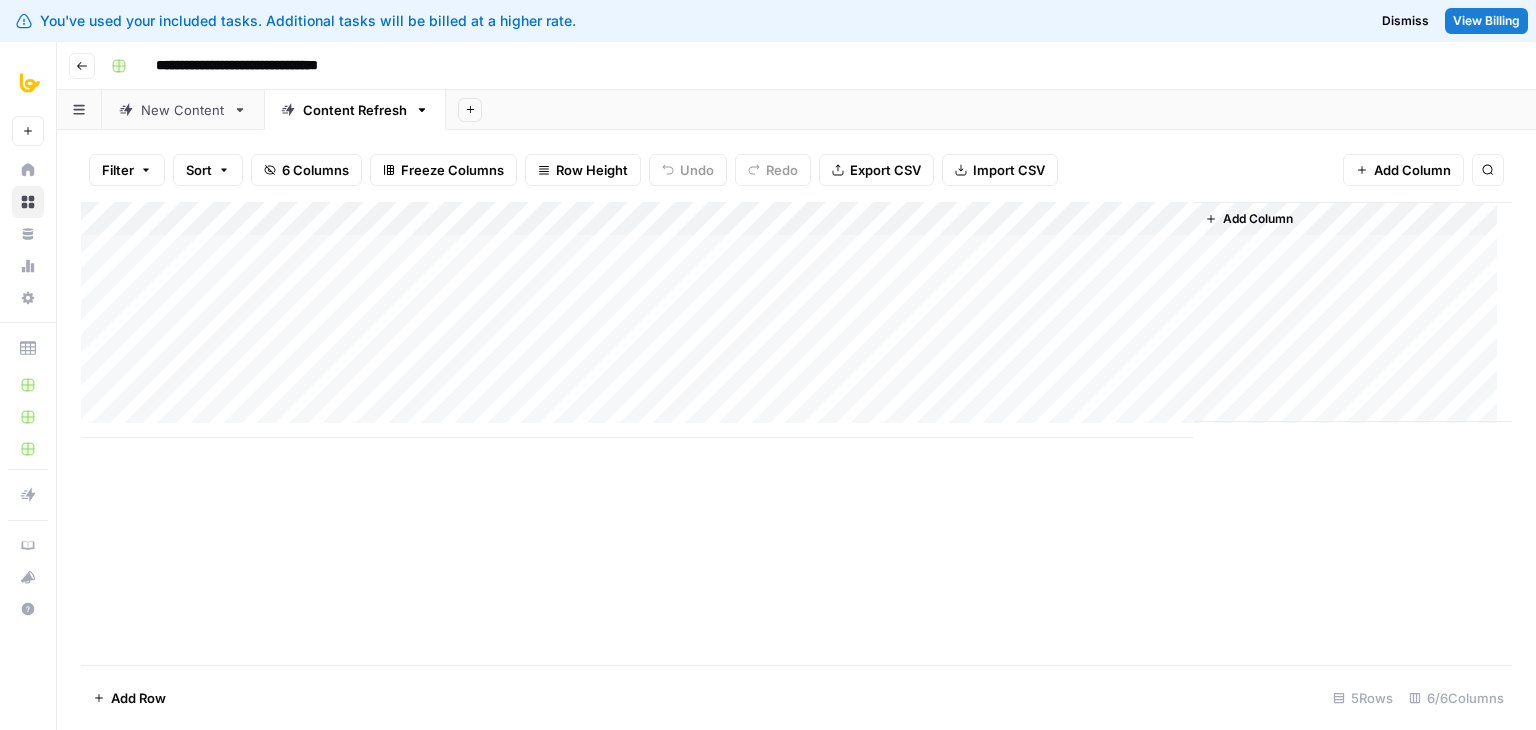 click on "Add Column" at bounding box center [796, 320] 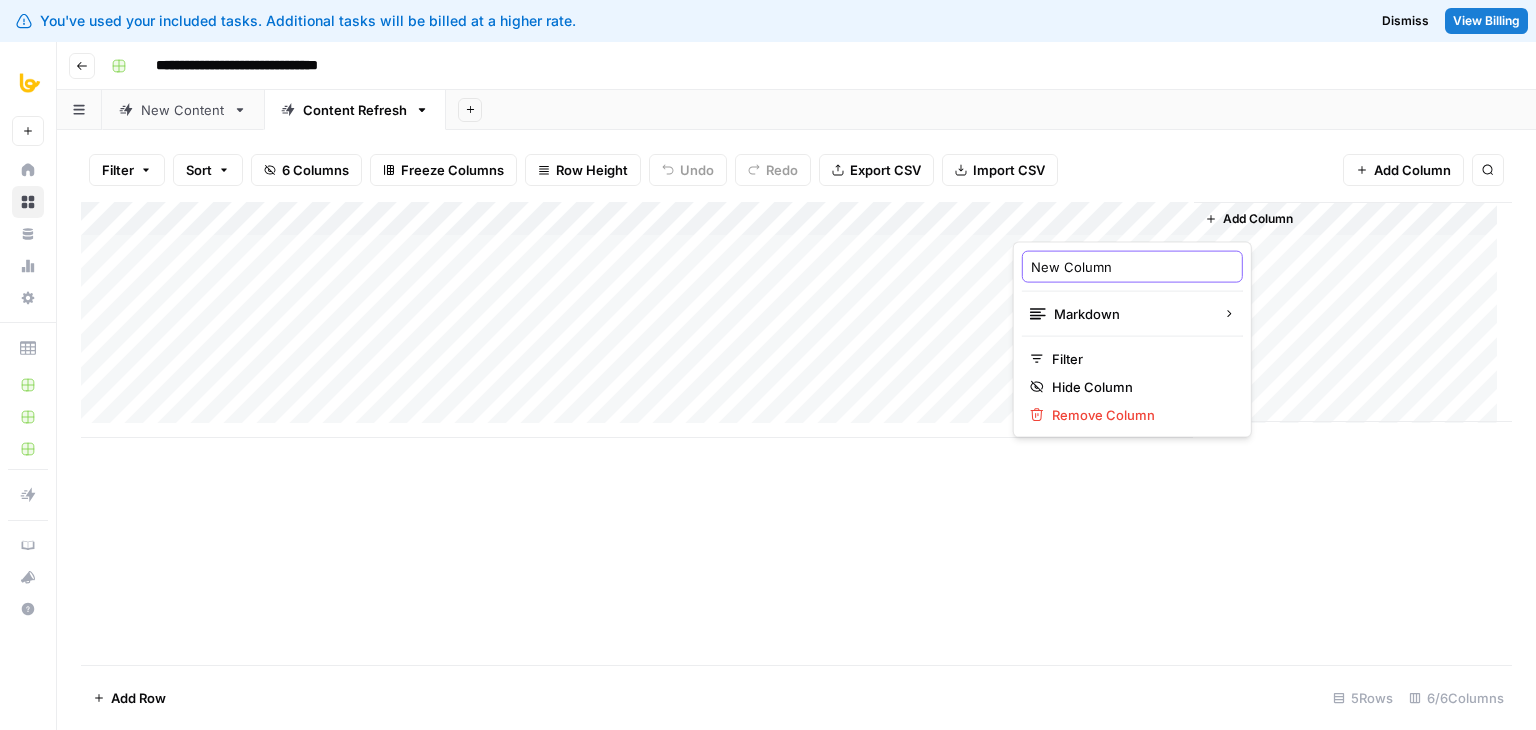 click on "New Column" at bounding box center [1132, 267] 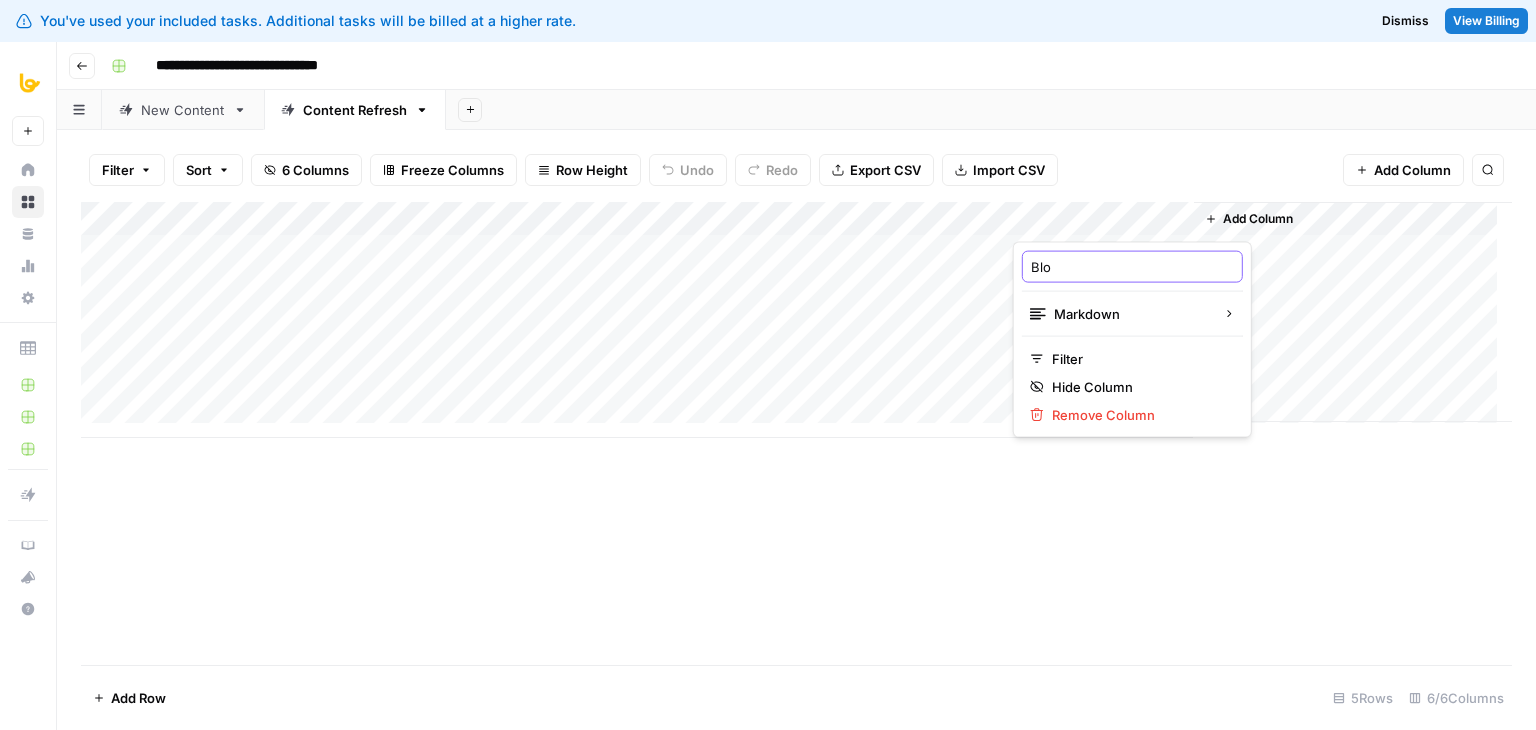 type on "Blog" 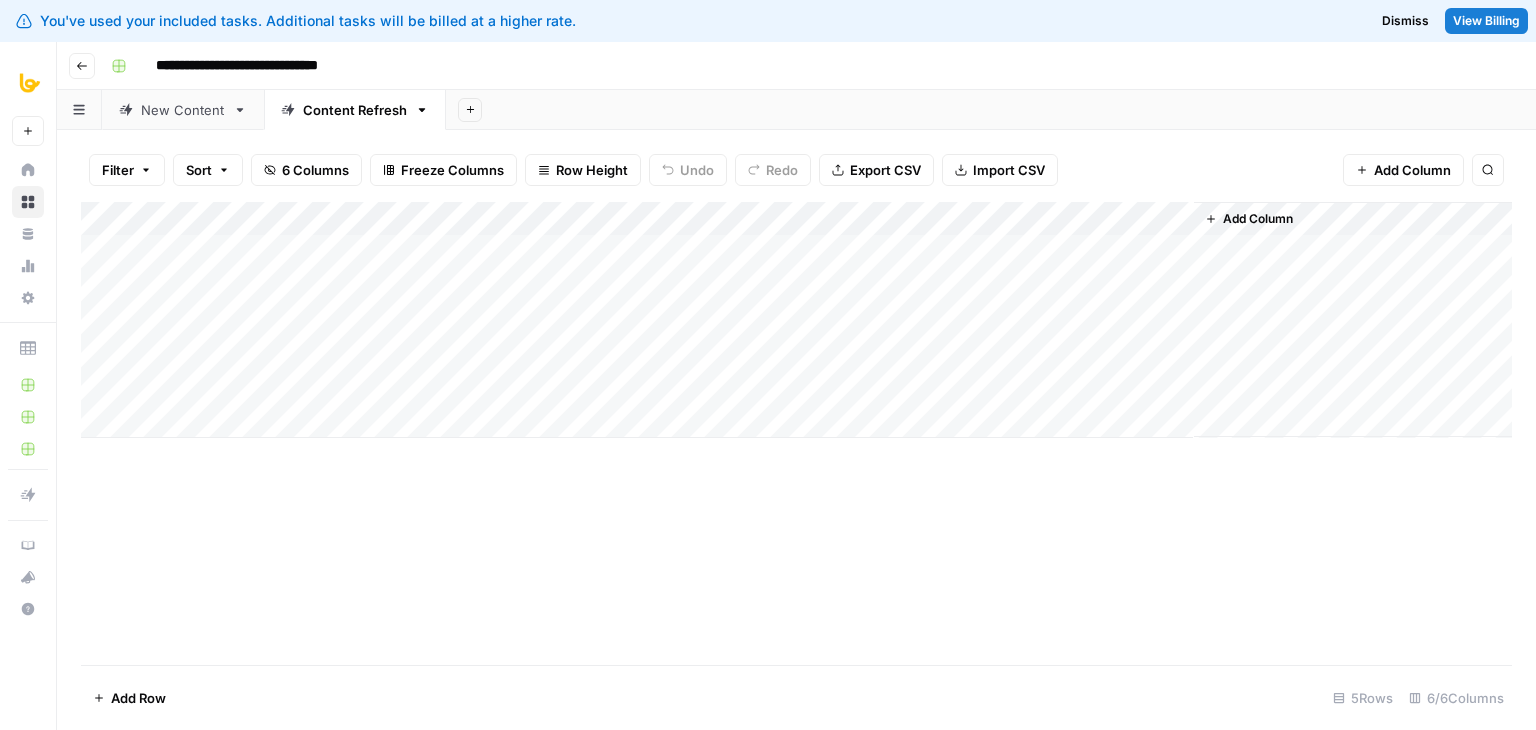 drag, startPoint x: 576, startPoint y: 217, endPoint x: 1136, endPoint y: 235, distance: 560.2892 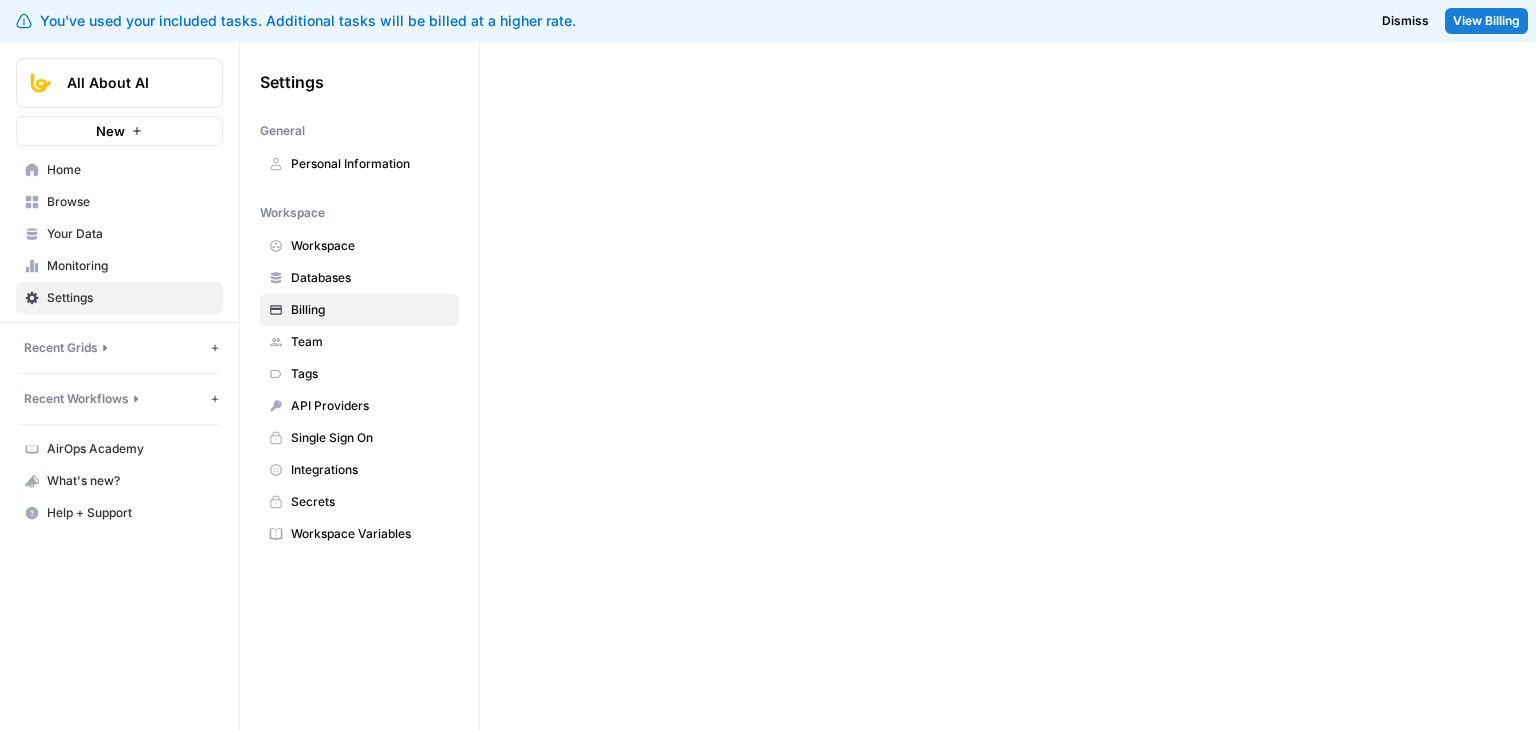 scroll, scrollTop: 0, scrollLeft: 0, axis: both 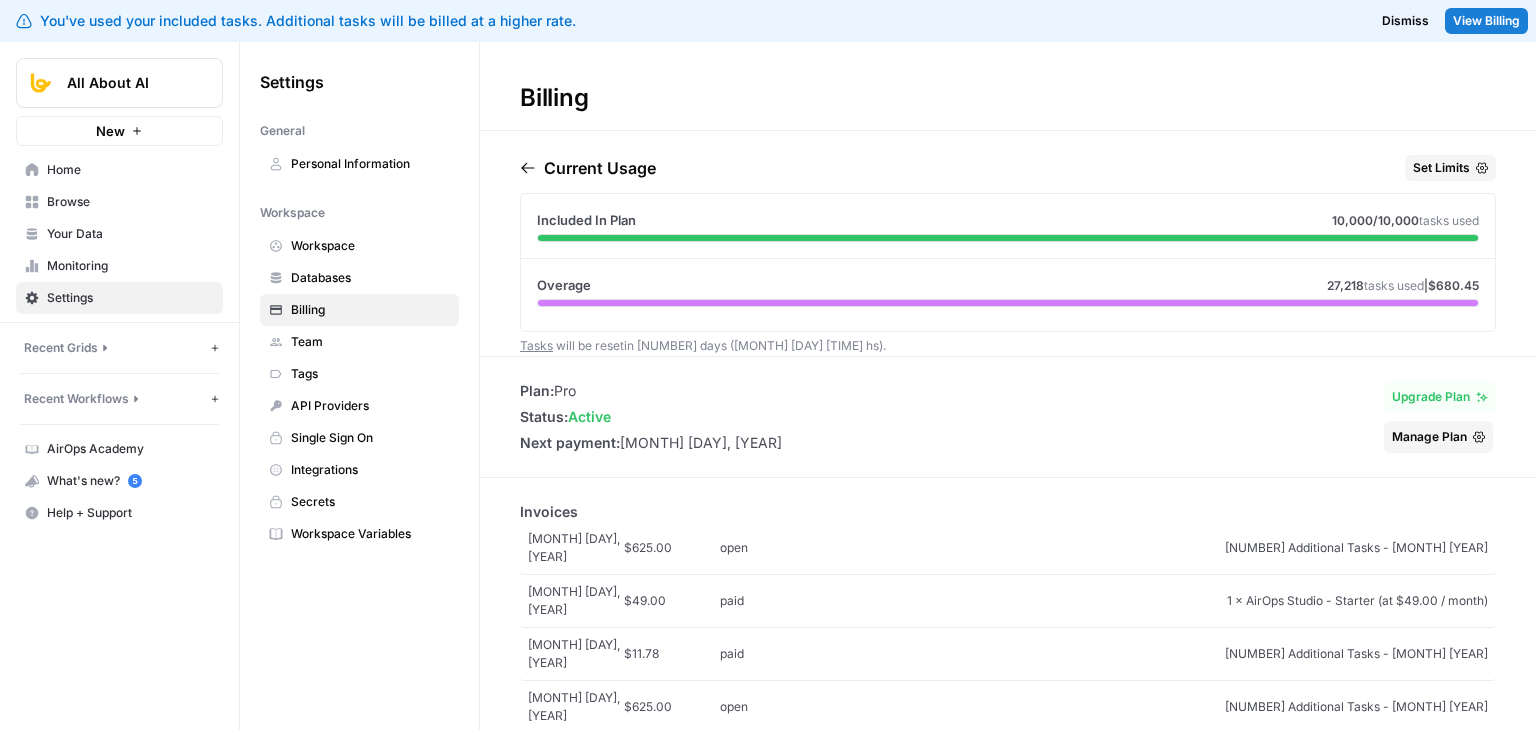 click on "Upgrade Plan" at bounding box center (1431, 397) 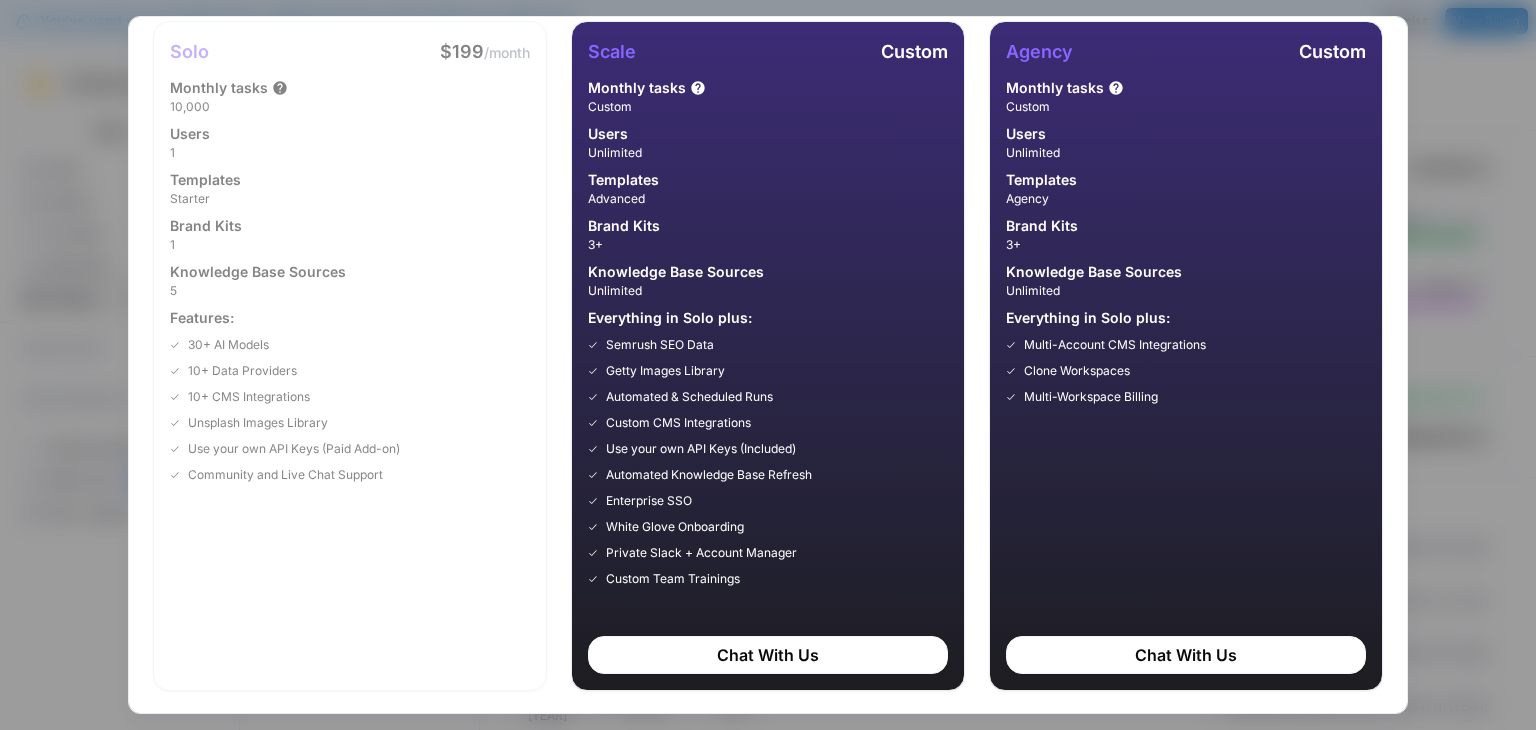 scroll, scrollTop: 81, scrollLeft: 0, axis: vertical 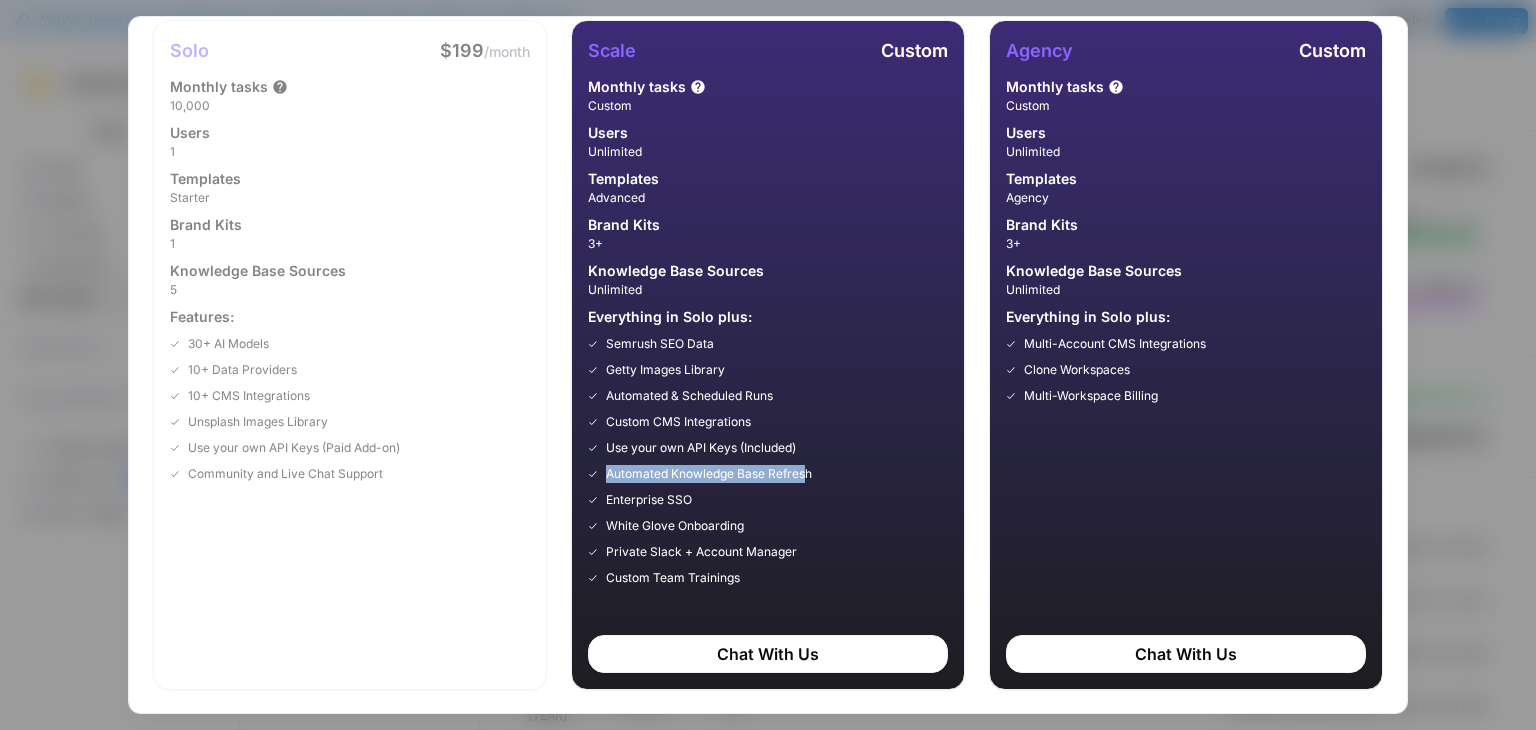 drag, startPoint x: 798, startPoint y: 467, endPoint x: 604, endPoint y: 471, distance: 194.04123 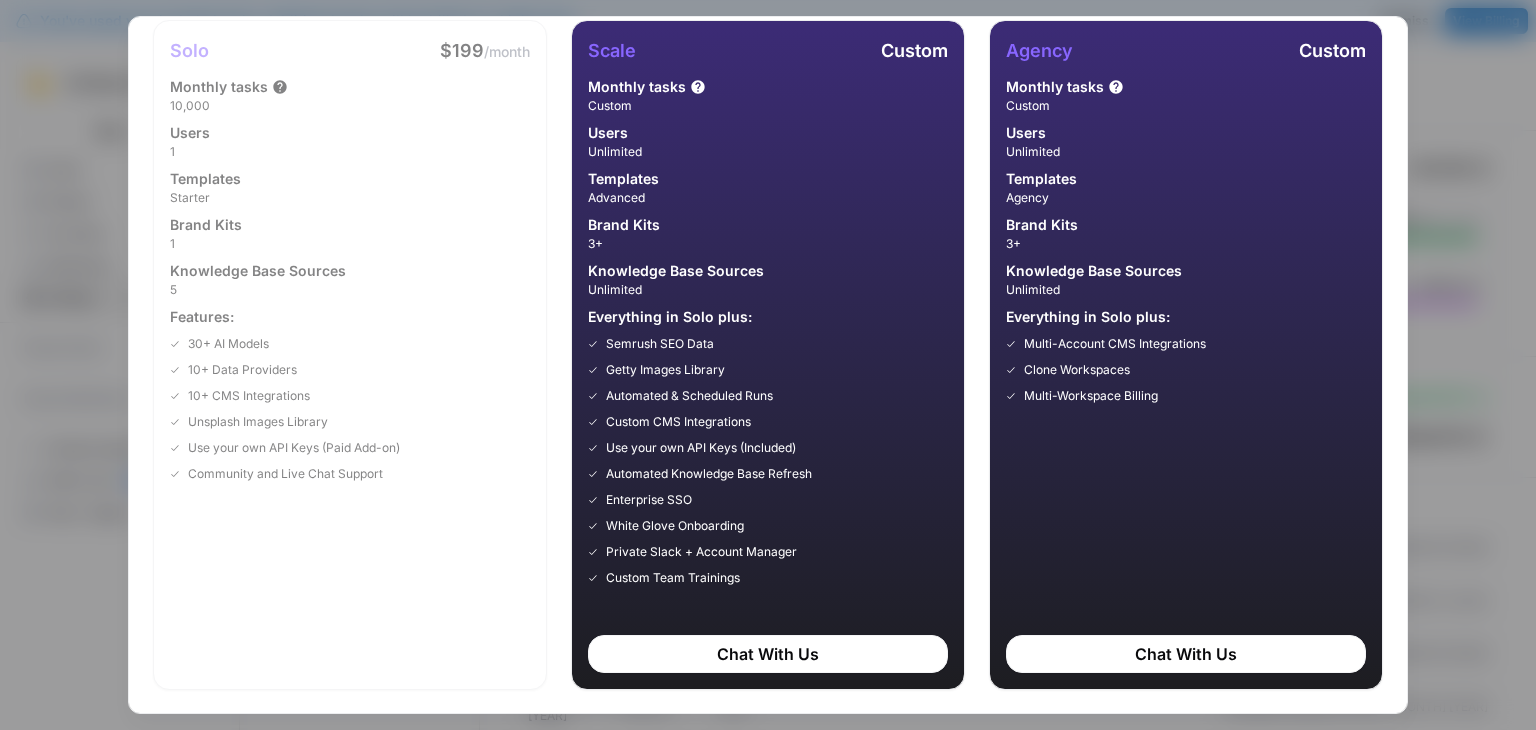 click on "Choose a plan that’s right for you! Upgrade Later Solo $199 /month Monthly tasks 10,000 Users 1 Templates Starter Brand Kits 1 Knowledge Base Sources 5 Features:   30+ AI Models   10+ Data Providers   10+ CMS Integrations   Unsplash Images Library   Use your own API Keys (Paid Add-on)   Community and Live Chat Support Scale Custom Monthly tasks Custom Users Unlimited Templates Advanced Brand Kits 3+ Knowledge Base Sources Unlimited Everything in Solo plus:   Semrush SEO Data   Getty Images Library   Automated & Scheduled Runs   Custom CMS Integrations   Use your own API Keys (Included)   Automated Knowledge Base Refresh   Enterprise SSO   White Glove Onboarding   Private Slack + Account Manager   Custom Team Trainings Chat With Us Agency Custom Monthly tasks Custom Users Unlimited Templates Agency Brand Kits 3+ Knowledge Base Sources Unlimited Everything in Solo plus:   Multi-Account CMS Integrations   Clone Workspaces   Multi-Workspace Billing Chat With Us" at bounding box center (768, 365) 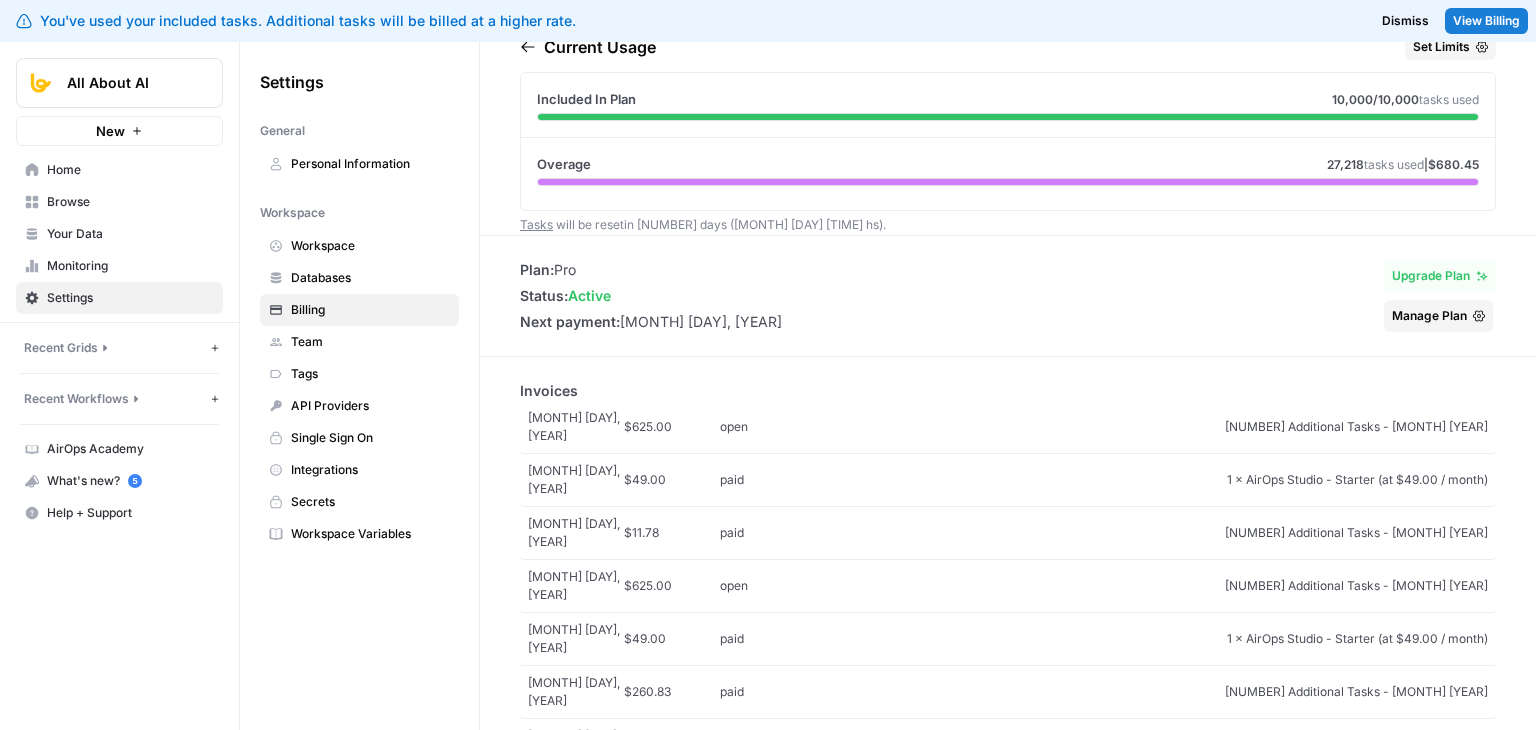 scroll, scrollTop: 0, scrollLeft: 0, axis: both 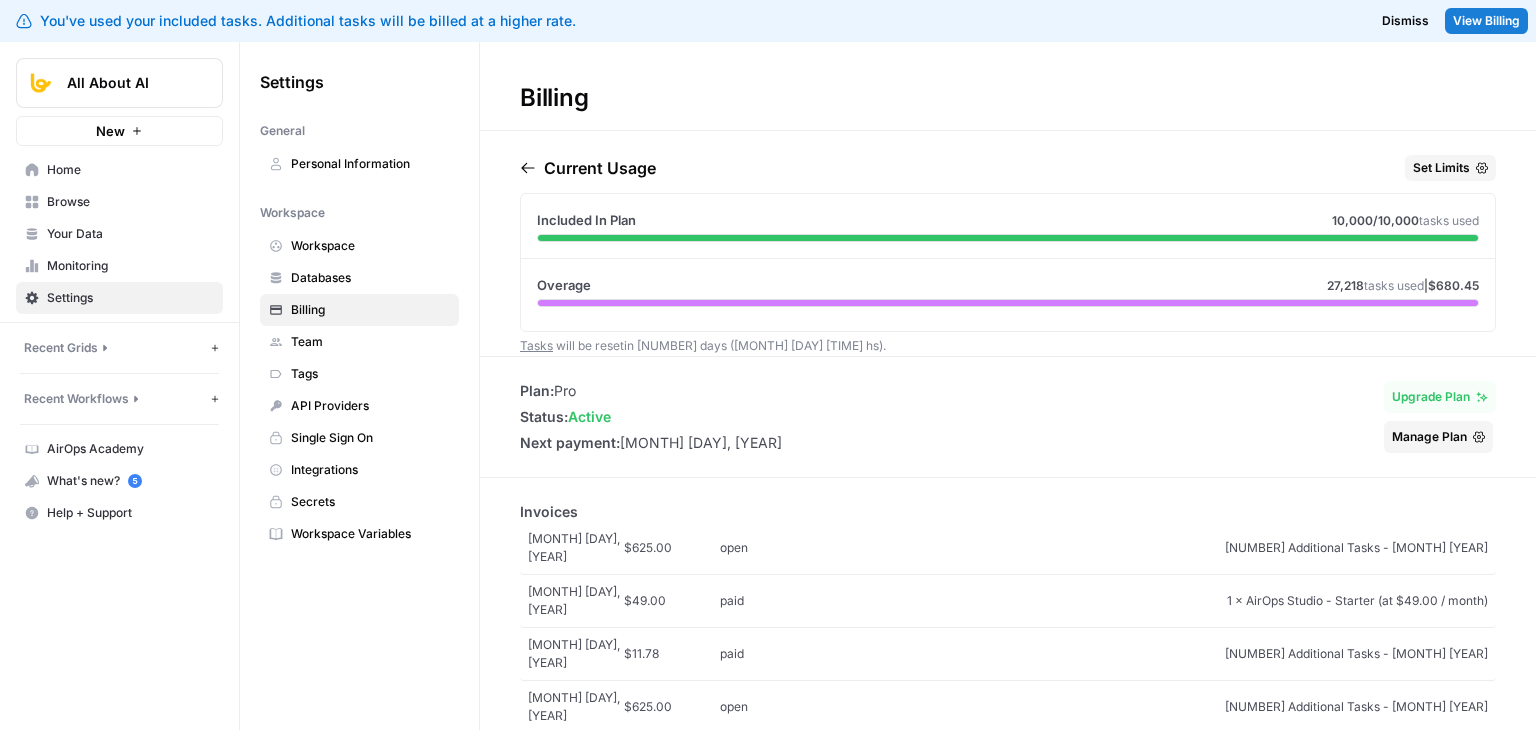 click on "Set Limits" at bounding box center (1441, 168) 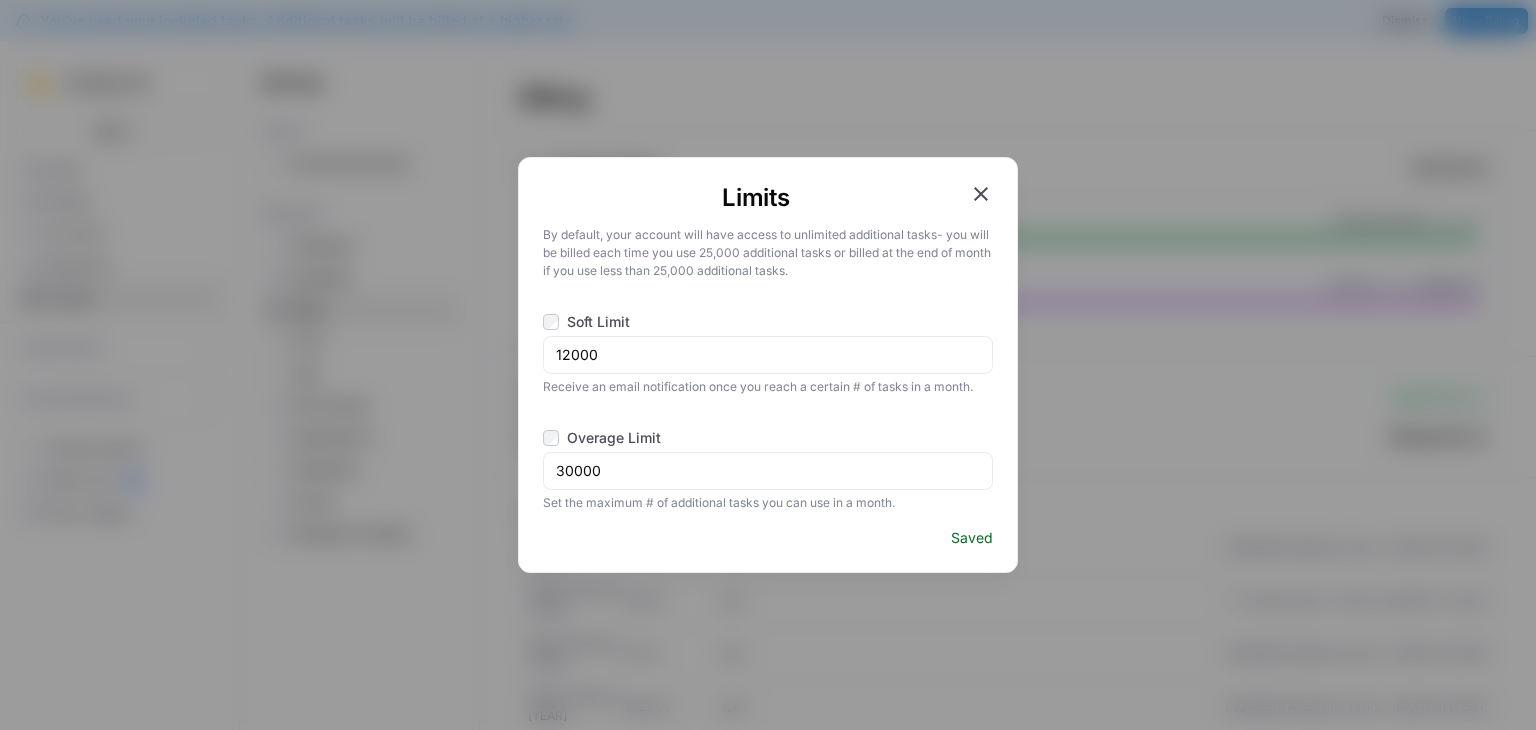 click 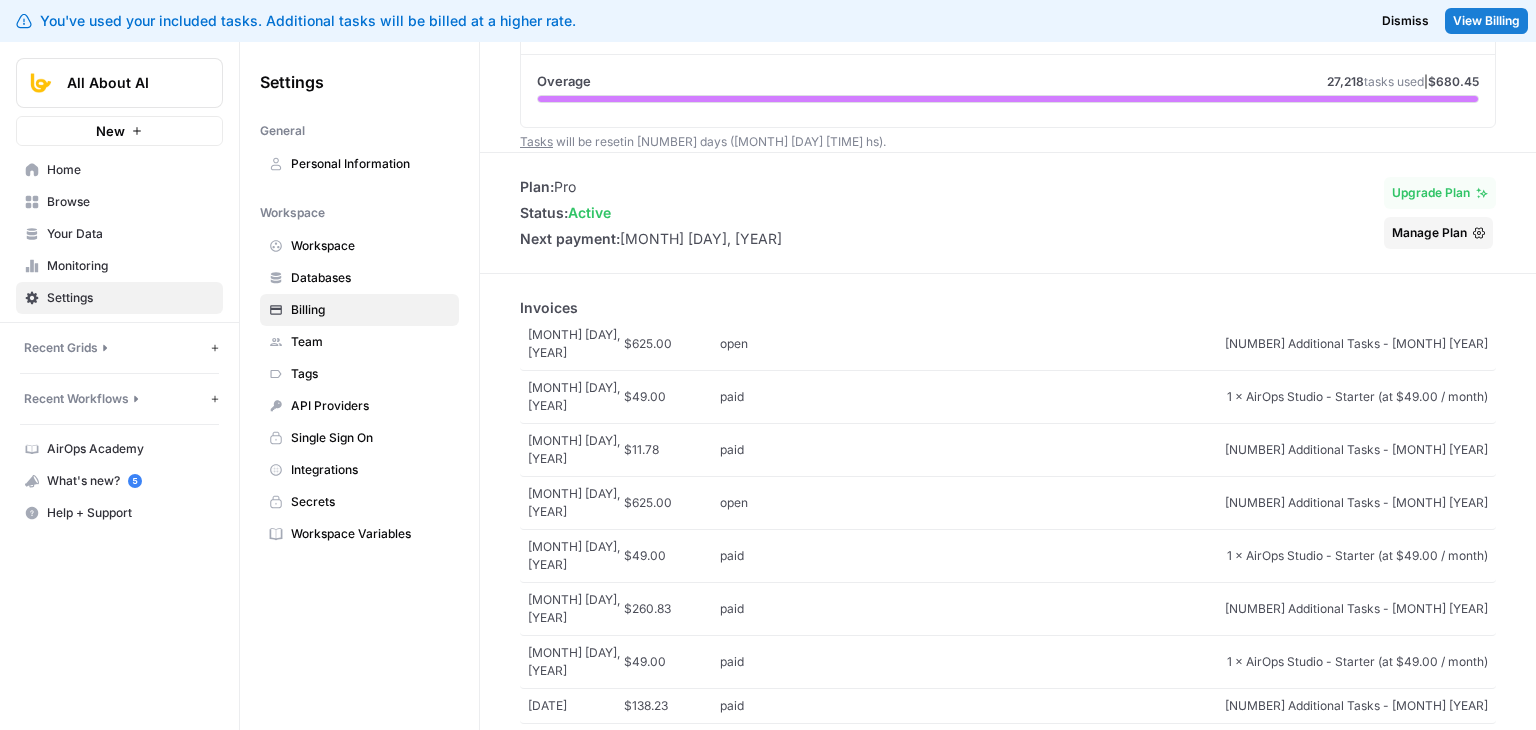 scroll, scrollTop: 0, scrollLeft: 0, axis: both 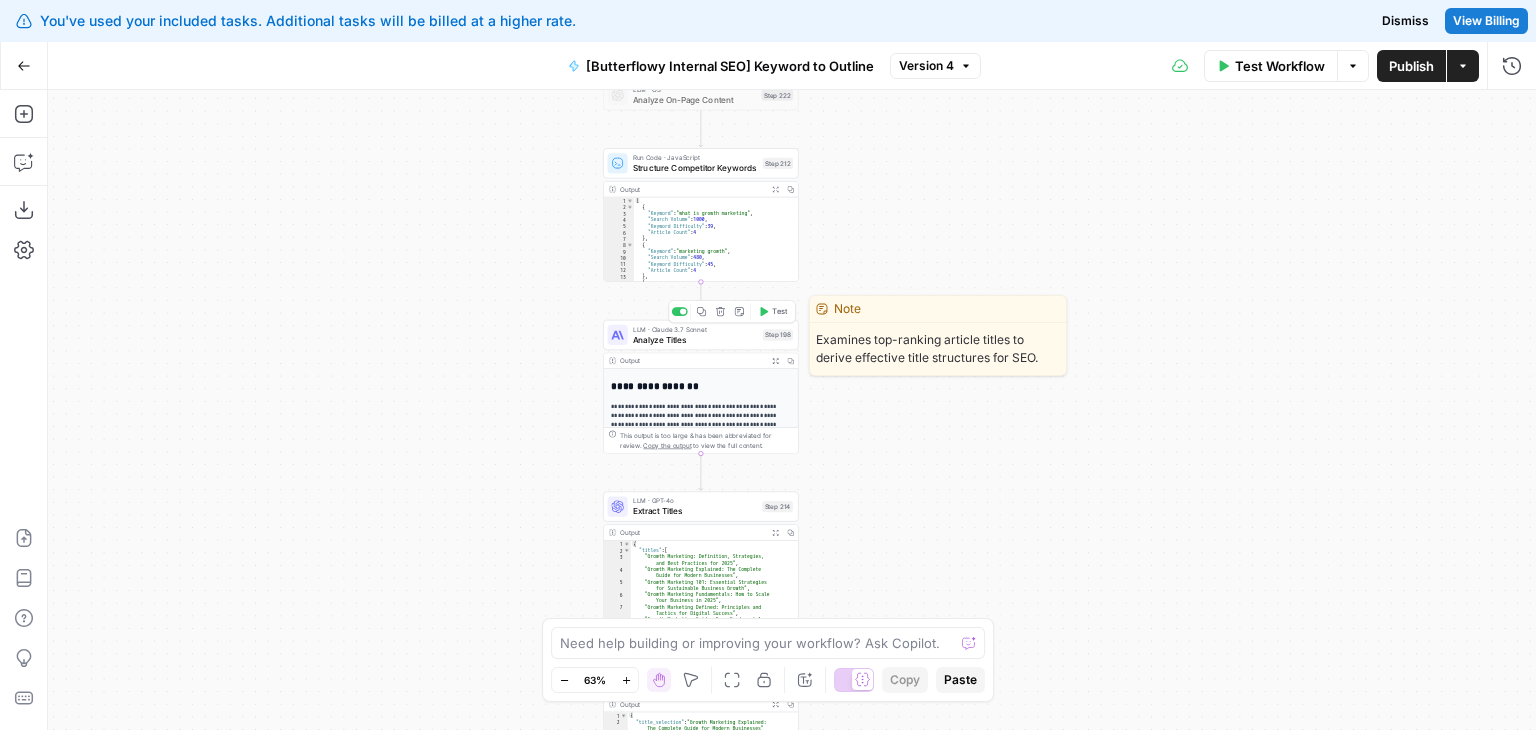 click on "Analyze Titles" at bounding box center [695, 339] 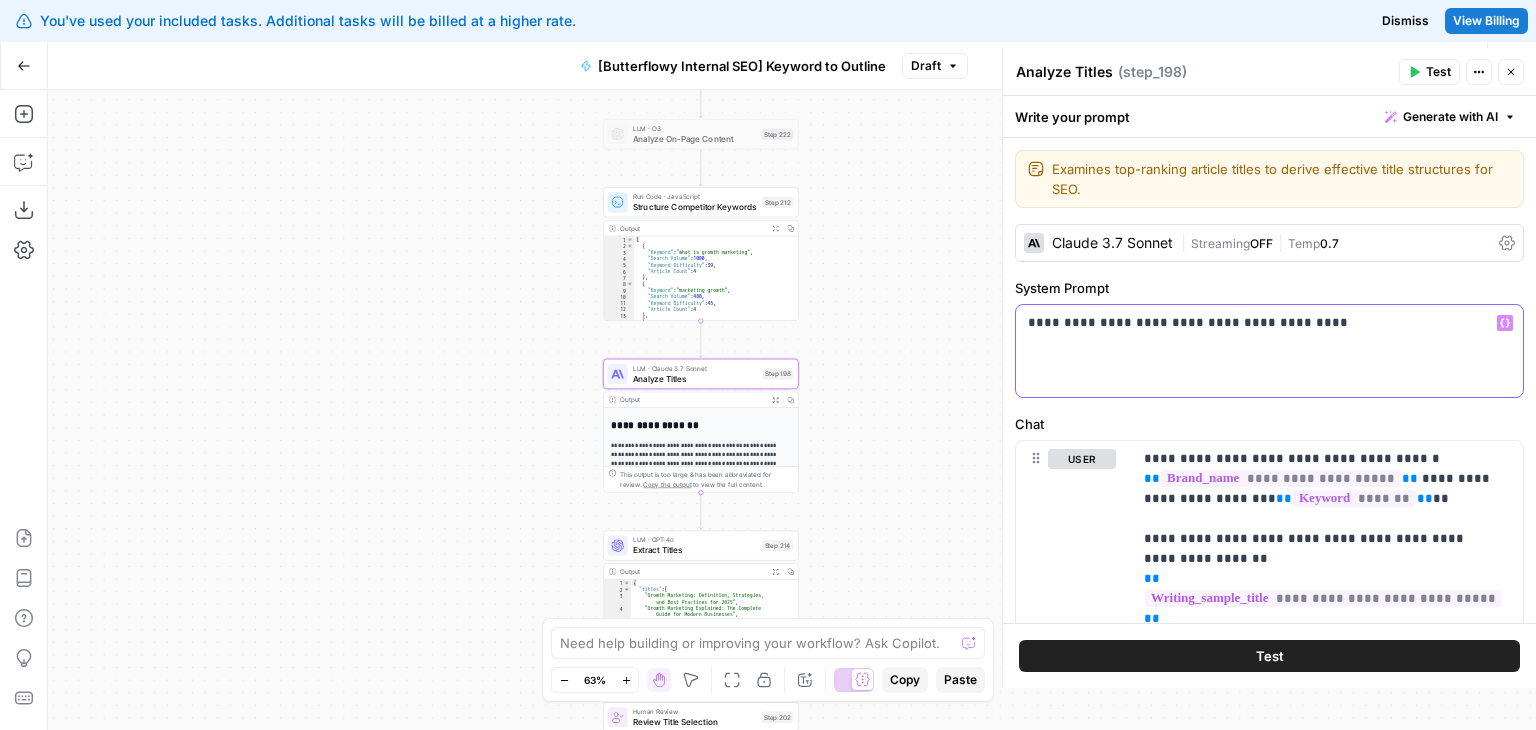 click on "**********" at bounding box center (1269, 351) 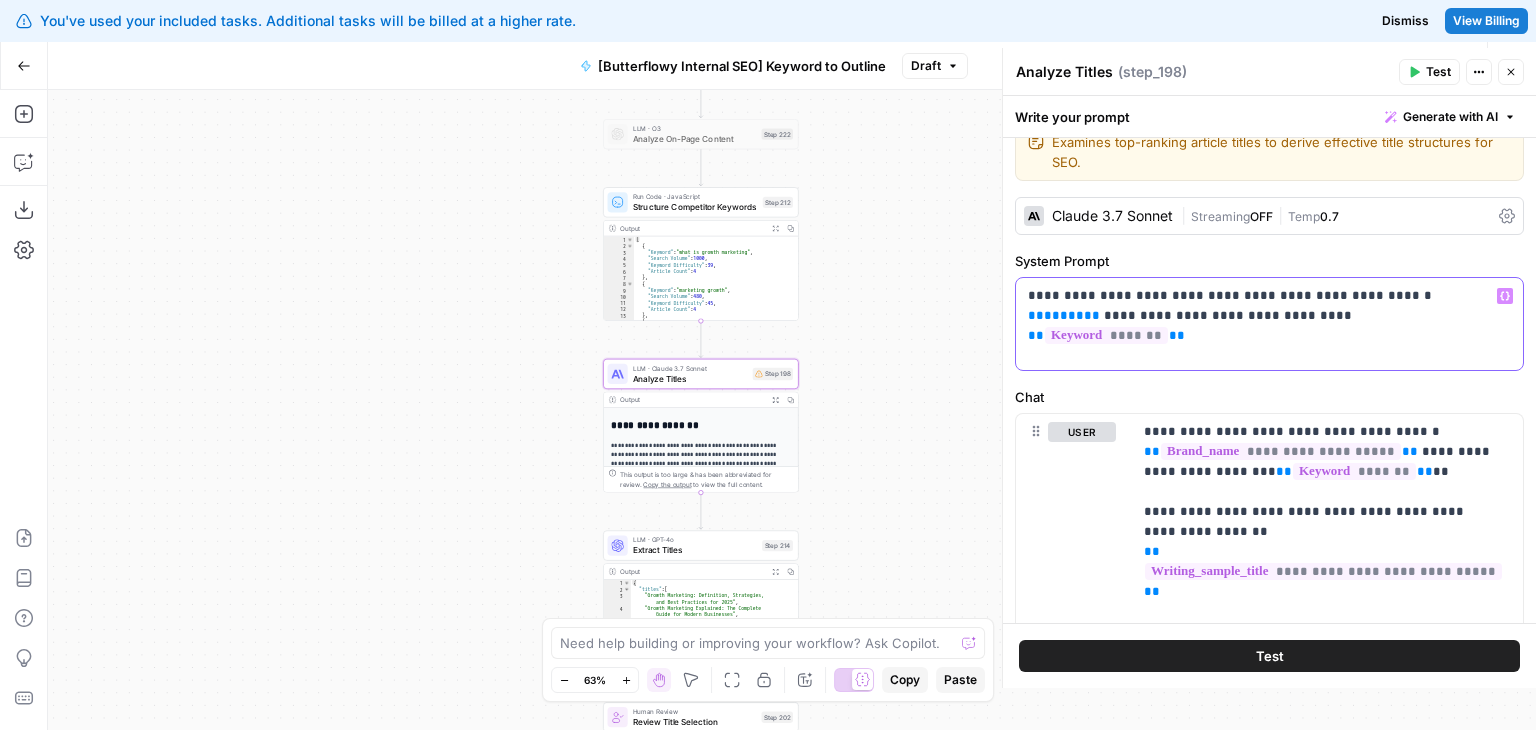 scroll, scrollTop: 16, scrollLeft: 0, axis: vertical 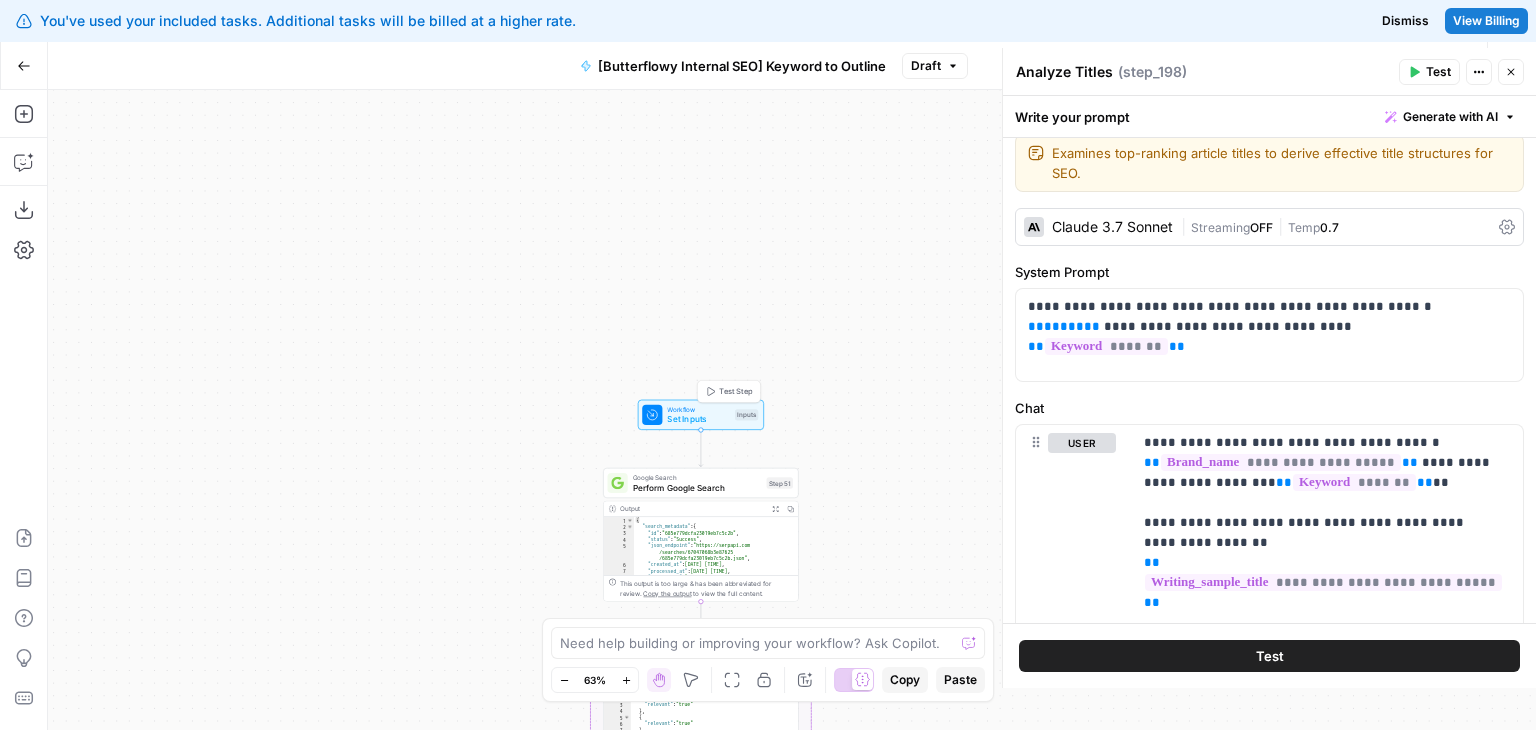 click on "Workflow" at bounding box center (698, 409) 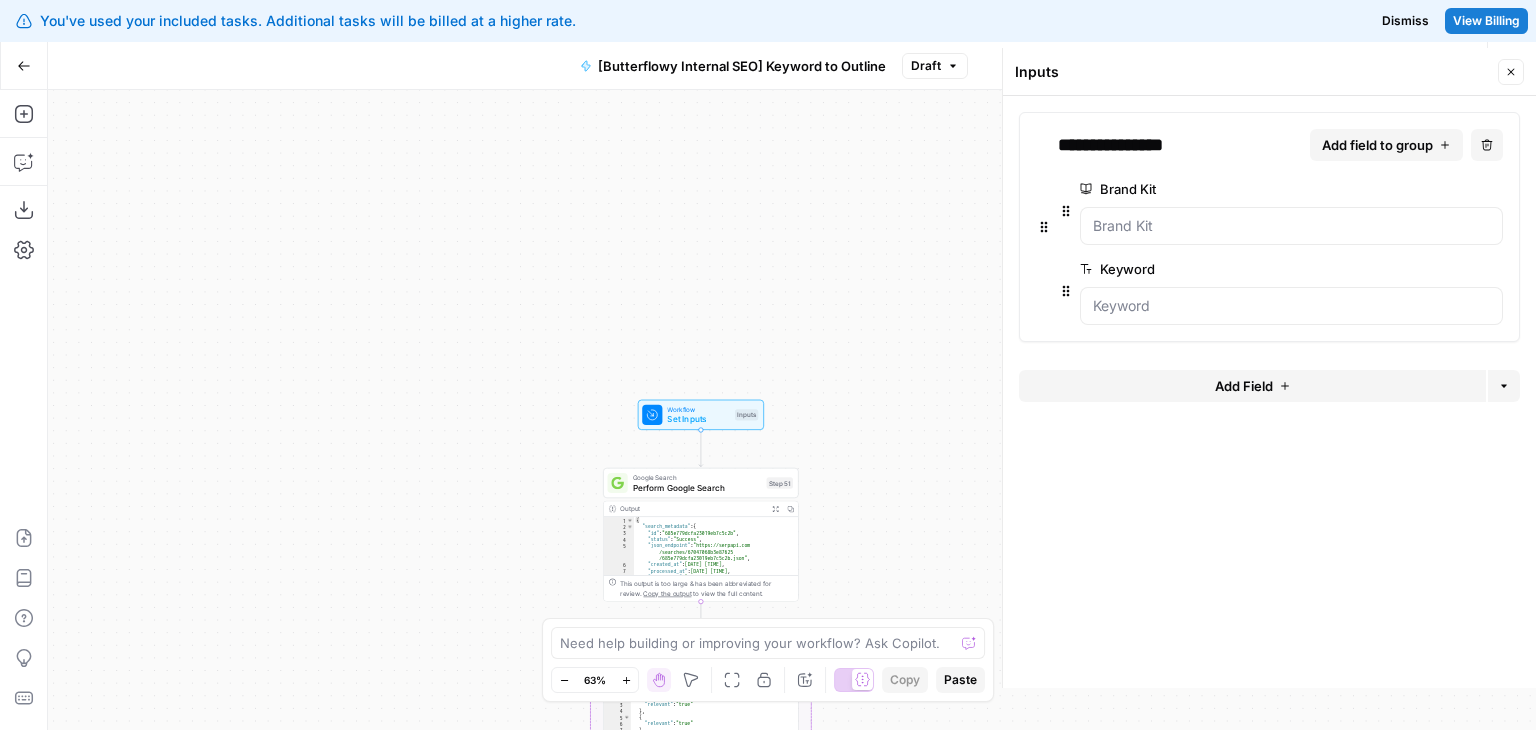 click on "Add field to group" at bounding box center [1377, 145] 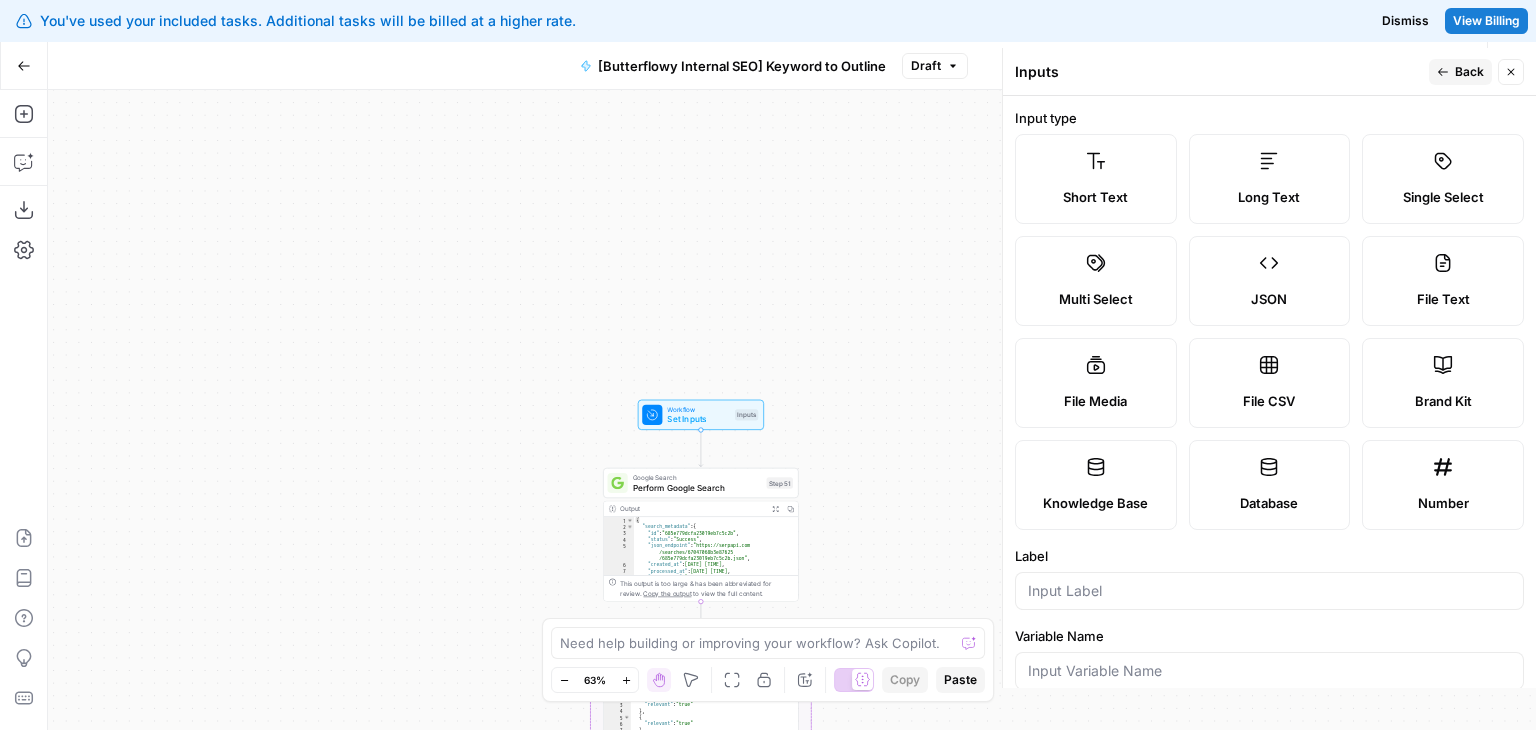 scroll, scrollTop: 572, scrollLeft: 0, axis: vertical 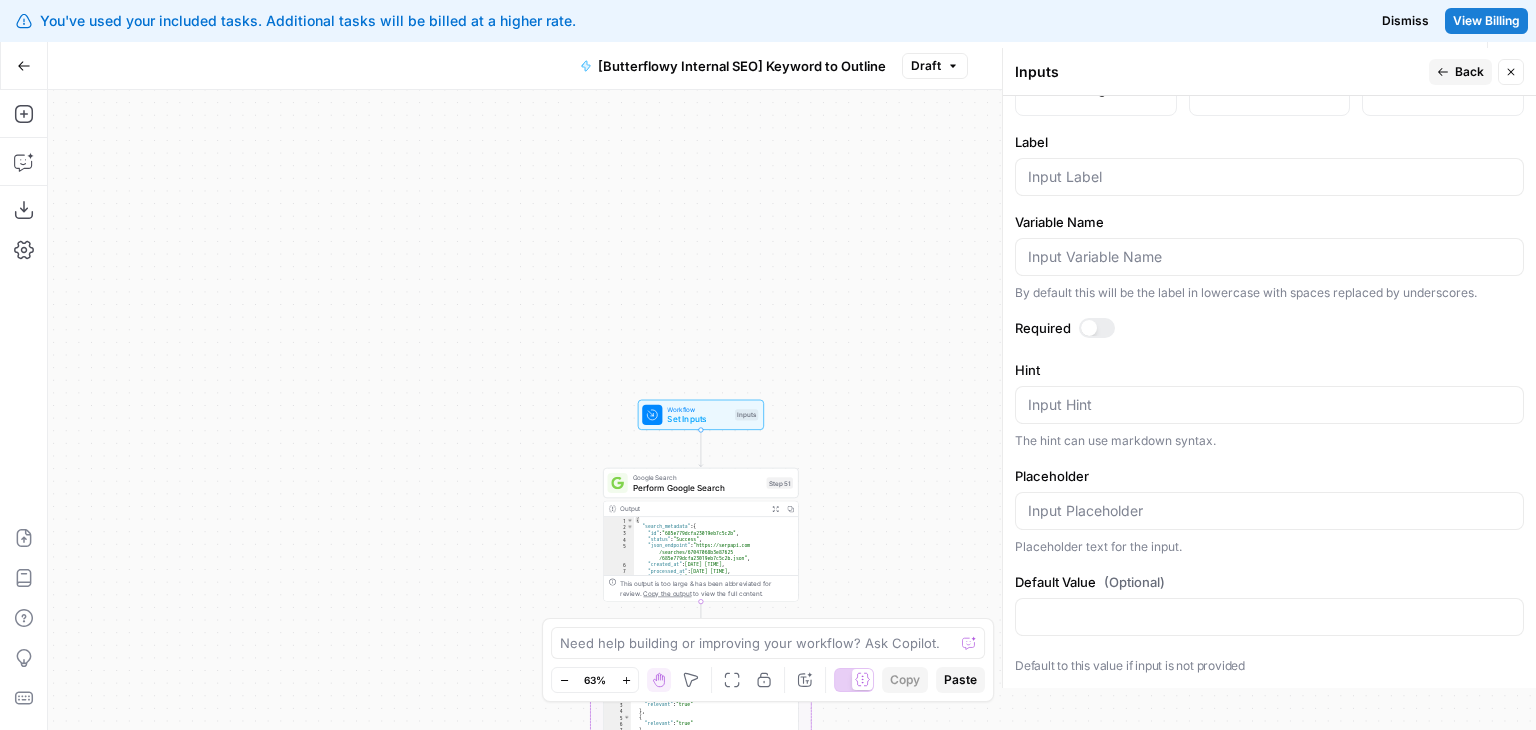 click at bounding box center [1269, 177] 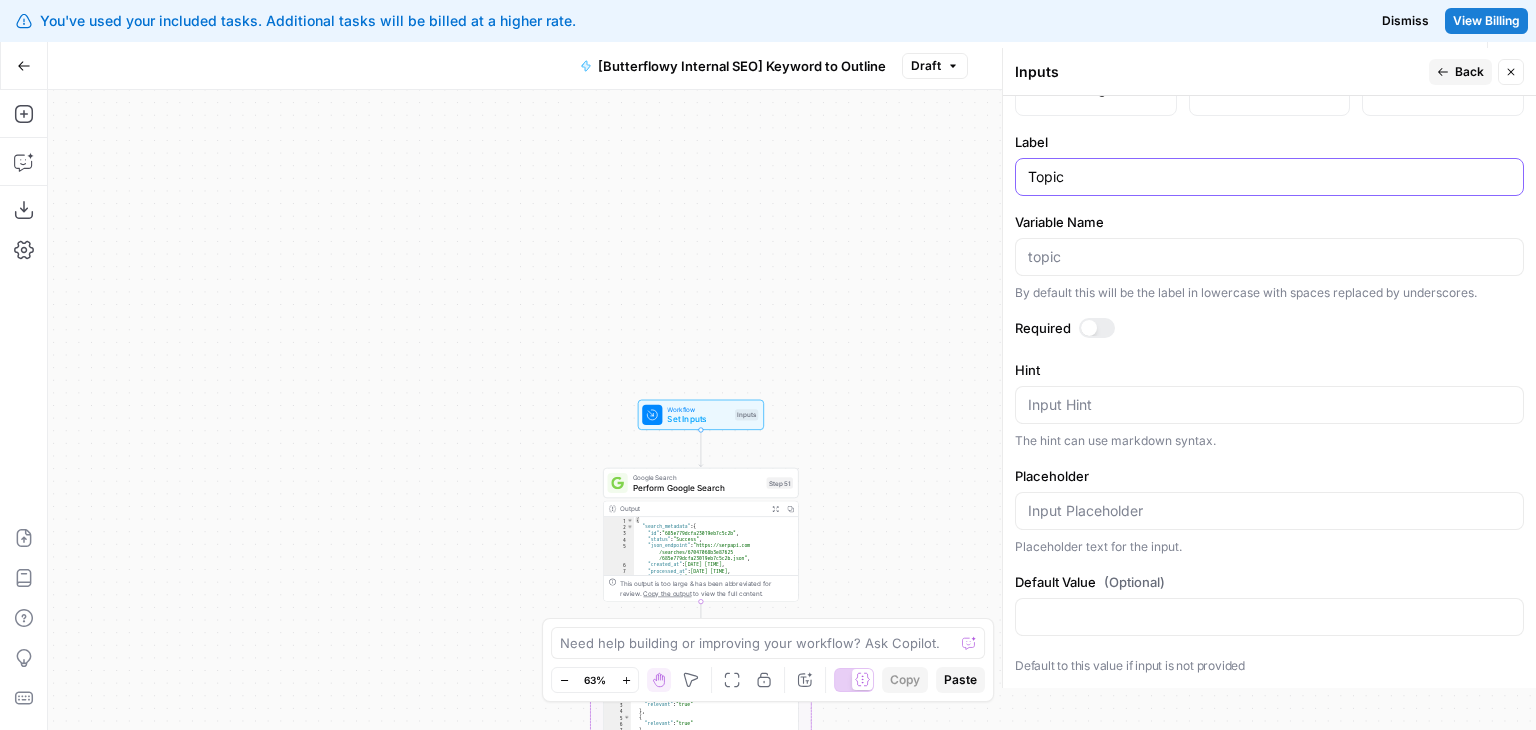 type on "Topic" 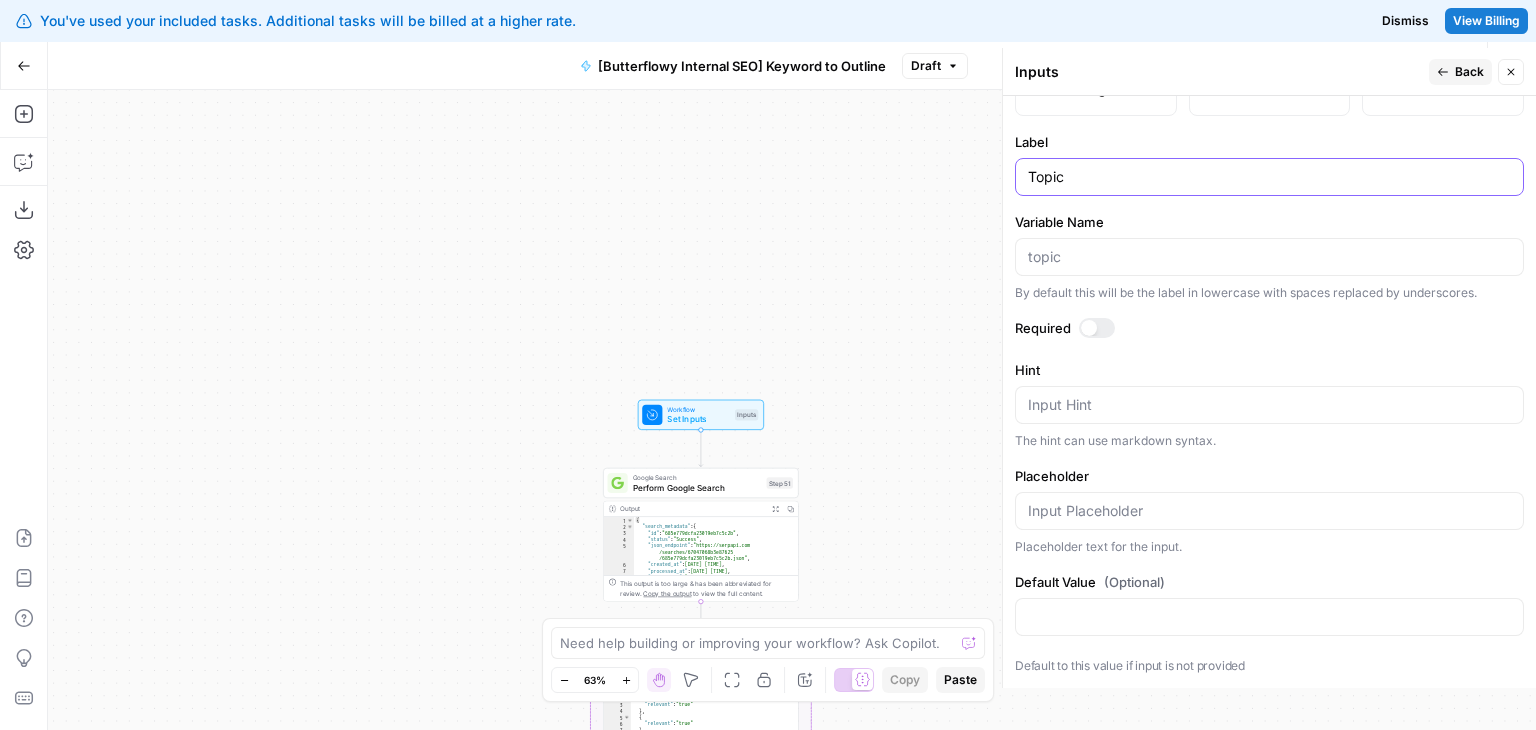 scroll, scrollTop: 0, scrollLeft: 0, axis: both 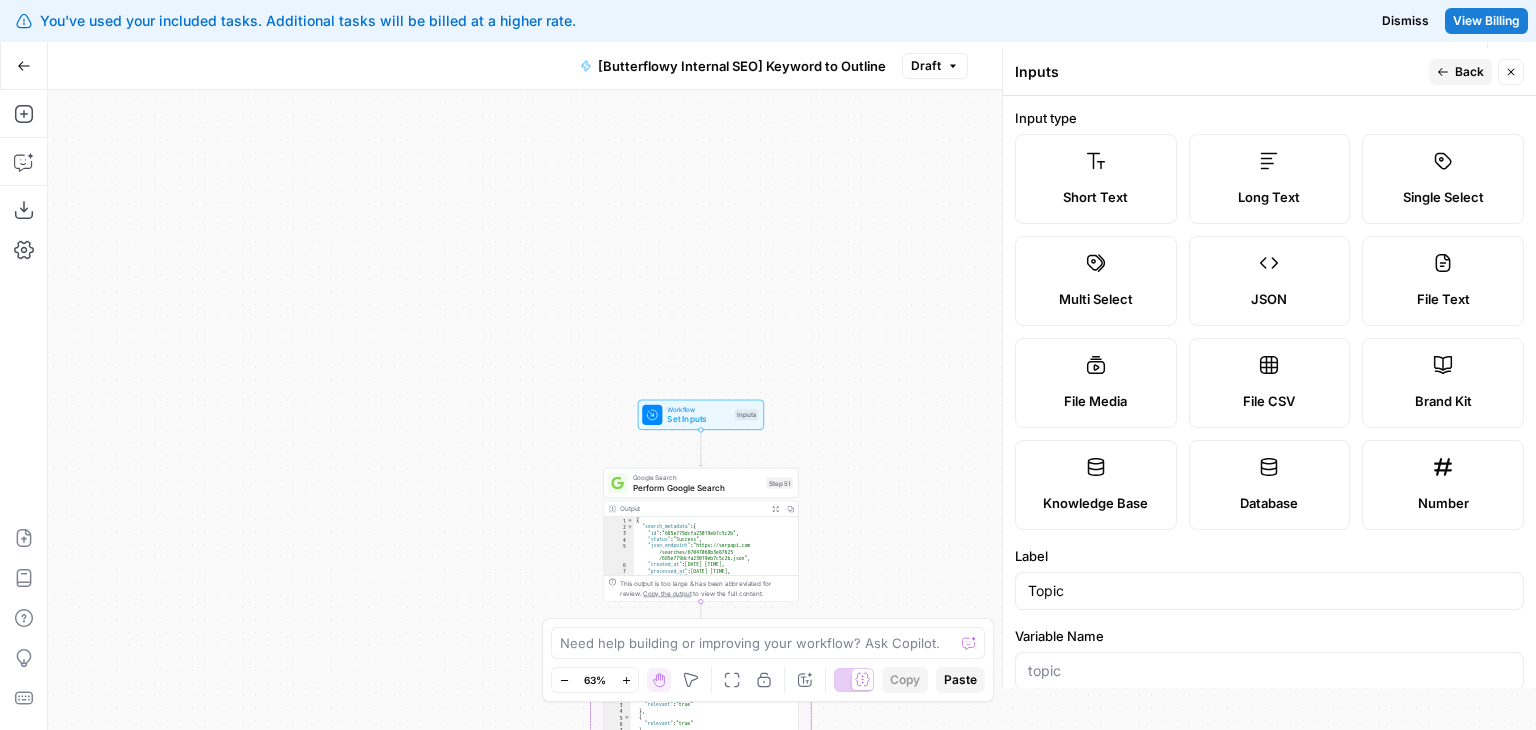 click on "Back" at bounding box center (1469, 72) 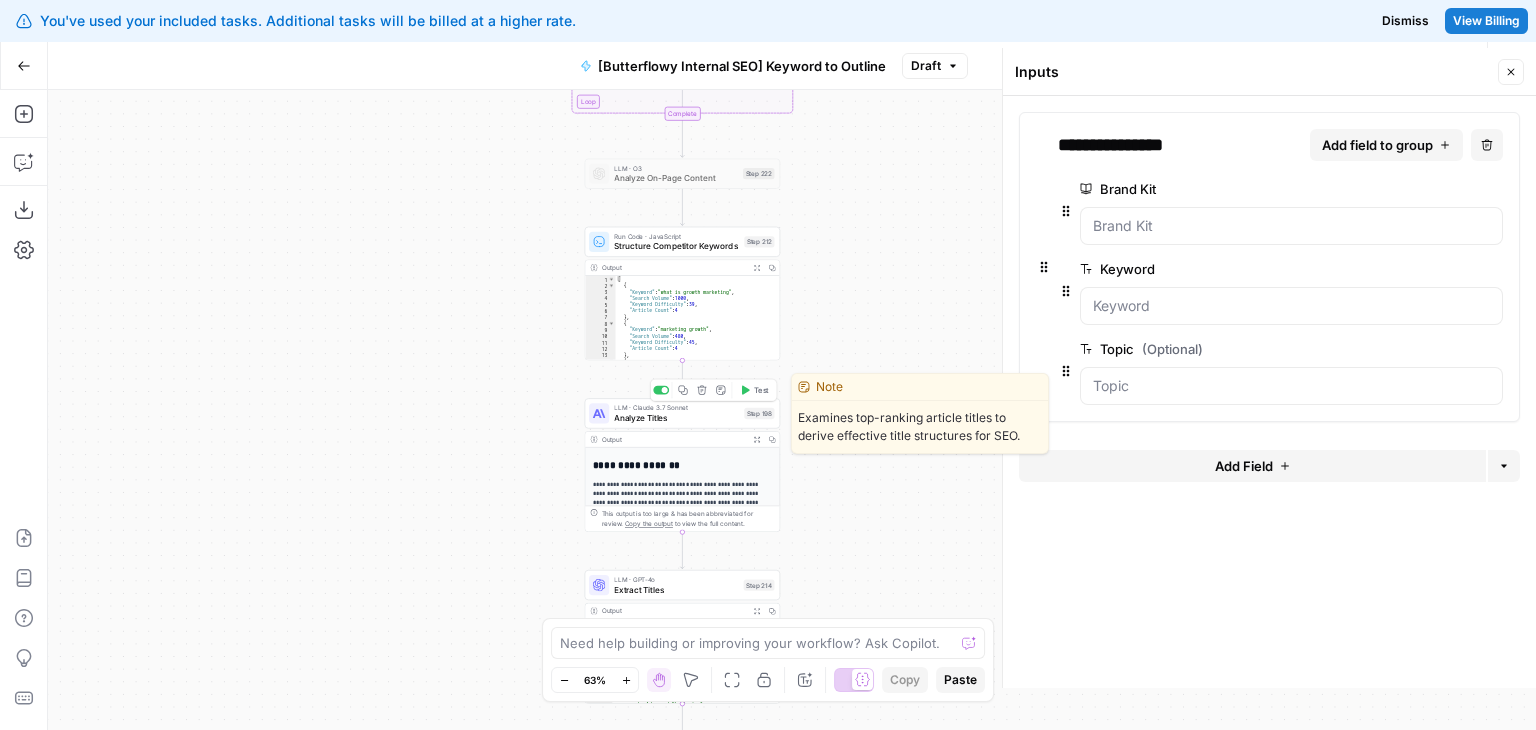 click on "Analyze Titles" at bounding box center (676, 418) 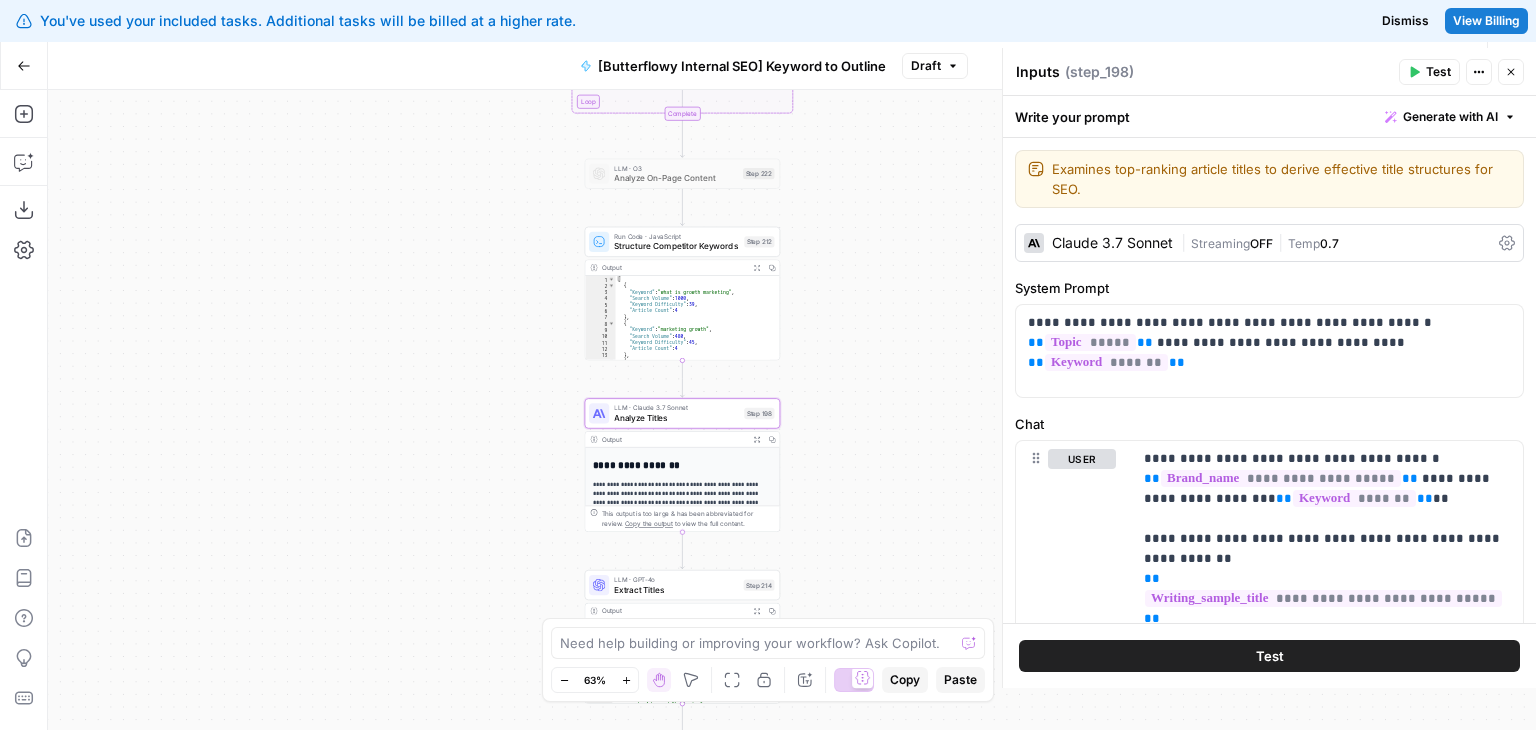 type on "Analyze Titles" 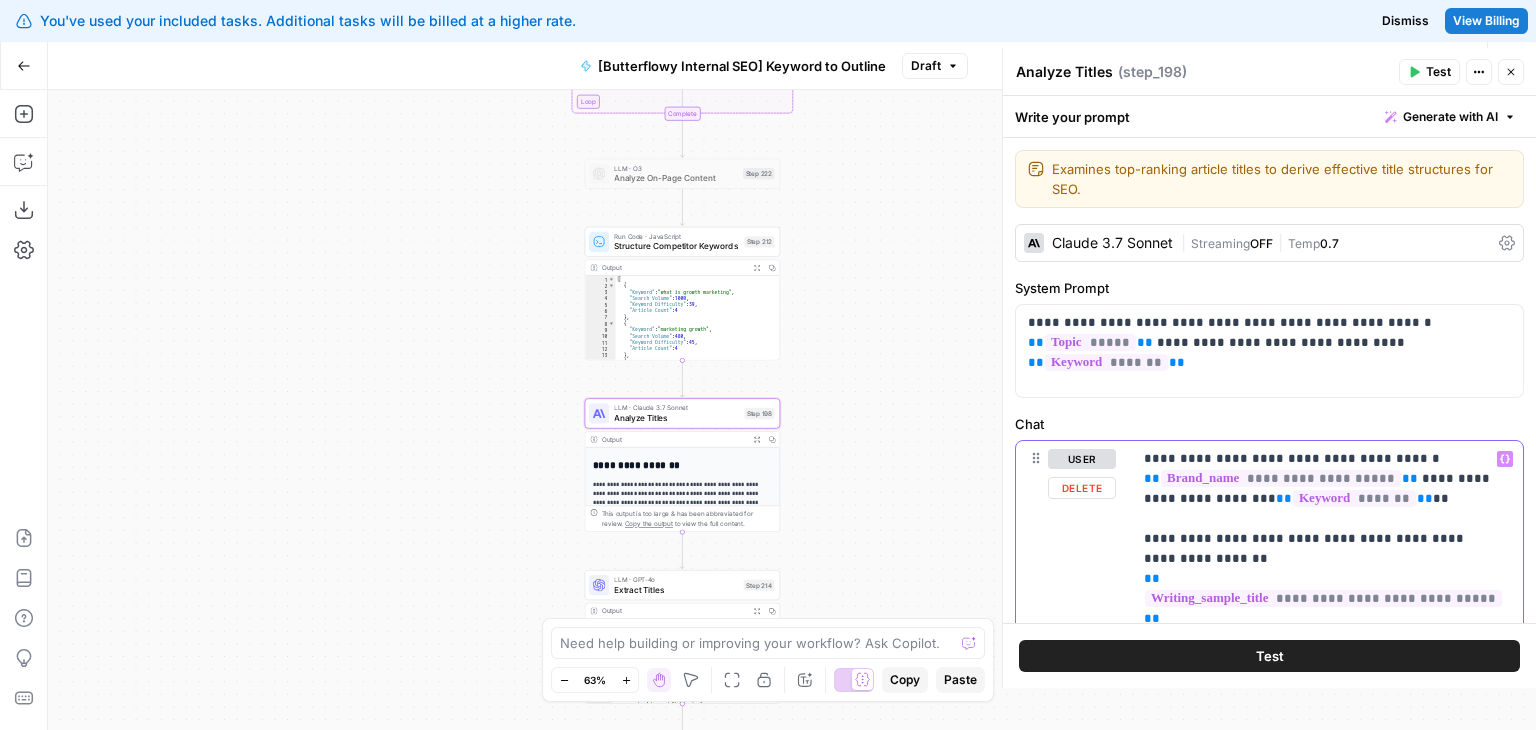 click on "**********" at bounding box center (1320, 799) 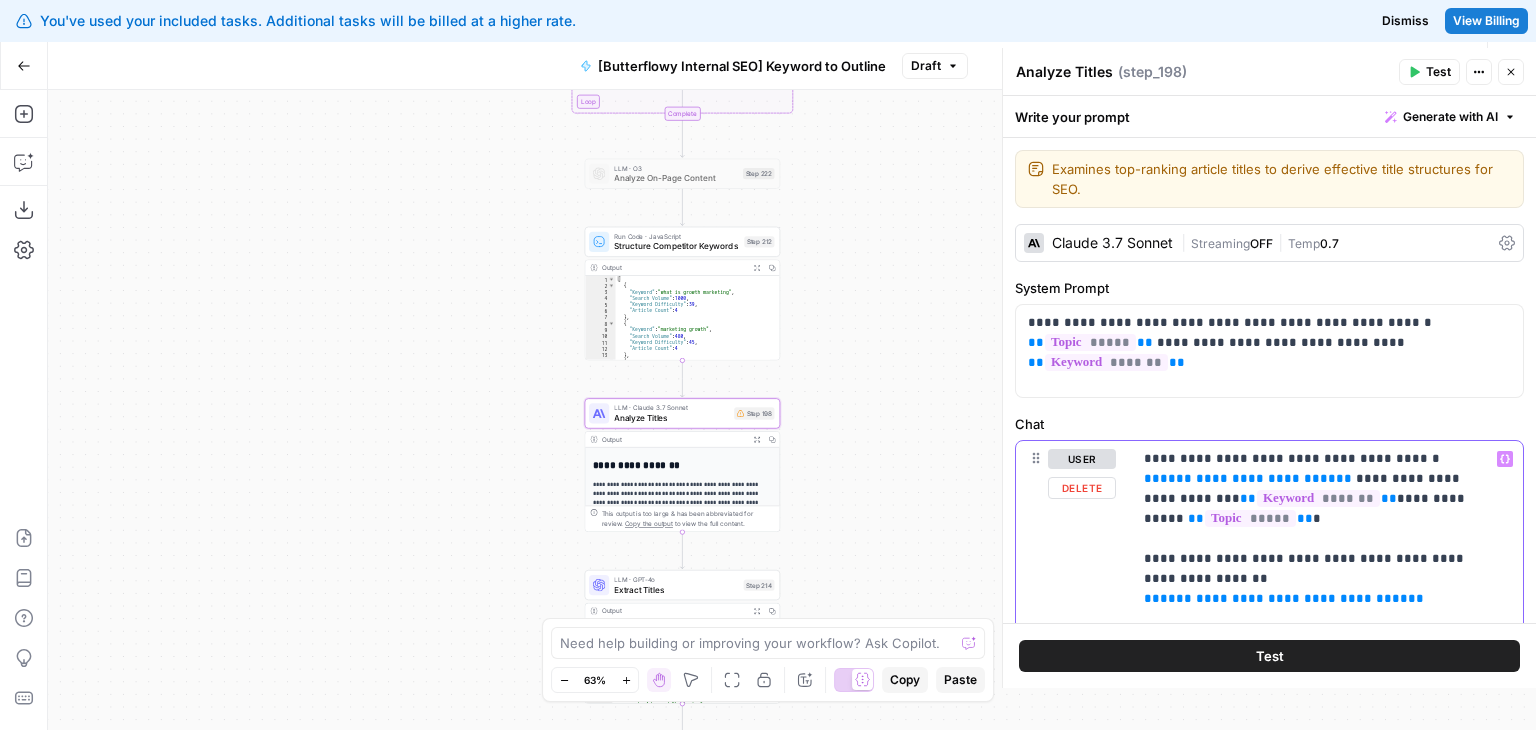 click on "**********" at bounding box center (1312, 889) 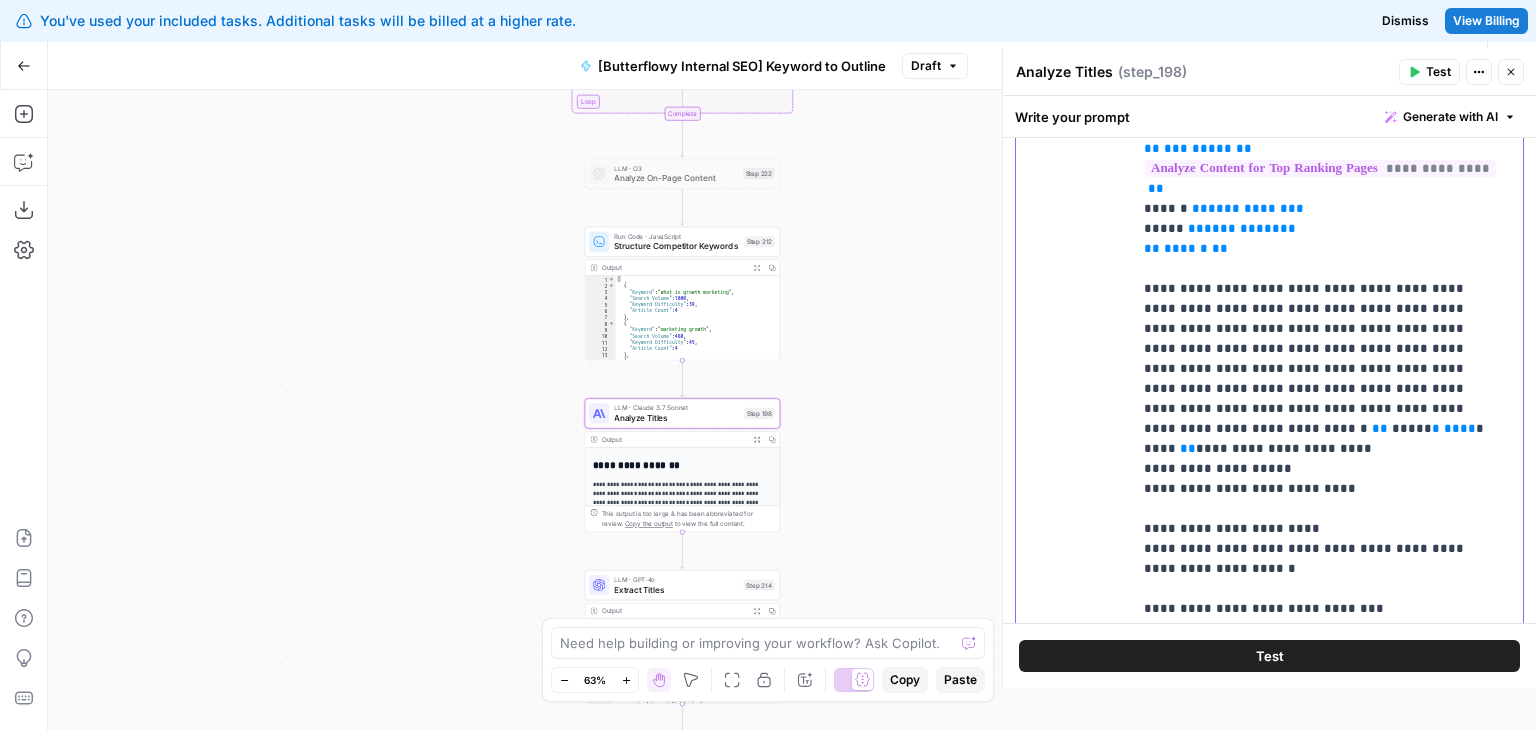 scroll, scrollTop: 0, scrollLeft: 0, axis: both 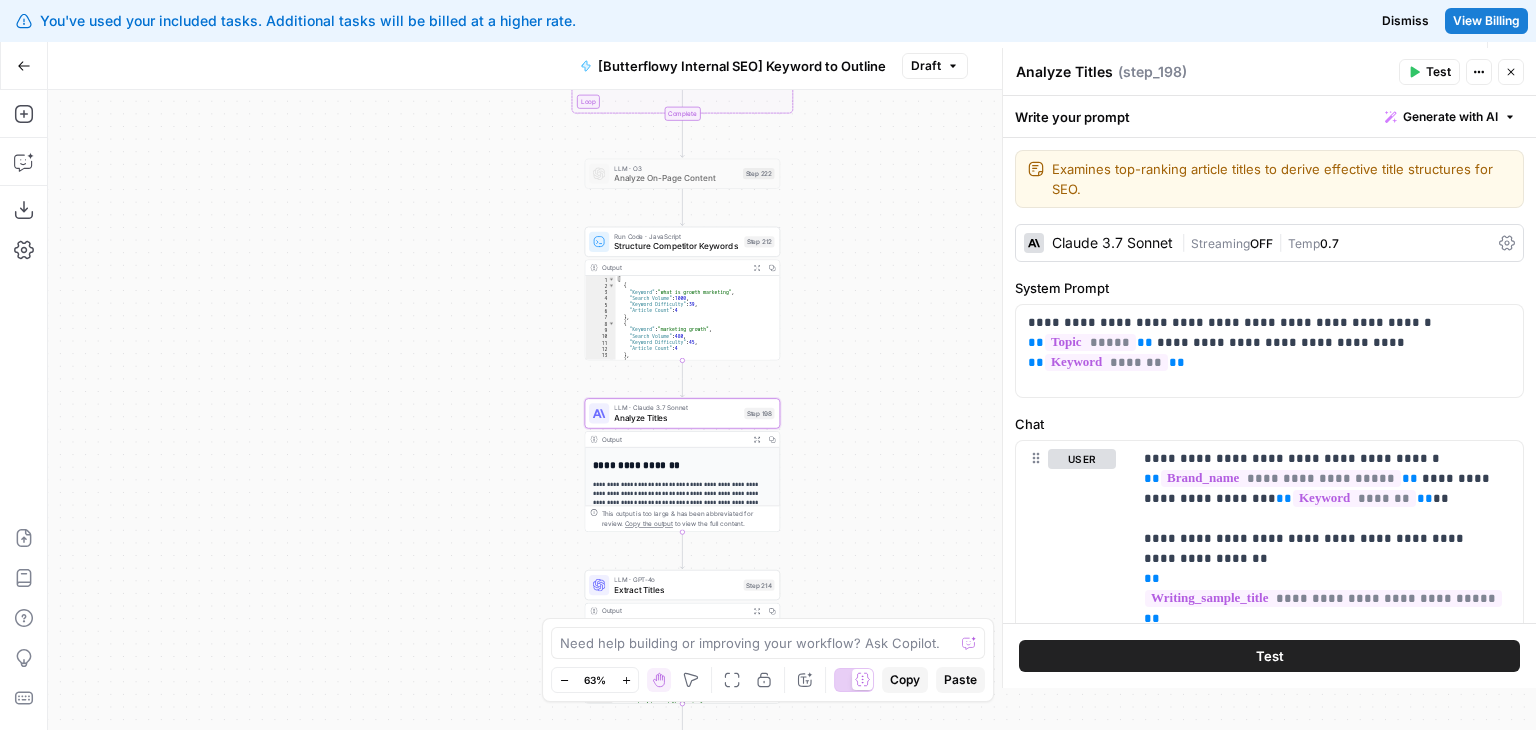 click on "**********" at bounding box center [1269, 380] 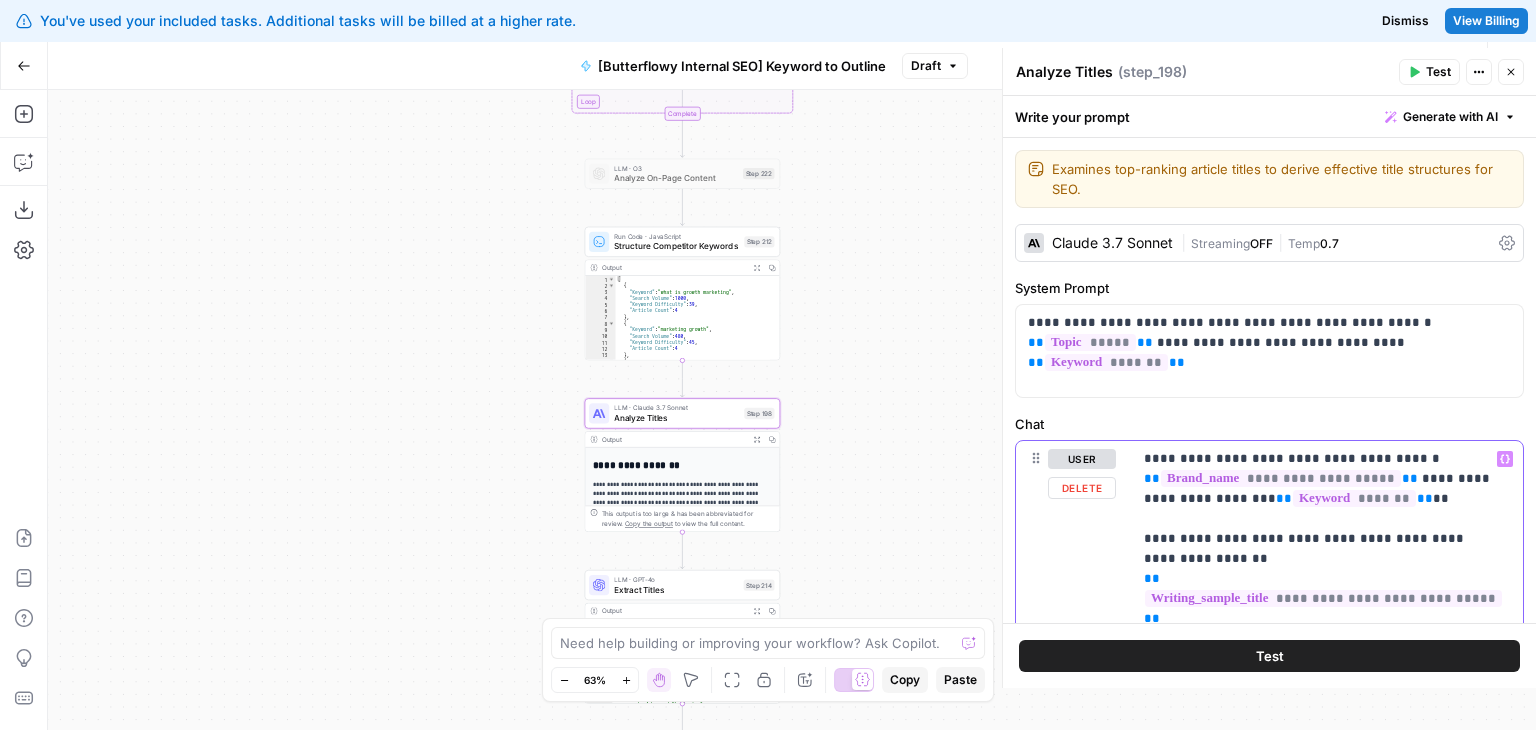 click on "**********" at bounding box center [1320, 799] 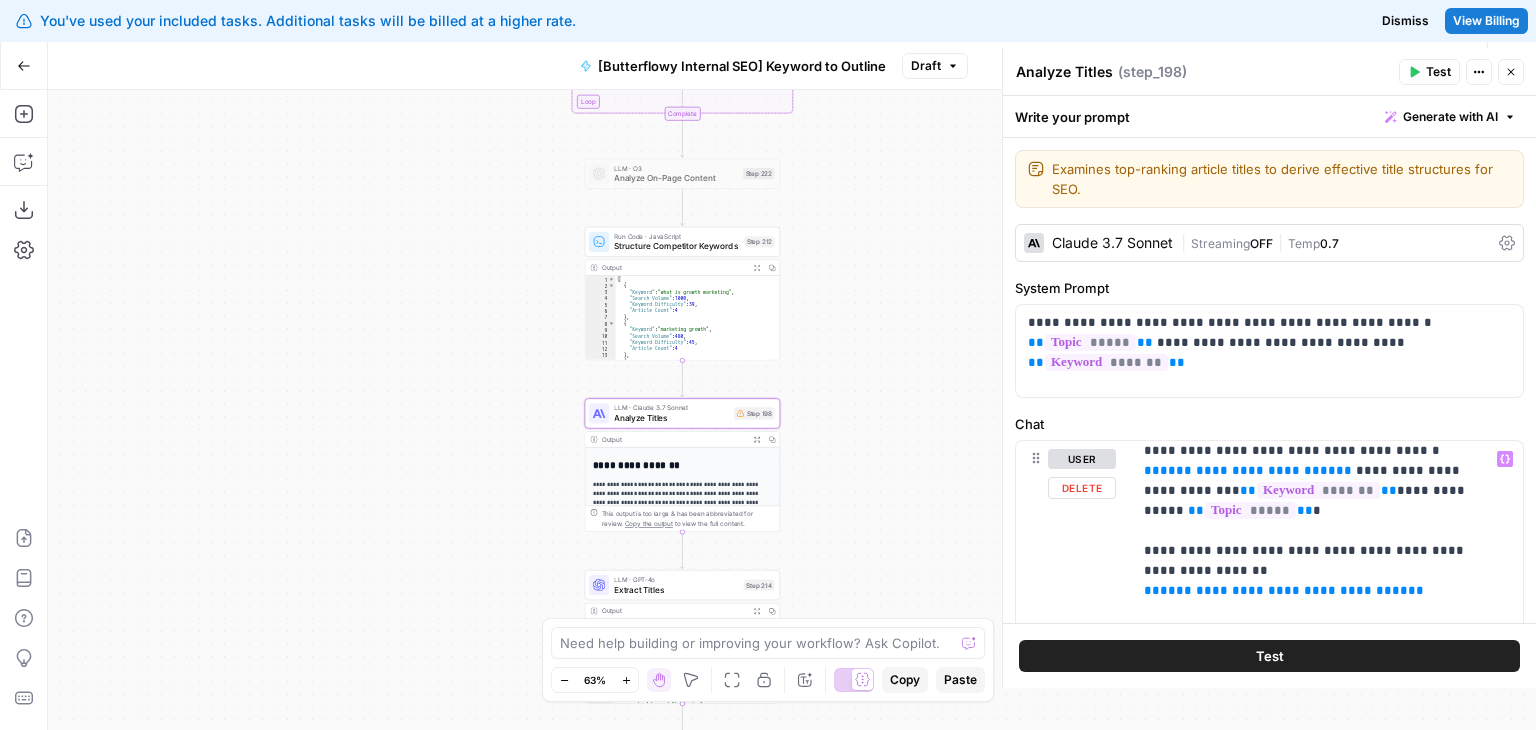 scroll, scrollTop: 0, scrollLeft: 0, axis: both 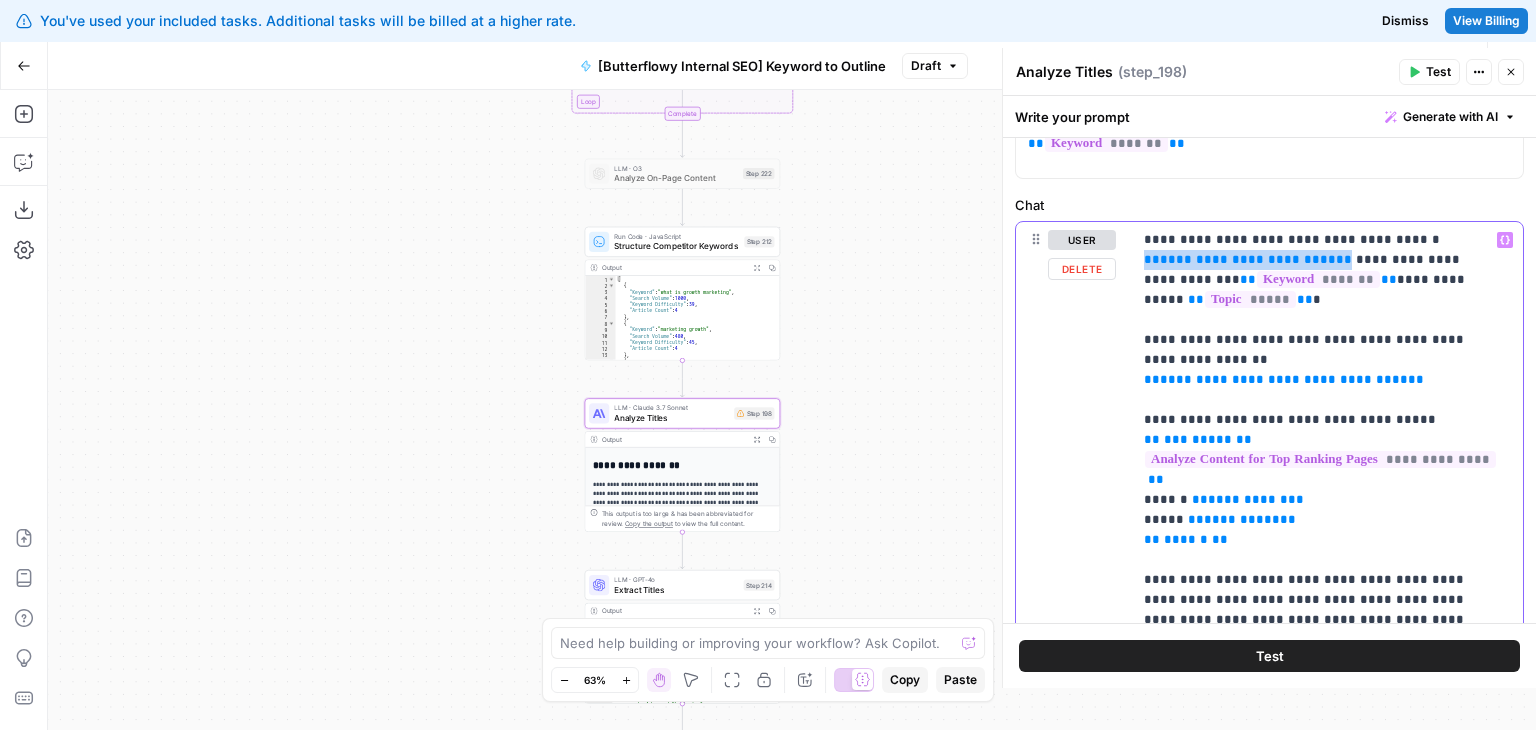 drag, startPoint x: 1326, startPoint y: 255, endPoint x: 1128, endPoint y: 257, distance: 198.0101 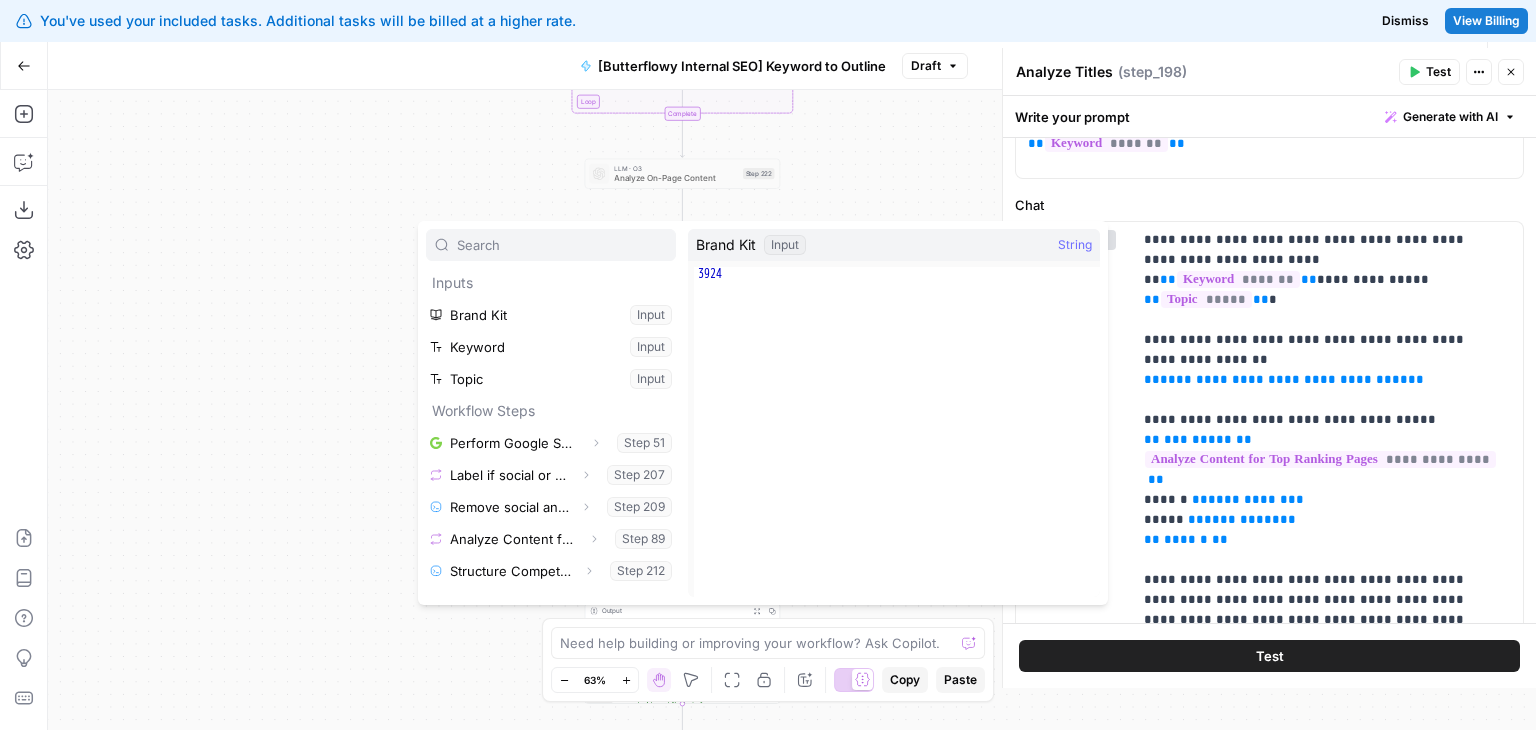 click on "Workflow Set Inputs Inputs Google Search Perform Google Search Step 51 Output Expand Output Copy 1 2 3 4 5 6 7 8 {    "search_metadata" :  {      "id" :  "685e779dcfa23019eb7c5c2b" ,      "status" :  "Success" ,      "json_endpoint" :  "https://serpapi.com          /searches/67047068b3e87625          /685e779dcfa23019eb7c5c2b.json" ,      "created_at" :  "2025-06-27 10:51:09 UTC" ,      "processed_at" :  "2025-06-27 10:51:09 UTC" ,      "google_url" :  "https://www.google.com          /search?q=growth+marketing&oq=growth          +marketing&gl=us&num=10&sourceid          =chrome&ie=UTF-8" ,     This output is too large & has been abbreviated for review.   Copy the output   to view the full content. Loop Iteration Label if social or forum Step 207 Output Expand Output Copy 1 2 3 4 5 6 7 8 9 10 11 12 13 14 15 [    {      "relevant" :  "true"    } ,    {      "relevant" :  "true"    } ,    {      "relevant" :  "true"    } ,    {      "relevant" :  "false"    } ,    { :" at bounding box center (792, 410) 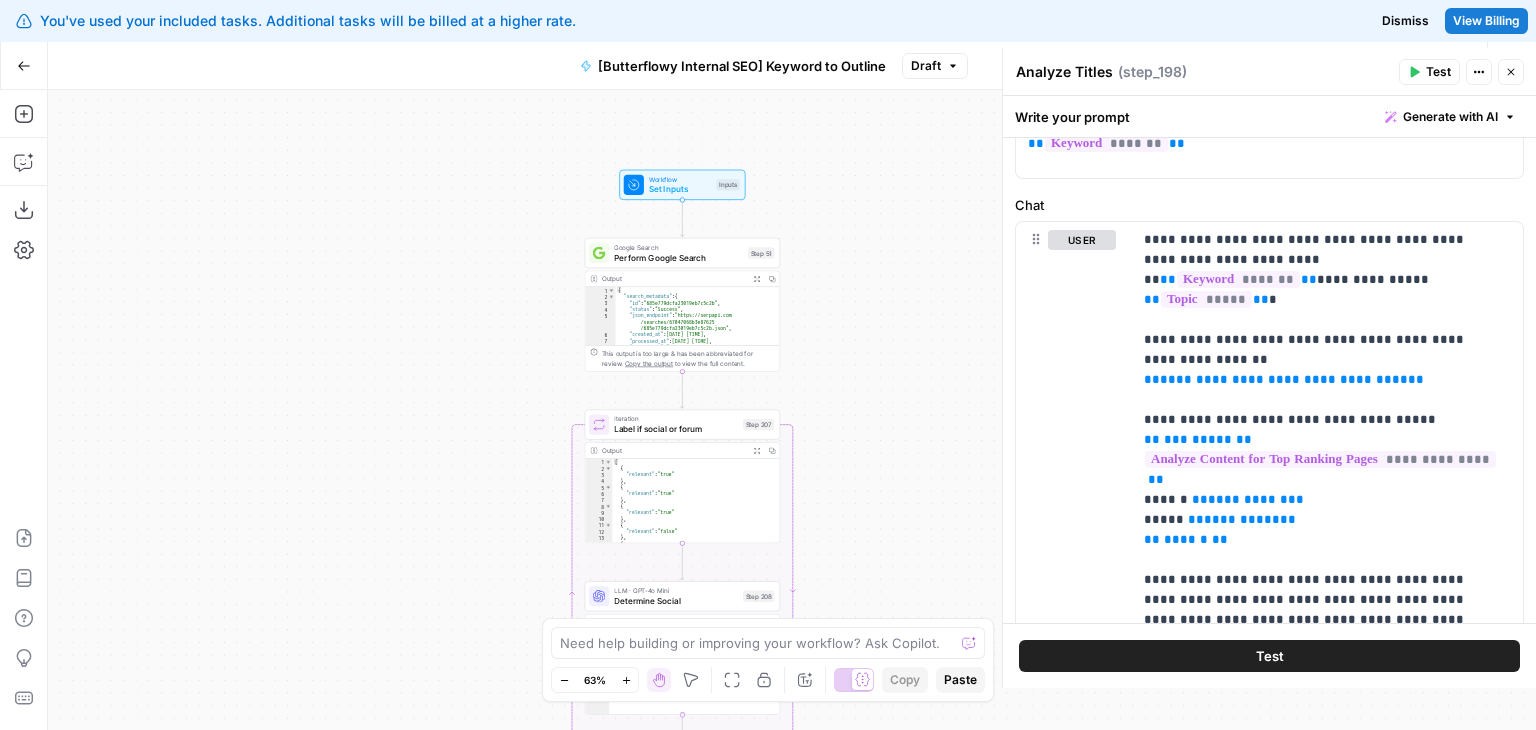 click on "Close" at bounding box center (1511, 72) 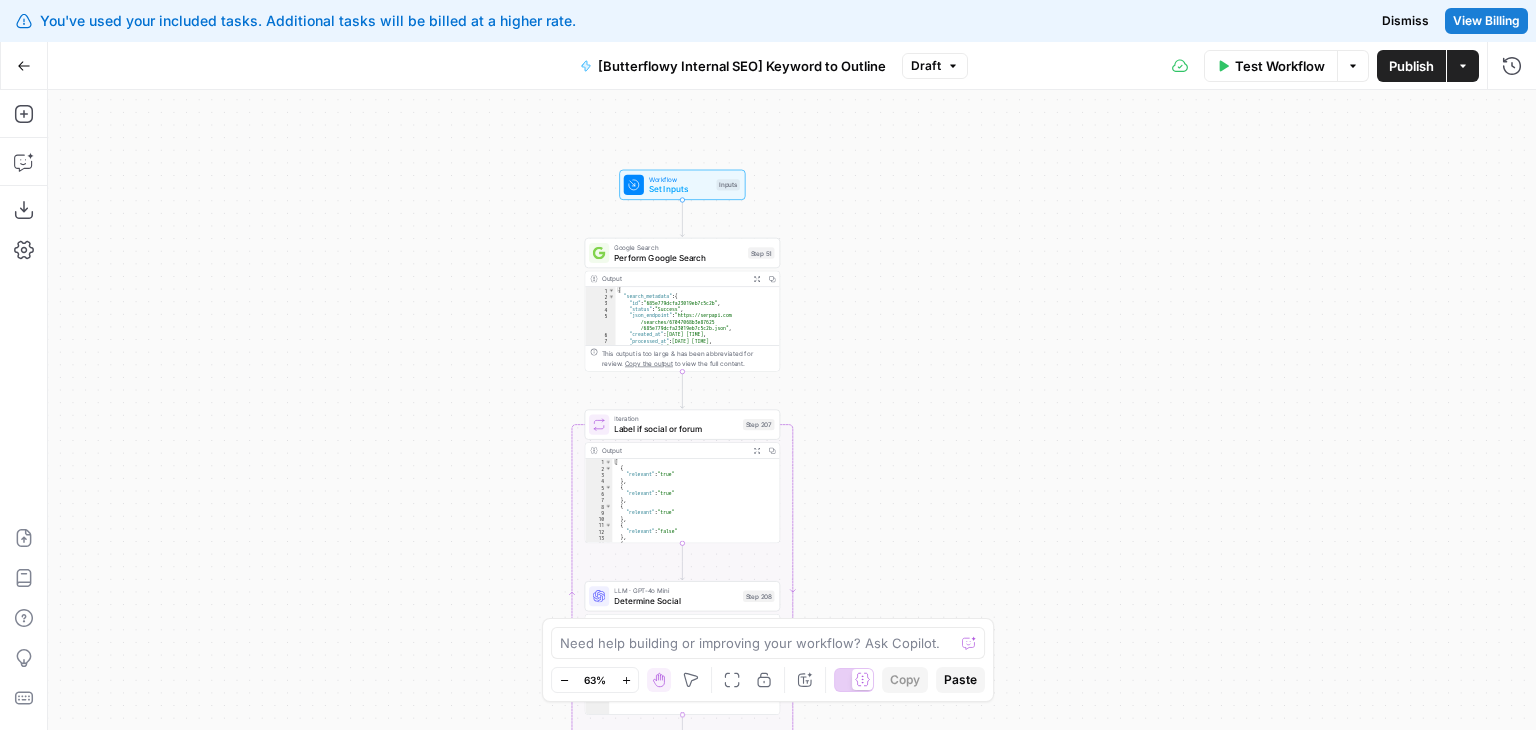 click on "Test Workflow" at bounding box center (1271, 66) 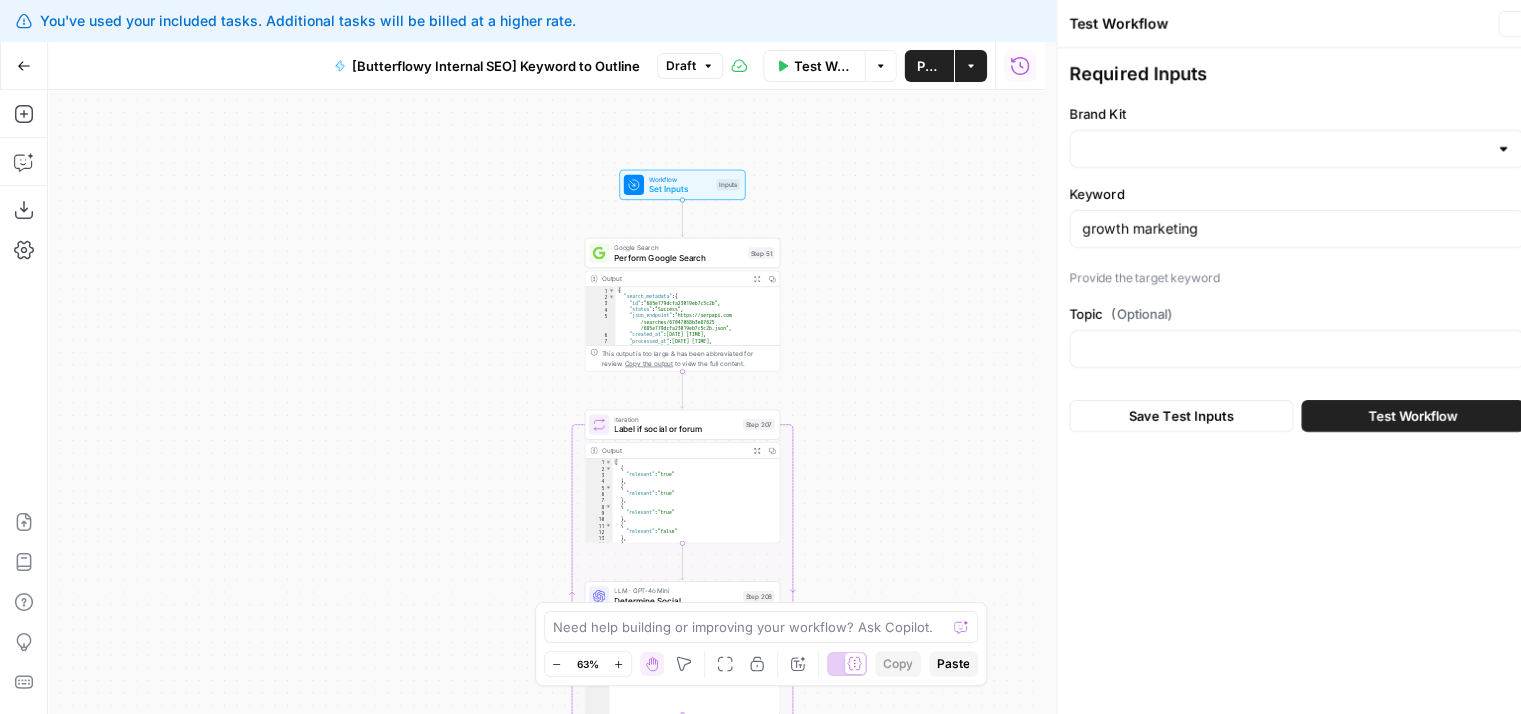 type on "Butterflowy" 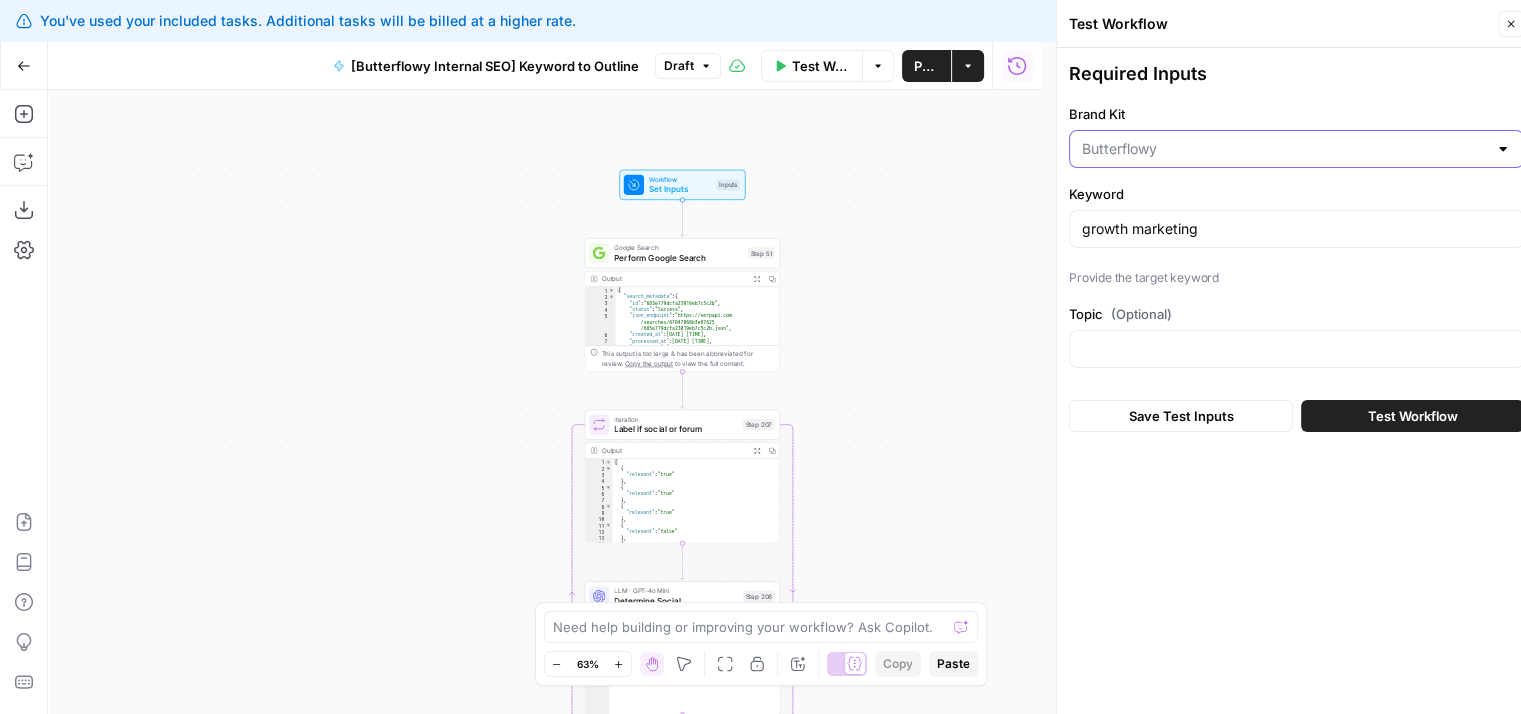click on "Brand Kit" at bounding box center (1284, 149) 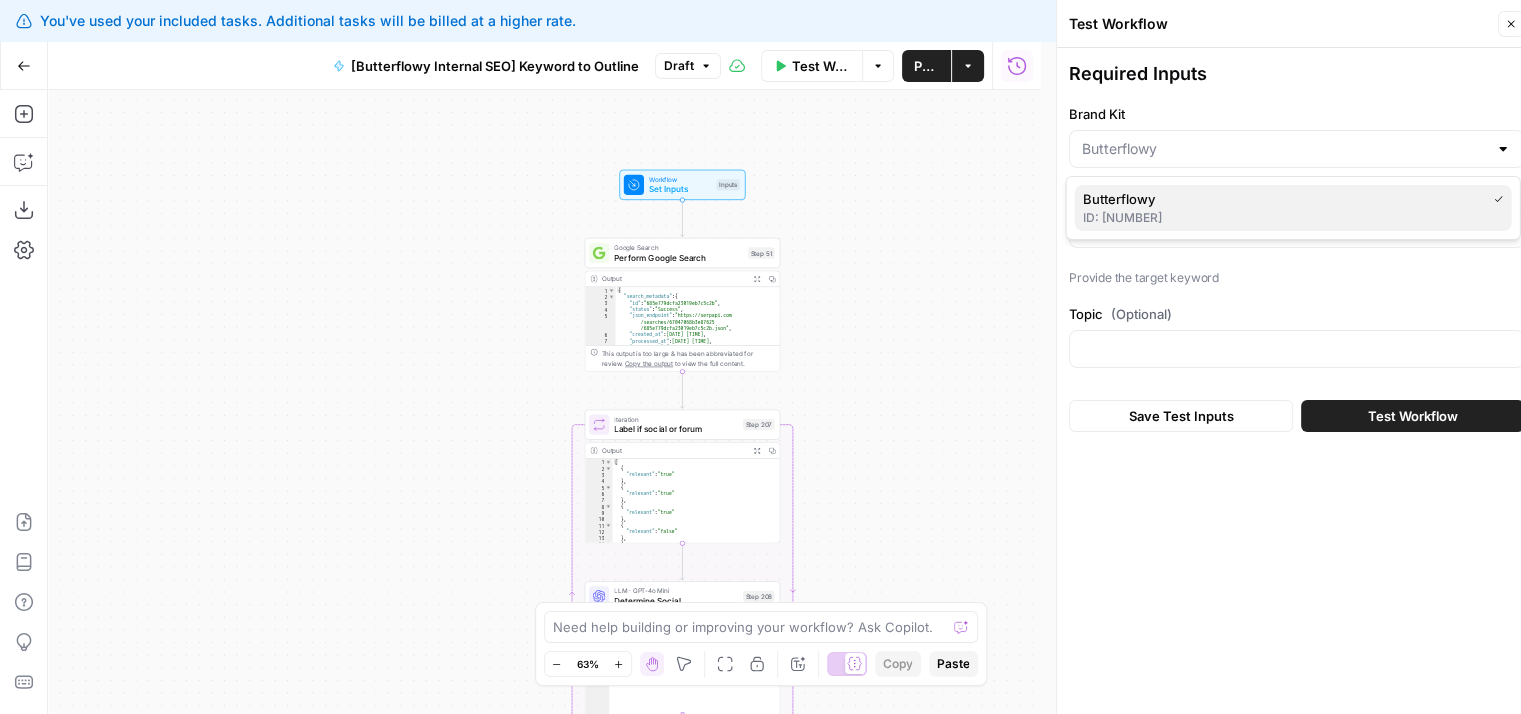 click on "Butterflowy" at bounding box center [1280, 199] 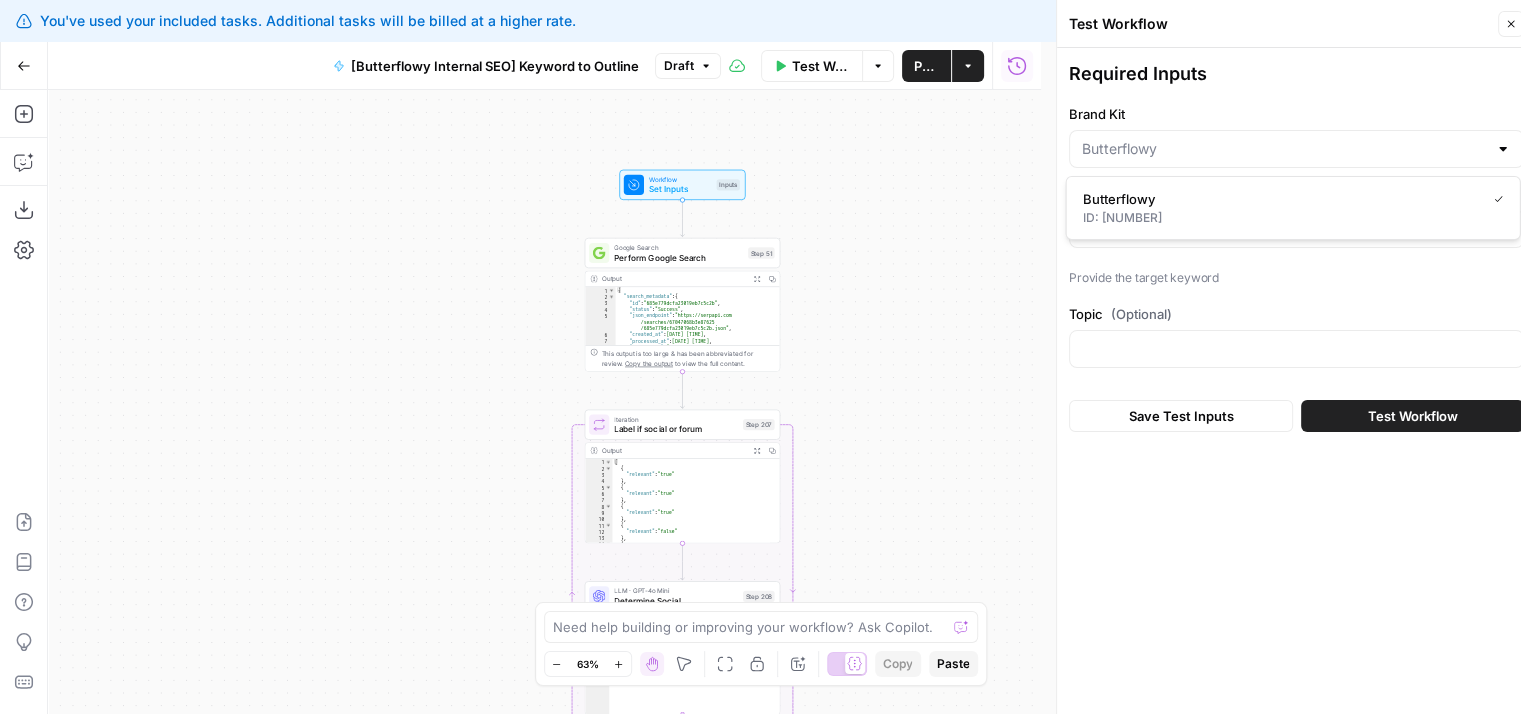 type on "Butterflowy" 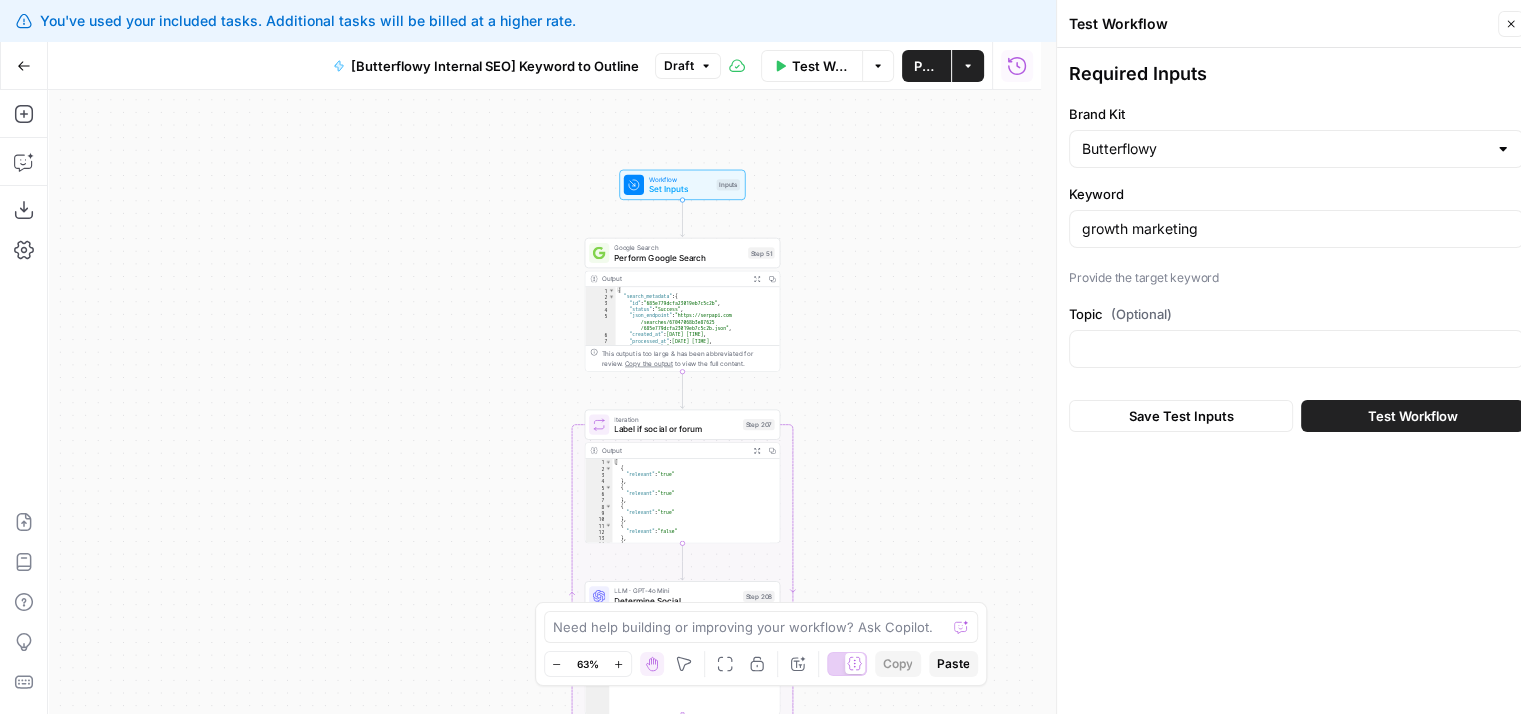 click on "Save Test Inputs" at bounding box center (1181, 416) 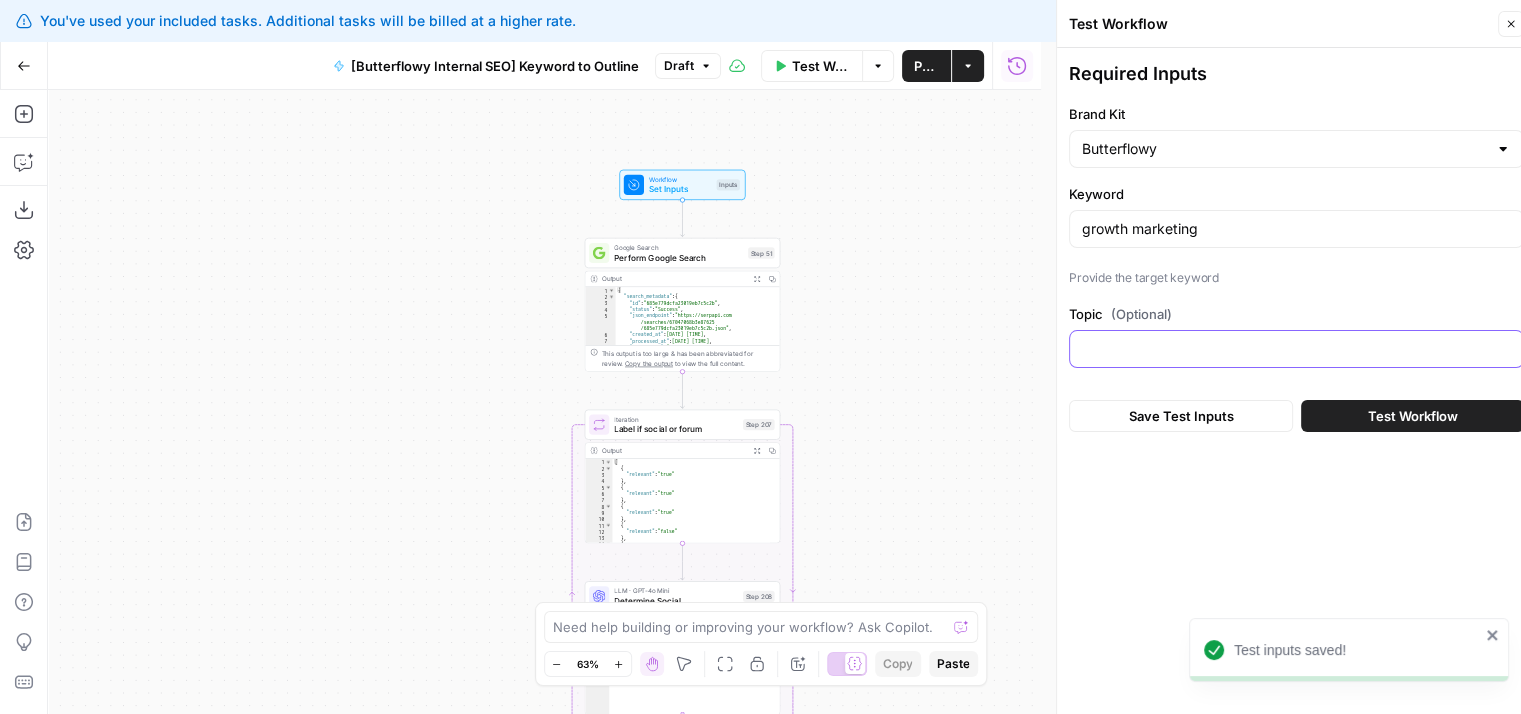 click on "Topic   (Optional)" at bounding box center [1296, 349] 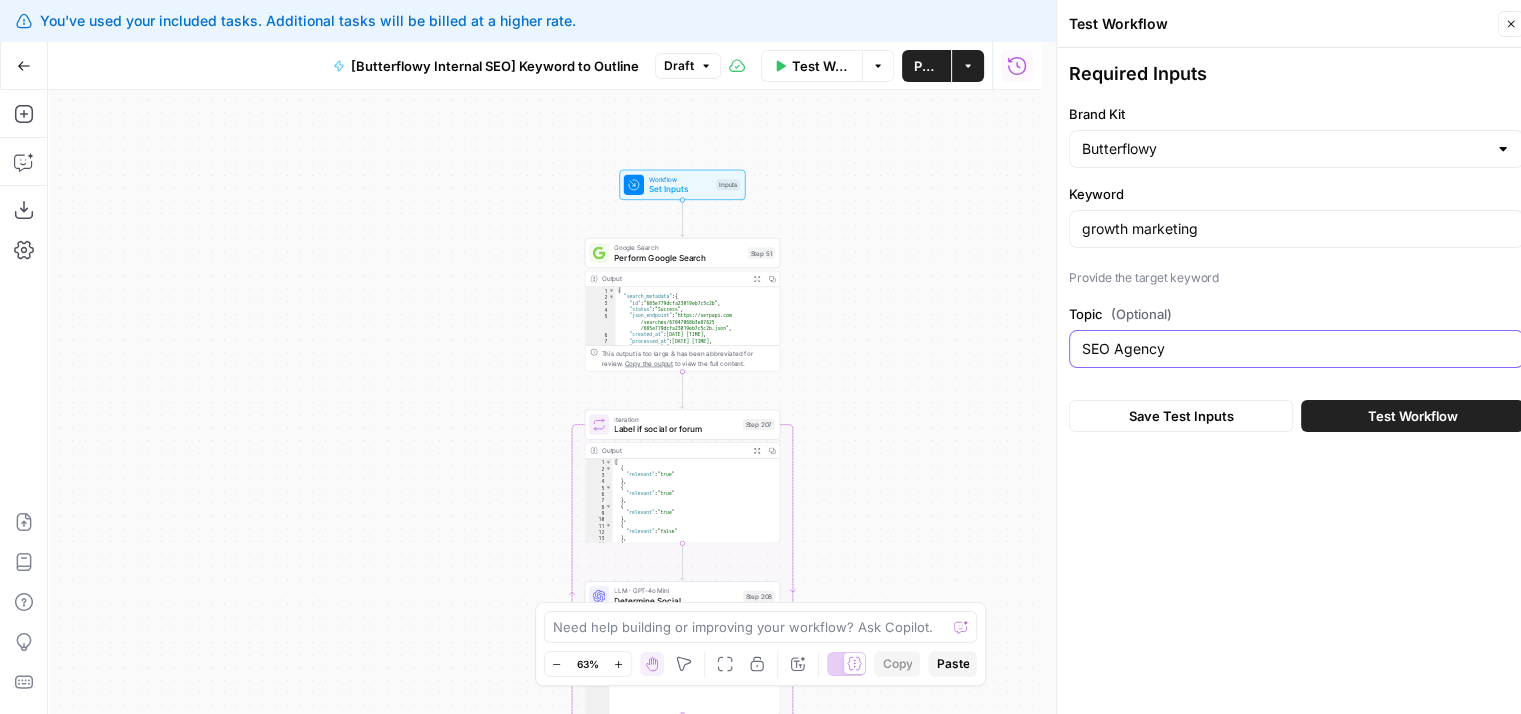 type on "SEO Agency" 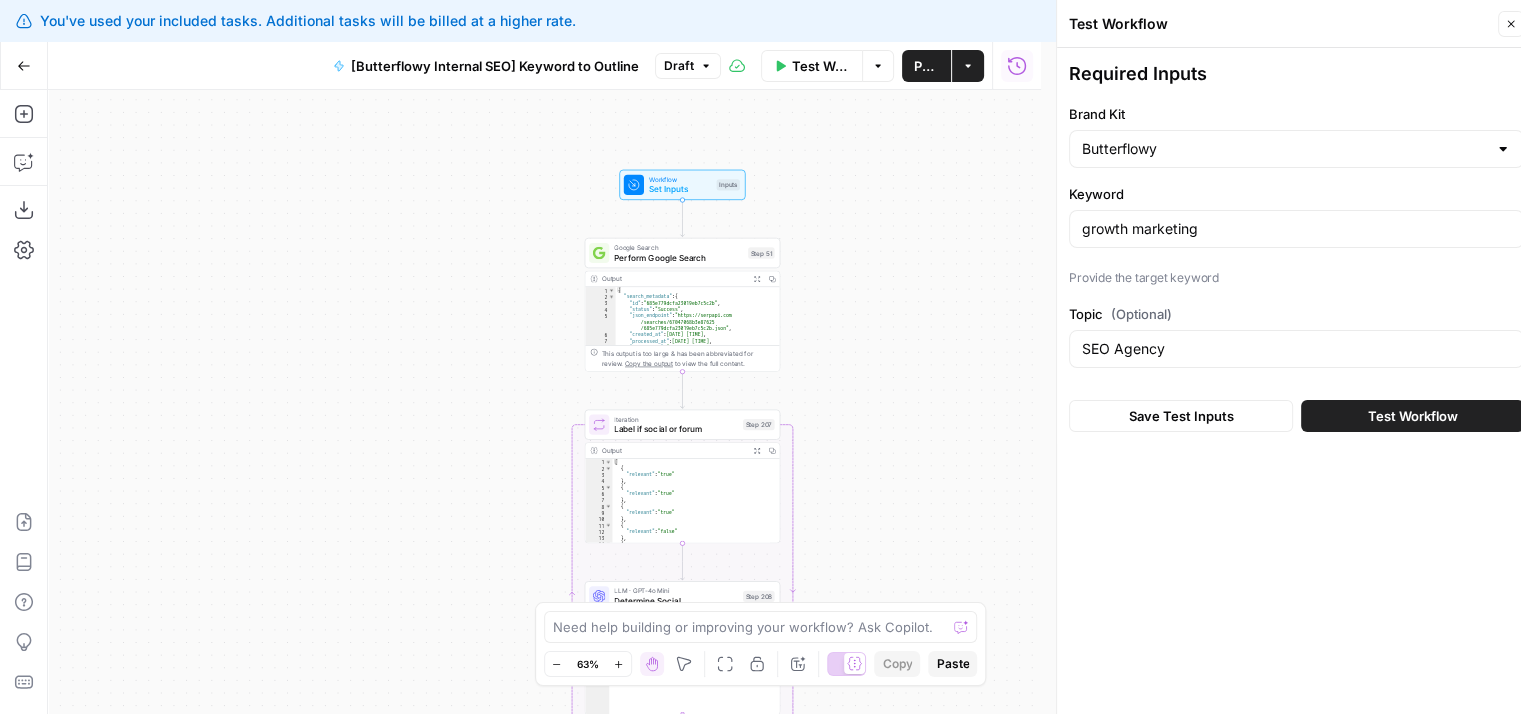 click on "Required Inputs Brand Kit Butterflowy Keyword growth marketing Provide the target keyword Topic   (Optional) SEO Agency Save Test Inputs Test Workflow" at bounding box center [1296, 389] 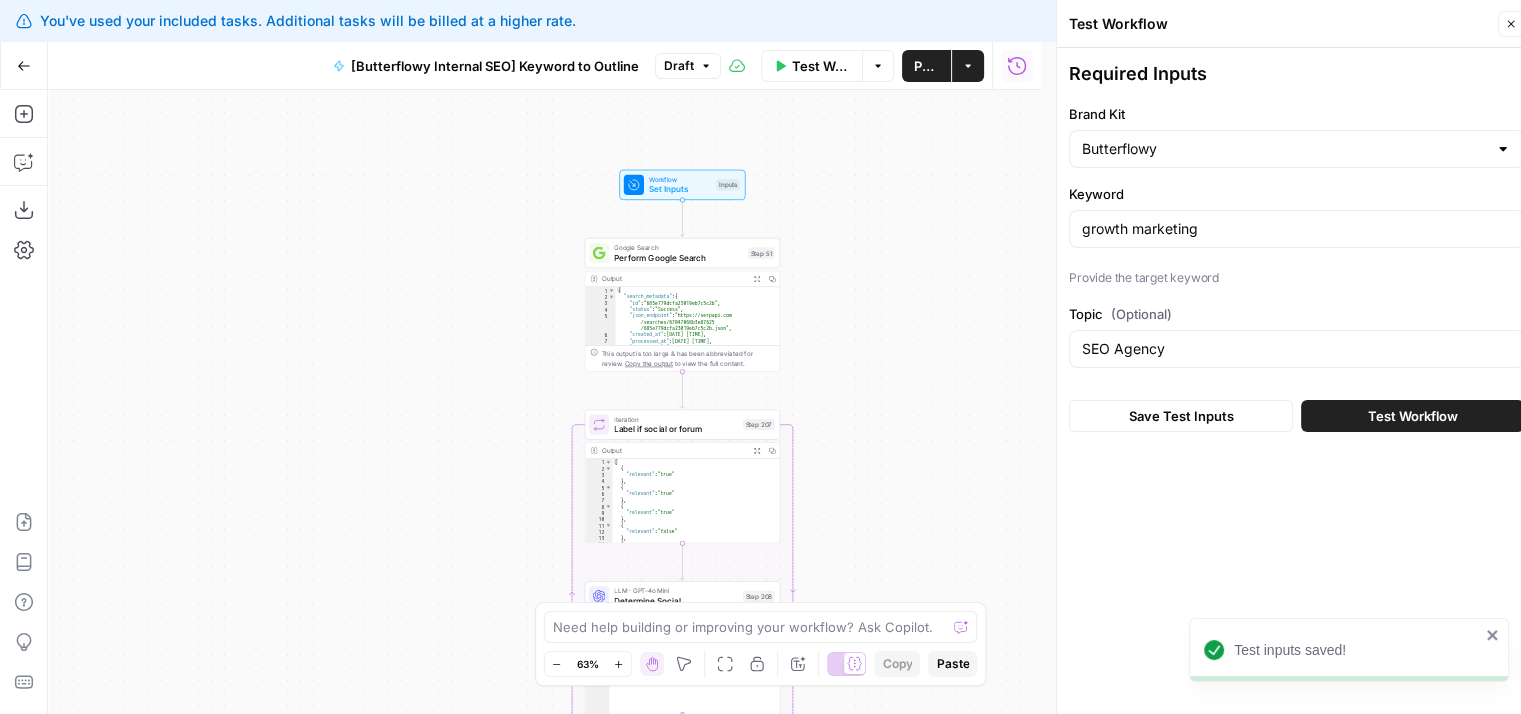 click 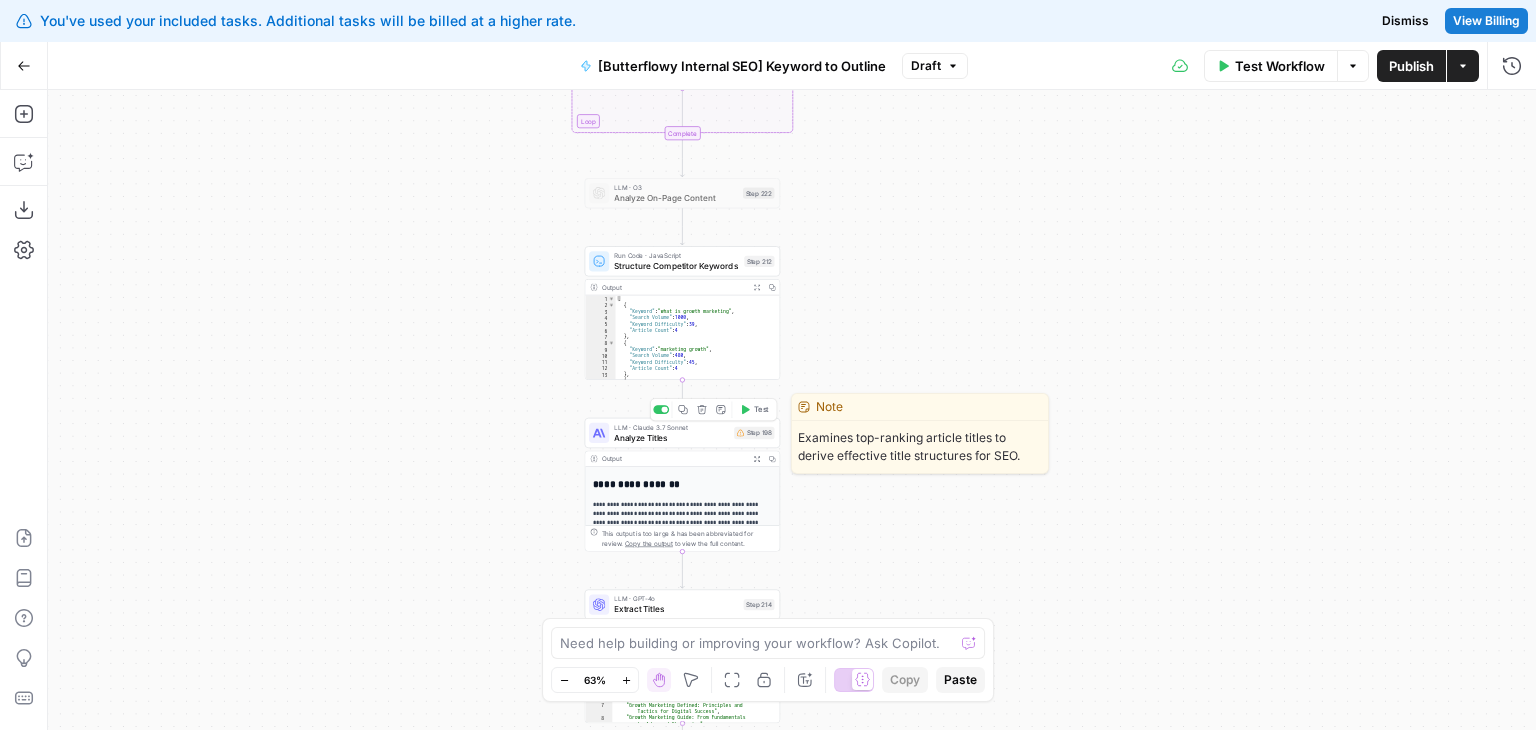 click on "LLM · Claude 3.7 Sonnet Analyze Titles Step 198 Copy step Delete step Edit Note Test" at bounding box center [683, 433] 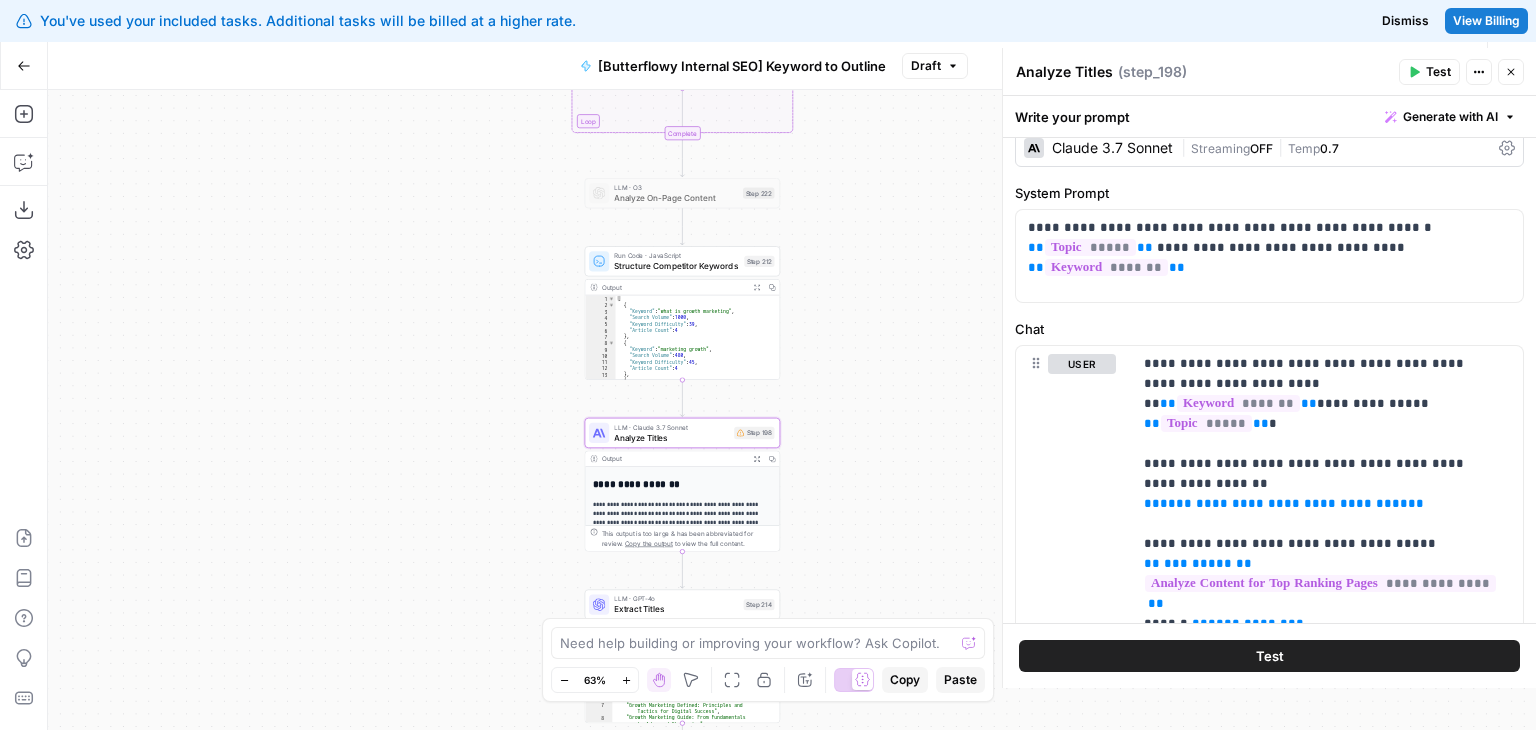 scroll, scrollTop: 96, scrollLeft: 0, axis: vertical 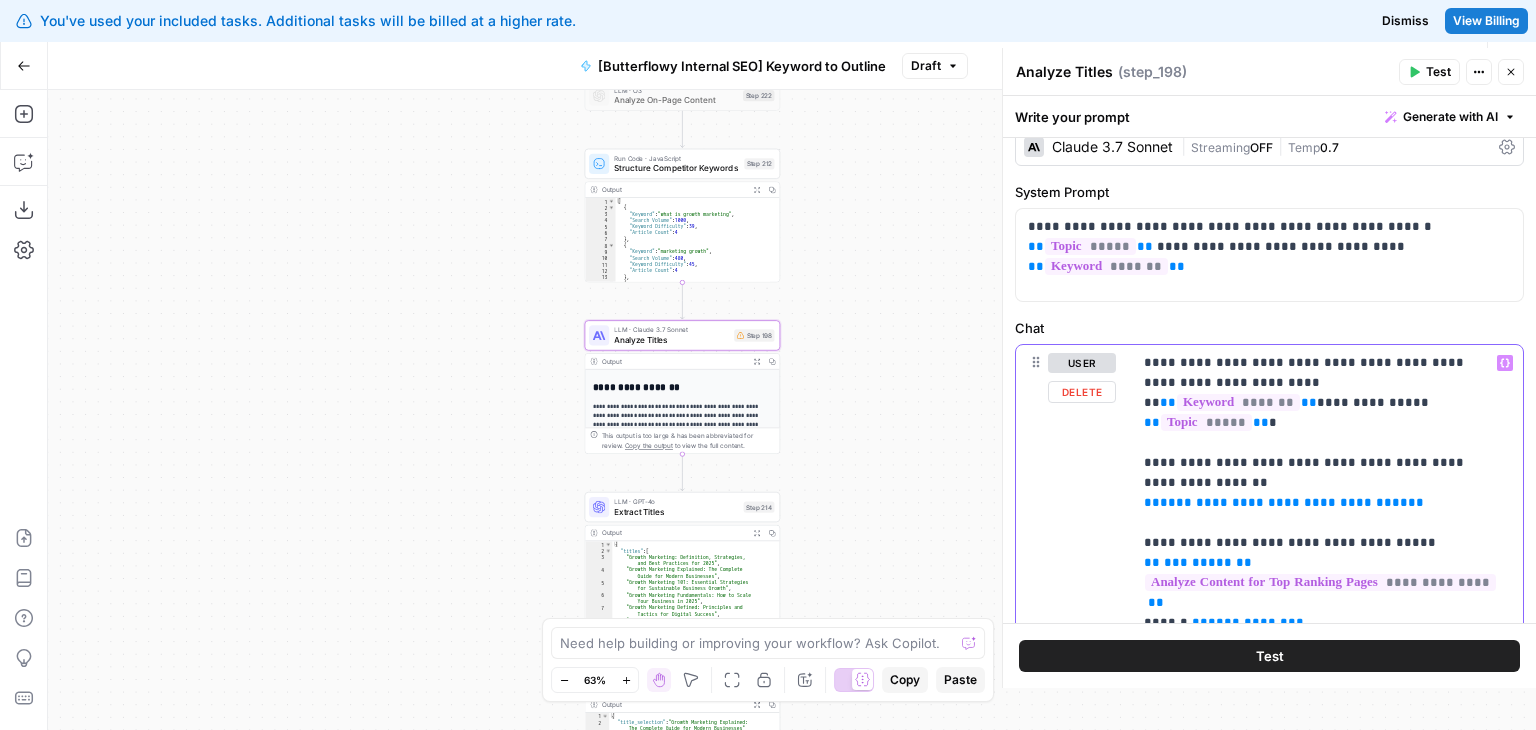drag, startPoint x: 1384, startPoint y: 477, endPoint x: 1110, endPoint y: 478, distance: 274.00183 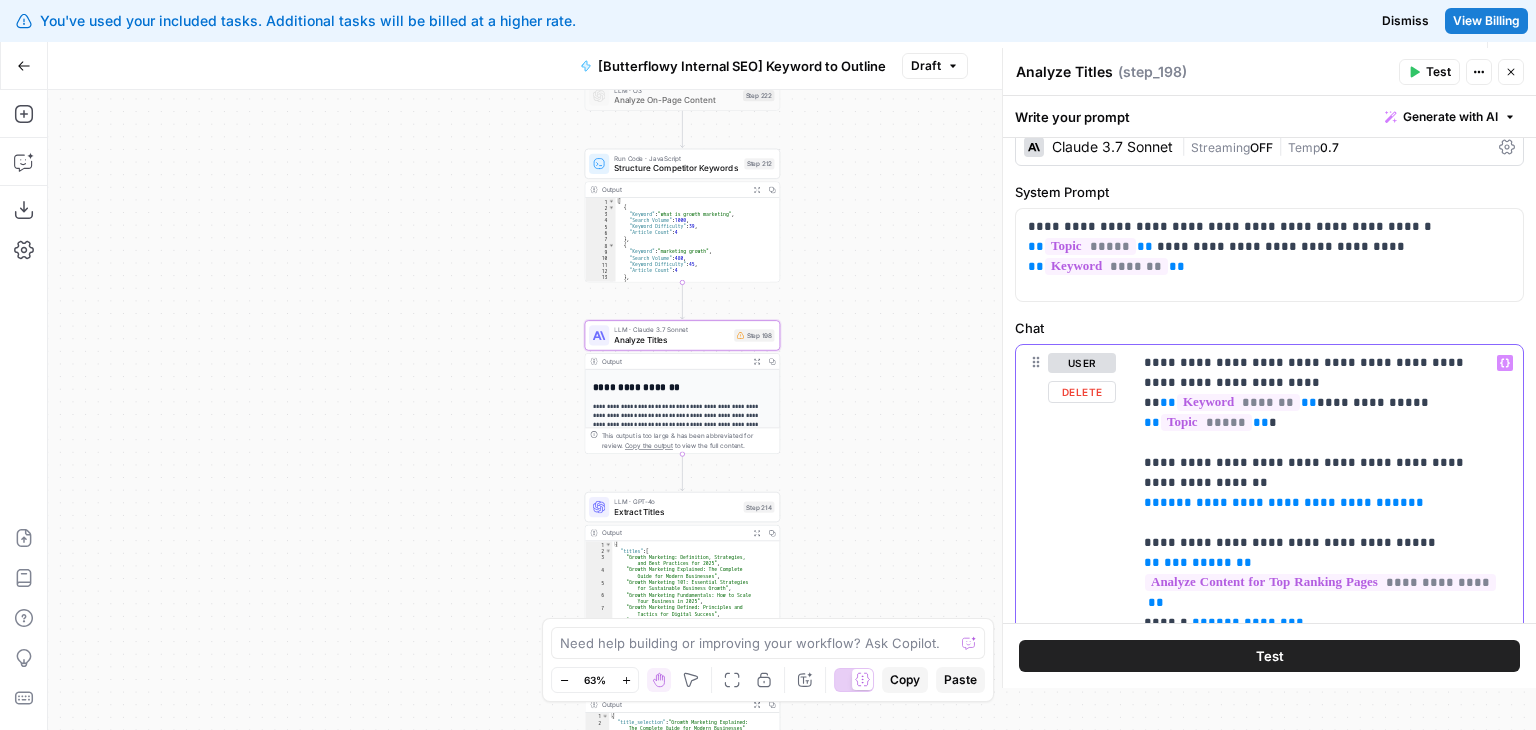 click on "**********" at bounding box center (1269, 775) 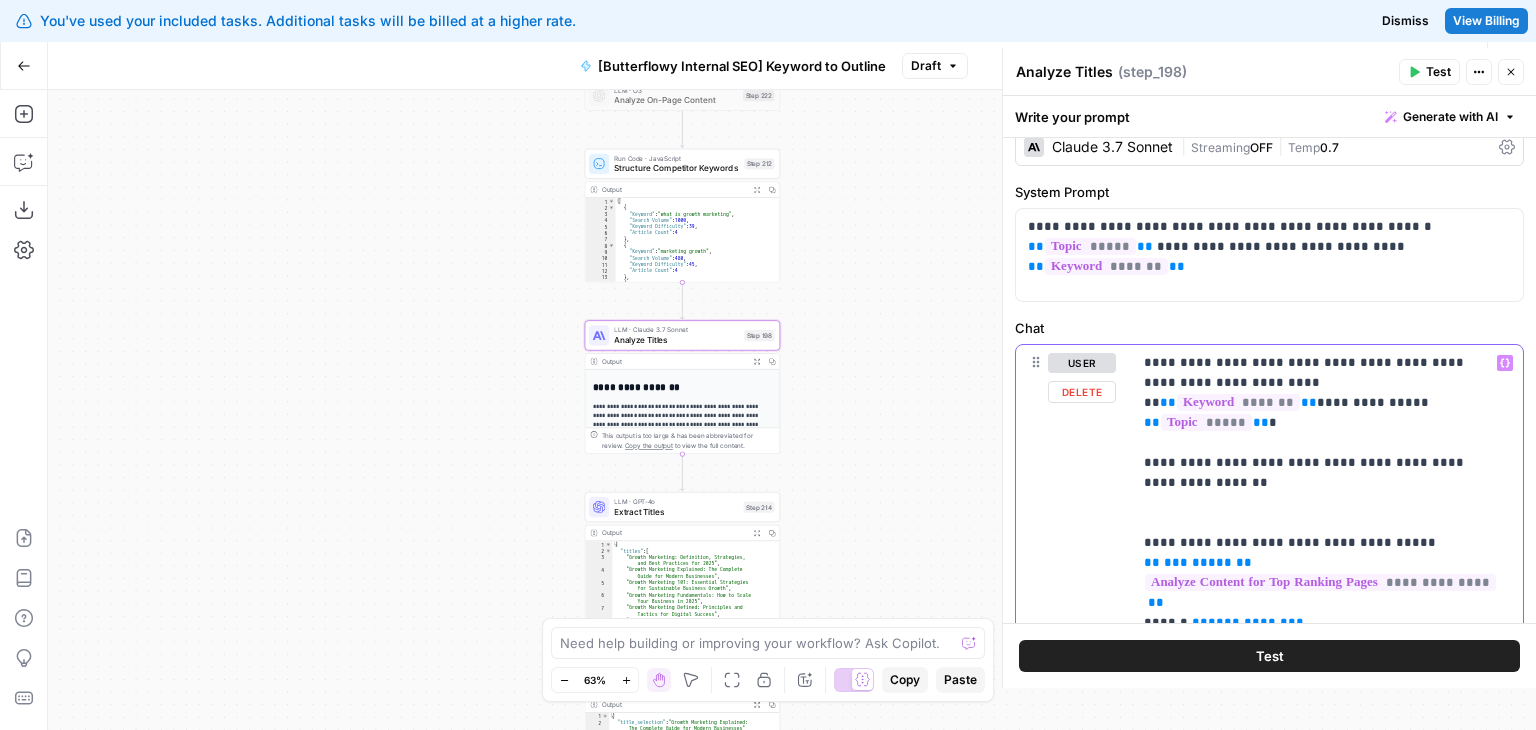 click on "**********" at bounding box center [1312, 783] 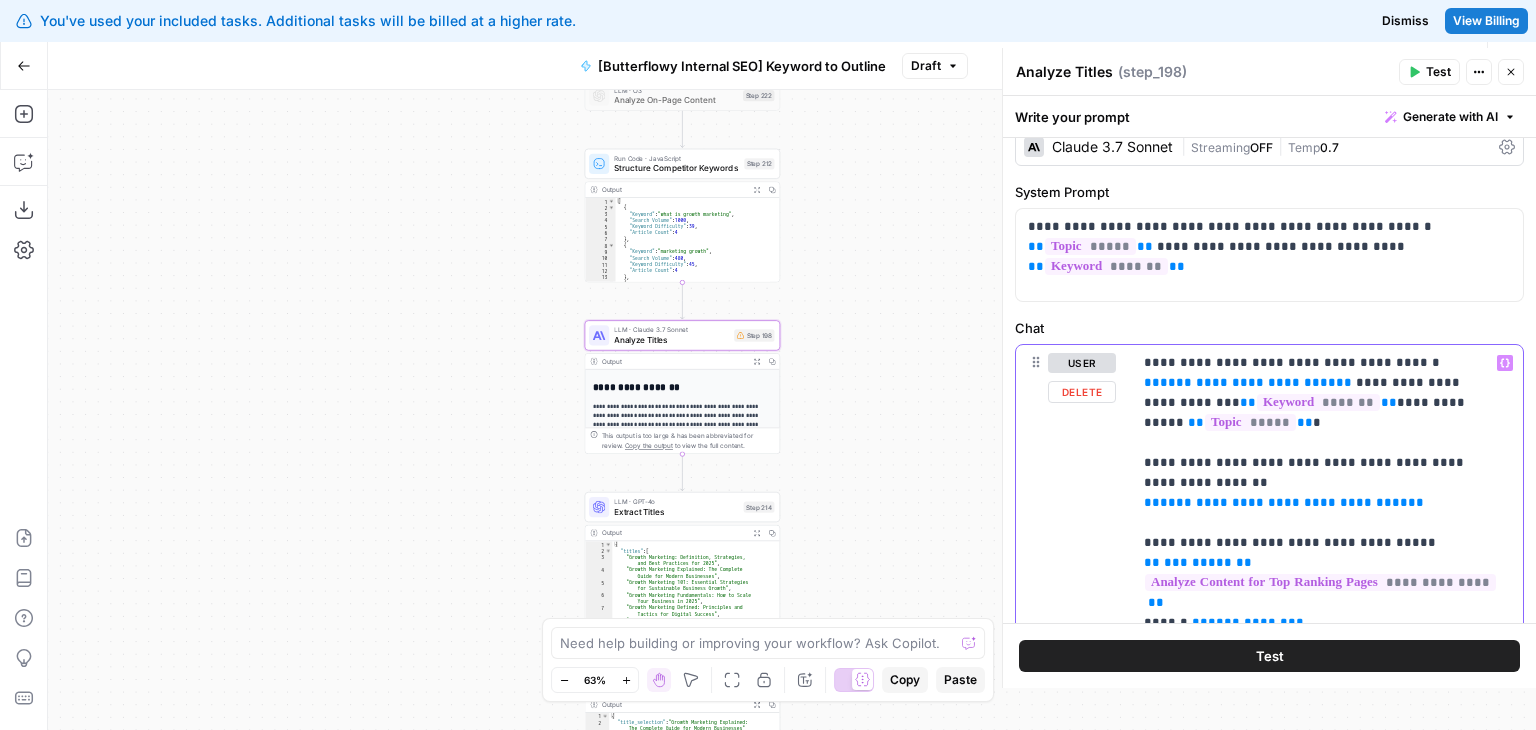 drag, startPoint x: 1323, startPoint y: 382, endPoint x: 1140, endPoint y: 381, distance: 183.00273 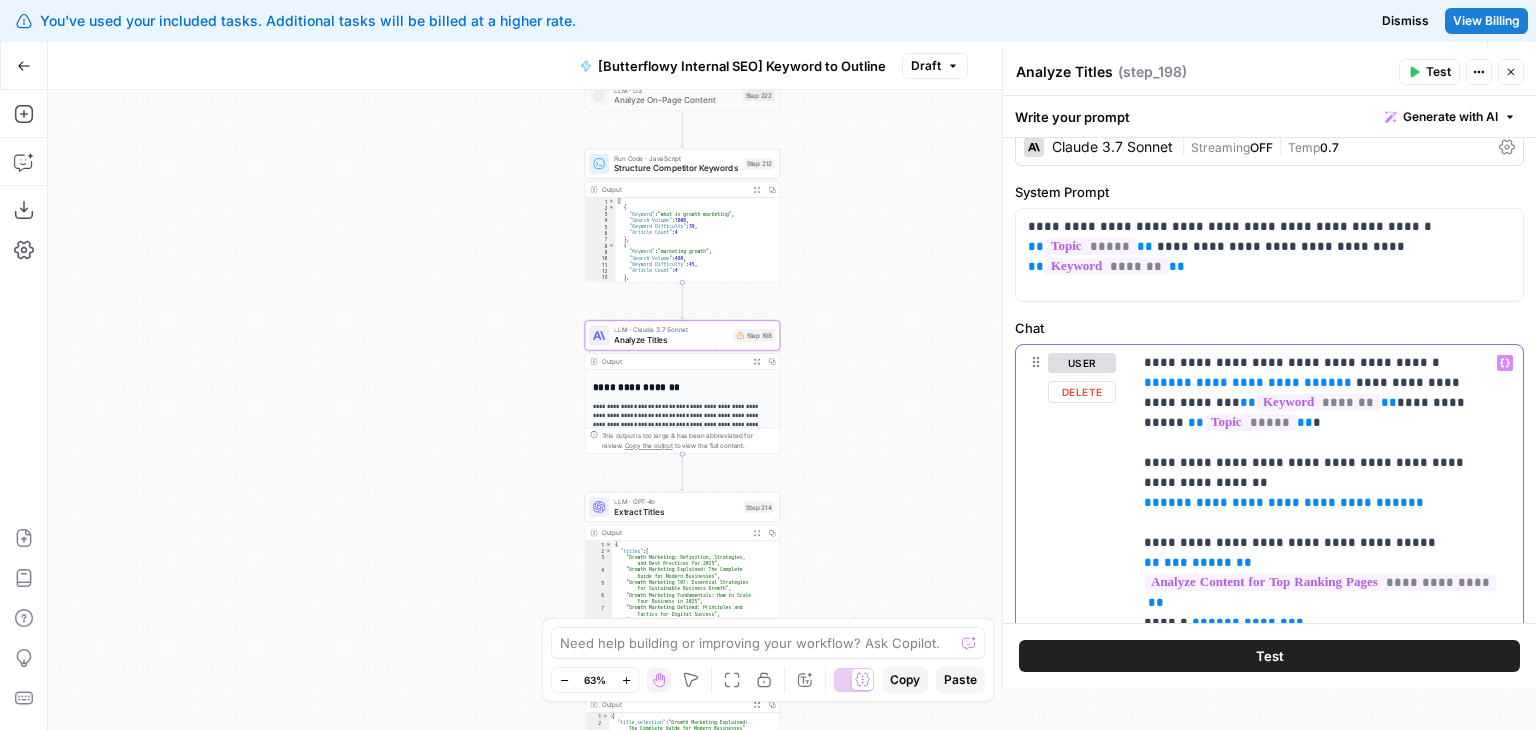 click on "**********" at bounding box center [1327, 752] 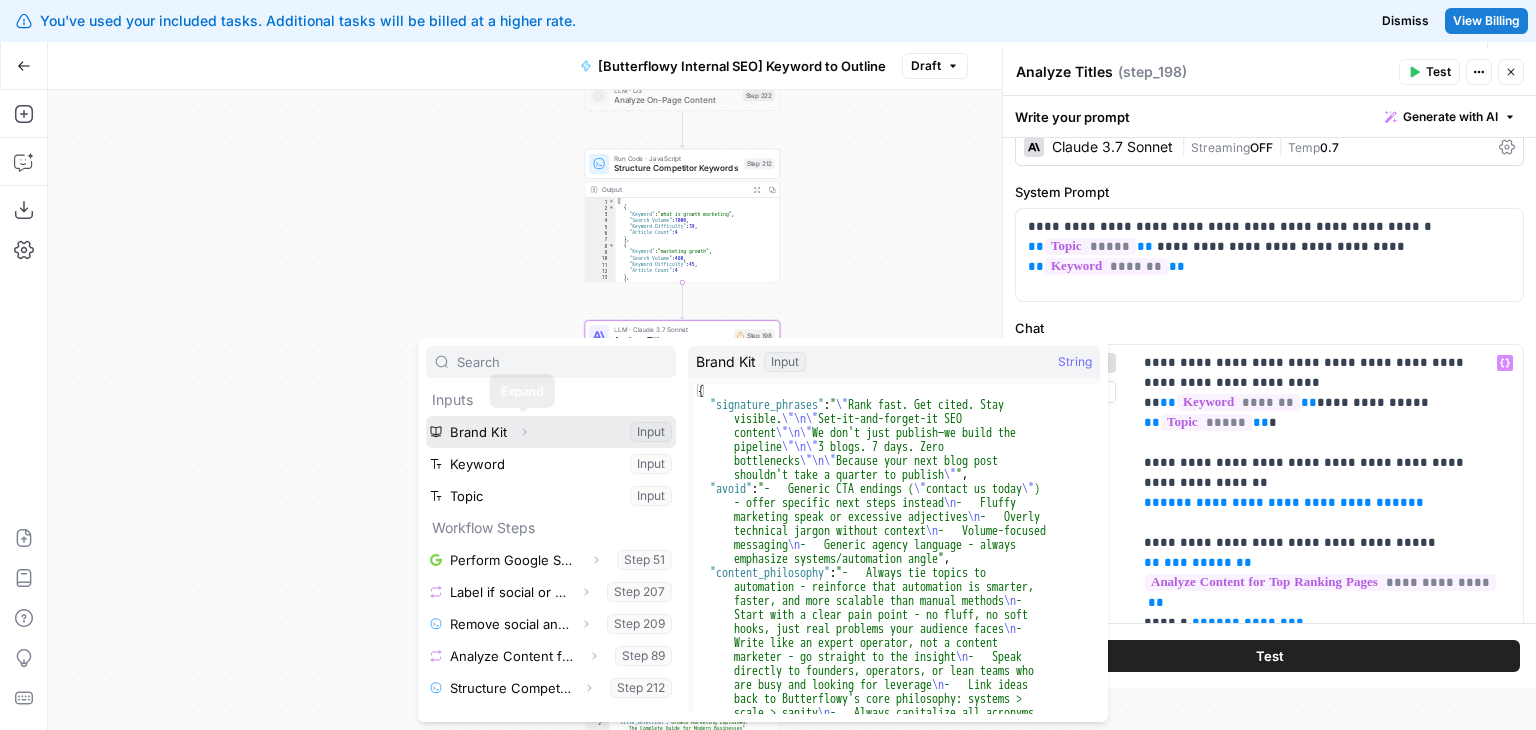 click 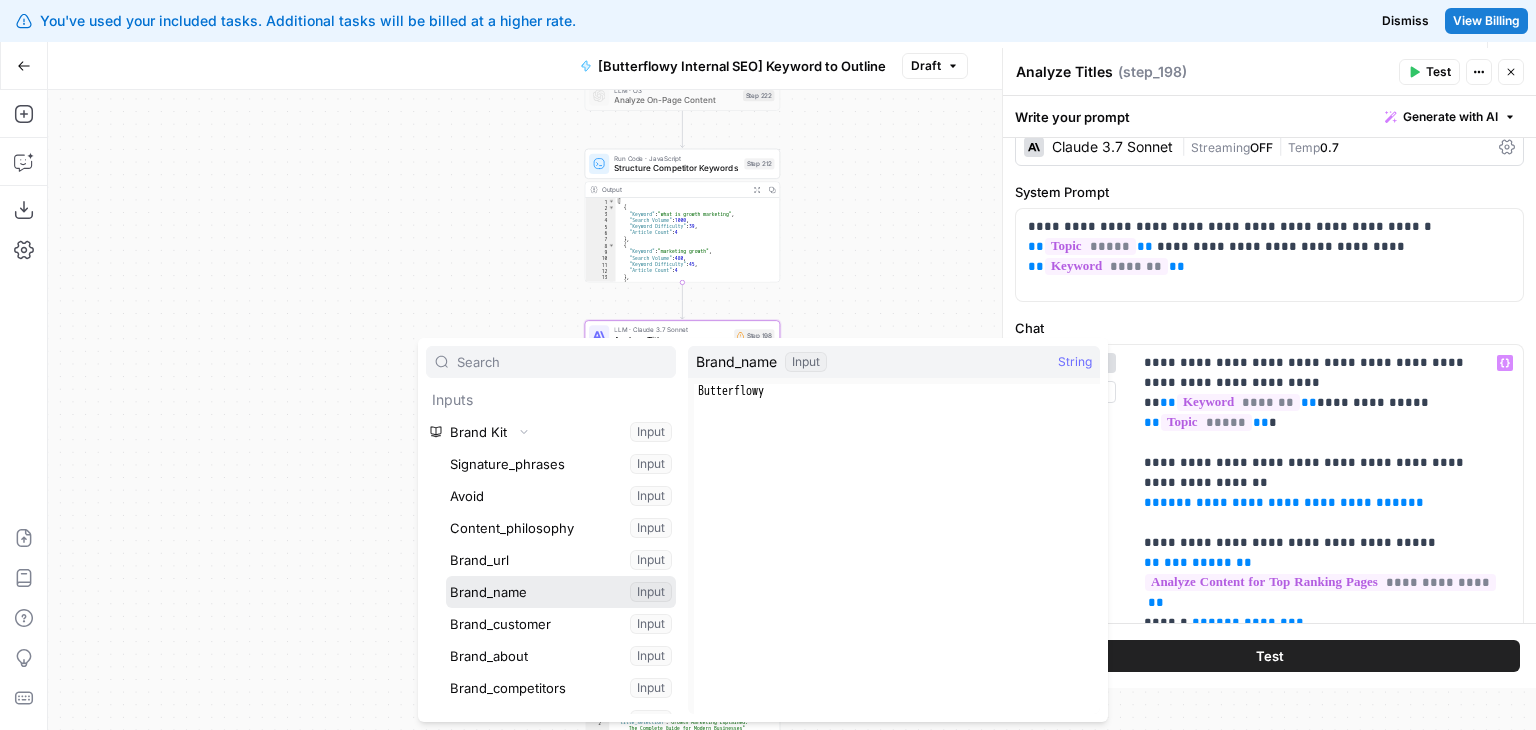 drag, startPoint x: 490, startPoint y: 535, endPoint x: 502, endPoint y: 590, distance: 56.293873 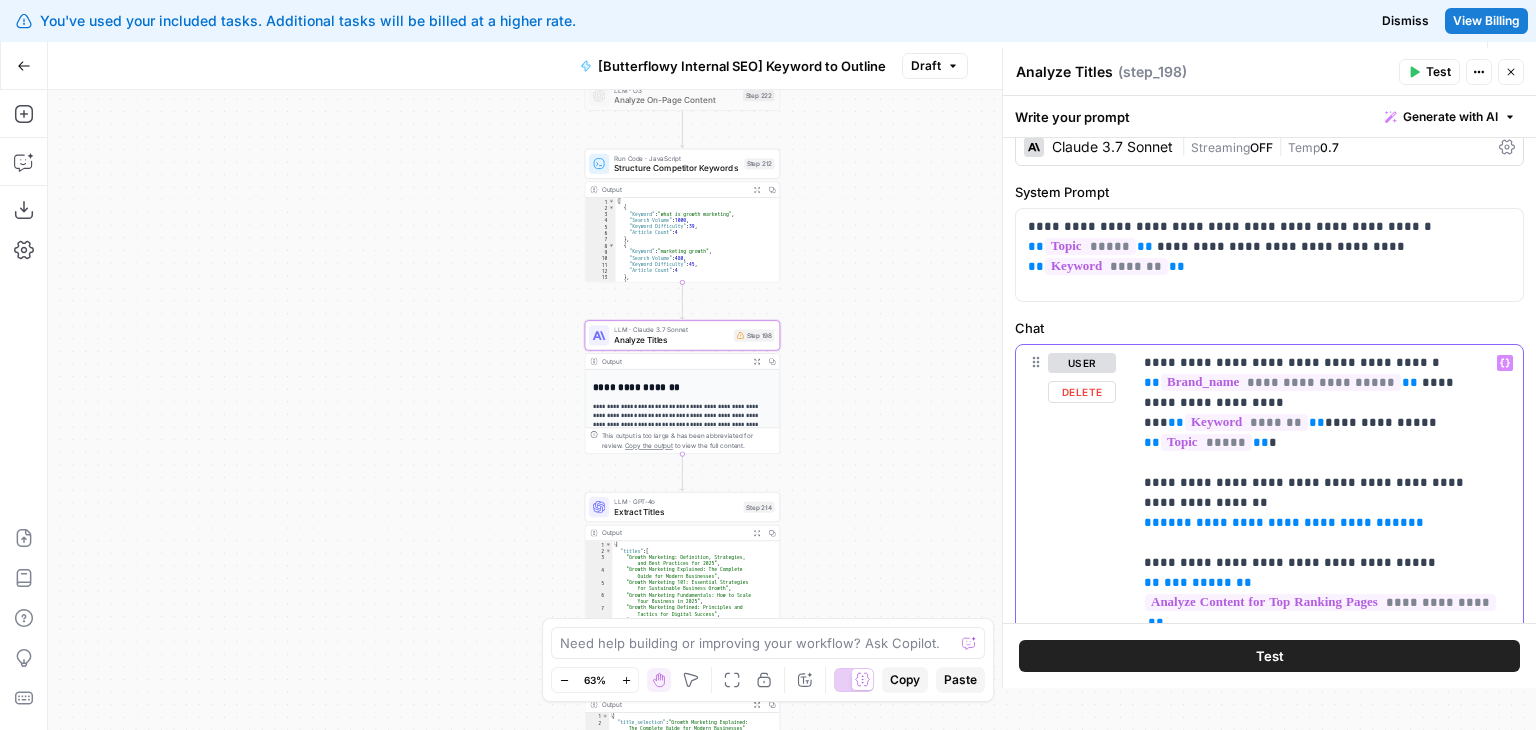 drag, startPoint x: 1376, startPoint y: 494, endPoint x: 1118, endPoint y: 492, distance: 258.00775 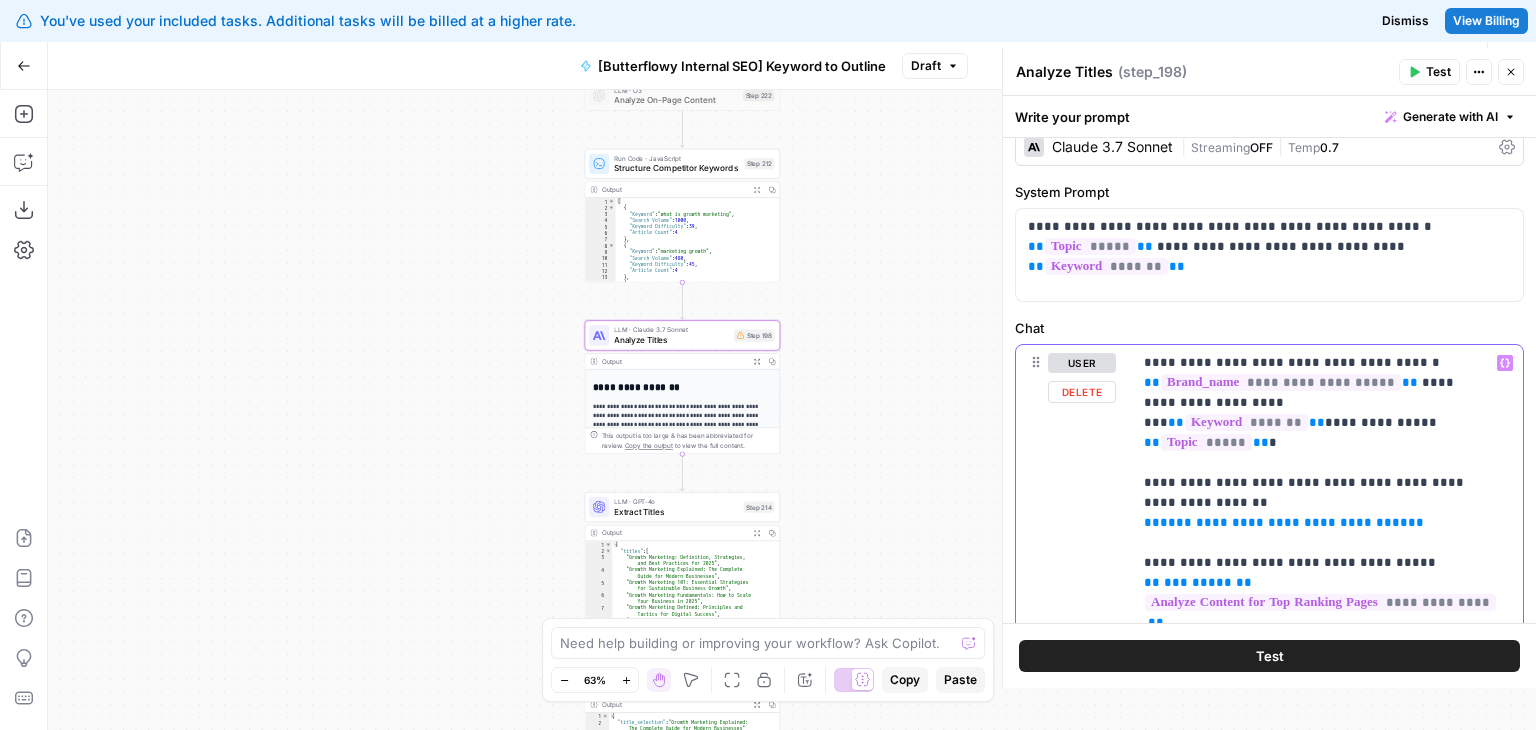 click on "**********" at bounding box center (1269, 775) 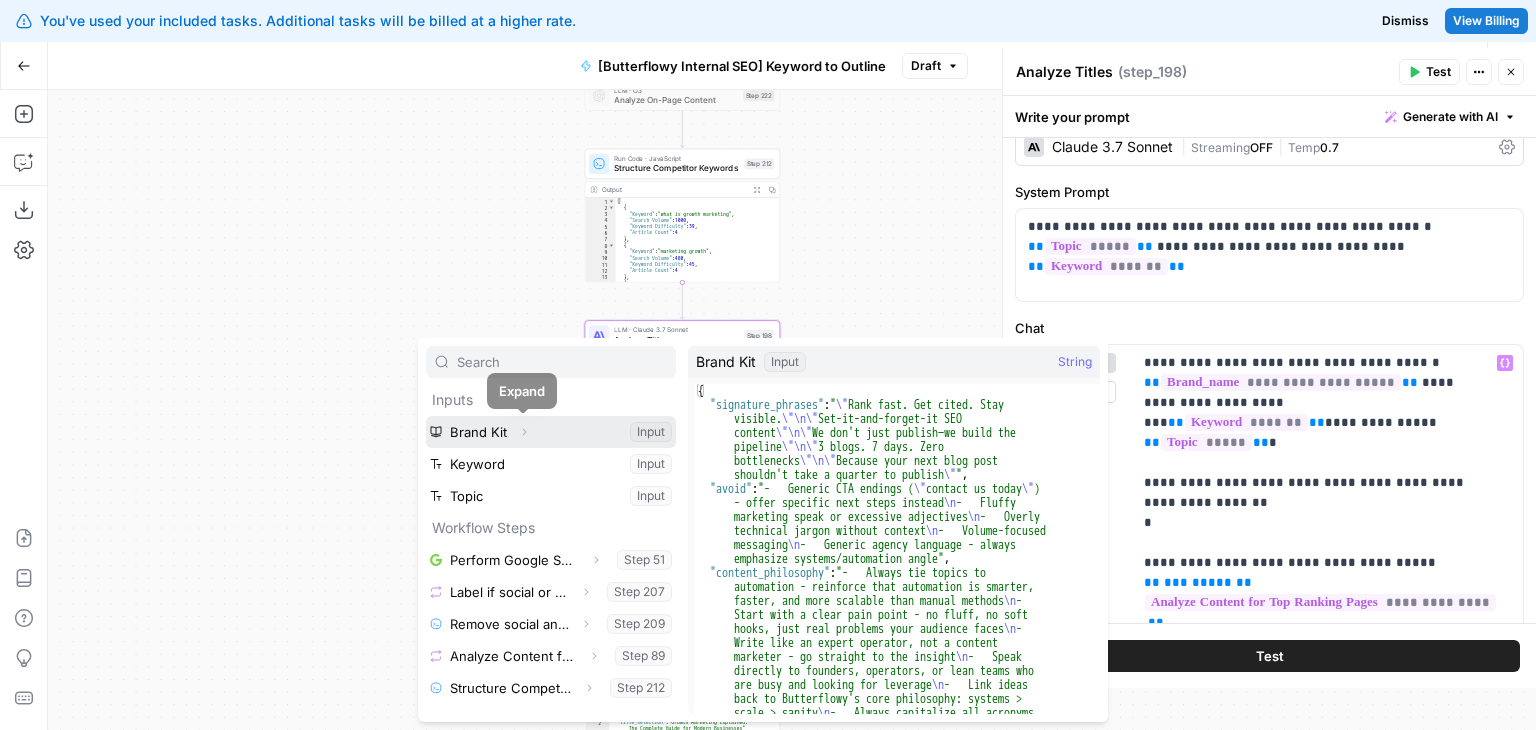 click 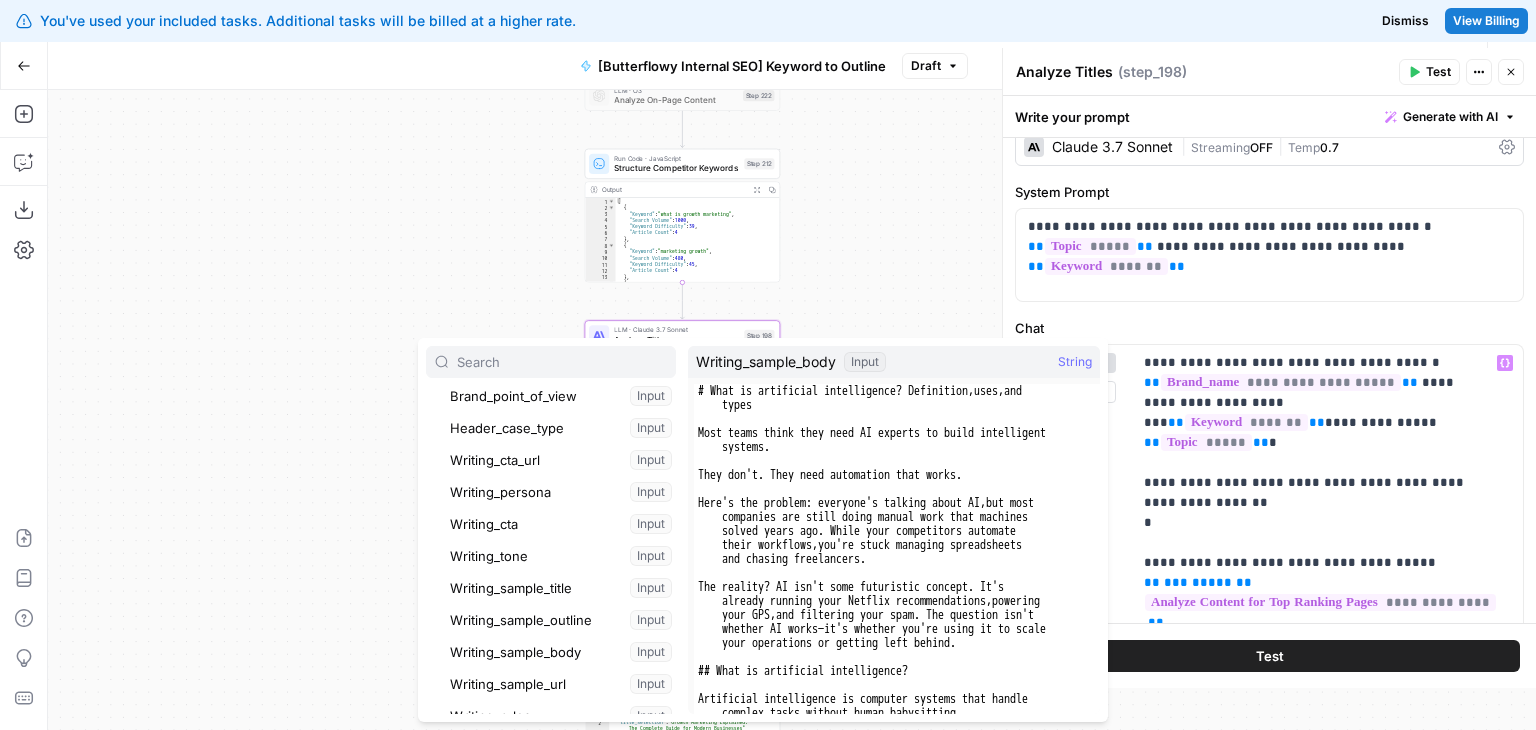 scroll, scrollTop: 400, scrollLeft: 0, axis: vertical 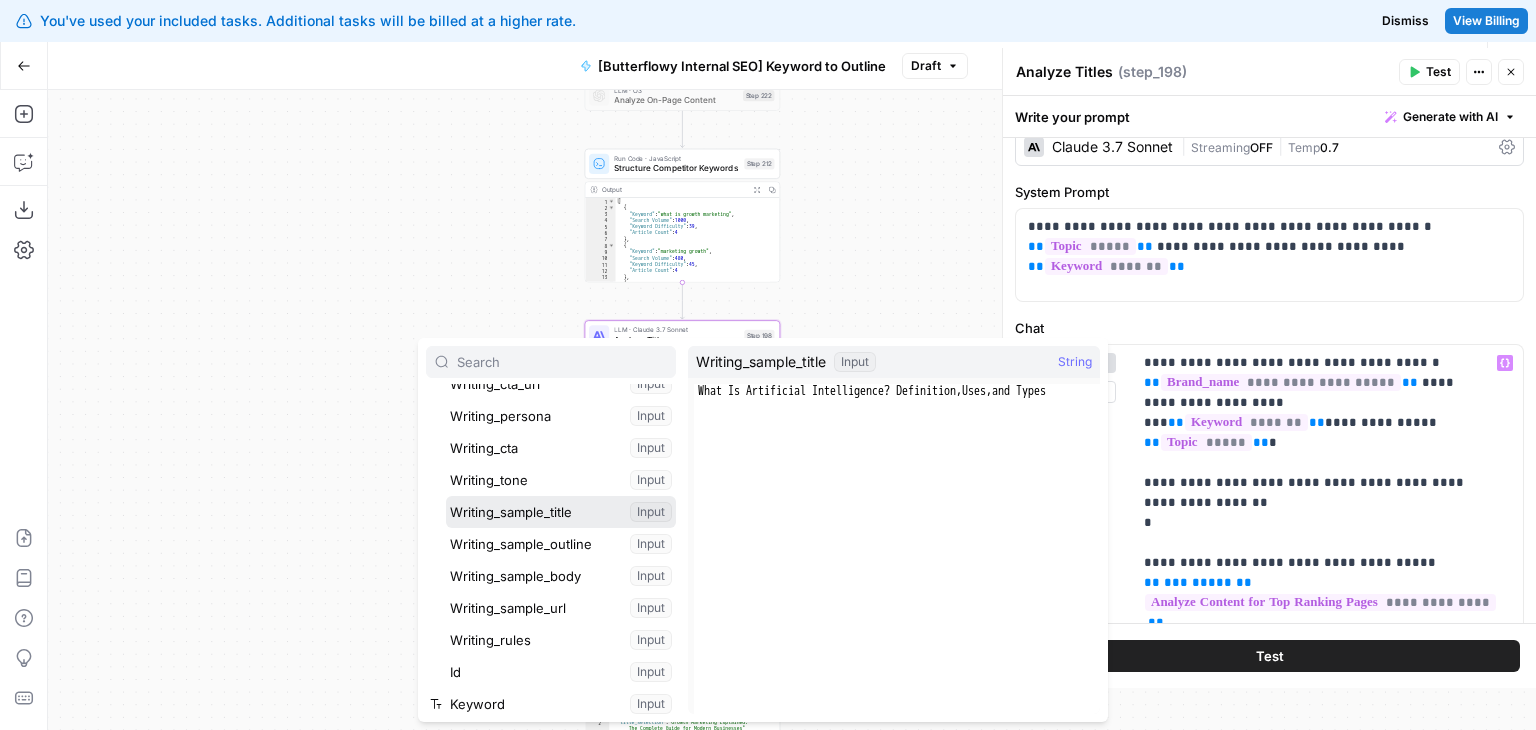 click at bounding box center (561, 512) 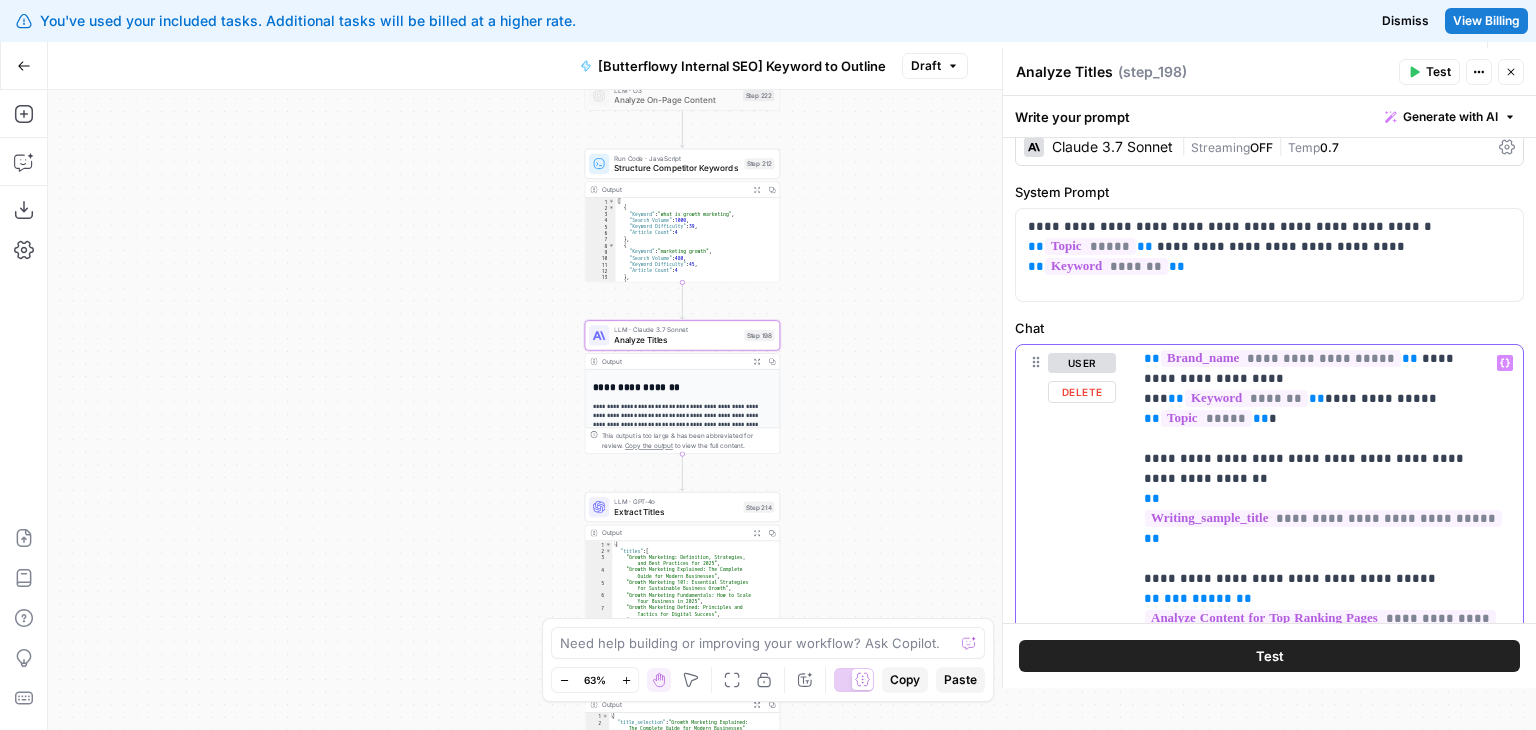 scroll, scrollTop: 24, scrollLeft: 0, axis: vertical 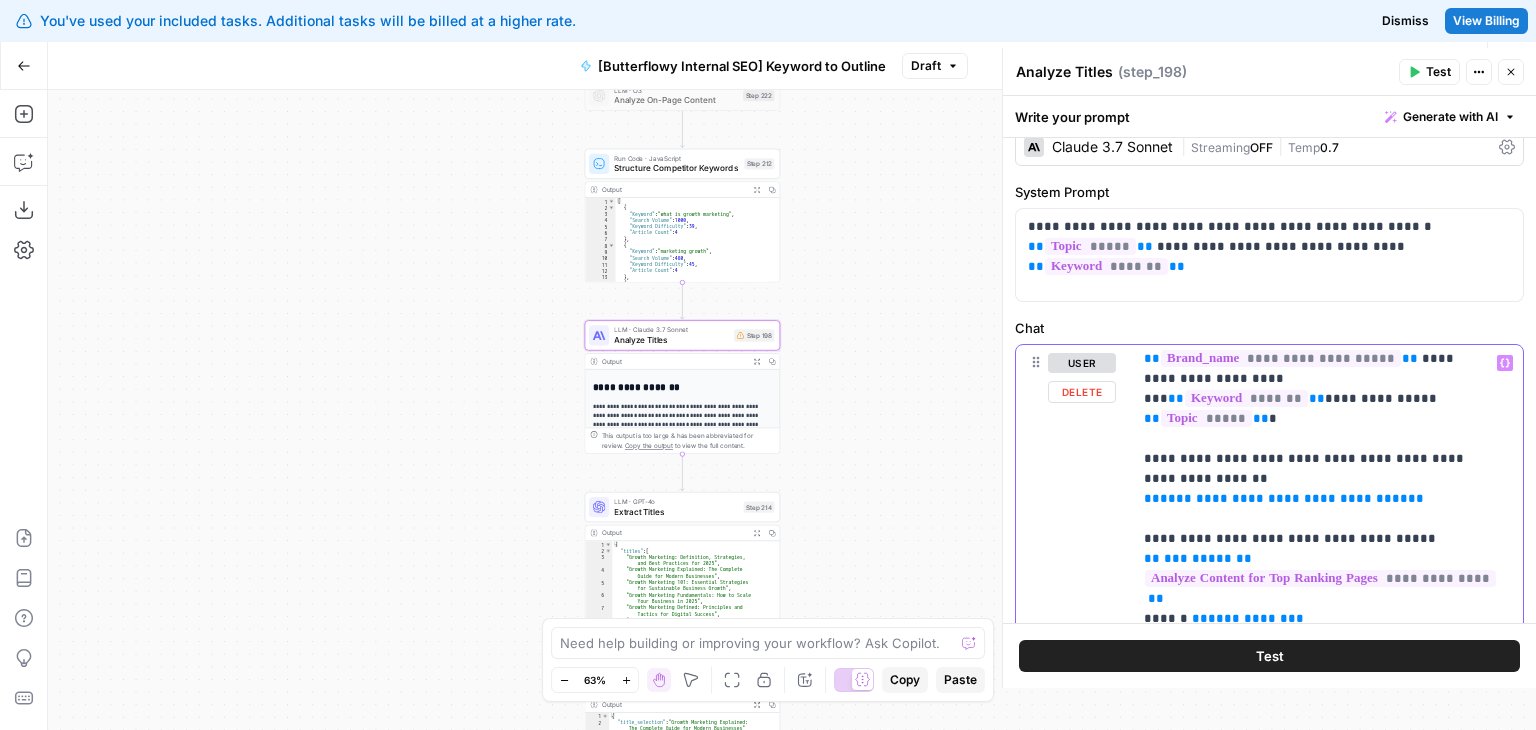 click on "**********" at bounding box center [1312, 769] 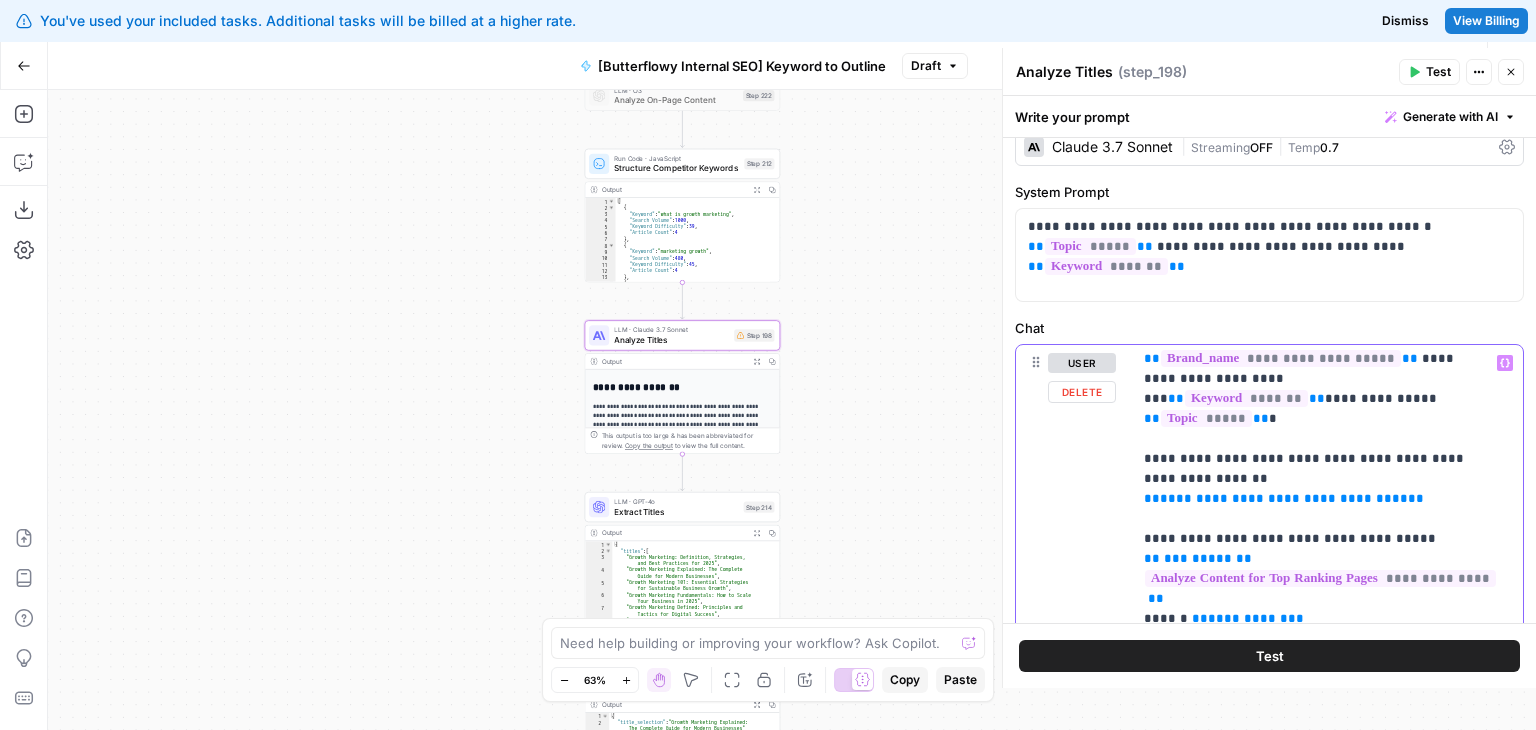 drag, startPoint x: 1399, startPoint y: 477, endPoint x: 1128, endPoint y: 483, distance: 271.0664 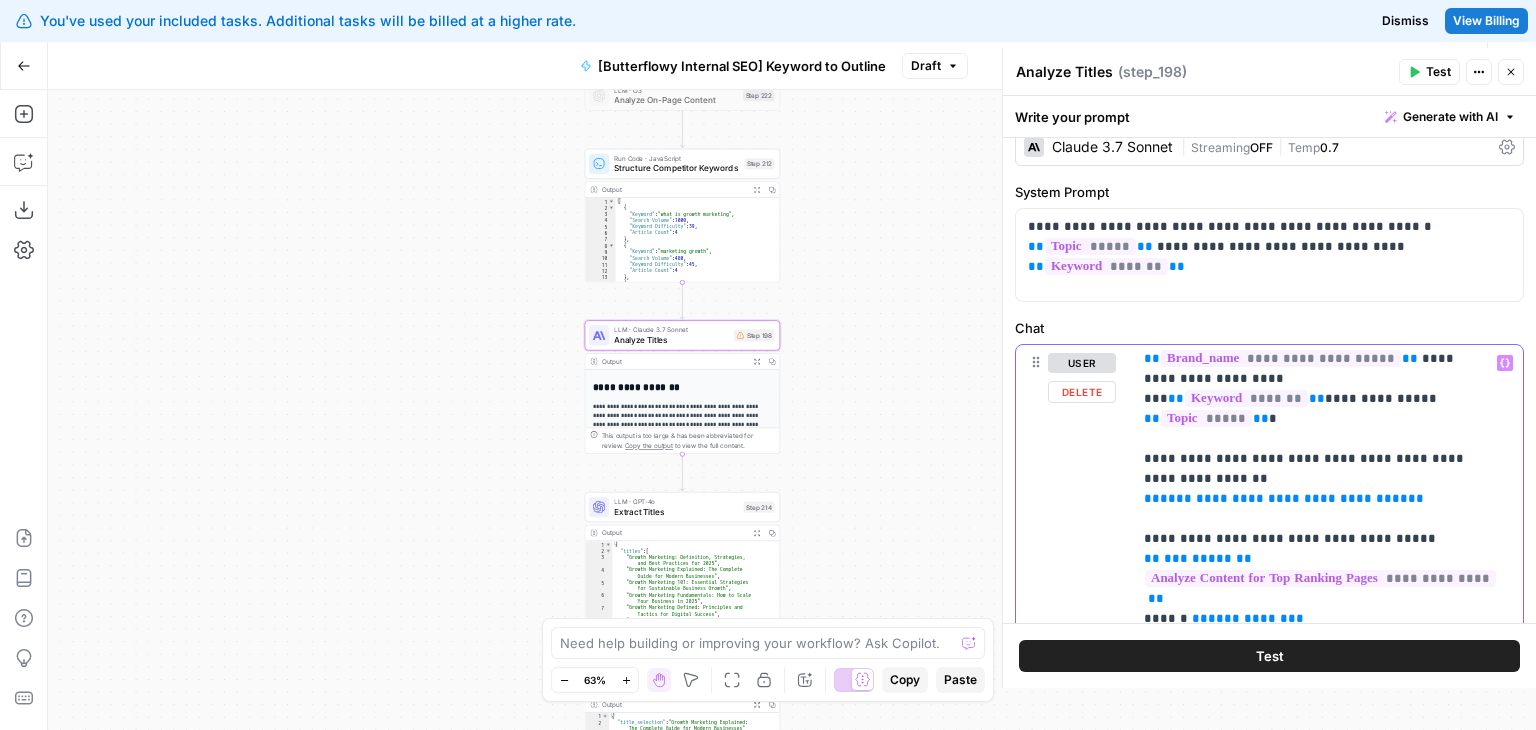 click on "**********" at bounding box center (1269, 775) 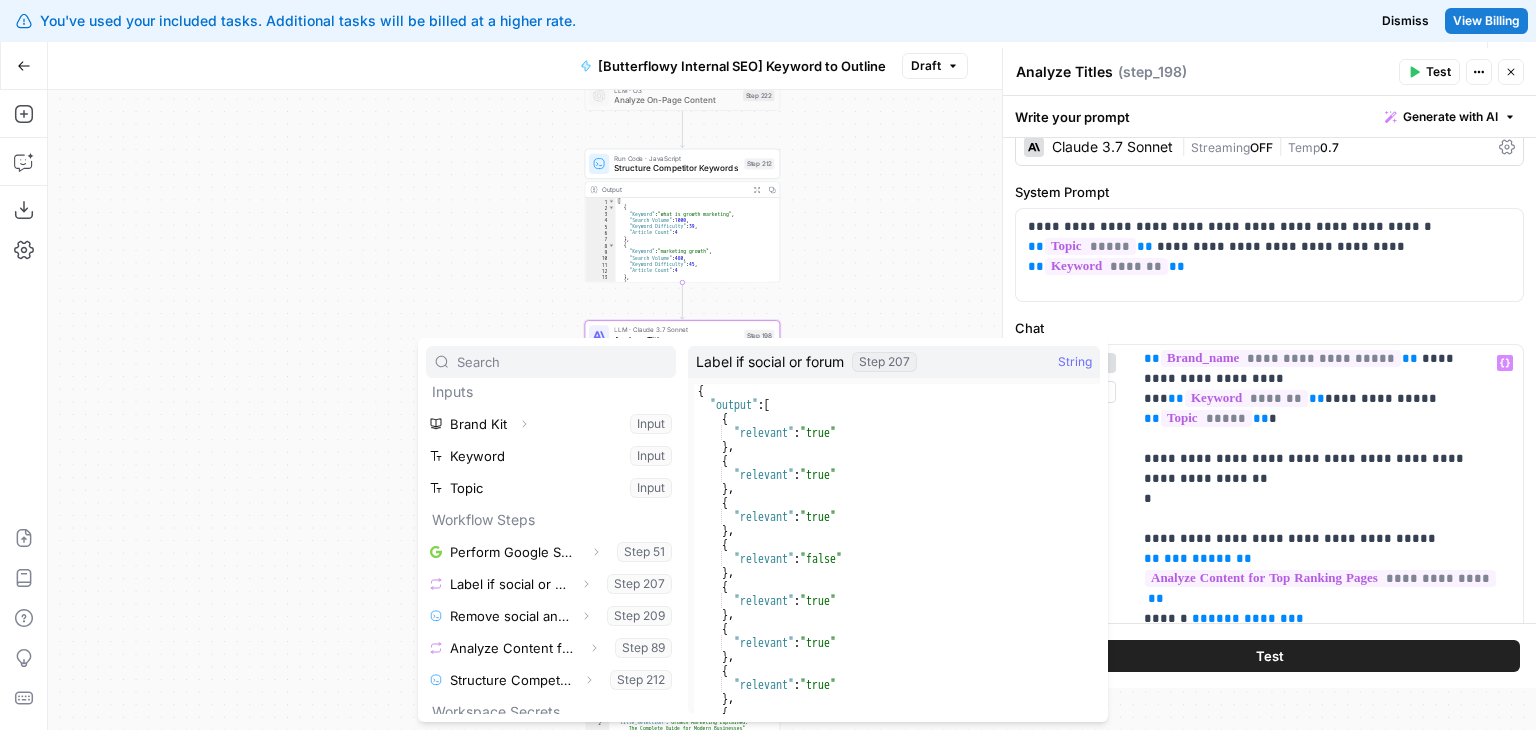 scroll, scrollTop: 0, scrollLeft: 0, axis: both 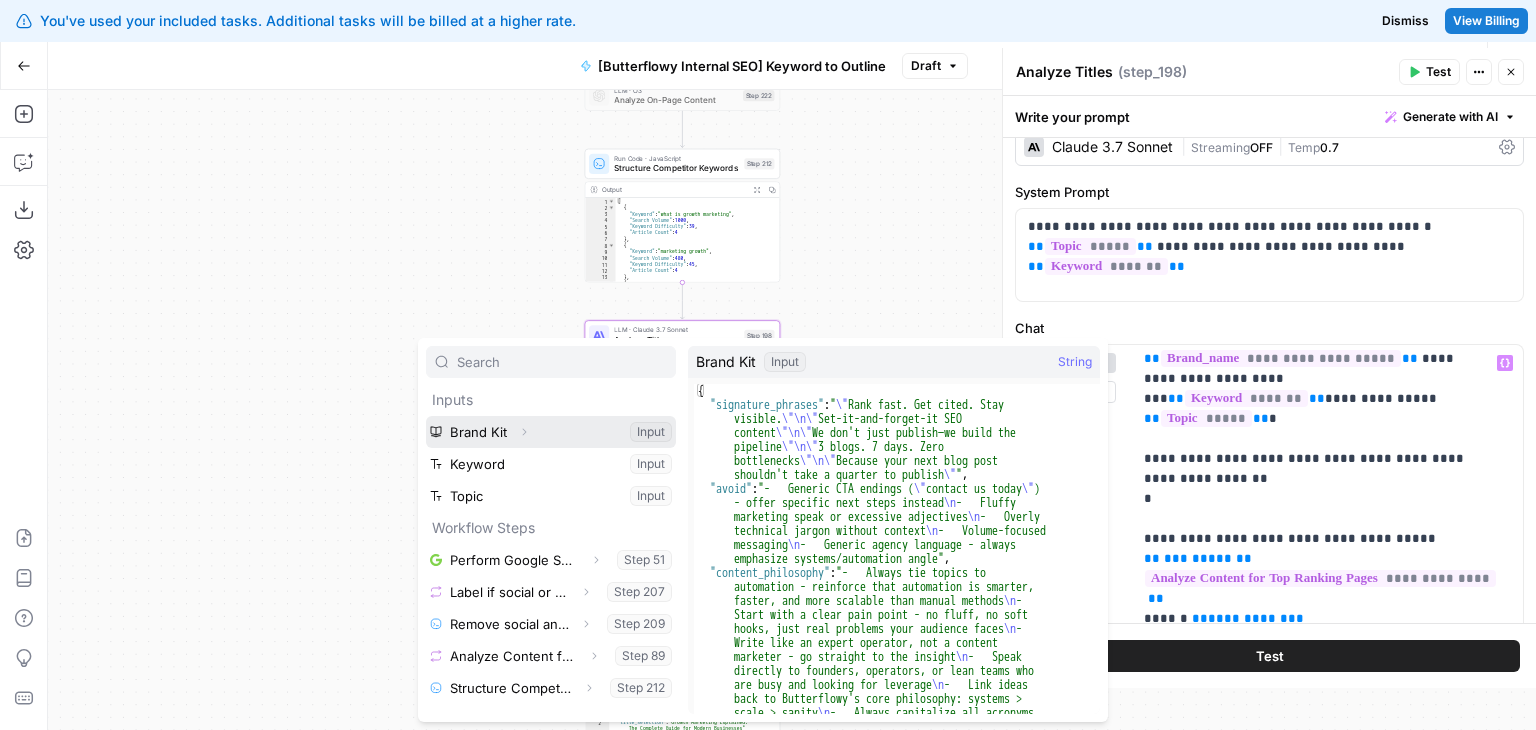 click on "Expand" at bounding box center (524, 432) 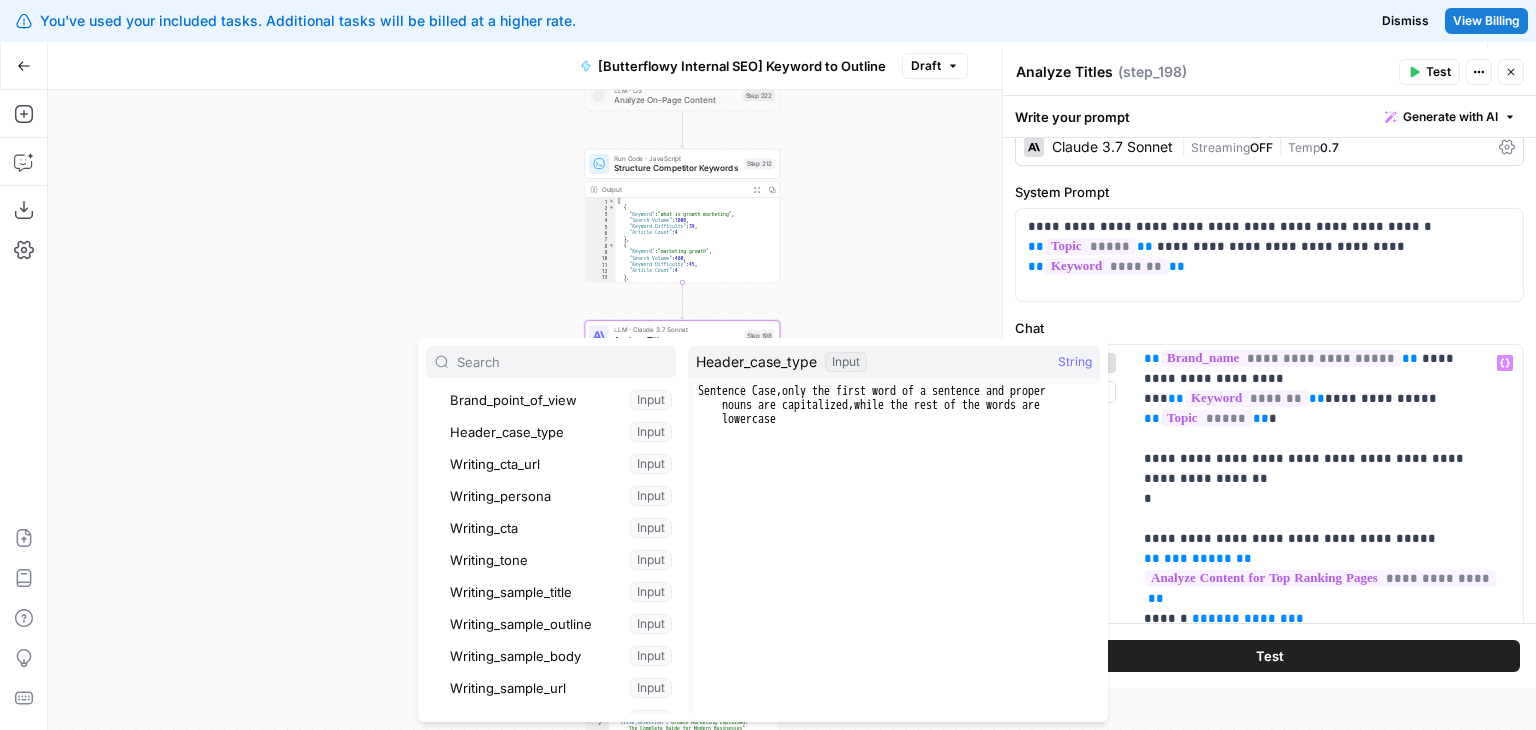 scroll, scrollTop: 324, scrollLeft: 0, axis: vertical 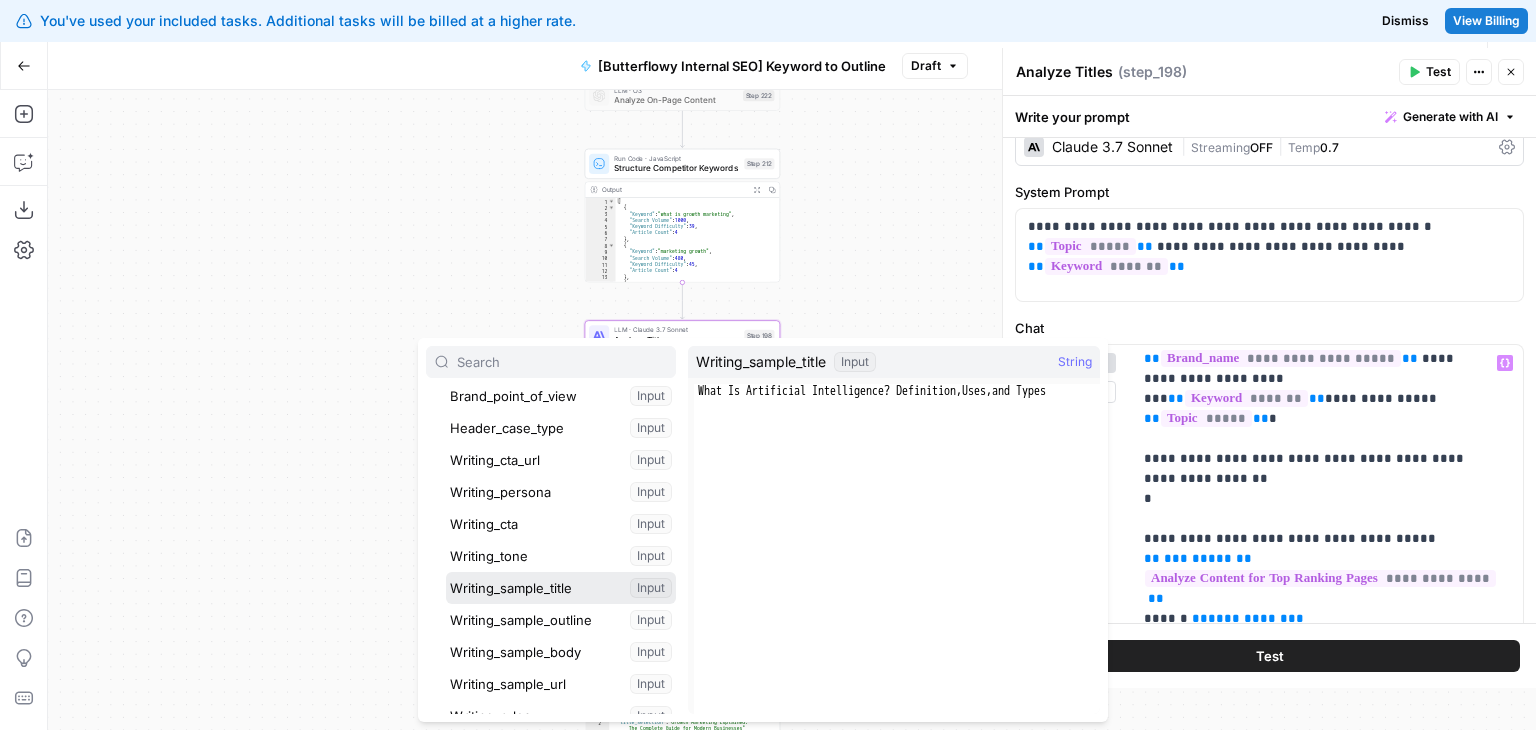click at bounding box center [561, 588] 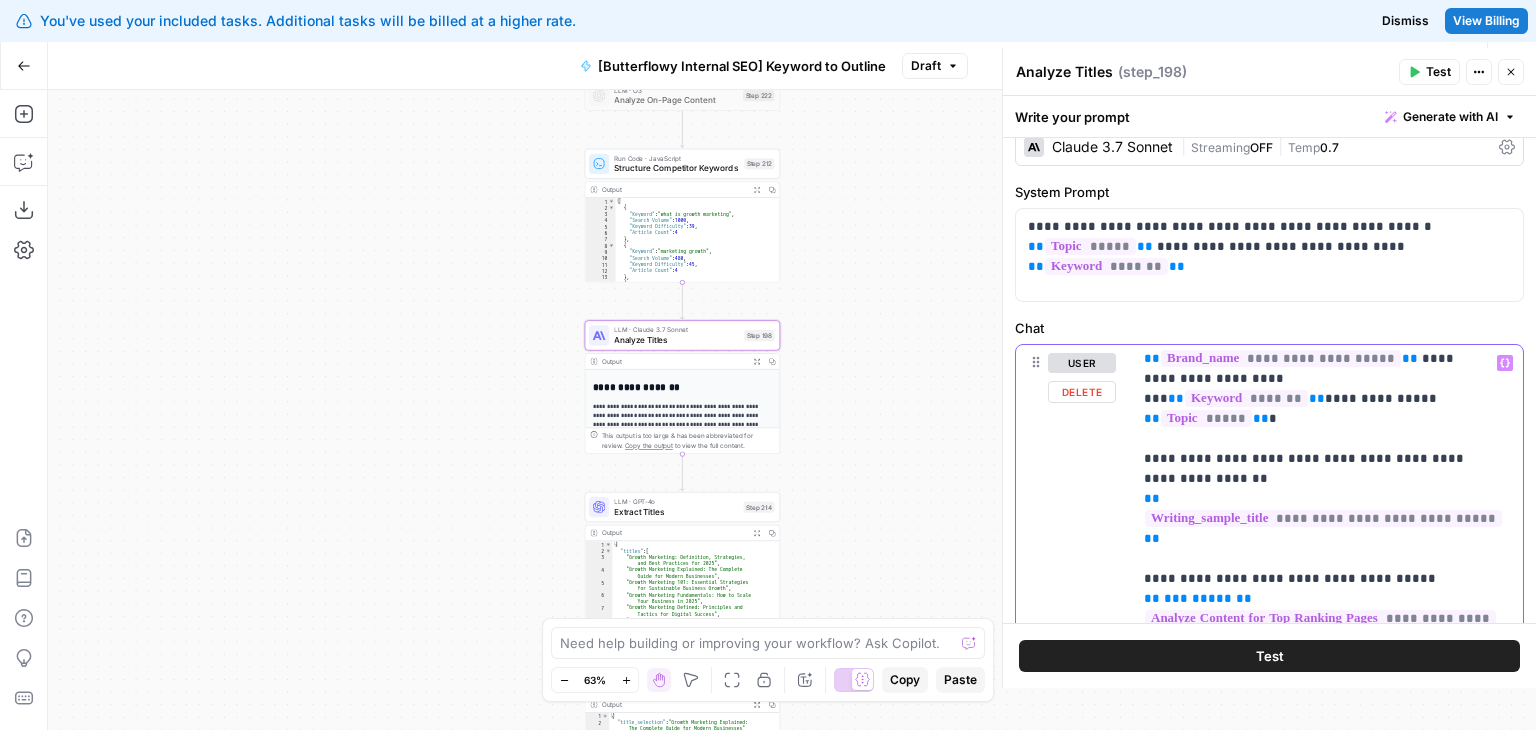 scroll, scrollTop: 81, scrollLeft: 0, axis: vertical 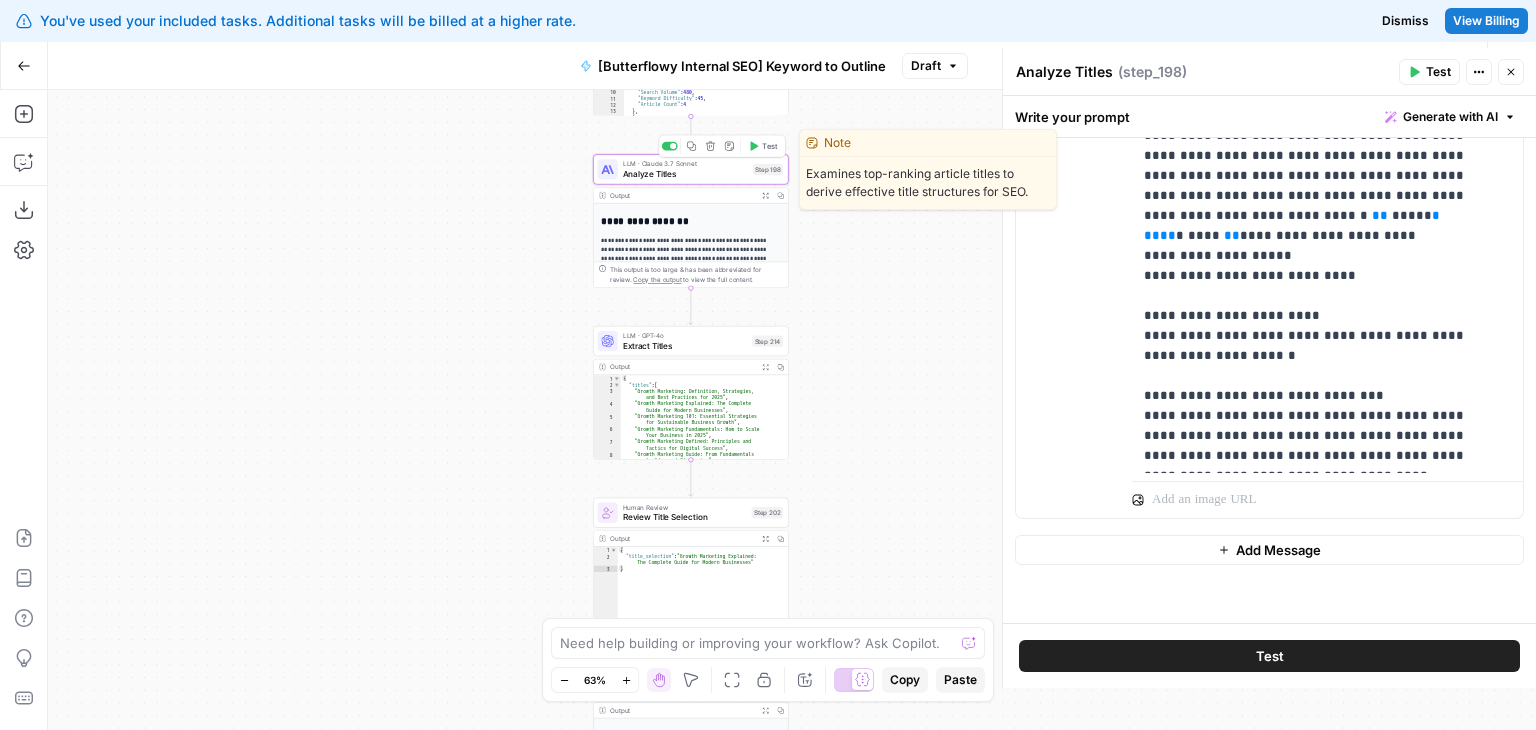 click 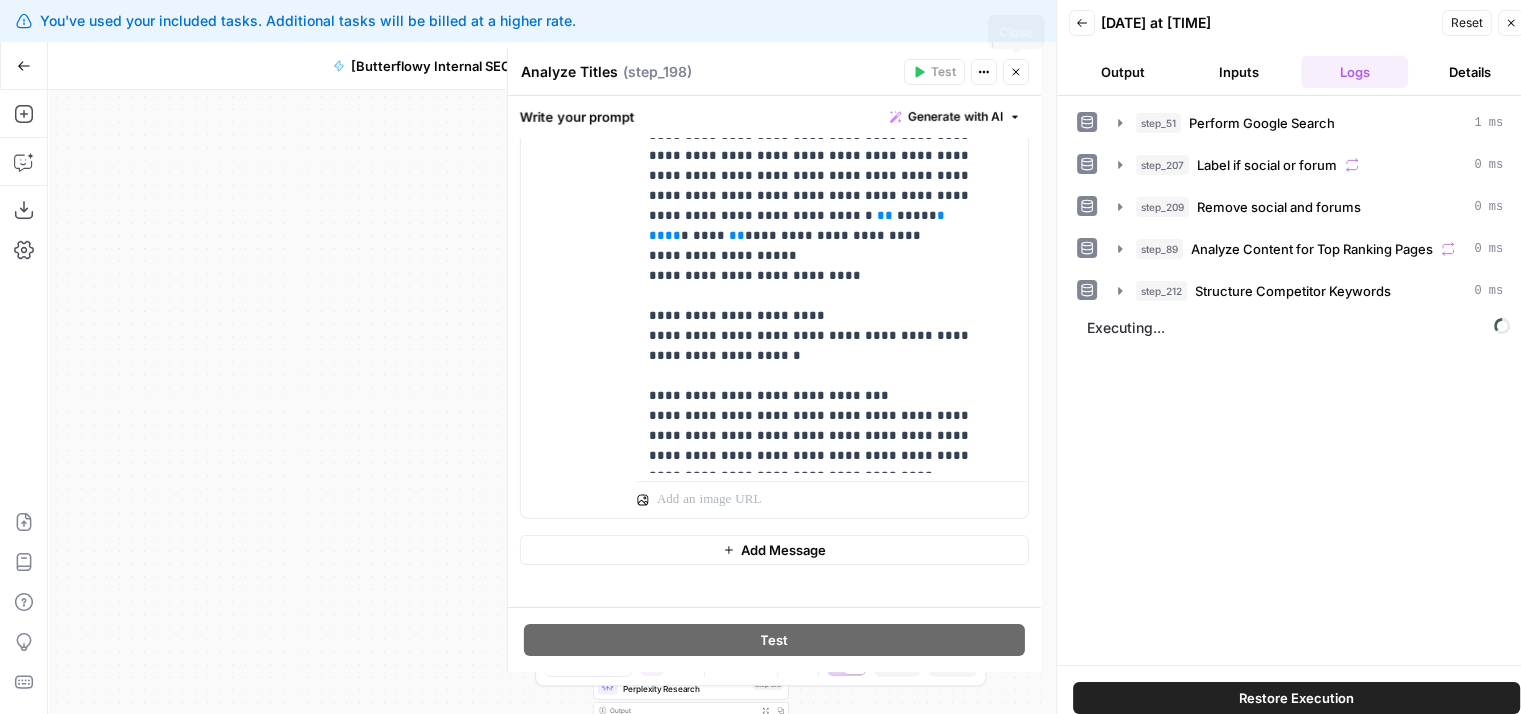 click 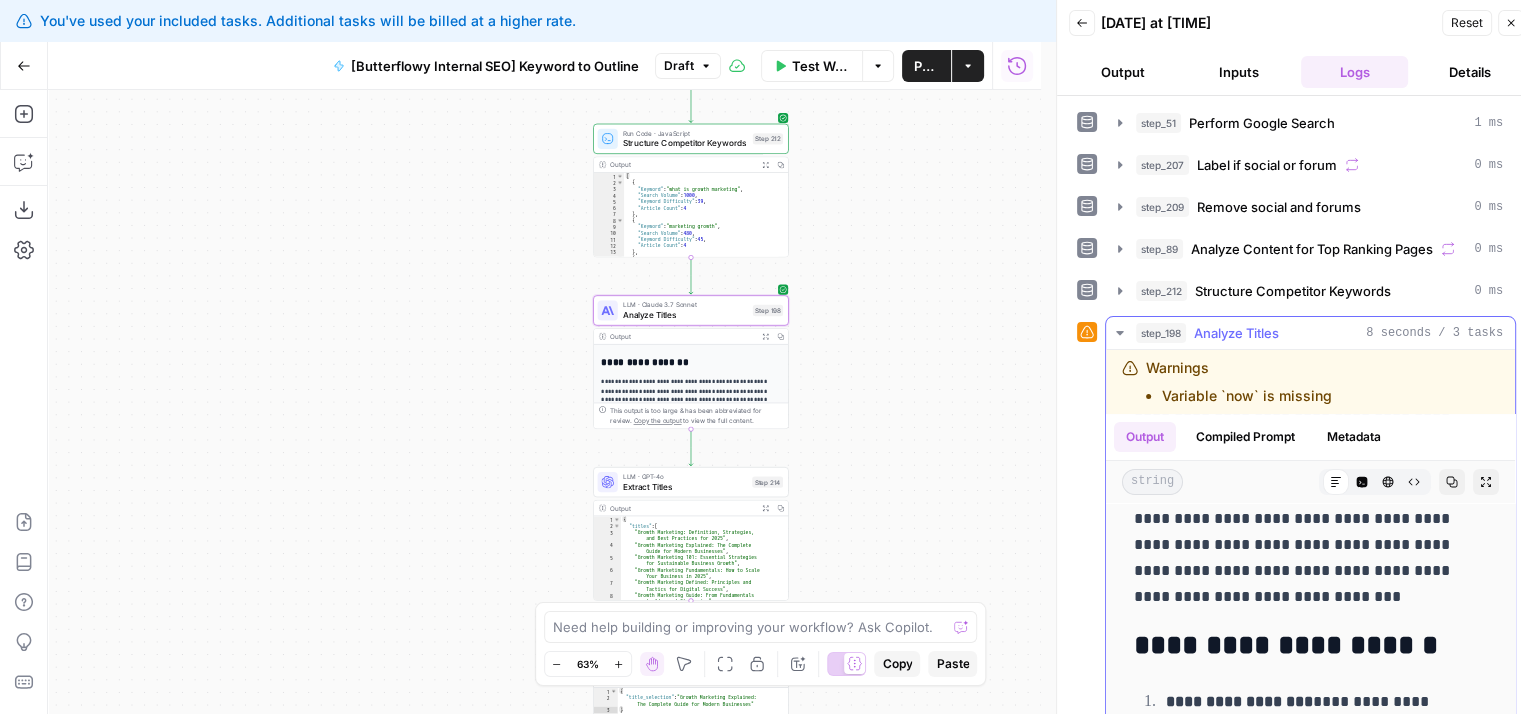 scroll, scrollTop: 276, scrollLeft: 0, axis: vertical 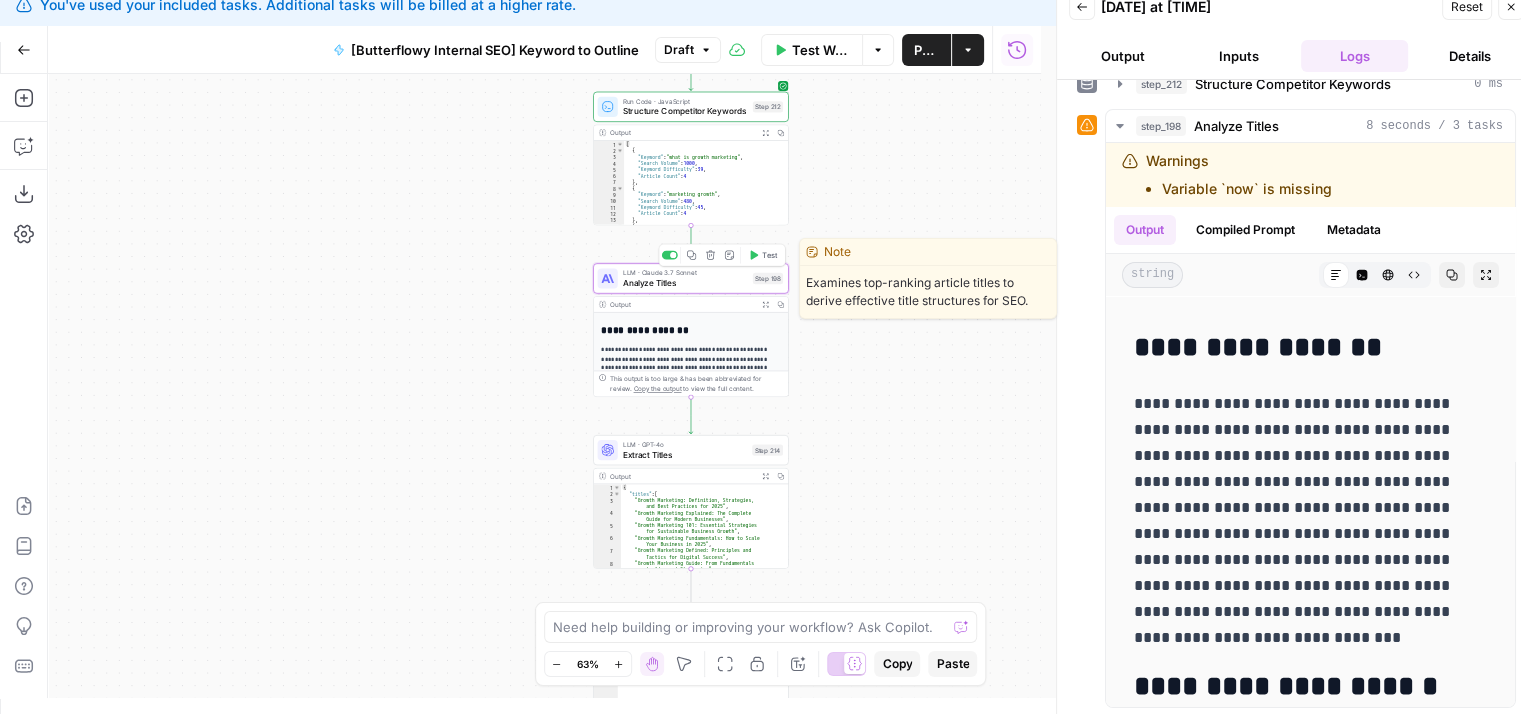 click on "Analyze Titles" at bounding box center [685, 283] 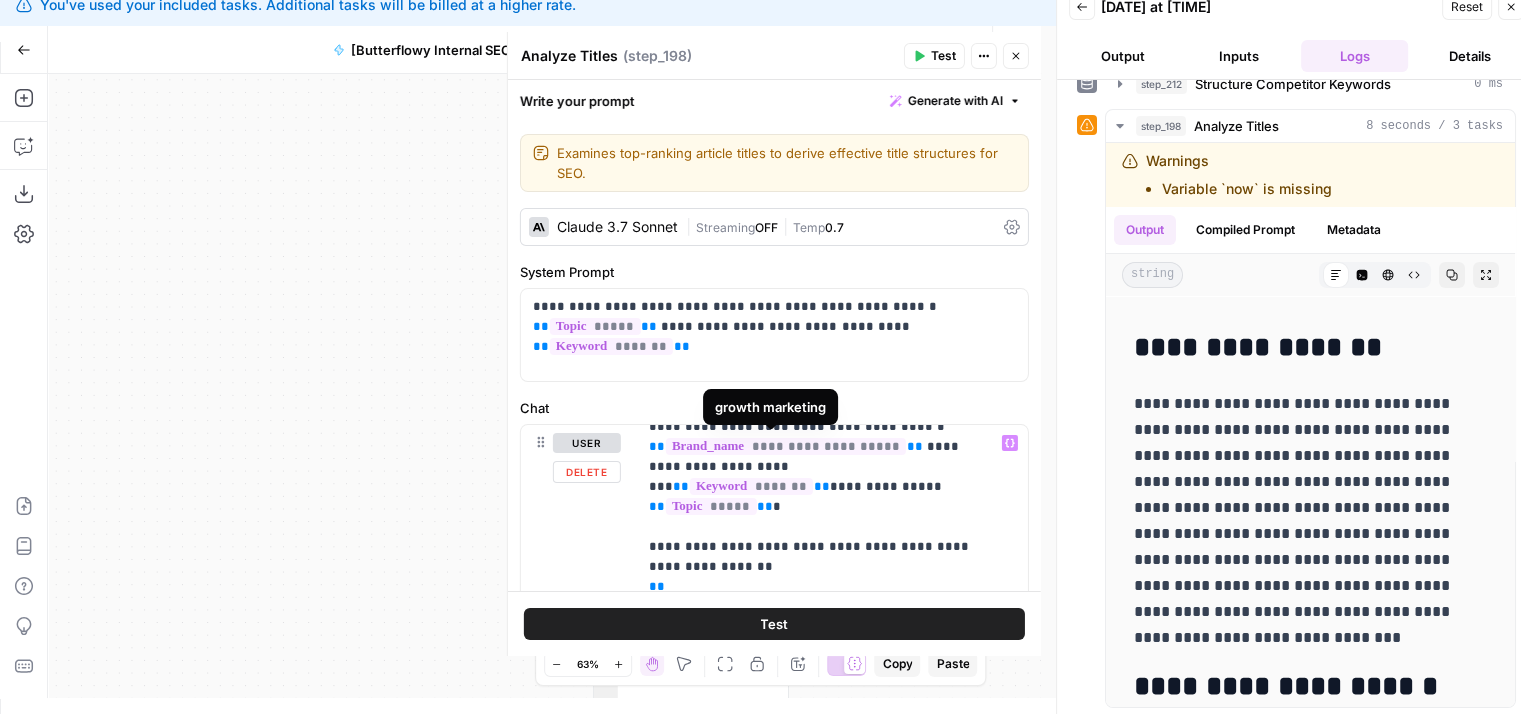 scroll, scrollTop: 16, scrollLeft: 0, axis: vertical 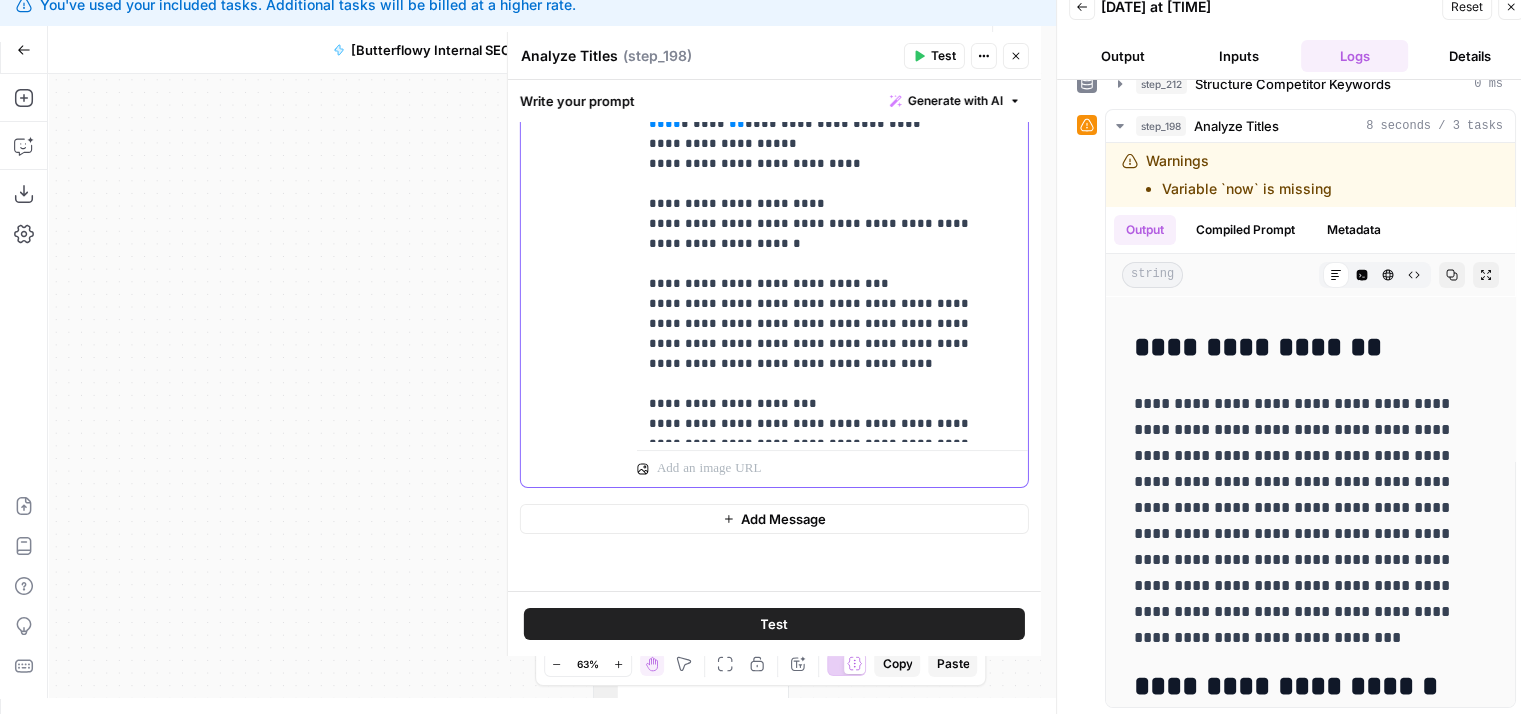 click on "**********" at bounding box center (817, -6) 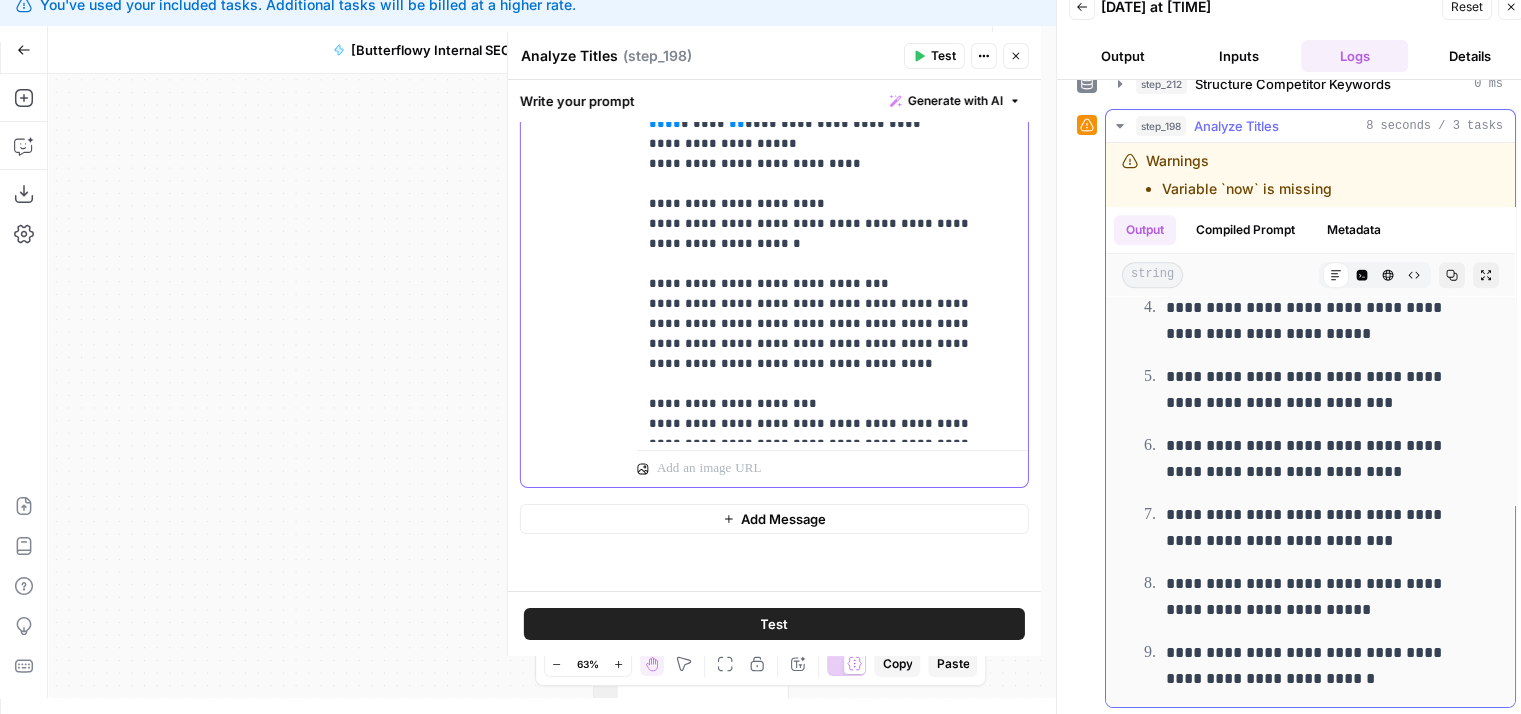 scroll, scrollTop: 1476, scrollLeft: 0, axis: vertical 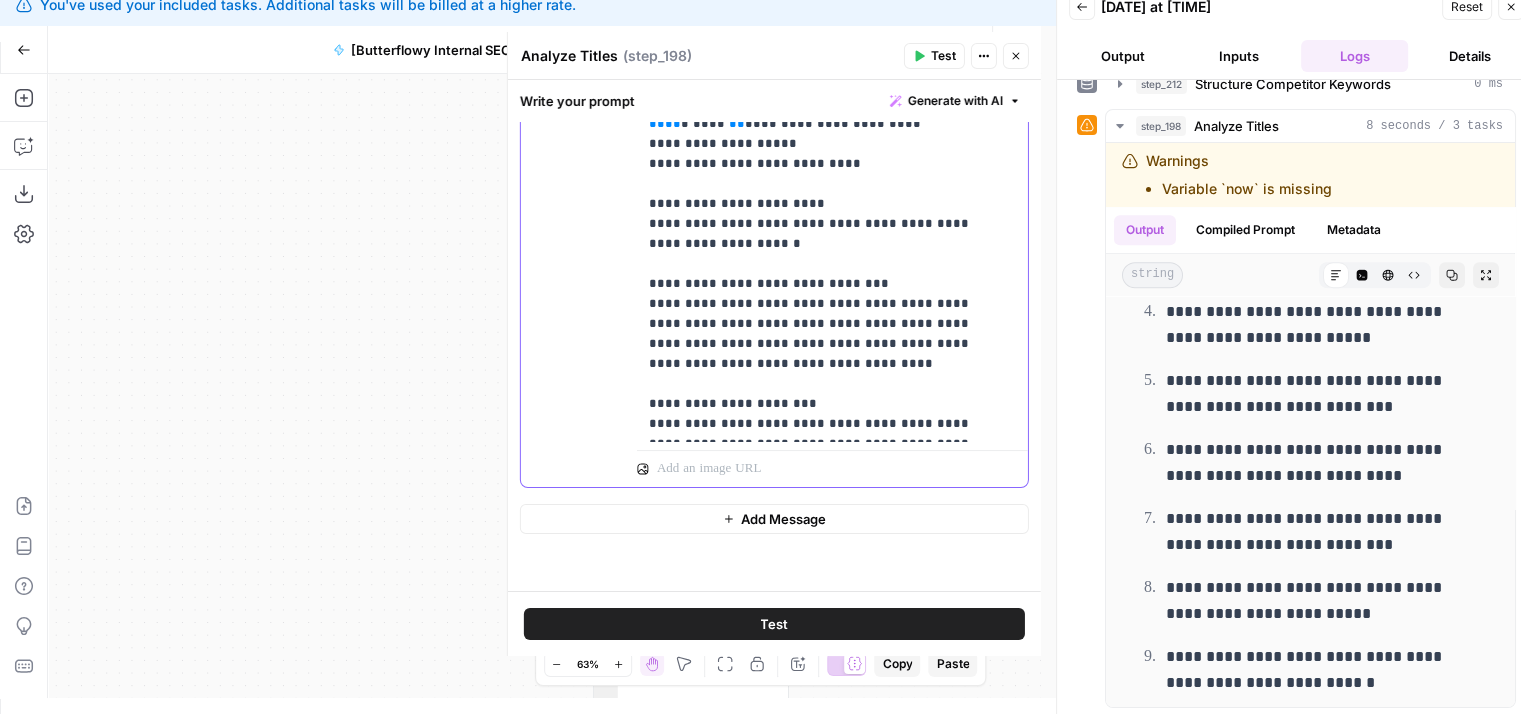 click on "**********" at bounding box center [817, -6] 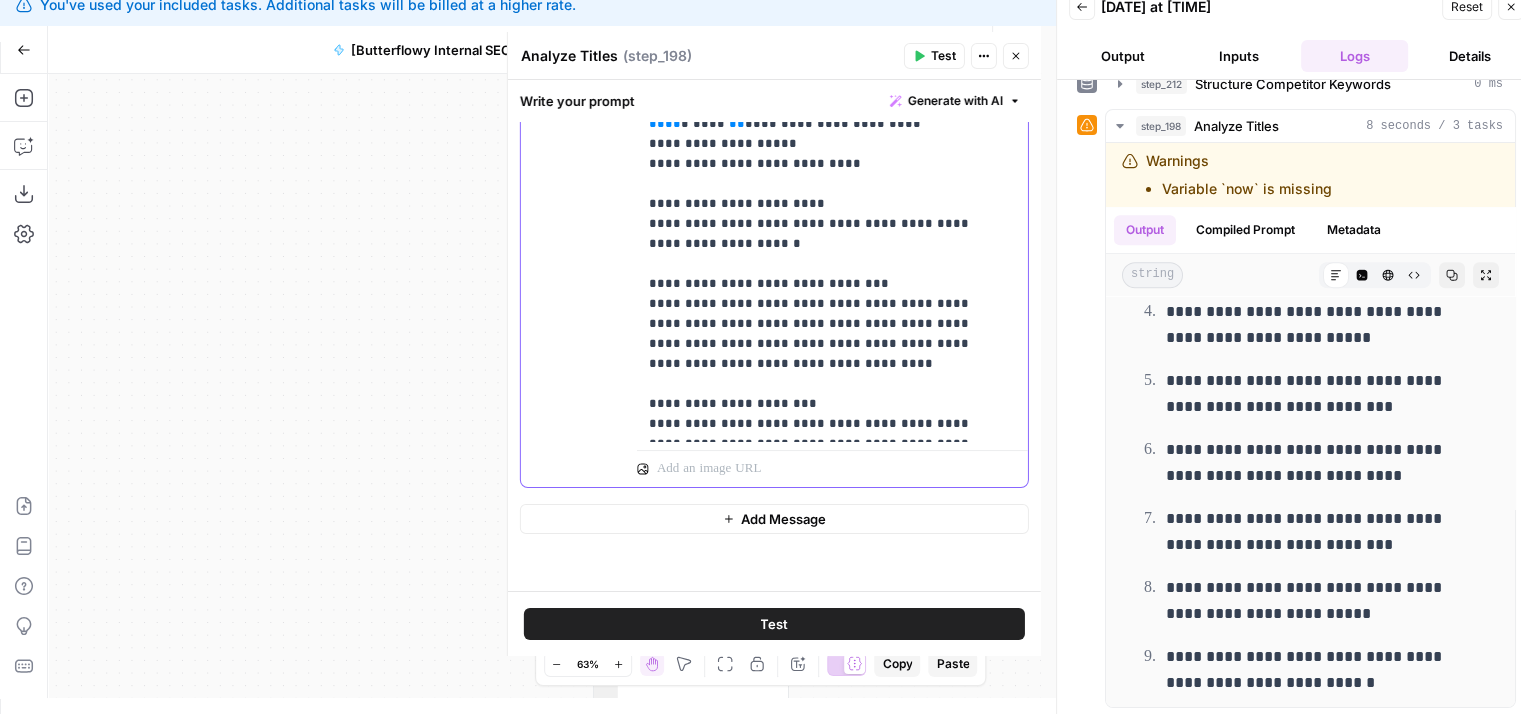 click on "**********" at bounding box center [817, -6] 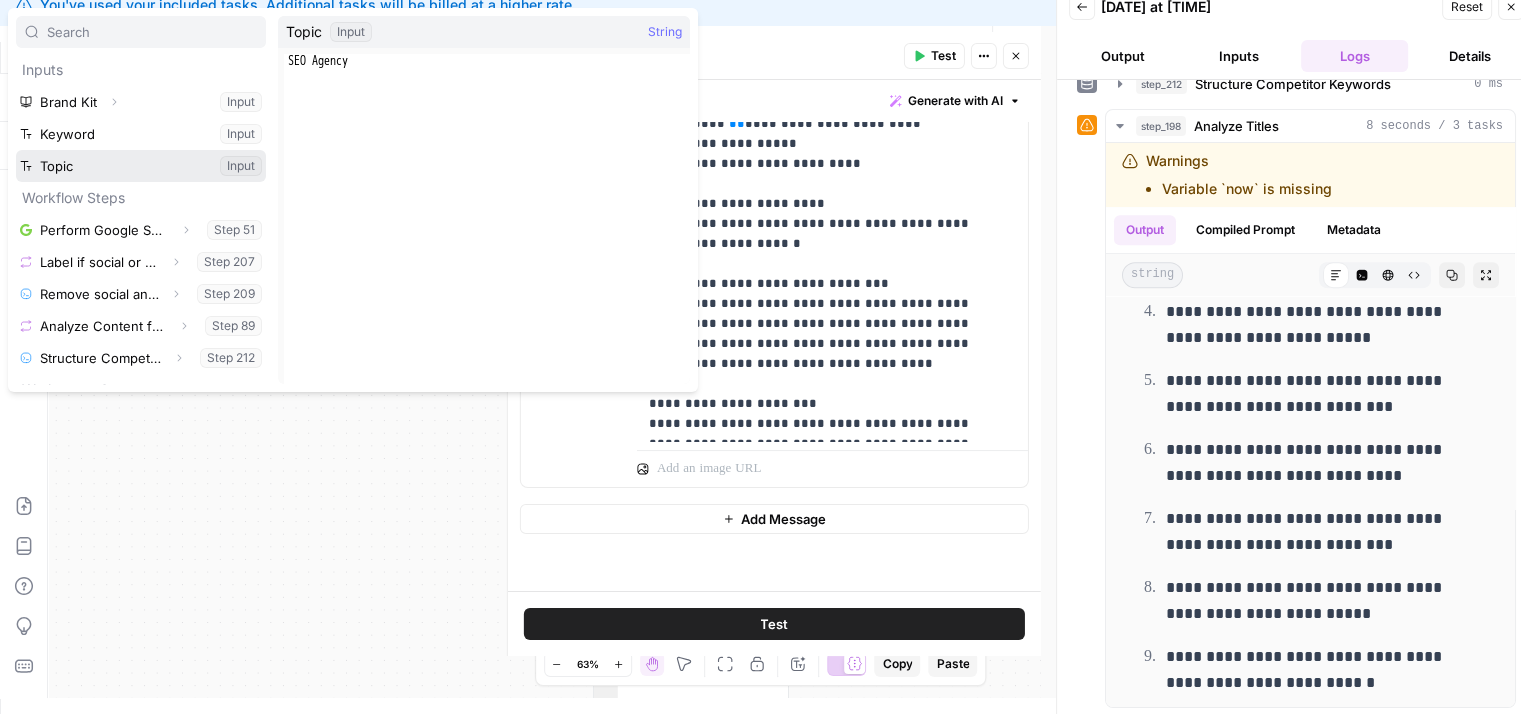 click at bounding box center (141, 166) 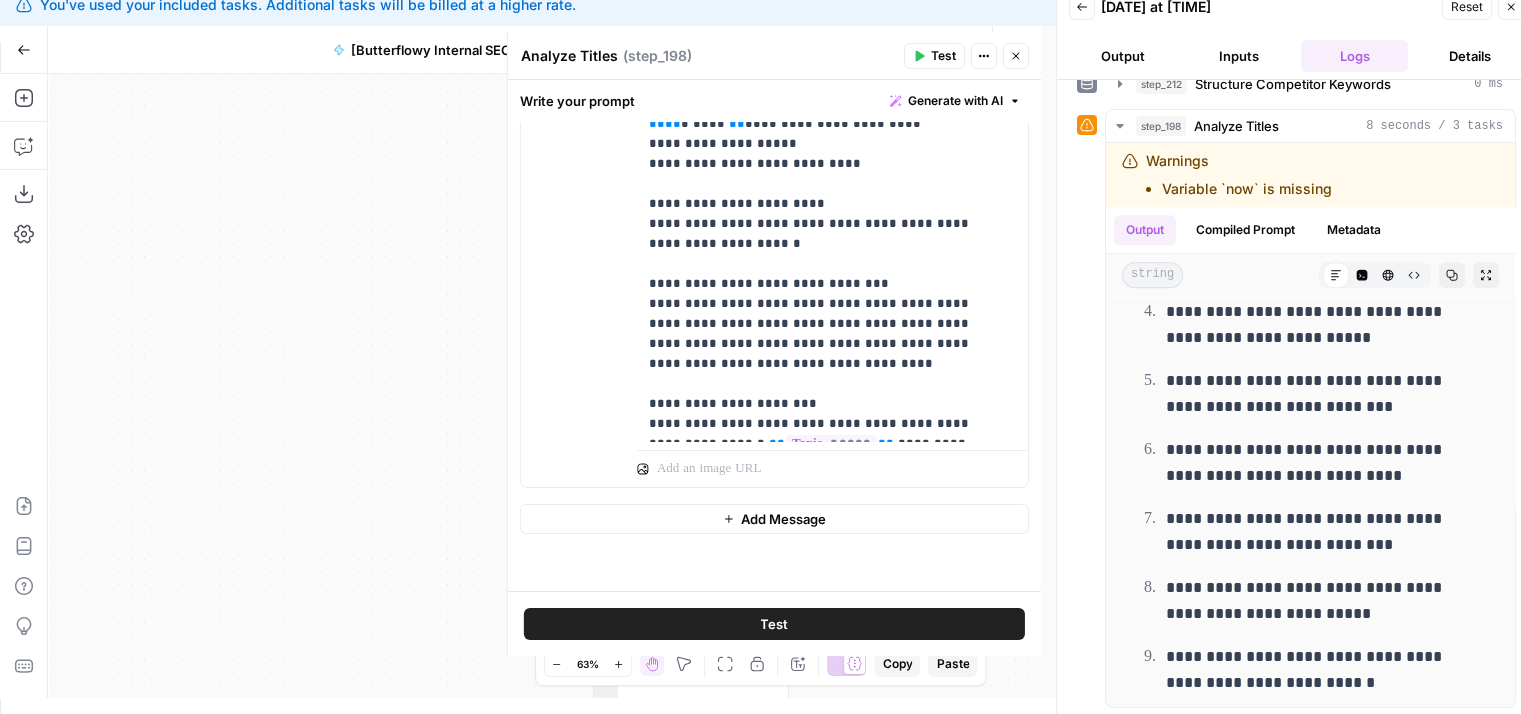 click on "Test" at bounding box center (943, 56) 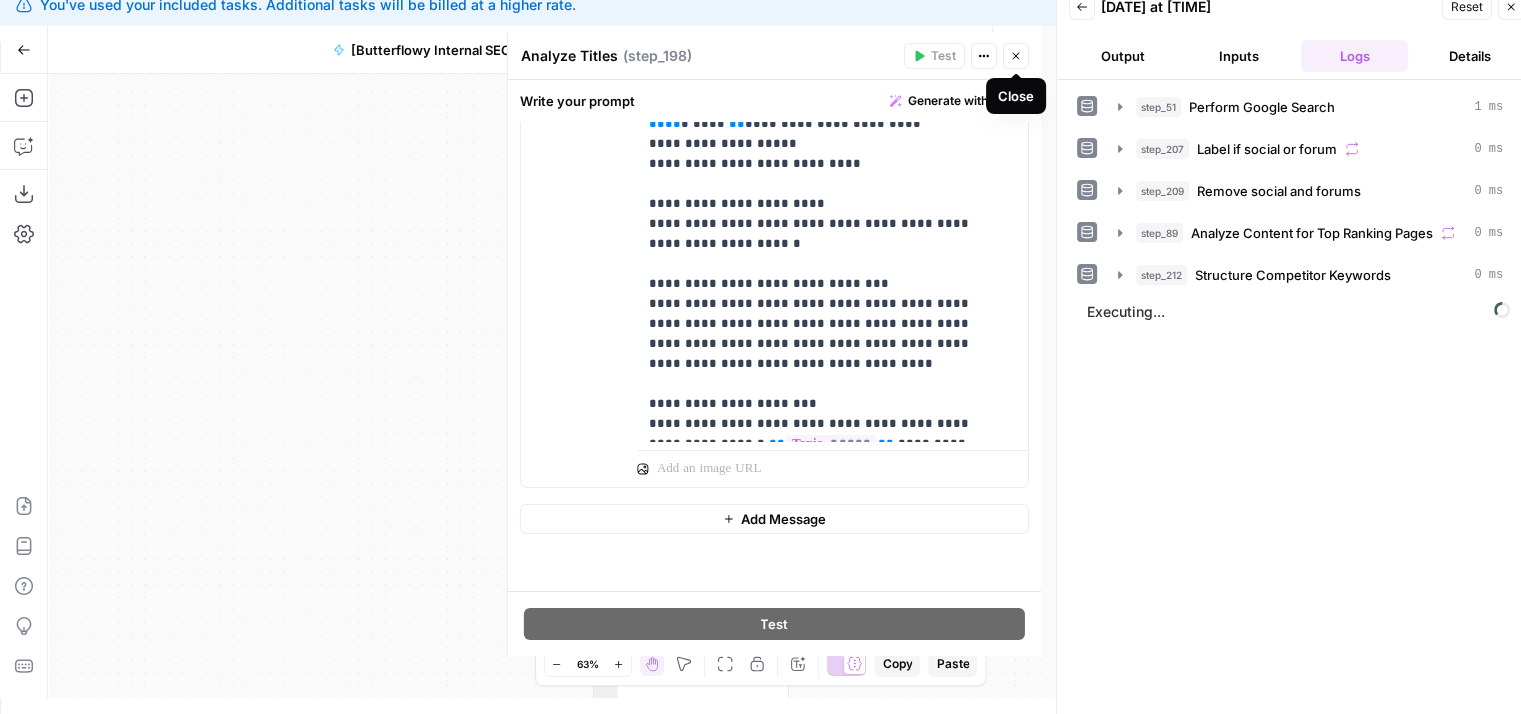click 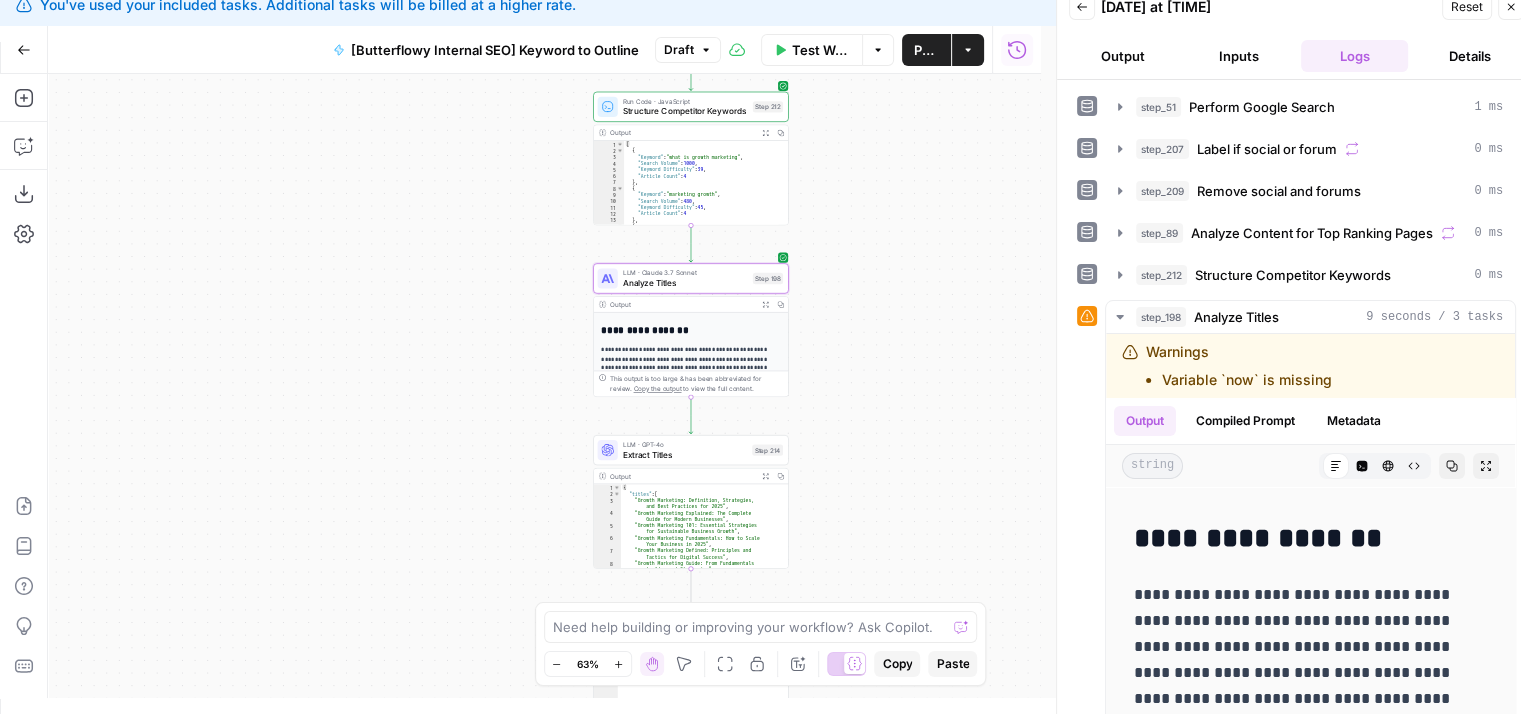 click on "Workflow Set Inputs Inputs Google Search Perform Google Search Step 51 Output Expand Output Copy 1 2 3 4 5 6 7 8 {    "search_metadata" :  {      "id" :  "685e779dcfa23019eb7c5c2b" ,      "status" :  "Success" ,      "json_endpoint" :  "https://serpapi.com          /searches/67047068b3e87625          /685e779dcfa23019eb7c5c2b.json" ,      "created_at" :  "2025-06-27 10:51:09 UTC" ,      "processed_at" :  "2025-06-27 10:51:09 UTC" ,      "google_url" :  "https://www.google.com          /search?q=growth+marketing&oq=growth          +marketing&gl=us&num=10&sourceid          =chrome&ie=UTF-8" ,     This output is too large & has been abbreviated for review.   Copy the output   to view the full content. Loop Iteration Label if social or forum Step 207 Output Expand Output Copy 1 2 3 4 5 6 7 8 9 10 11 12 13 14 15 [    {      "relevant" :  "true"    } ,    {      "relevant" :  "true"    } ,    {      "relevant" :  "true"    } ,    {      "relevant" :  "false"    } ,    { :" at bounding box center (544, 386) 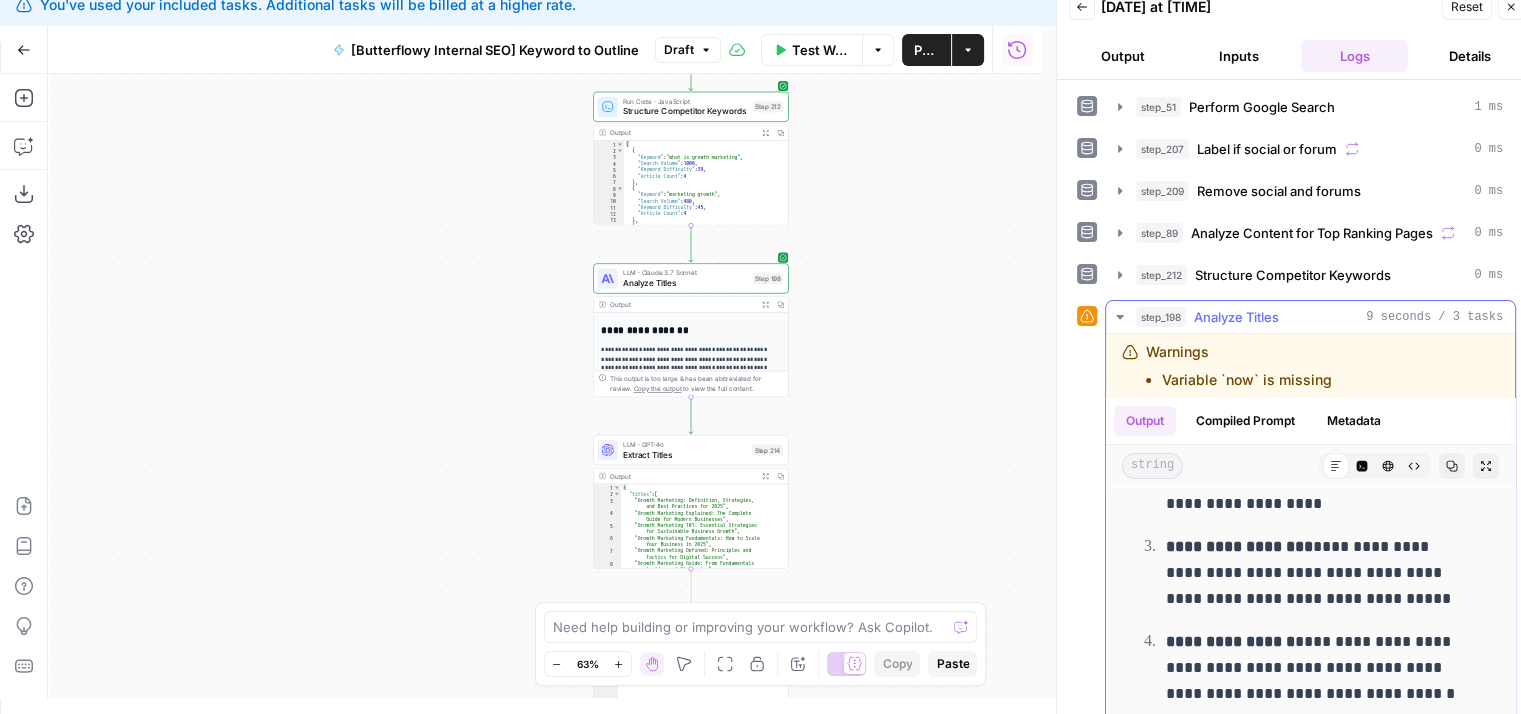 scroll, scrollTop: 0, scrollLeft: 0, axis: both 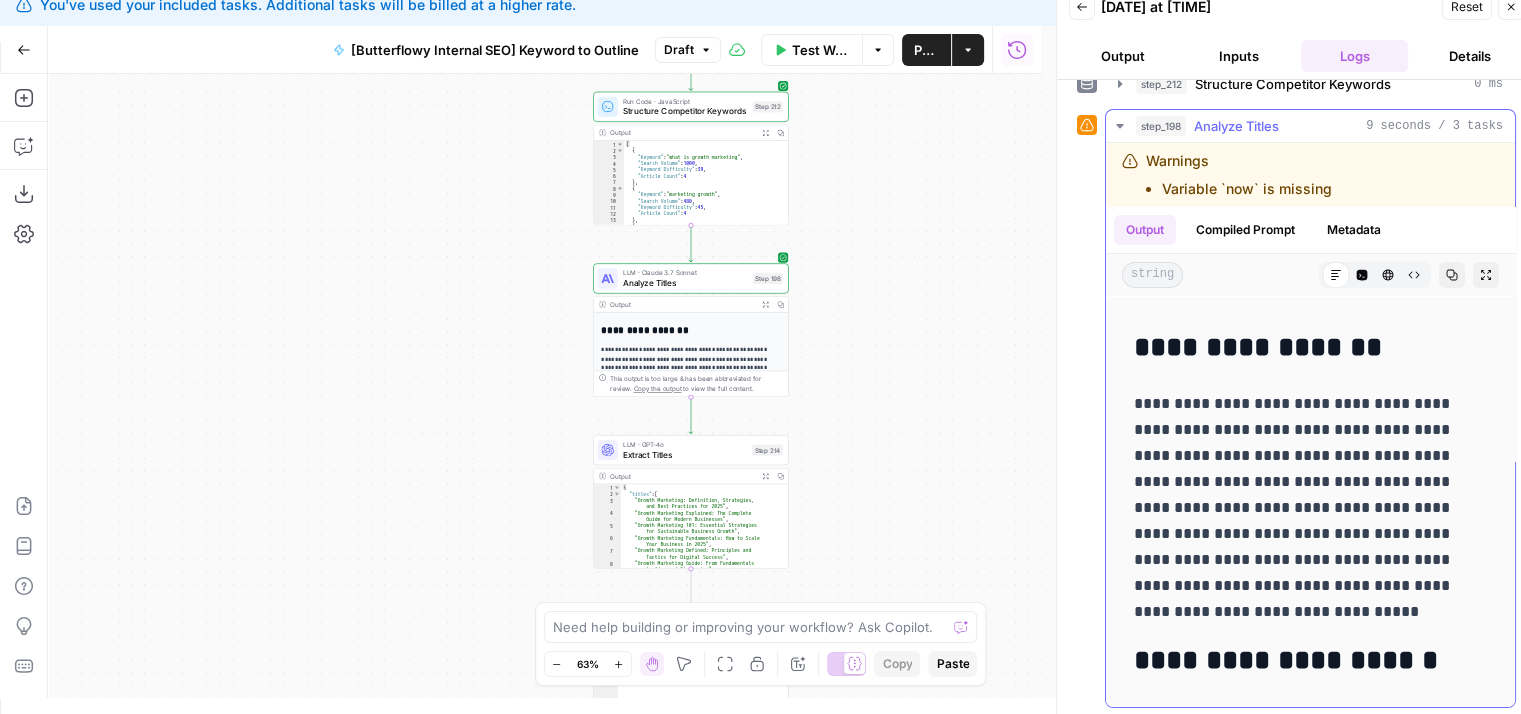click on "**********" at bounding box center (1295, 508) 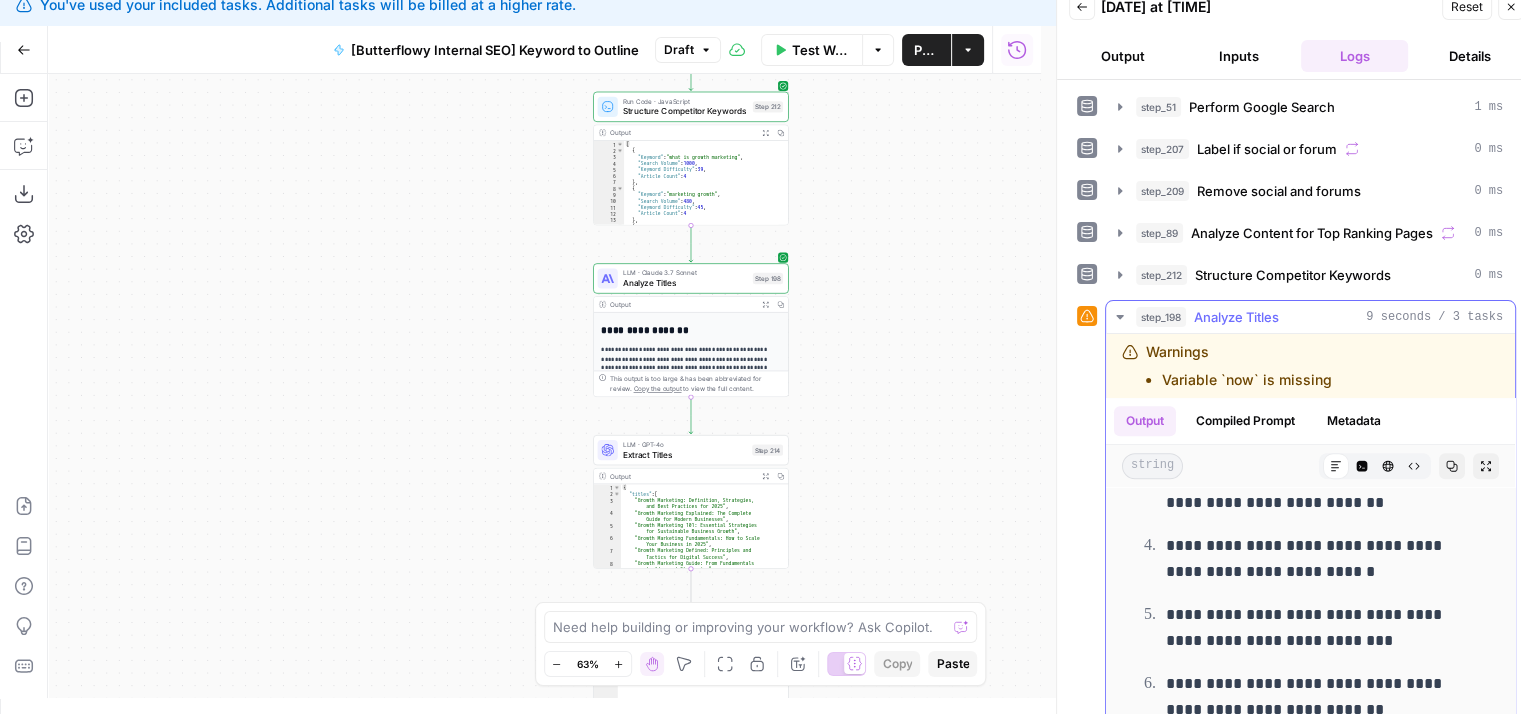 scroll, scrollTop: 1616, scrollLeft: 0, axis: vertical 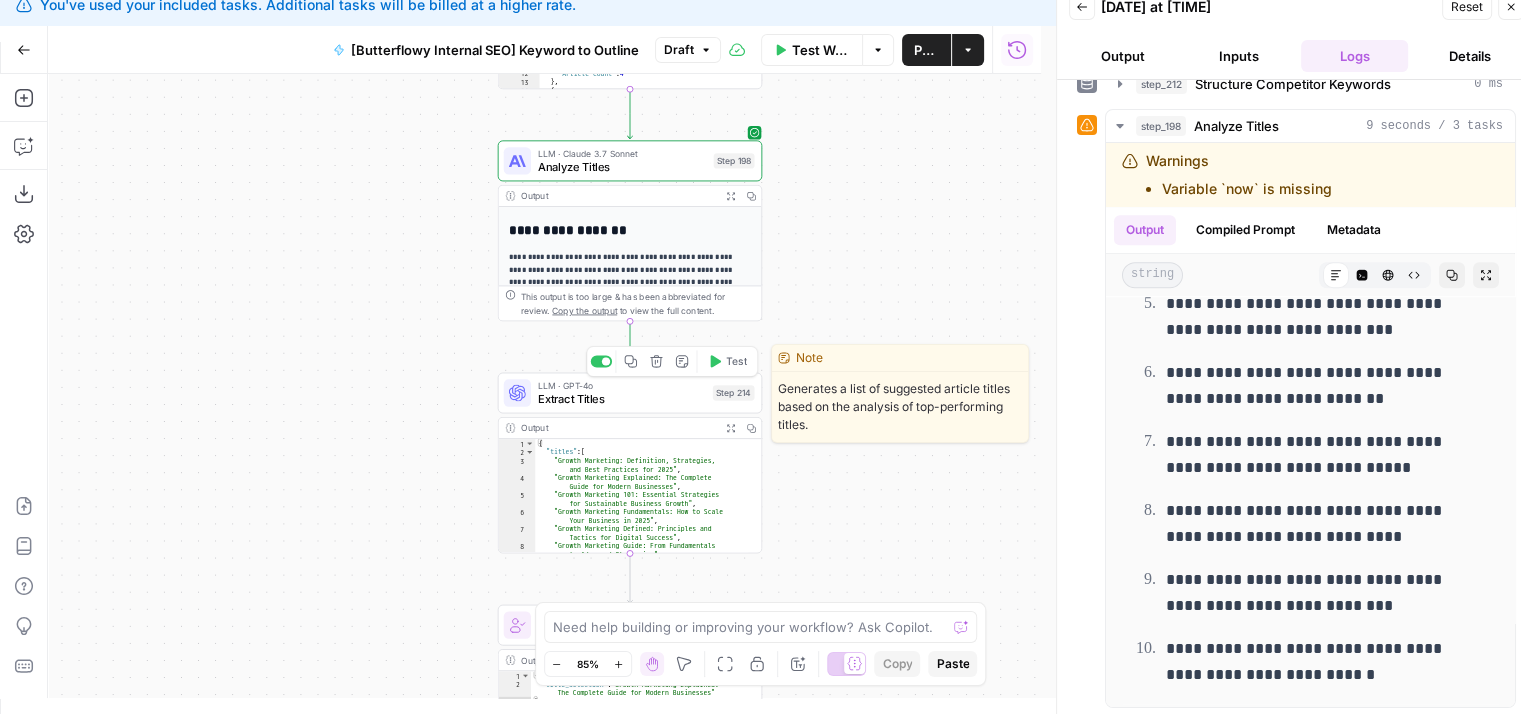 click on "Extract Titles" at bounding box center [622, 398] 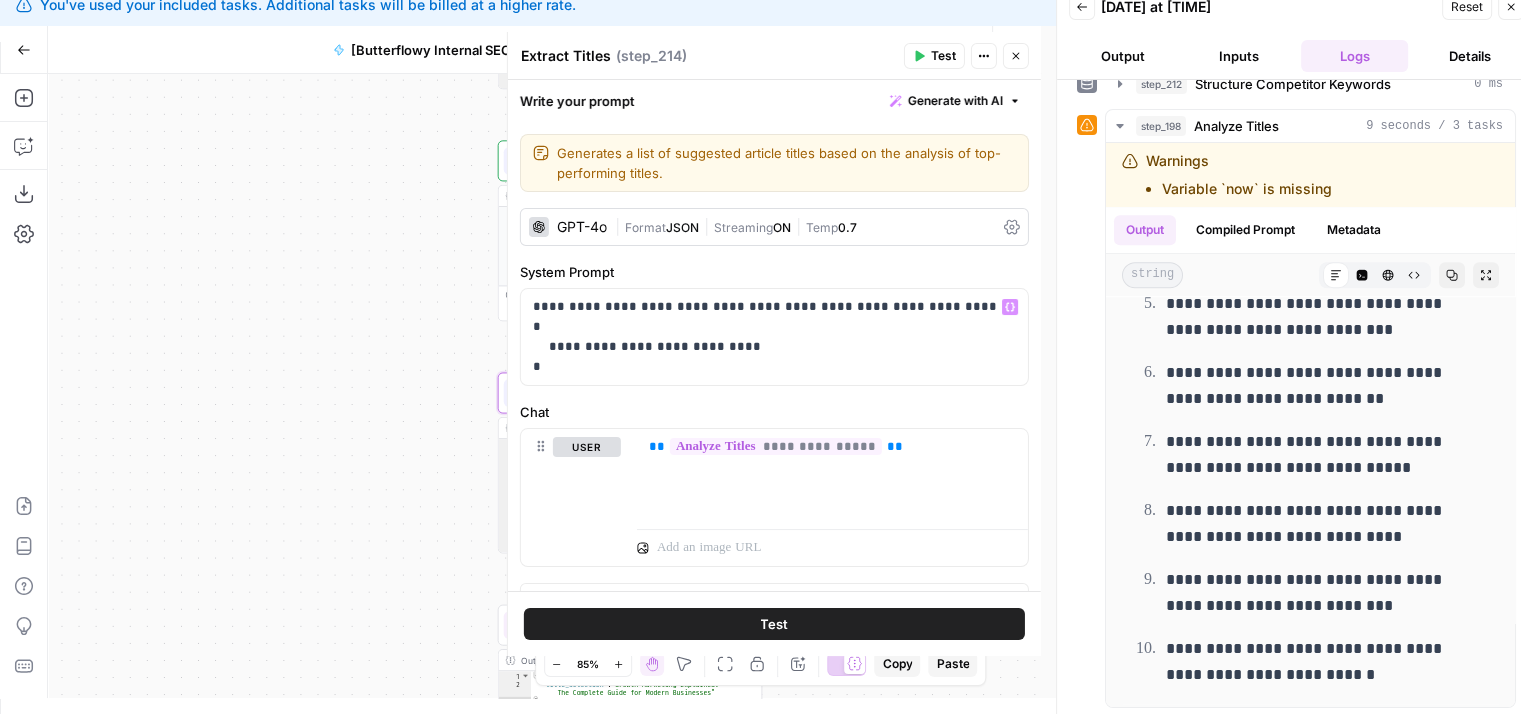 scroll, scrollTop: 80, scrollLeft: 0, axis: vertical 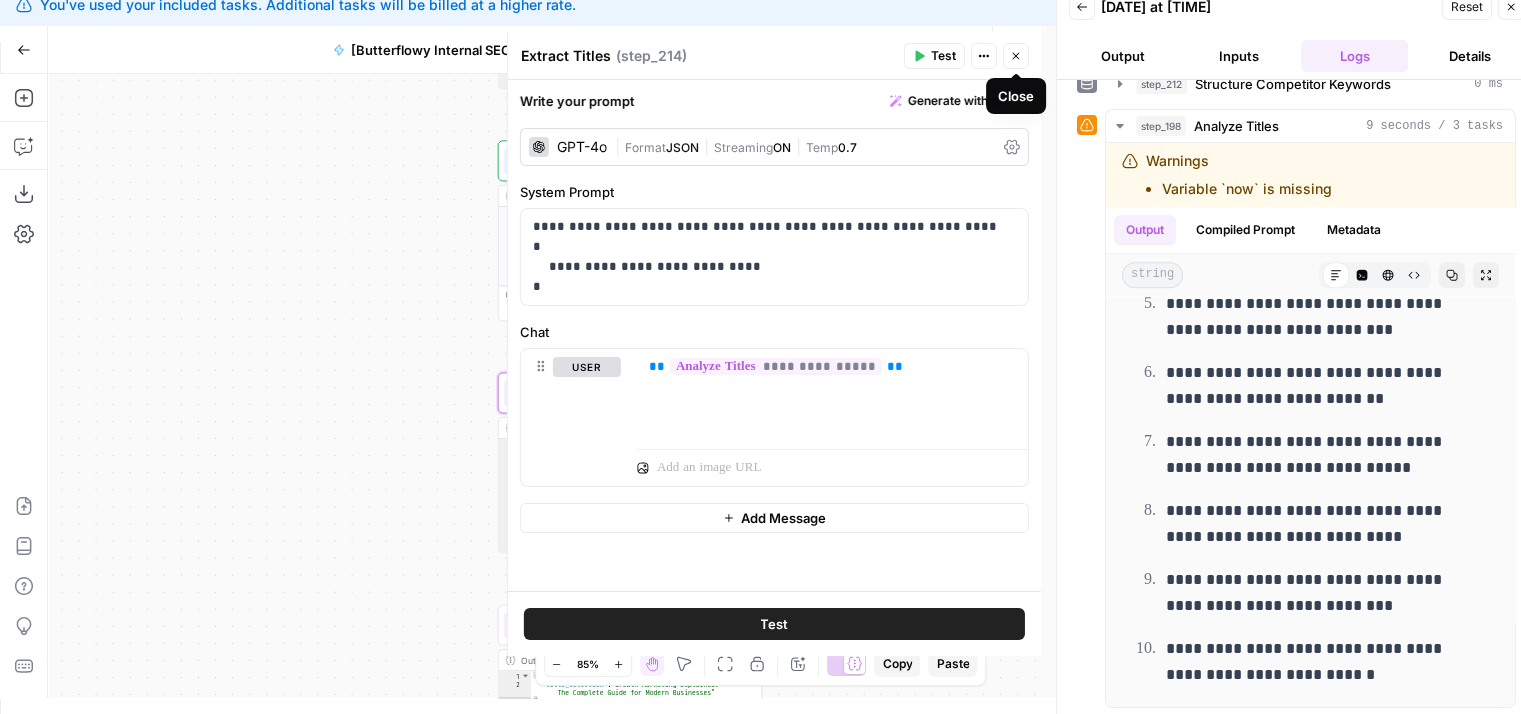 click on "Close" at bounding box center (1016, 56) 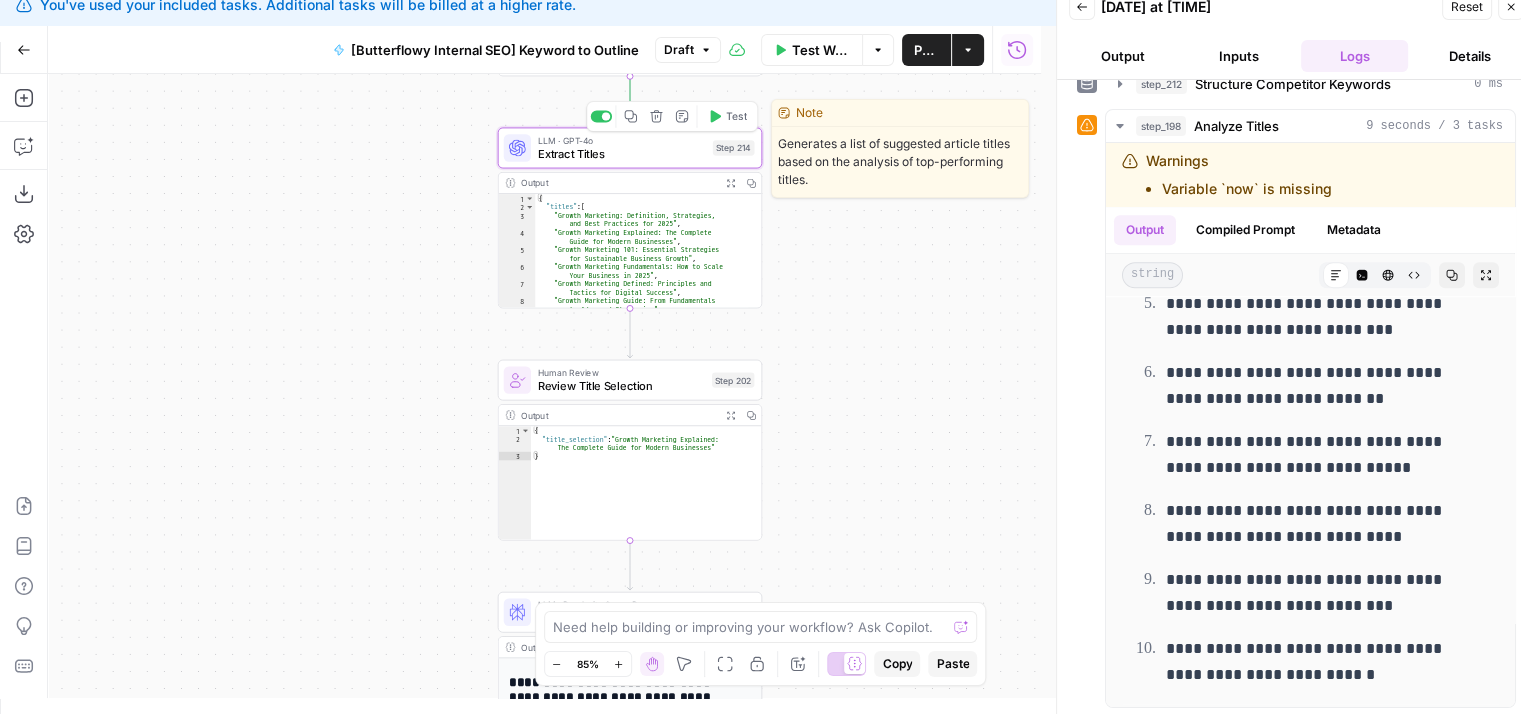 click on "Test" at bounding box center (736, 116) 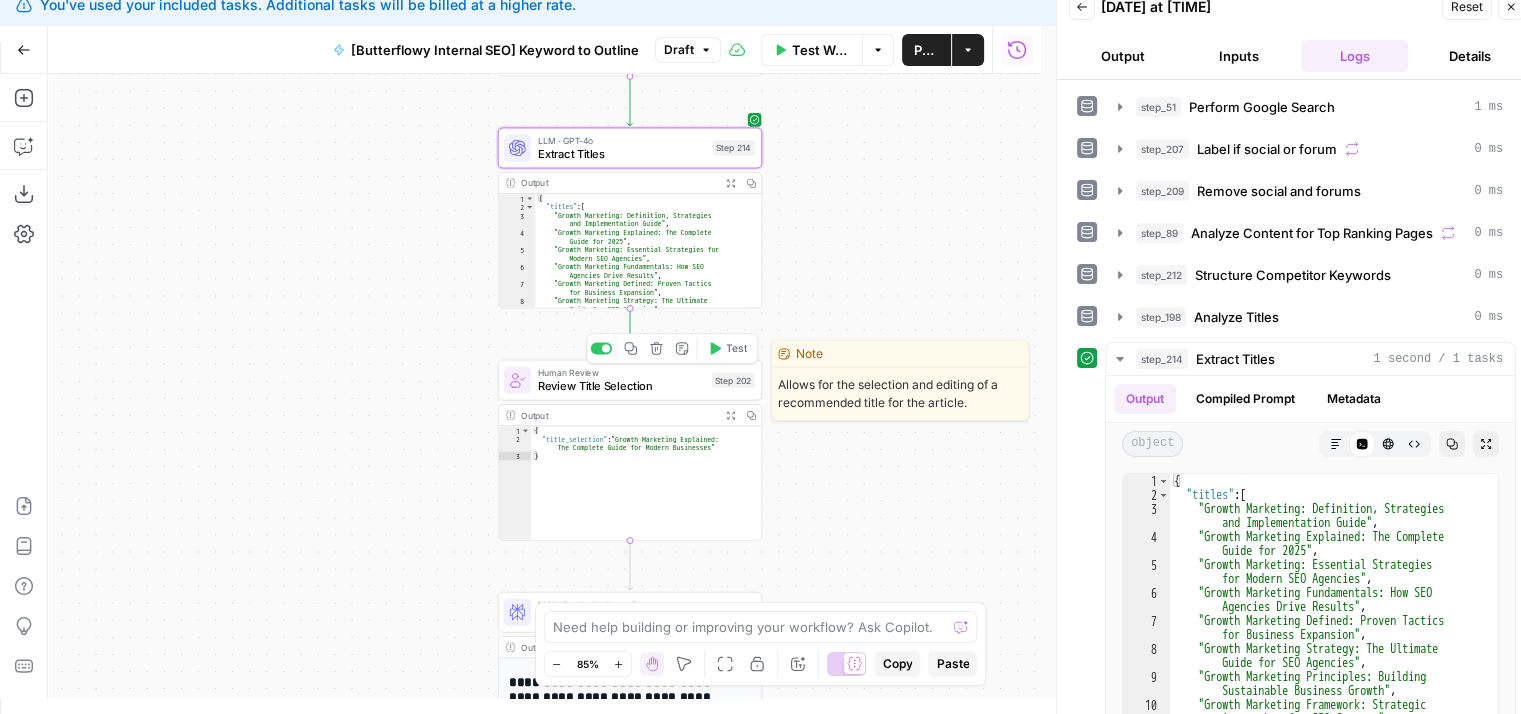 click on "Test" at bounding box center (727, 348) 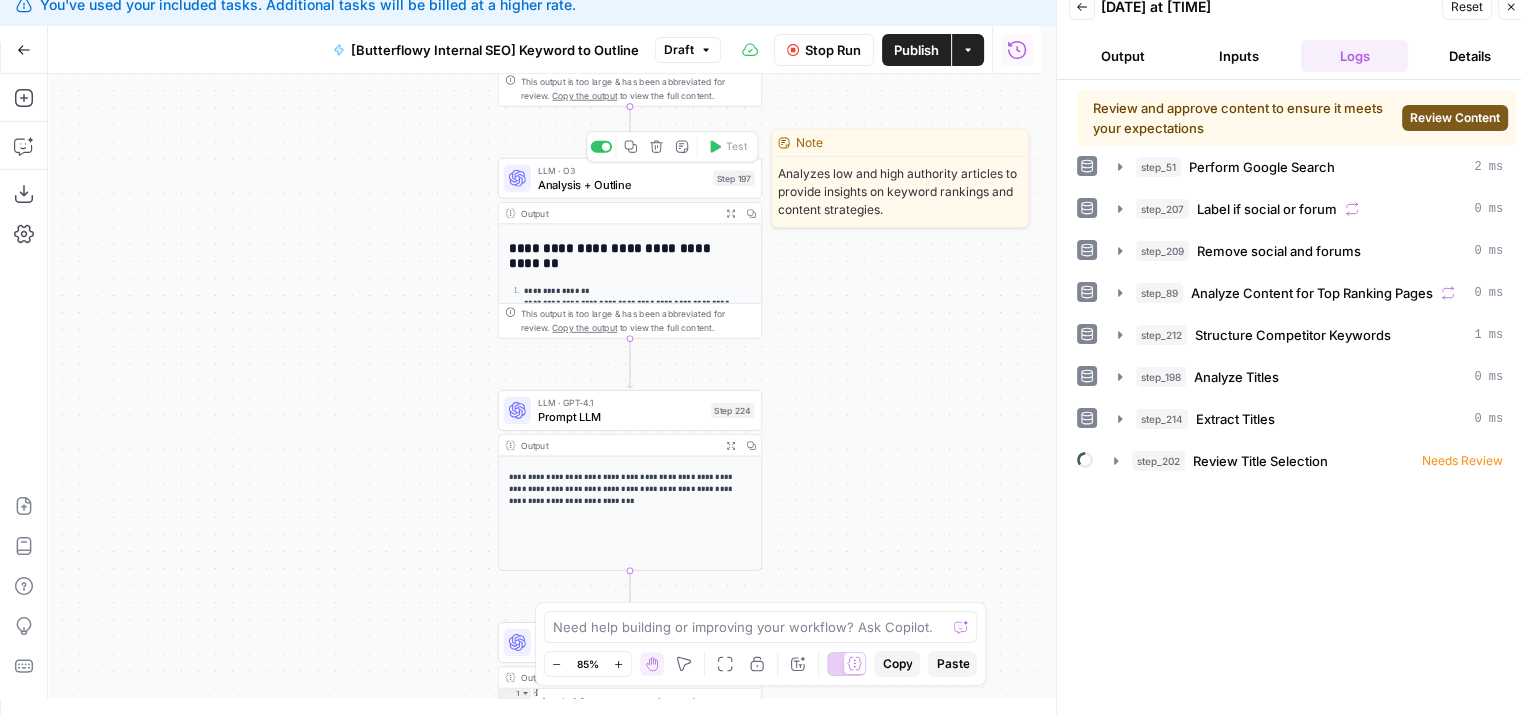 click on "Analysis + Outline" at bounding box center [622, 184] 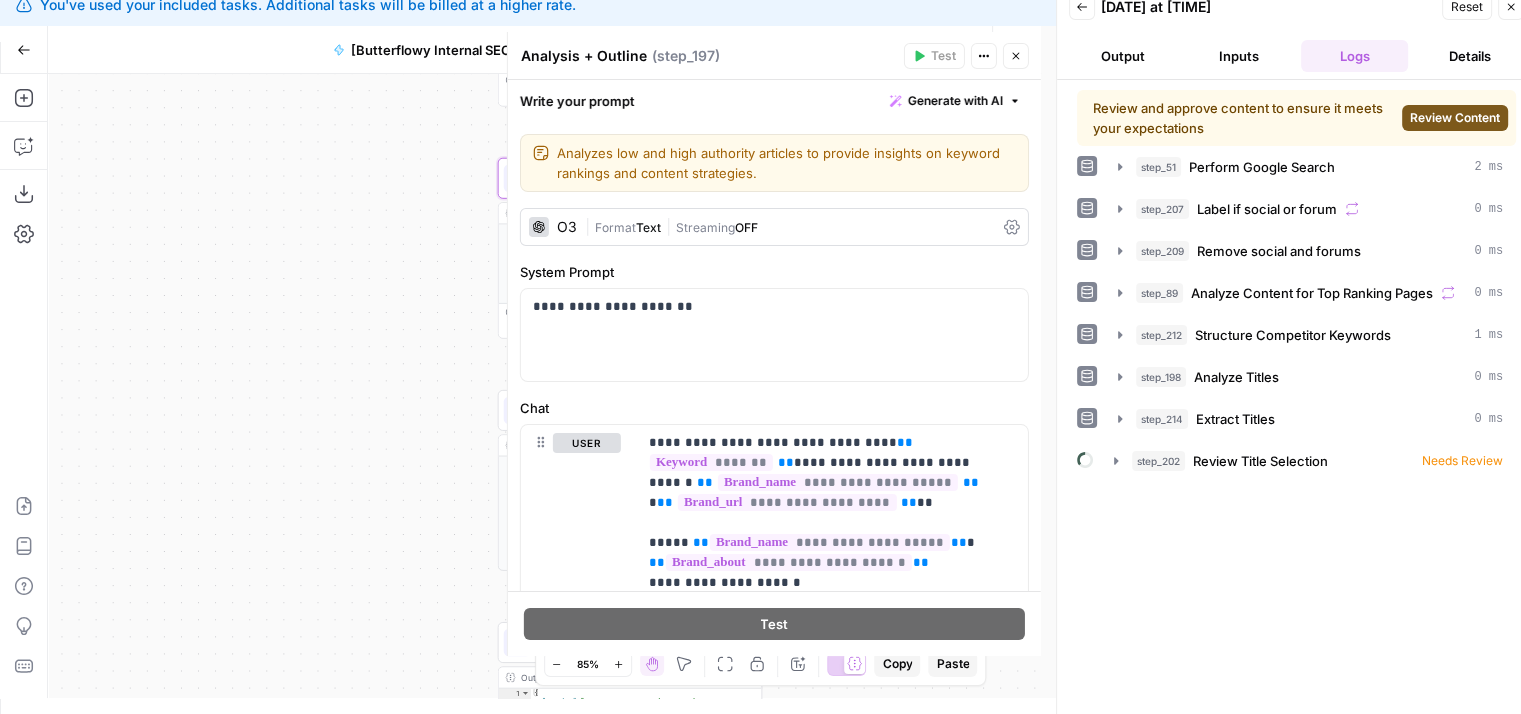 click on "Review Content" at bounding box center [1455, 118] 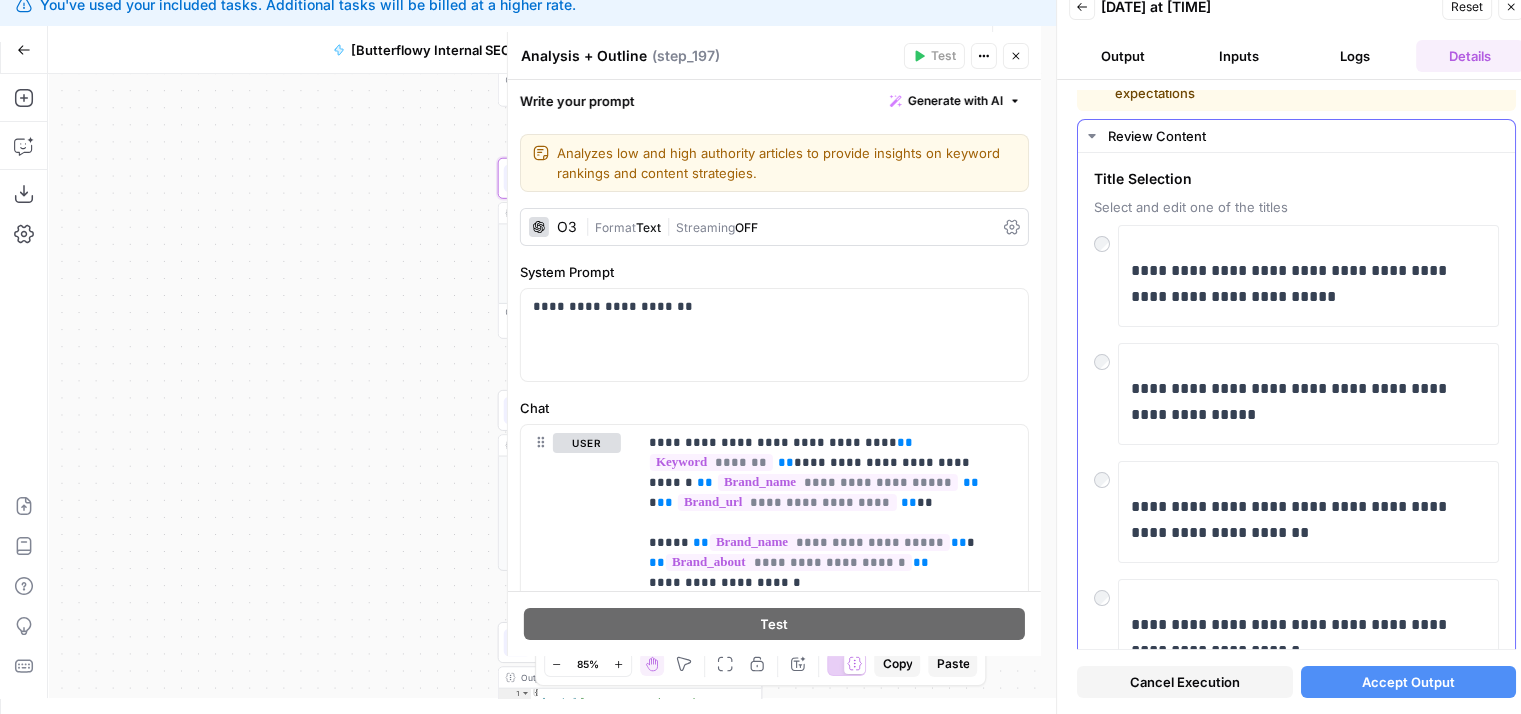 scroll, scrollTop: 70, scrollLeft: 0, axis: vertical 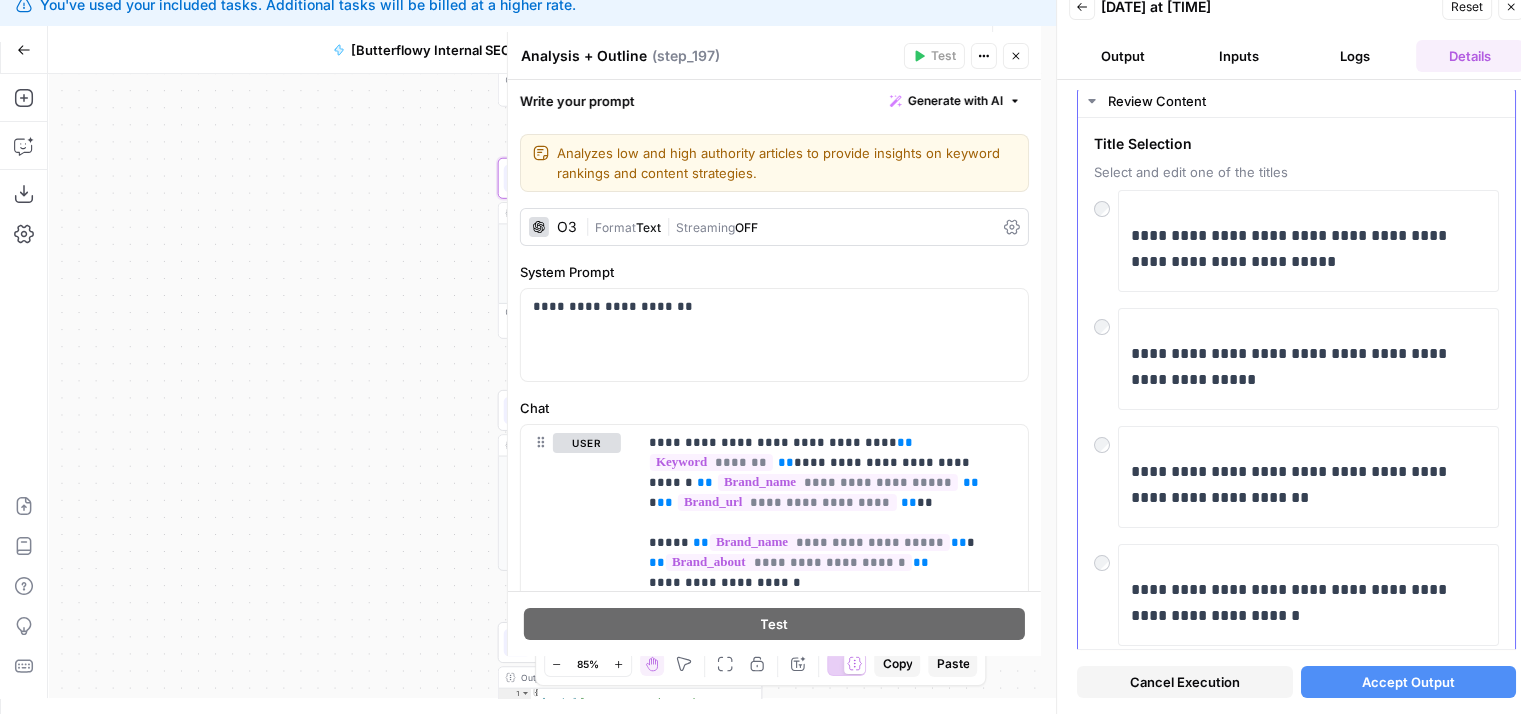 click on "**********" at bounding box center (1296, 744) 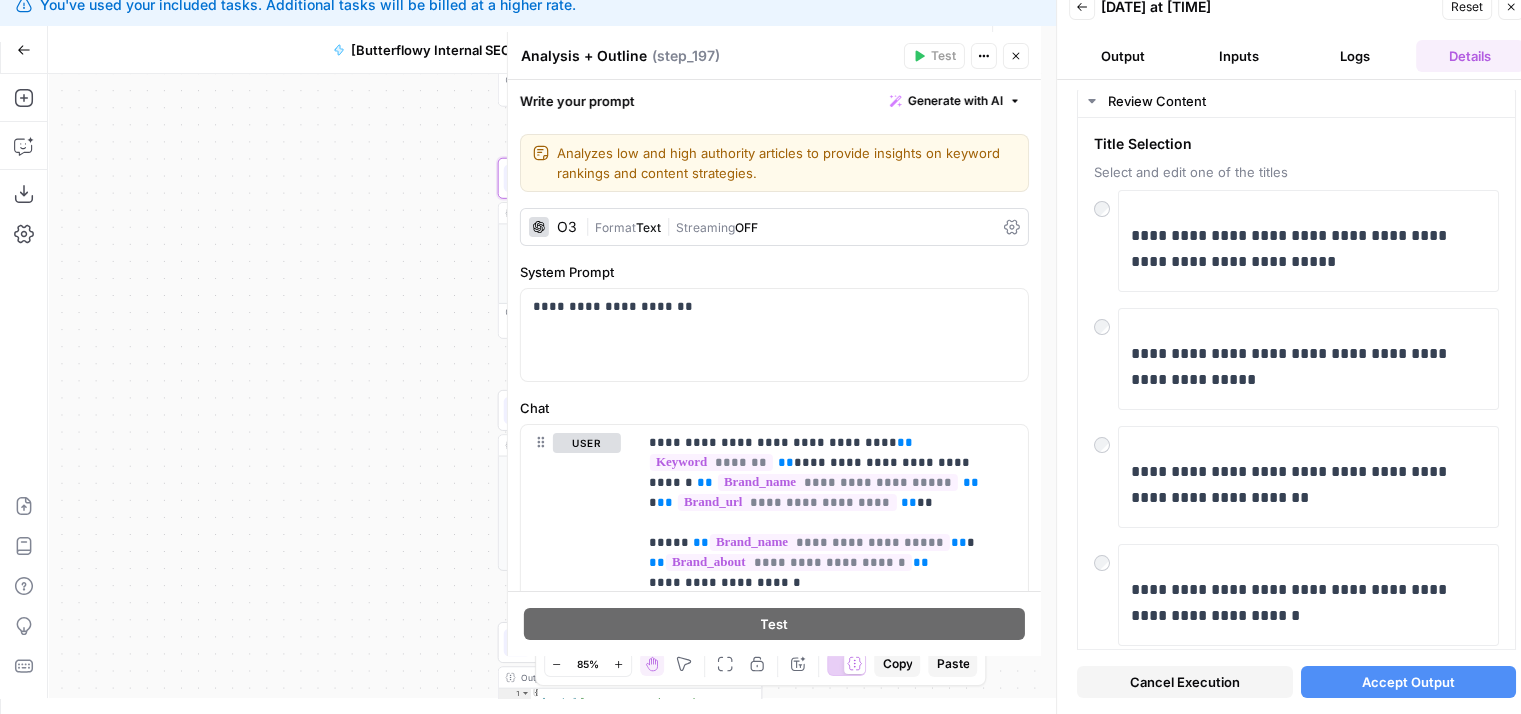 click on "Accept Output" at bounding box center [1408, 682] 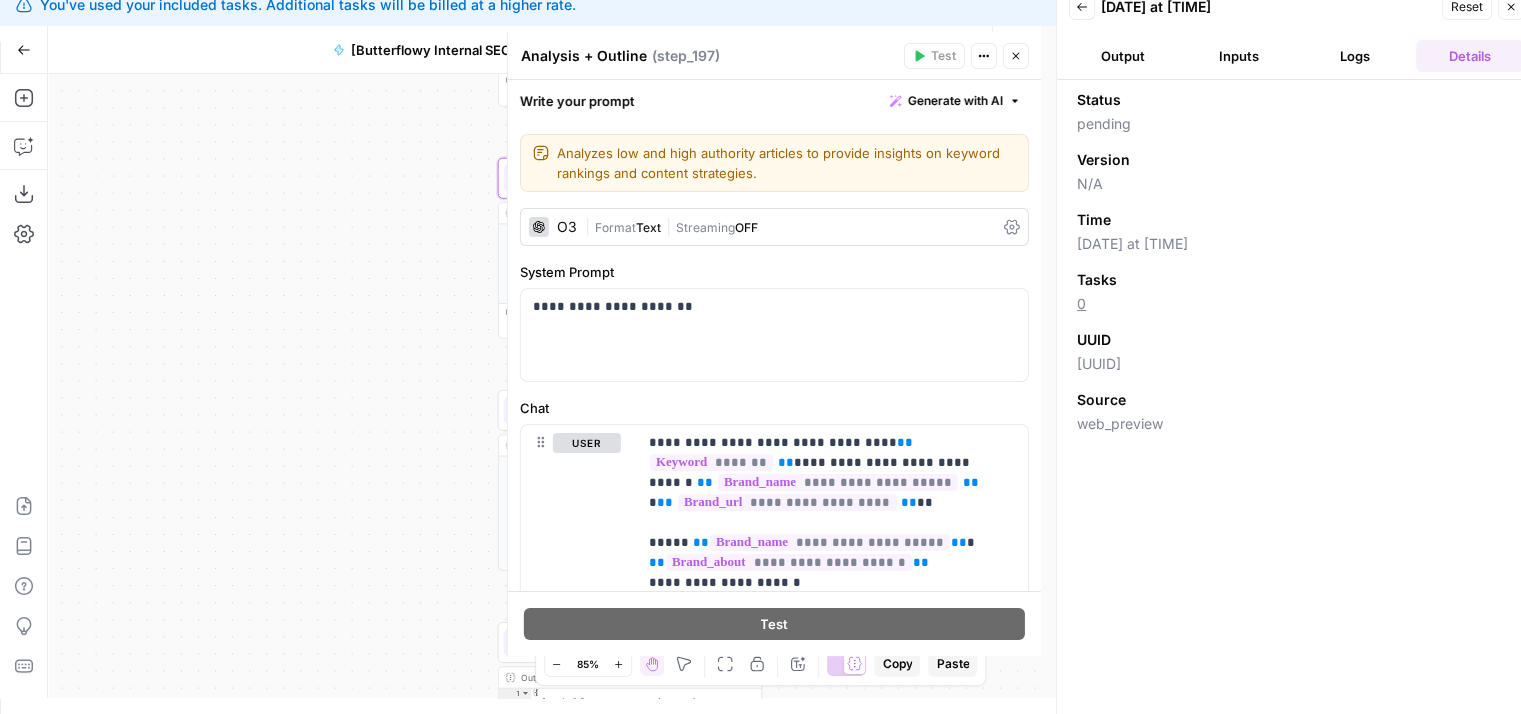 click on "Close" at bounding box center (1511, 7) 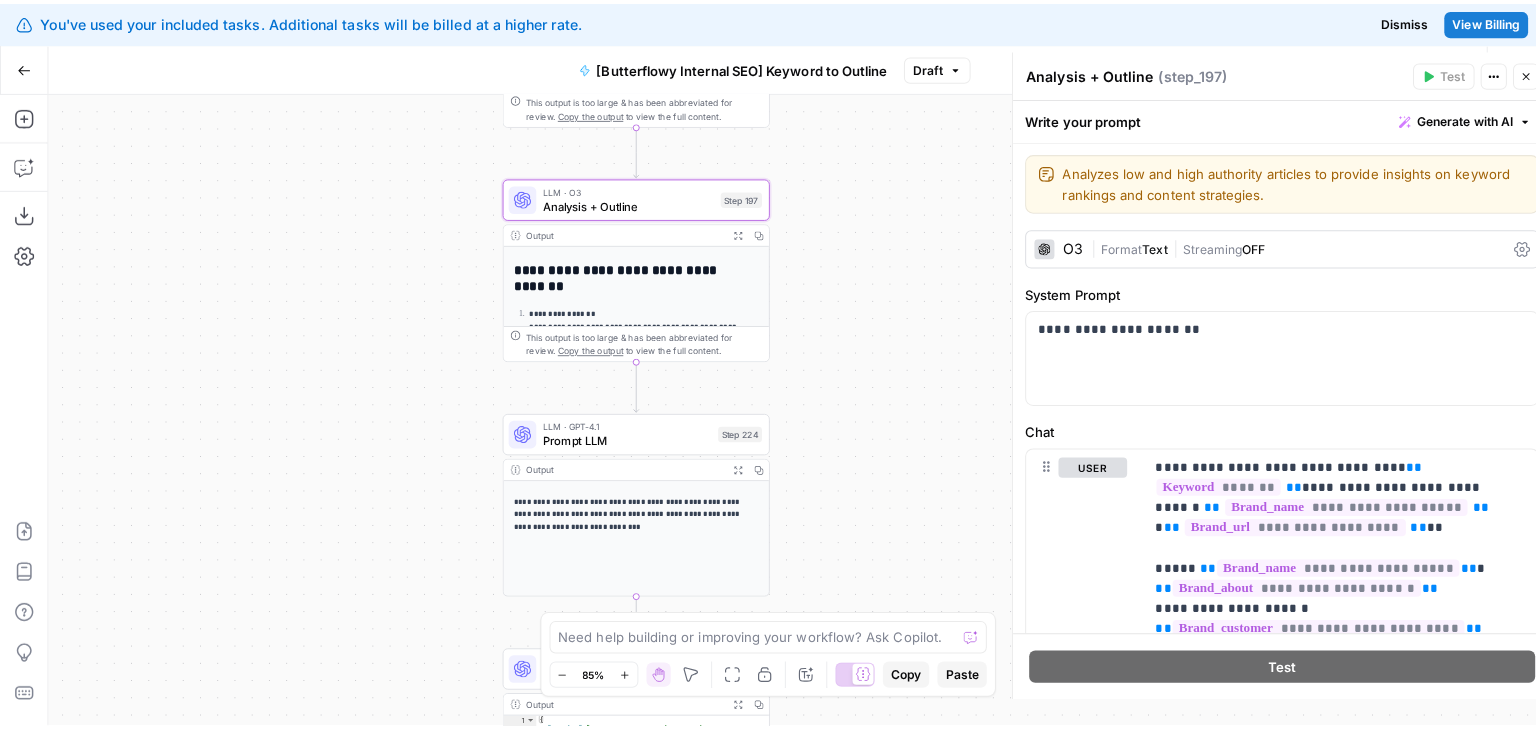 scroll, scrollTop: 0, scrollLeft: 0, axis: both 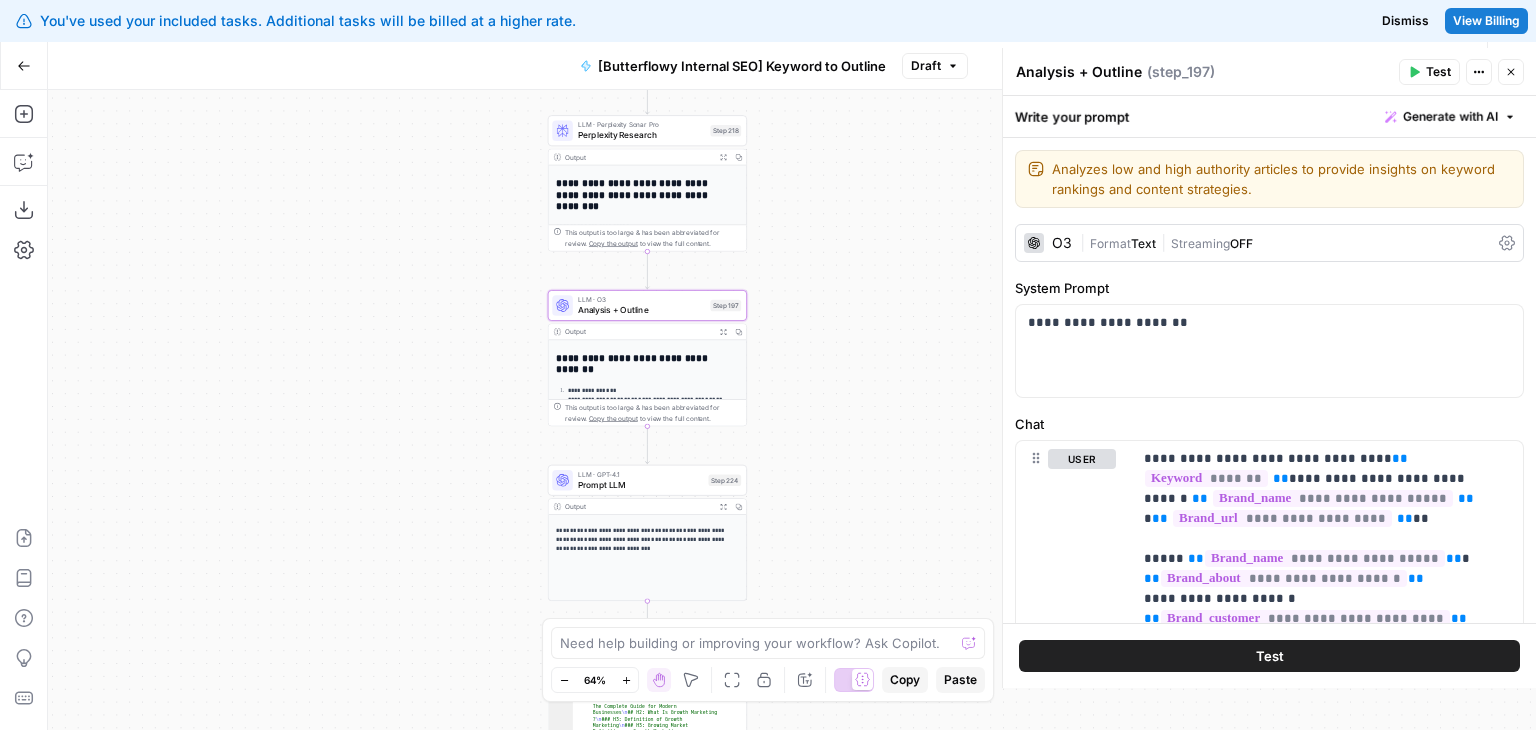 click on "Analysis + Outline Analysis + Outline  ( step_197 ) Test Actions Close" at bounding box center [1269, 72] 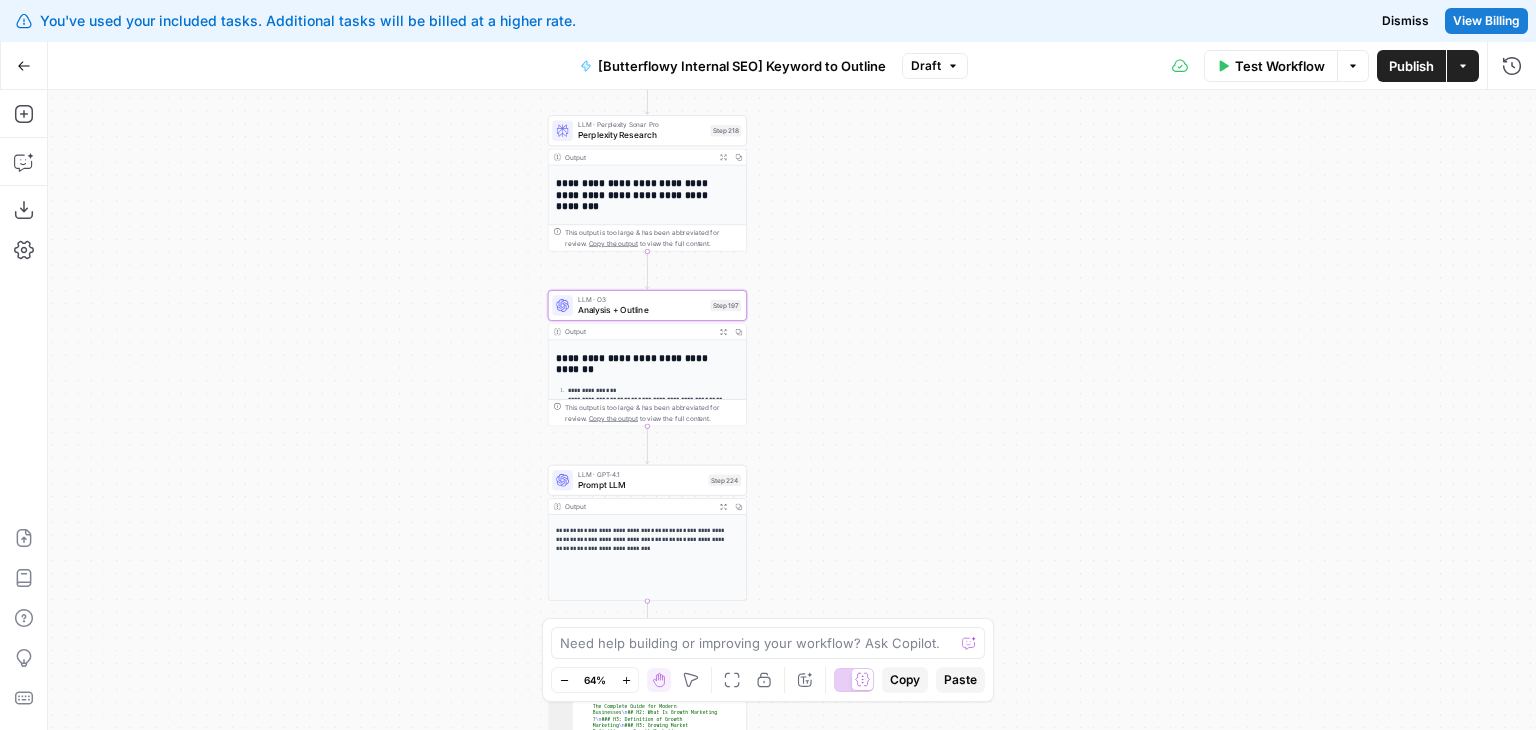click on "Test Workflow" at bounding box center [1280, 66] 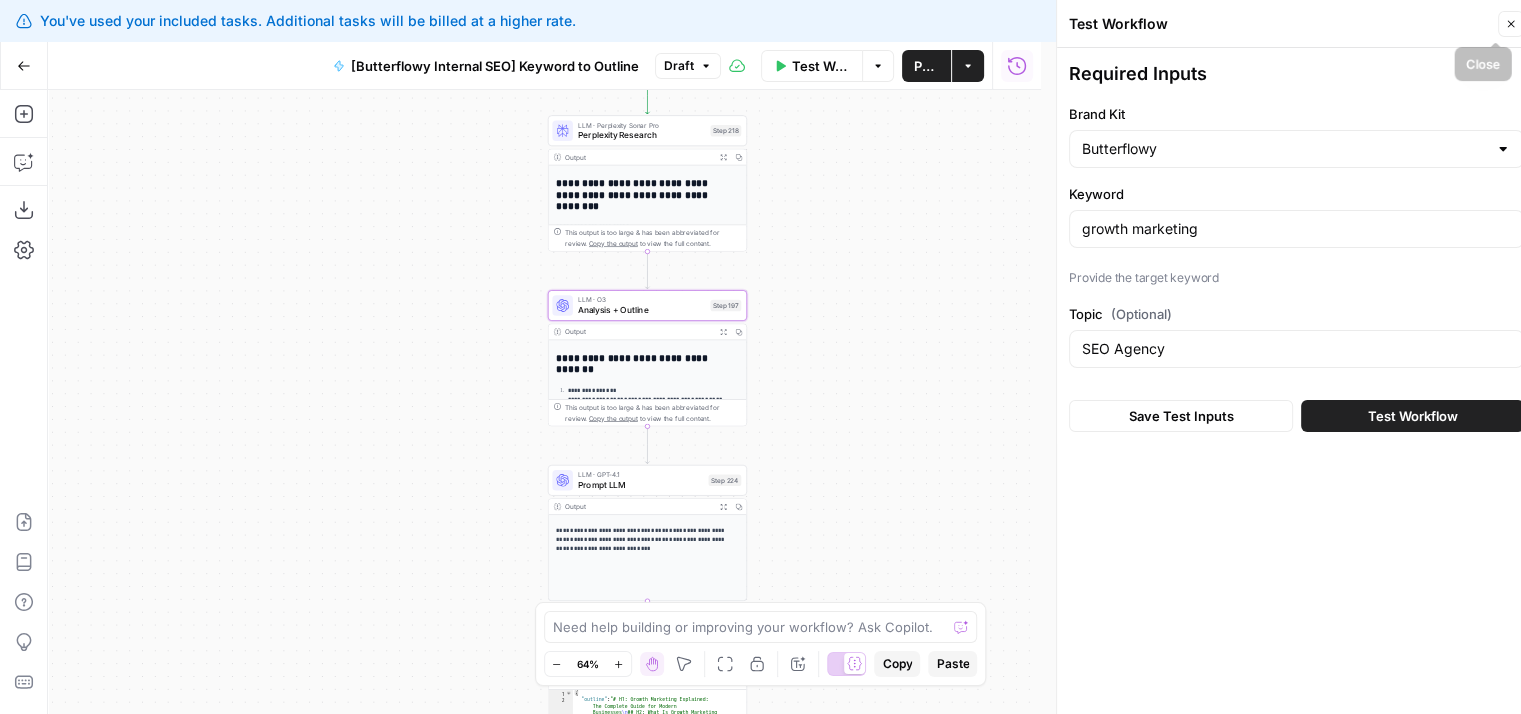 click 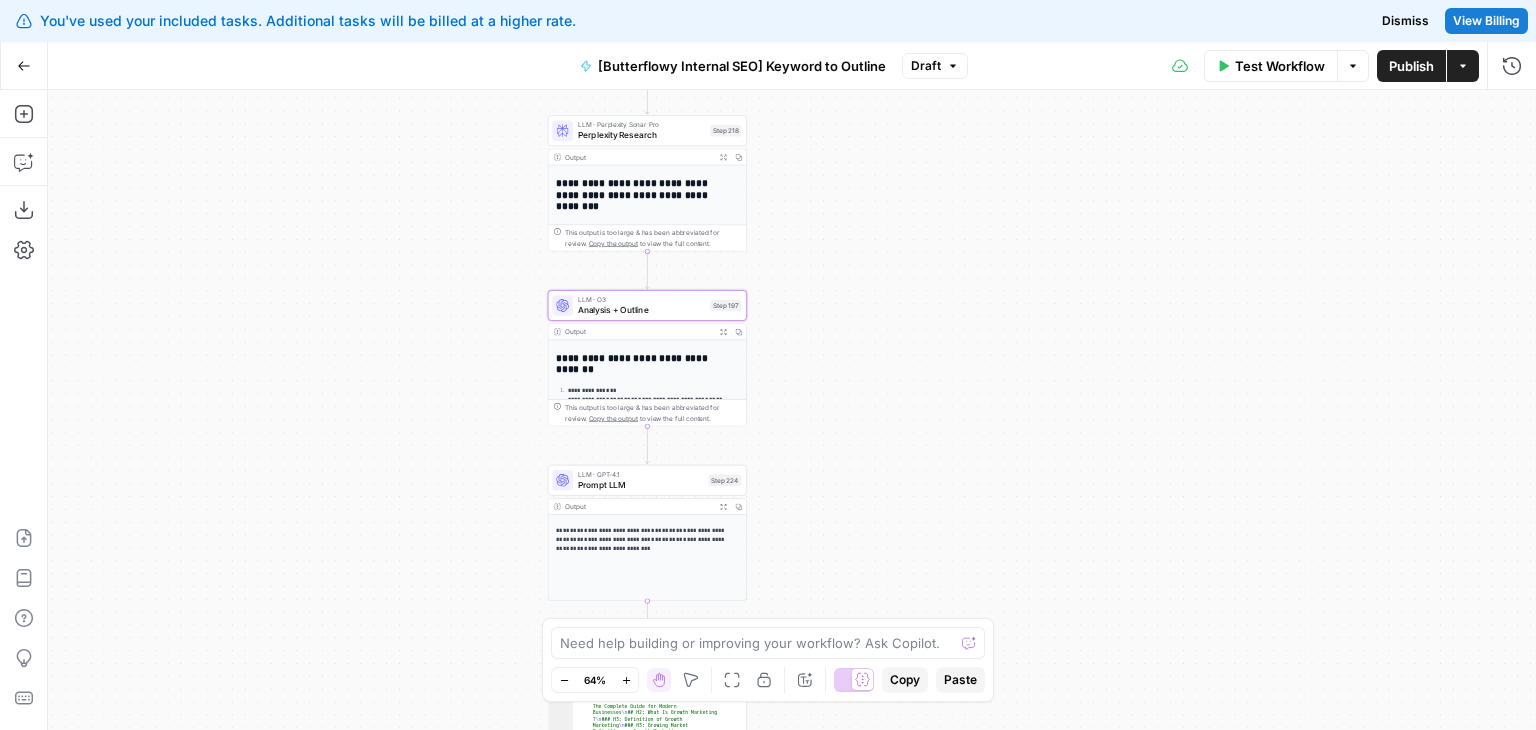 click on "Publish" at bounding box center (1411, 66) 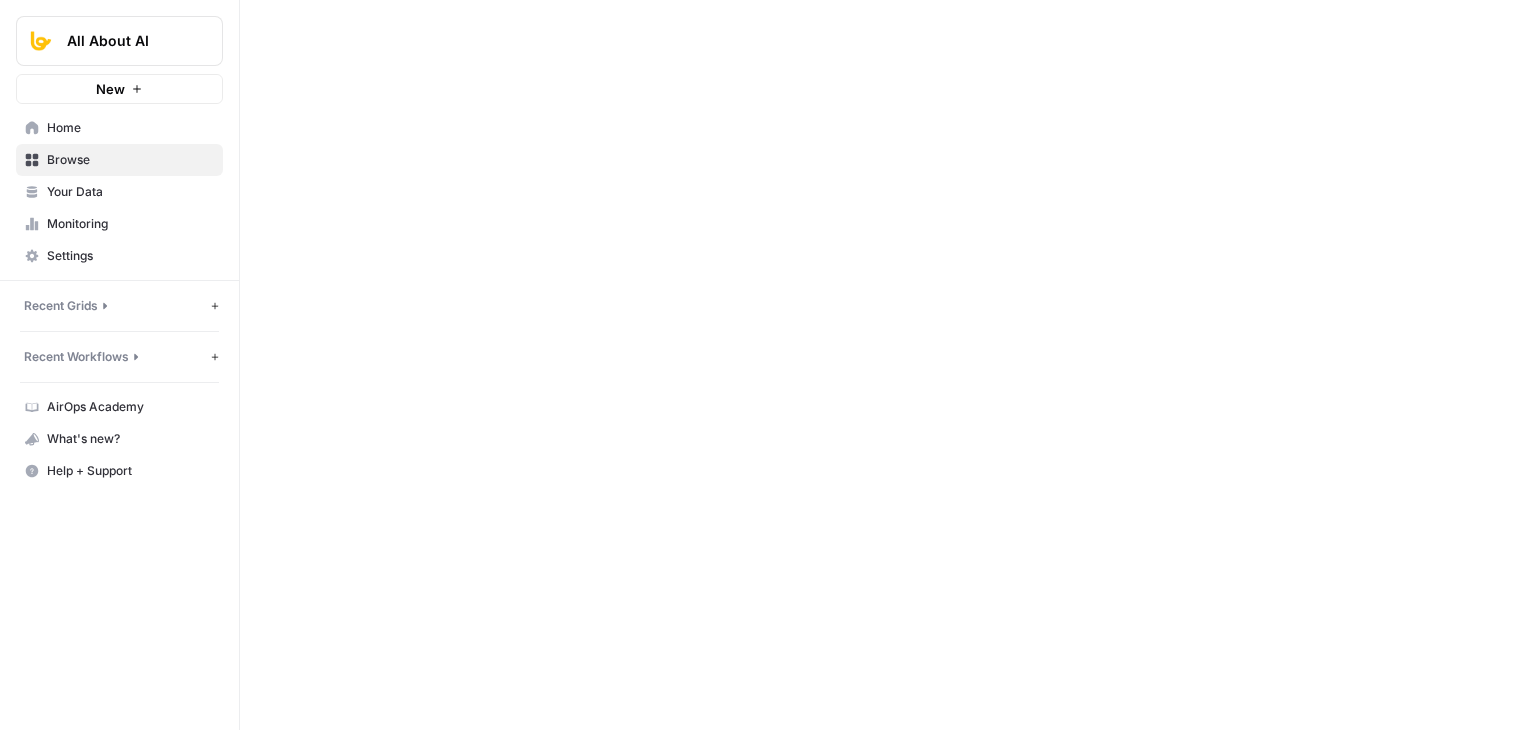 scroll, scrollTop: 0, scrollLeft: 0, axis: both 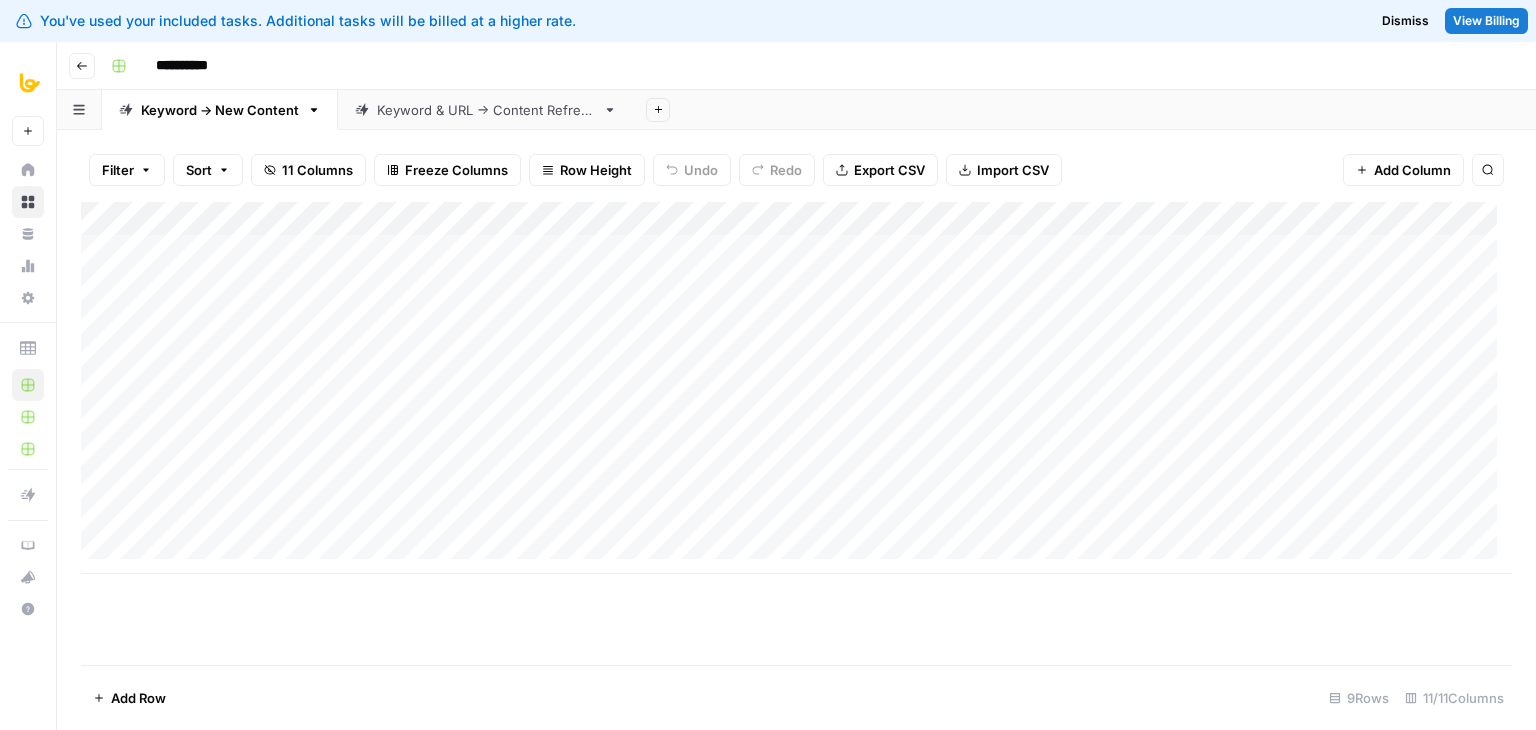 click on "Add Column" at bounding box center [796, 388] 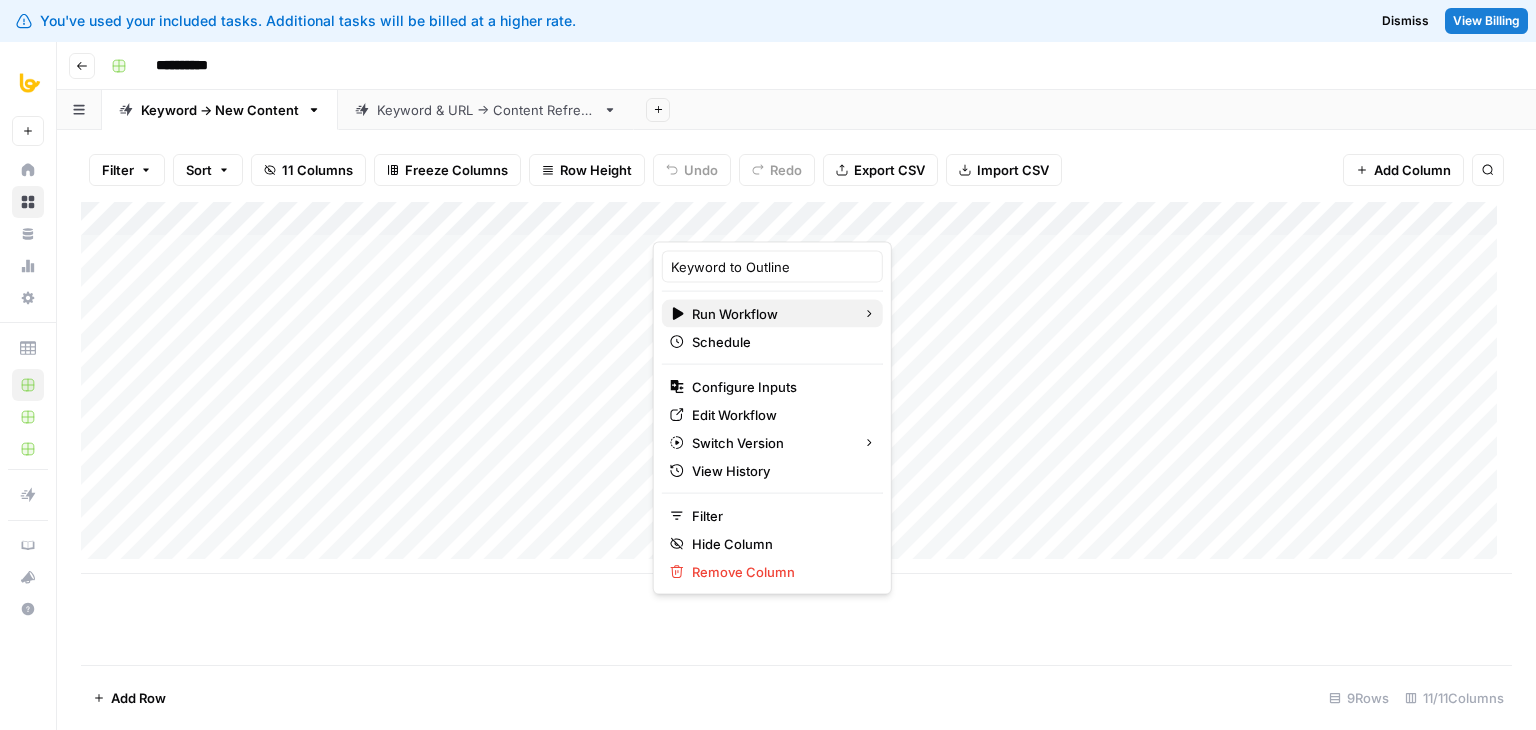 type 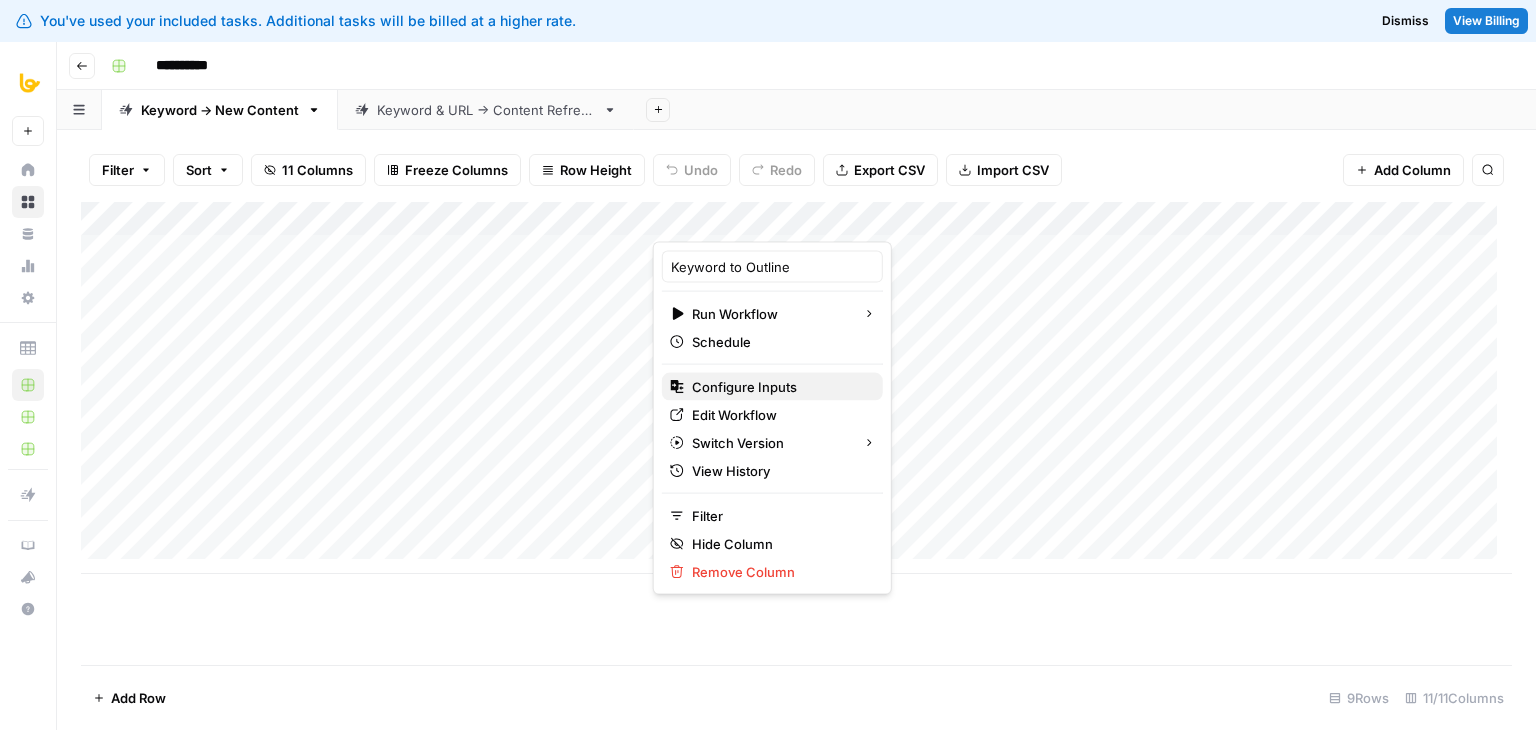 type 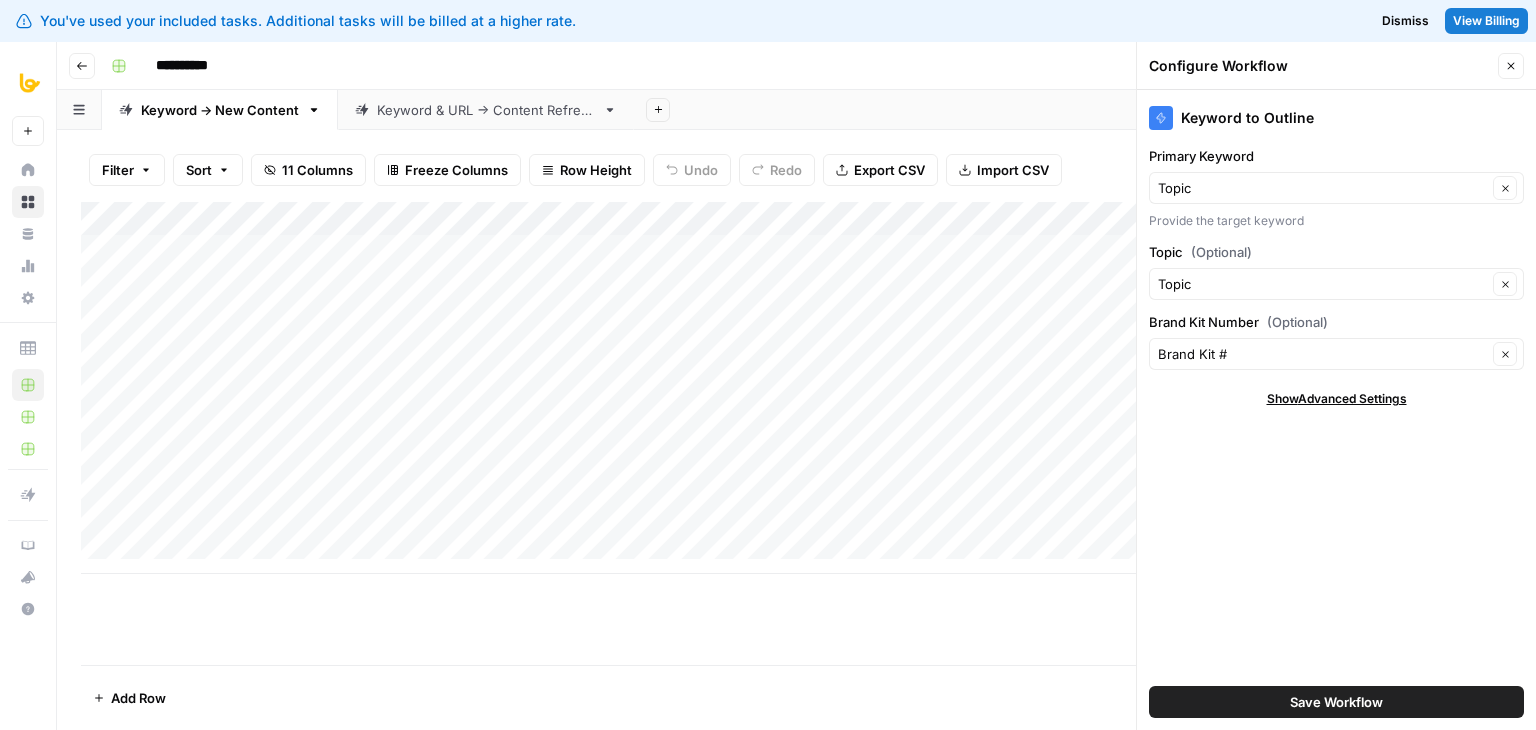 click on "Add Column" at bounding box center (796, 388) 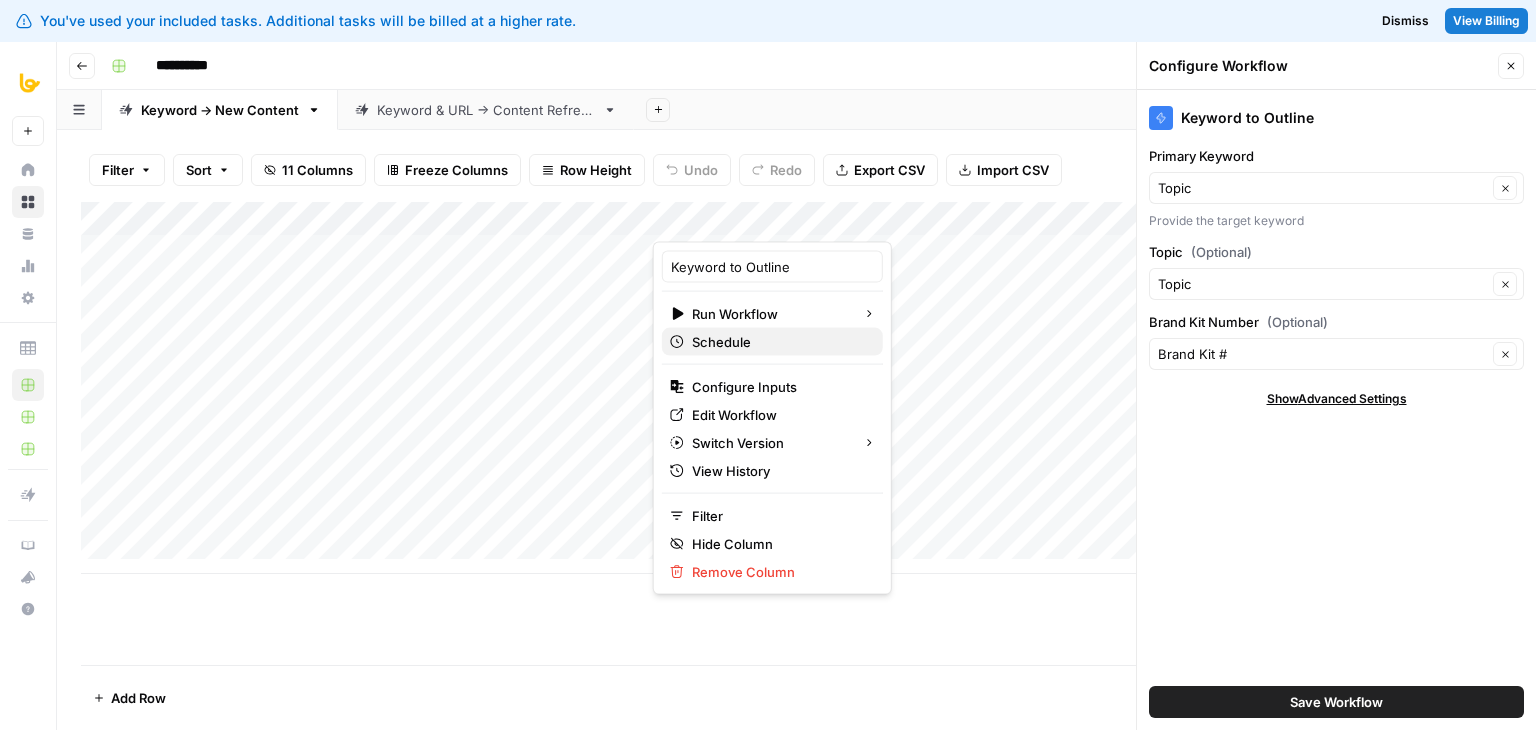type 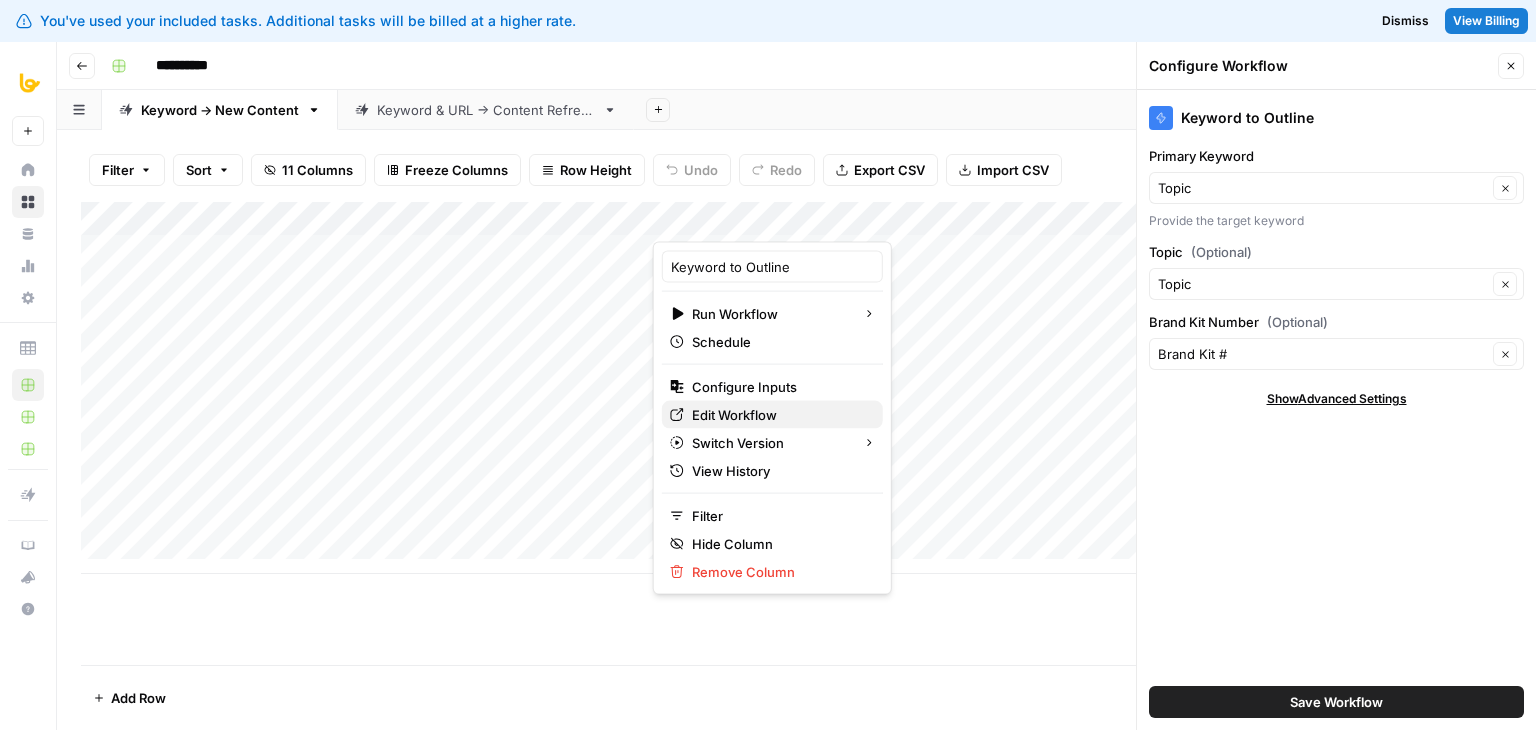 click on "Edit Workflow" at bounding box center [779, 415] 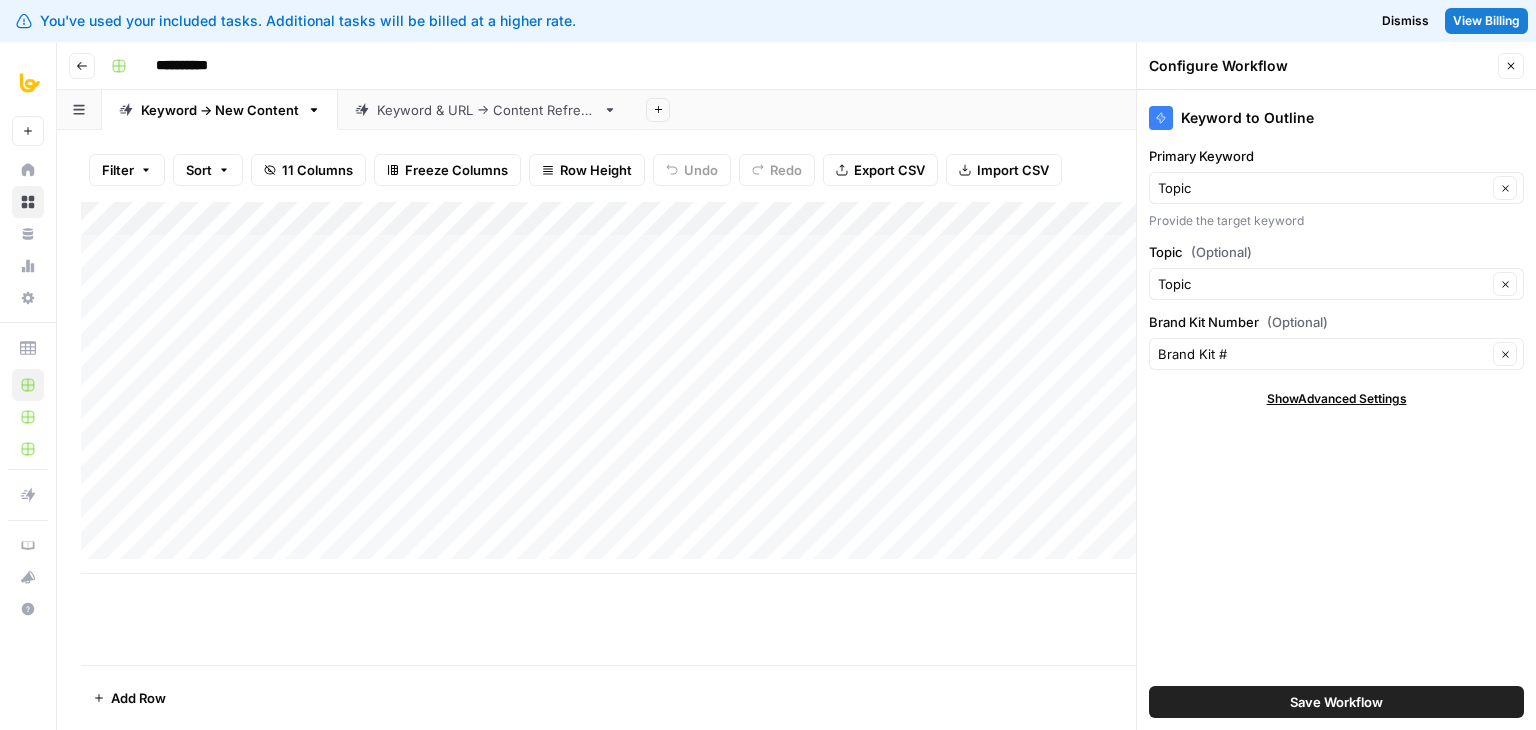 click on "Add Column" at bounding box center (796, 388) 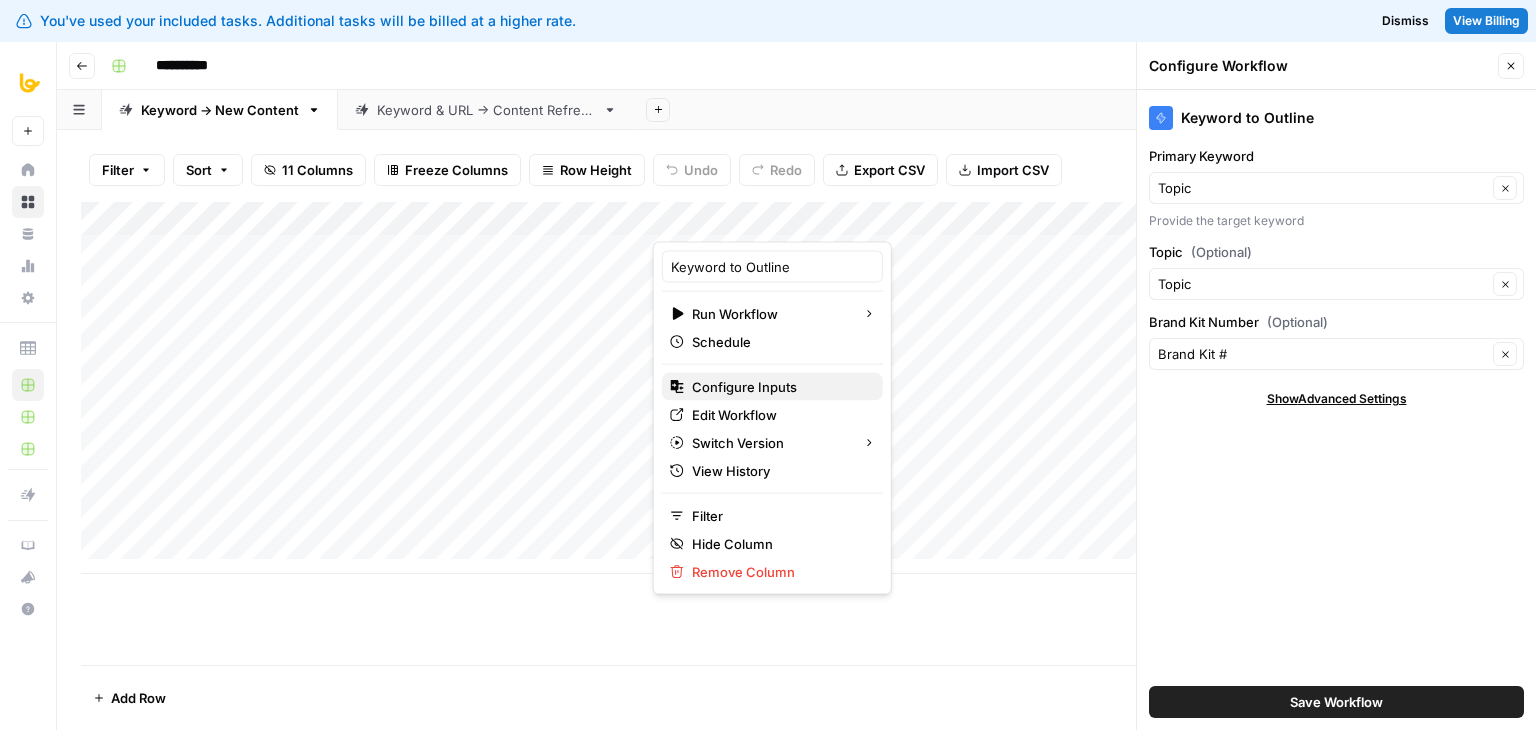 type 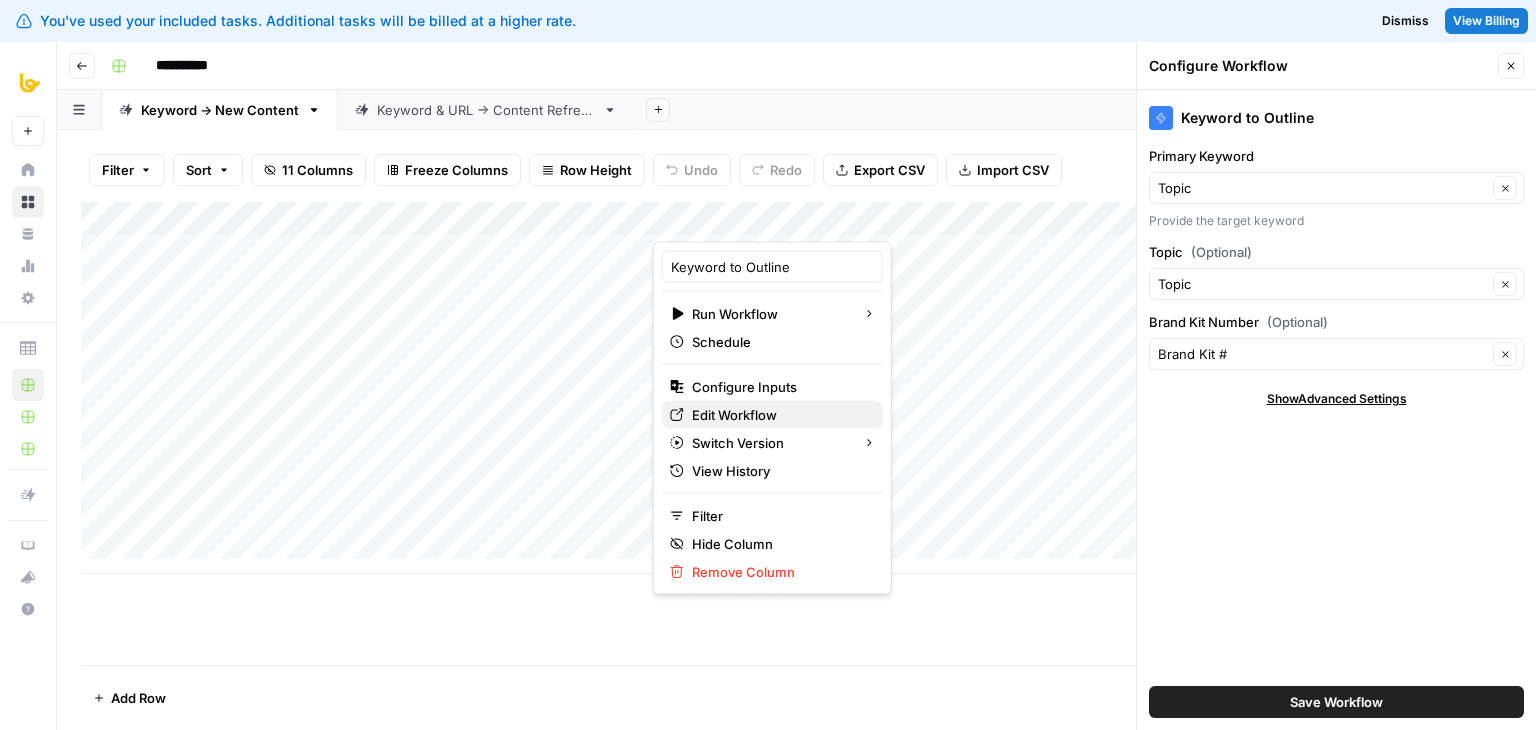 click on "Edit Workflow" at bounding box center [779, 415] 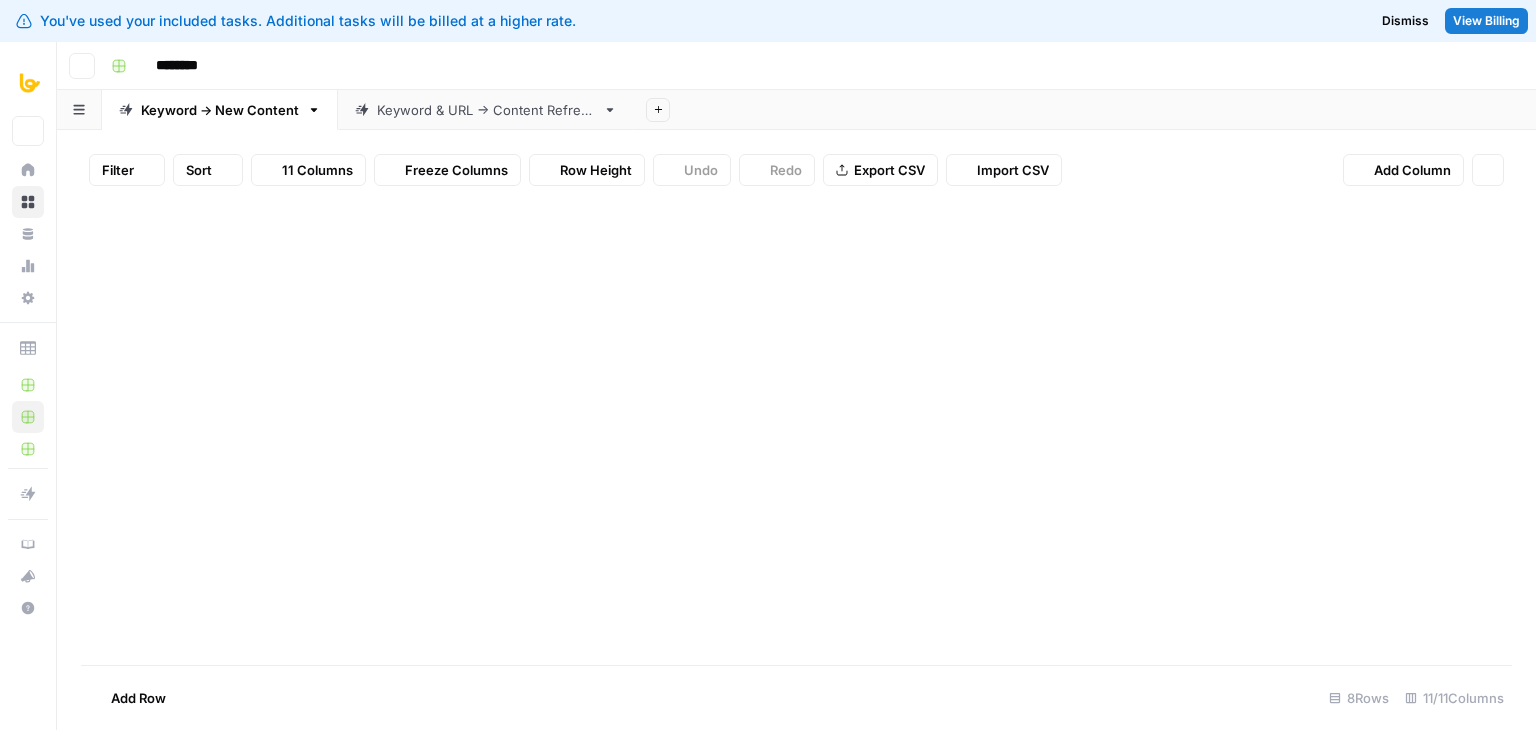 scroll, scrollTop: 0, scrollLeft: 0, axis: both 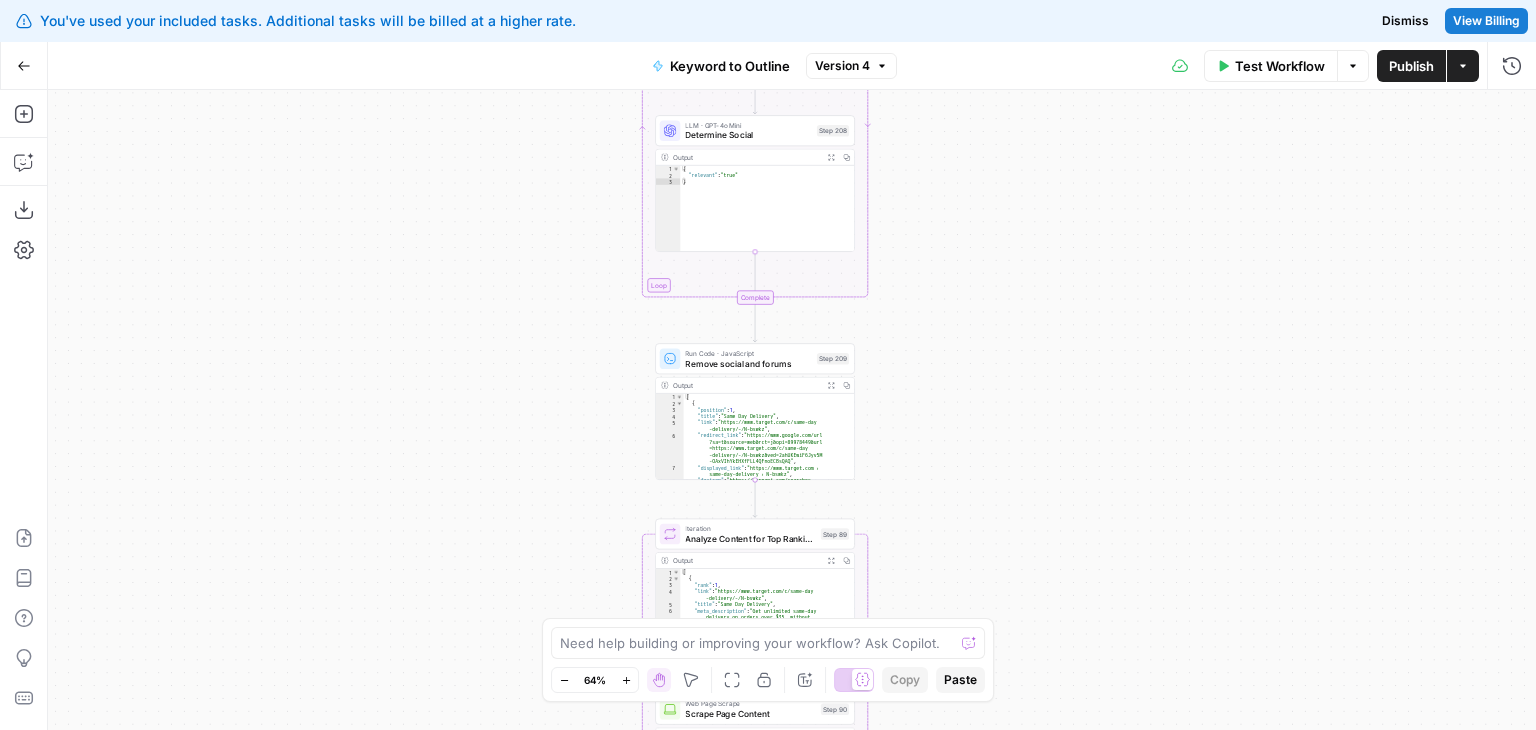 click on "Version 4" at bounding box center [842, 66] 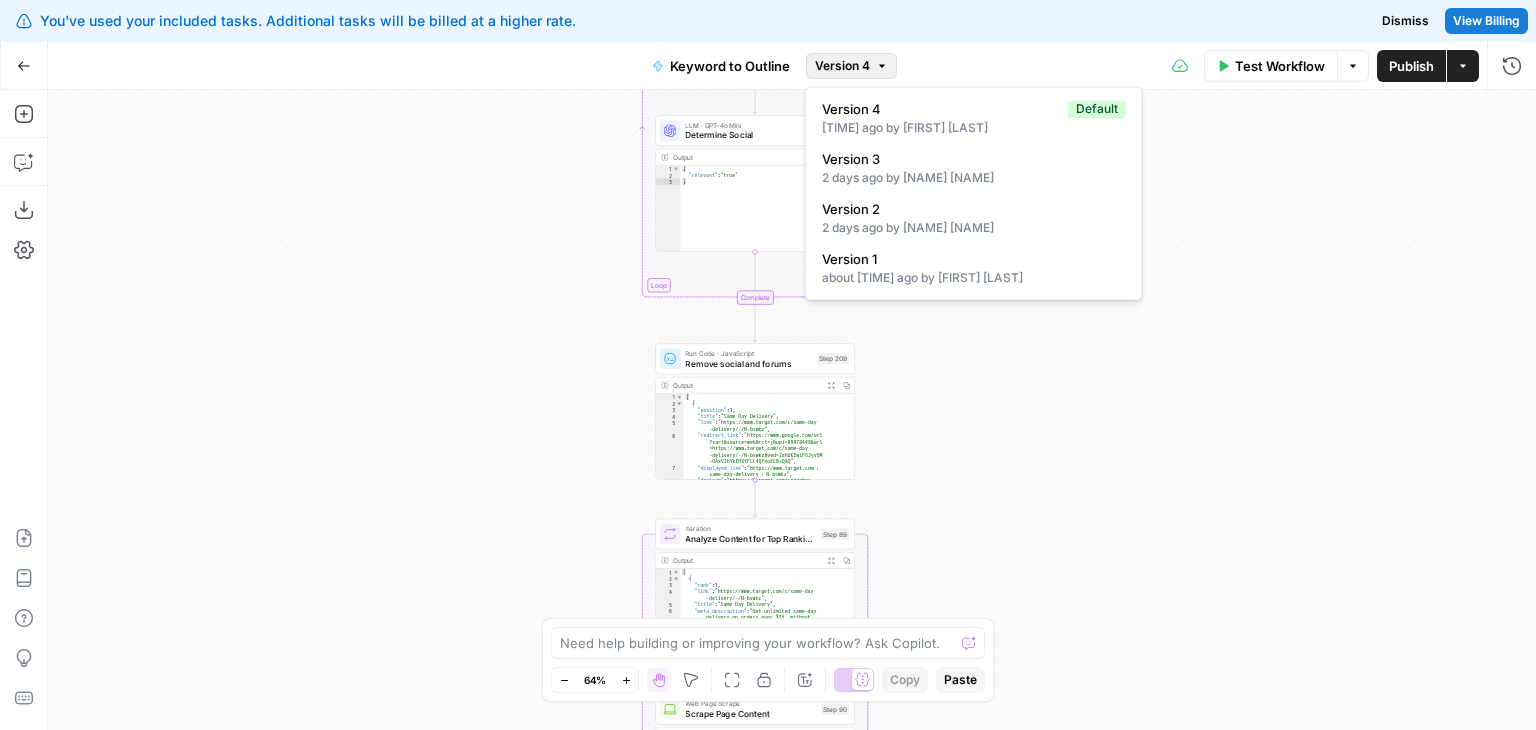 click on "Version 4" at bounding box center [842, 66] 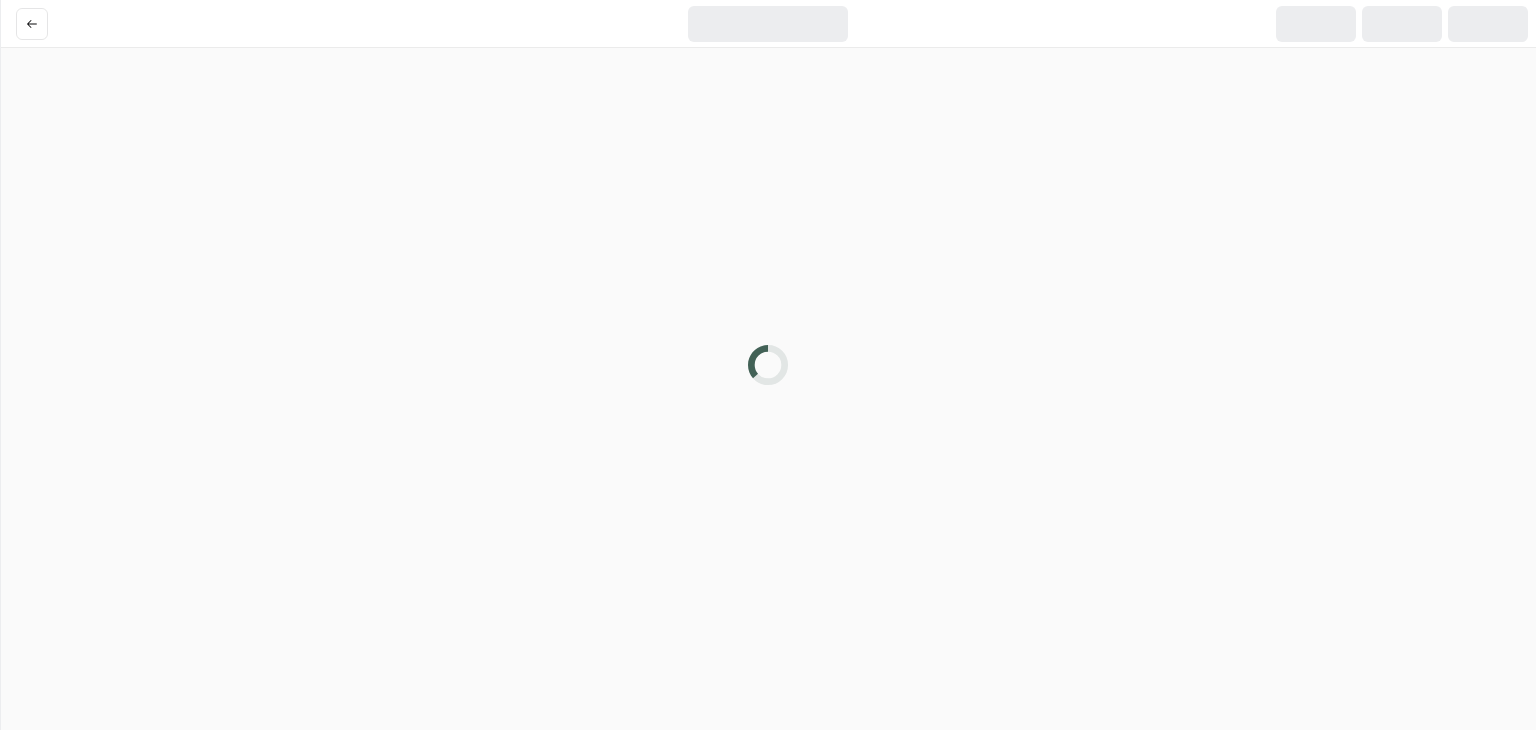 scroll, scrollTop: 0, scrollLeft: 0, axis: both 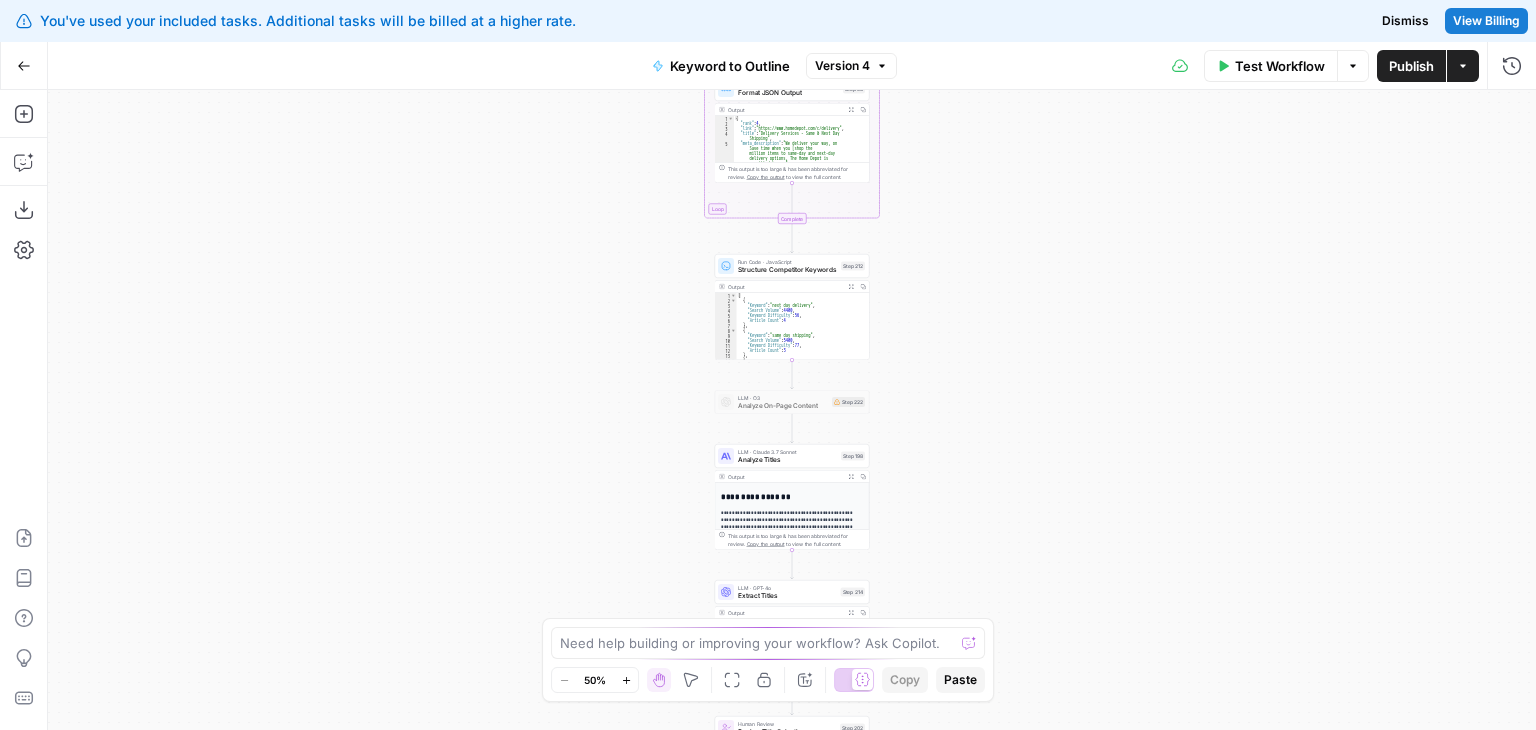 click on ""8202383" ,    "brand_name" :  "Flying Tigers Express" ,    "brand_url" :  "https://www.flyingtigers.express        /" ,    "brand_about" :  "Flying Tigers Express (FTE)         specializes in **ultra-fast inter-island         deliveries** within the Philippines,         offering: \n - **Same-Day and Next-Day         Services**: Guaranteed 24–48 hour door-to        -door delivery across major cities like         Metro Manila, Cebu, and Davao. \n -         **Customized Logistics Solutions**:         Tailored supply chain enhancements for         businesses, including real-time tracking         and Shopify integration. \n\n **Mission         Statement**:  \" To simplify and accelerate         business by providing the fastest access         to goods, materials, and information        . \"\n\n               ," at bounding box center [792, 410] 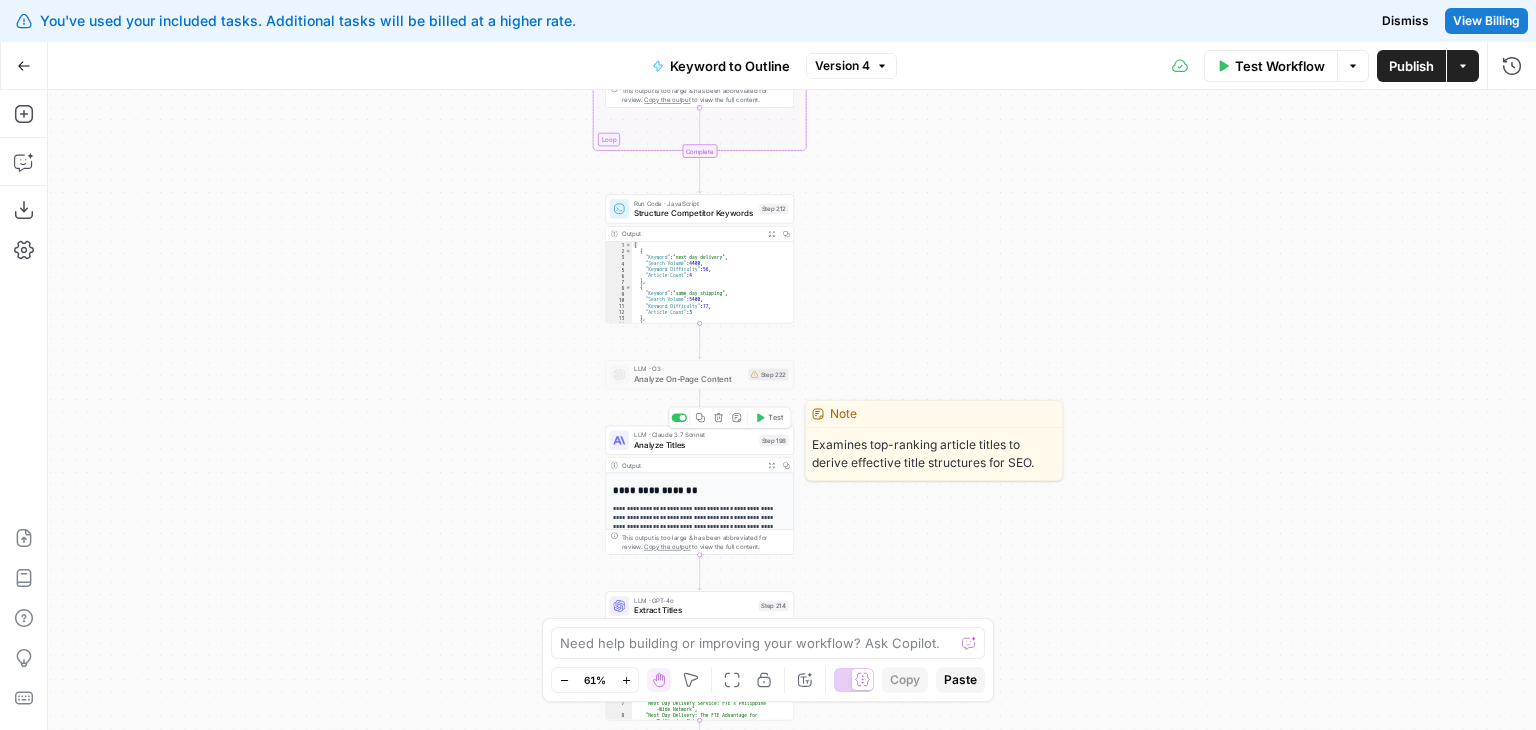 click on "Analyze Titles" at bounding box center [694, 444] 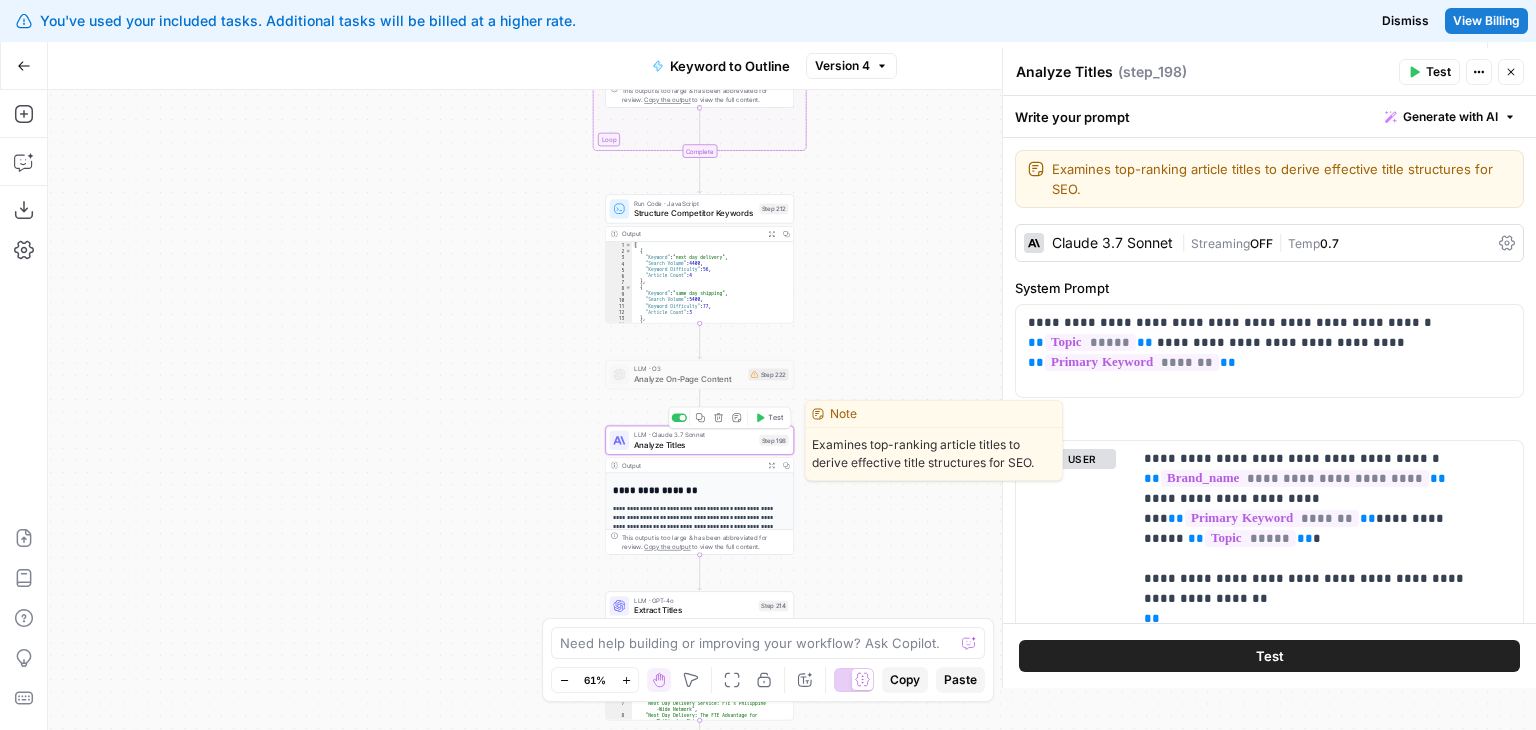 click 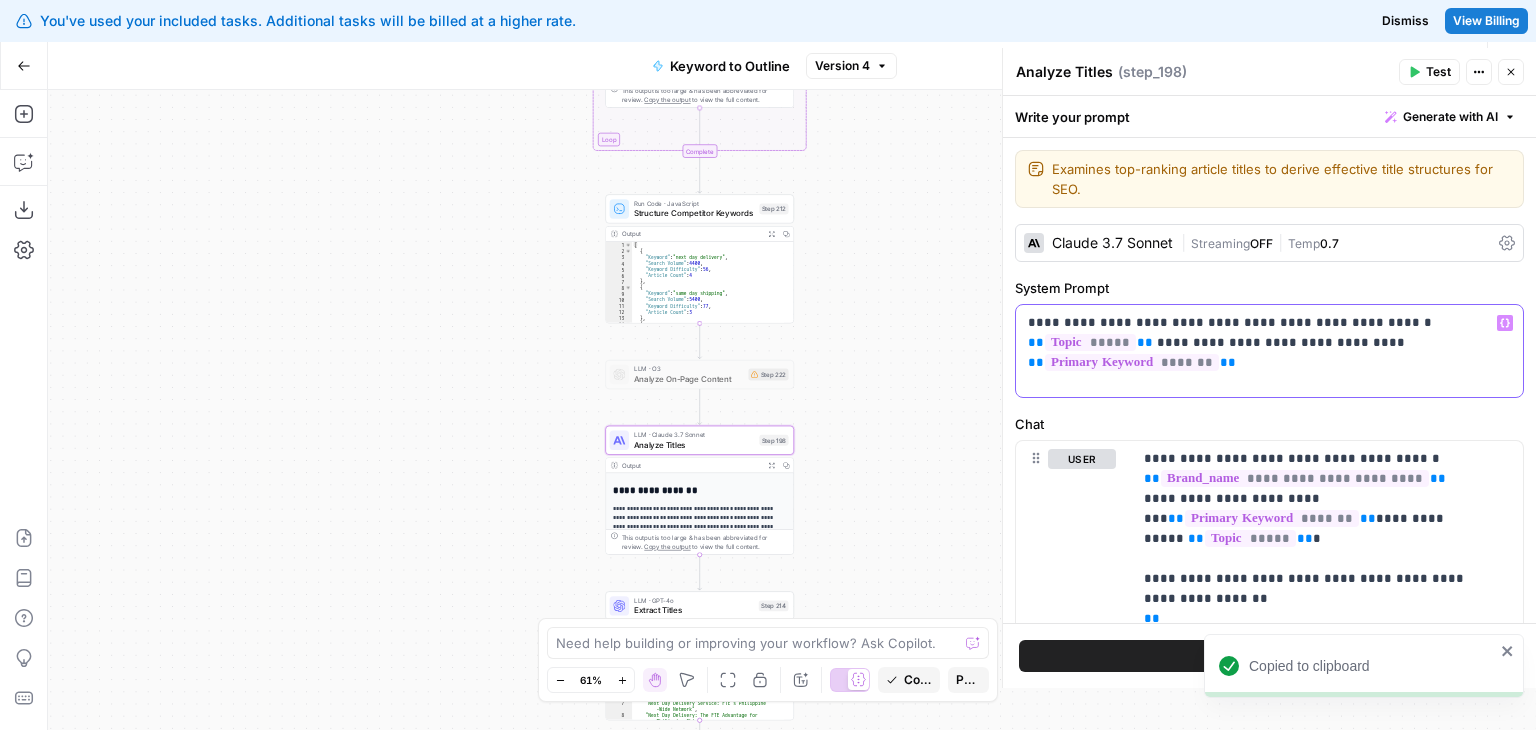 click on "**********" at bounding box center [1269, 351] 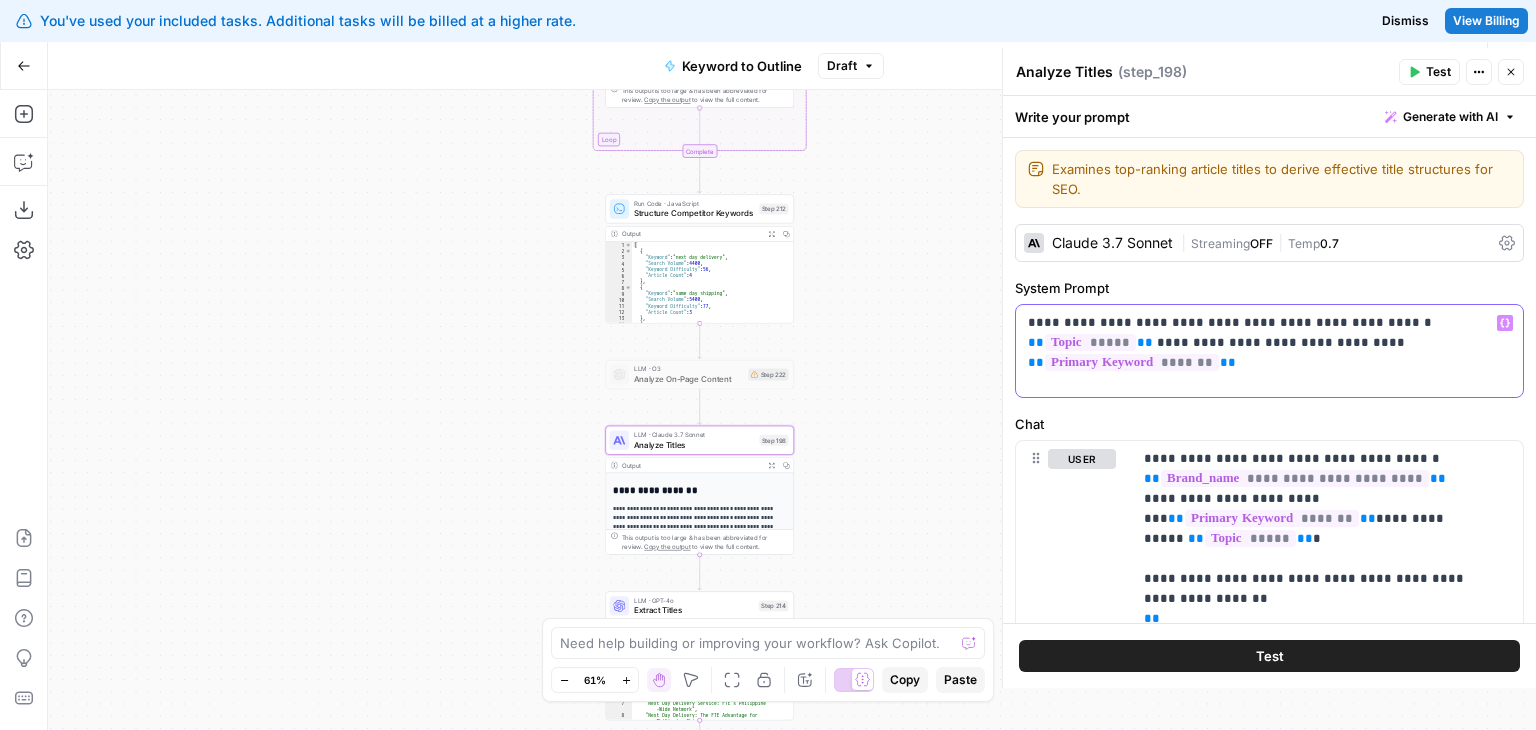 click on "**********" at bounding box center (1269, 351) 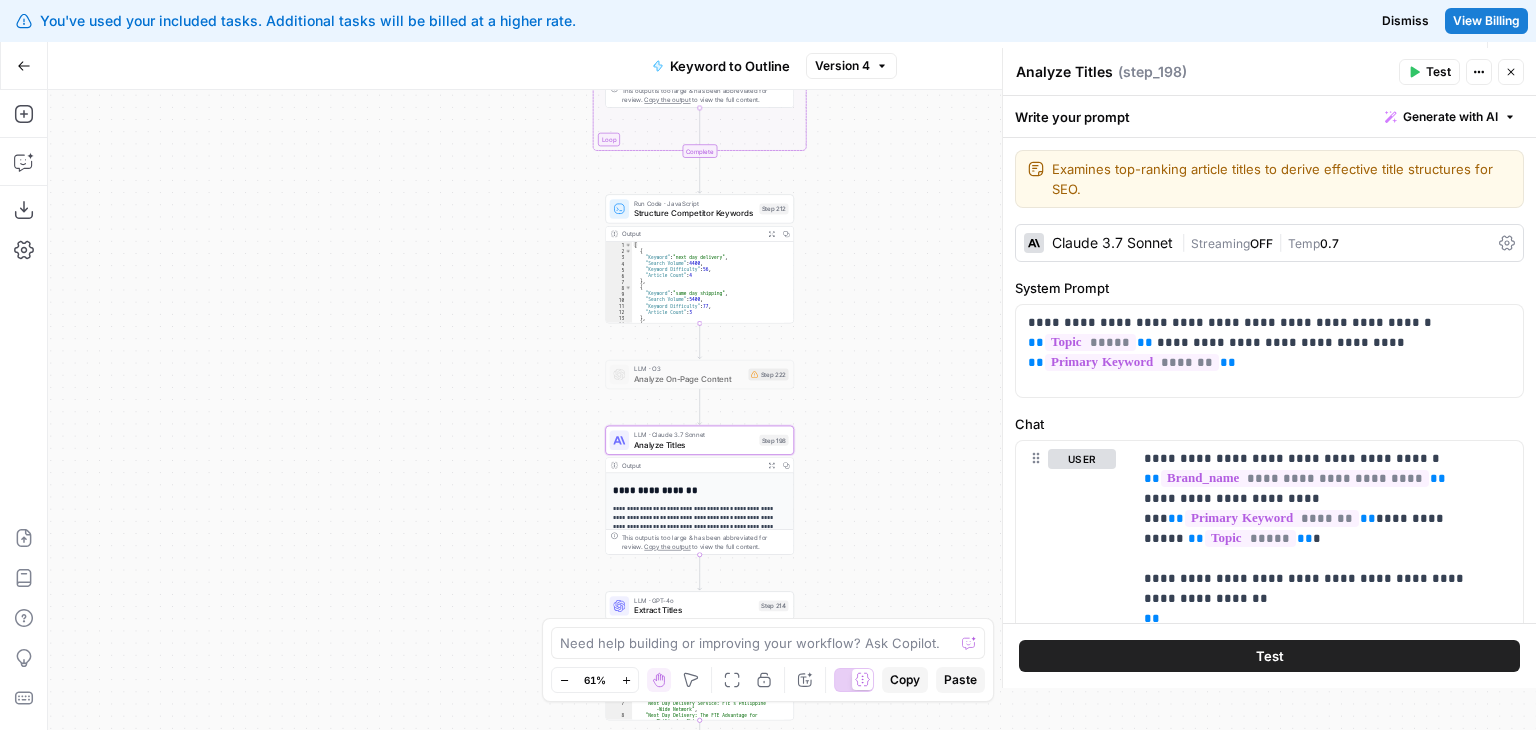 click on "Test" at bounding box center (1429, 72) 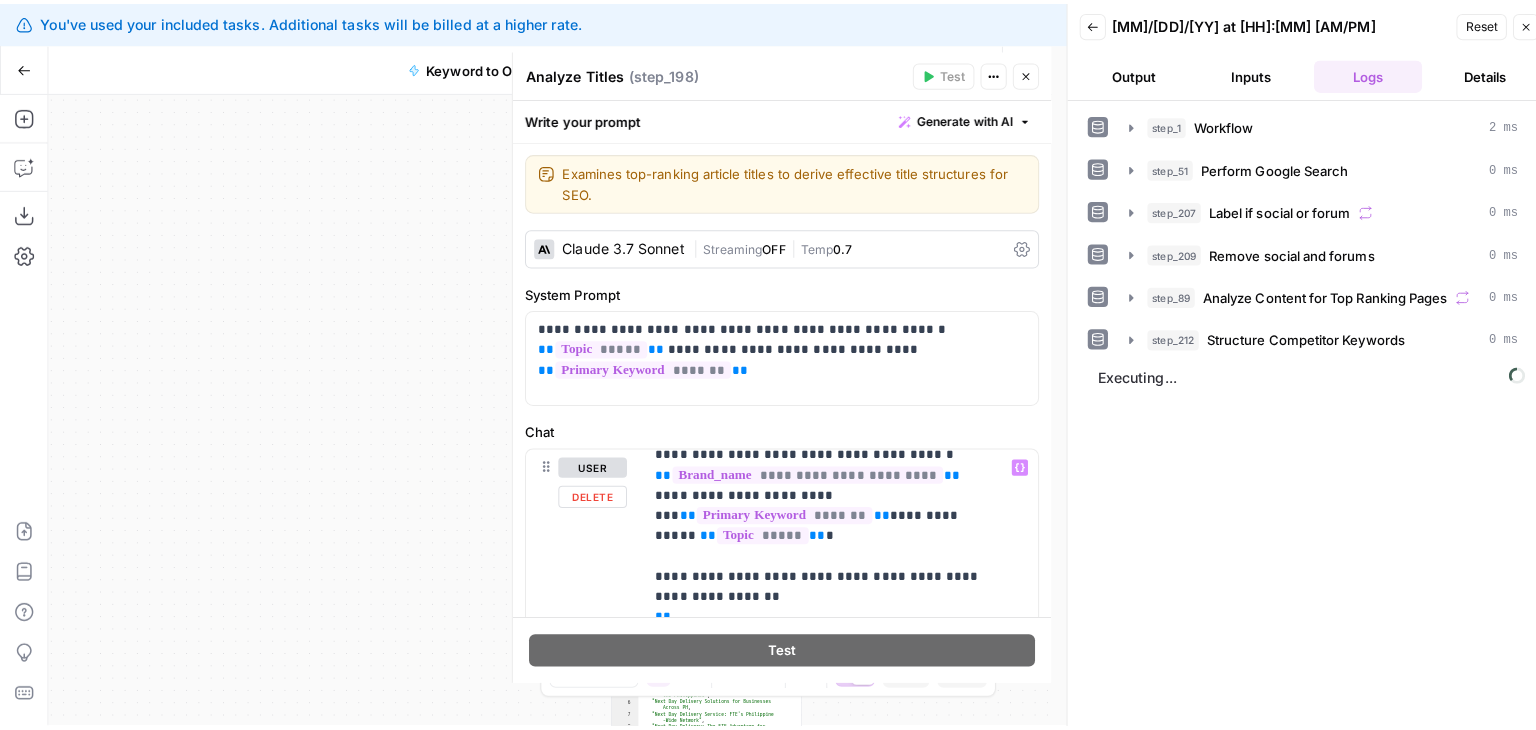 scroll, scrollTop: 12, scrollLeft: 0, axis: vertical 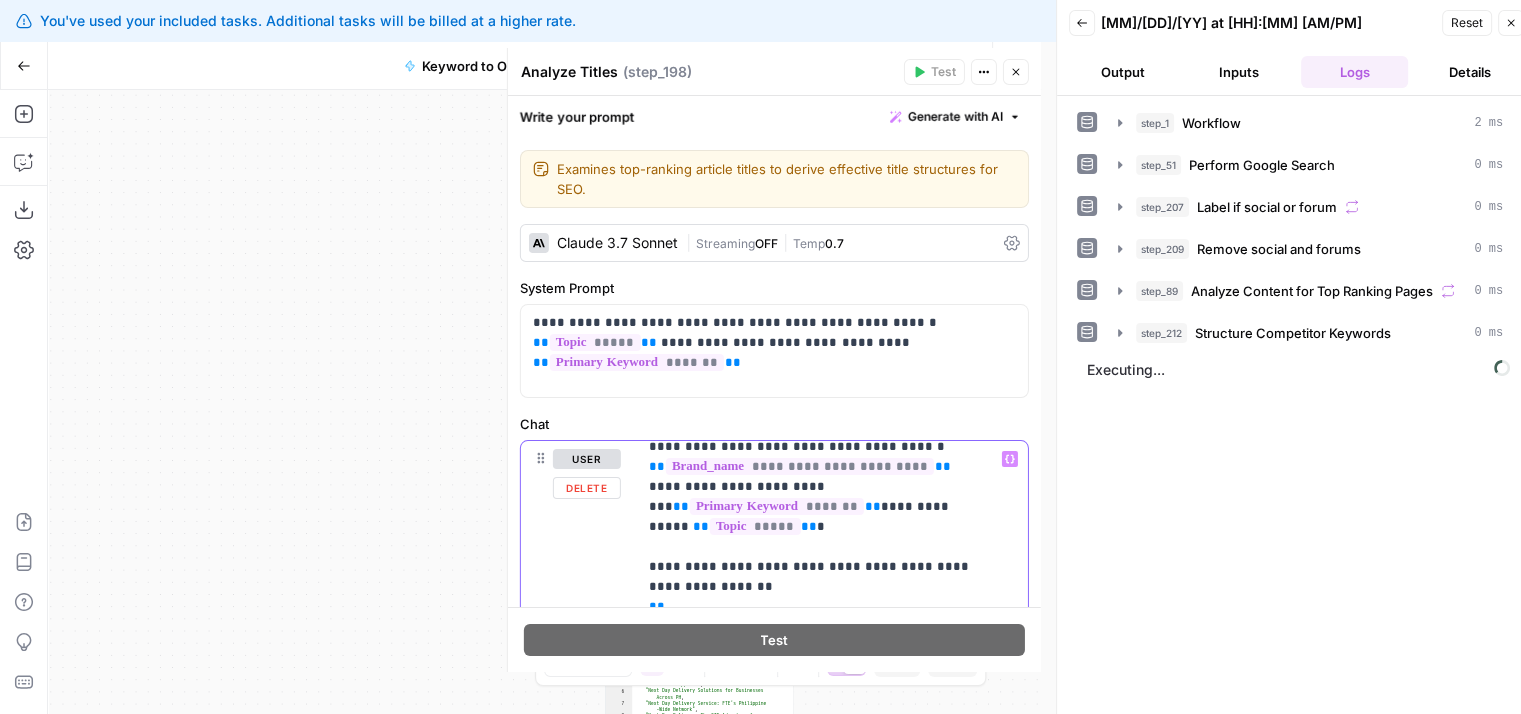 click on "**********" at bounding box center [817, 907] 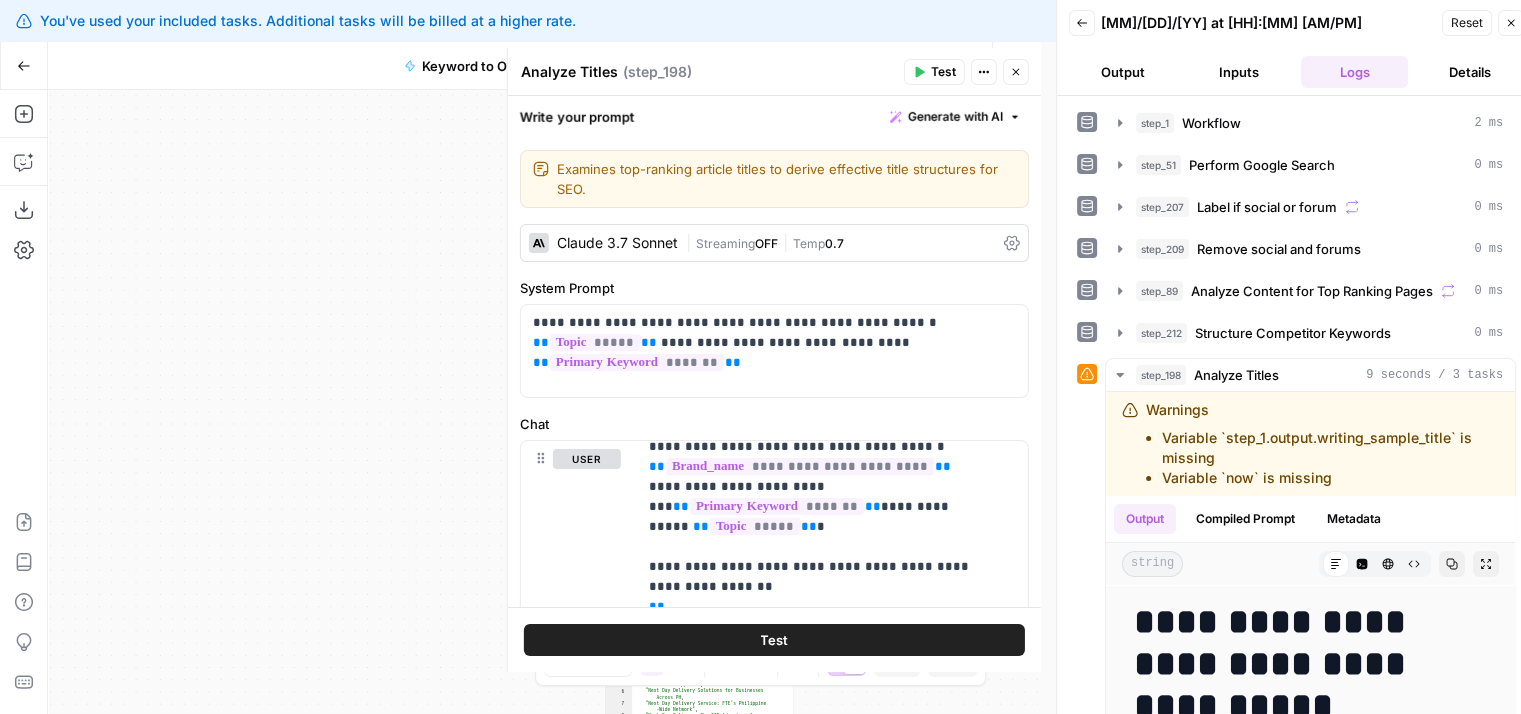 click 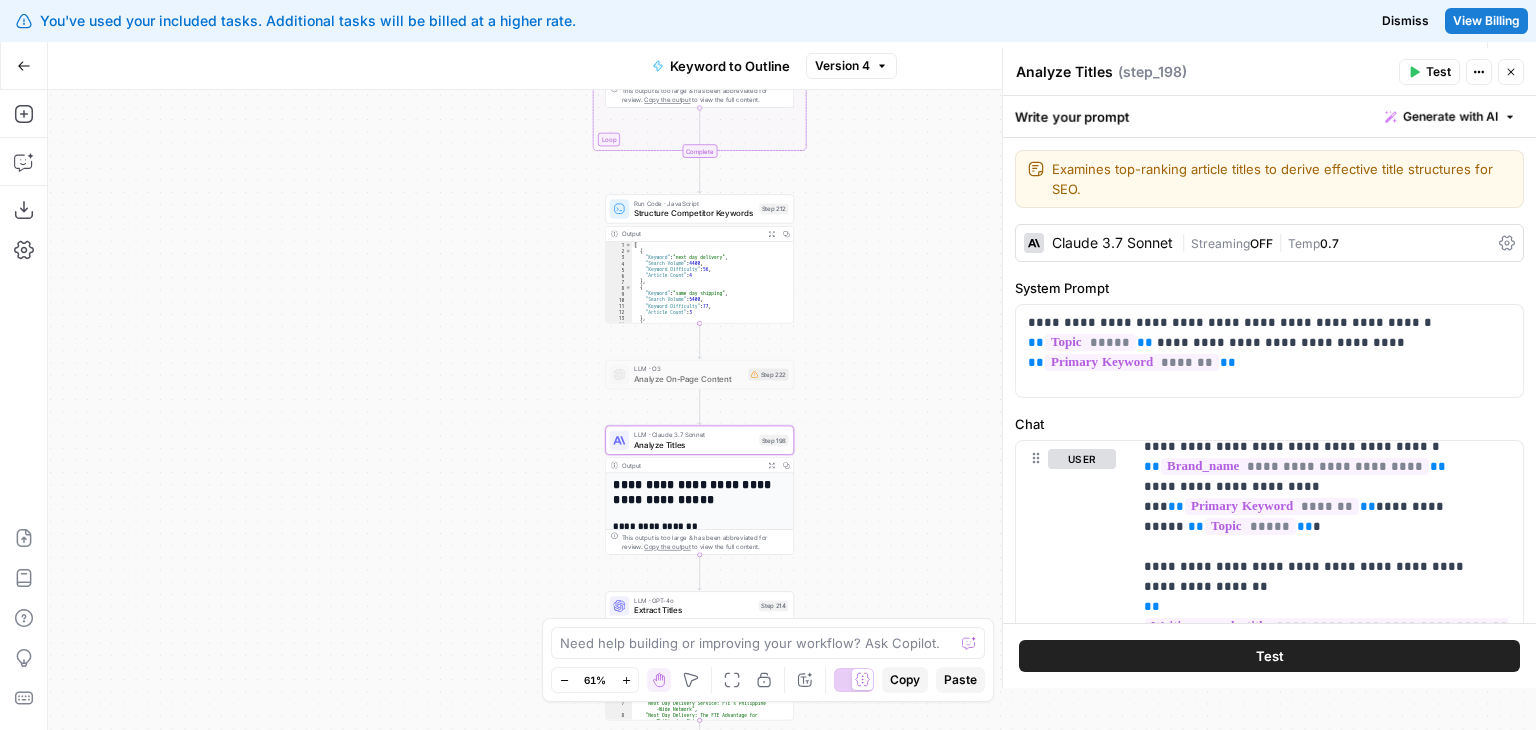 click 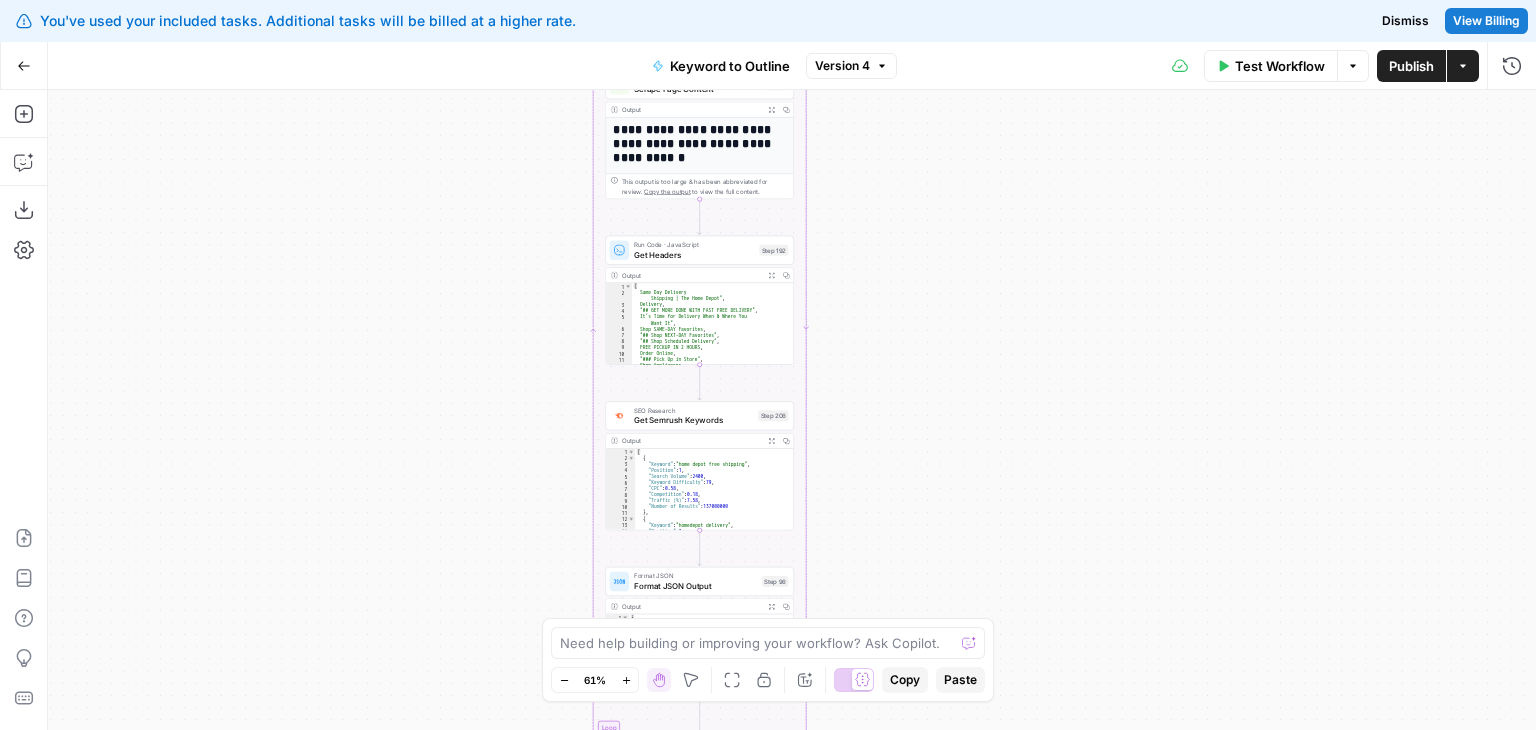 click 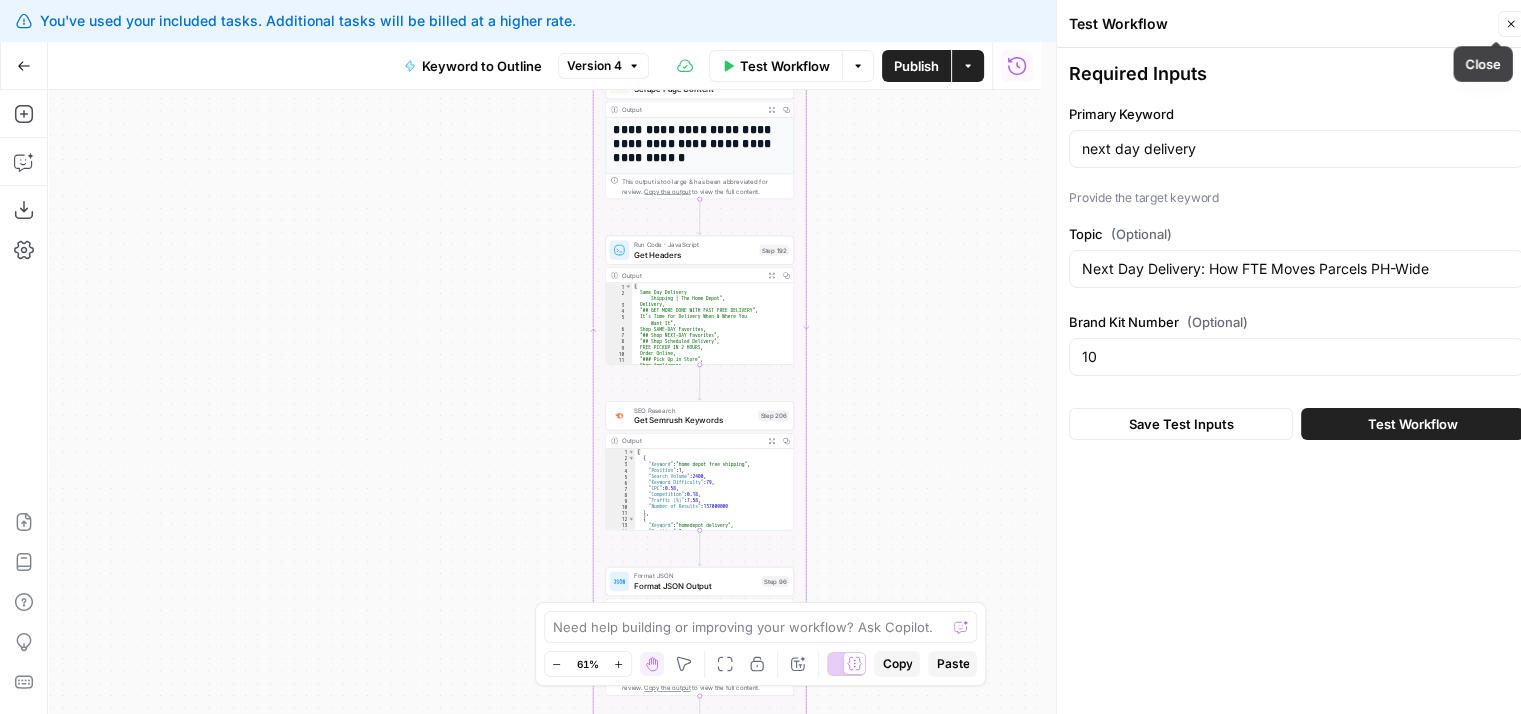 click 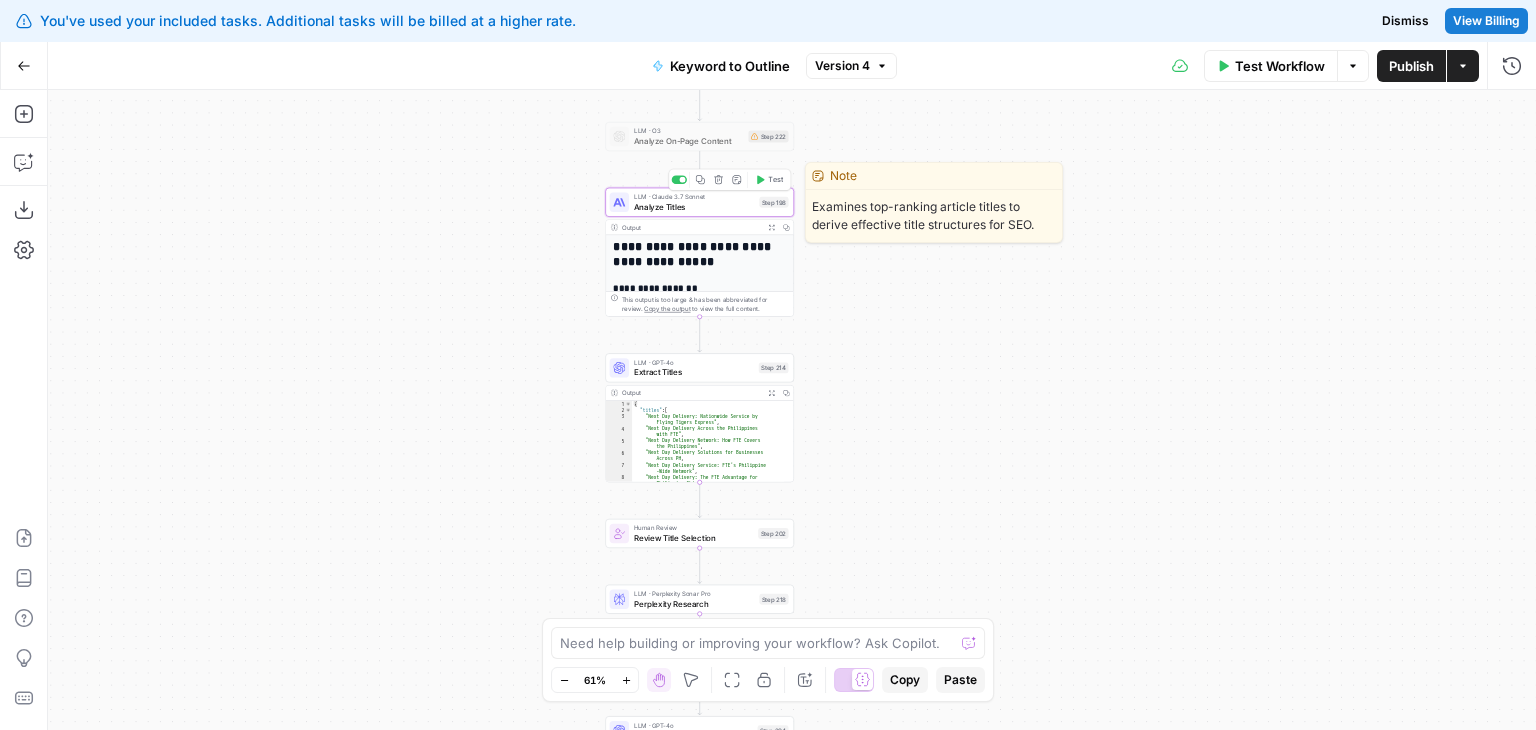 click on "Analyze Titles" at bounding box center (694, 206) 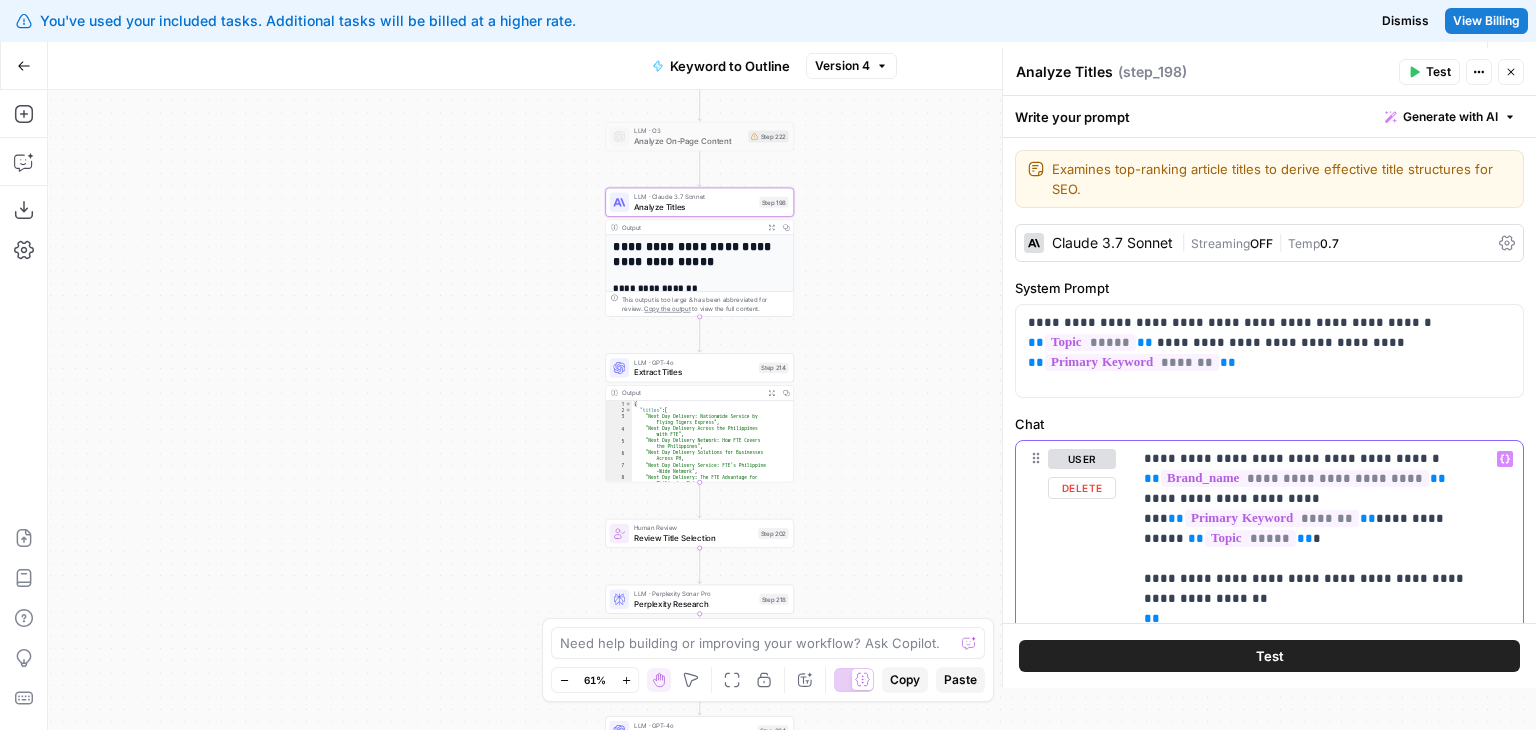 click on "**********" at bounding box center (1312, 919) 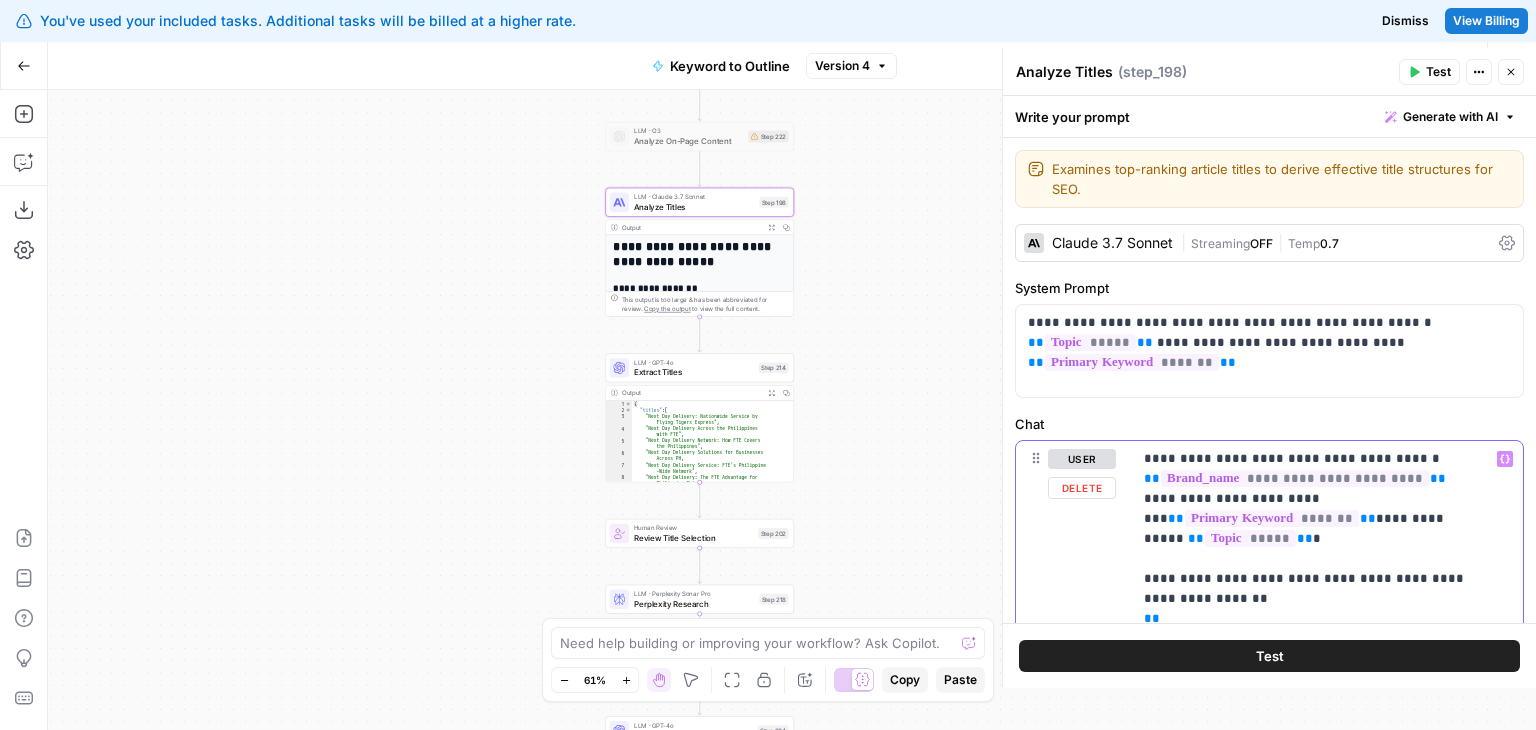 click on "**********" at bounding box center (1312, 919) 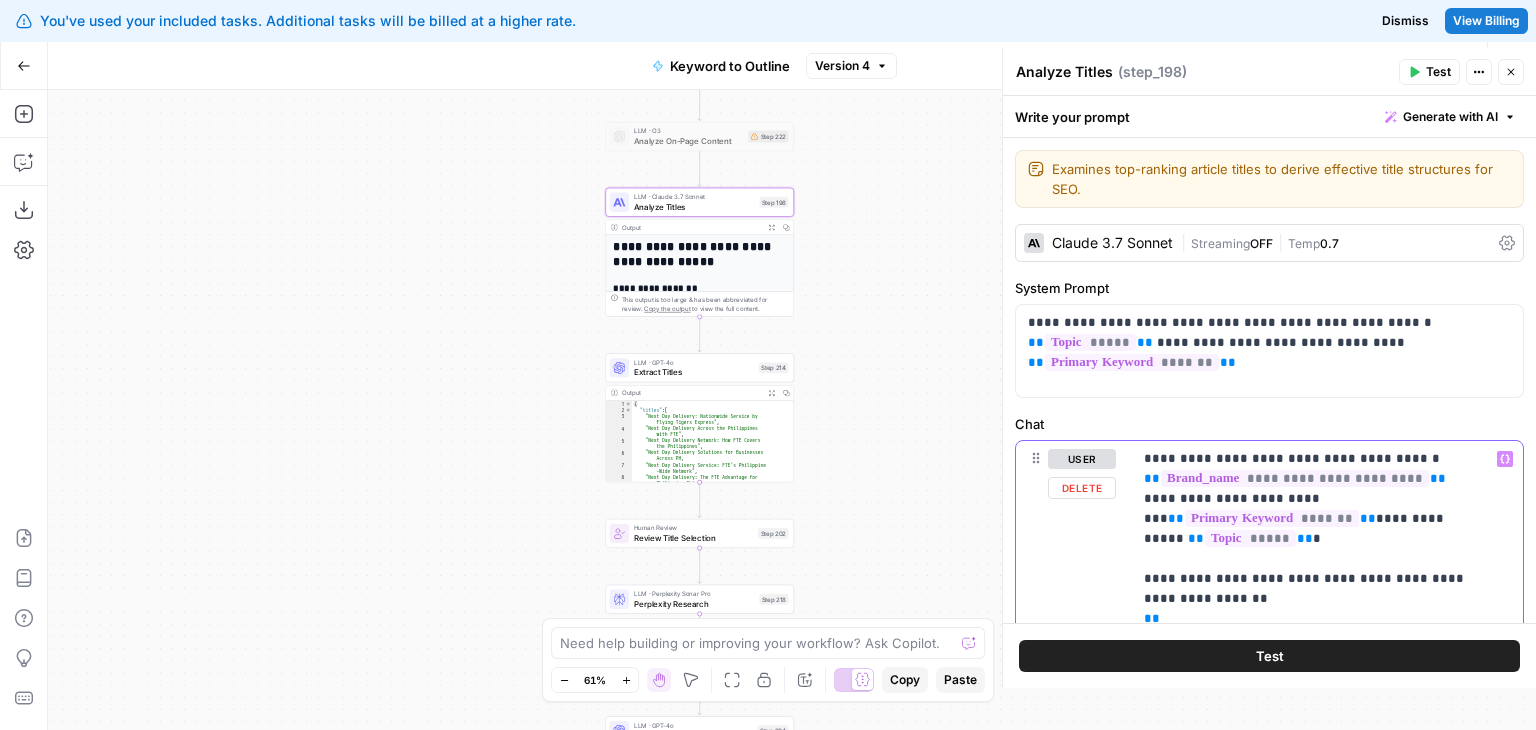 drag, startPoint x: 1277, startPoint y: 545, endPoint x: 1107, endPoint y: 441, distance: 199.28874 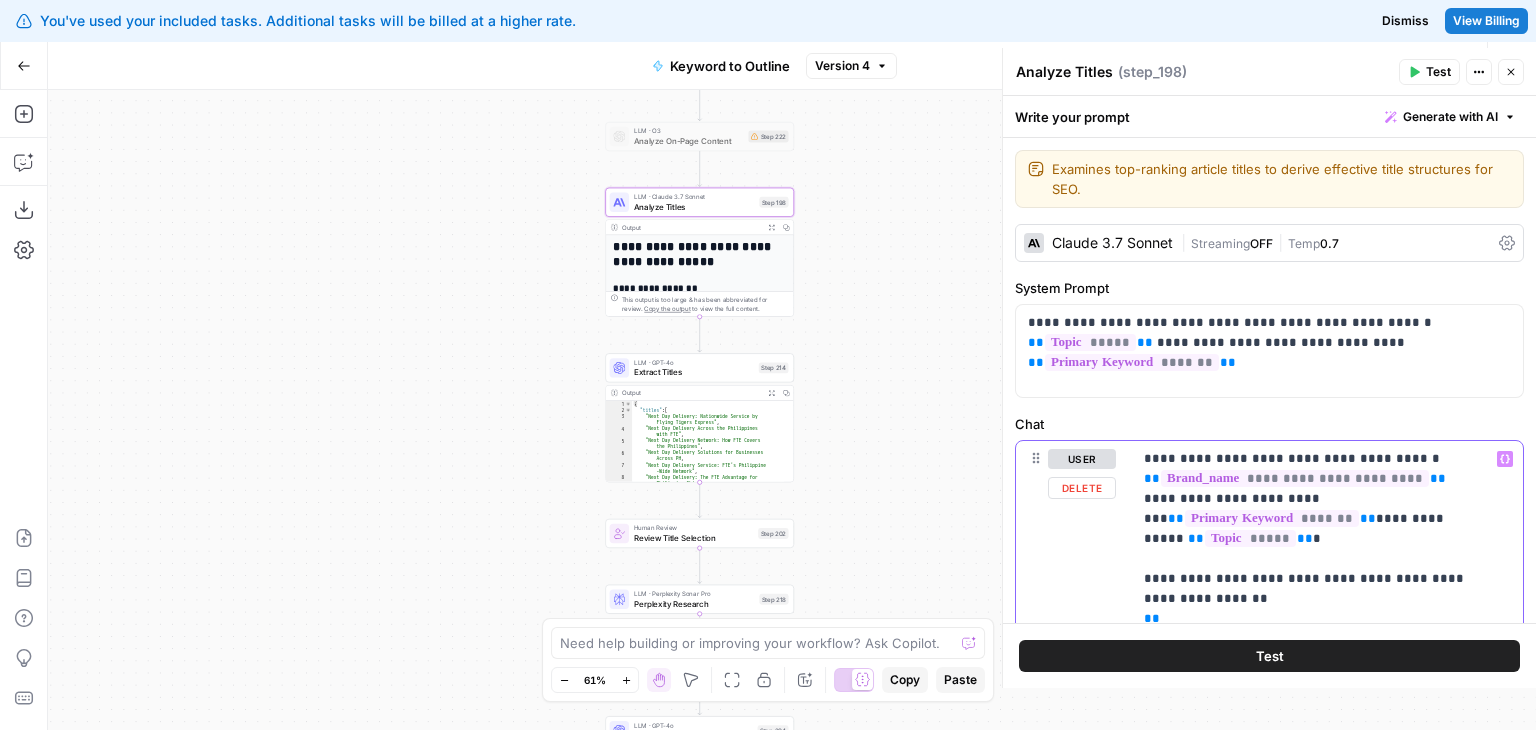 copy on "**********" 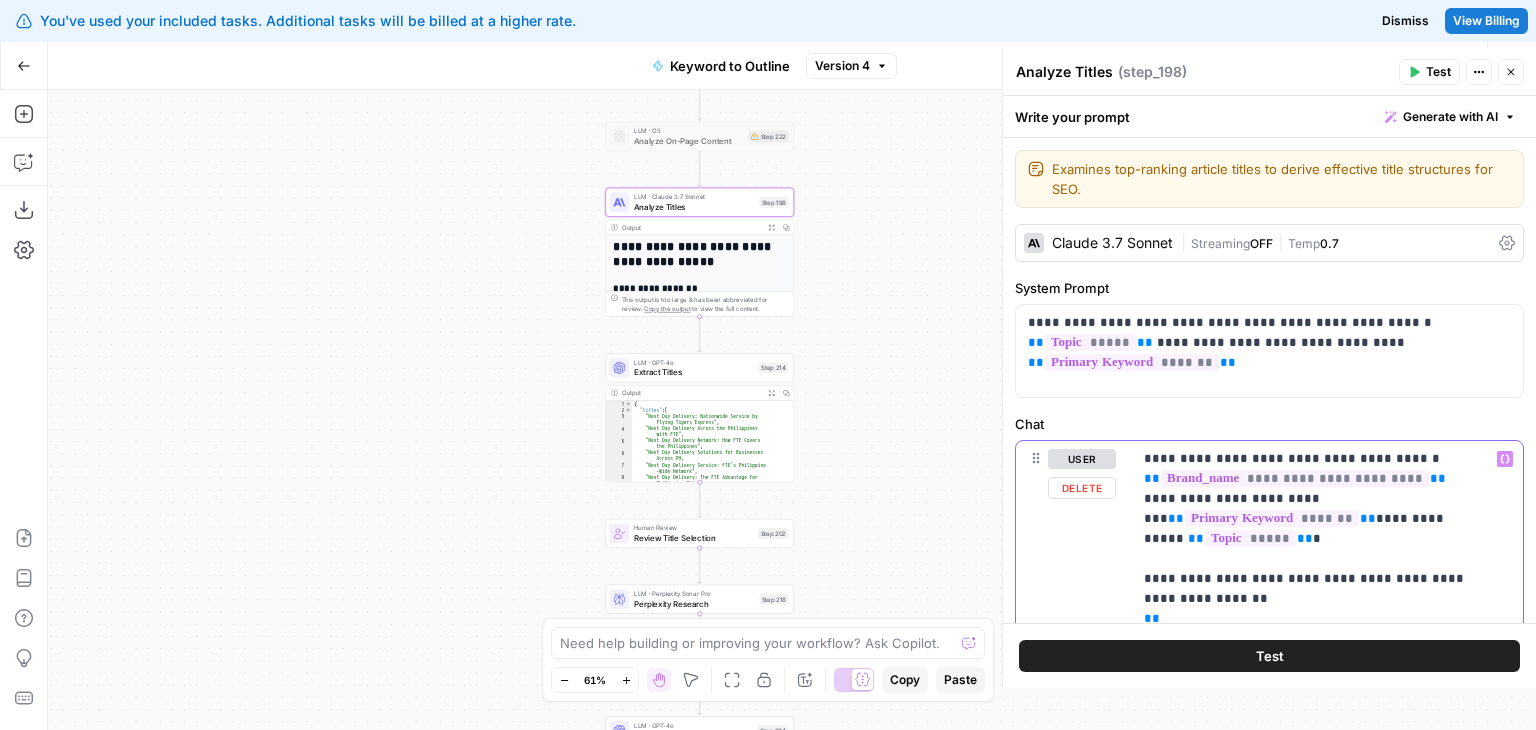 click on "**********" at bounding box center [1312, 919] 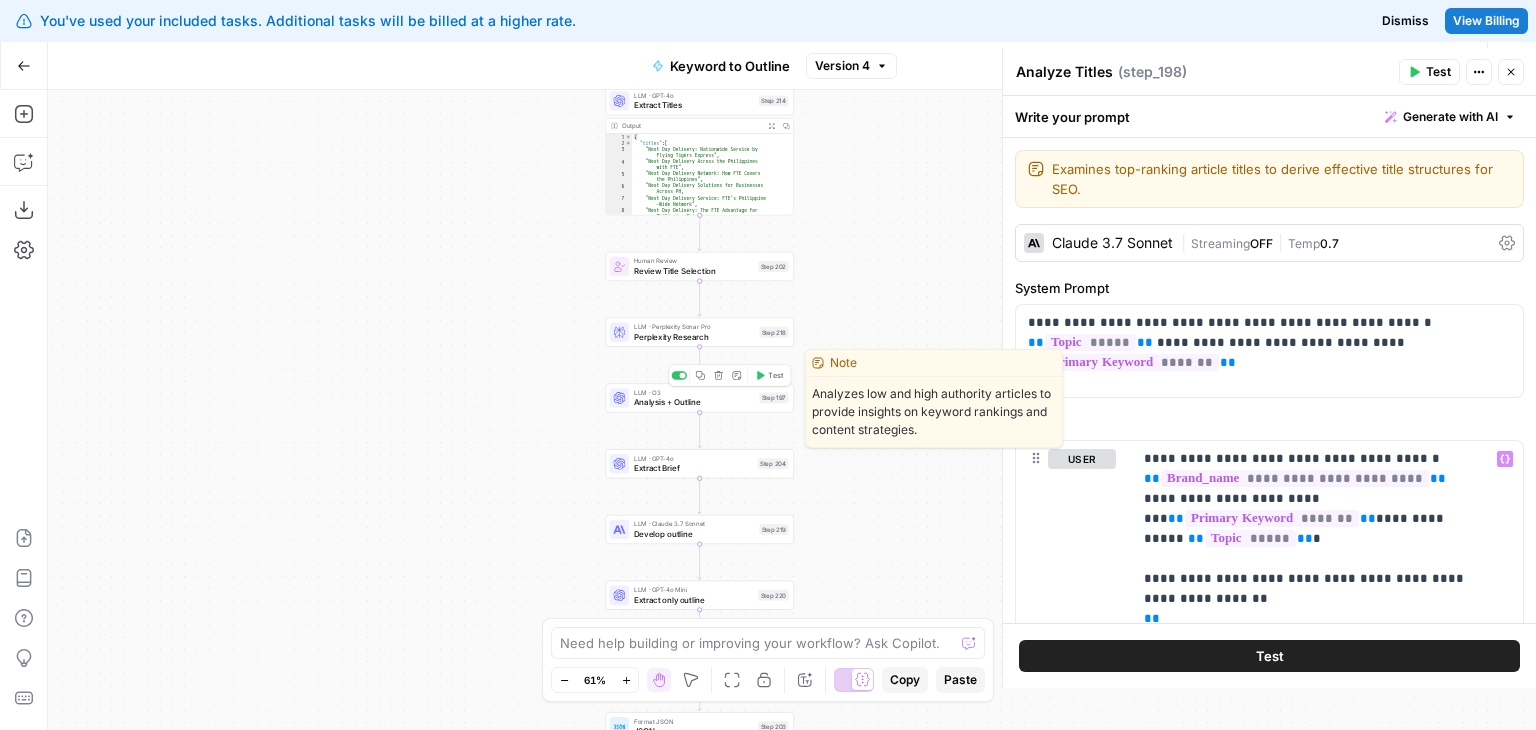 click on "Analysis + Outline" at bounding box center (694, 402) 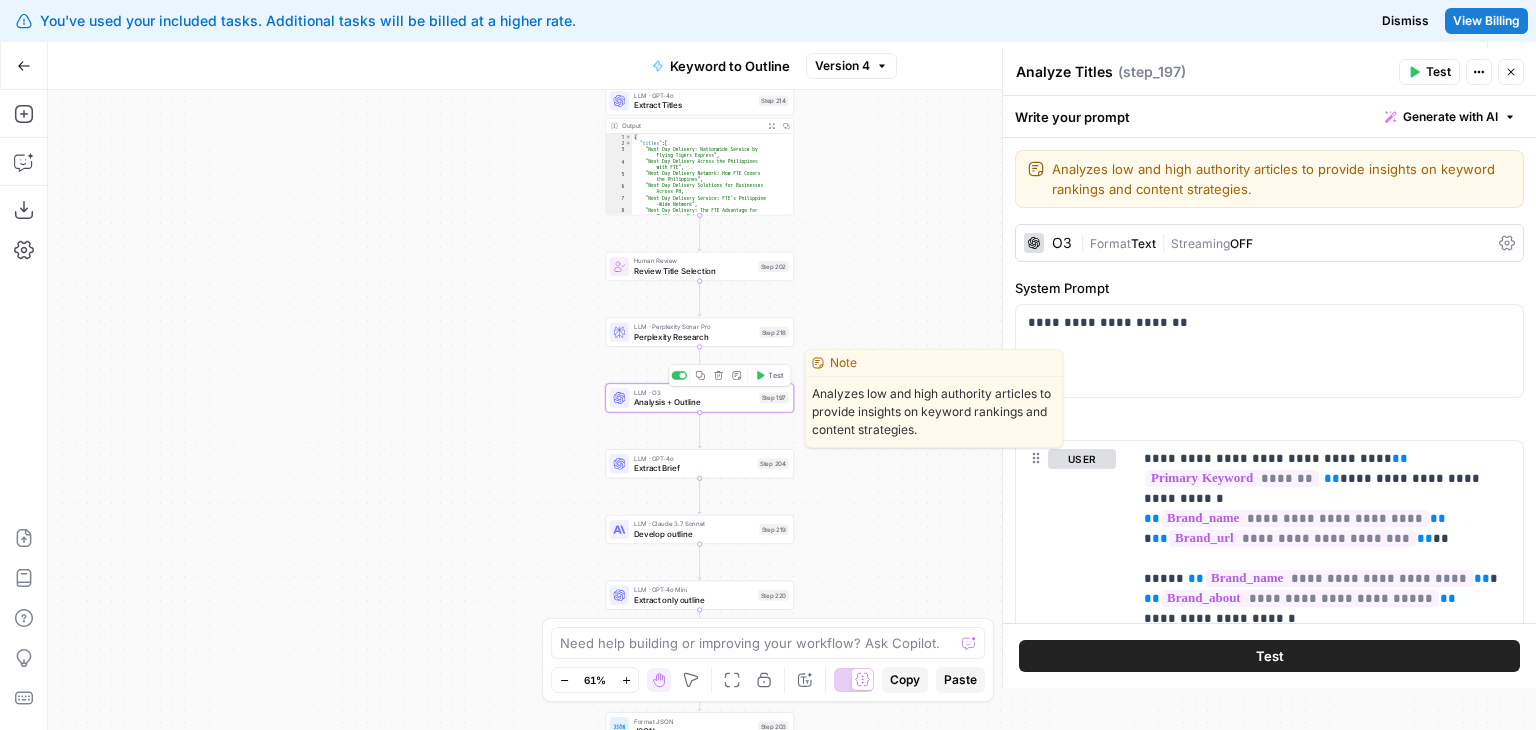 type on "Analysis + Outline" 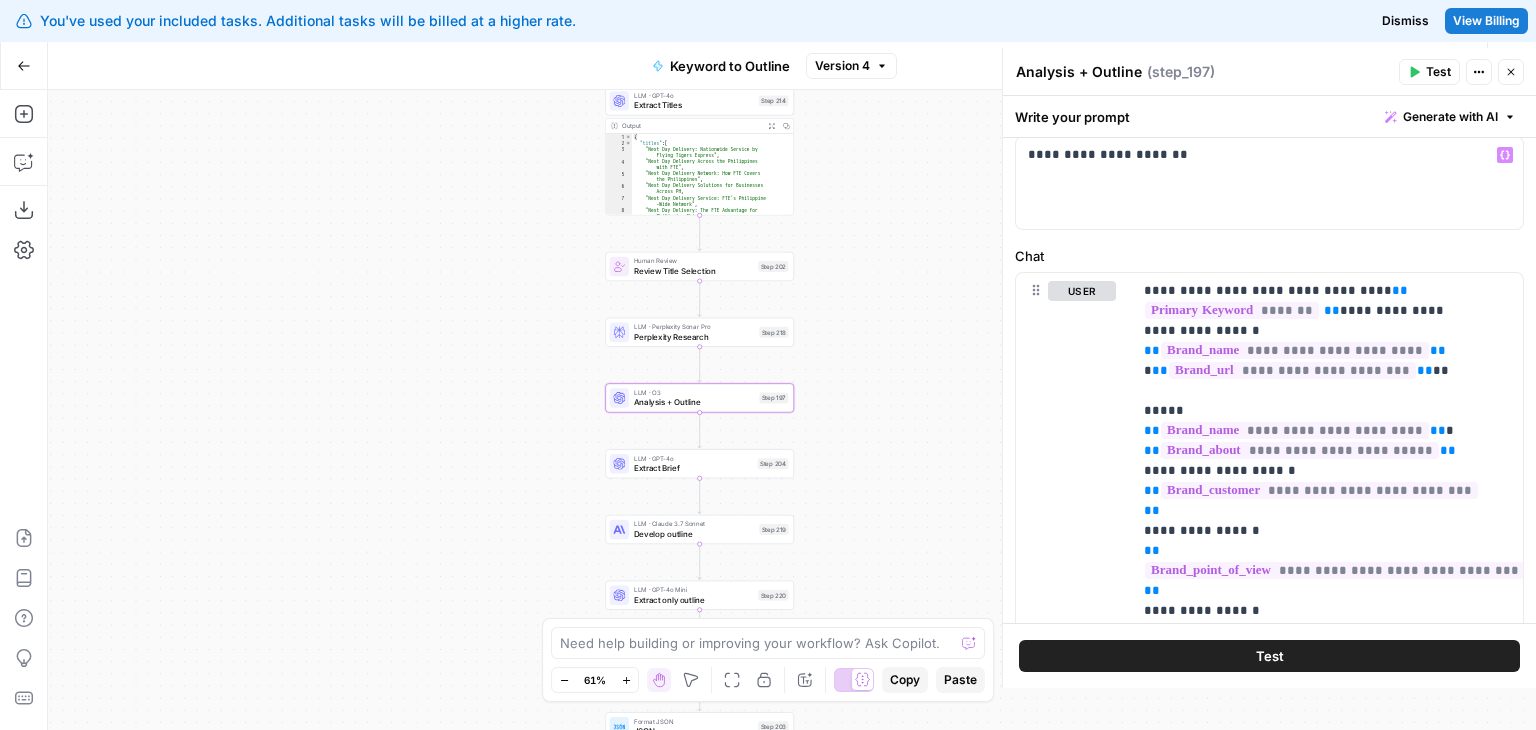 scroll, scrollTop: 176, scrollLeft: 0, axis: vertical 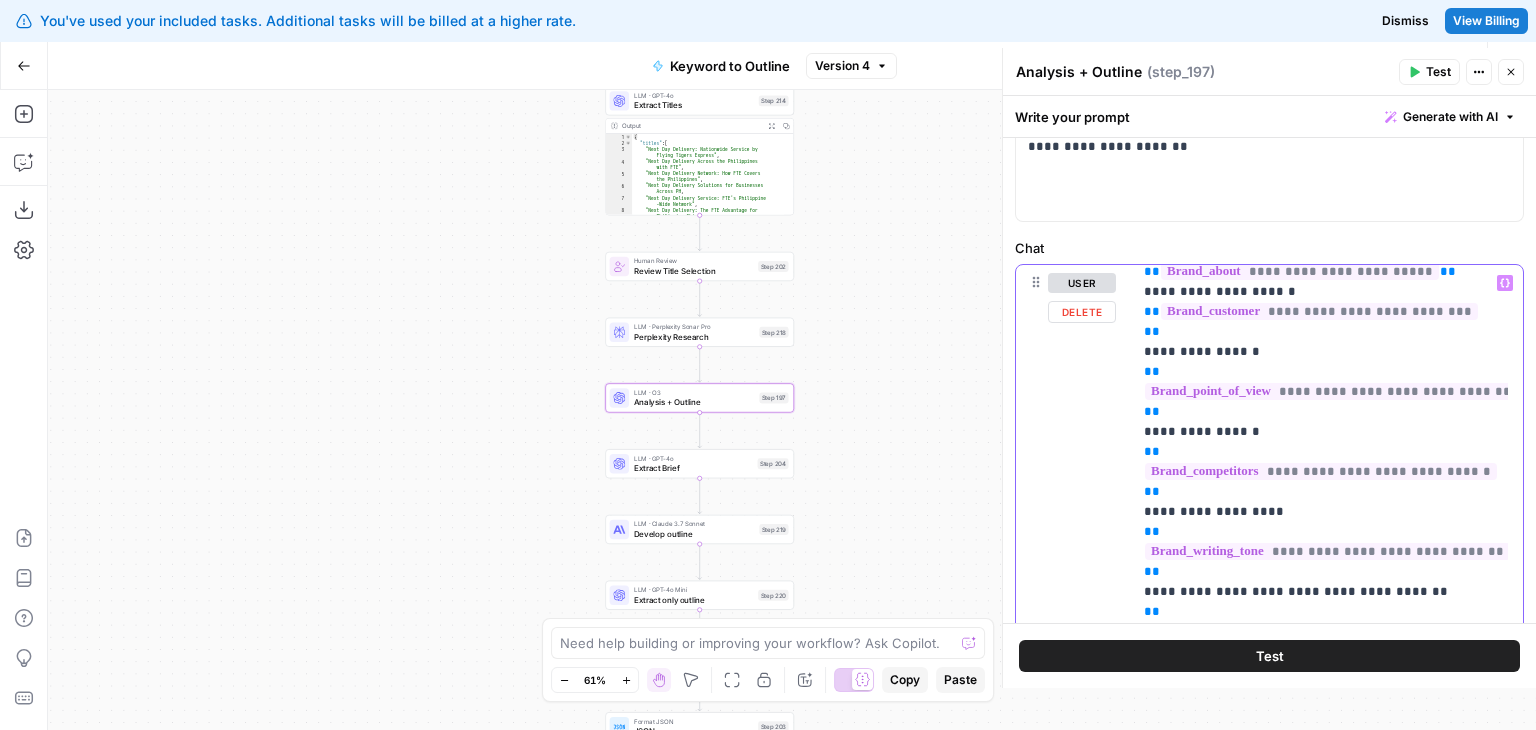 click on "**********" at bounding box center (1312, 3392) 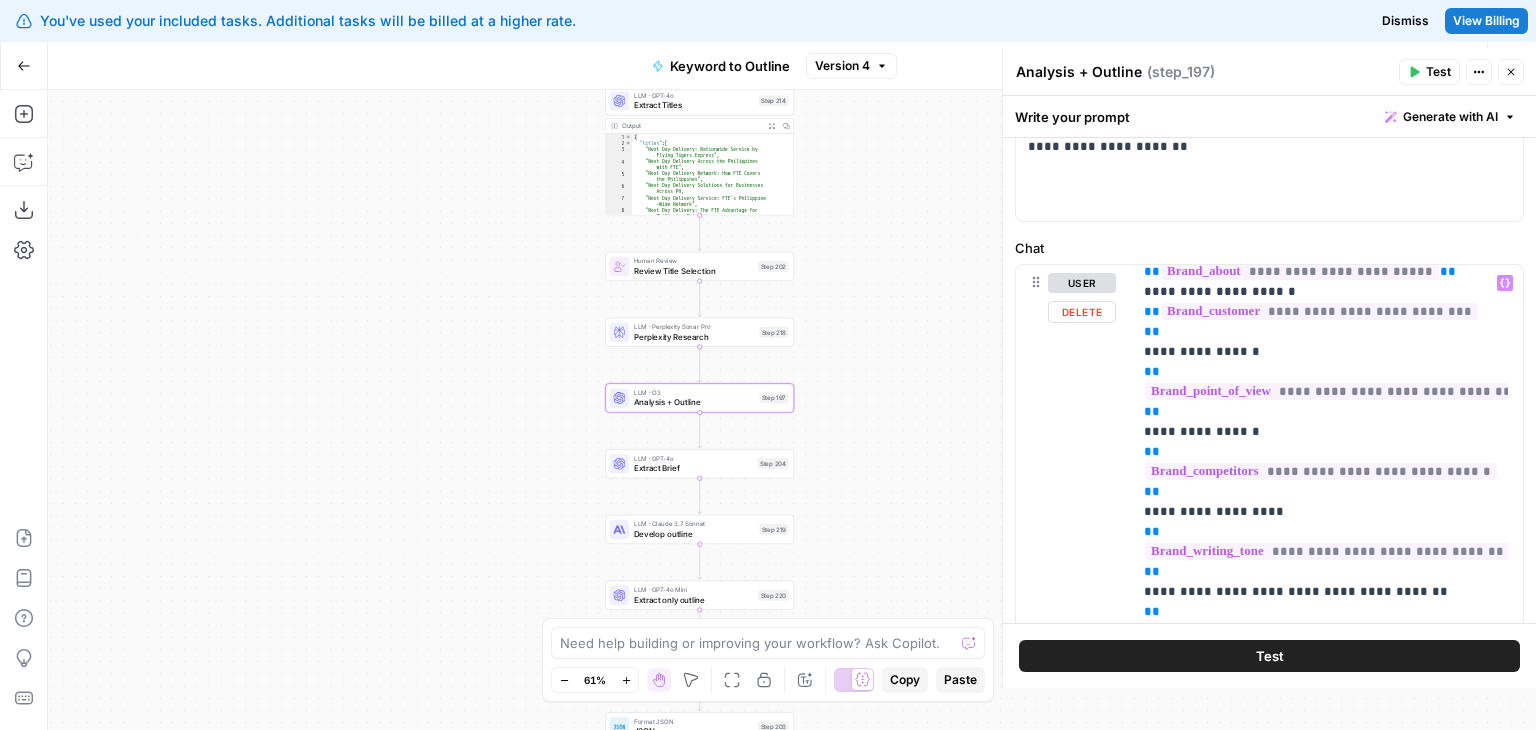scroll, scrollTop: 0, scrollLeft: 0, axis: both 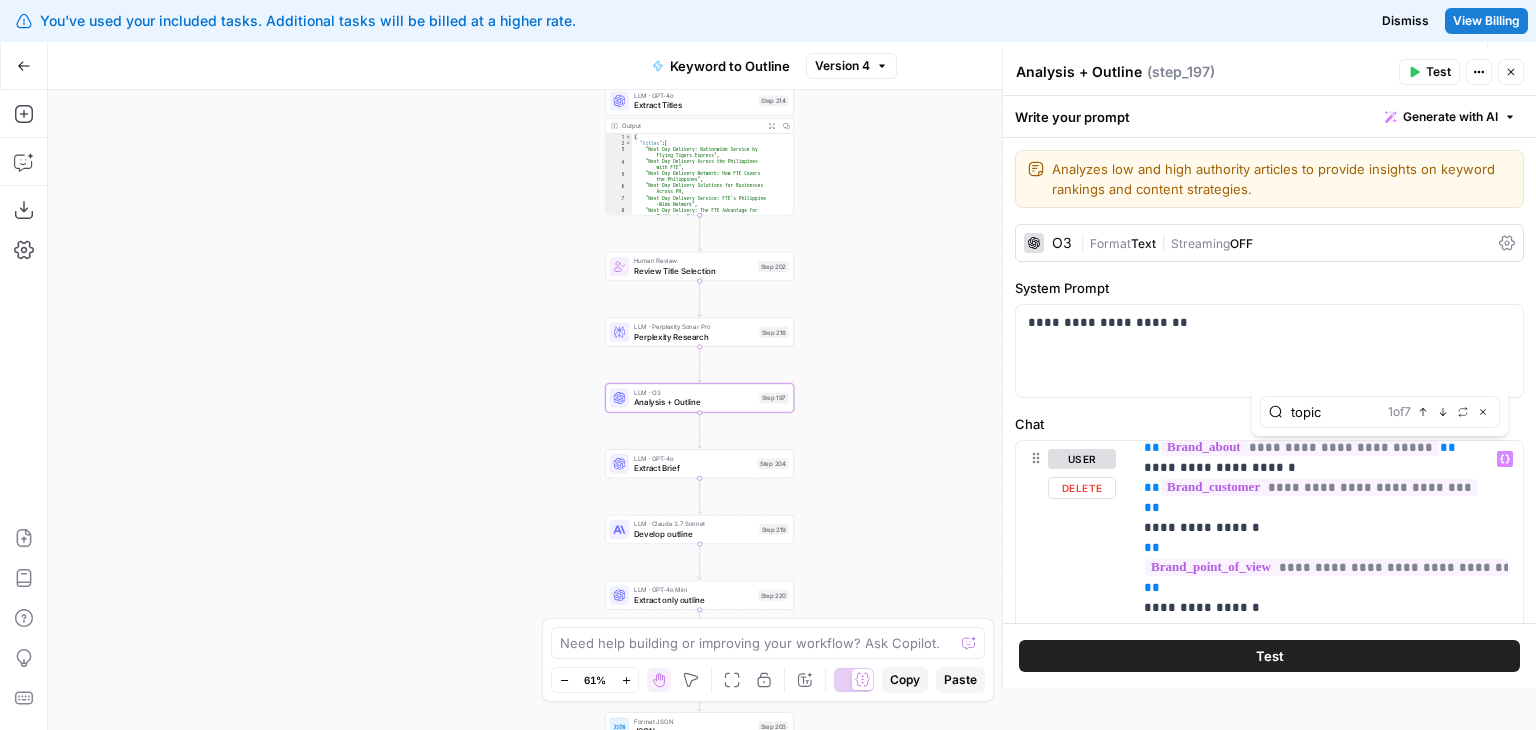 type on "topic" 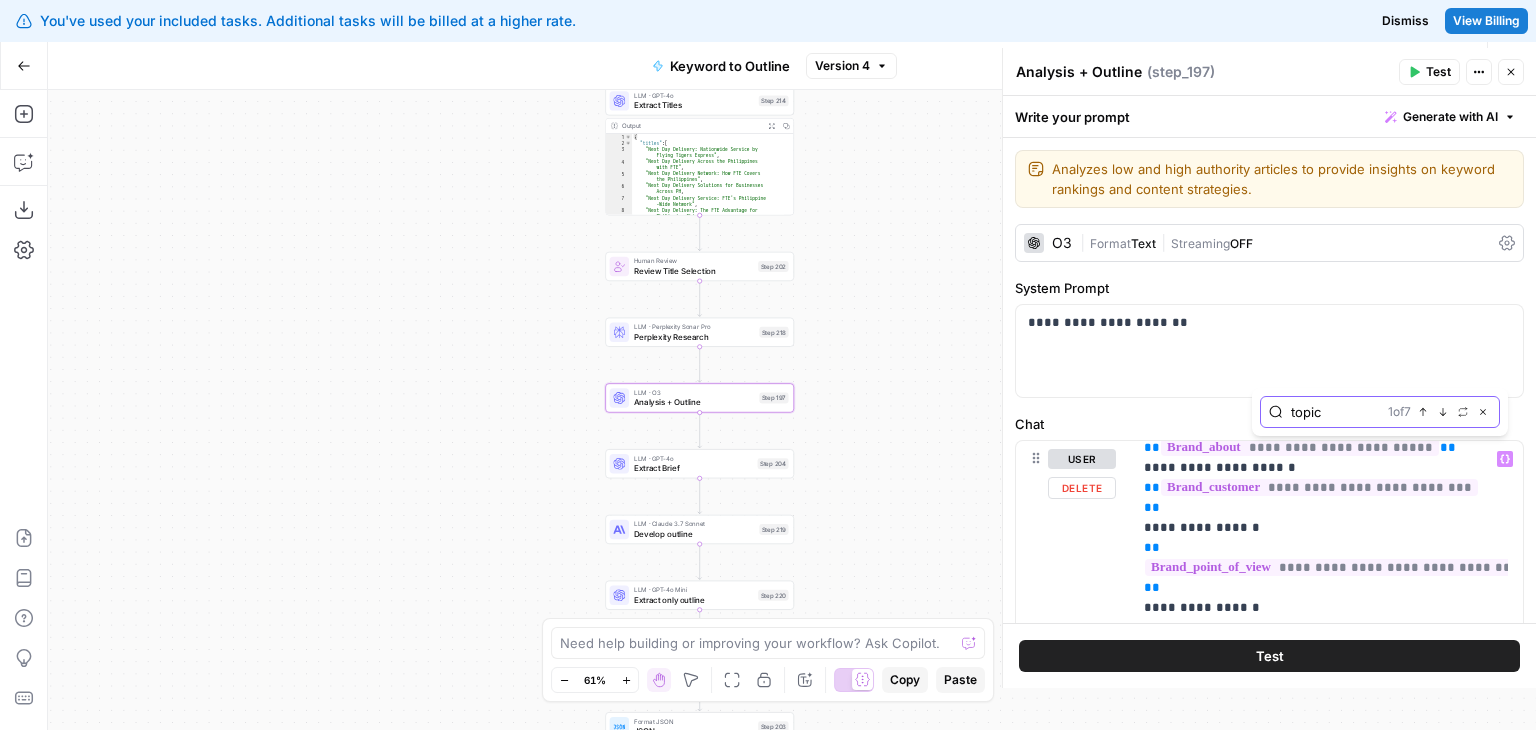 click 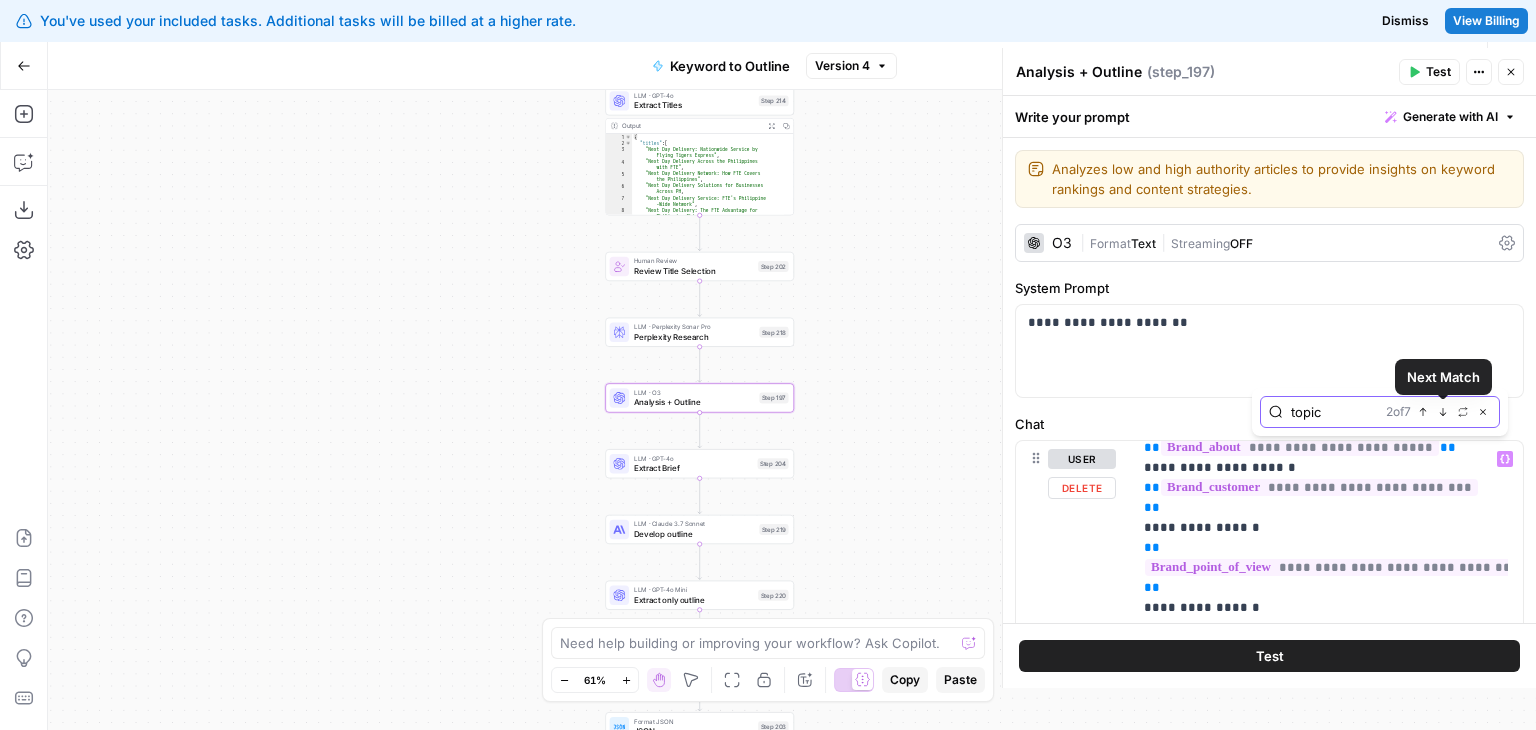 scroll, scrollTop: 104, scrollLeft: 0, axis: vertical 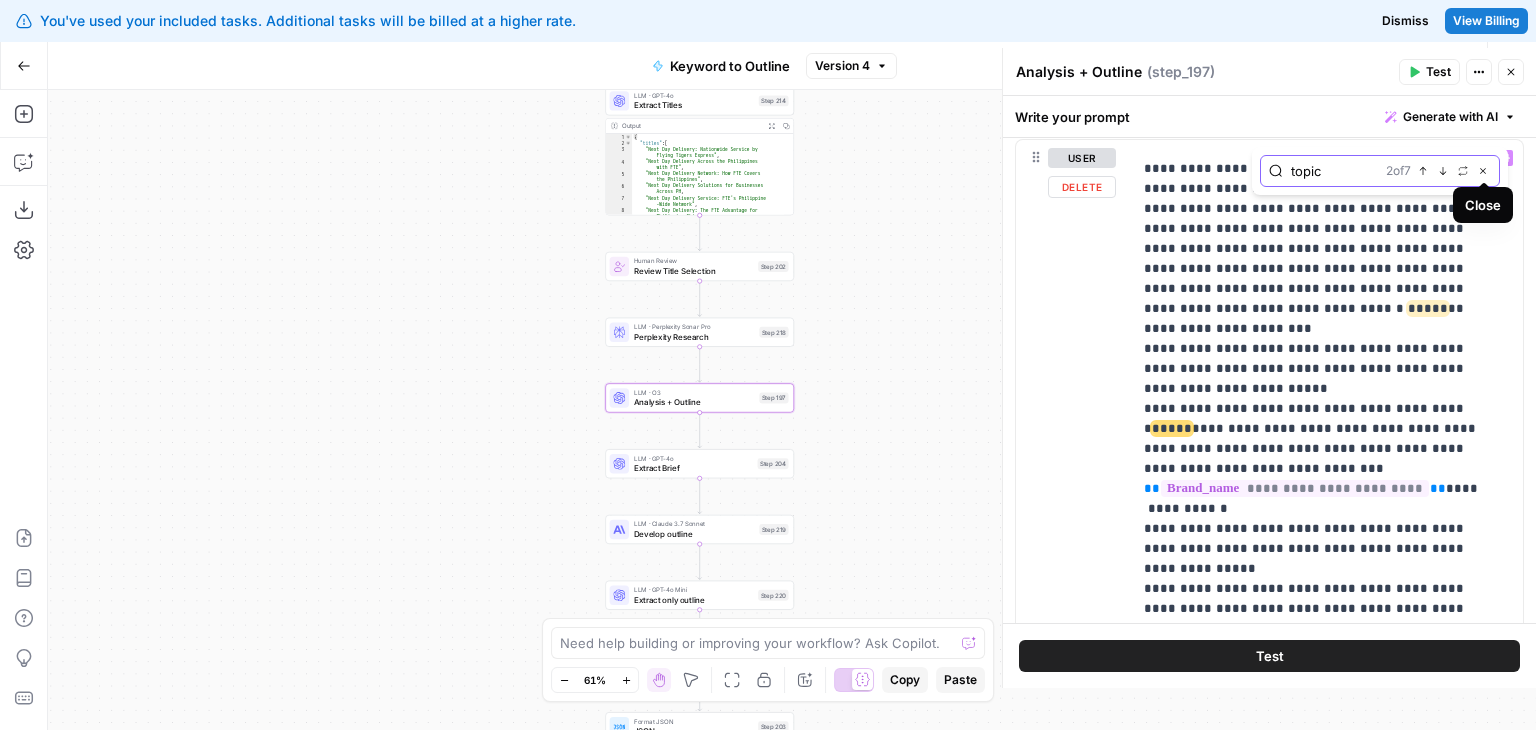click 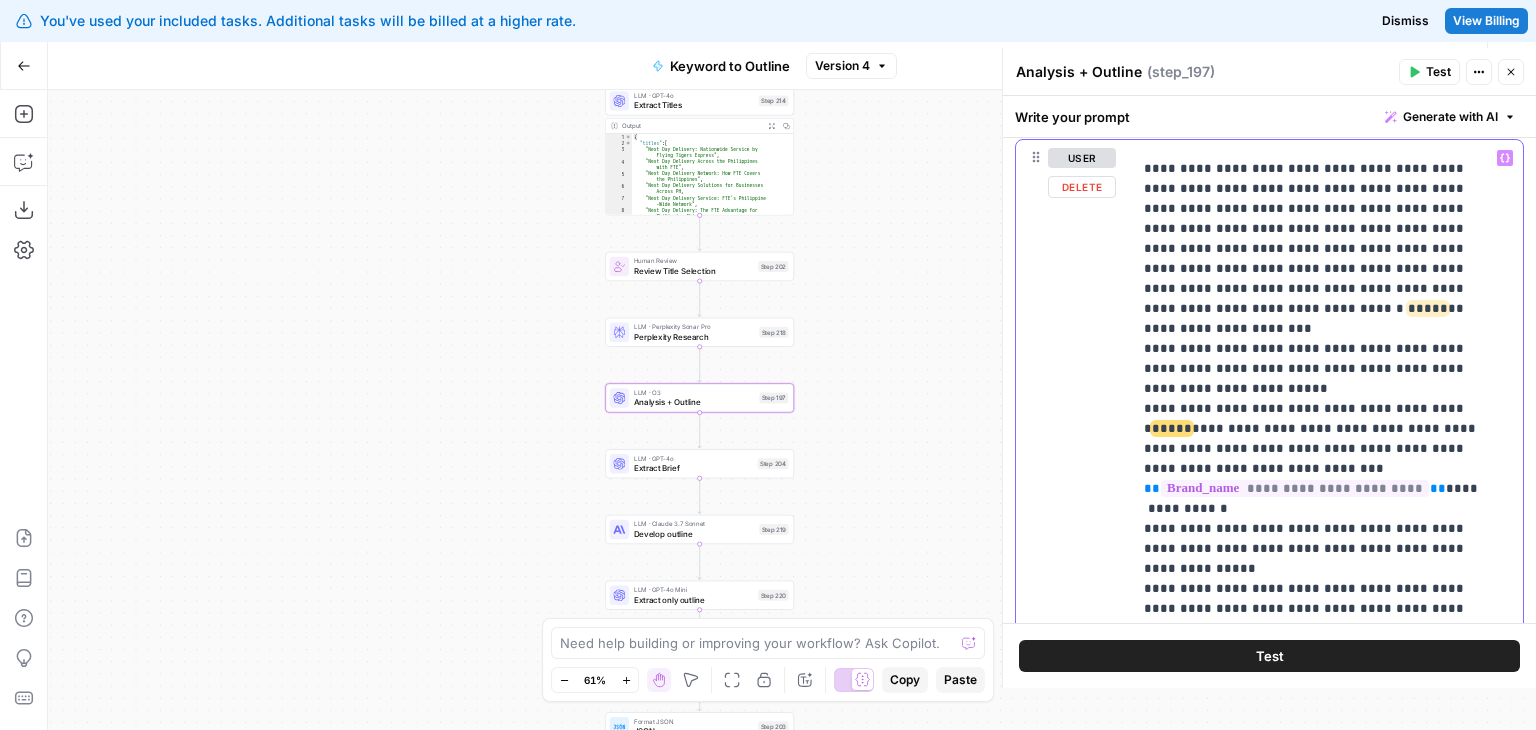 click on "**********" at bounding box center [1312, 1009] 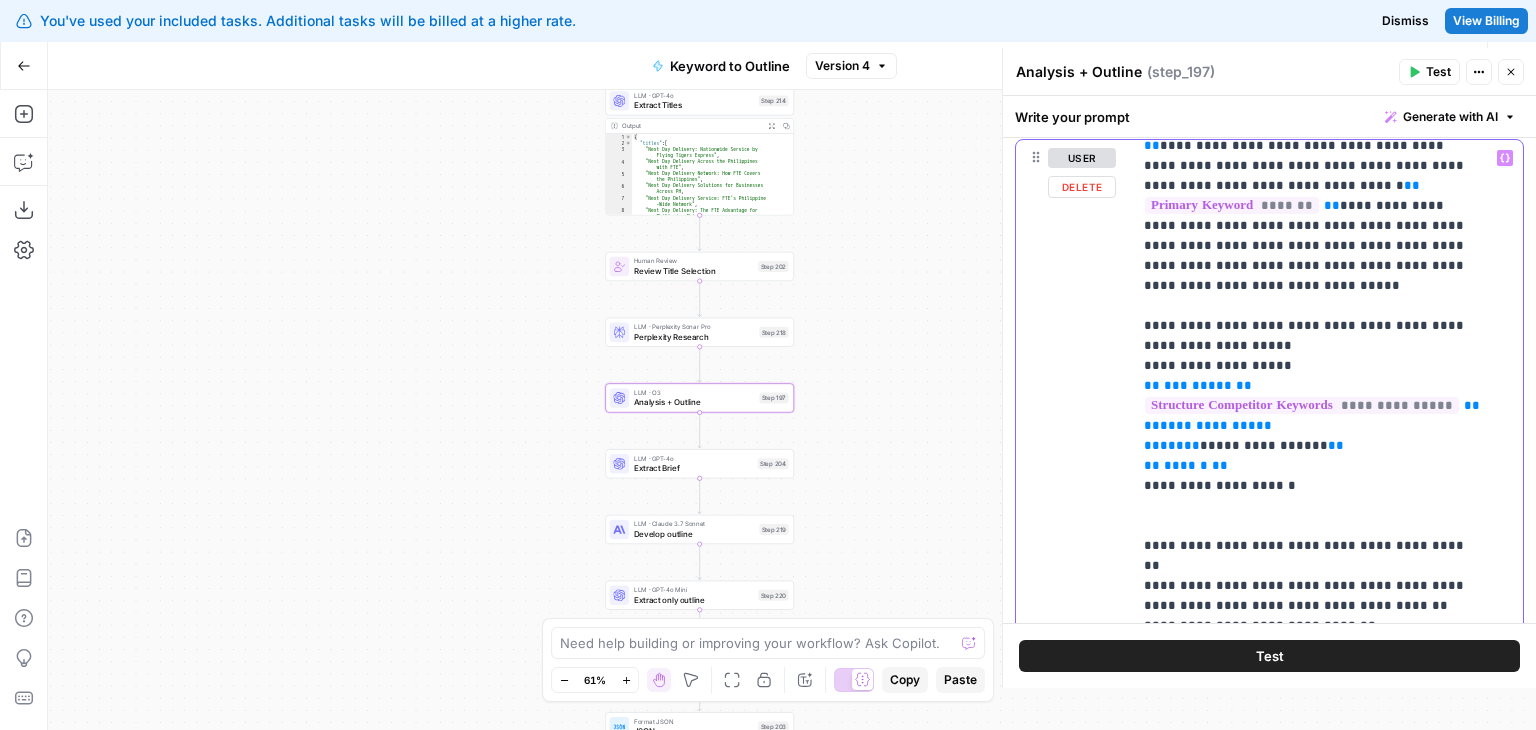 scroll, scrollTop: 5796, scrollLeft: 0, axis: vertical 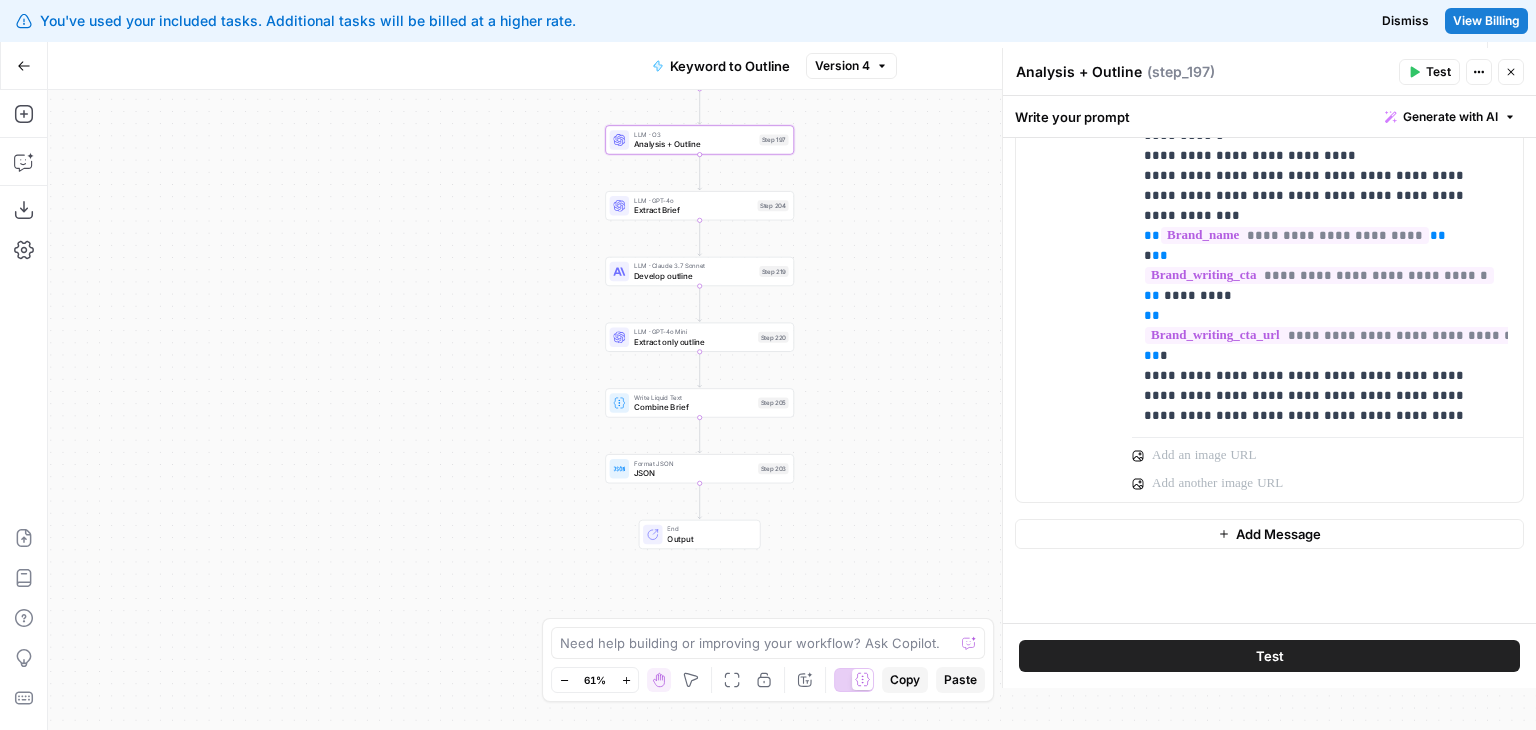 click on "Close" at bounding box center (1511, 72) 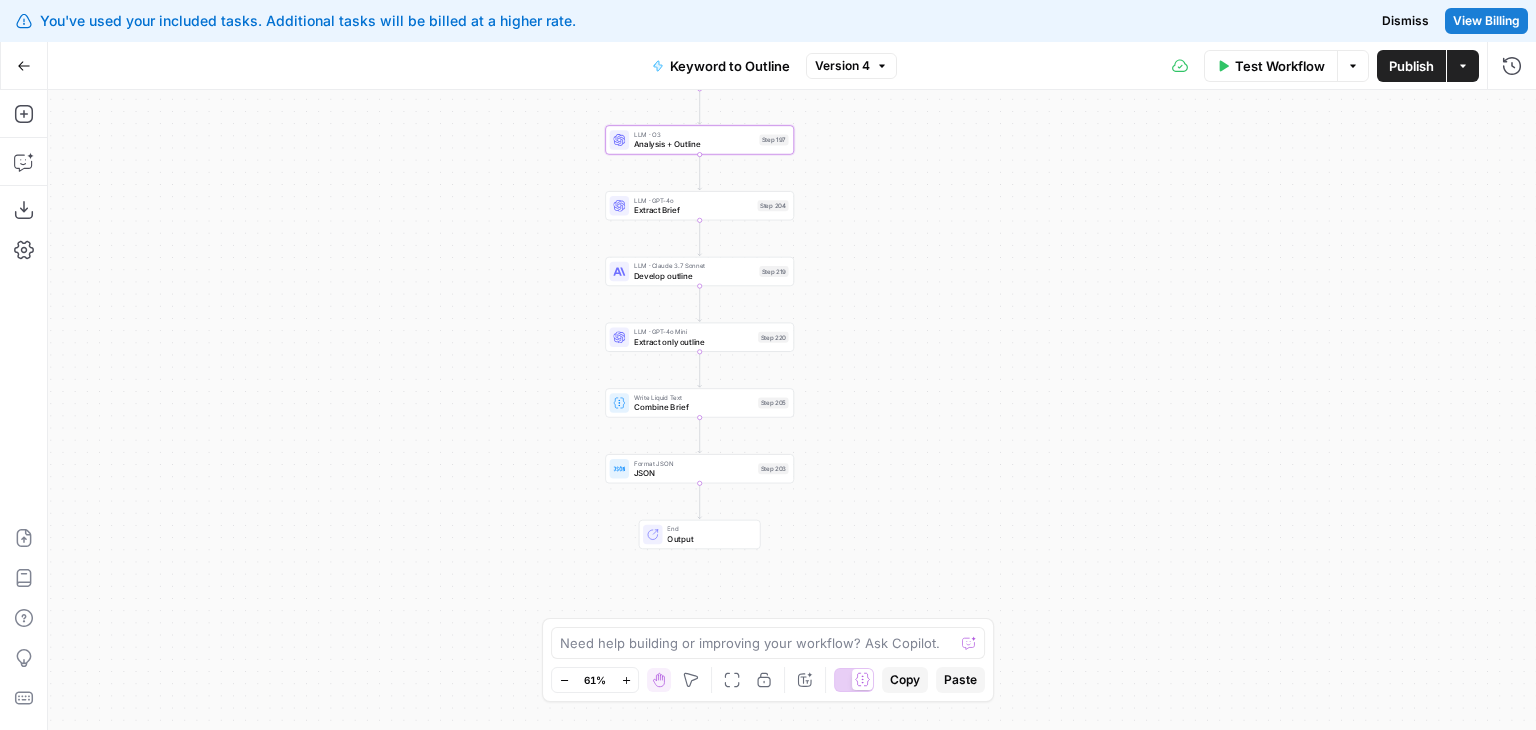 click on "Publish" at bounding box center (1411, 66) 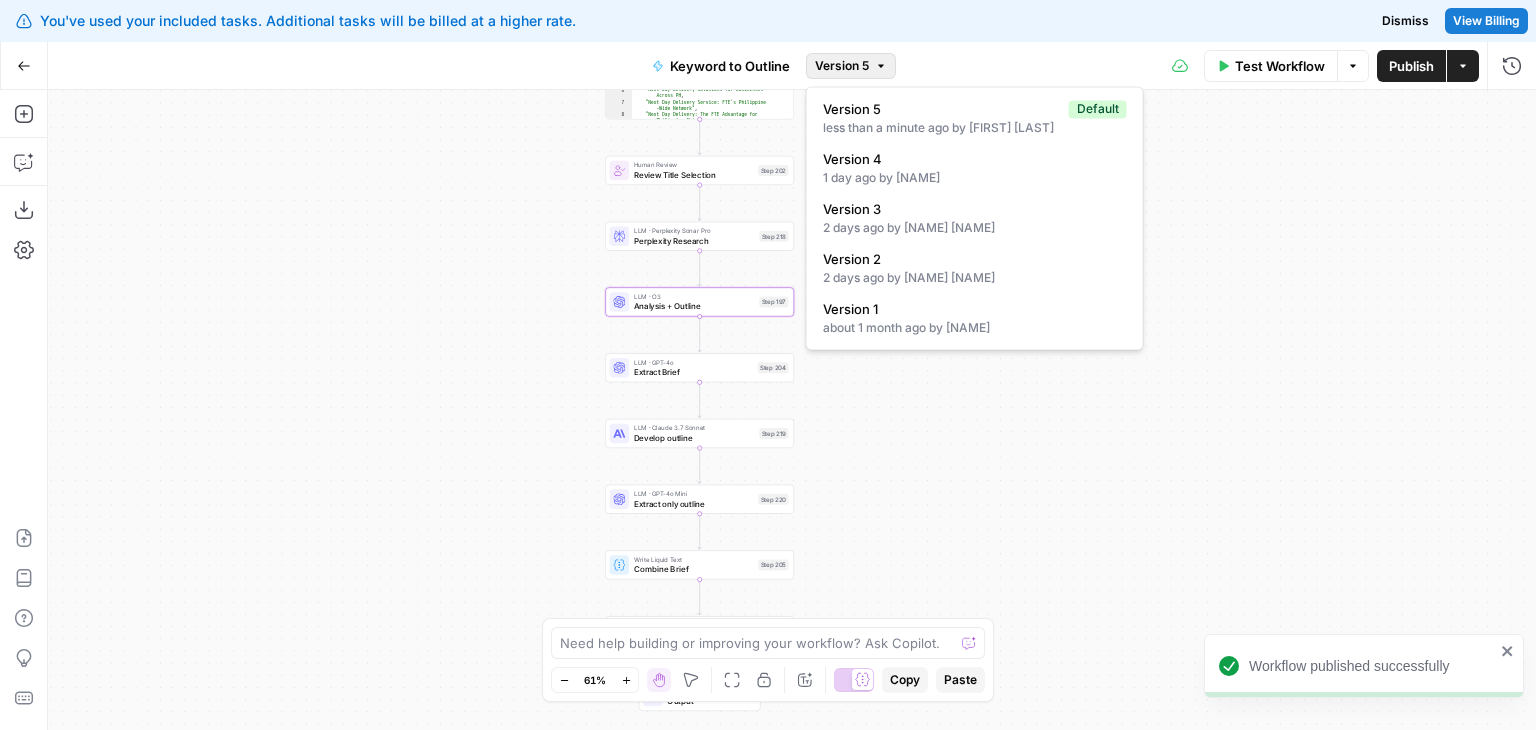 click on "Version 5" at bounding box center [842, 66] 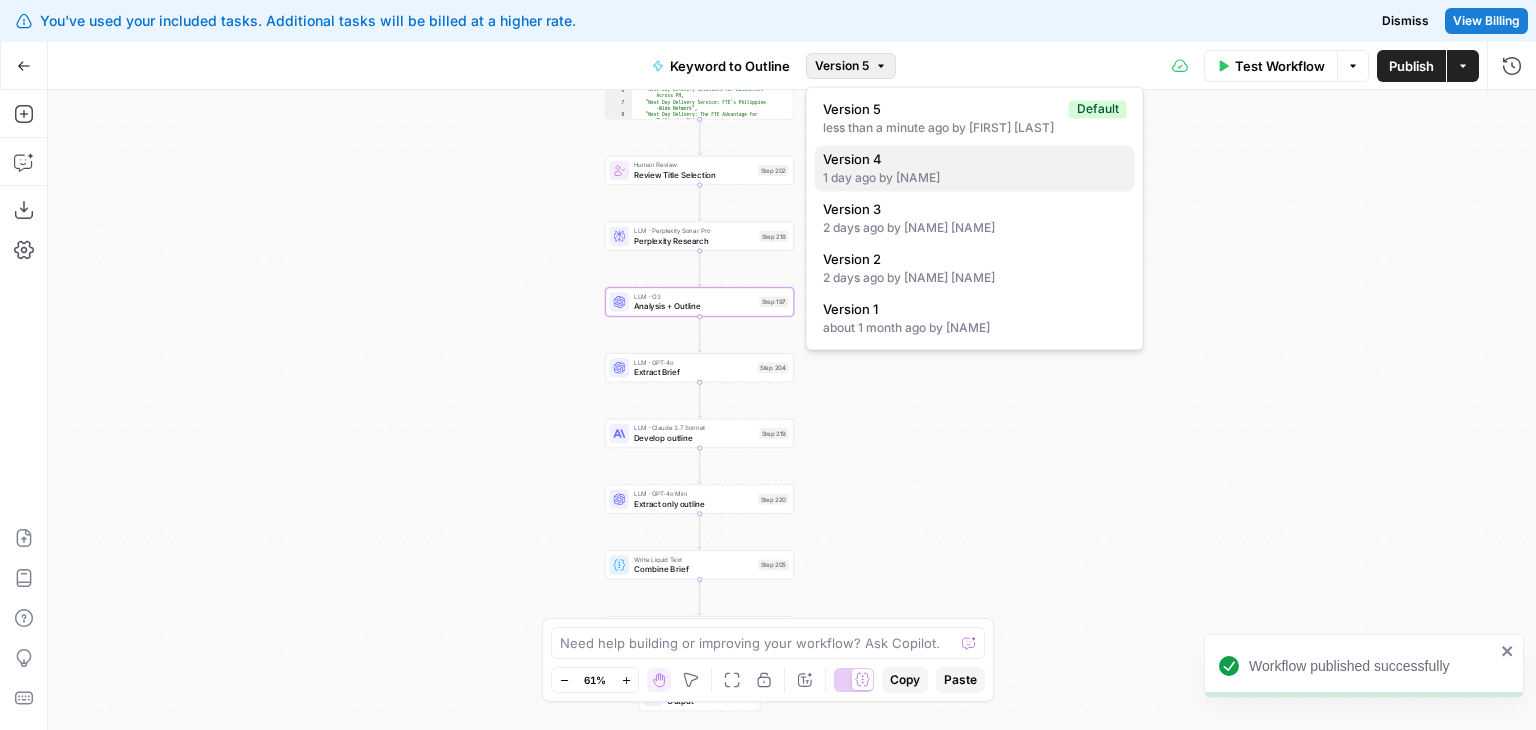 click on "1 day ago
by Jo Antonette Segador" at bounding box center (975, 178) 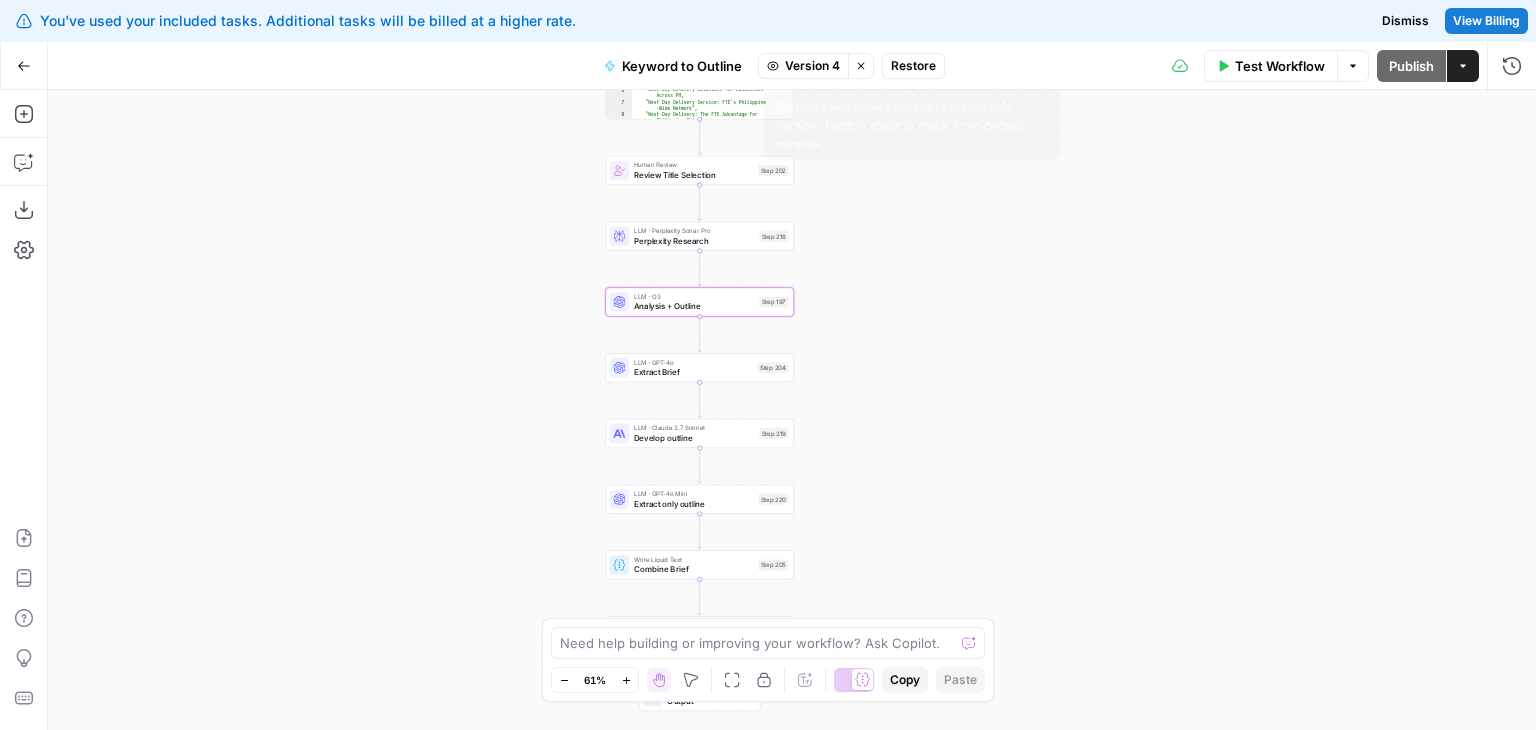 click on "Restore" at bounding box center (913, 66) 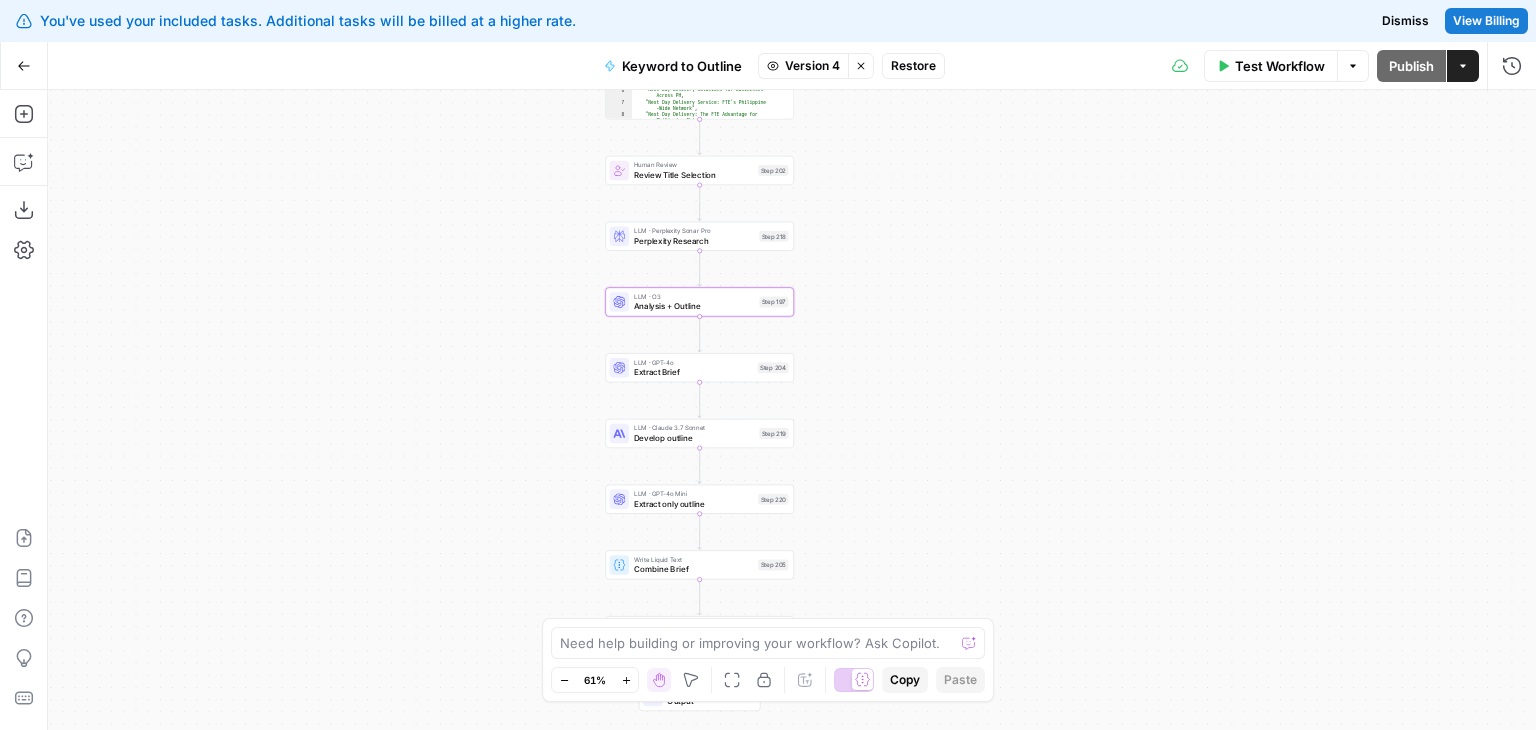 click on "Restore" at bounding box center [913, 66] 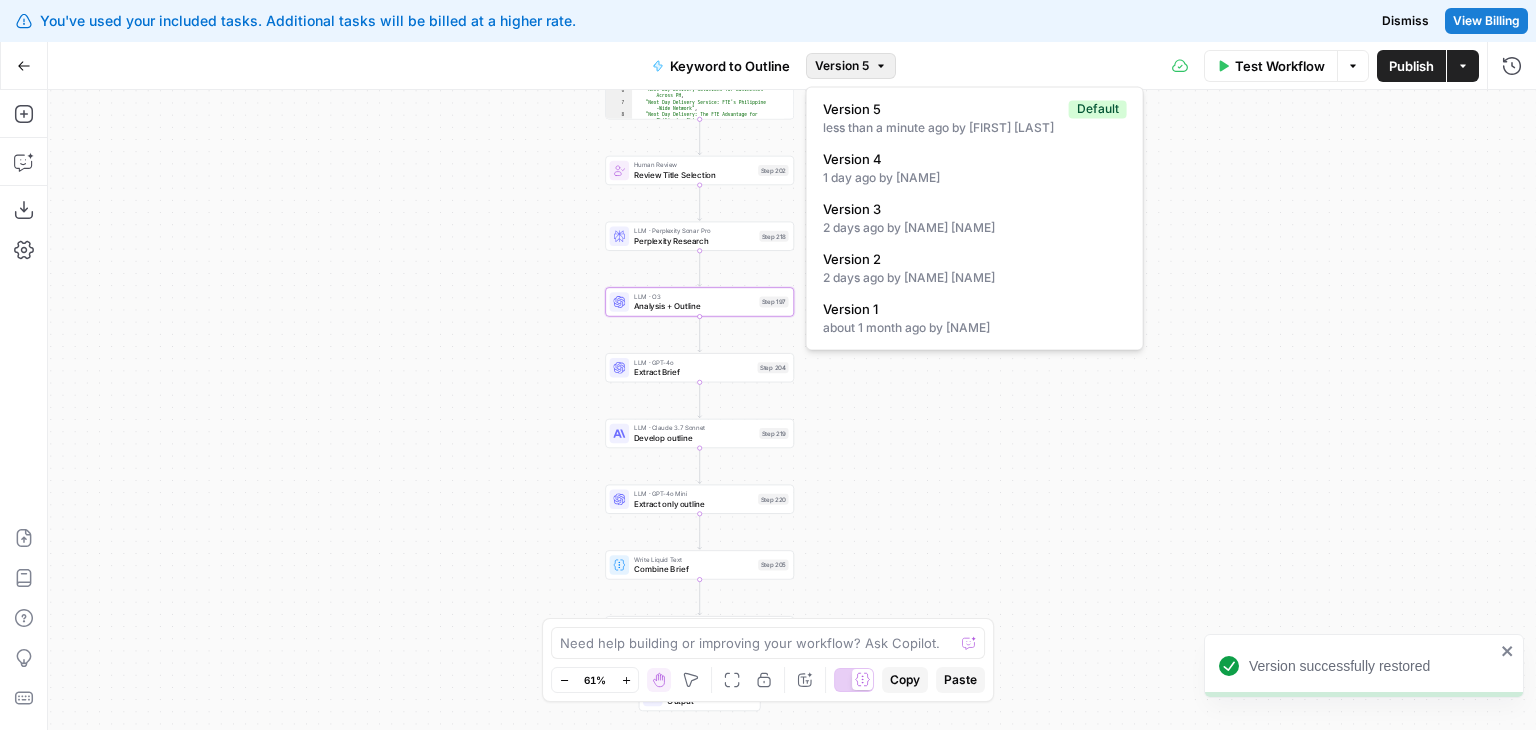 click on "Version 5" at bounding box center (851, 66) 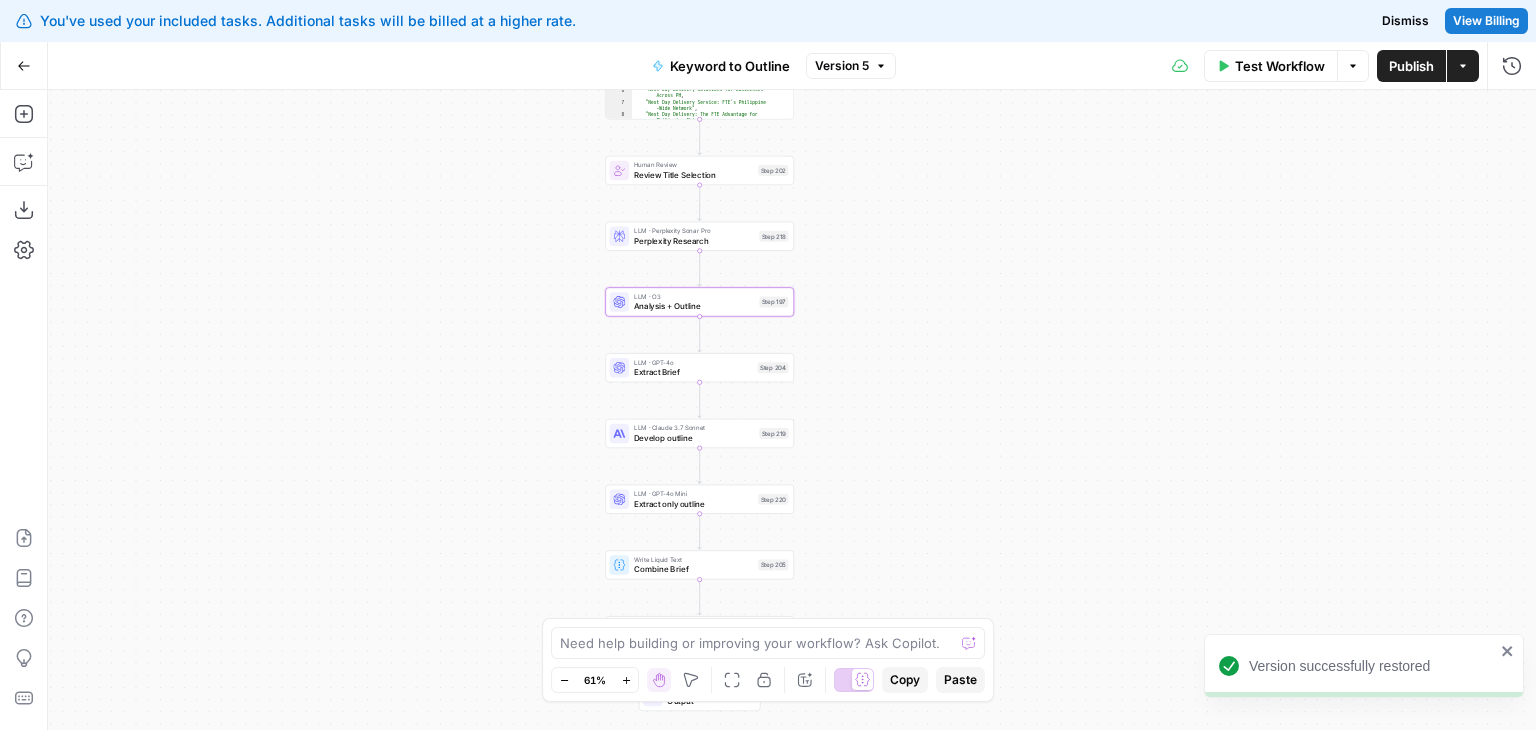 click on "Version 5" at bounding box center [851, 66] 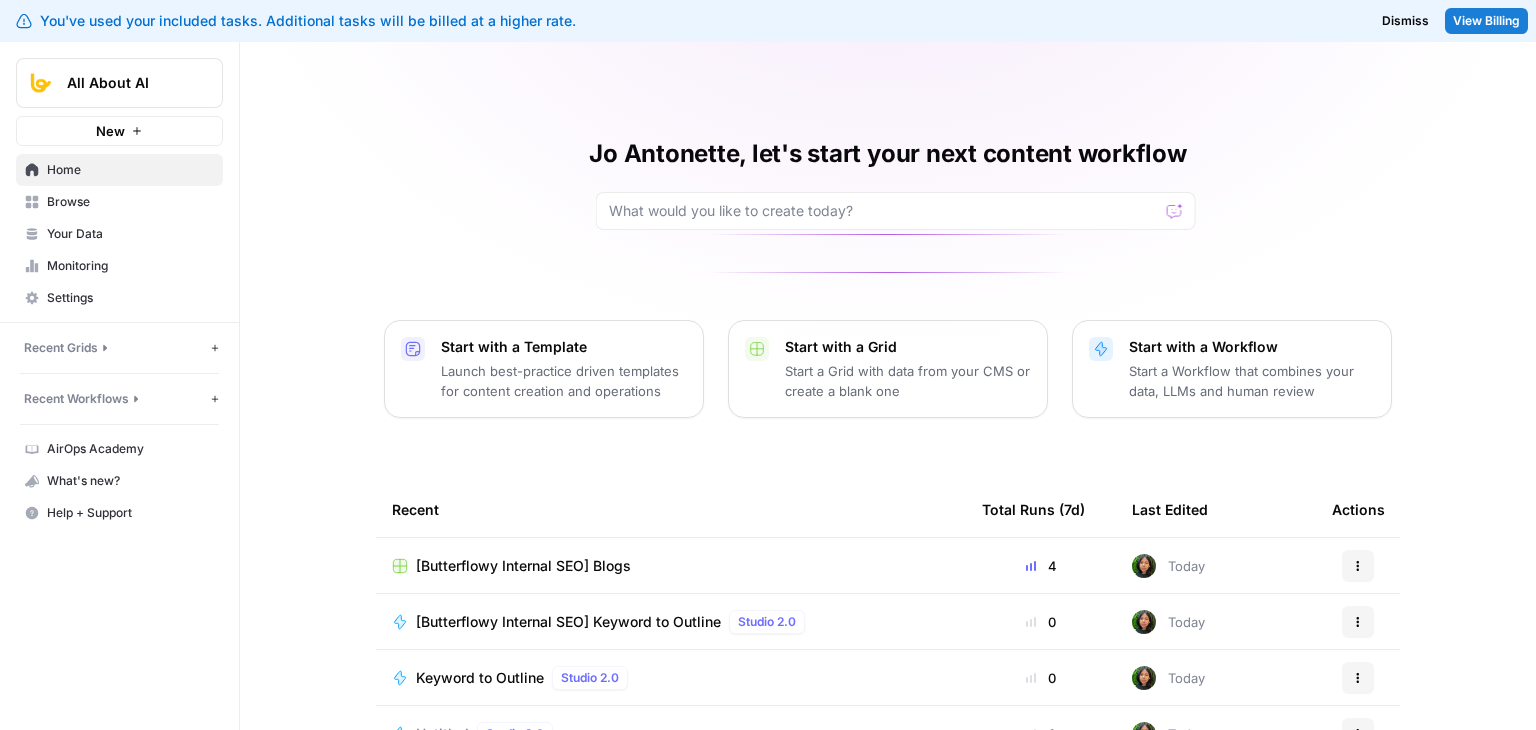 scroll, scrollTop: 0, scrollLeft: 0, axis: both 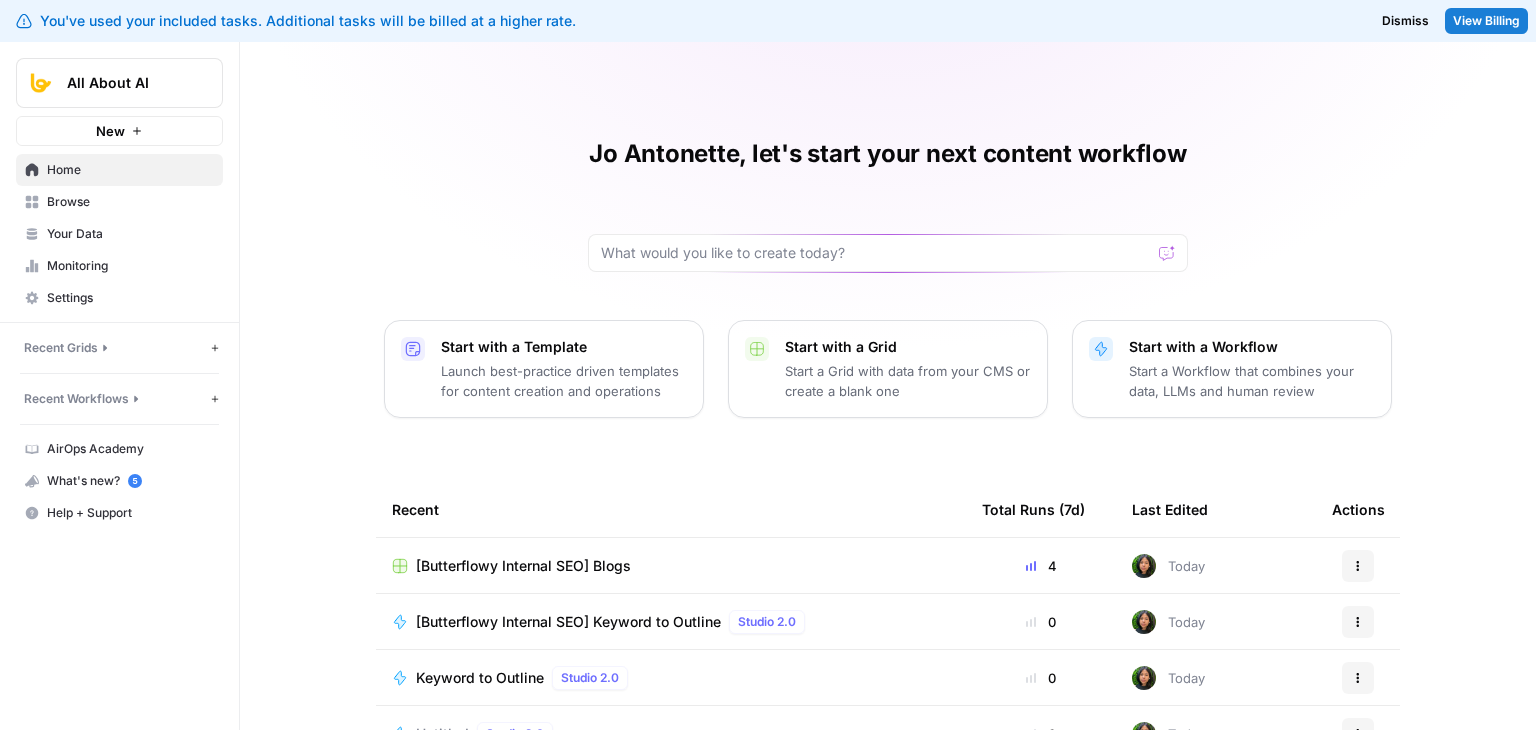 click on "Browse" at bounding box center (130, 202) 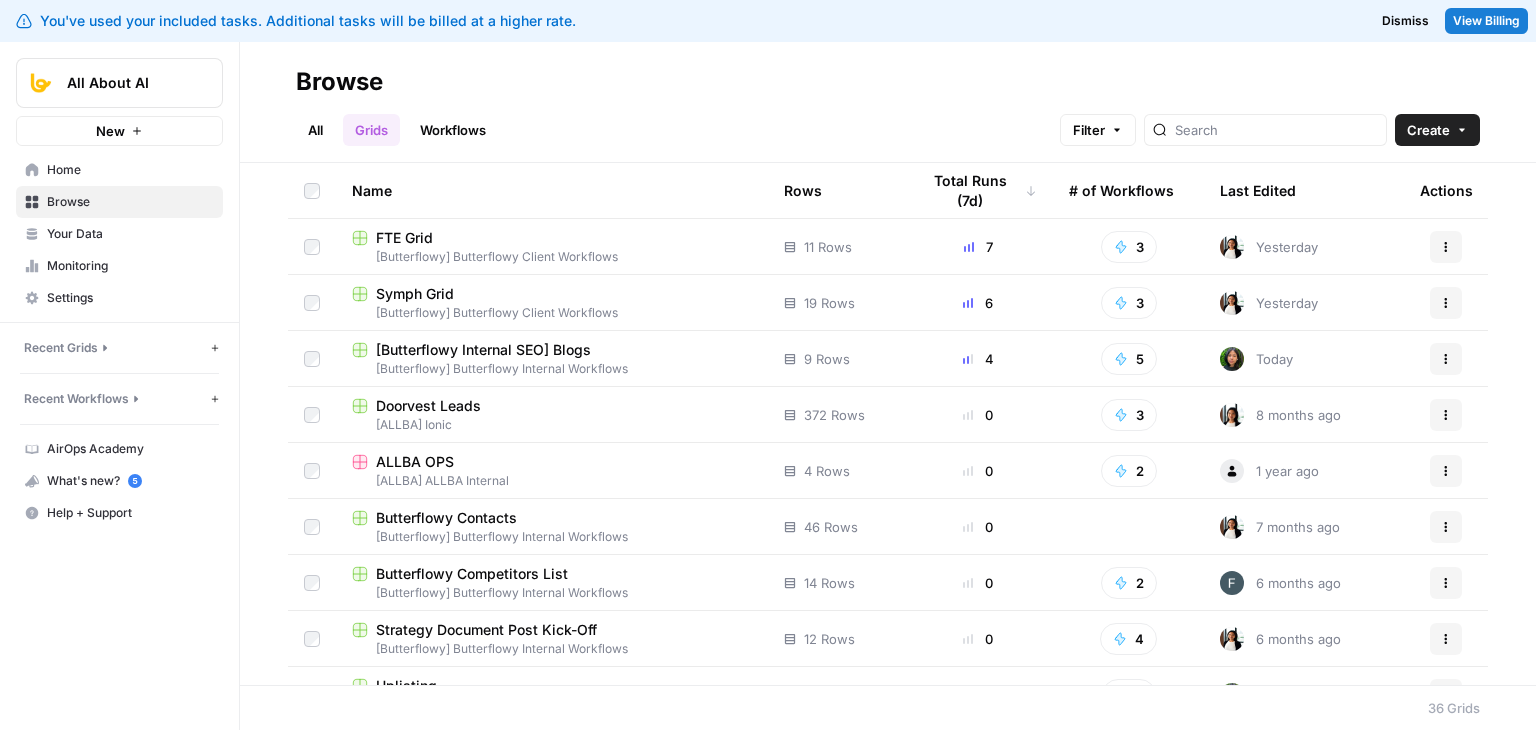 click at bounding box center (1265, 130) 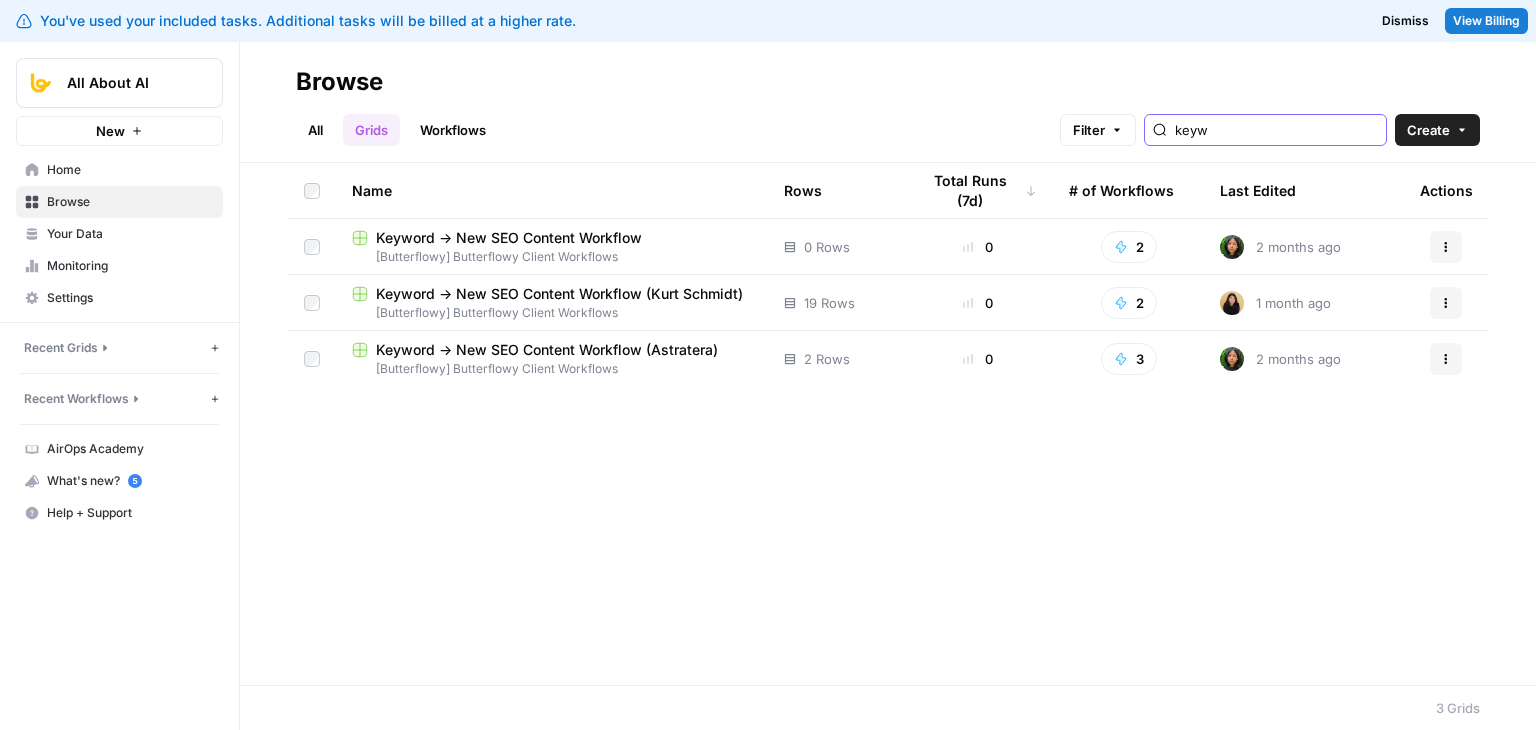 type on "keyw" 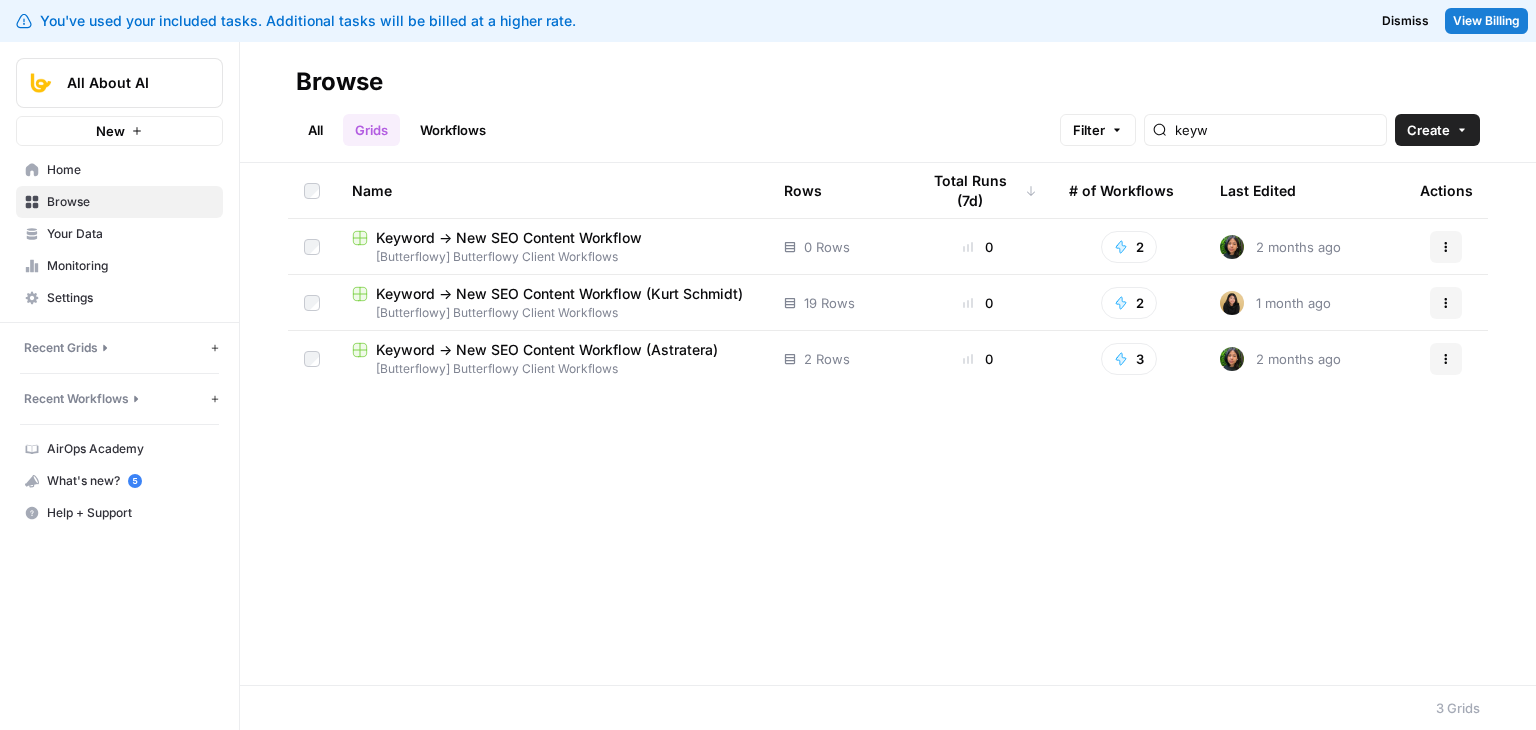 click on "Workflows" at bounding box center (453, 130) 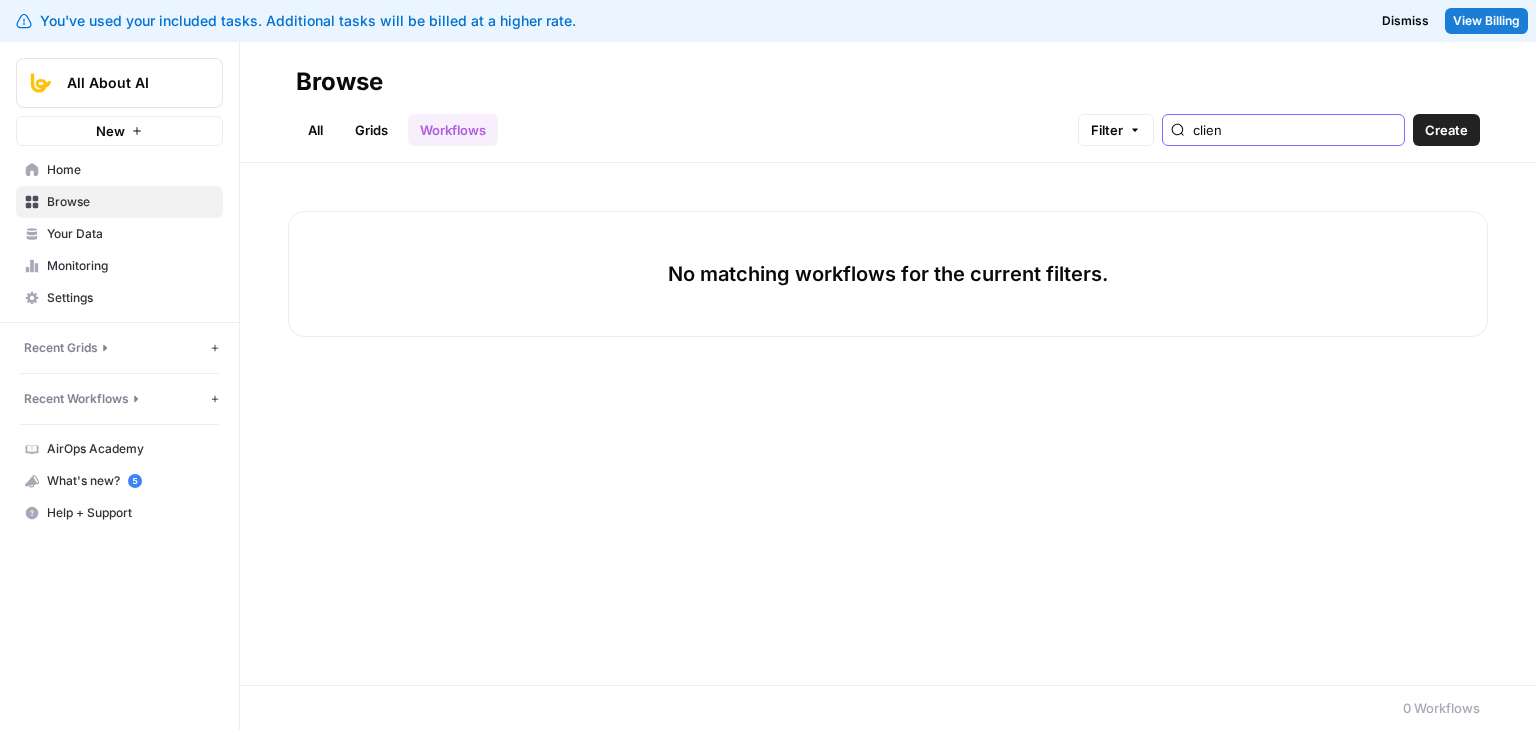 drag, startPoint x: 1300, startPoint y: 129, endPoint x: 1109, endPoint y: 117, distance: 191.37659 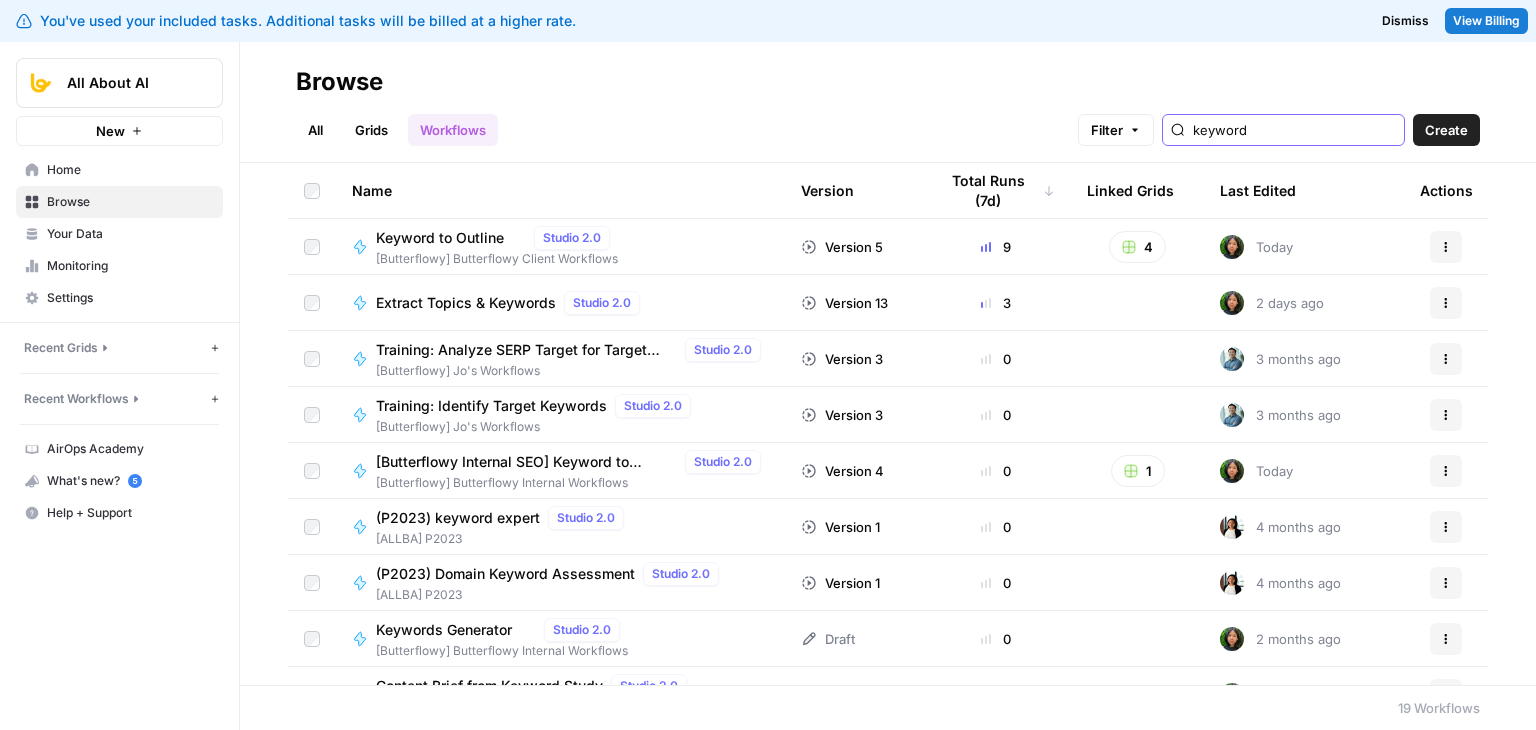 type on "keyword" 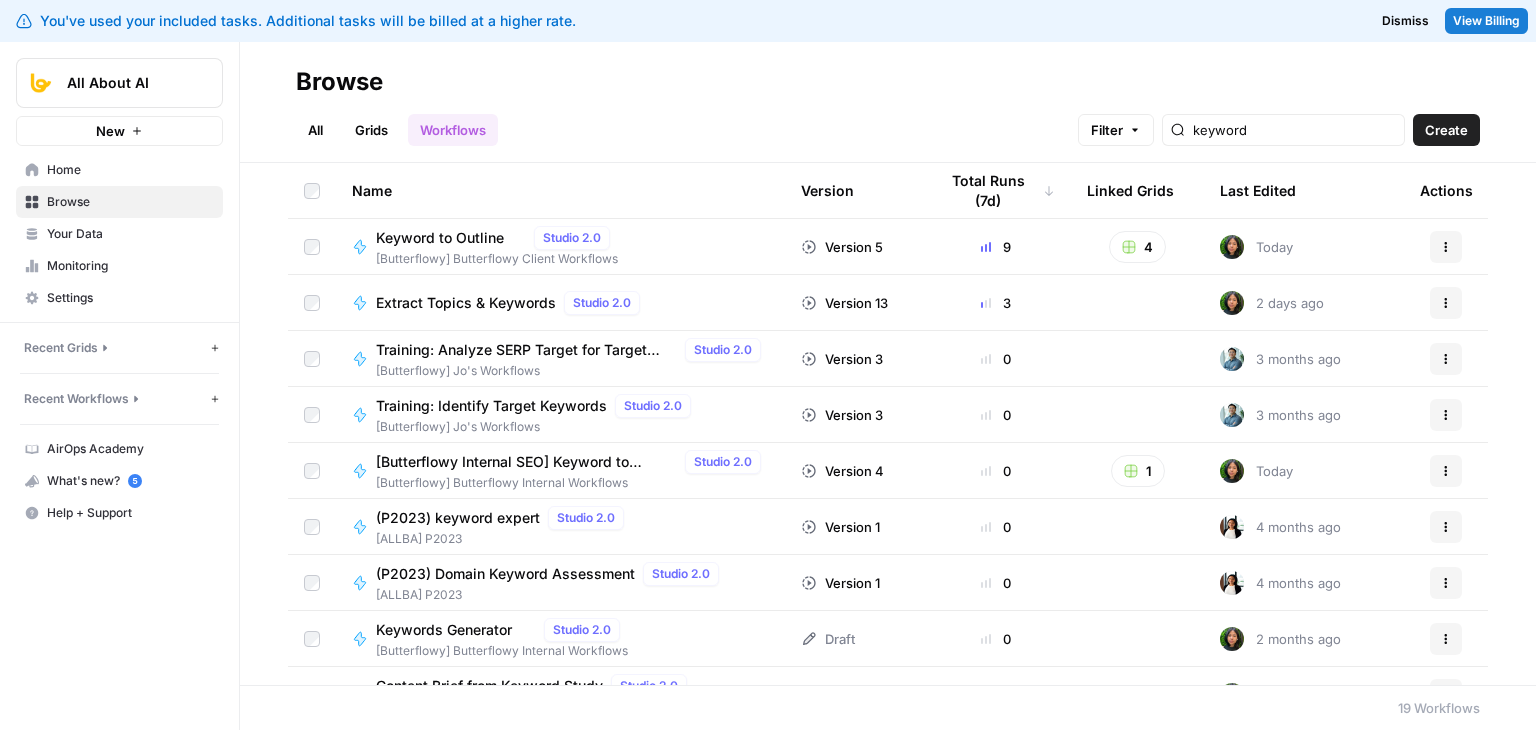 click on "Extract Topics & Keywords" at bounding box center [466, 303] 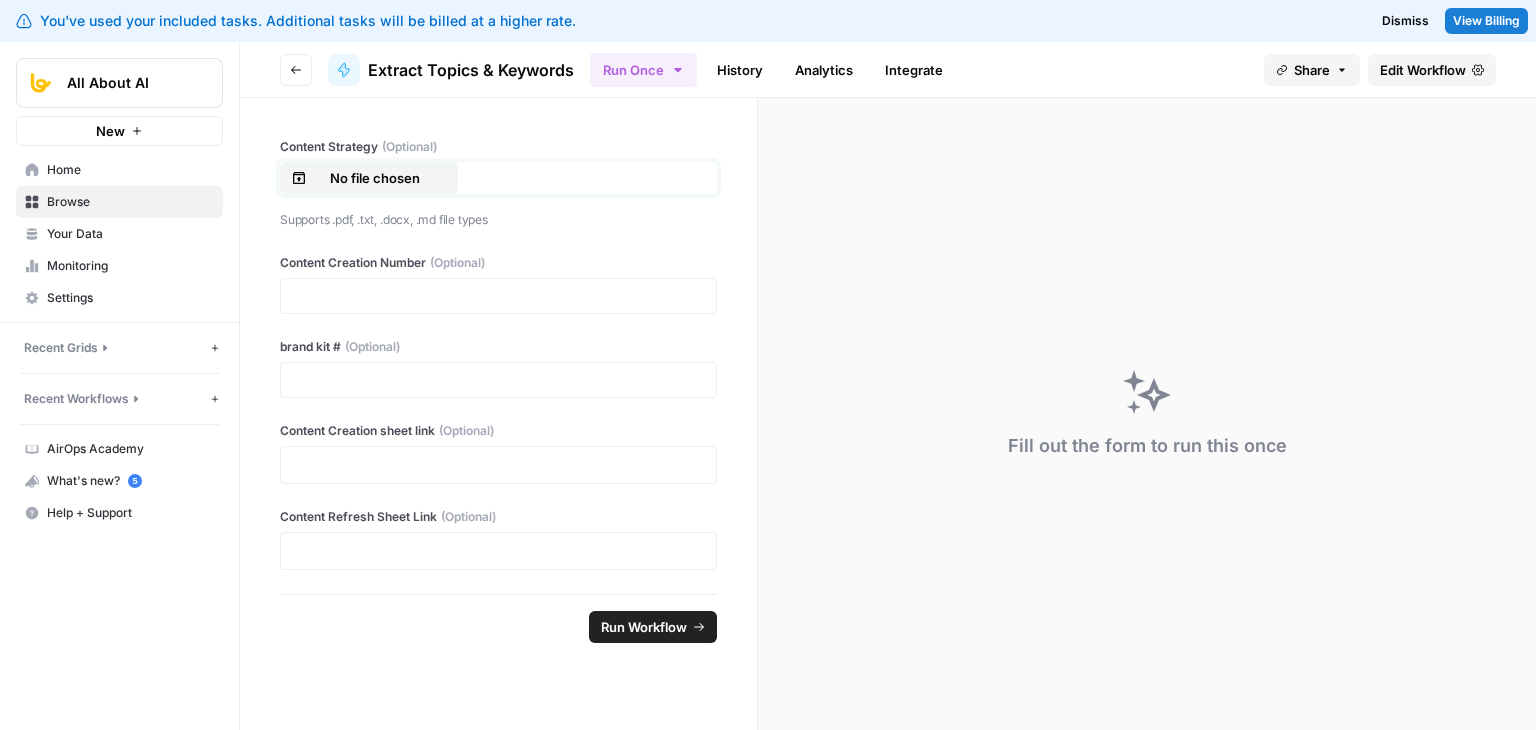click on "No file chosen" at bounding box center [375, 178] 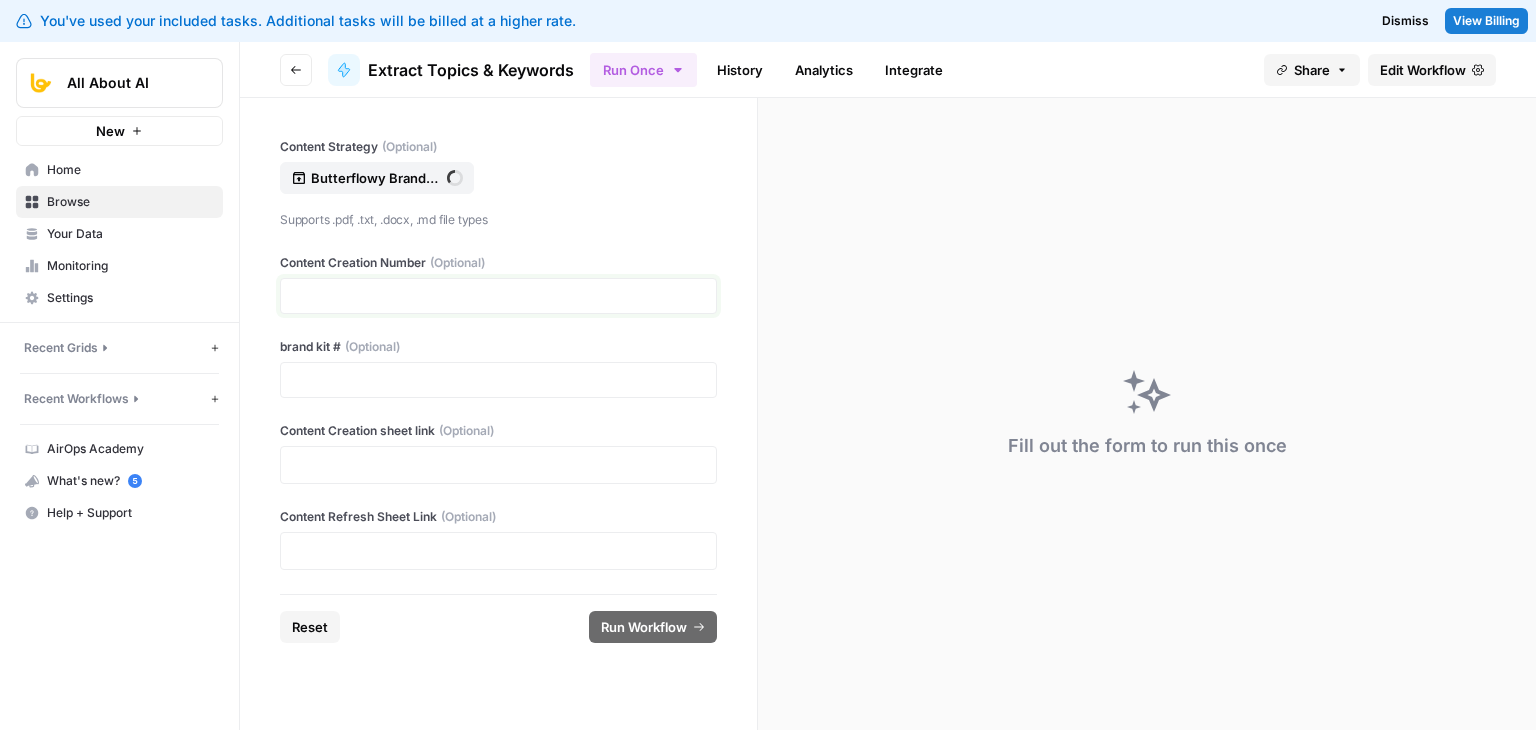 click on "Content Creation Number (Optional)" at bounding box center [498, 296] 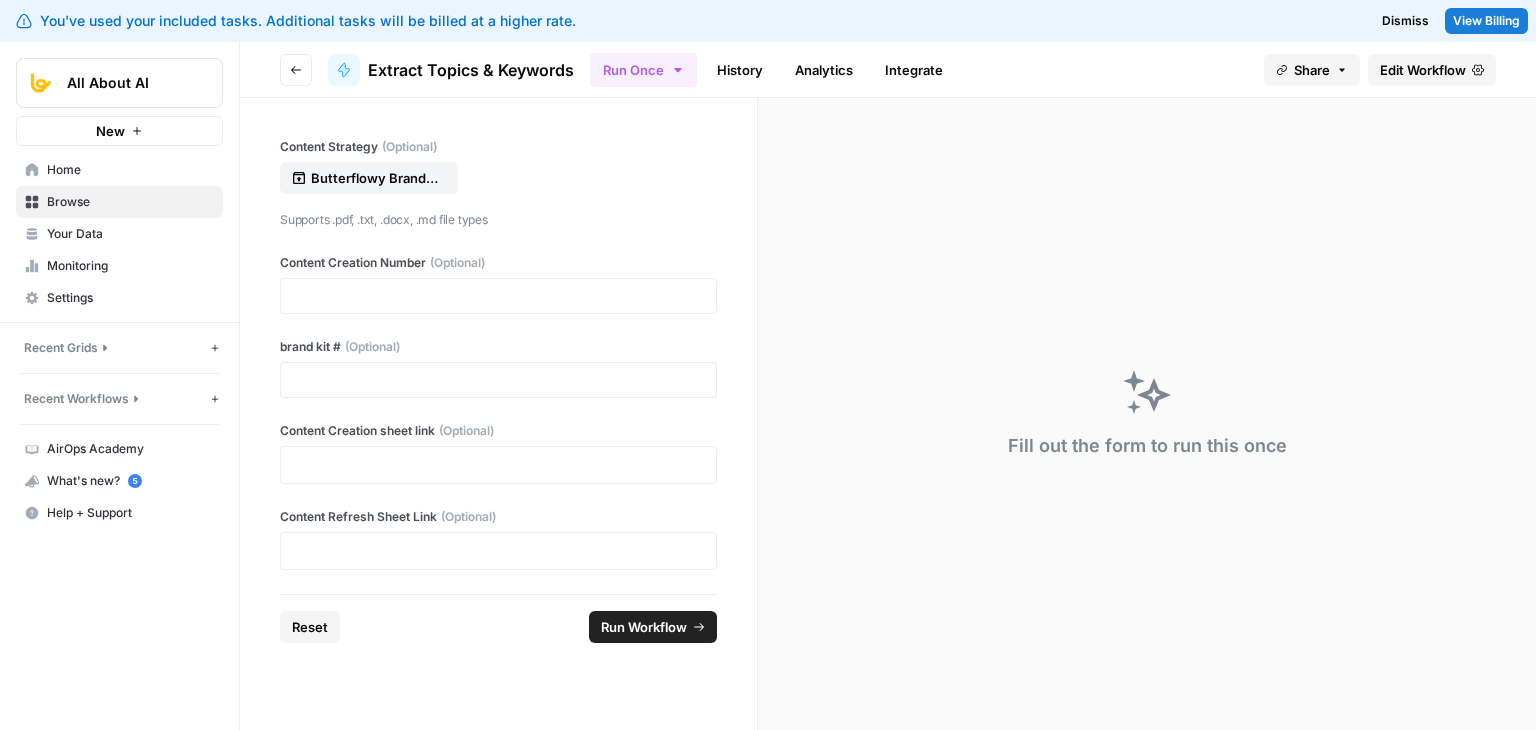 click on "Home" at bounding box center [130, 170] 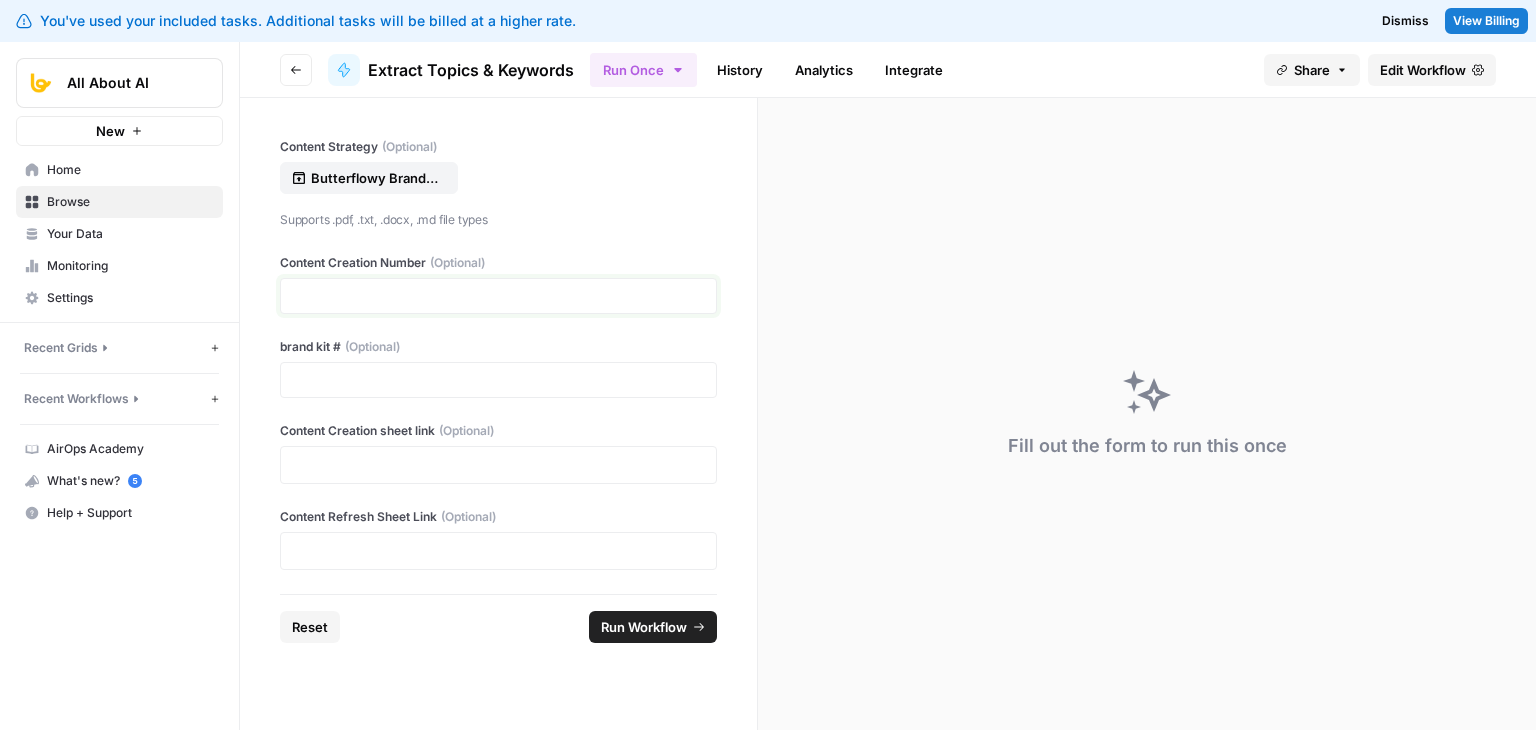 drag, startPoint x: 445, startPoint y: 278, endPoint x: 443, endPoint y: 301, distance: 23.086792 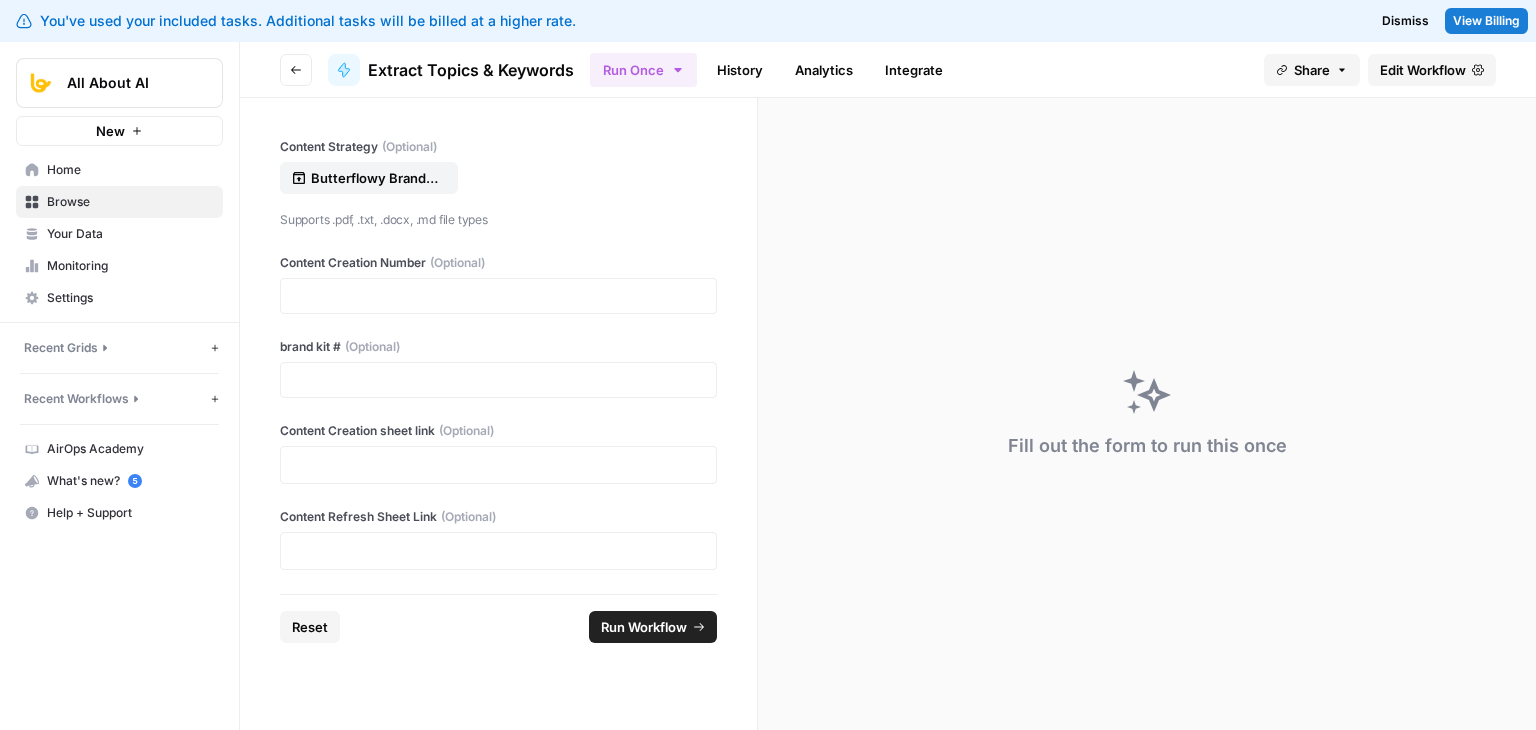 click on "Edit Workflow" at bounding box center [1423, 70] 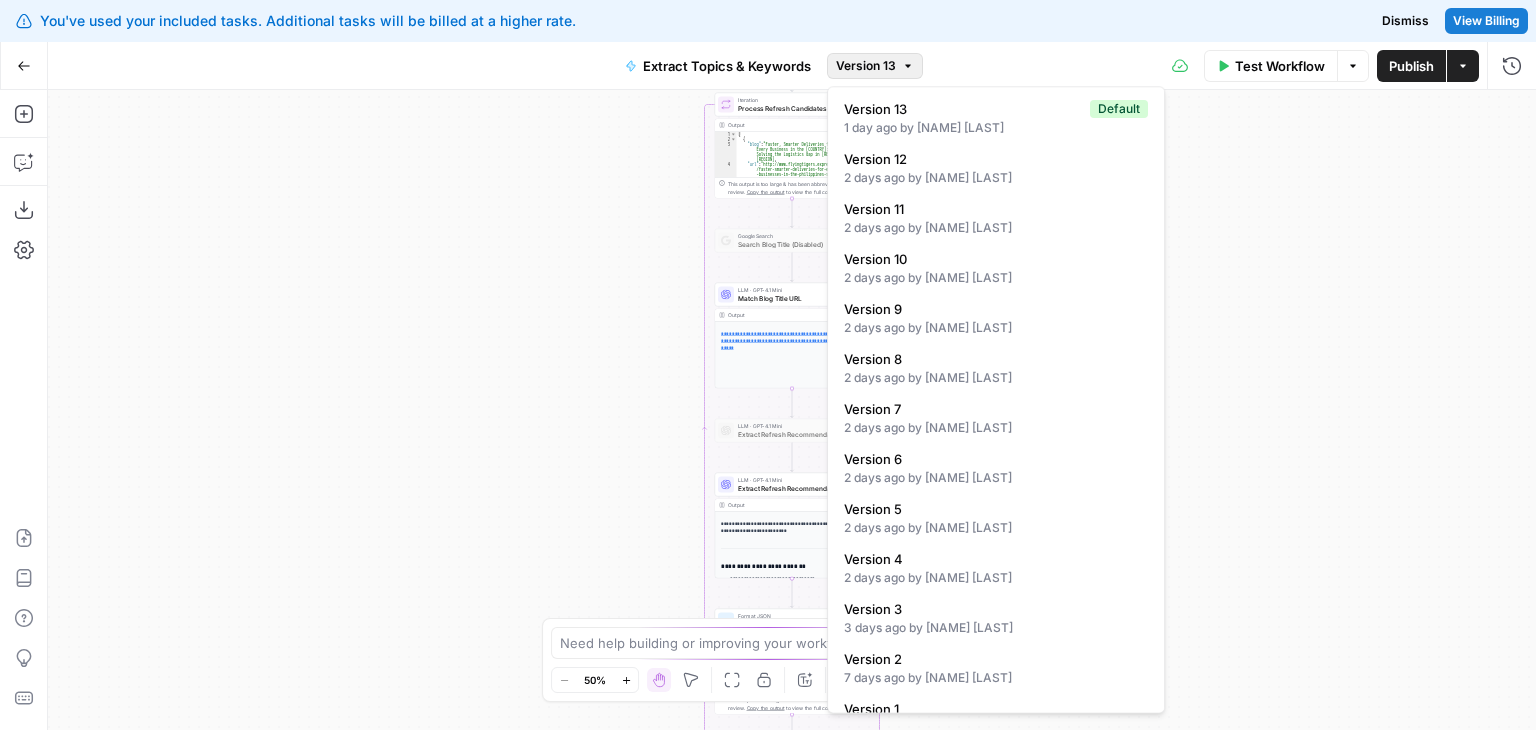 click on "Version 13" at bounding box center (866, 66) 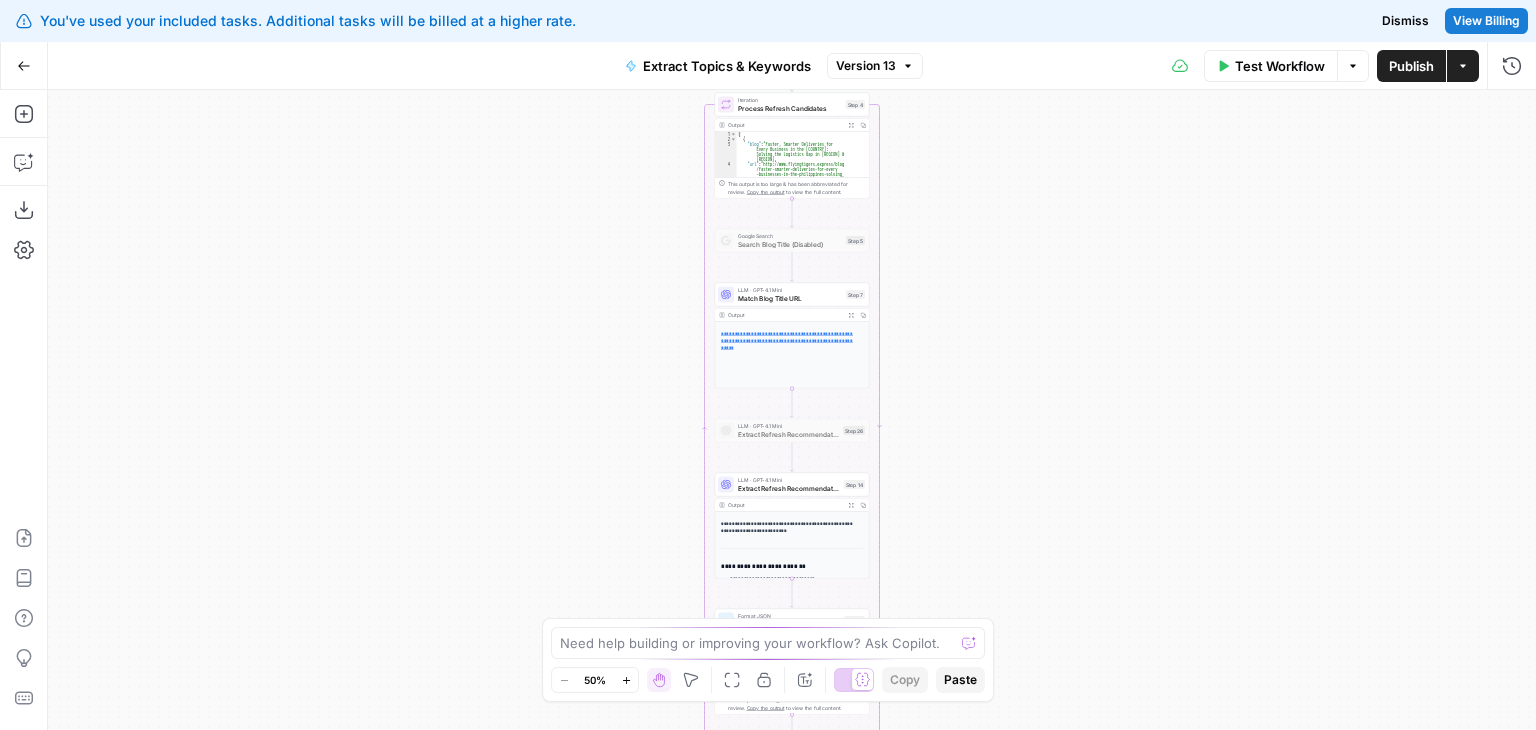 click on "Version 13" at bounding box center [866, 66] 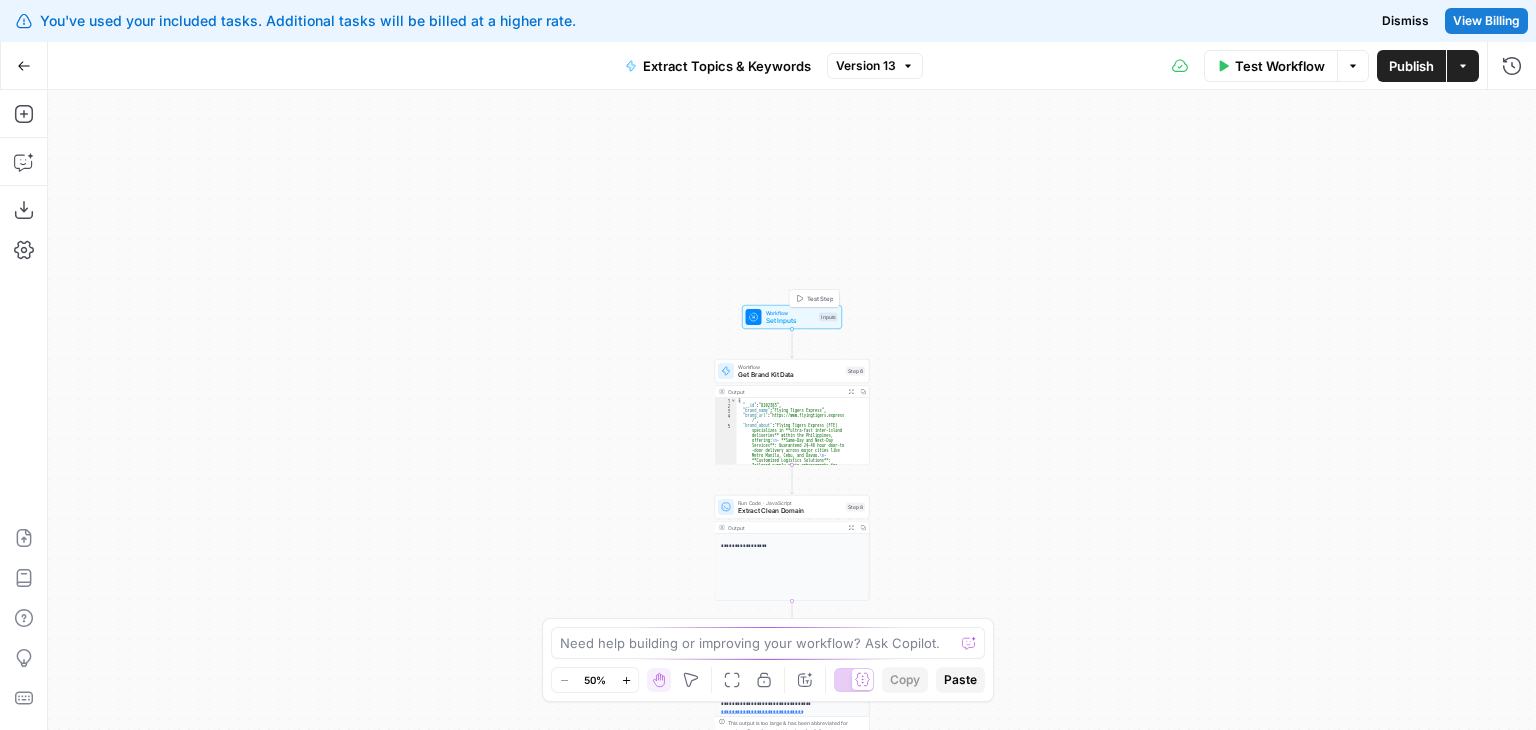 click on "Inputs" at bounding box center [828, 317] 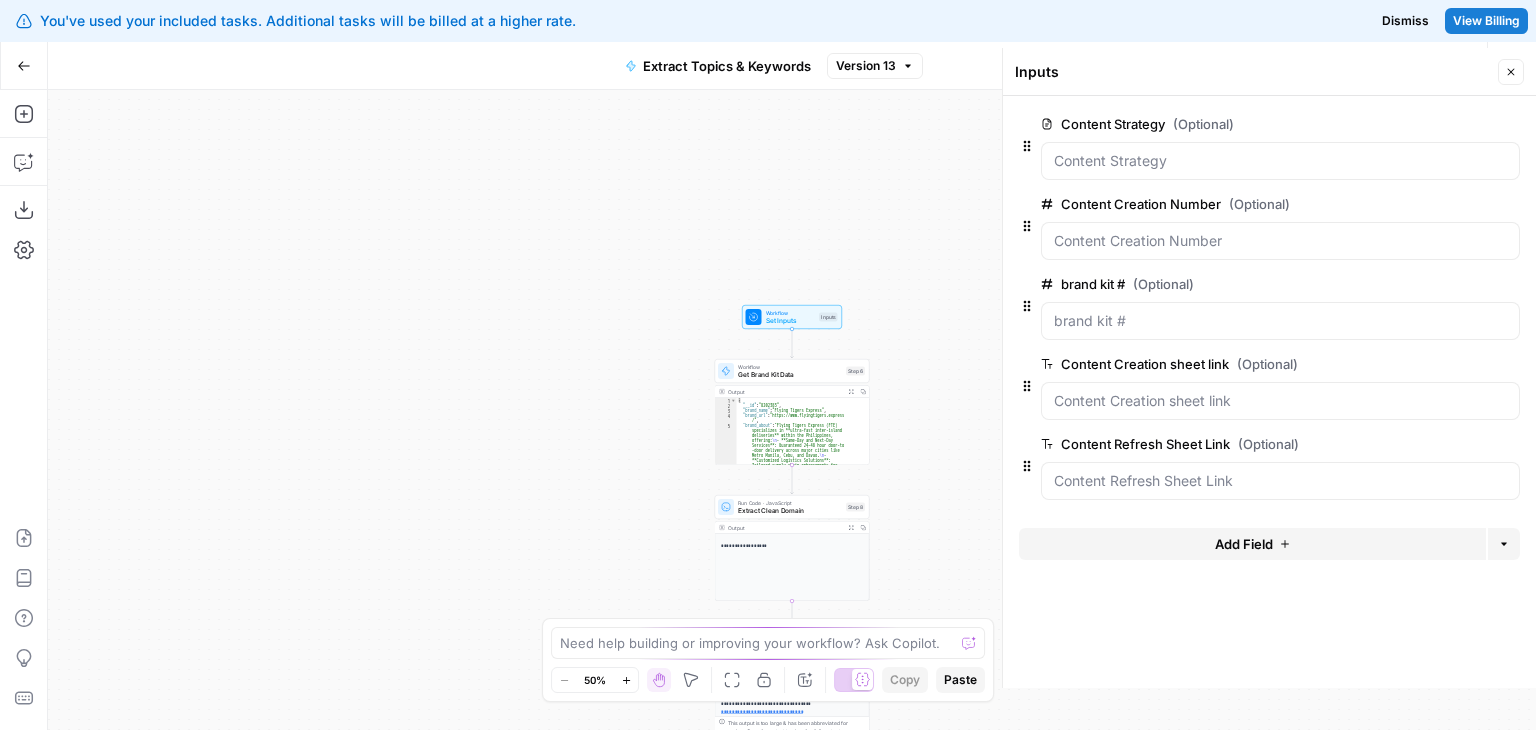 click 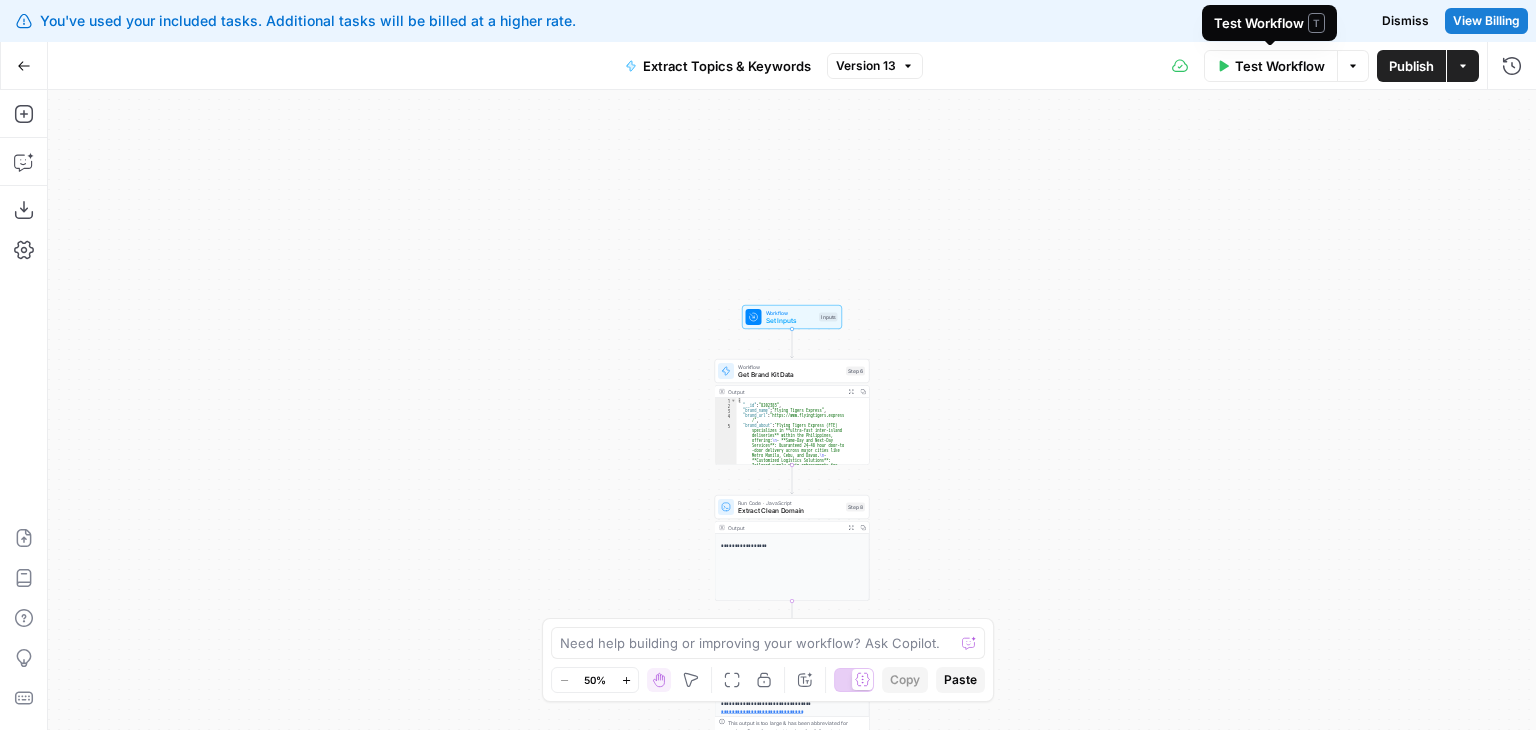 click on "Test Workflow" at bounding box center [1280, 66] 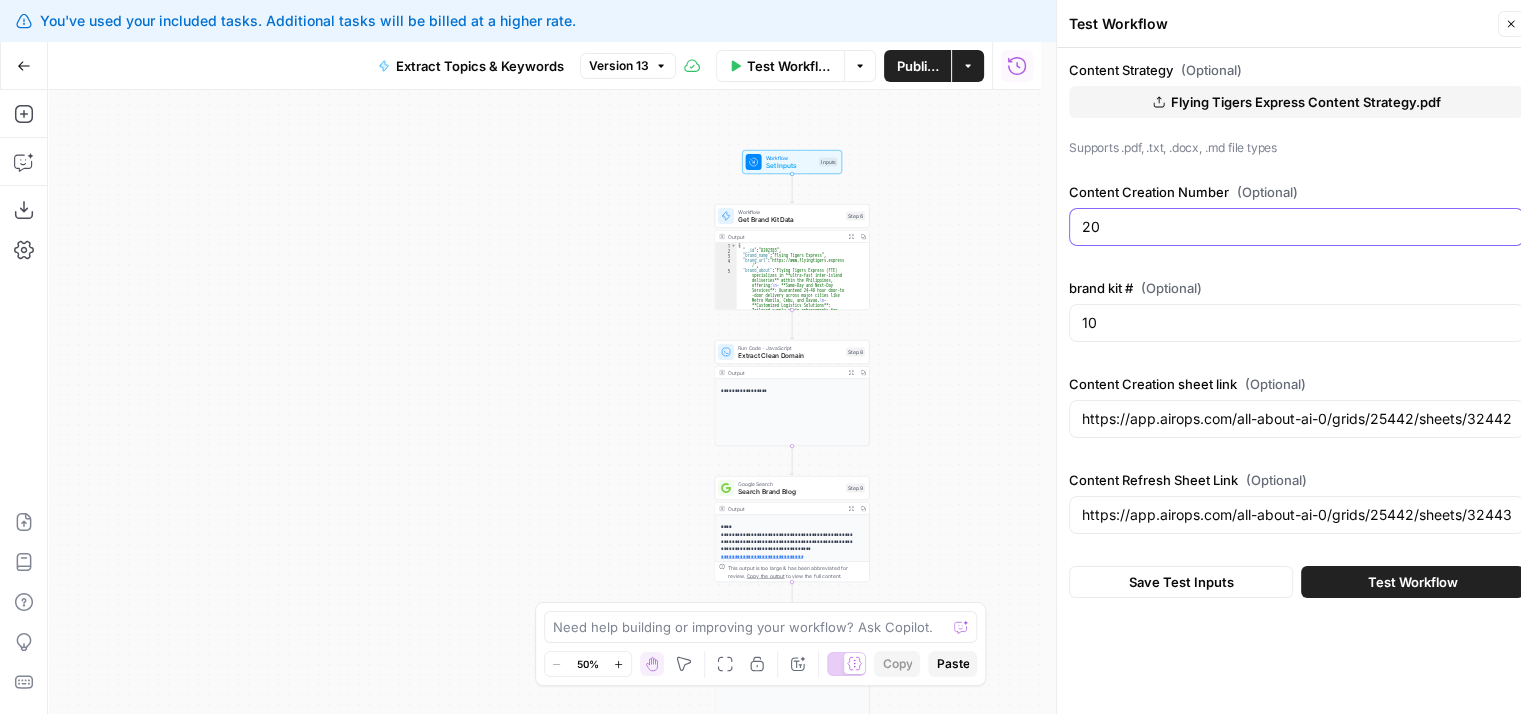 drag, startPoint x: 1121, startPoint y: 233, endPoint x: 1051, endPoint y: 209, distance: 74 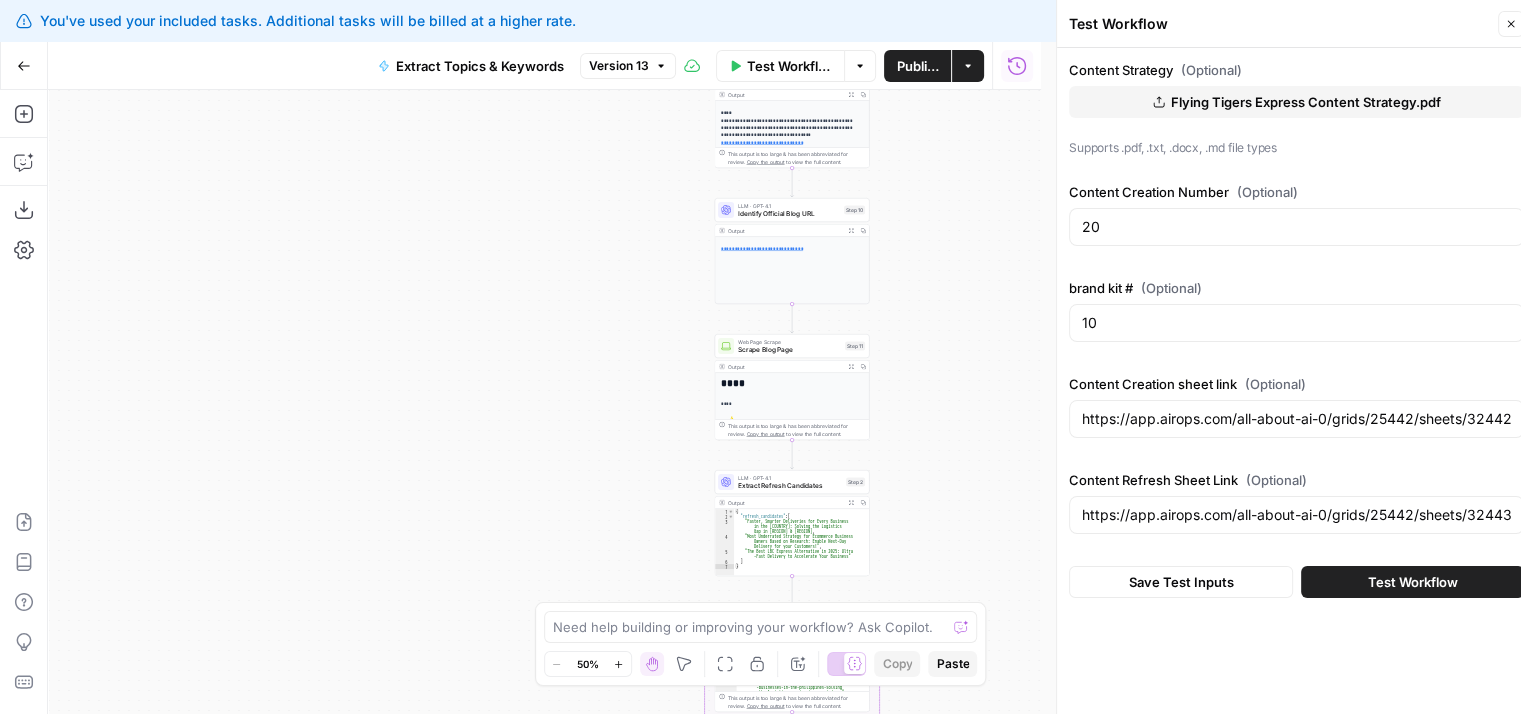 click on "Flying Tigers Express (FTE)         specializes in **ultra-fast inter-island         deliveries** within the [COUNTRY],         offering: \n - **Same-Day and Next-Day         Services**: Guaranteed 24–48 hour door-to        -door delivery across major cities like         Metro Manila, Cebu, and Davao. \n -         **Customized Logistics Solutions**:         Tailored supply chain enhancements for         businesses, including real-time tracking         and Shopify integration. \n\n **Mission         Statement**:  \" To simplify and accelerate         business by providing the fastest access         to goods, materials, and information        . \"\n\n        ," at bounding box center [544, 402] 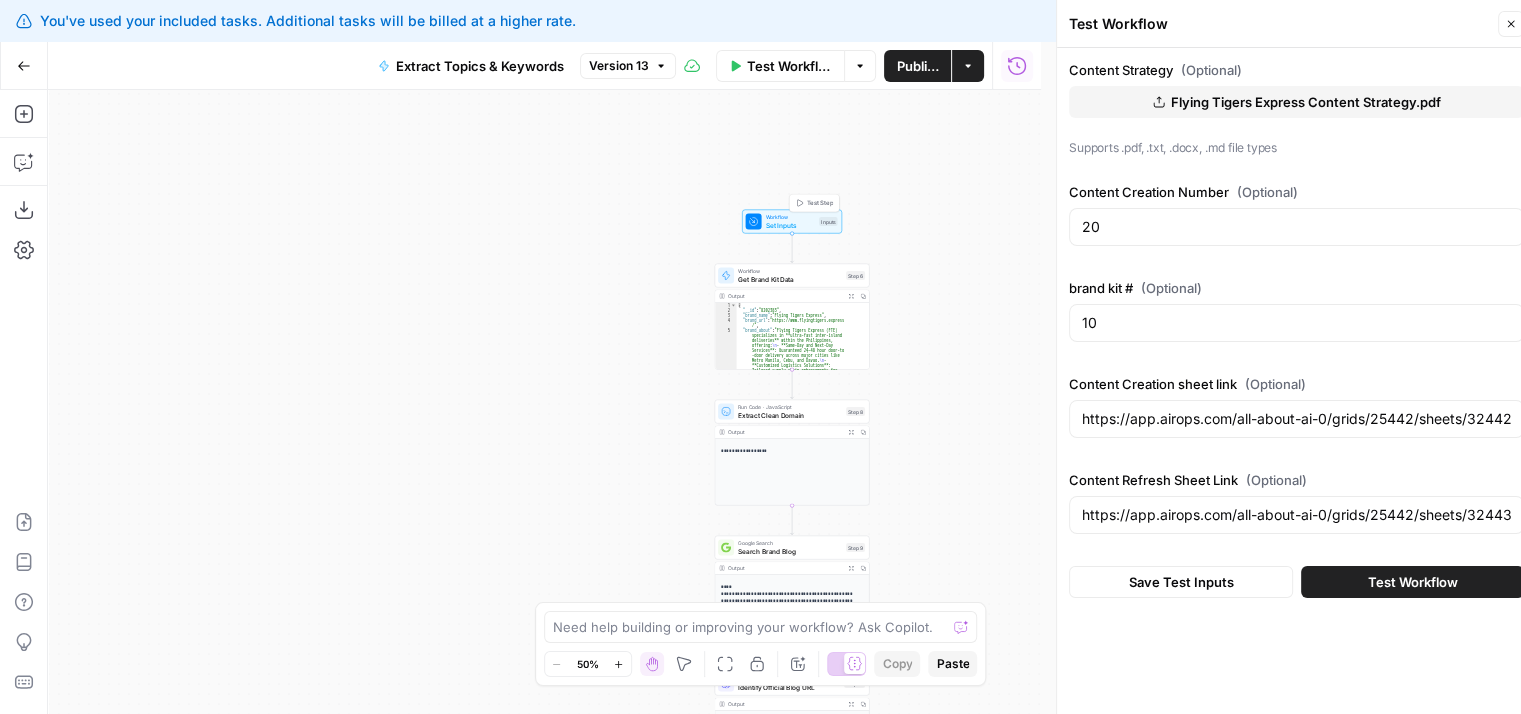 click 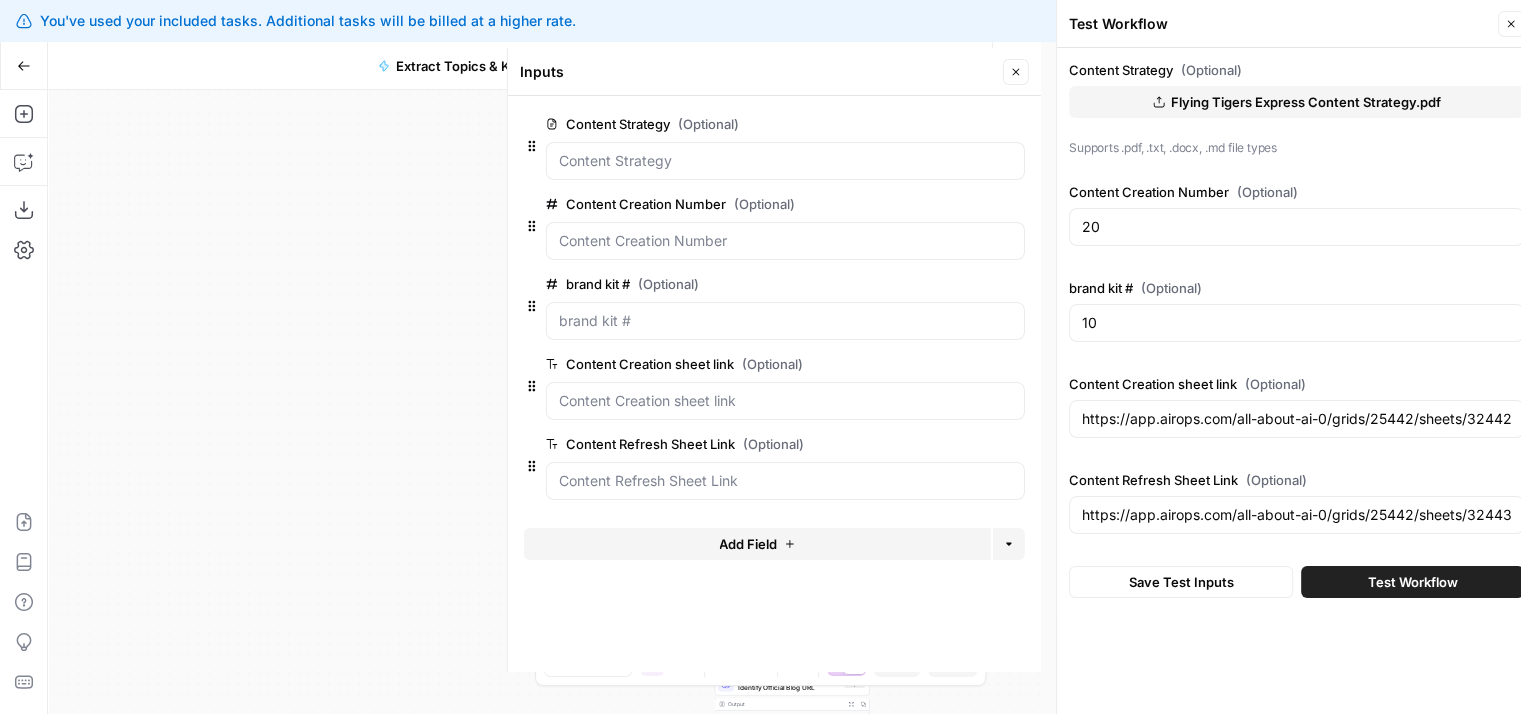 click on "edit field" at bounding box center (950, 204) 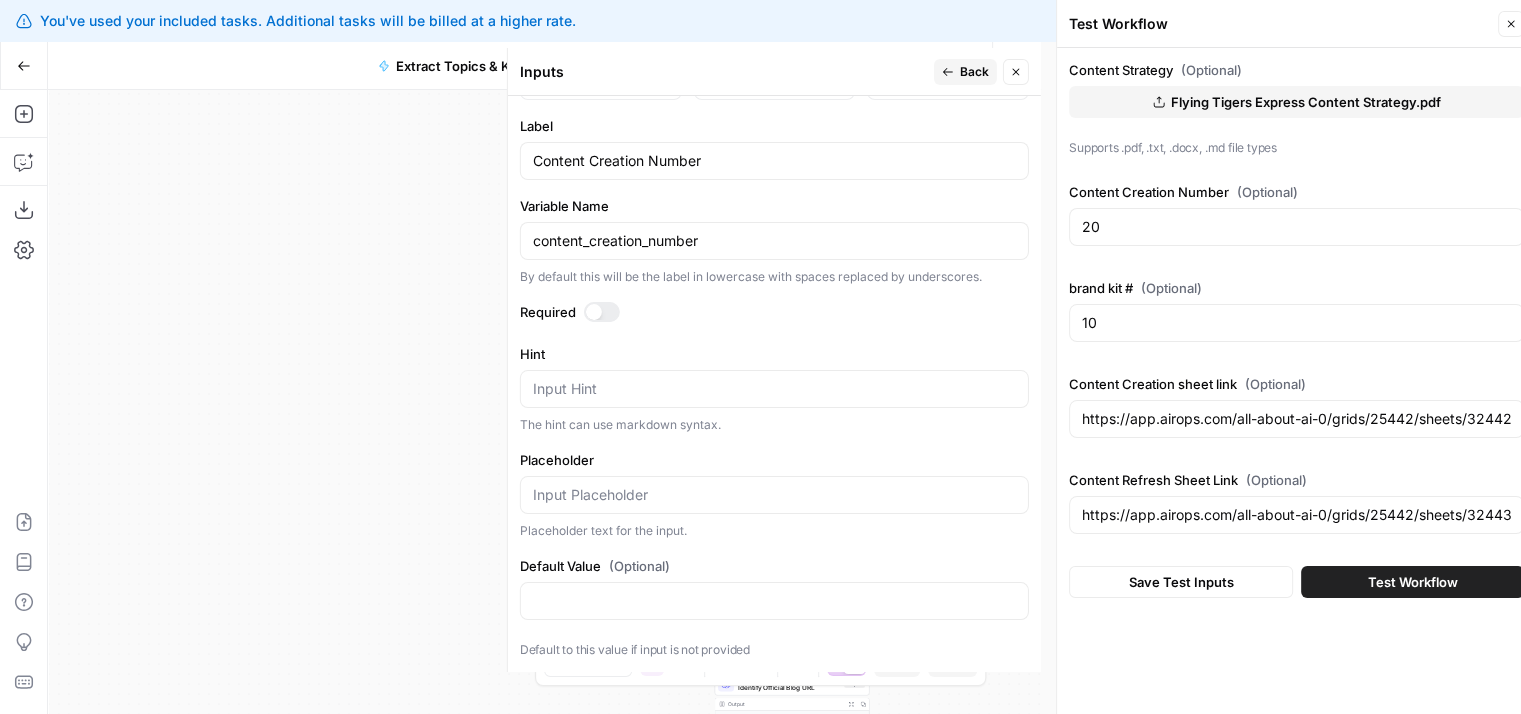 scroll, scrollTop: 629, scrollLeft: 0, axis: vertical 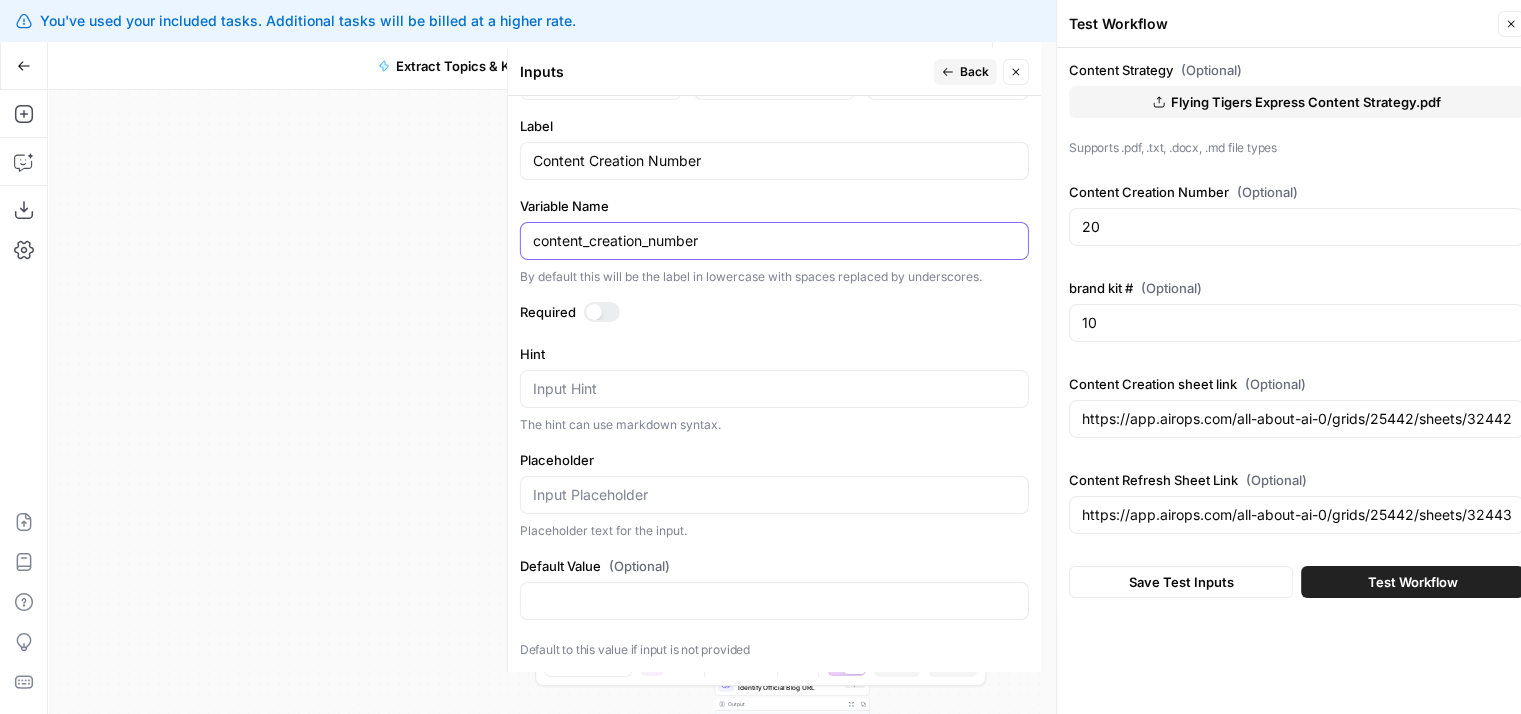 click on "content_creation_number" at bounding box center [774, 241] 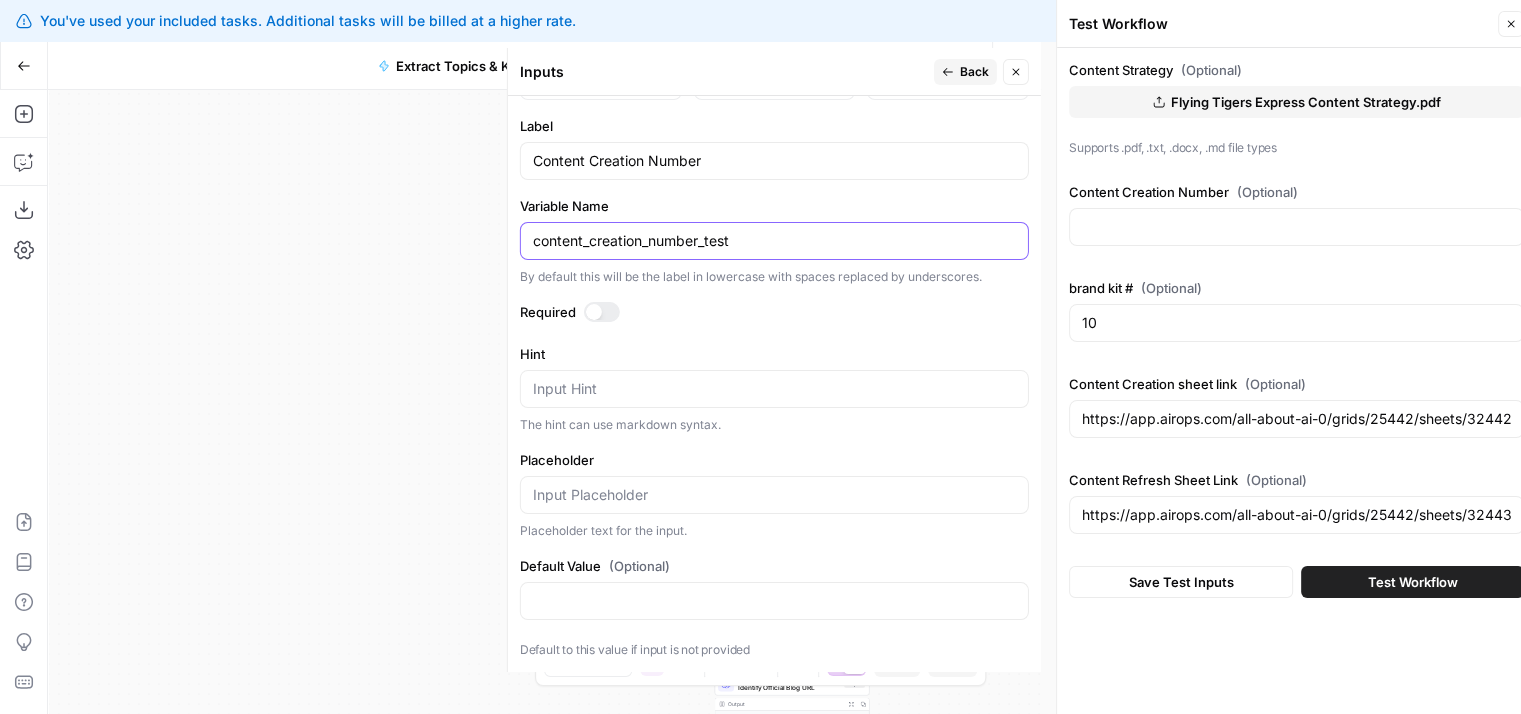 type on "content_creation_number_test" 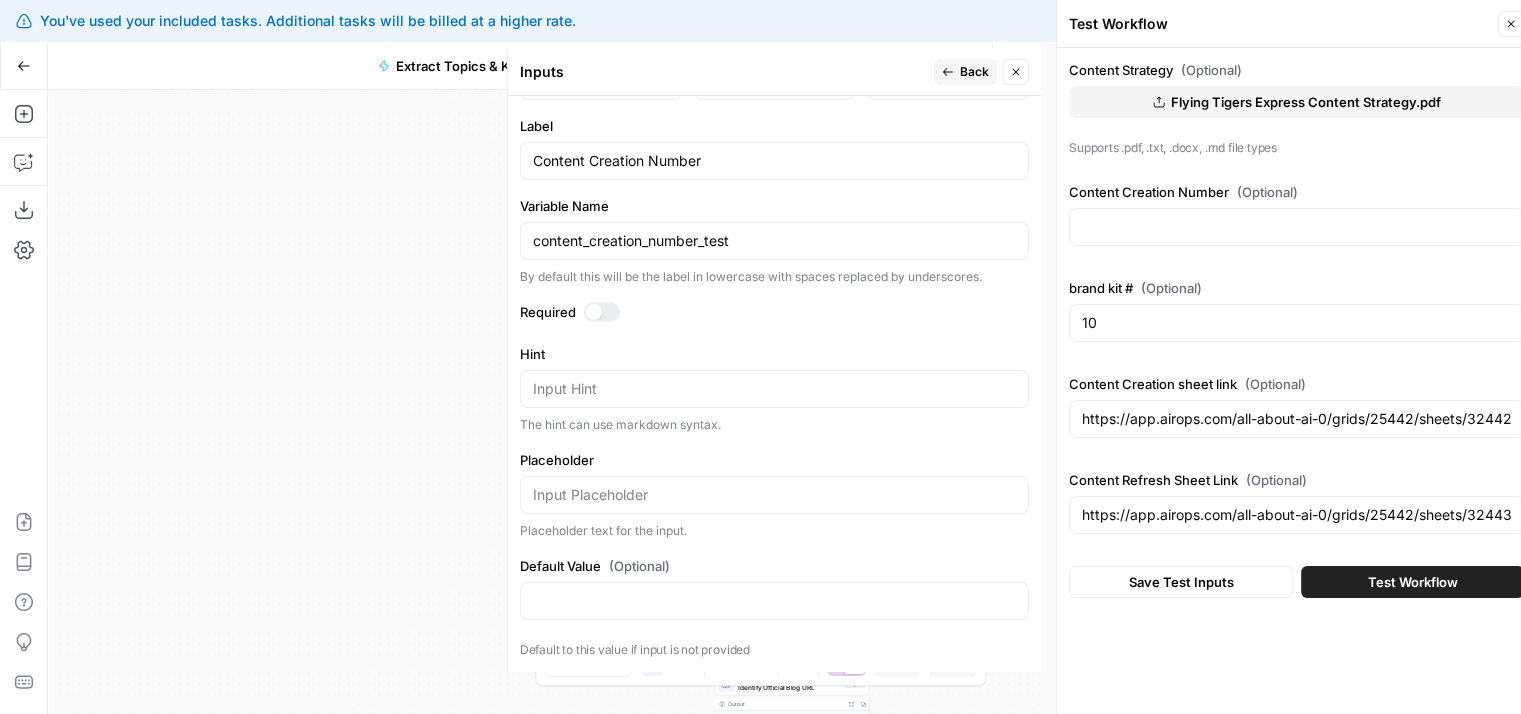 click 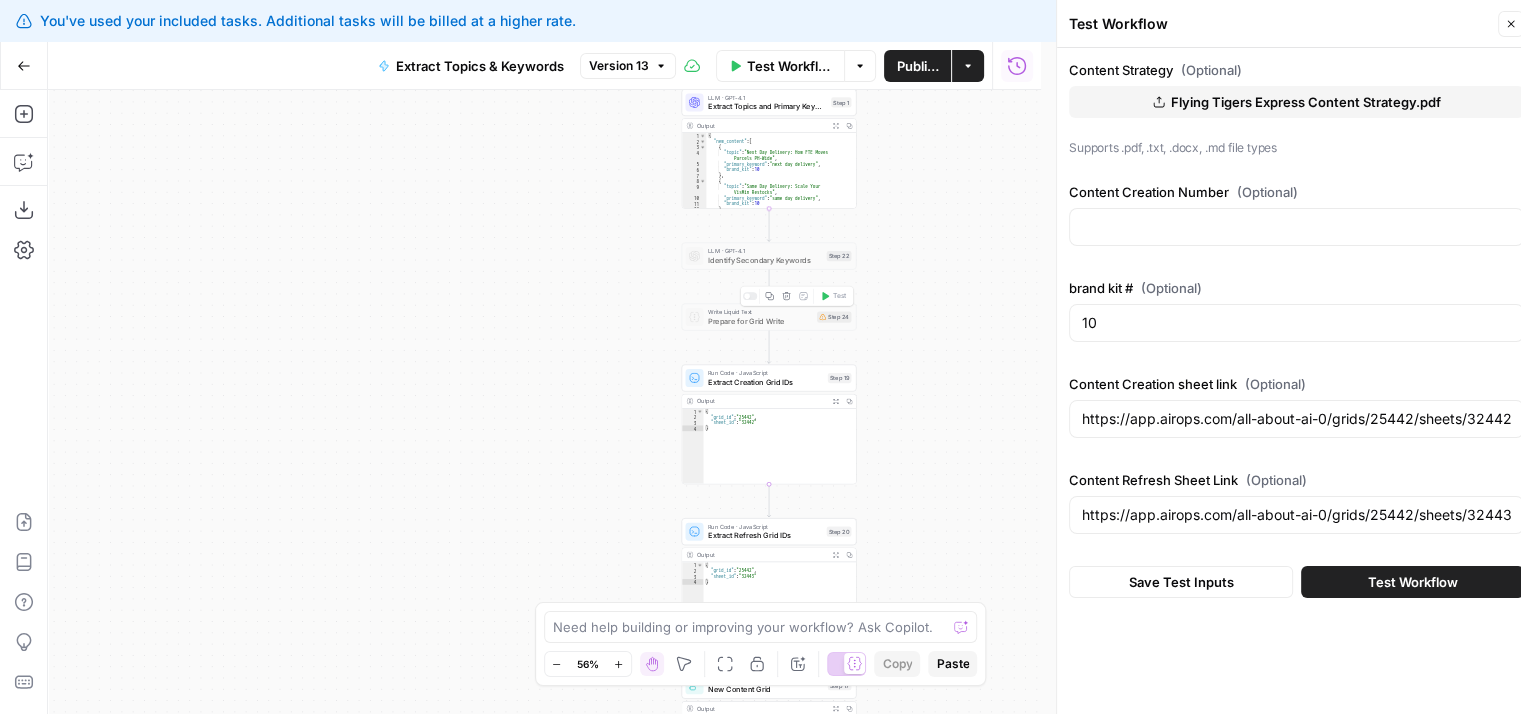 click on "Step 24" at bounding box center (834, 316) 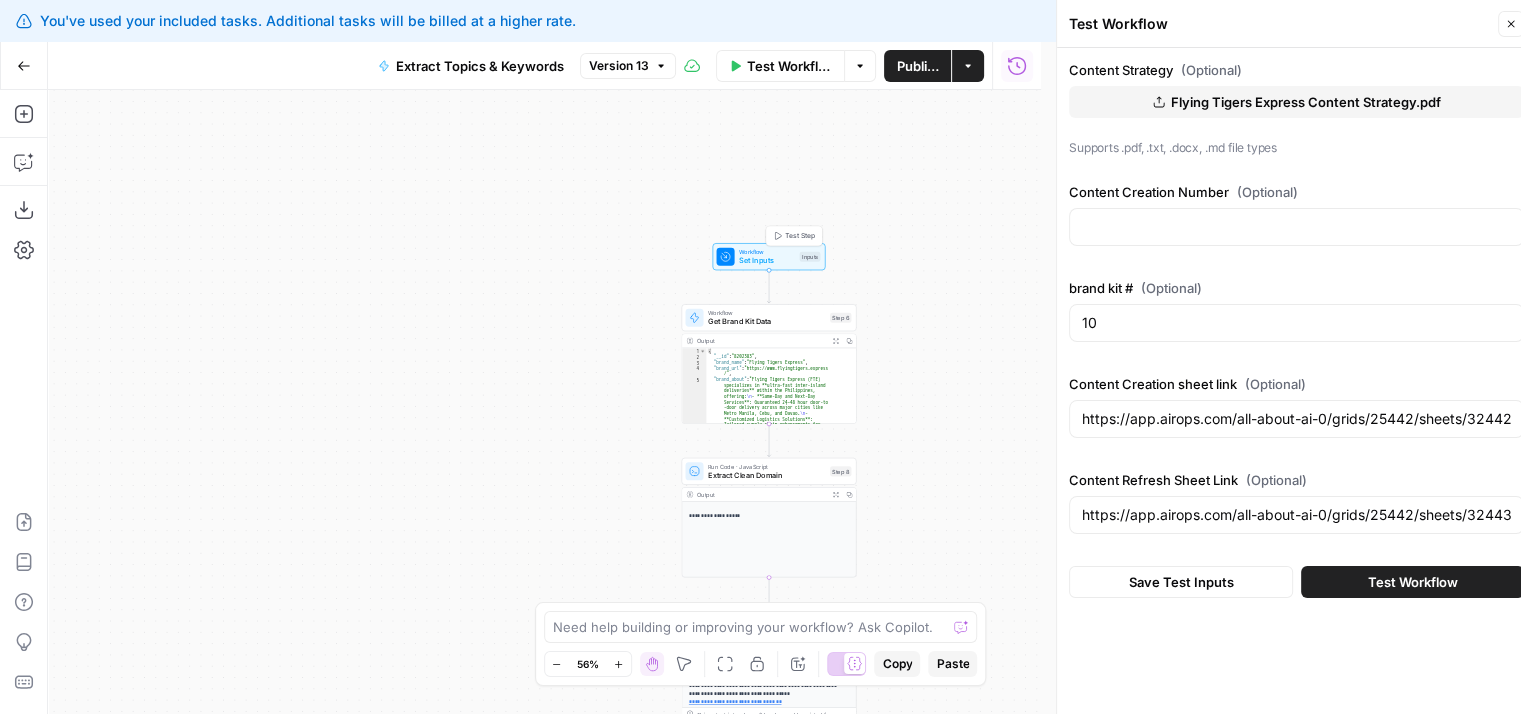 click on "Set Inputs" at bounding box center (767, 260) 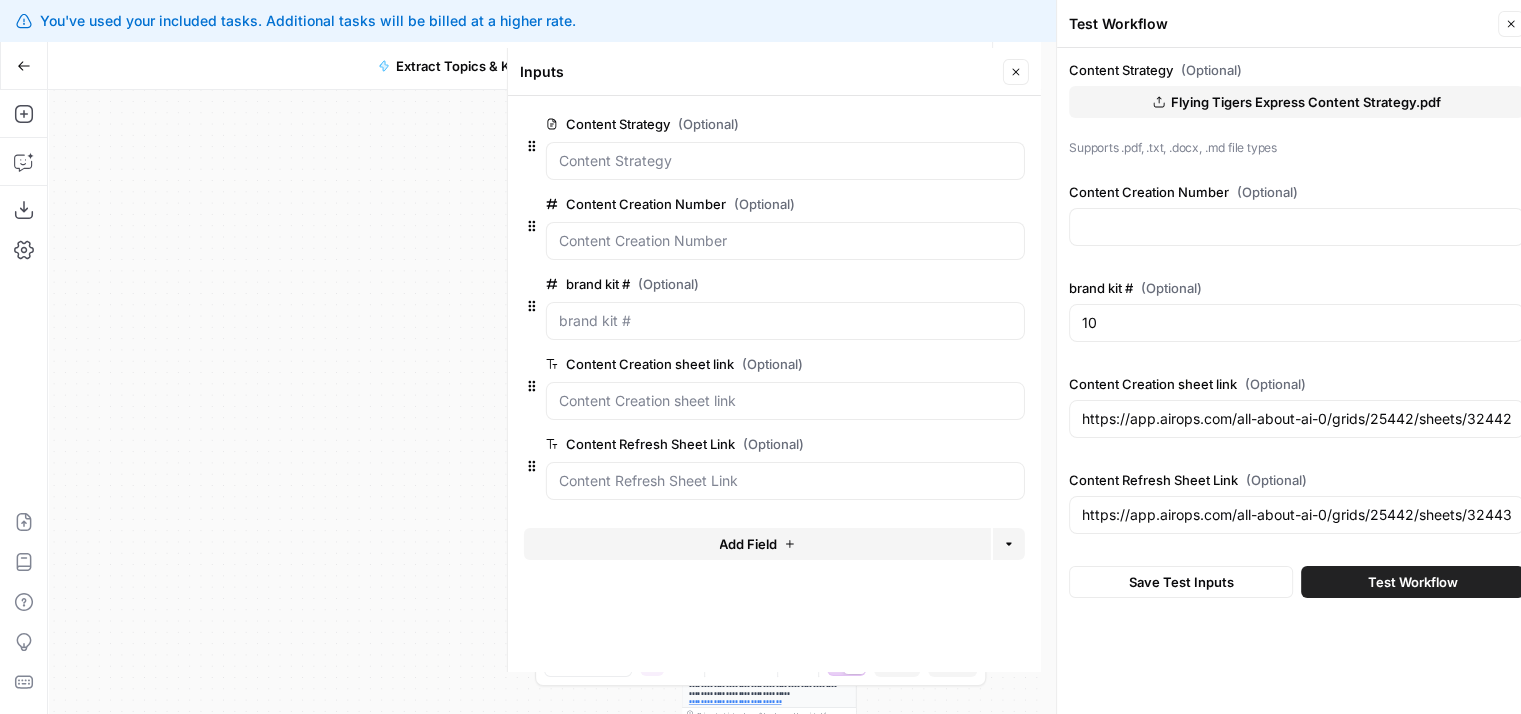 click on "edit field" at bounding box center [950, 204] 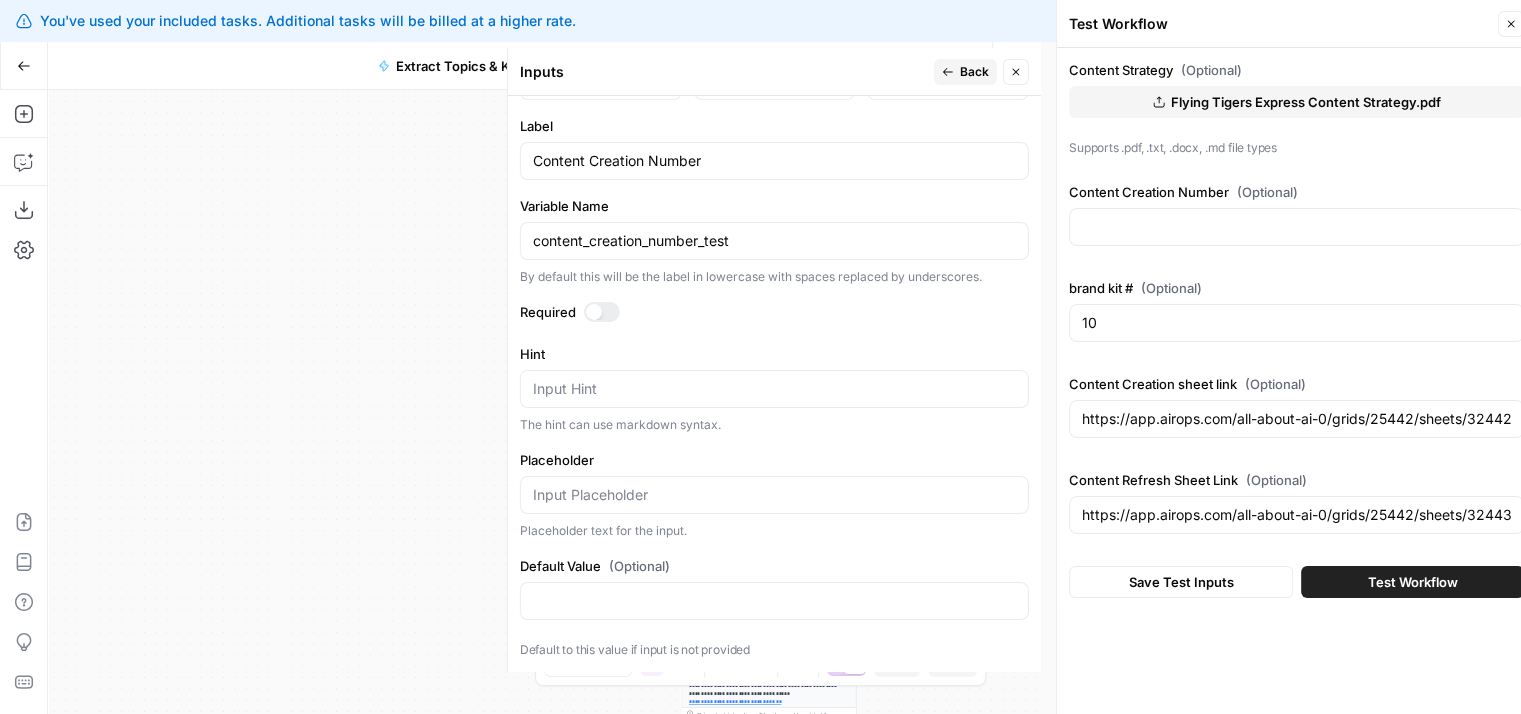 scroll, scrollTop: 628, scrollLeft: 0, axis: vertical 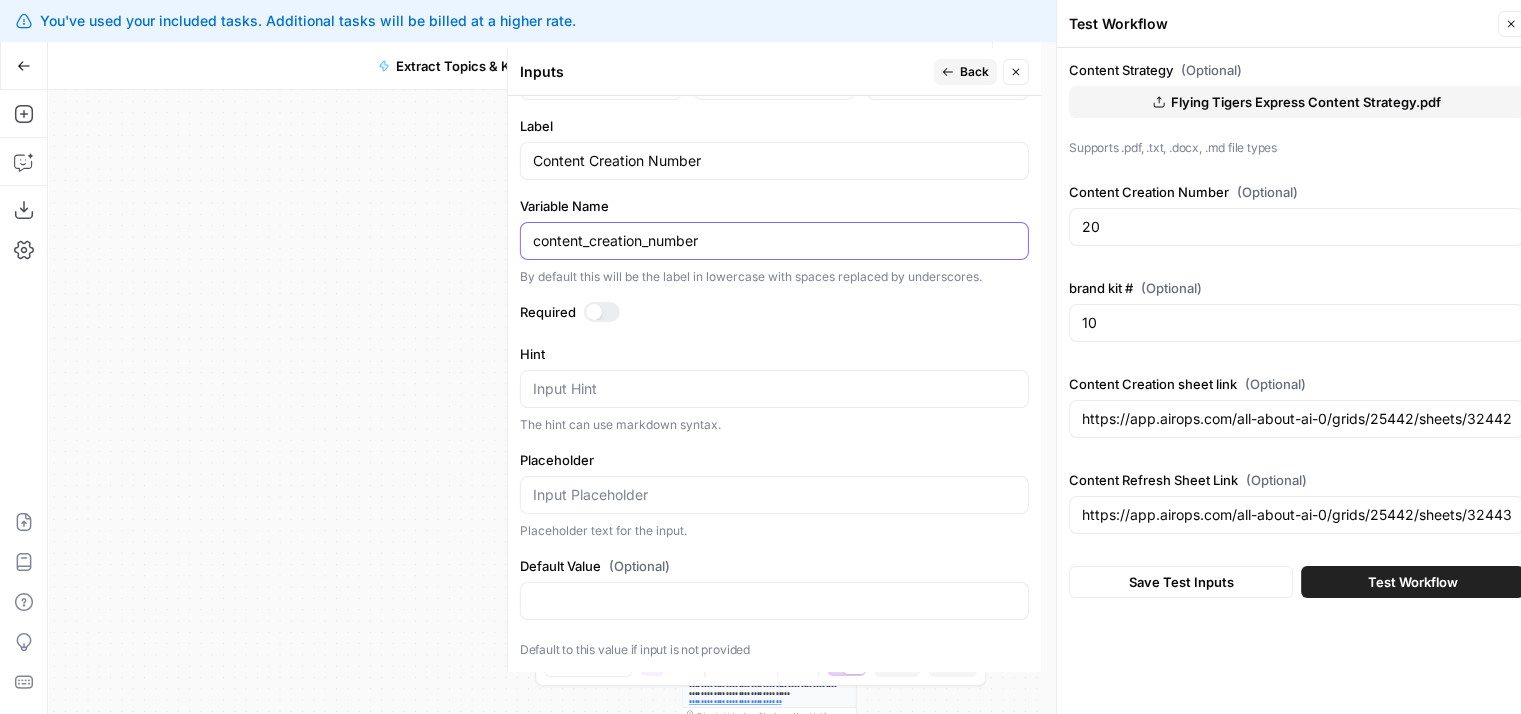 type on "content_creation_number" 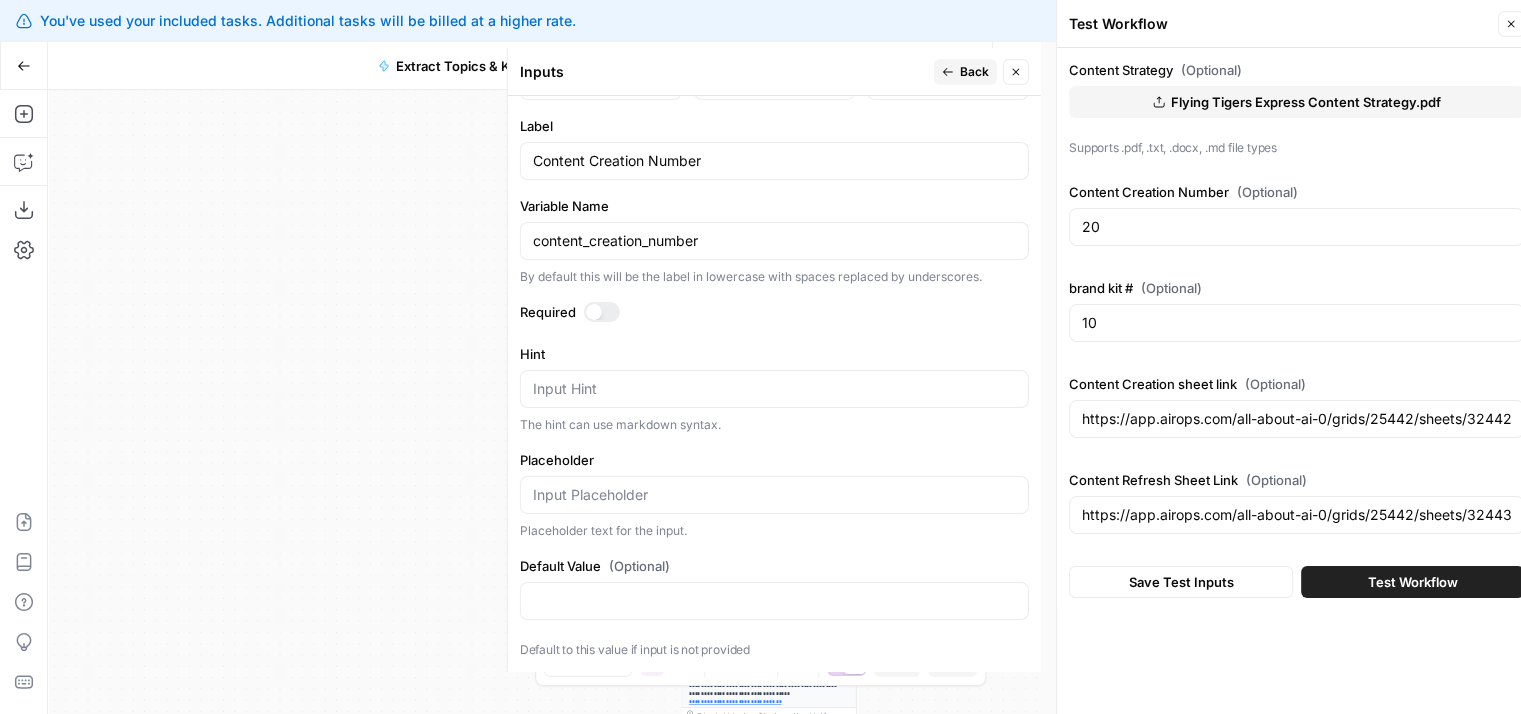 click on "Back" at bounding box center [974, 72] 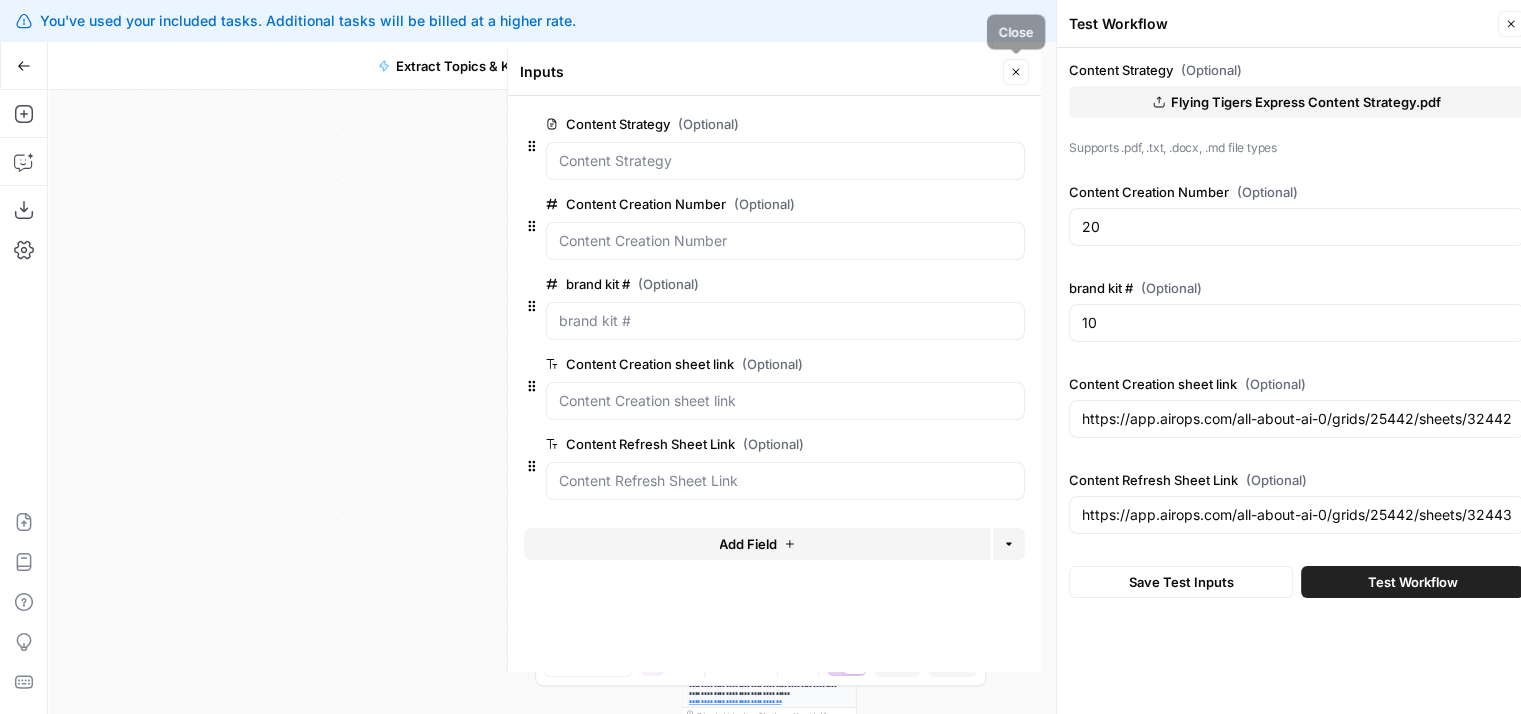click 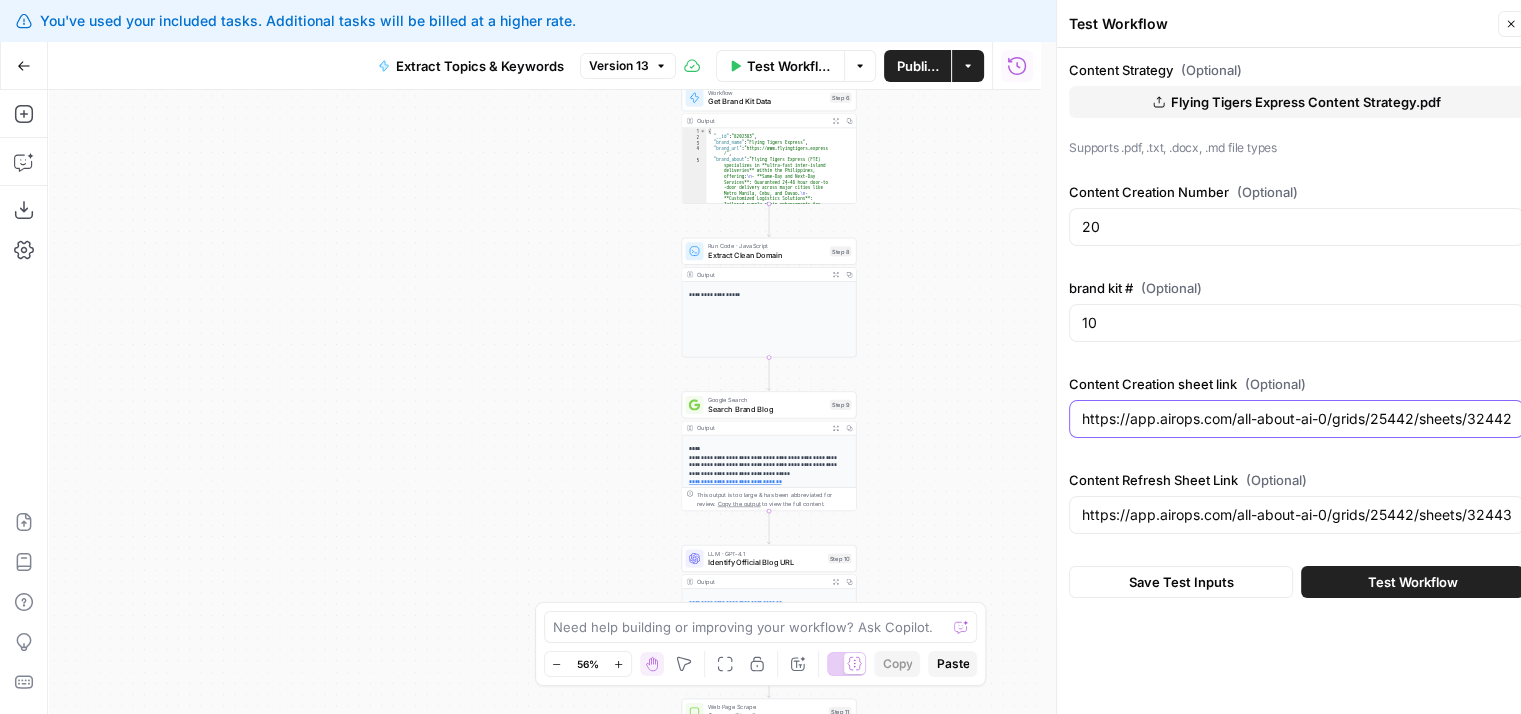 click on "https://app.airops.com/all-about-ai-0/grids/25442/sheets/32442" at bounding box center [1296, 419] 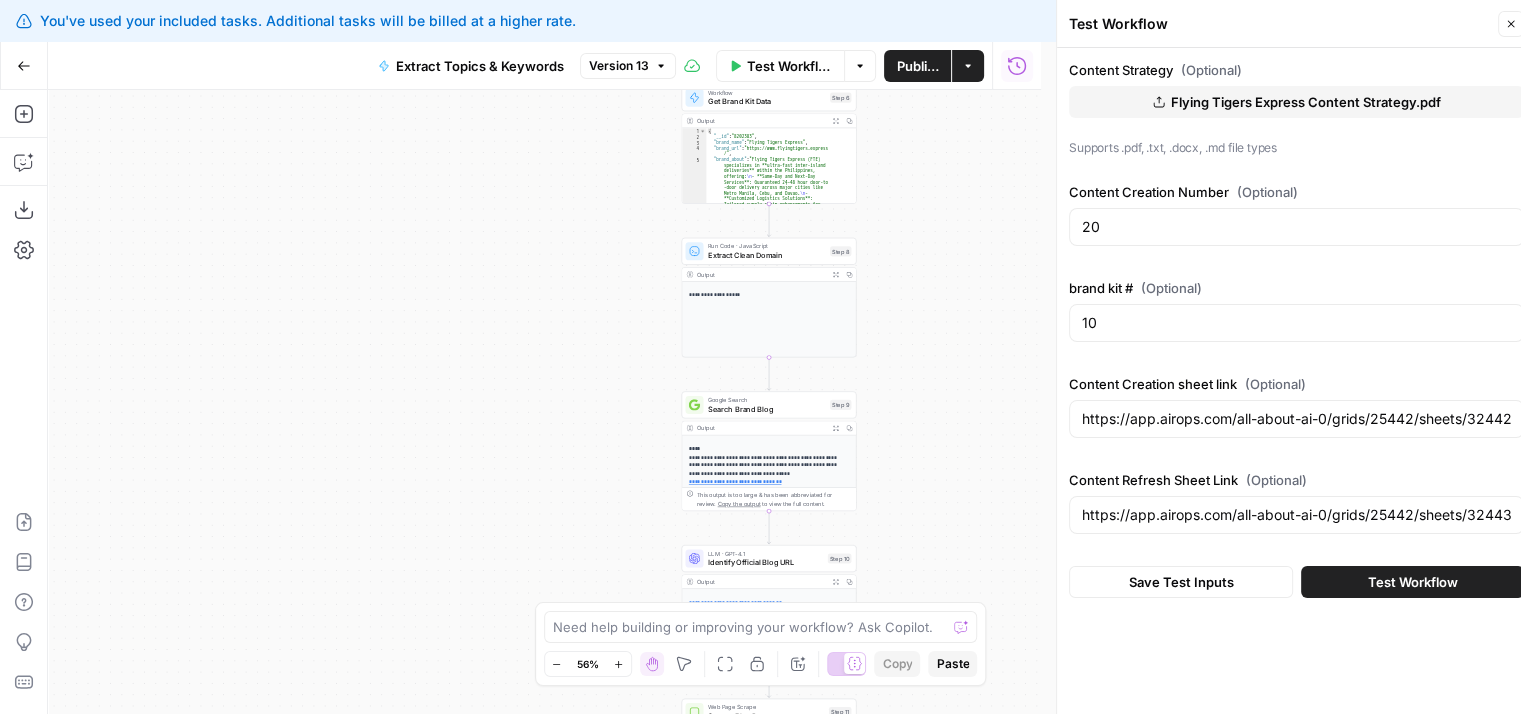 click 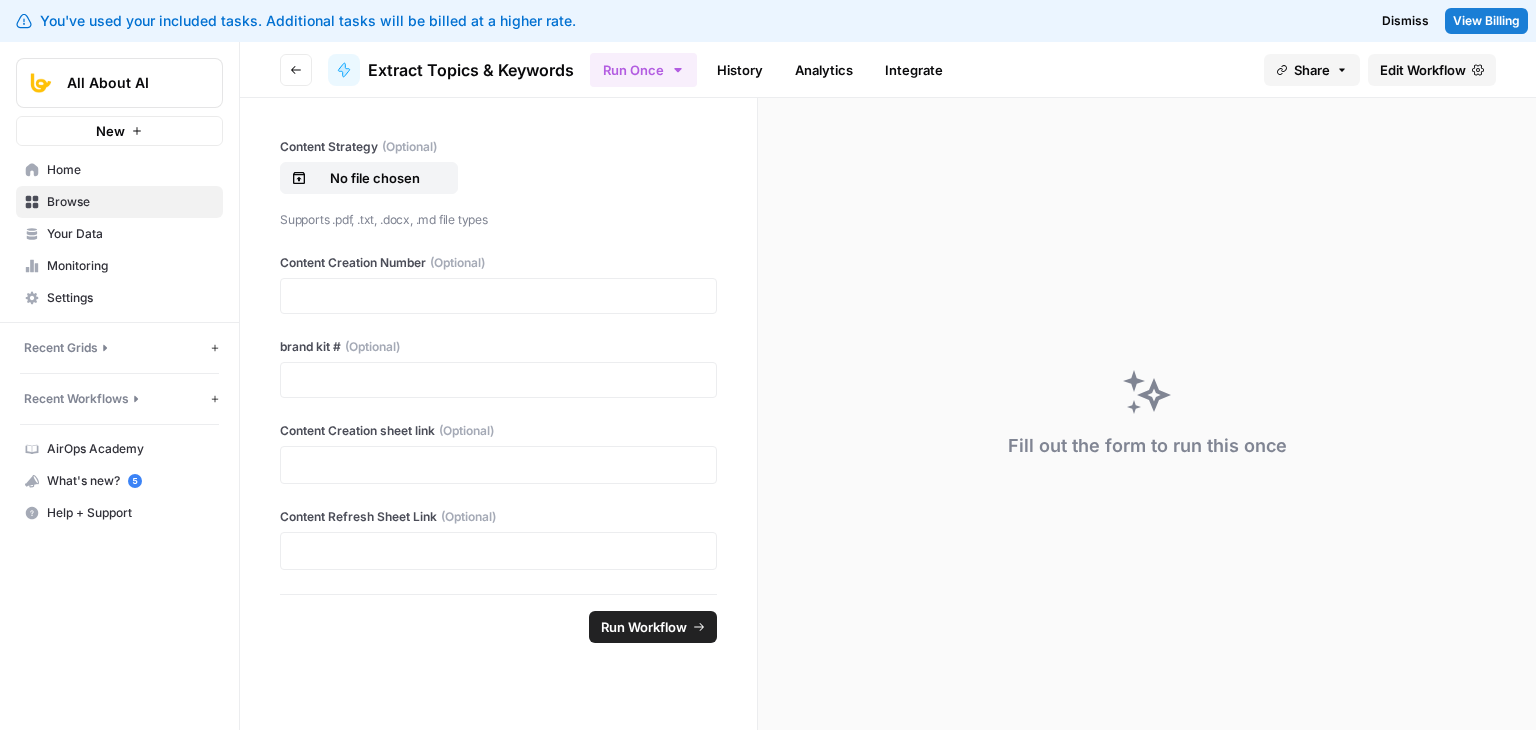 click at bounding box center (498, 465) 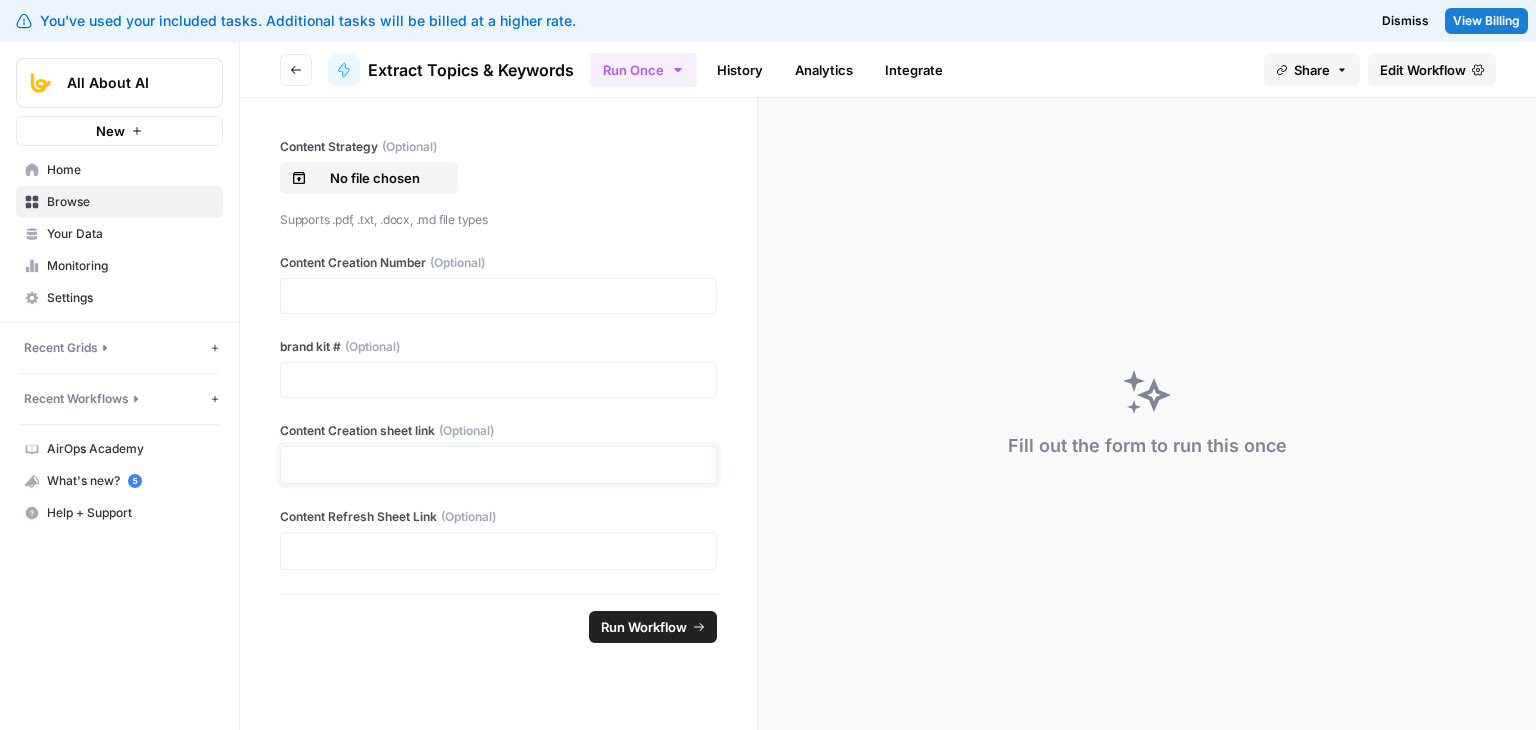 click at bounding box center (498, 465) 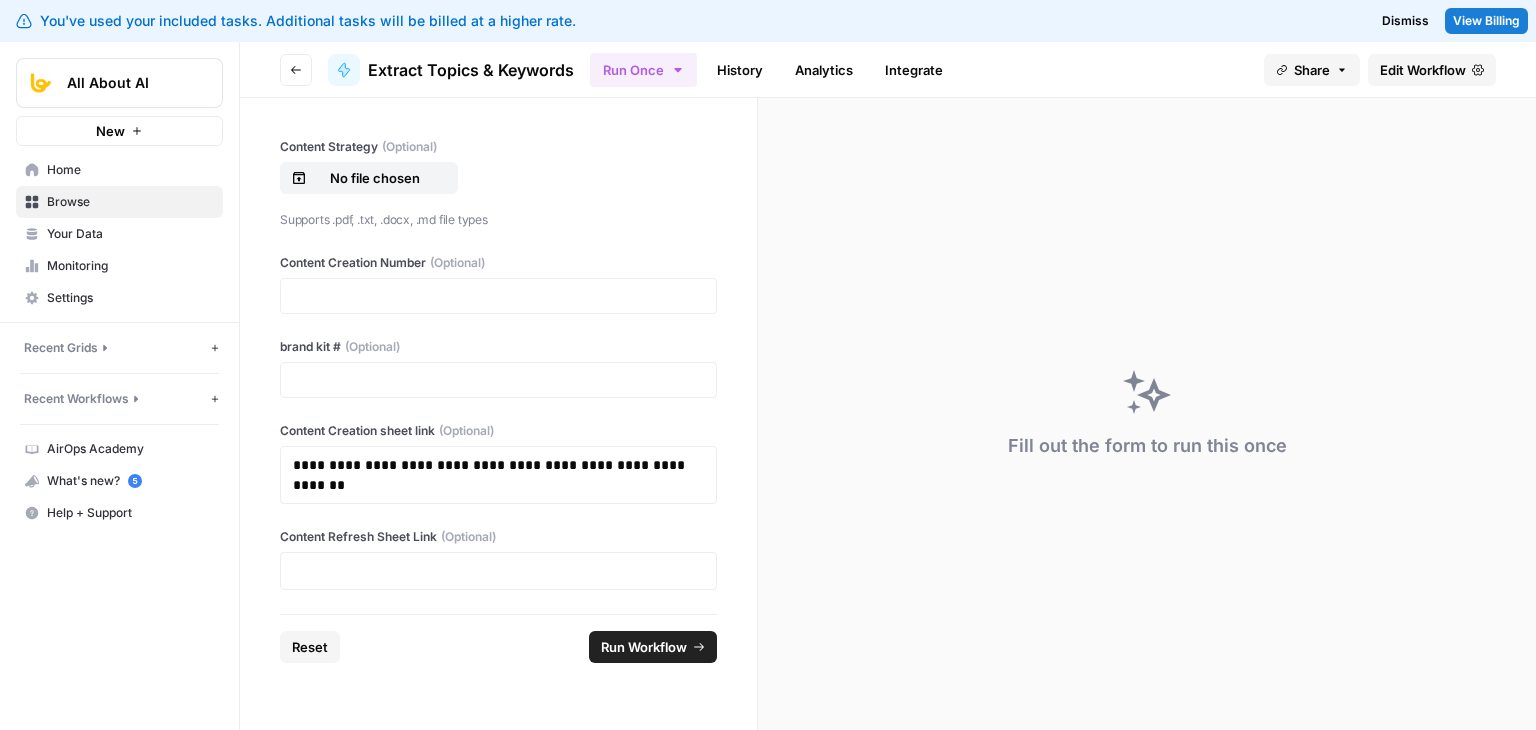 click at bounding box center [498, 571] 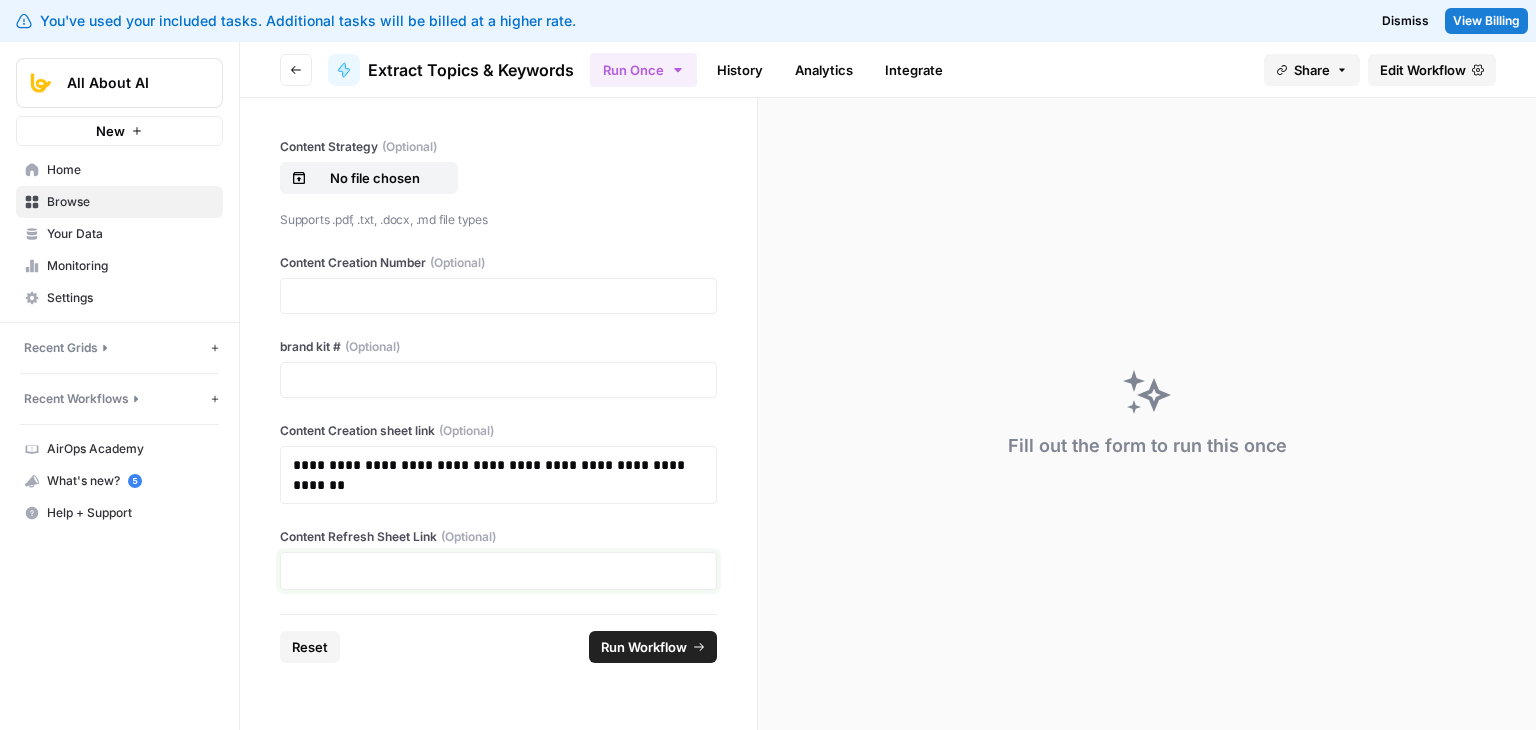 click at bounding box center (498, 571) 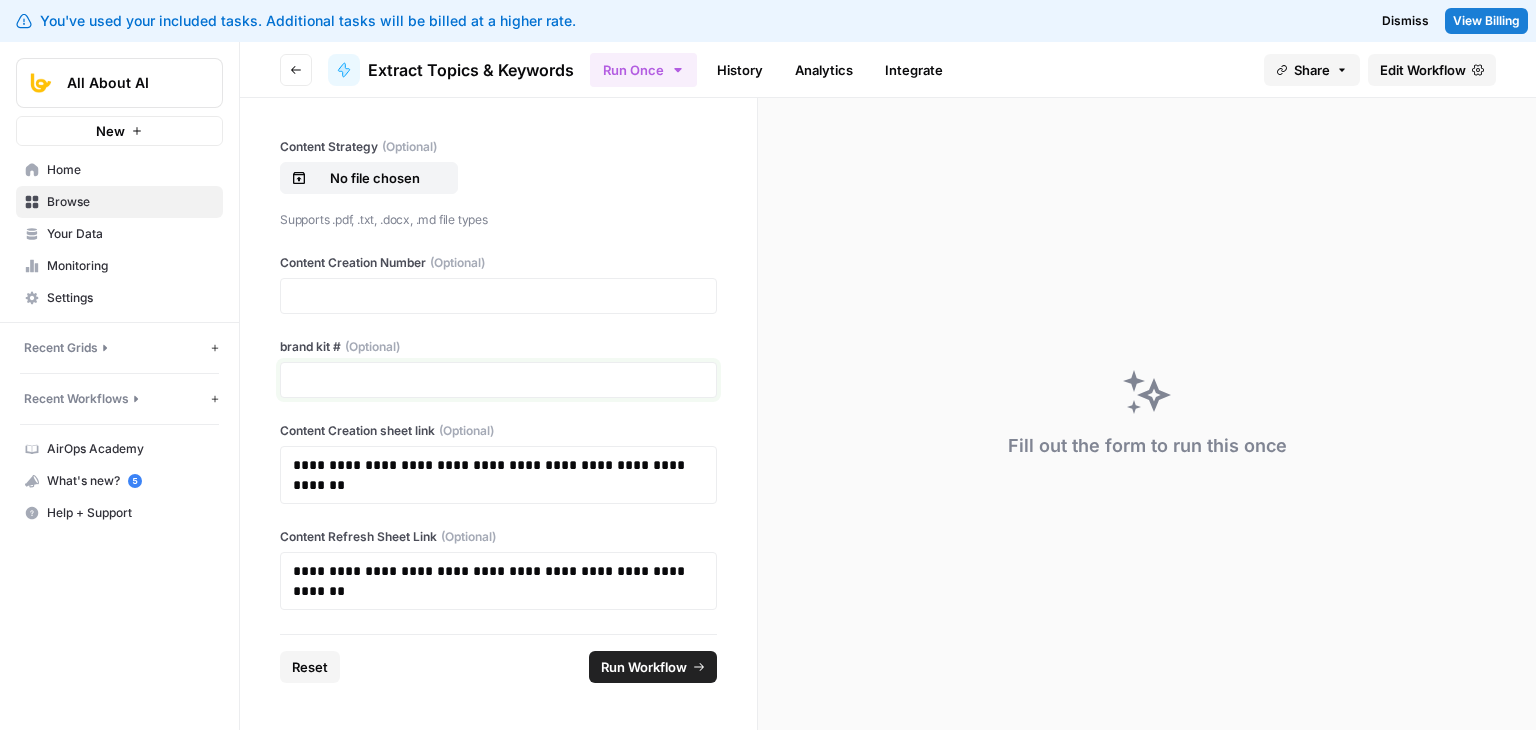 click on "brand kit # (Optional)" at bounding box center (498, 380) 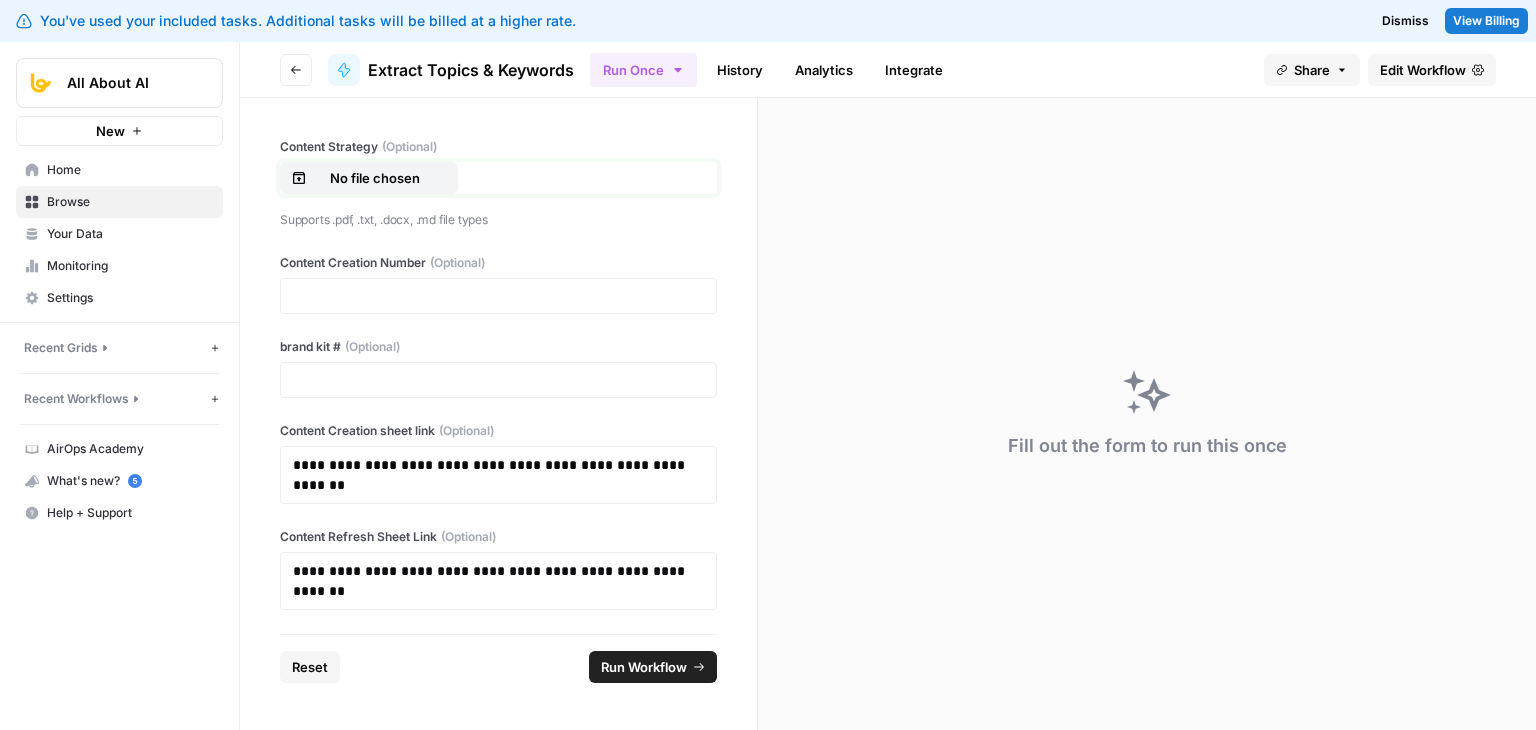 click on "No file chosen" at bounding box center [375, 178] 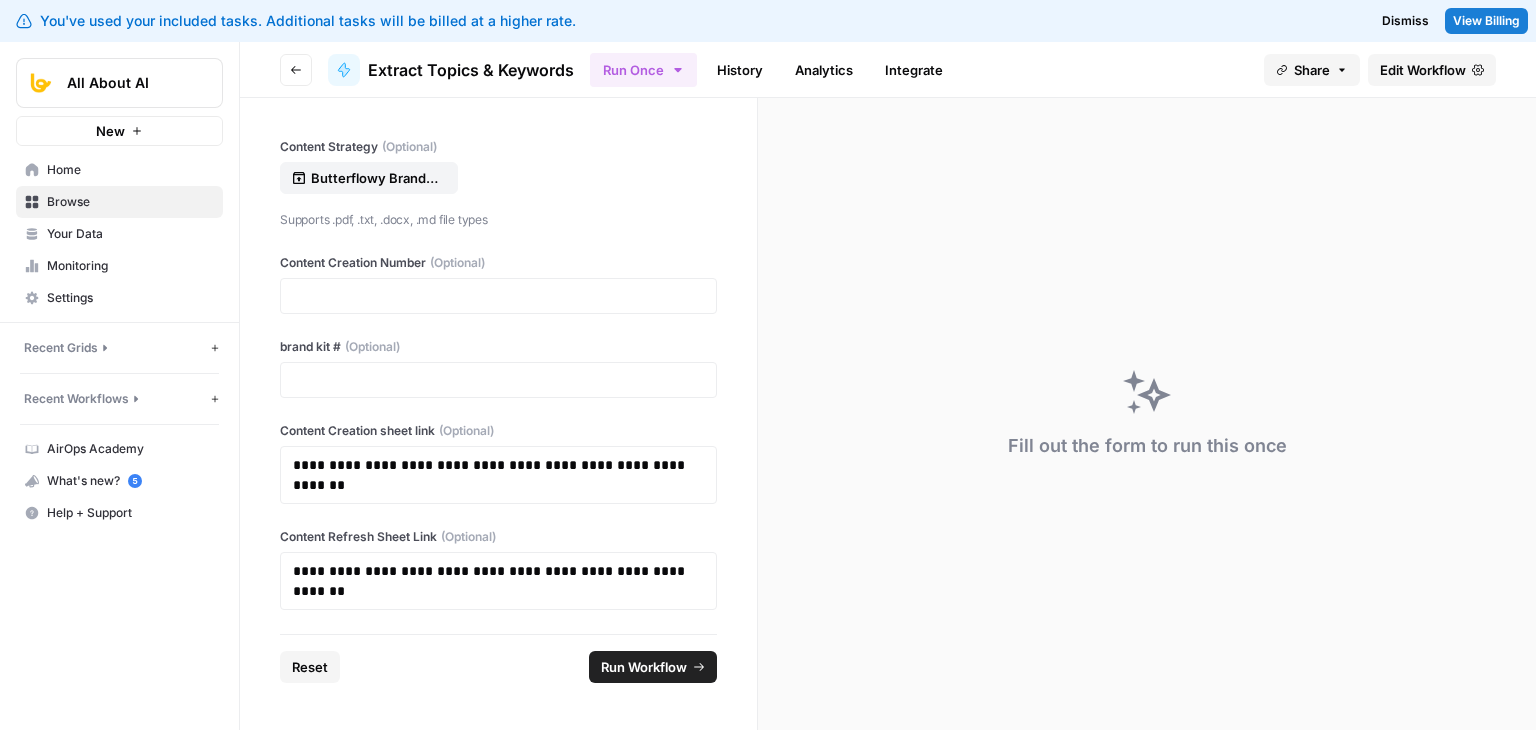 click on "Run Workflow" at bounding box center [653, 667] 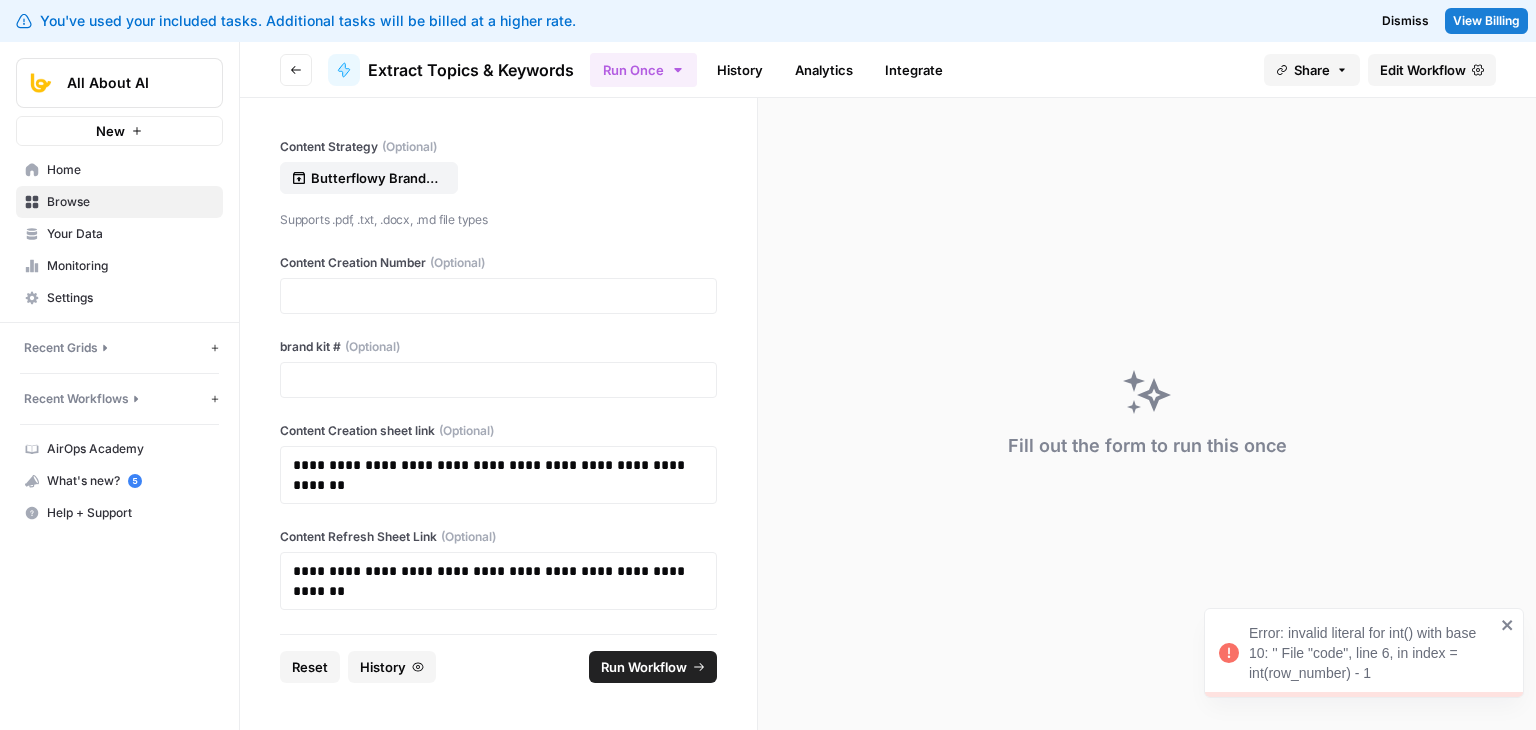 click on "Error: invalid literal for int() with base 10: ''
File "code", line 6, in     index = int(row_number) - 1" at bounding box center [1372, 653] 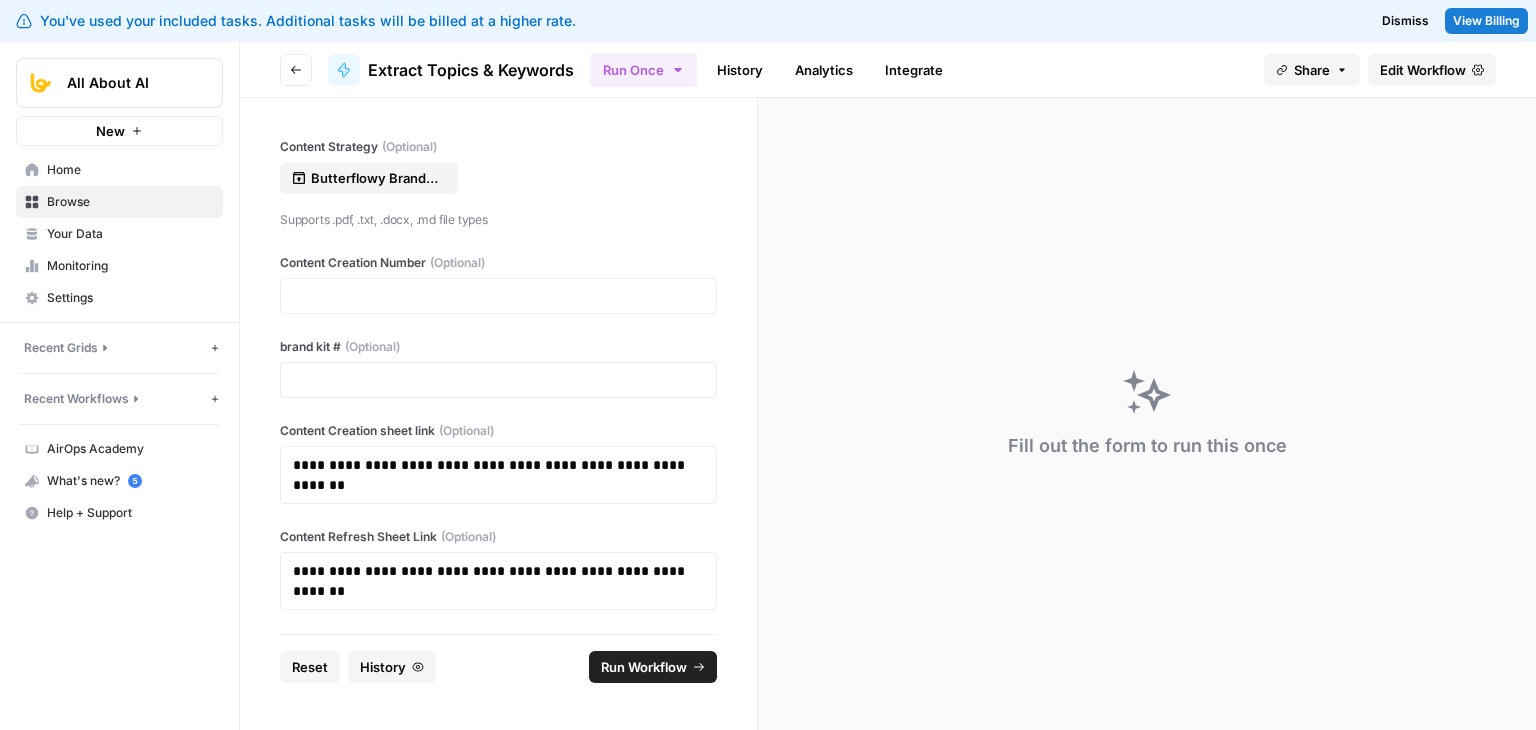 click on "History" at bounding box center (740, 70) 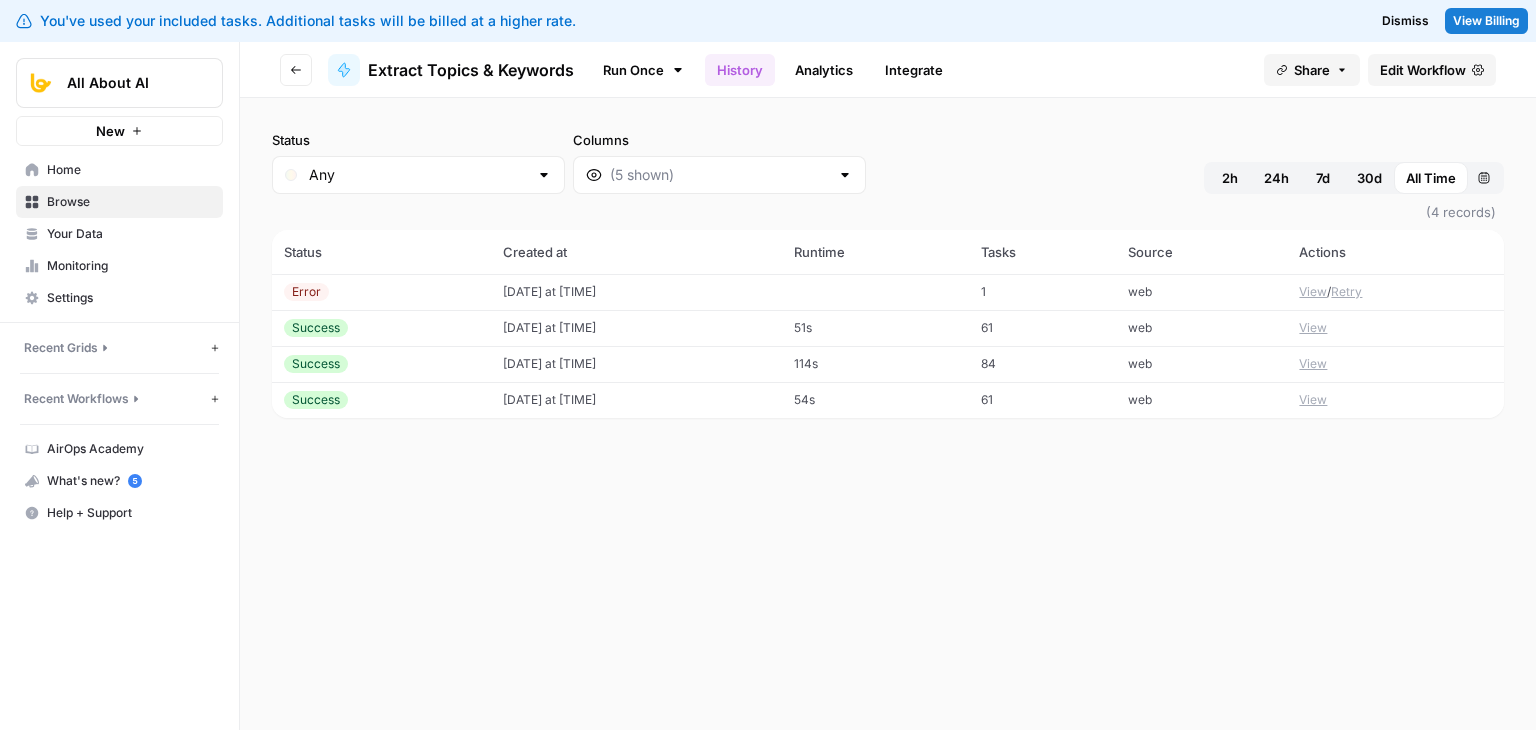 click on "Run Once" at bounding box center (643, 70) 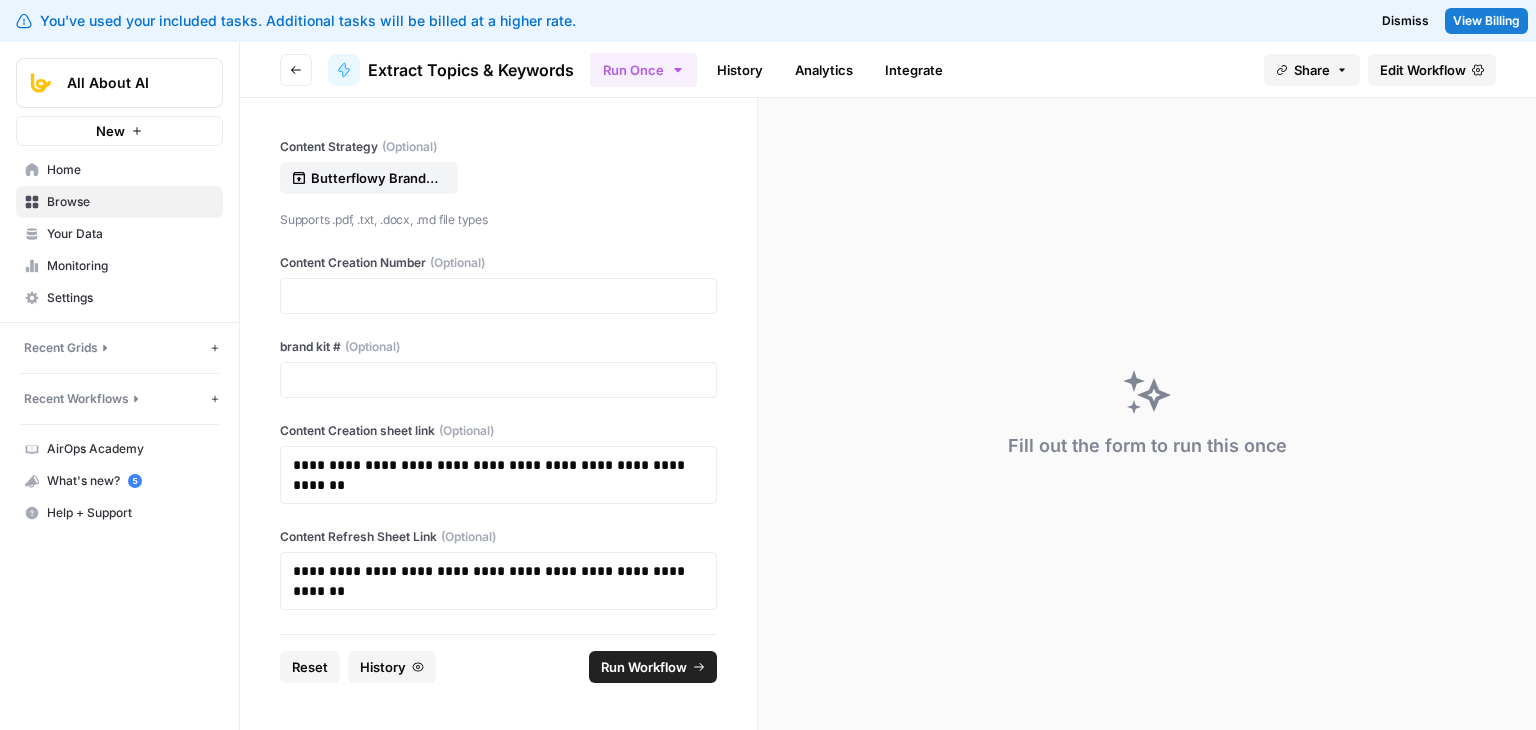click on "Edit Workflow" at bounding box center [1423, 70] 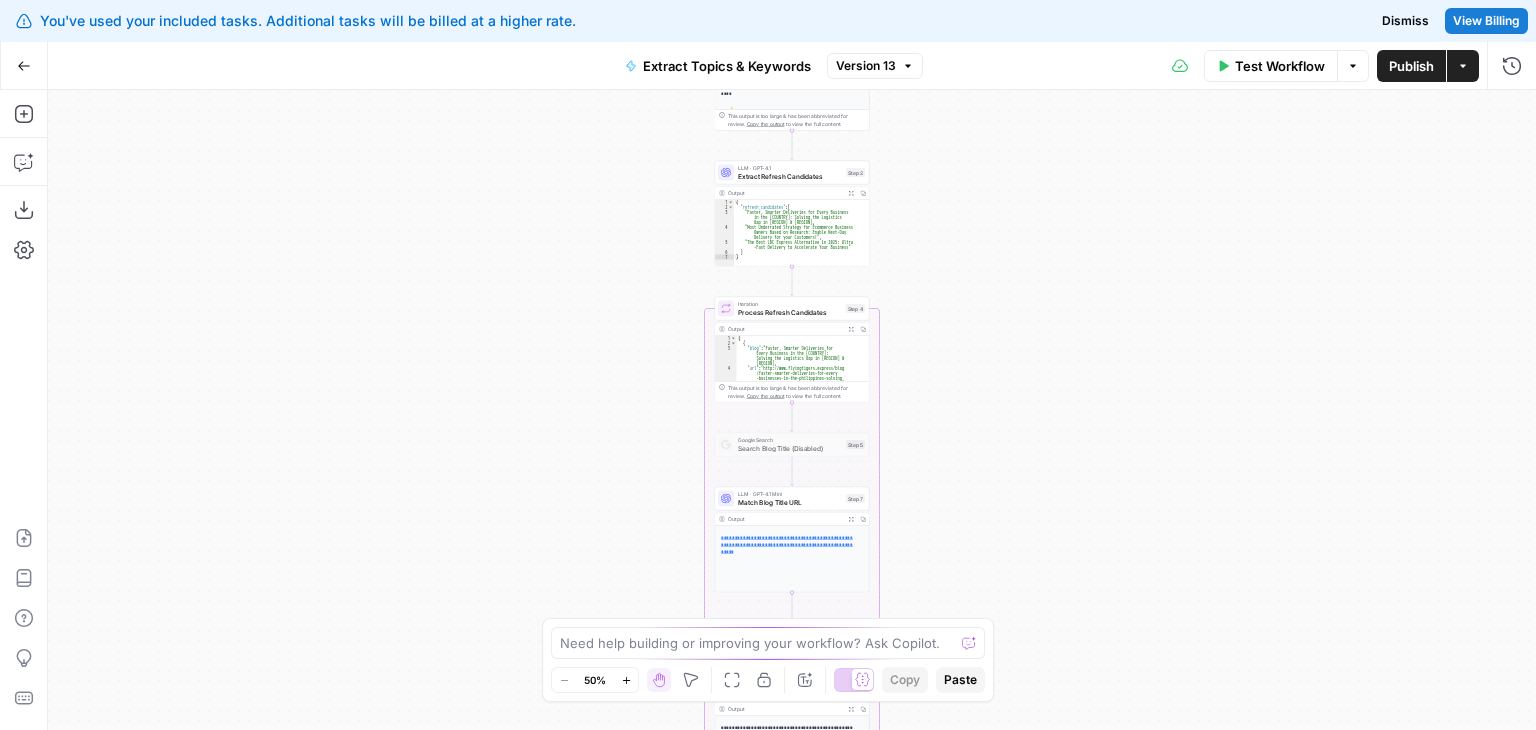 click on "Test Workflow" at bounding box center (1280, 66) 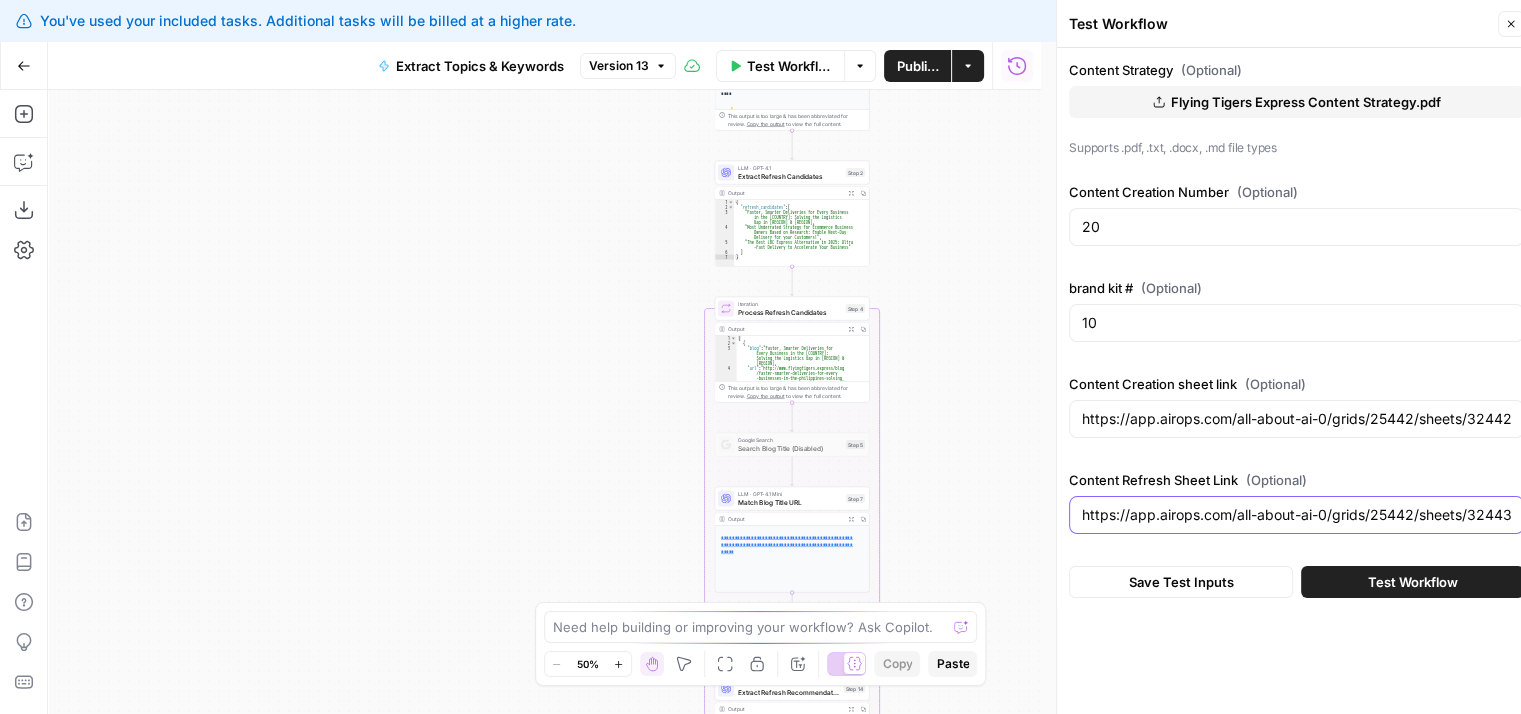 click on "https://app.airops.com/all-about-ai-0/grids/25442/sheets/32443" at bounding box center (1296, 515) 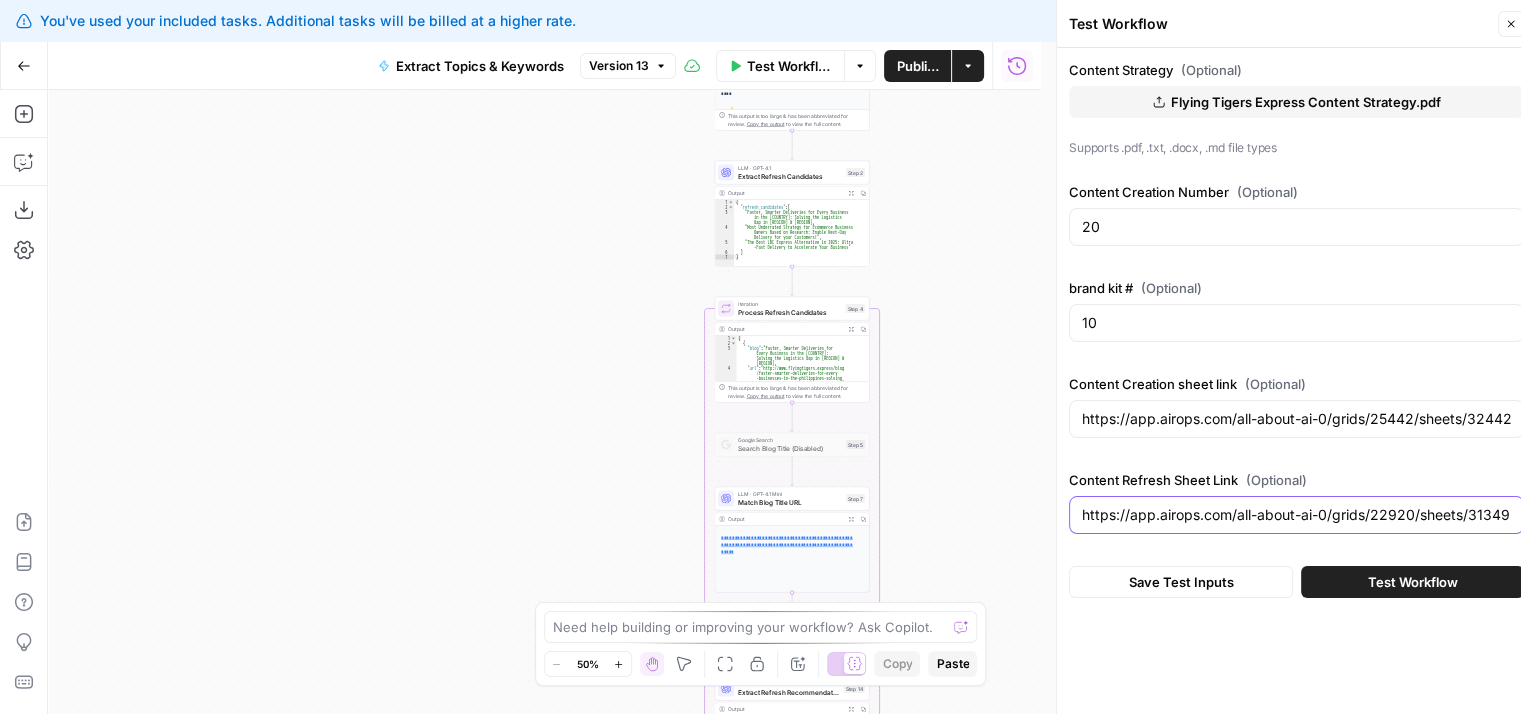 type on "https://app.airops.com/all-about-ai-0/grids/22920/sheets/31349" 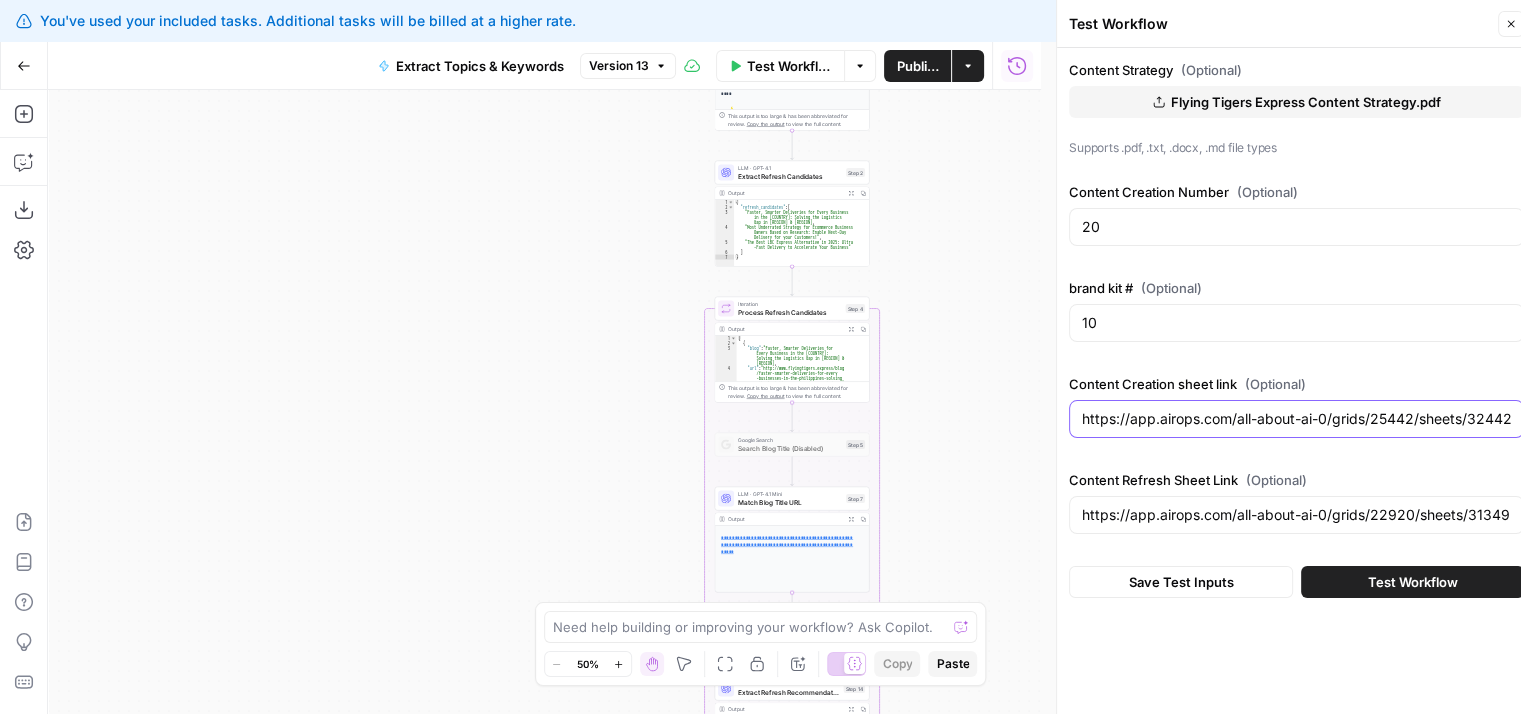 click on "https://app.airops.com/all-about-ai-0/grids/25442/sheets/32442" at bounding box center (1296, 419) 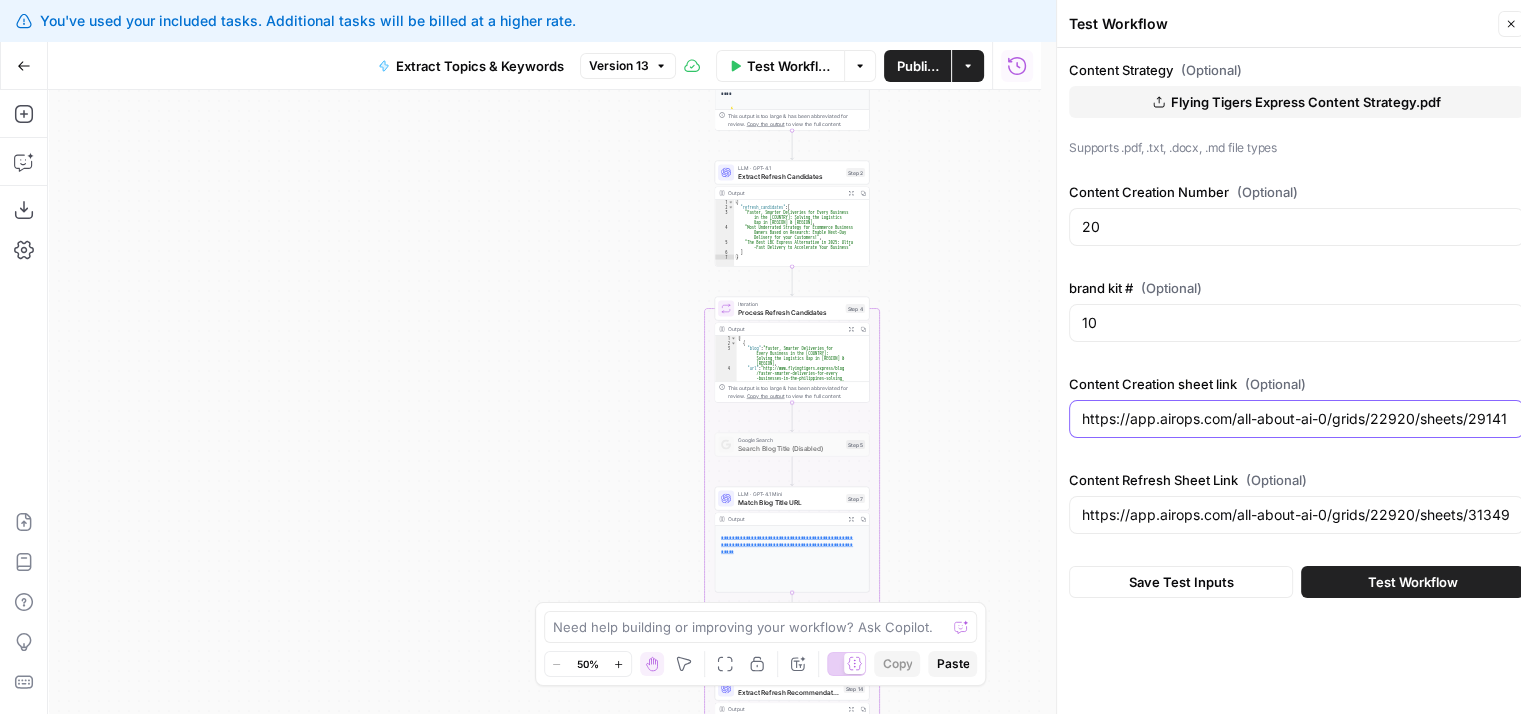 type on "https://app.airops.com/all-about-ai-0/grids/22920/sheets/29141" 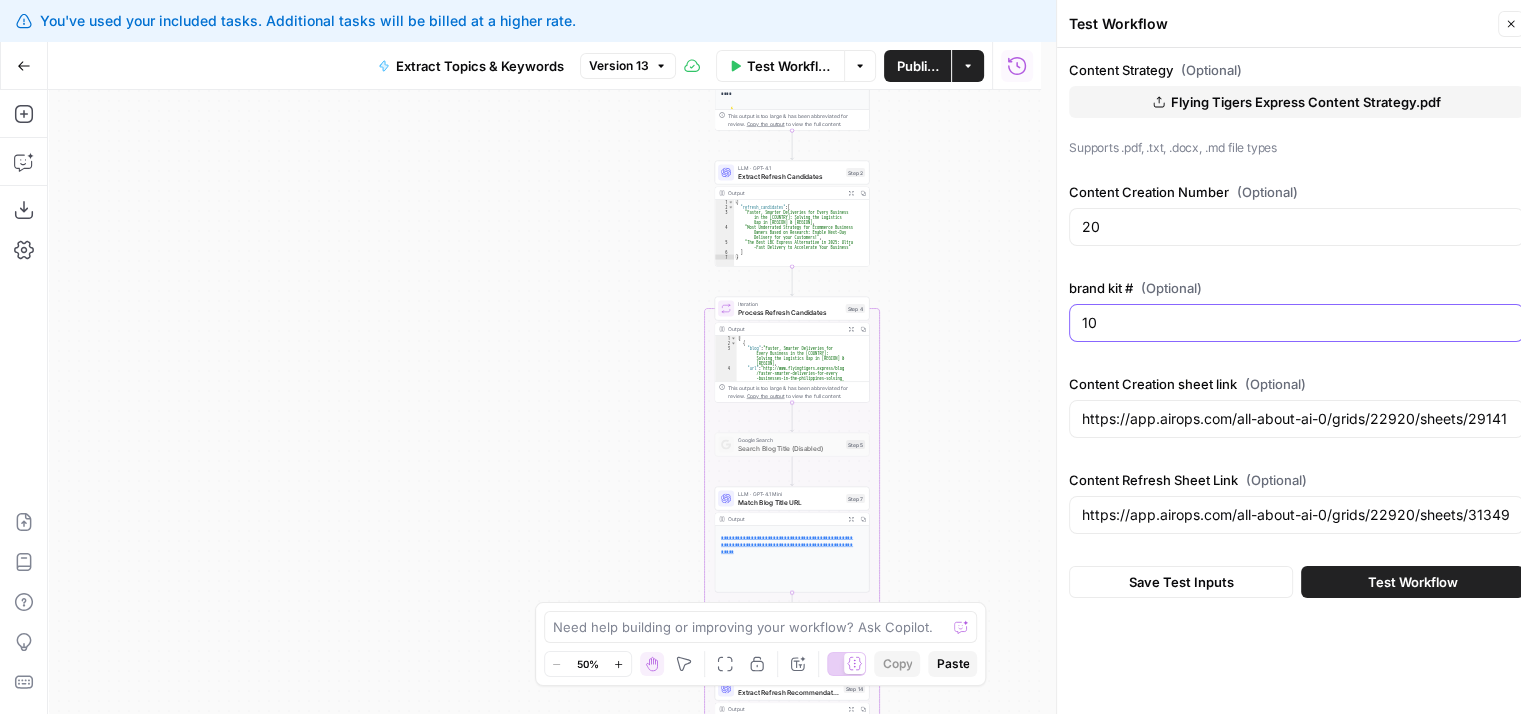 drag, startPoint x: 1118, startPoint y: 320, endPoint x: 1004, endPoint y: 318, distance: 114.01754 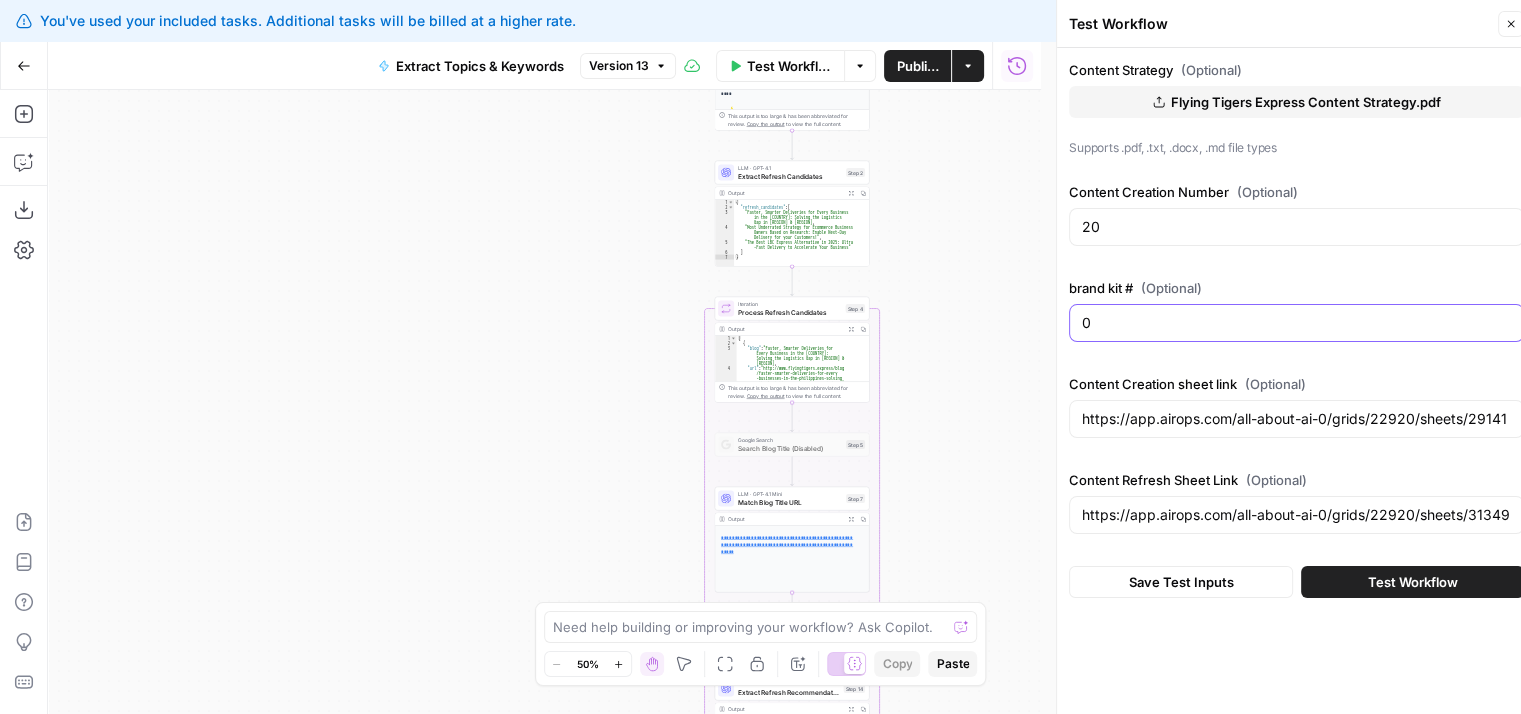 type on "0" 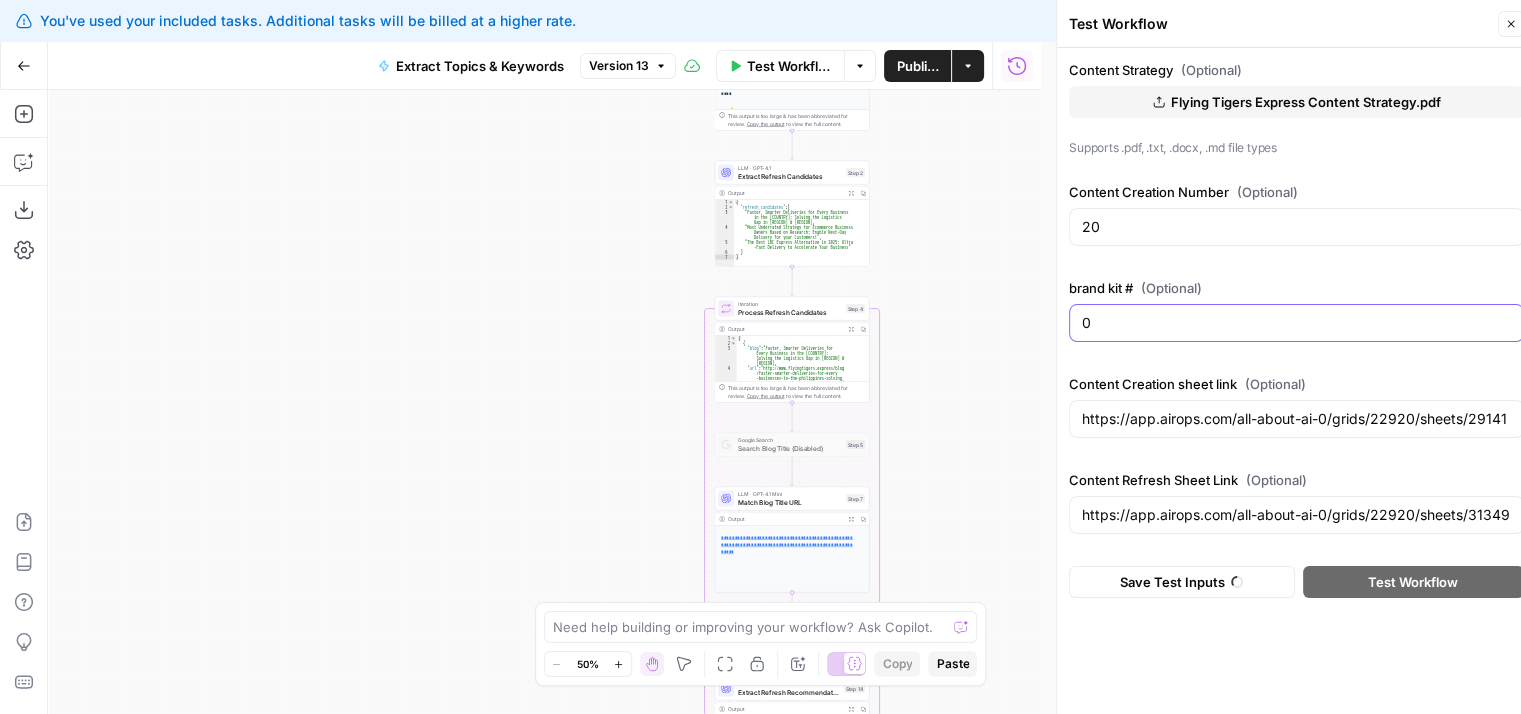 click on "0" at bounding box center [1296, 323] 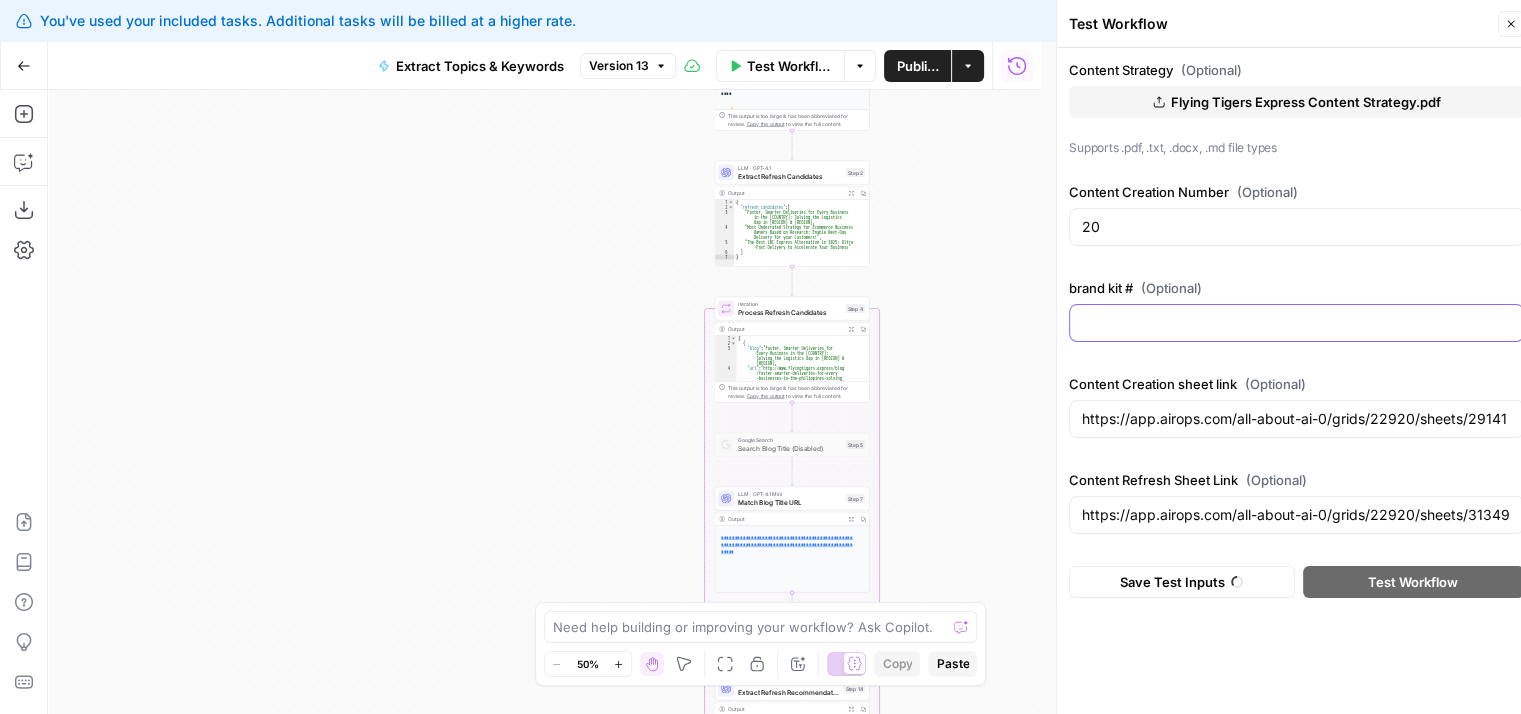 type 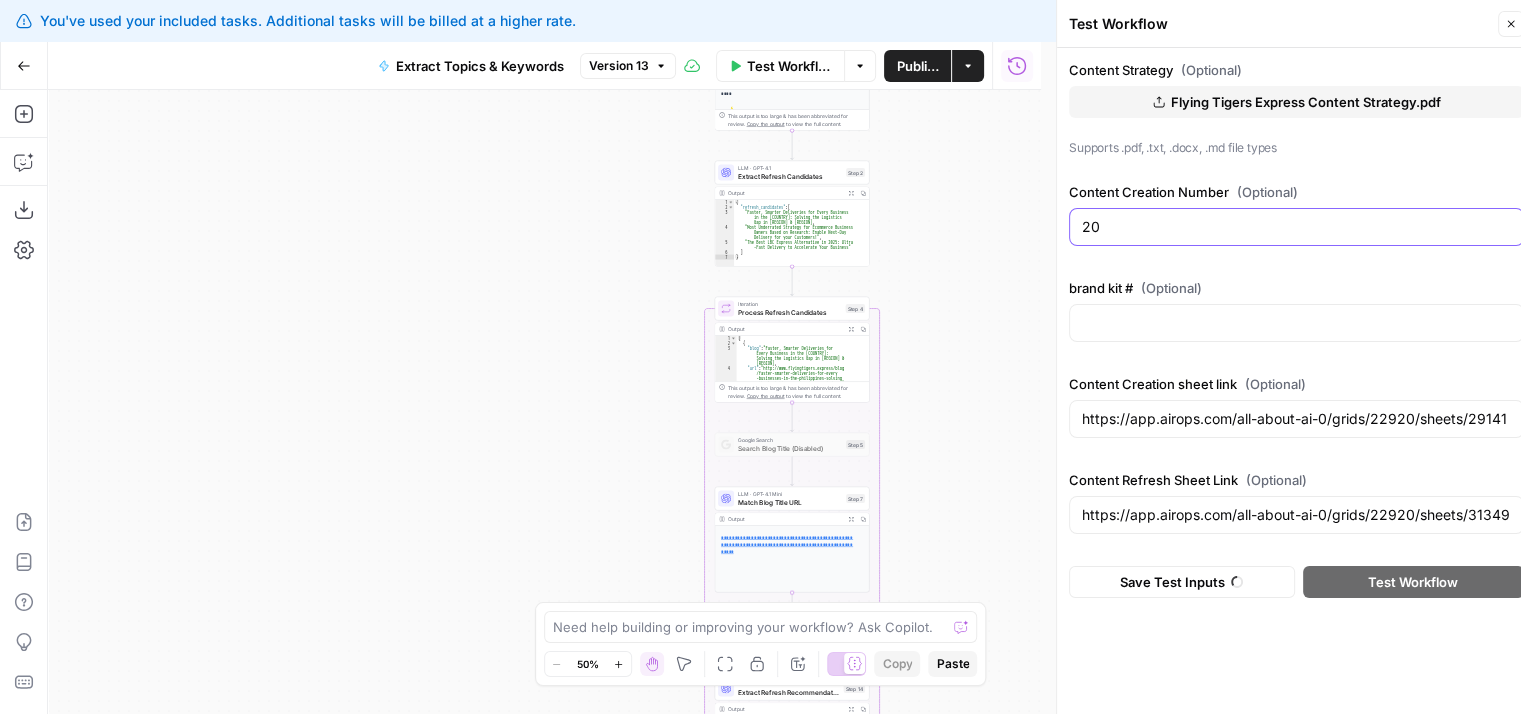 click on "20" at bounding box center (1296, 227) 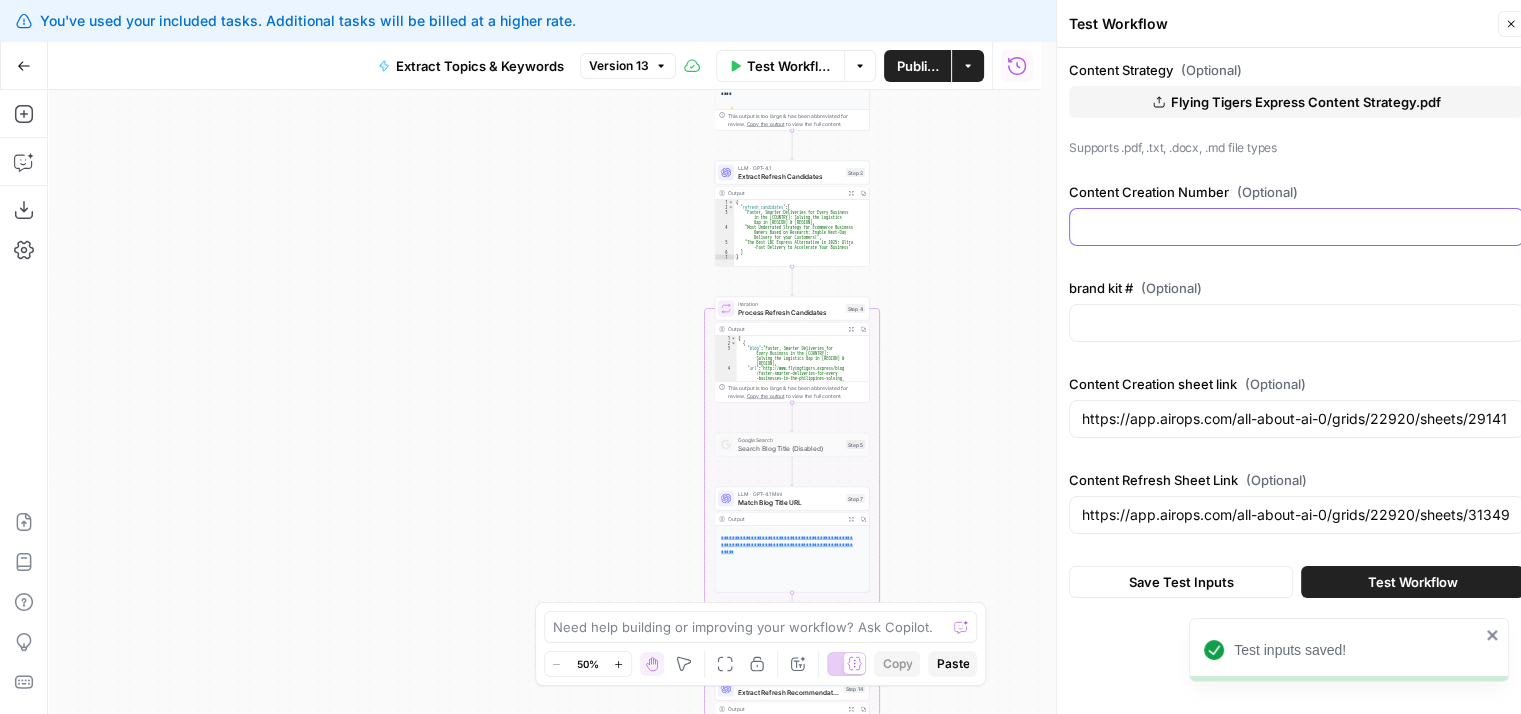 type 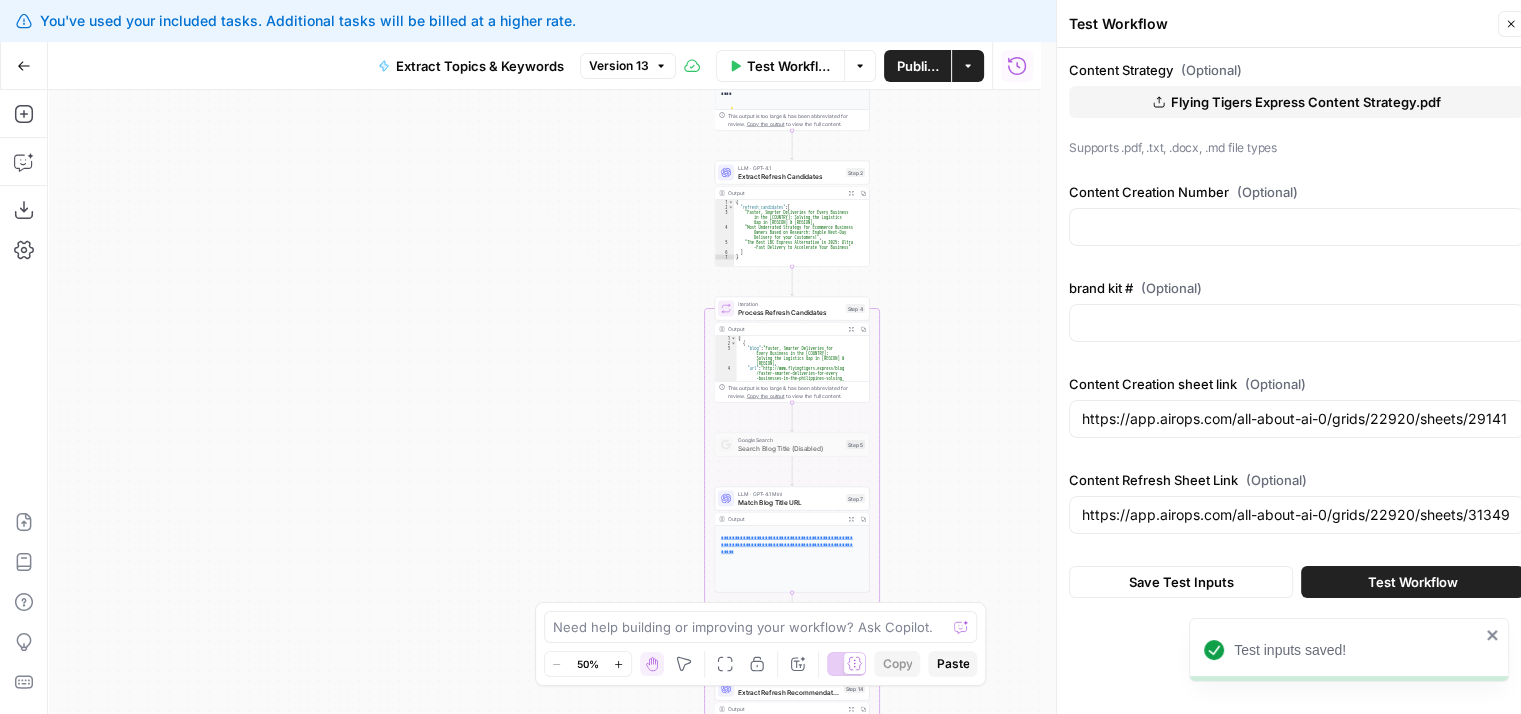 click on "Flying Tigers Express Content Strategy.pdf" at bounding box center (1306, 102) 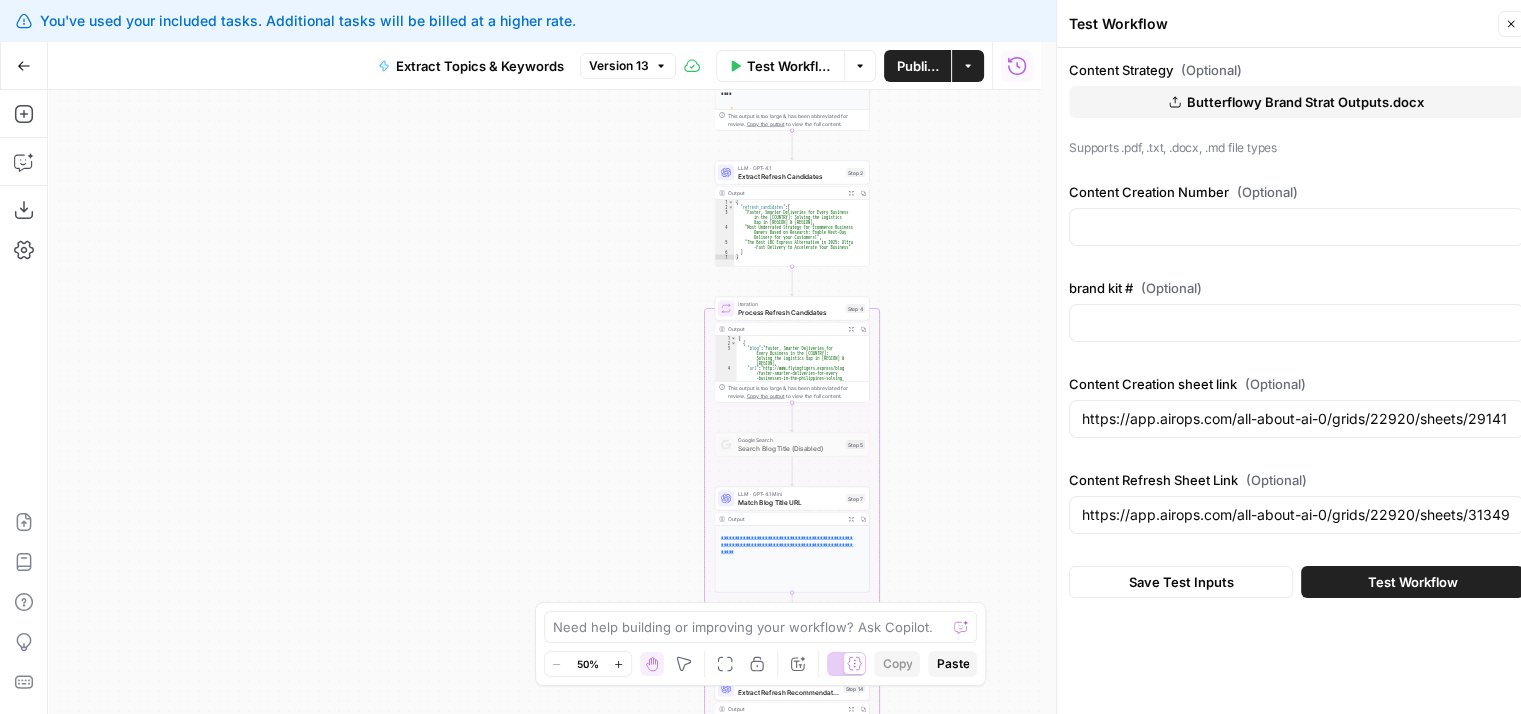click on "Test Workflow" at bounding box center (1413, 582) 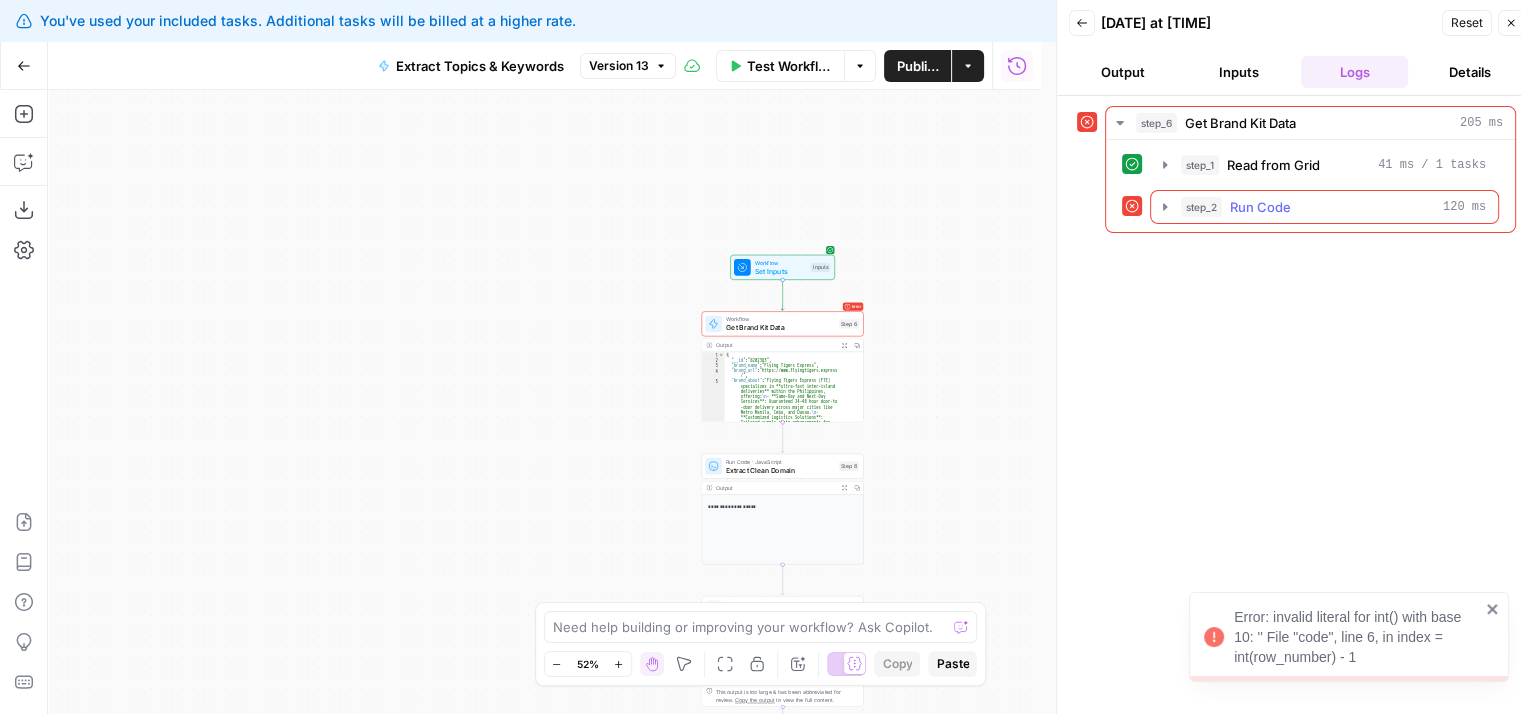 click on "step_2 Run Code 120 ms" at bounding box center (1324, 207) 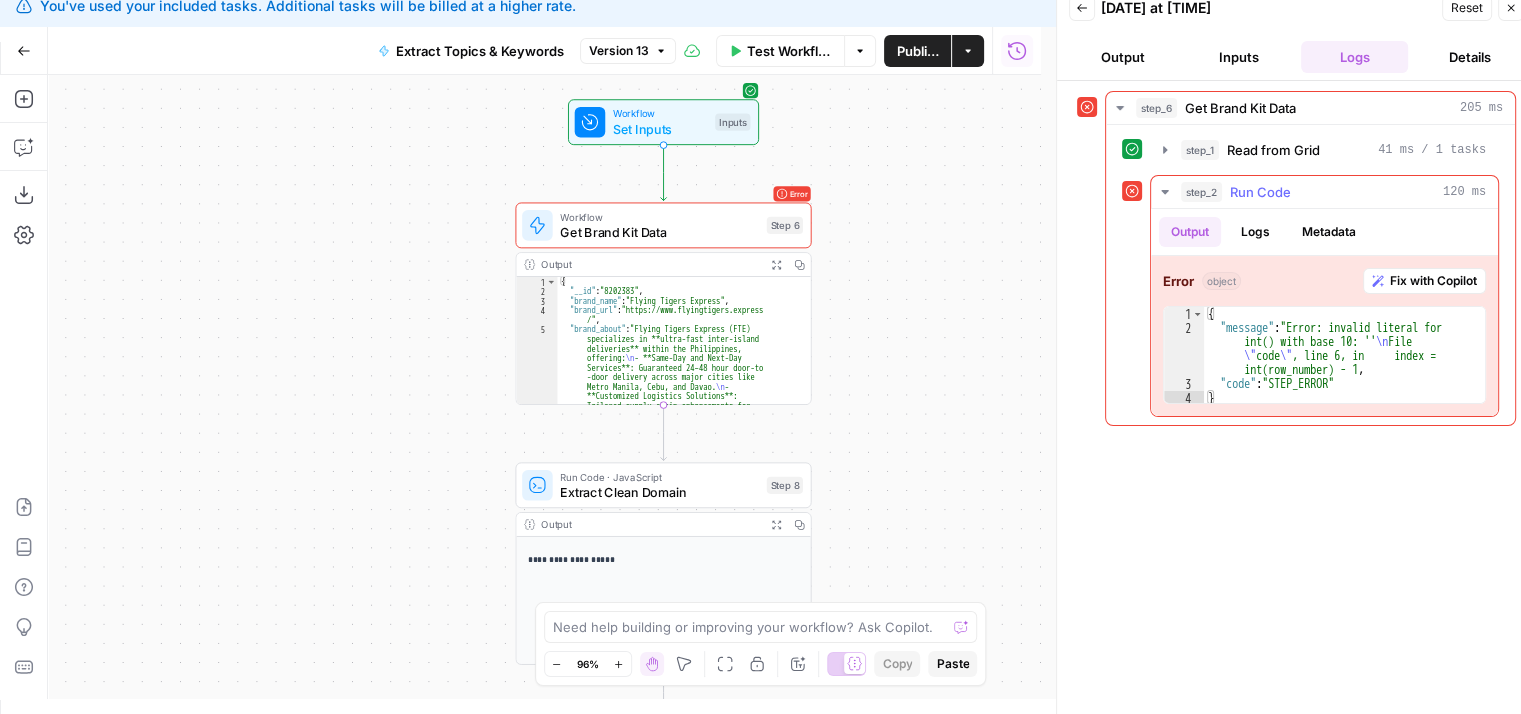 scroll, scrollTop: 0, scrollLeft: 0, axis: both 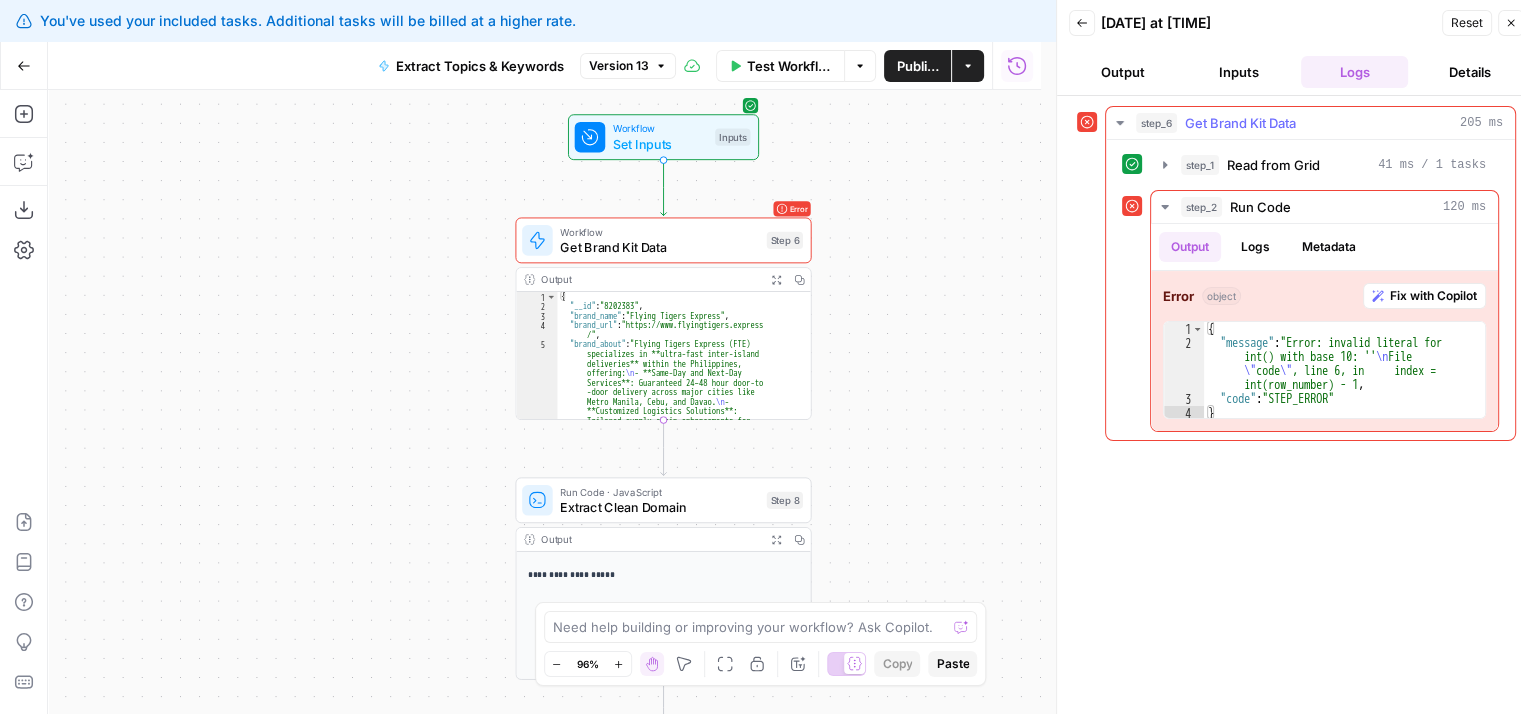 click on "step_6 Get Brand Kit Data 205 ms" at bounding box center [1319, 123] 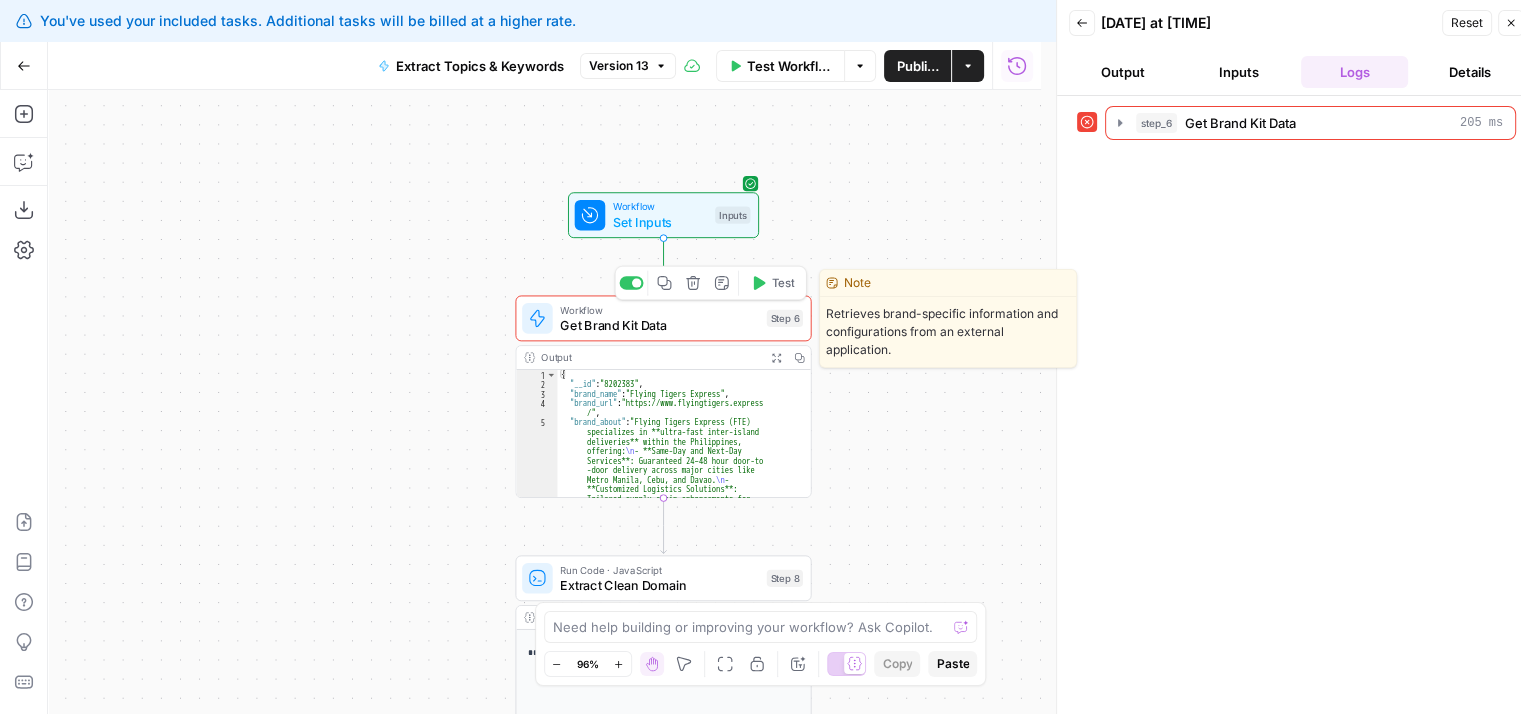 click on "Test" at bounding box center [782, 282] 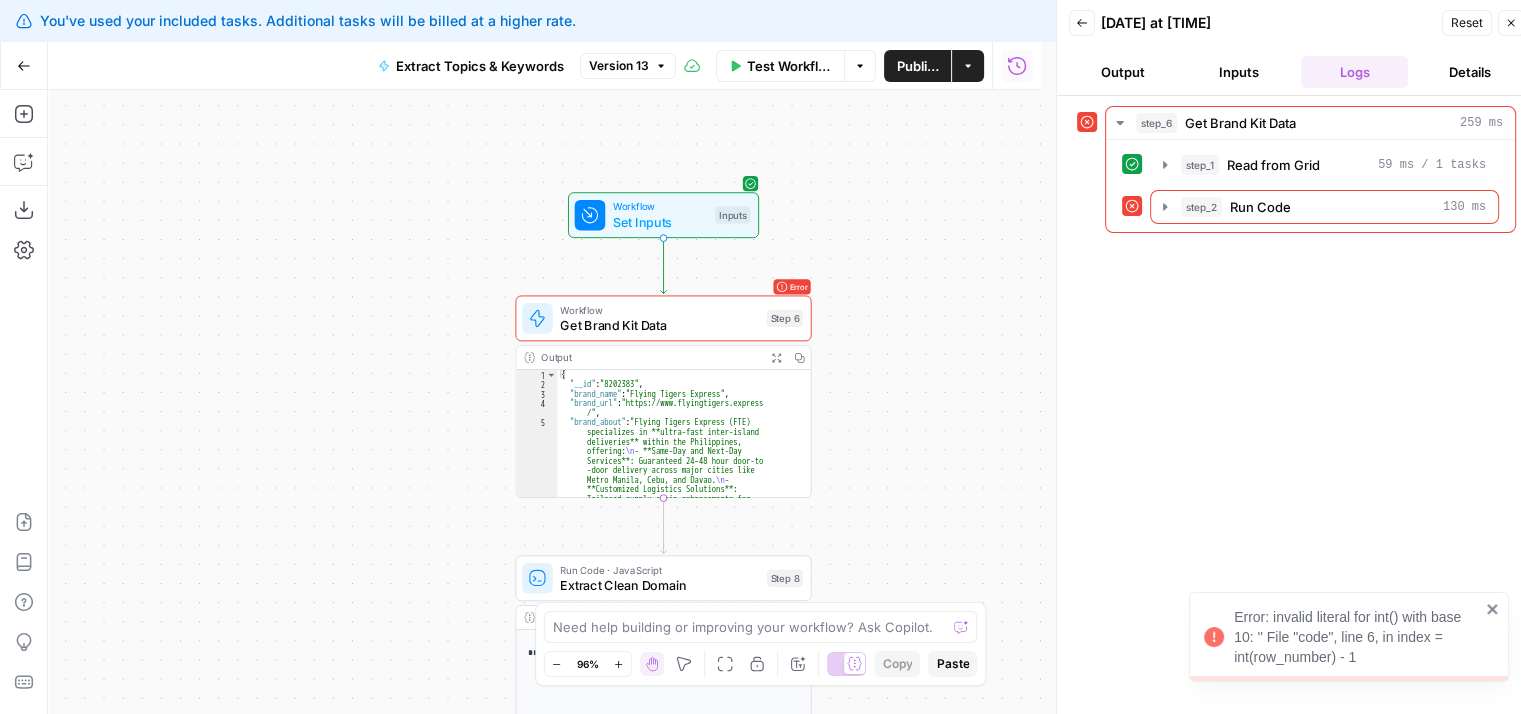 click on "Test Workflow" at bounding box center [790, 66] 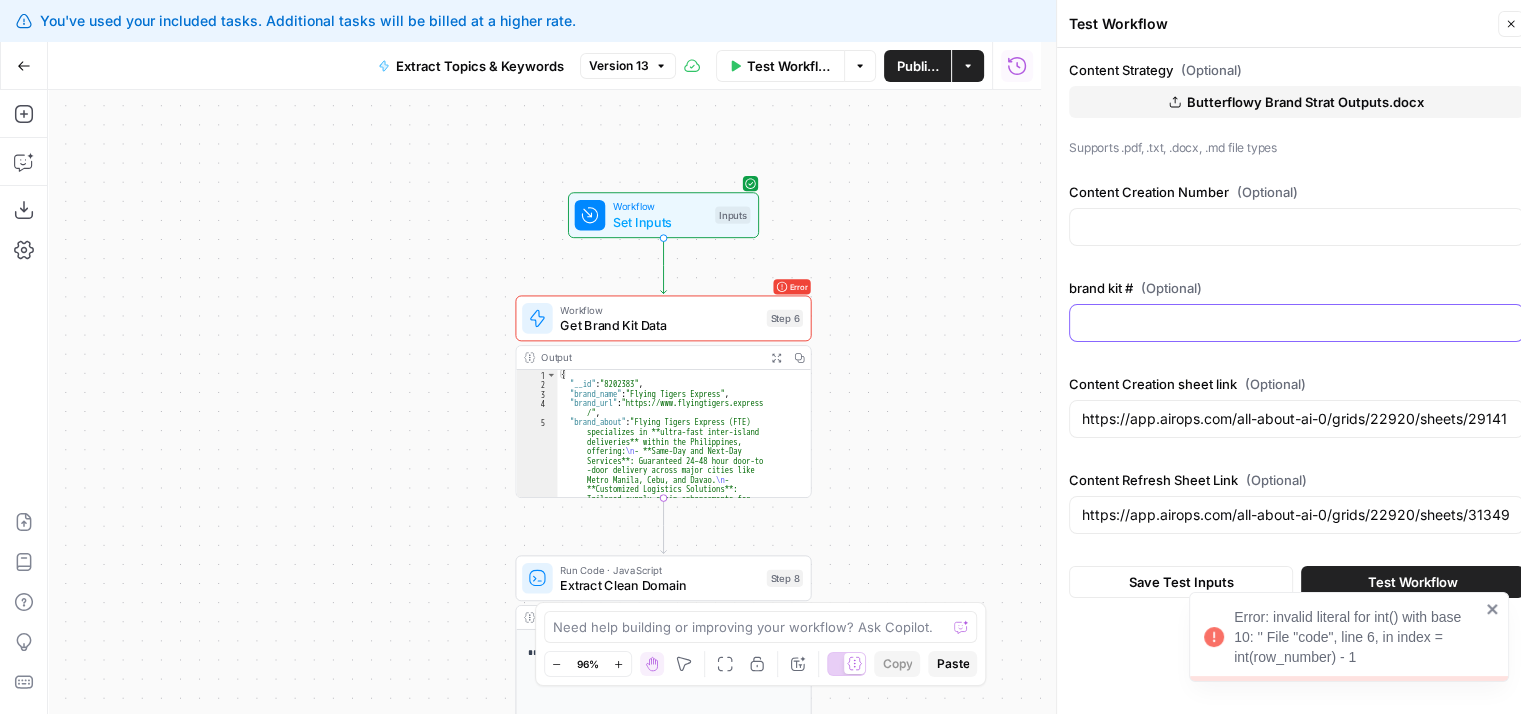 click on "brand kit #   (Optional)" at bounding box center (1296, 323) 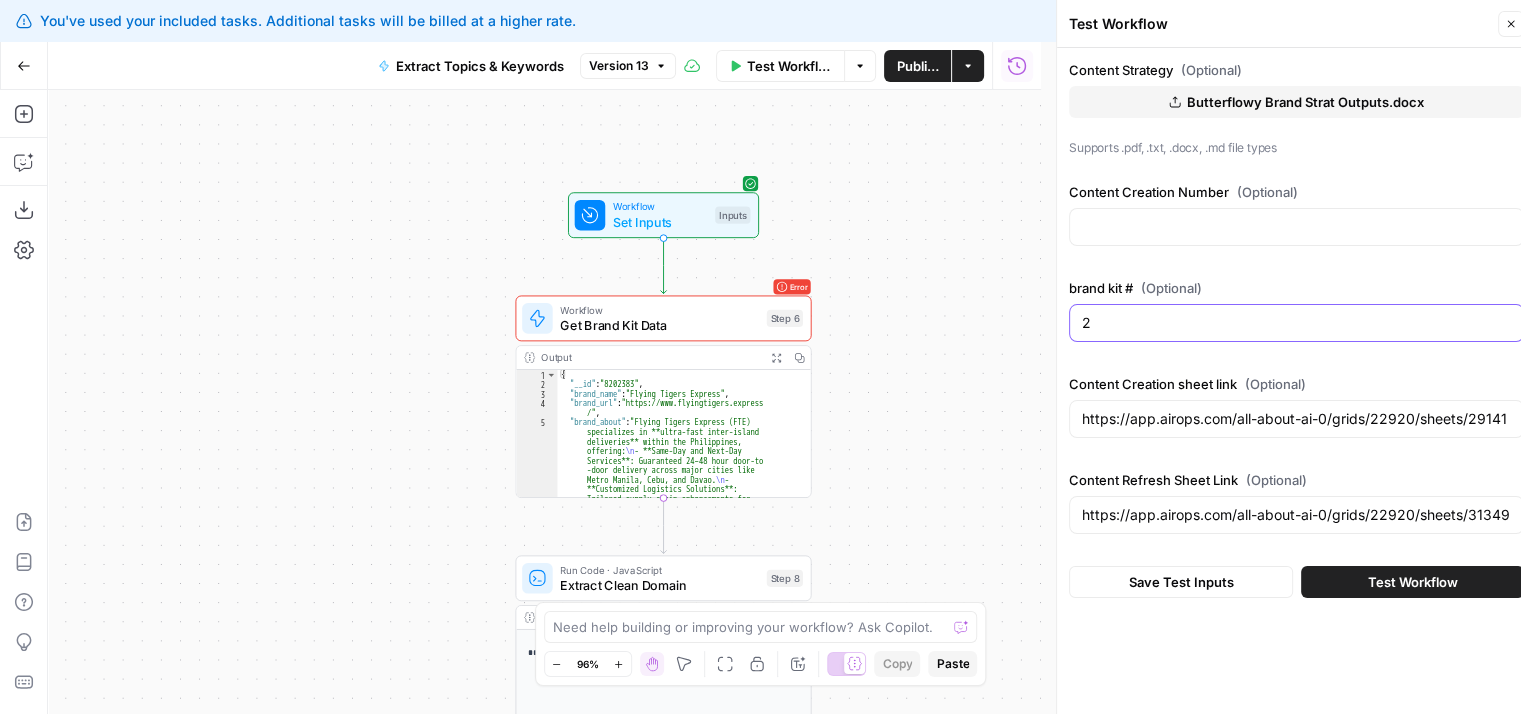 scroll, scrollTop: 16, scrollLeft: 0, axis: vertical 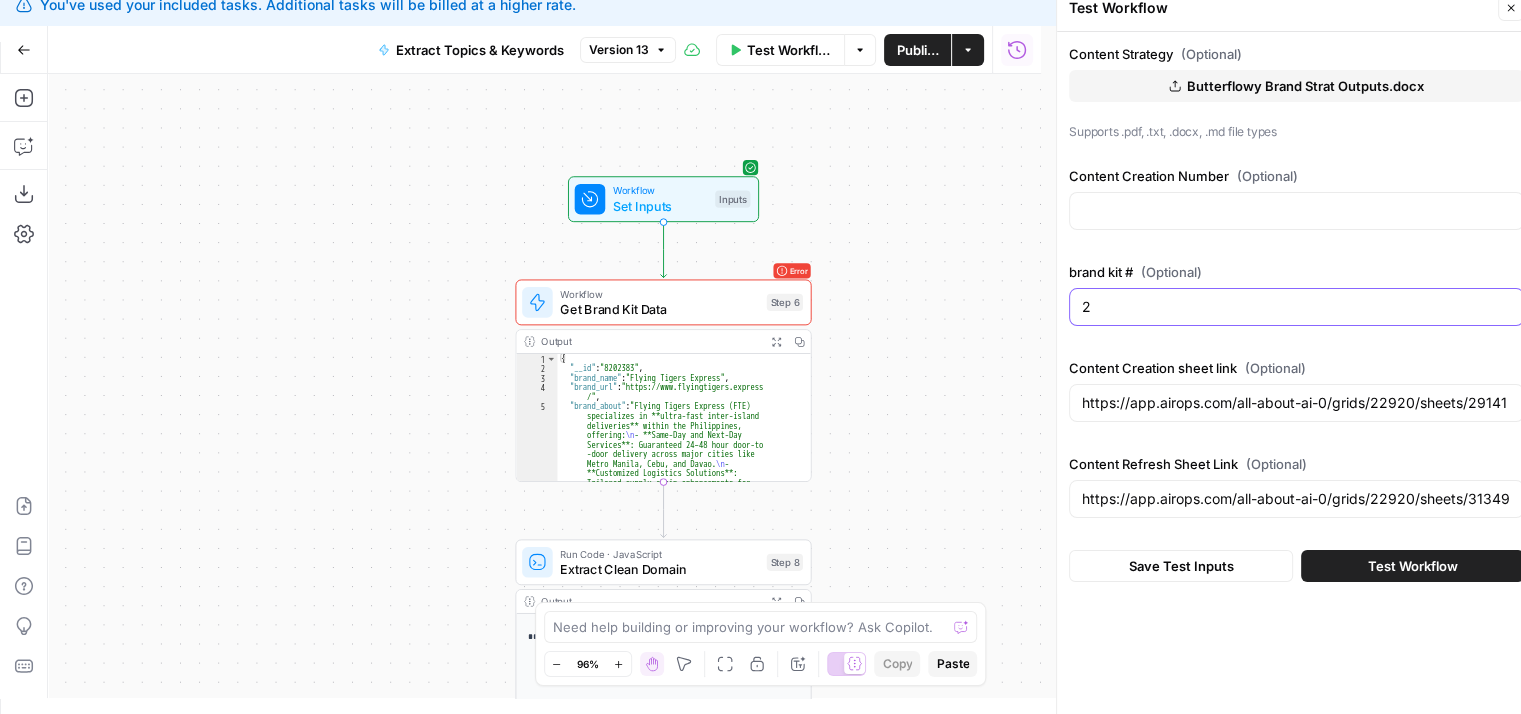 type on "2" 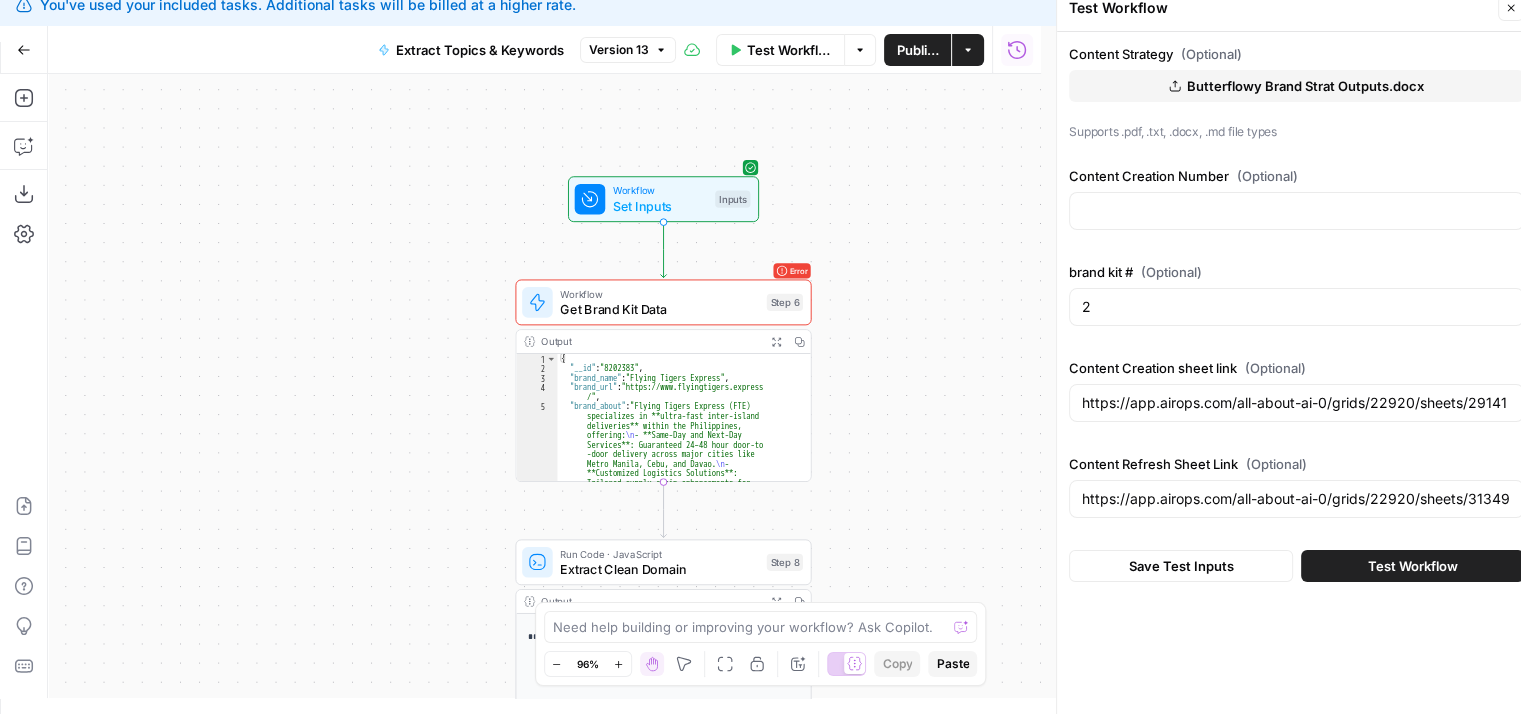 click at bounding box center (1296, 211) 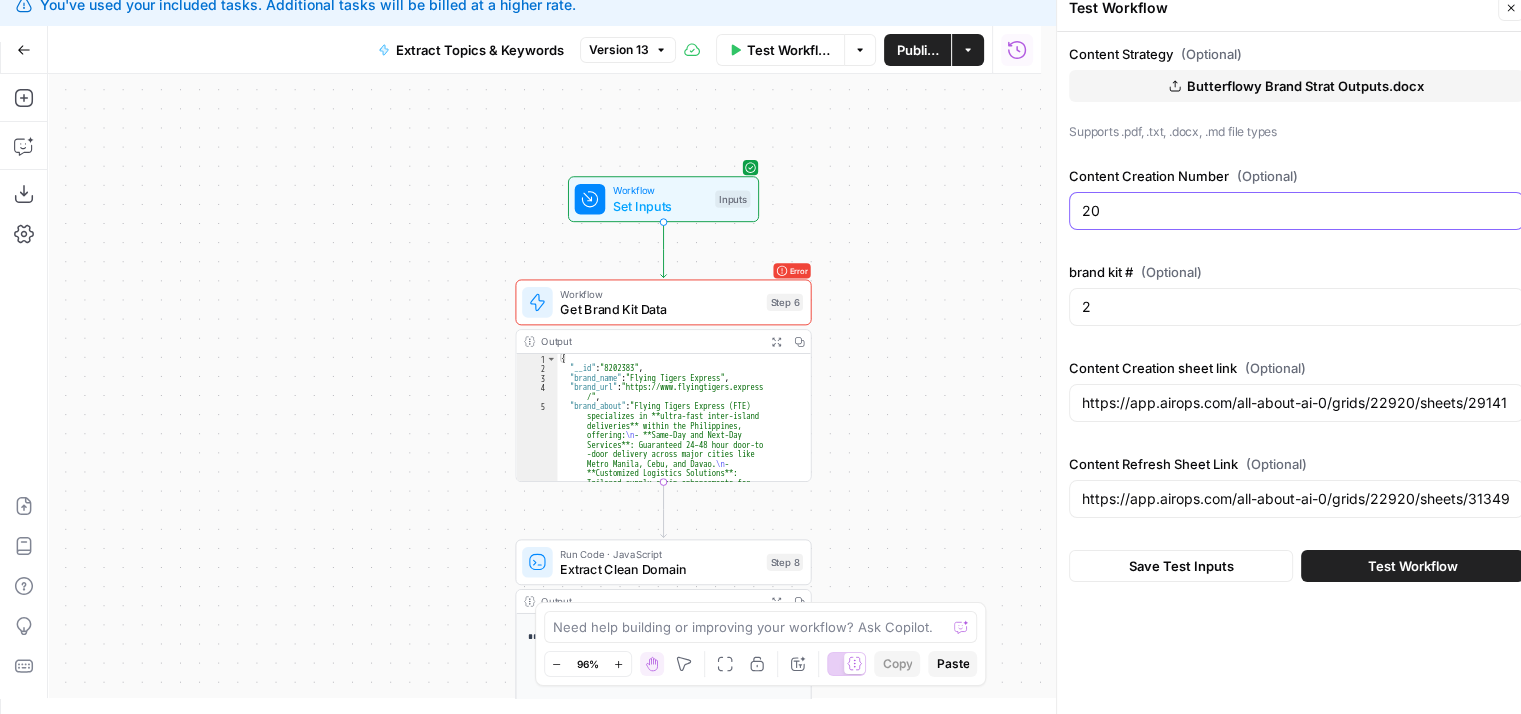 type on "20" 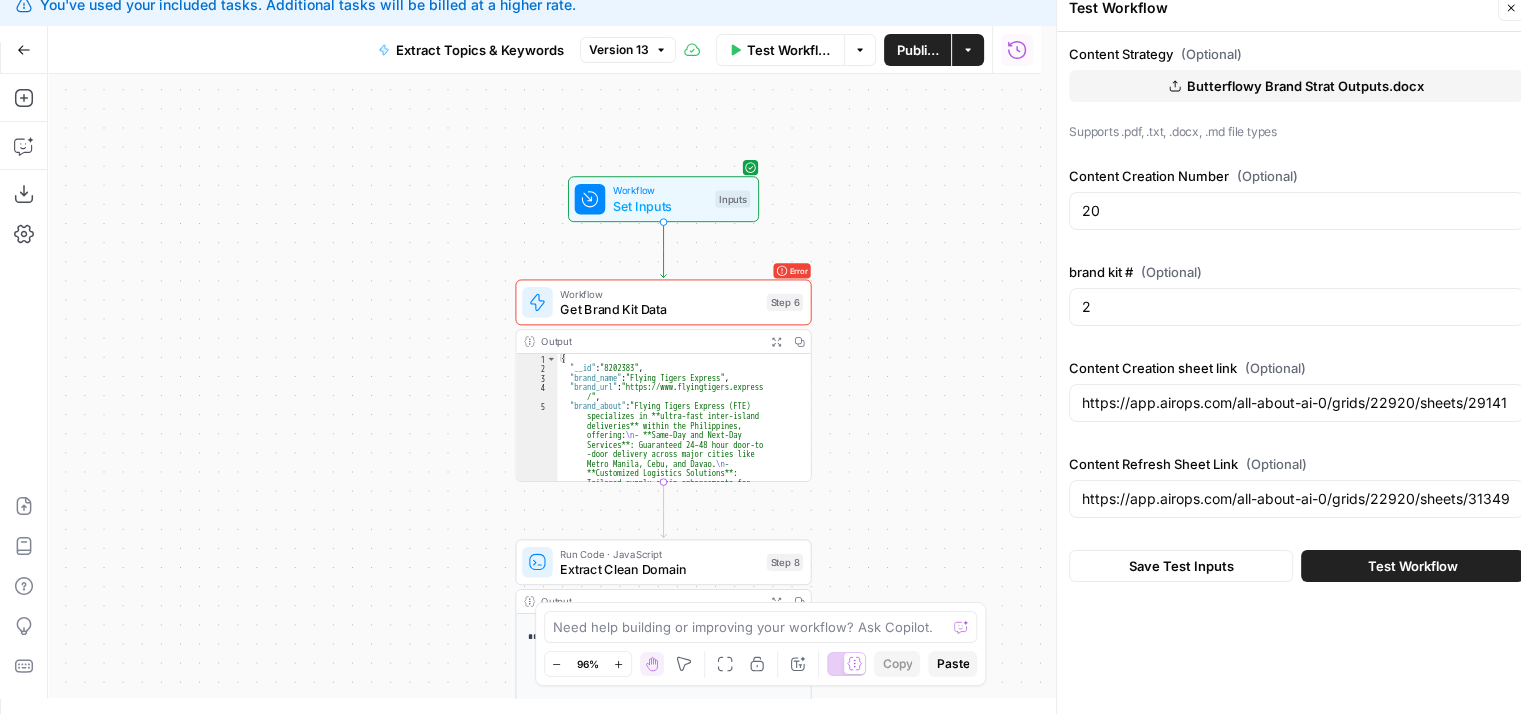 click on "Save Test Inputs" at bounding box center (1181, 566) 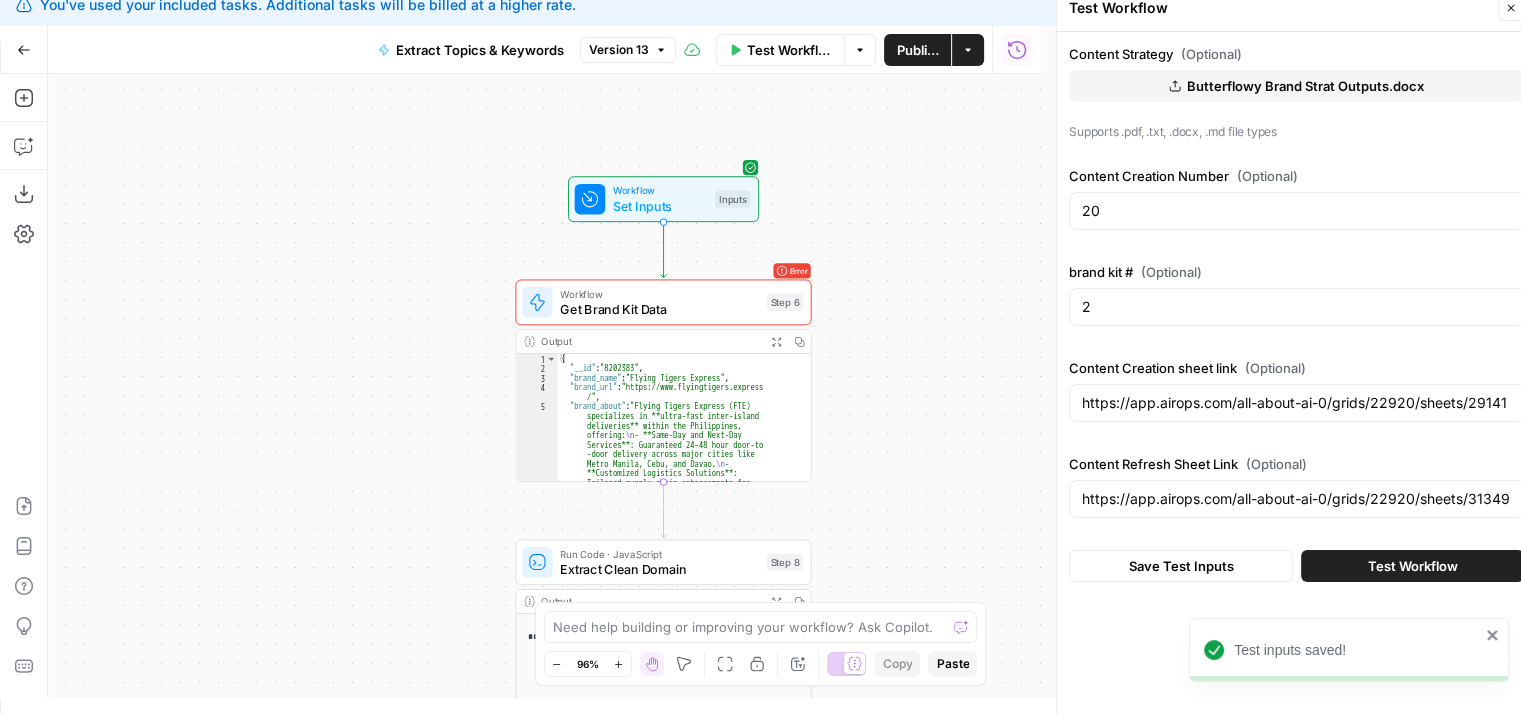 click on "Close" at bounding box center [1511, 8] 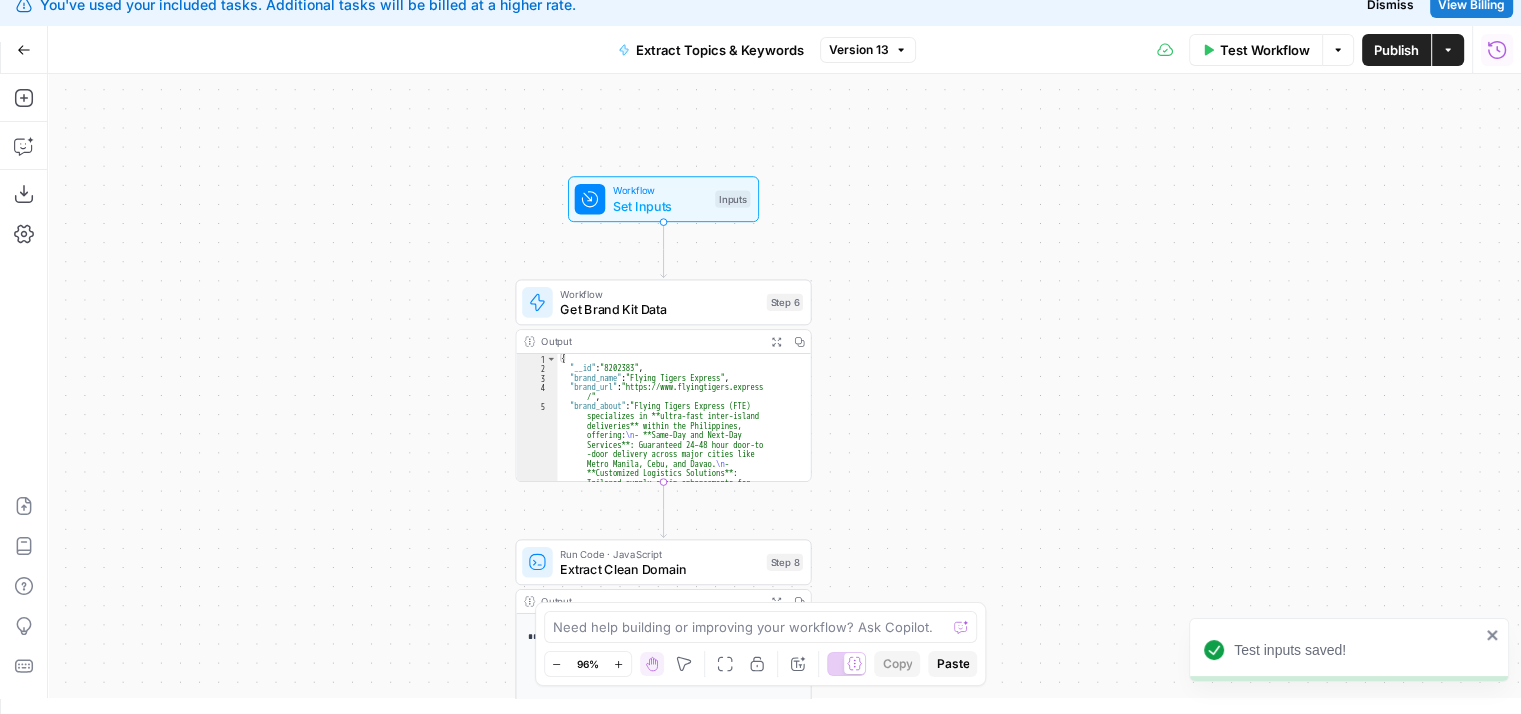 scroll, scrollTop: 0, scrollLeft: 0, axis: both 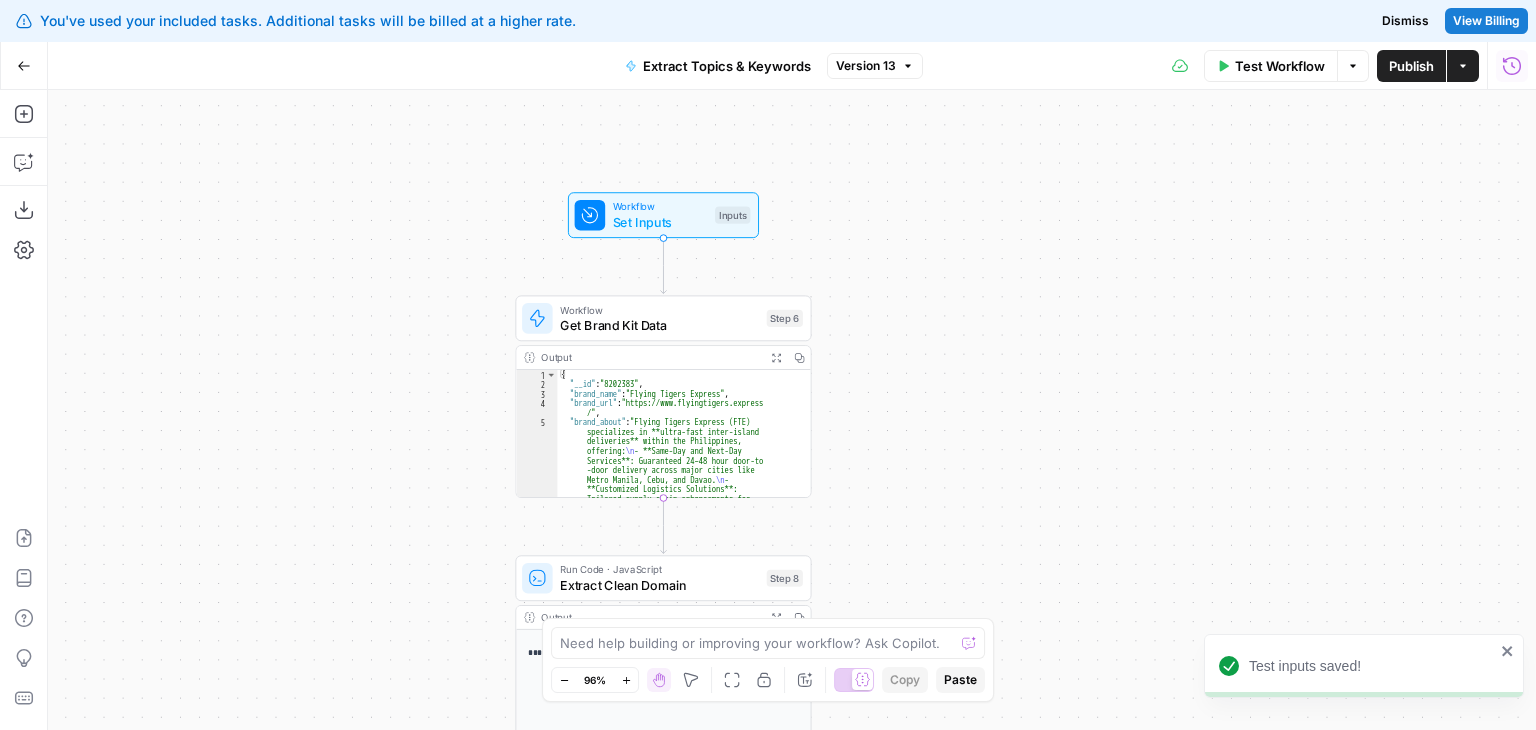click on "Test Workflow" at bounding box center [1271, 66] 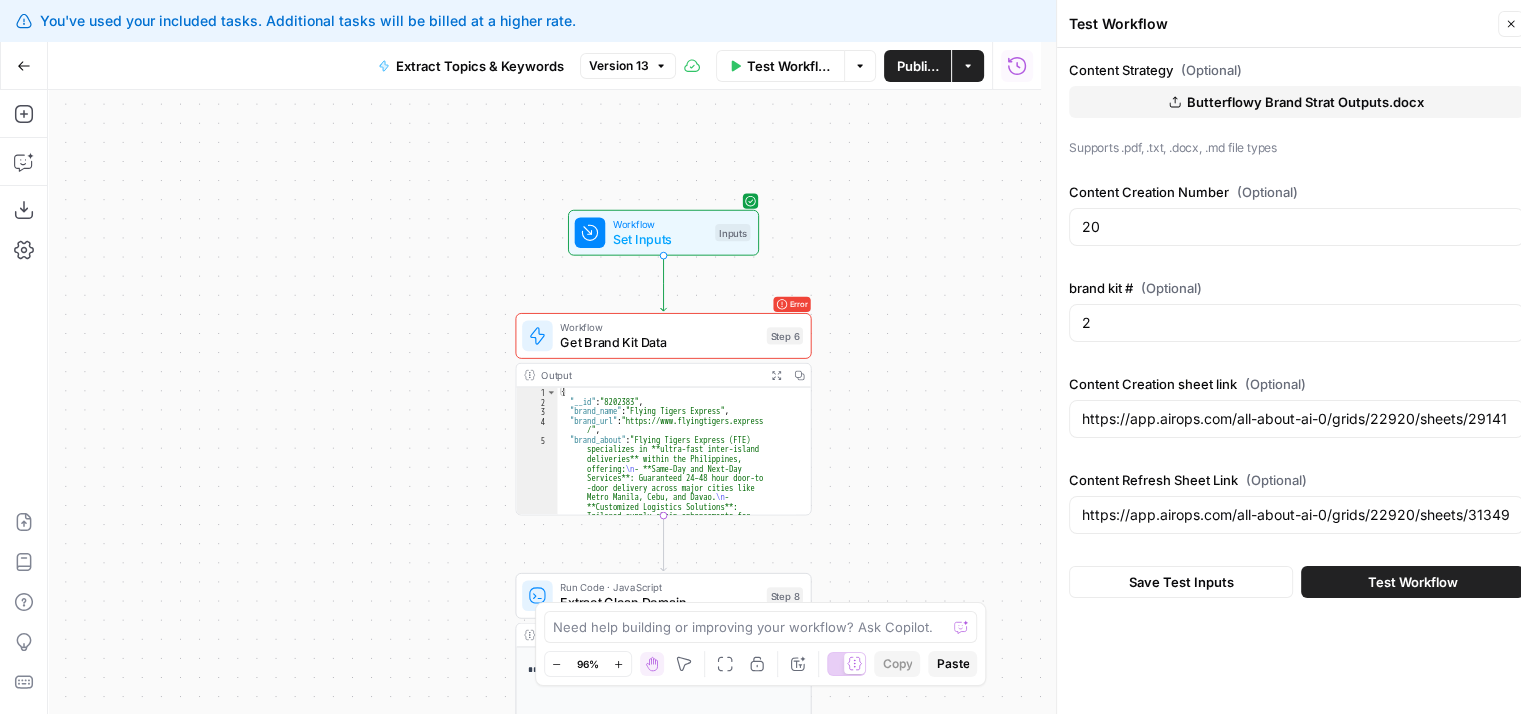 click on "Test Workflow" at bounding box center [1413, 582] 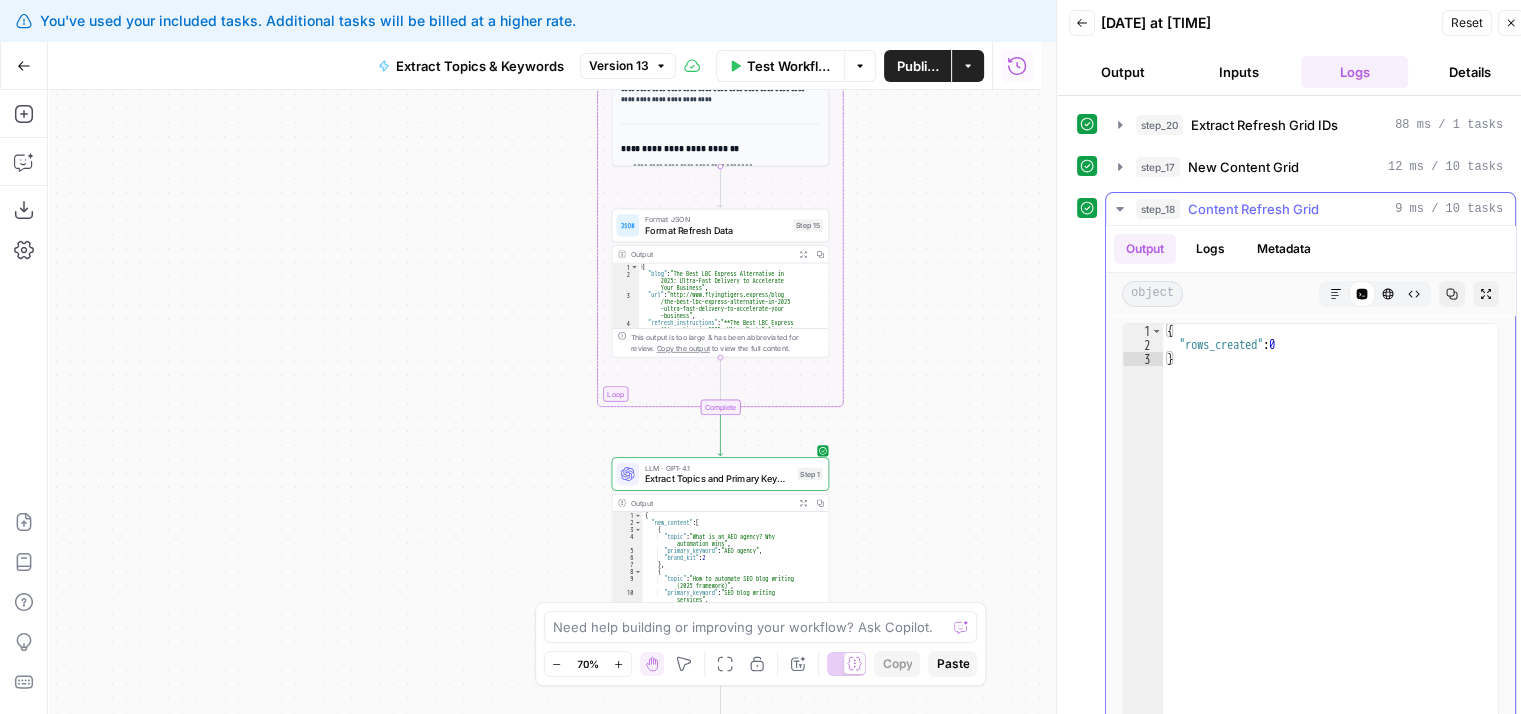 scroll, scrollTop: 324, scrollLeft: 0, axis: vertical 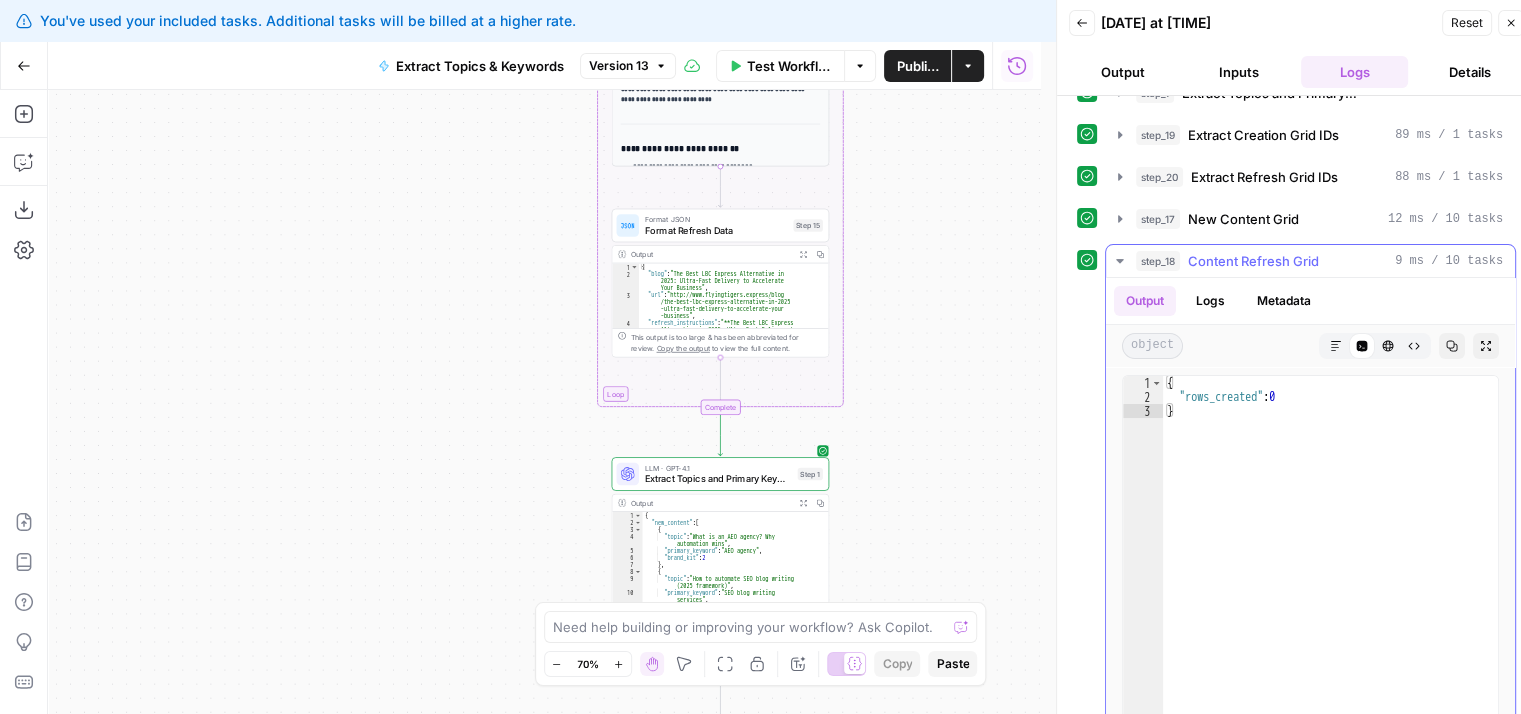 click on "Content Refresh Grid" at bounding box center [1253, 261] 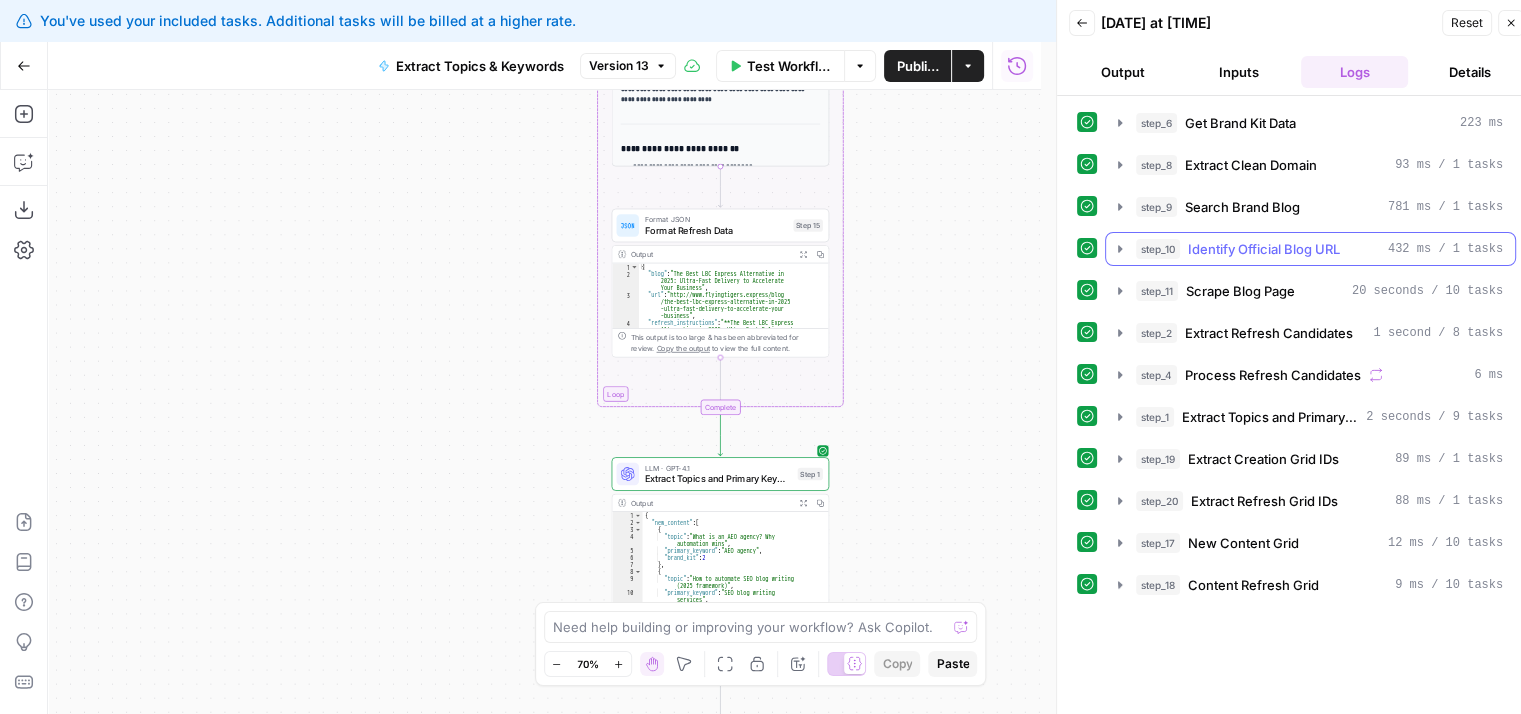 scroll, scrollTop: 0, scrollLeft: 0, axis: both 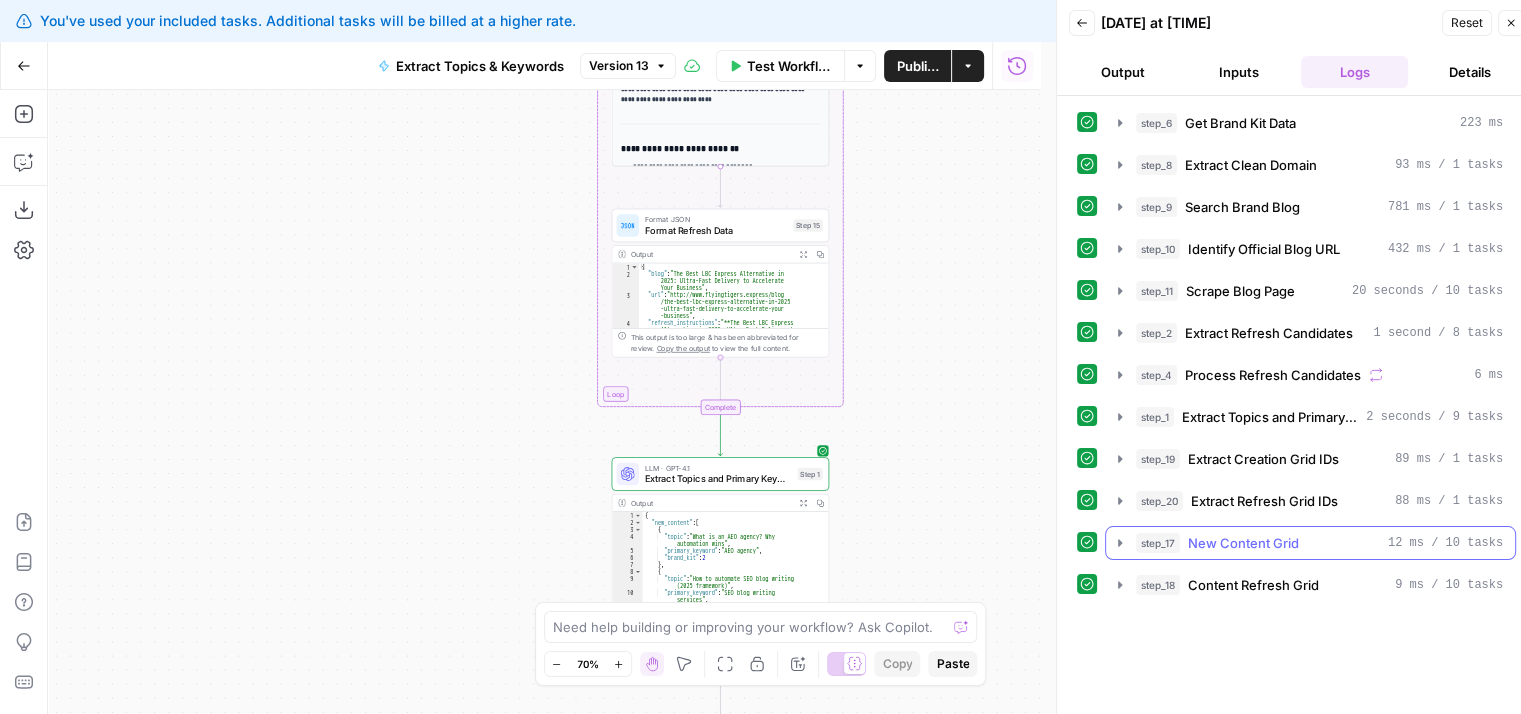 click on "New Content Grid" at bounding box center (1243, 543) 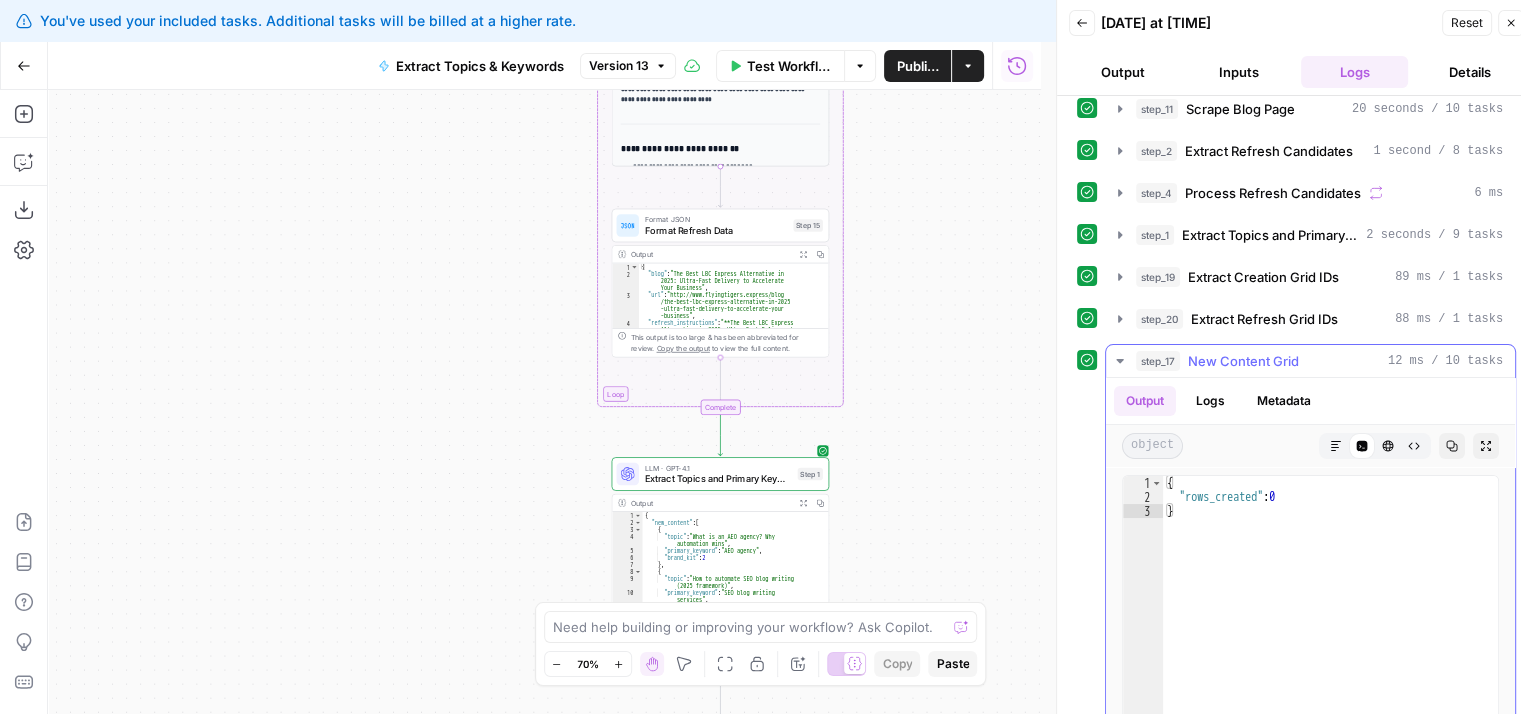 scroll, scrollTop: 168, scrollLeft: 0, axis: vertical 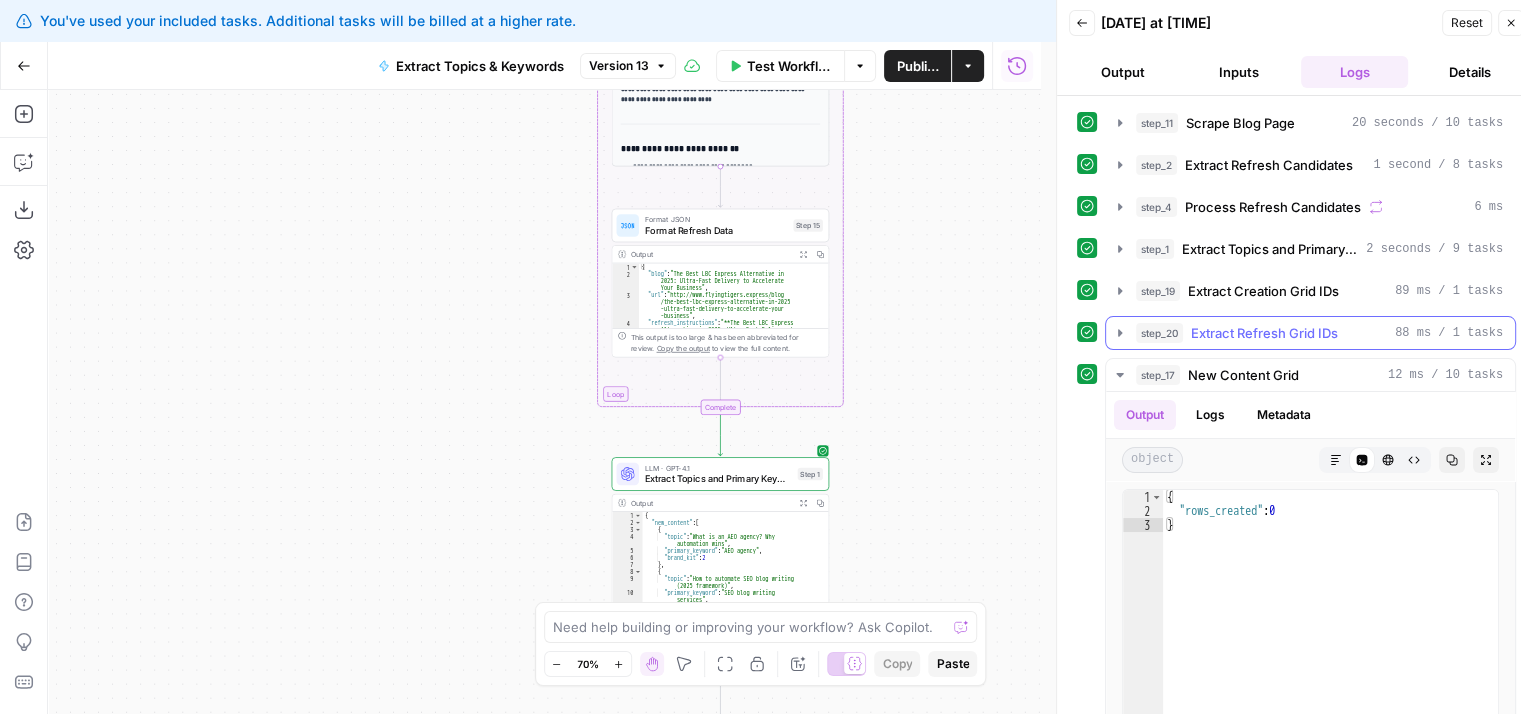 click on "Extract Refresh Grid IDs" at bounding box center (1264, 333) 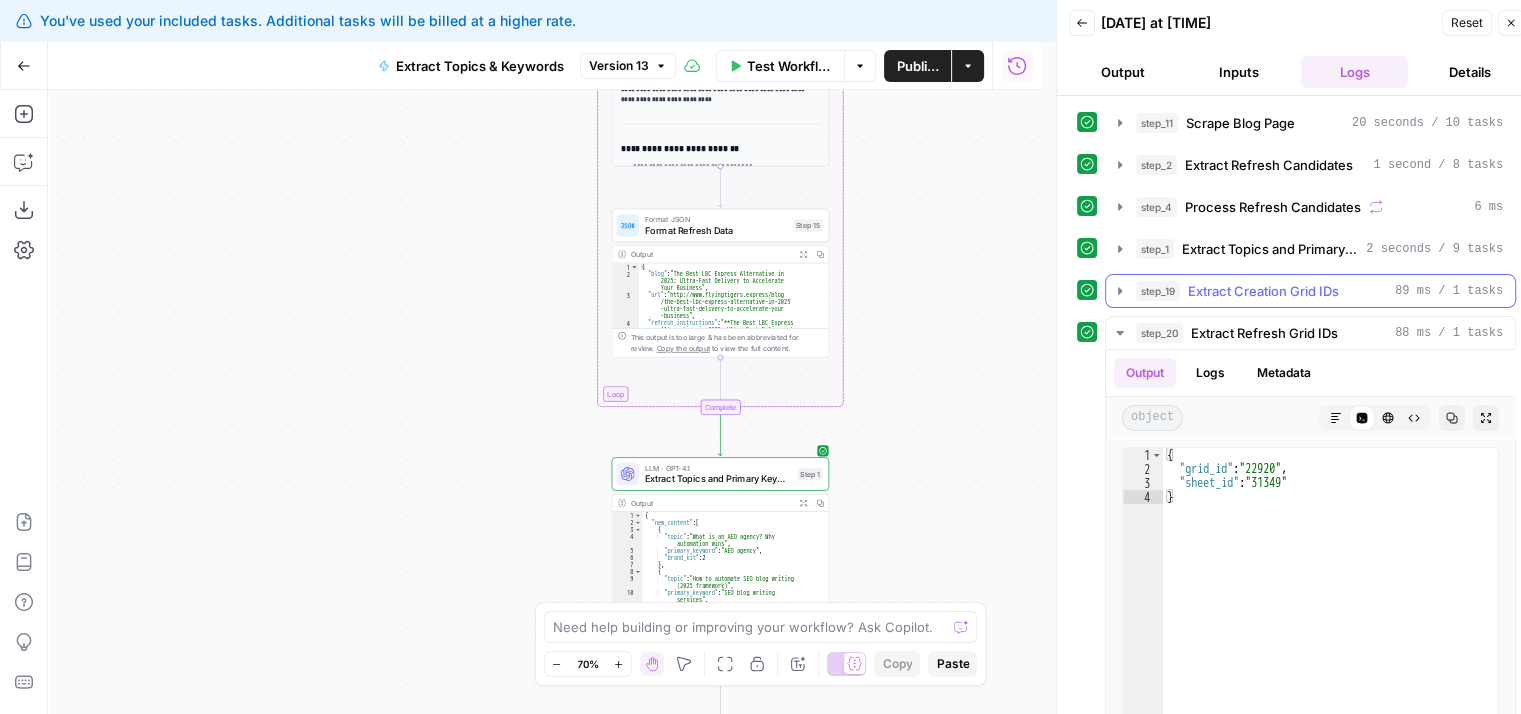 click on "step_19 Extract Creation Grid IDs 89 ms / 1 tasks" at bounding box center [1310, 291] 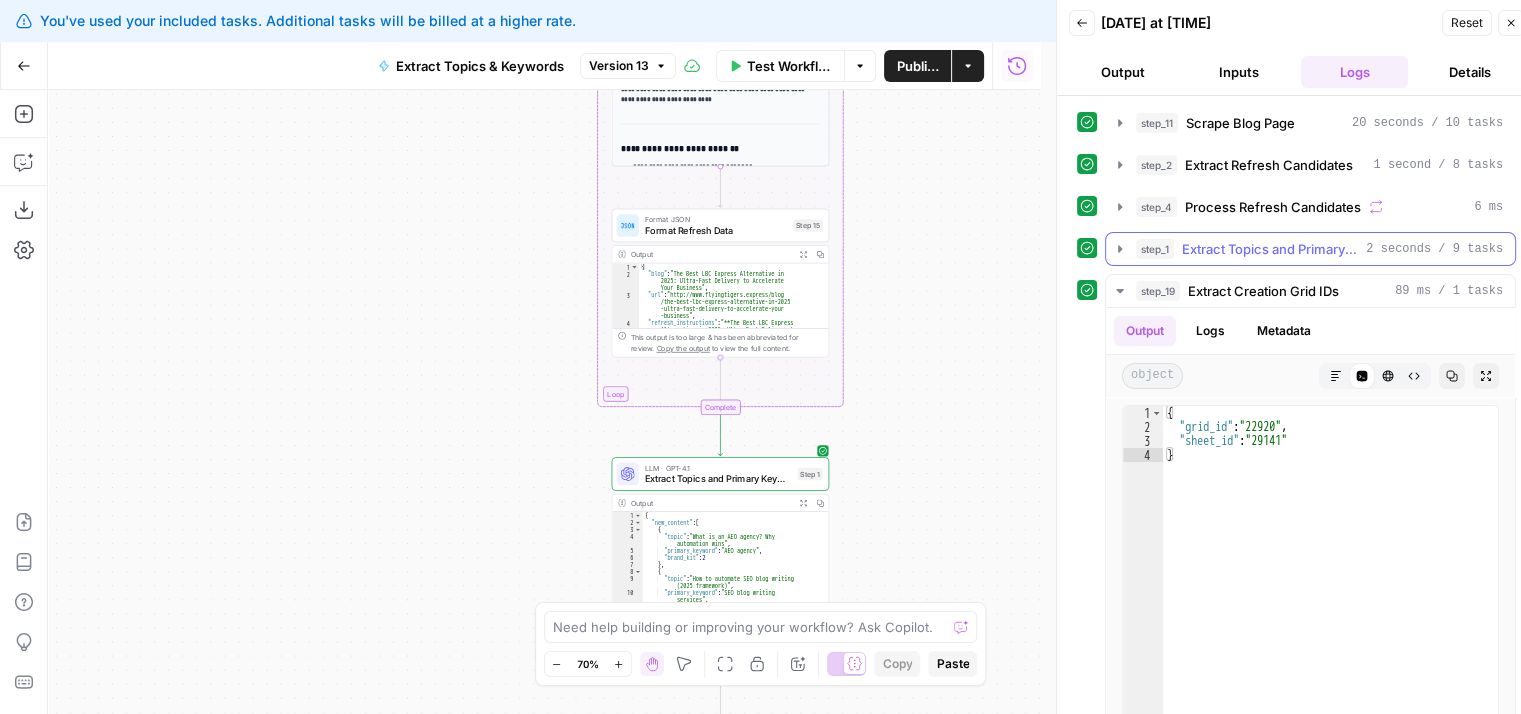 click on "Extract Topics and Primary Keywords" at bounding box center [1270, 249] 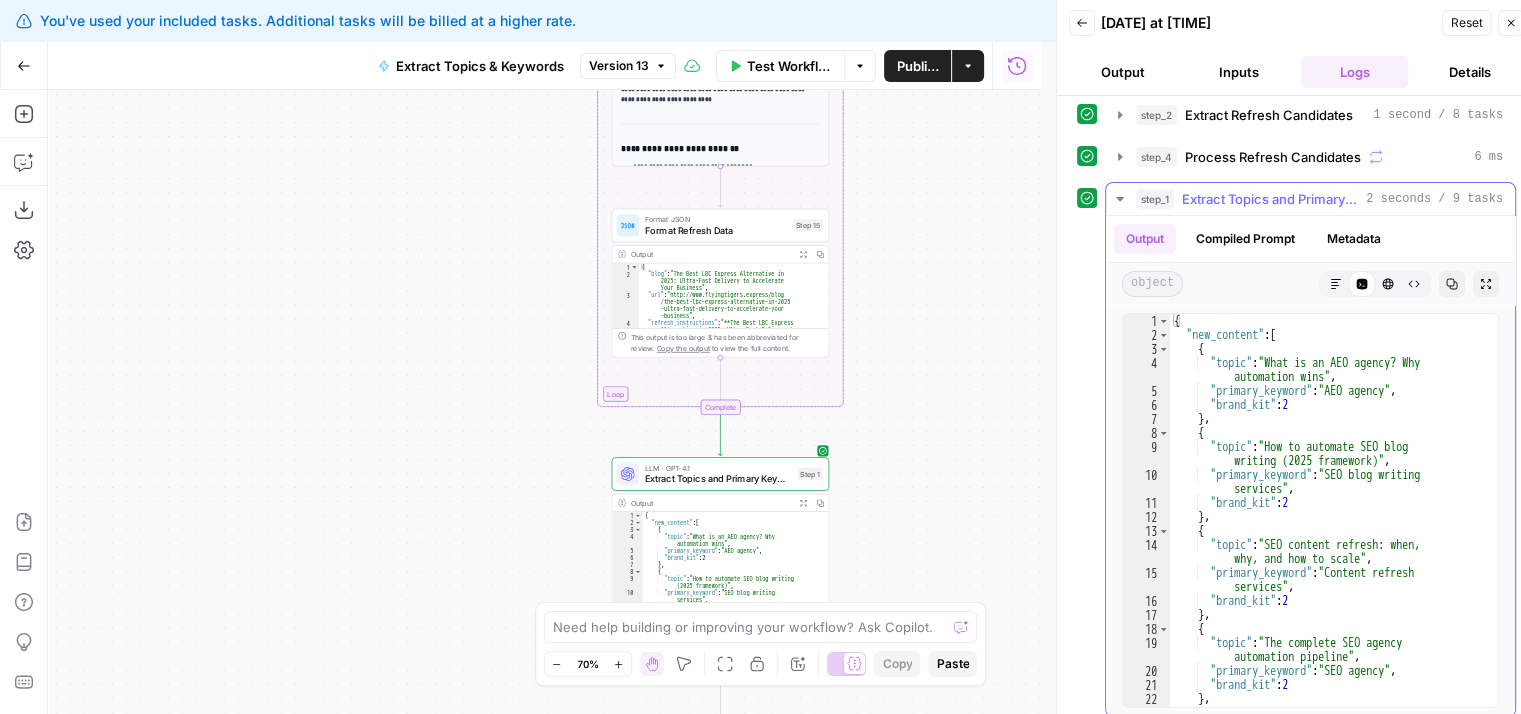 scroll, scrollTop: 219, scrollLeft: 0, axis: vertical 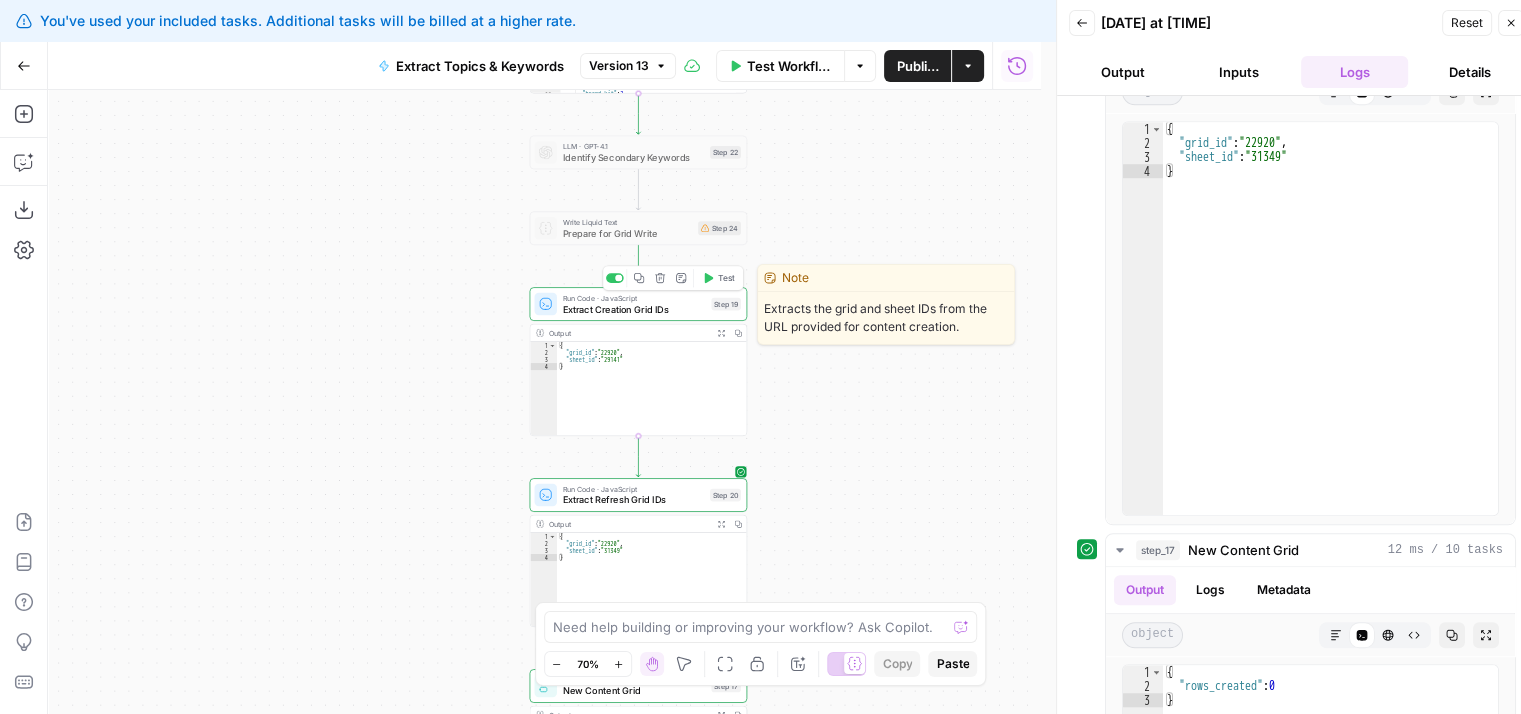 click on "Output Expand Output Copy 1 2 3 4 {    "grid_id" :  "22920" ,    "sheet_id" :  "29141" }     XXXXXXXXXXXXXXXXXXXXXXXXXXXXXXXXXXXXXXXXXXXXXXXXXXXXXXXXXXXXXXXXXXXXXXXXXXXXXXXXXXXXXXXXXXXXXXXXXXXXXXXXXXXXXXXXXXXXXXXXXXXXXXXXXXXXXXXXXXXXXXXXXXXXXXXXXXXXXXXXXXXXXXXXXXXXXXXXXXXXXXXXXXXXXXXXXXXXXXXXXXXXXXXXXXXXXXXXXXXXXXXXXXXXXXXXXXXXXXXXXXXXXXXXXXXXXXXXXXXXXXXXXXXXXXXXXXXXXXXXXXXXXXXXXXXXXXXXXXXXXXXXXXXXXXXXXXXXXXXXXXXXXXXXXXXXXXXXXXXXXXXXXXXXXXXXXXXXXXXXXXXXXXXXXXXXXXXXXXXXXXXXXXXXXXXXXXXXXXXXXXXXXXXXXXXXXXXXXXXXXXXXXXXXXXXXXXXXXXXXXXXXXXXXXXXXXXXXXXXXXXXXXXXXXXXXXXXXXXXXXXXXXXXXXXXXXXXXXXXXXXXXXXXXXXXX" at bounding box center [639, 380] 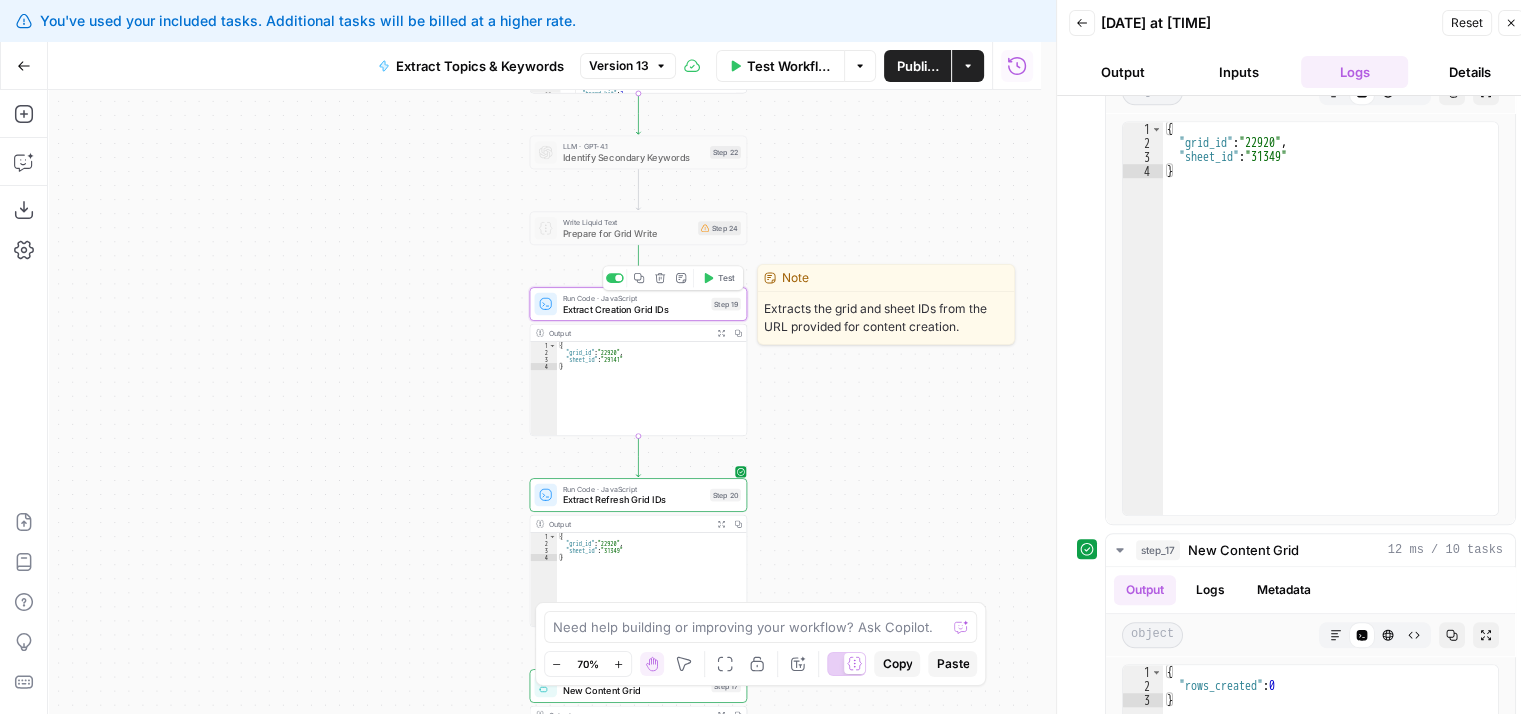 click on "Extract Creation Grid IDs" at bounding box center [634, 309] 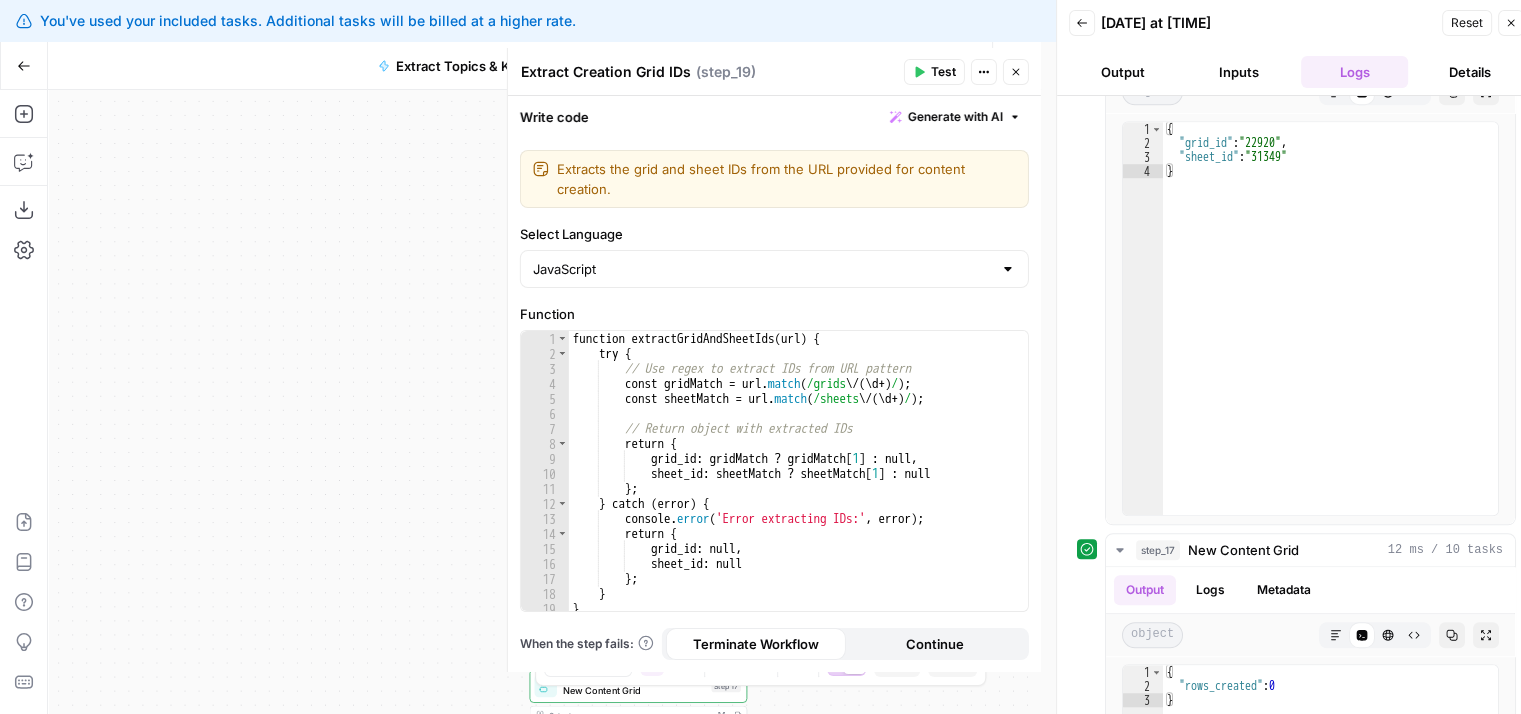 click on "Close" at bounding box center (1016, 72) 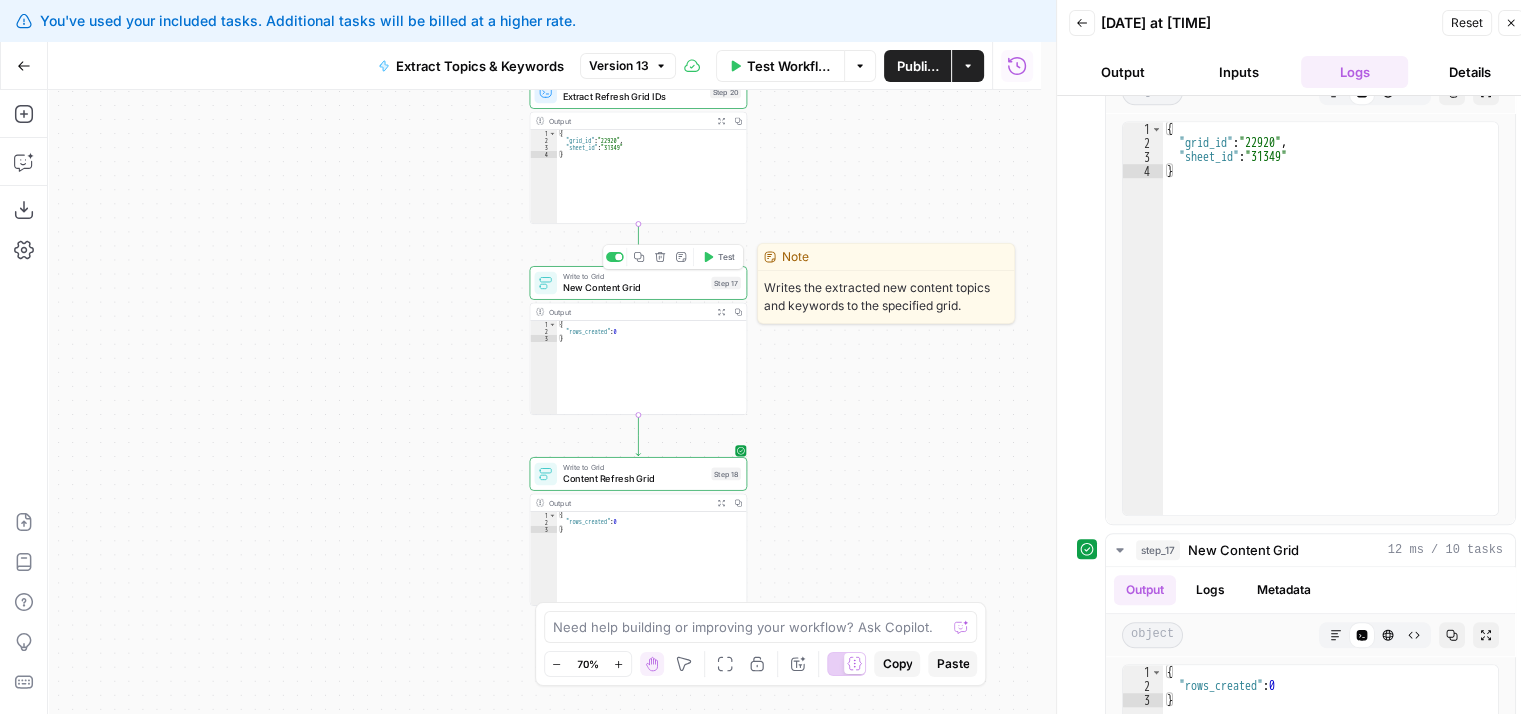 click on "New Content Grid" at bounding box center (634, 288) 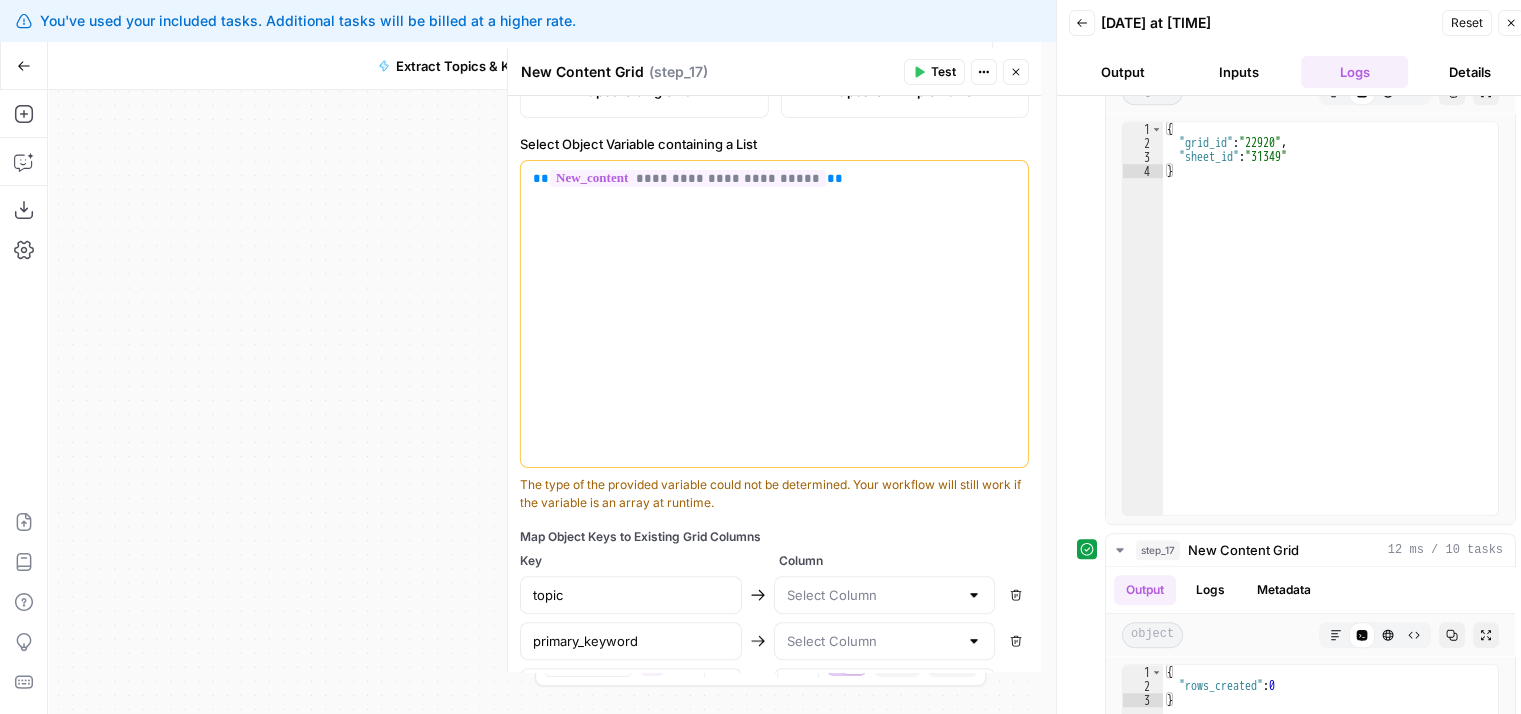 scroll, scrollTop: 575, scrollLeft: 0, axis: vertical 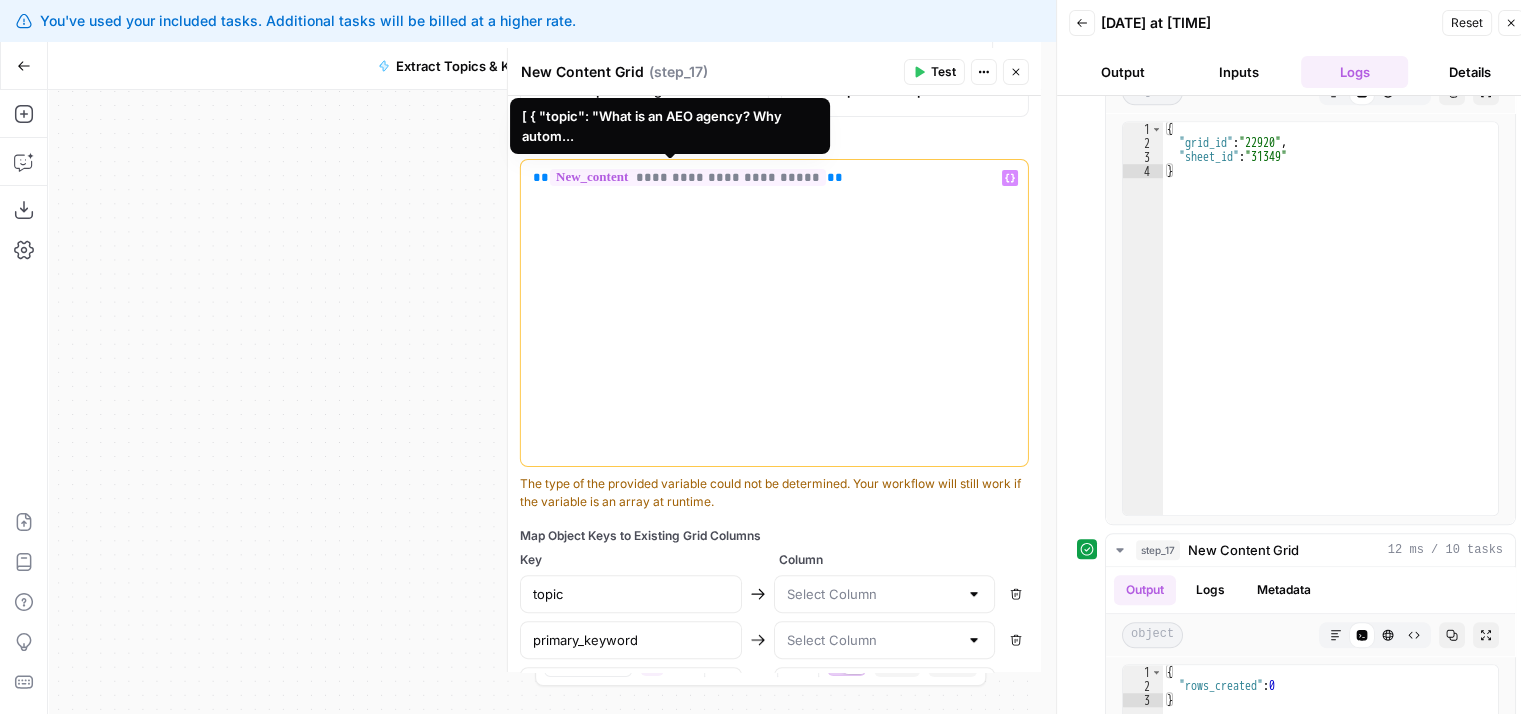 click on "**********" at bounding box center [688, 177] 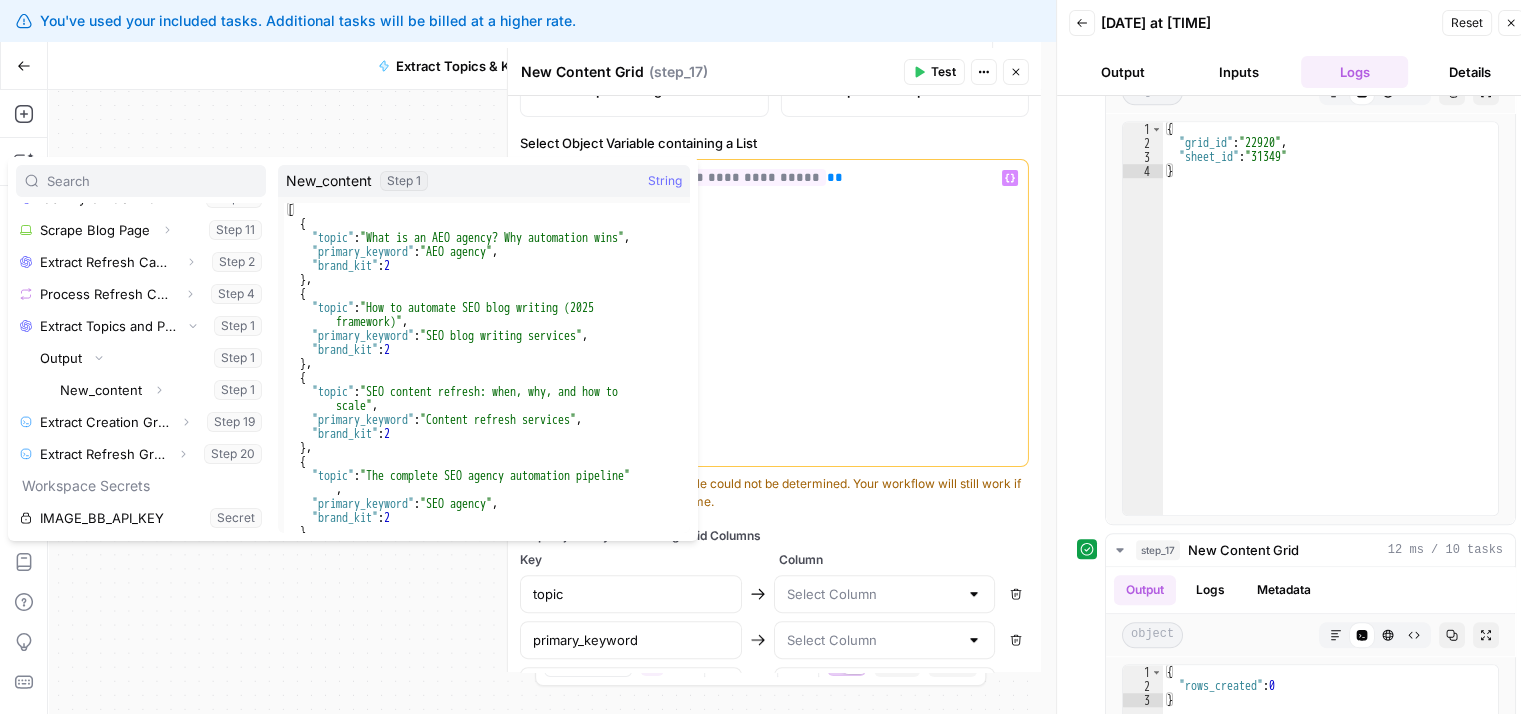 click on "**********" at bounding box center [774, 313] 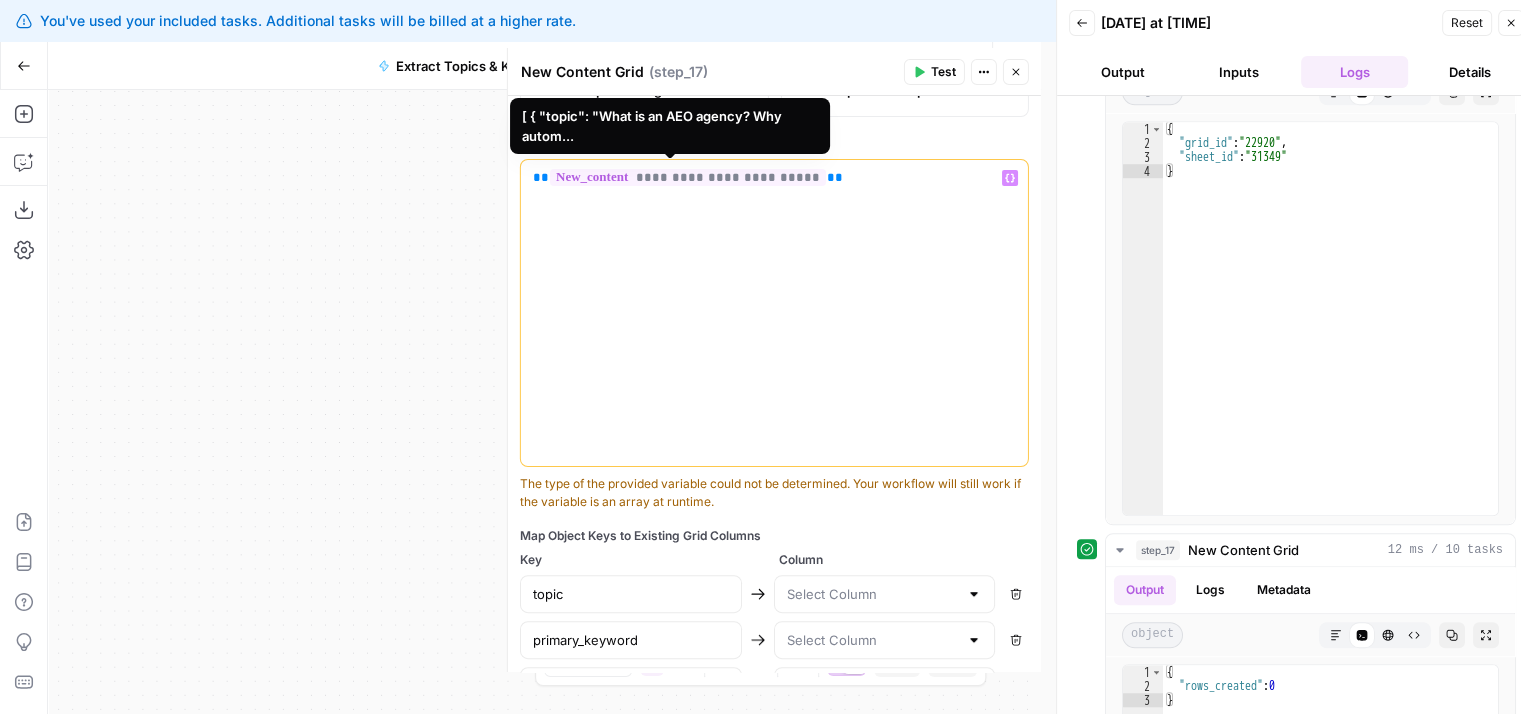 click on "**********" at bounding box center [688, 177] 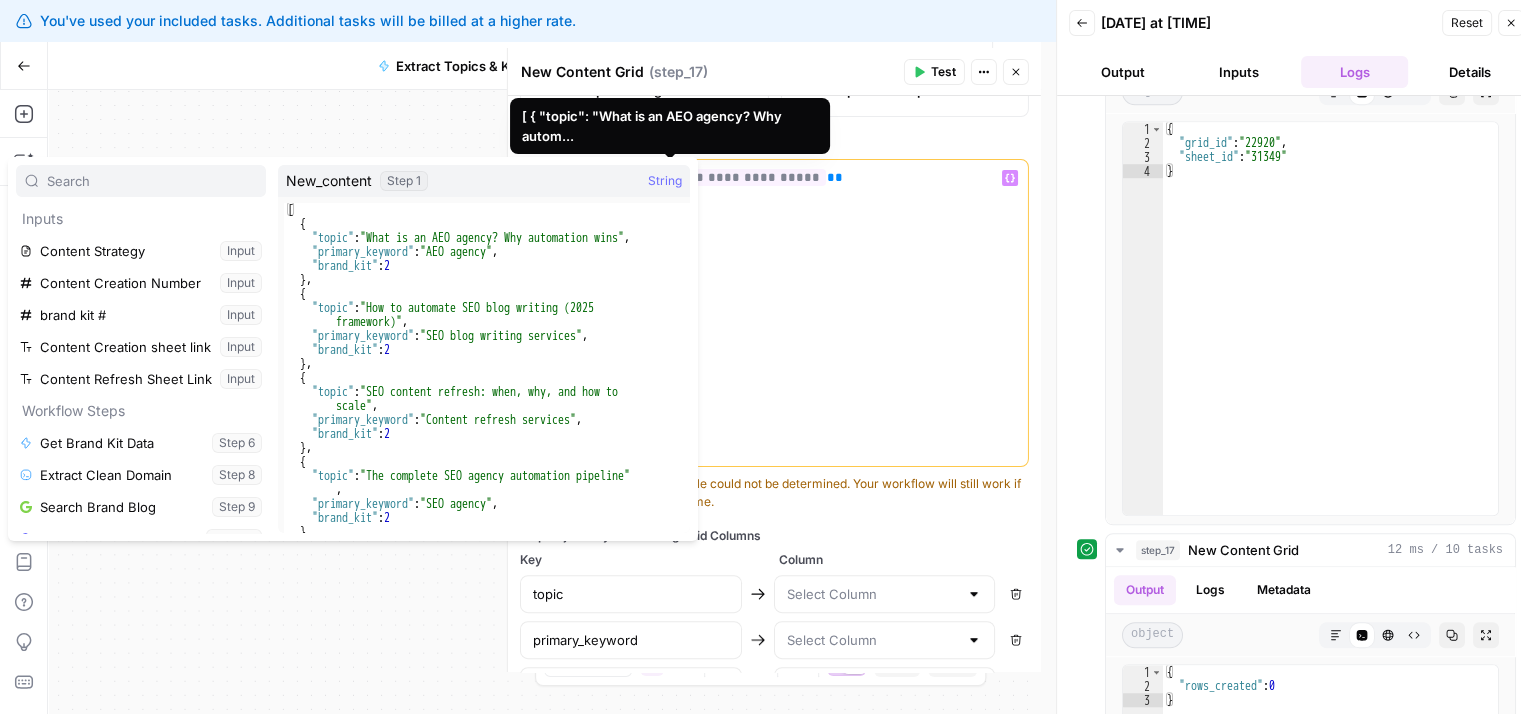 scroll, scrollTop: 341, scrollLeft: 0, axis: vertical 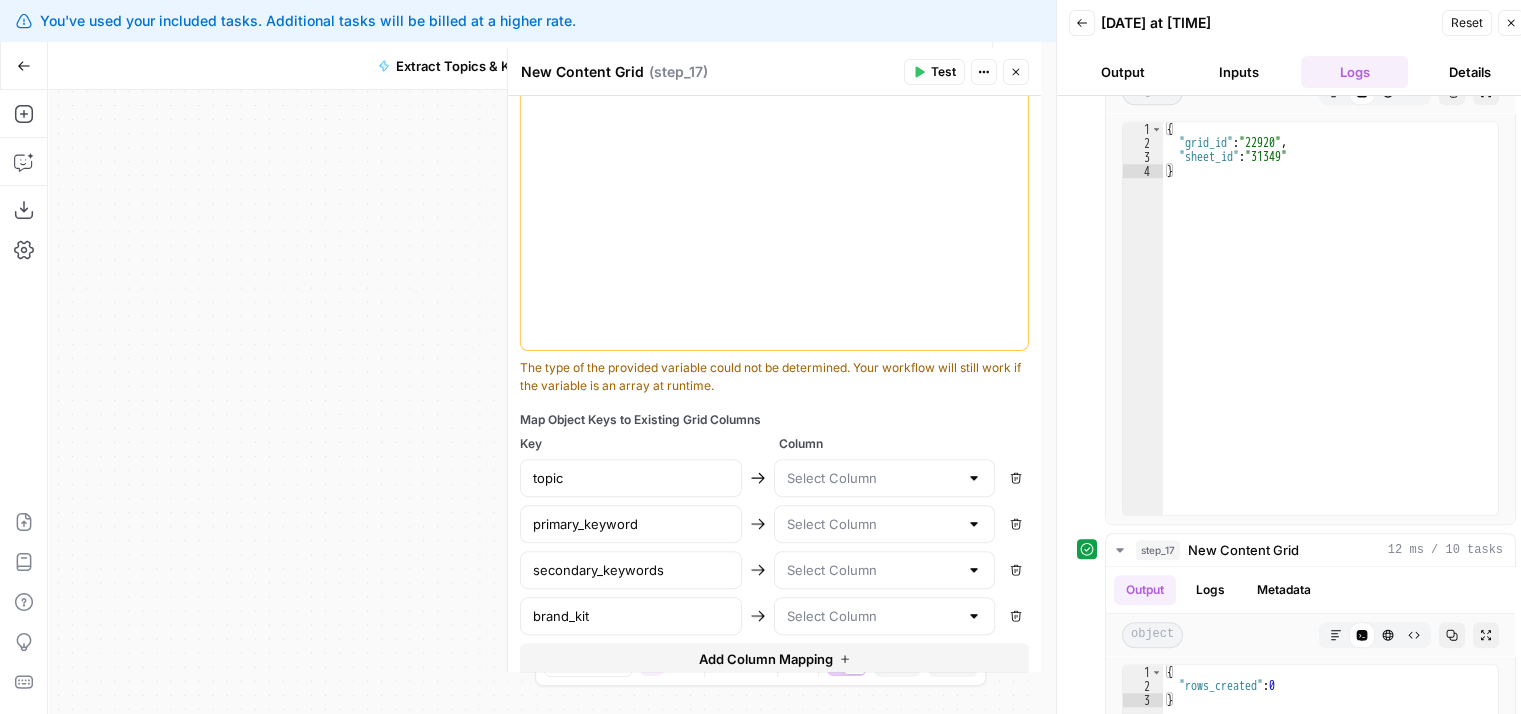 click on "**********" at bounding box center [774, 384] 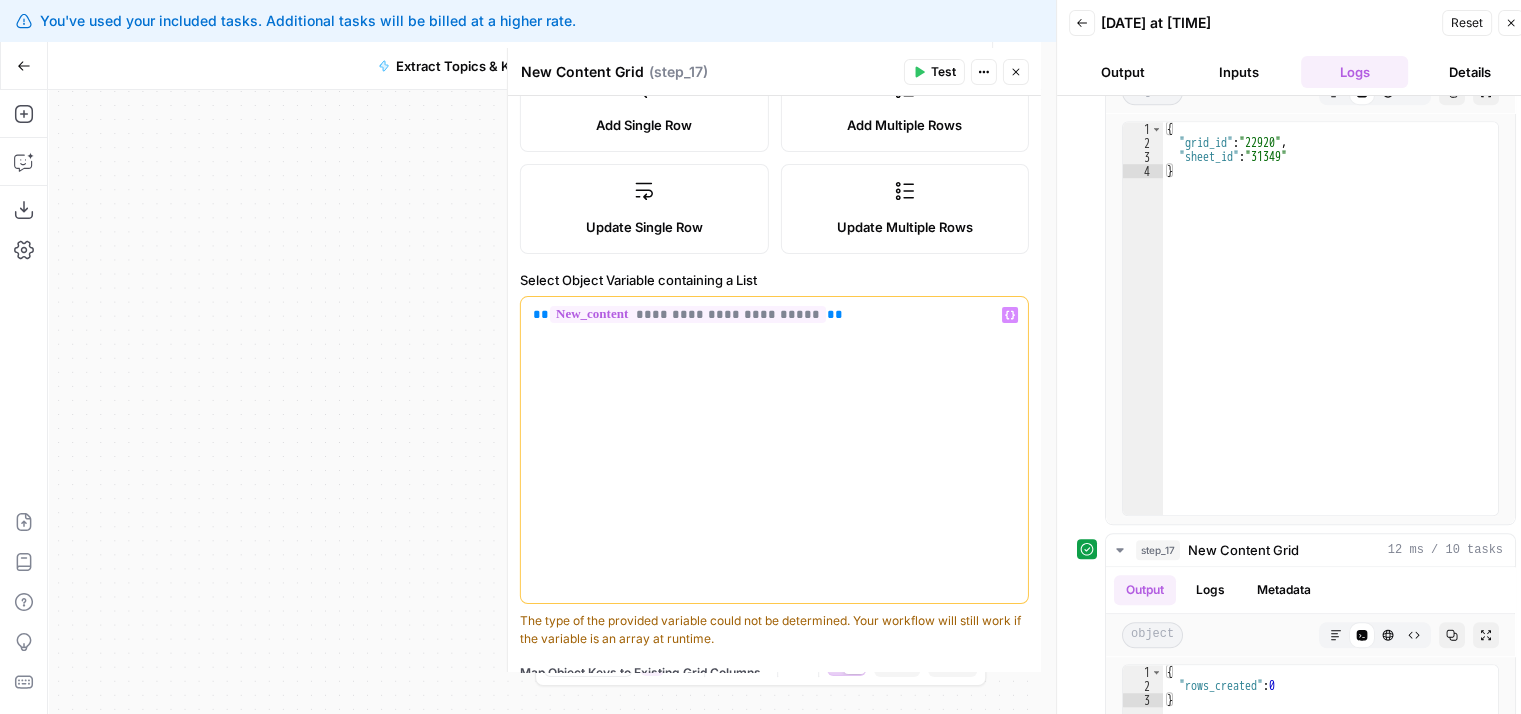 scroll, scrollTop: 749, scrollLeft: 0, axis: vertical 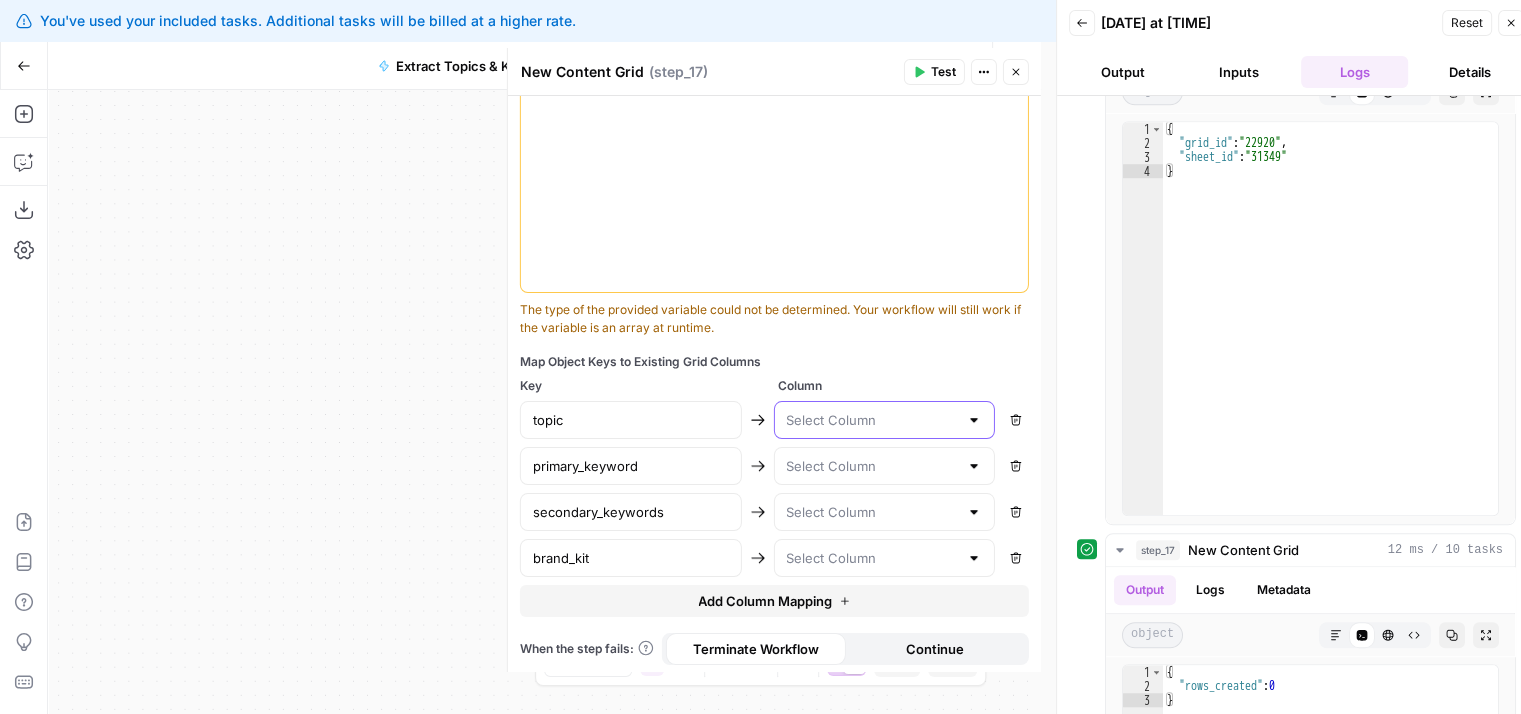 click at bounding box center (872, 420) 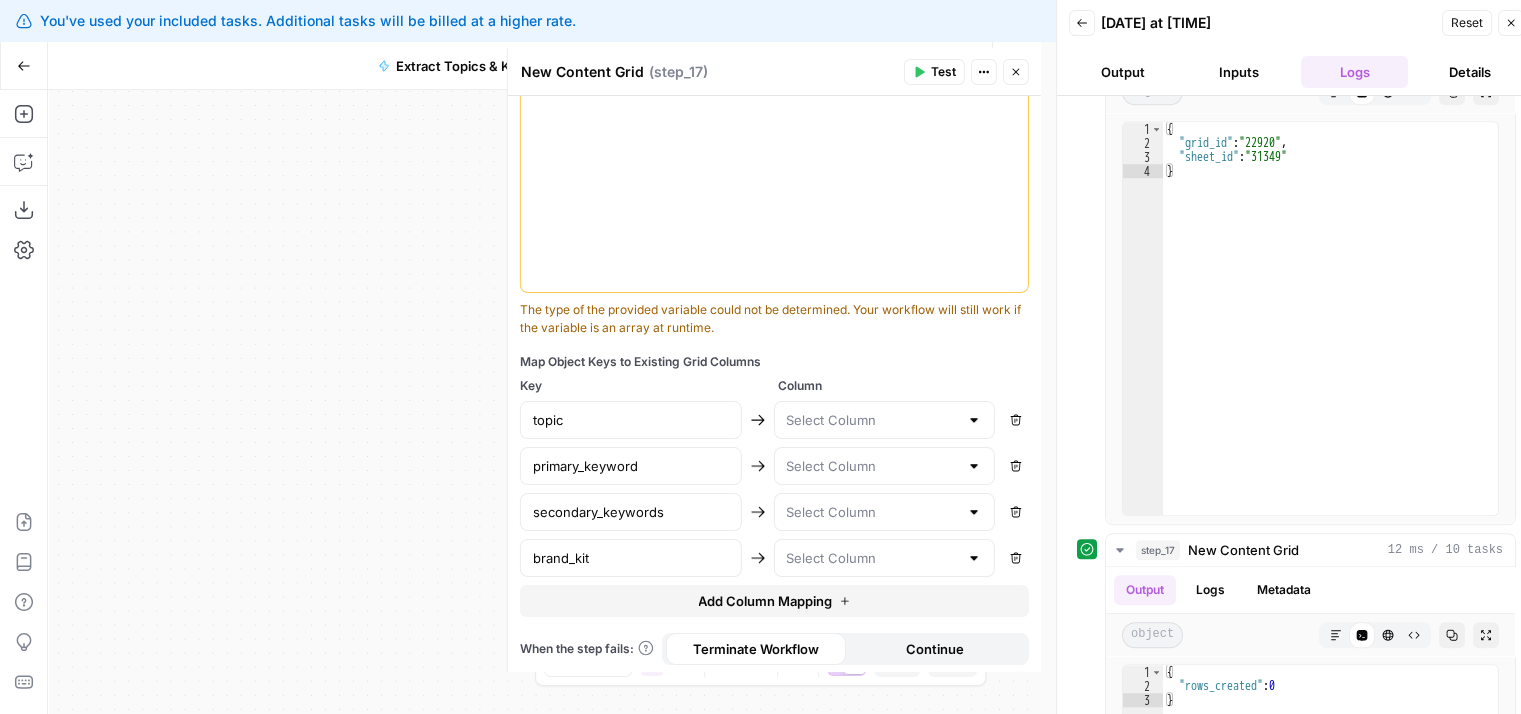 click on "**********" at bounding box center [774, 384] 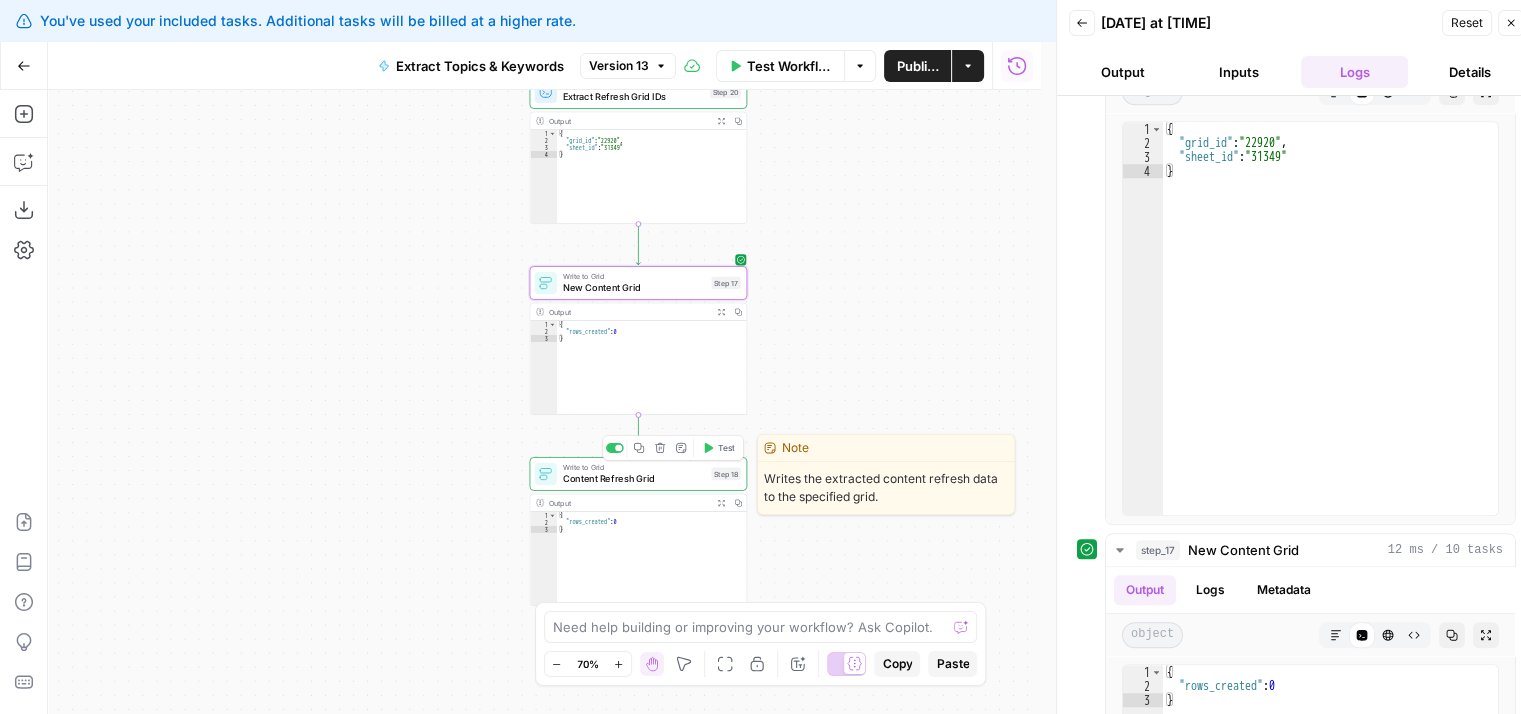 click on "Test" at bounding box center (726, 448) 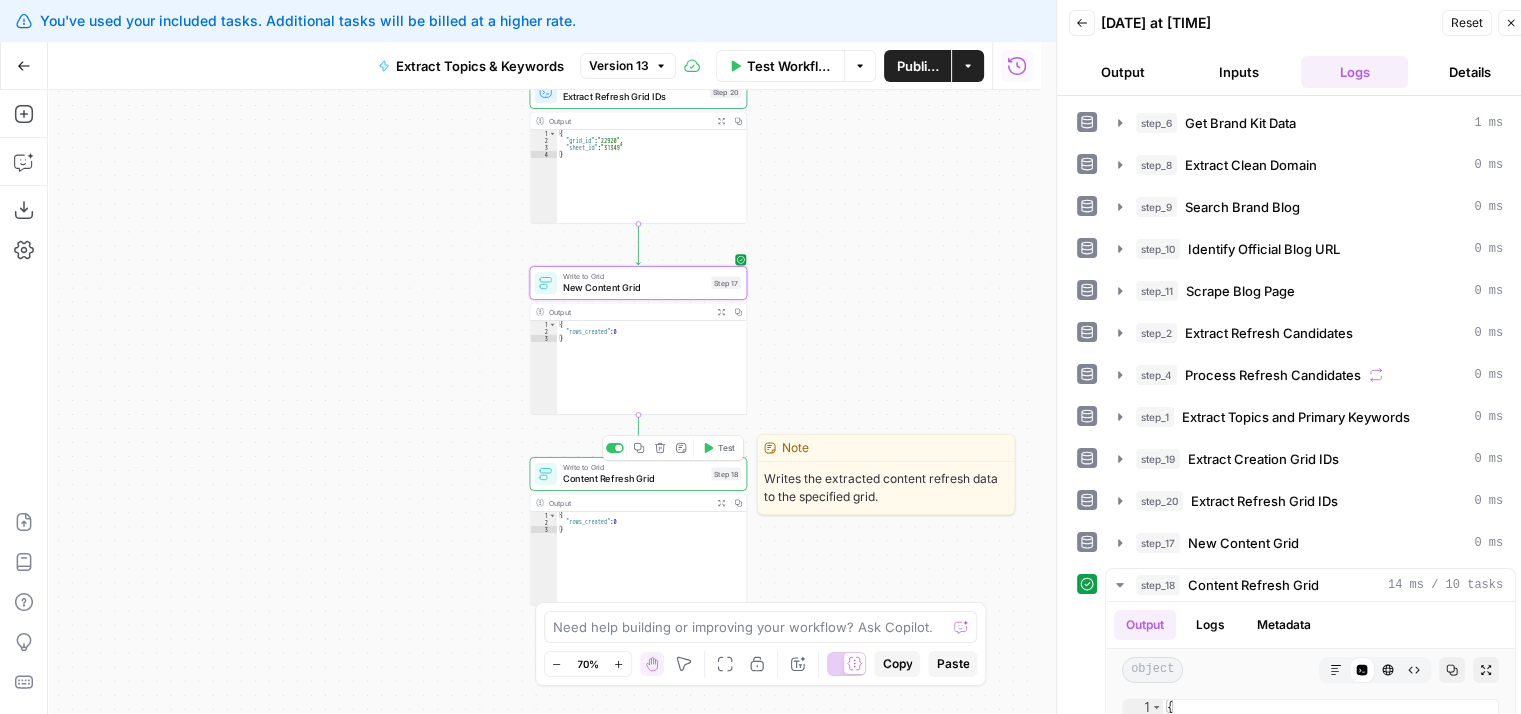 click on "Content Refresh Grid" at bounding box center (634, 479) 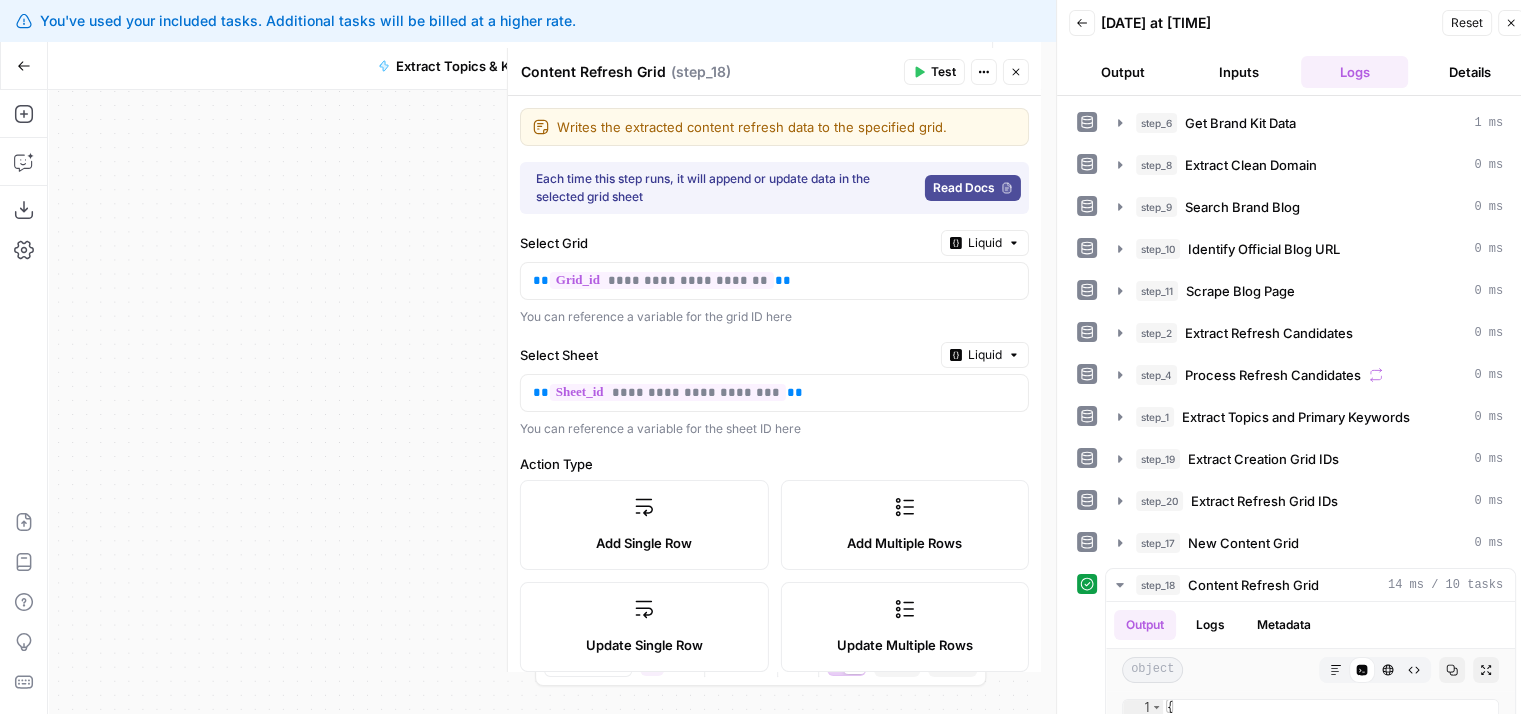 scroll, scrollTop: 729, scrollLeft: 0, axis: vertical 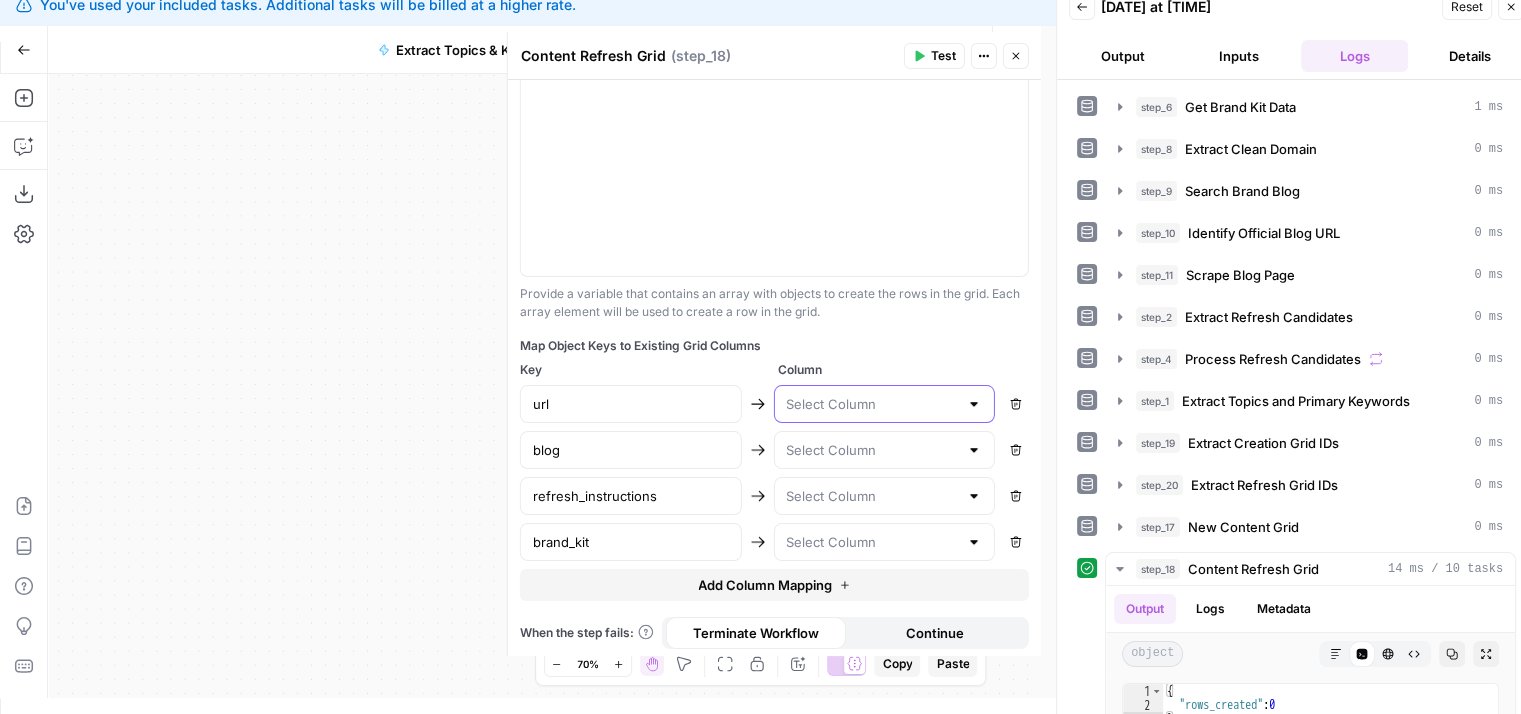 click at bounding box center [872, 404] 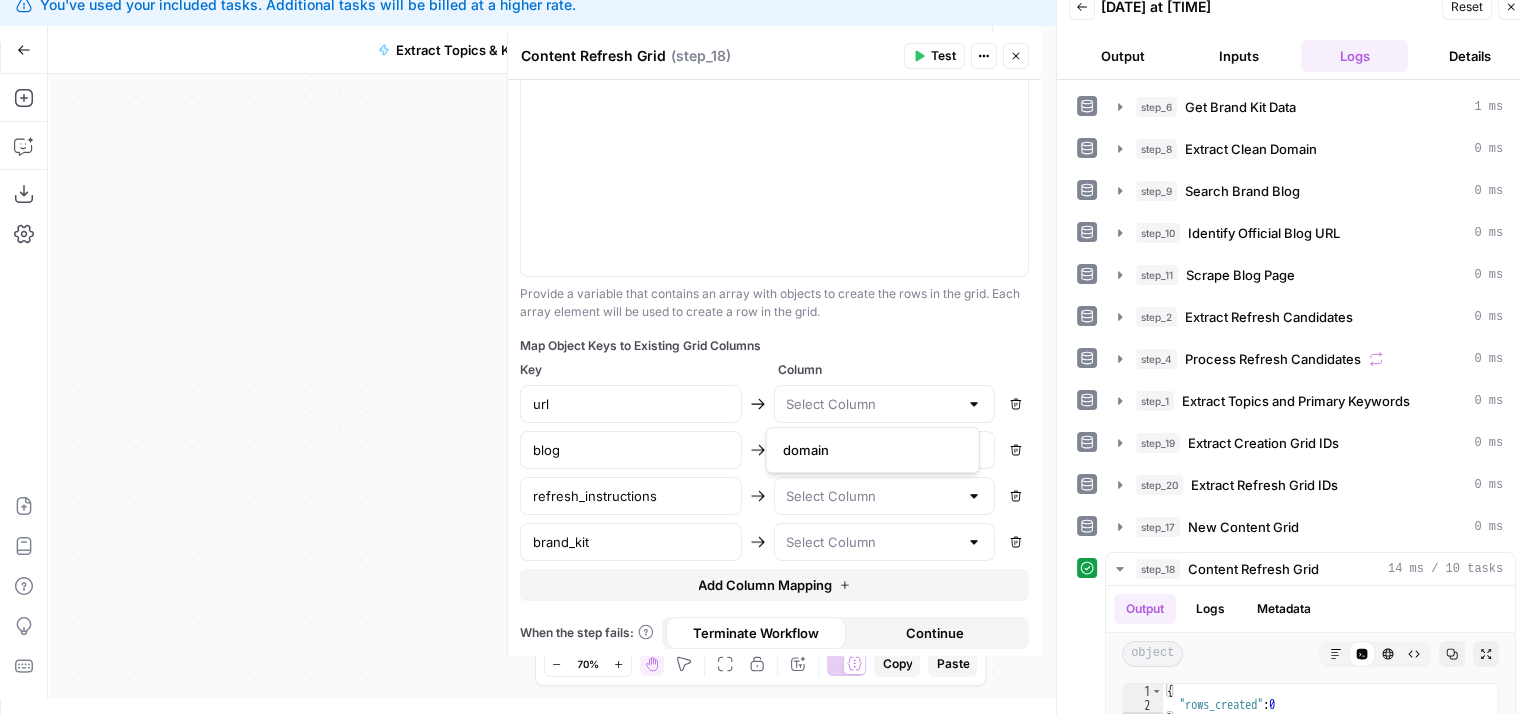 click at bounding box center (884, 404) 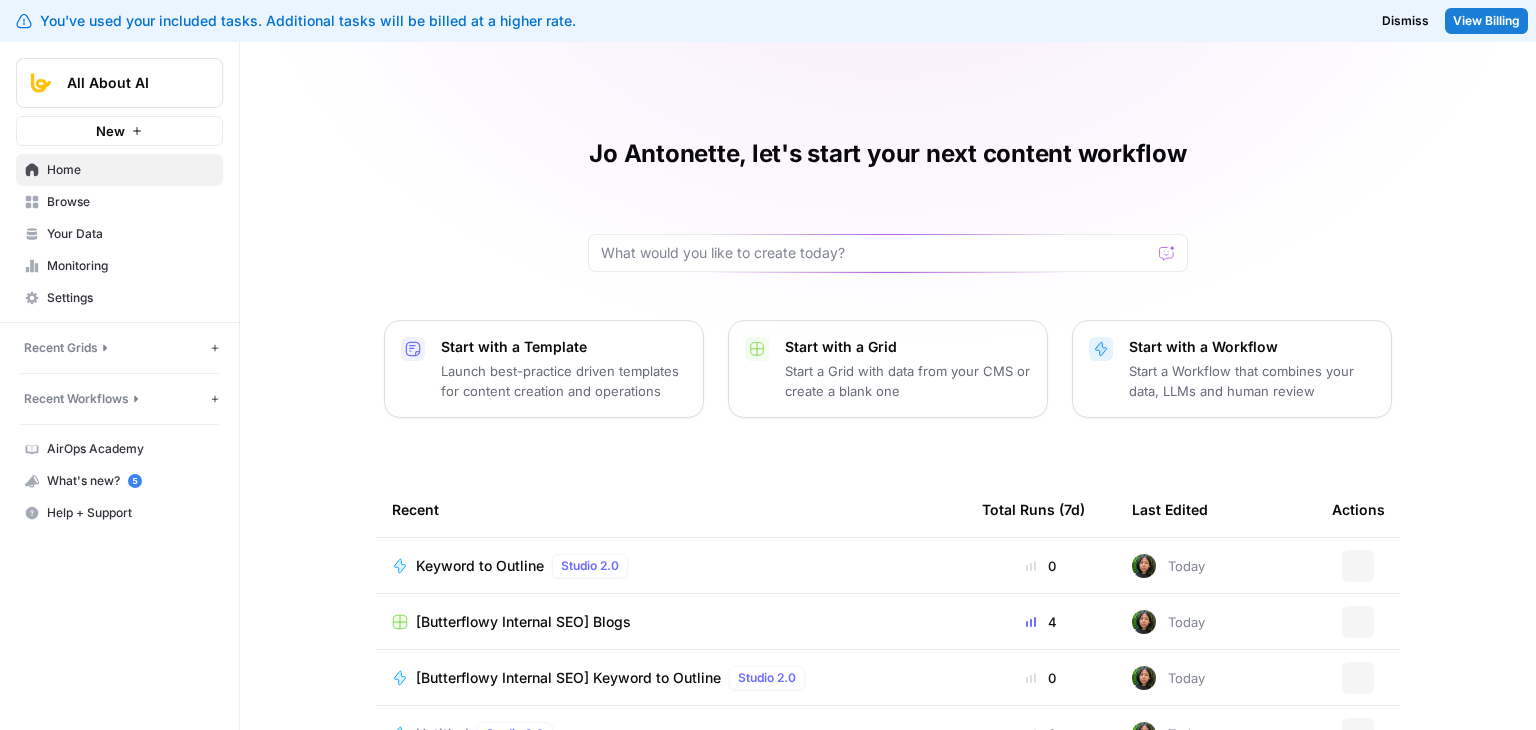 scroll, scrollTop: 0, scrollLeft: 0, axis: both 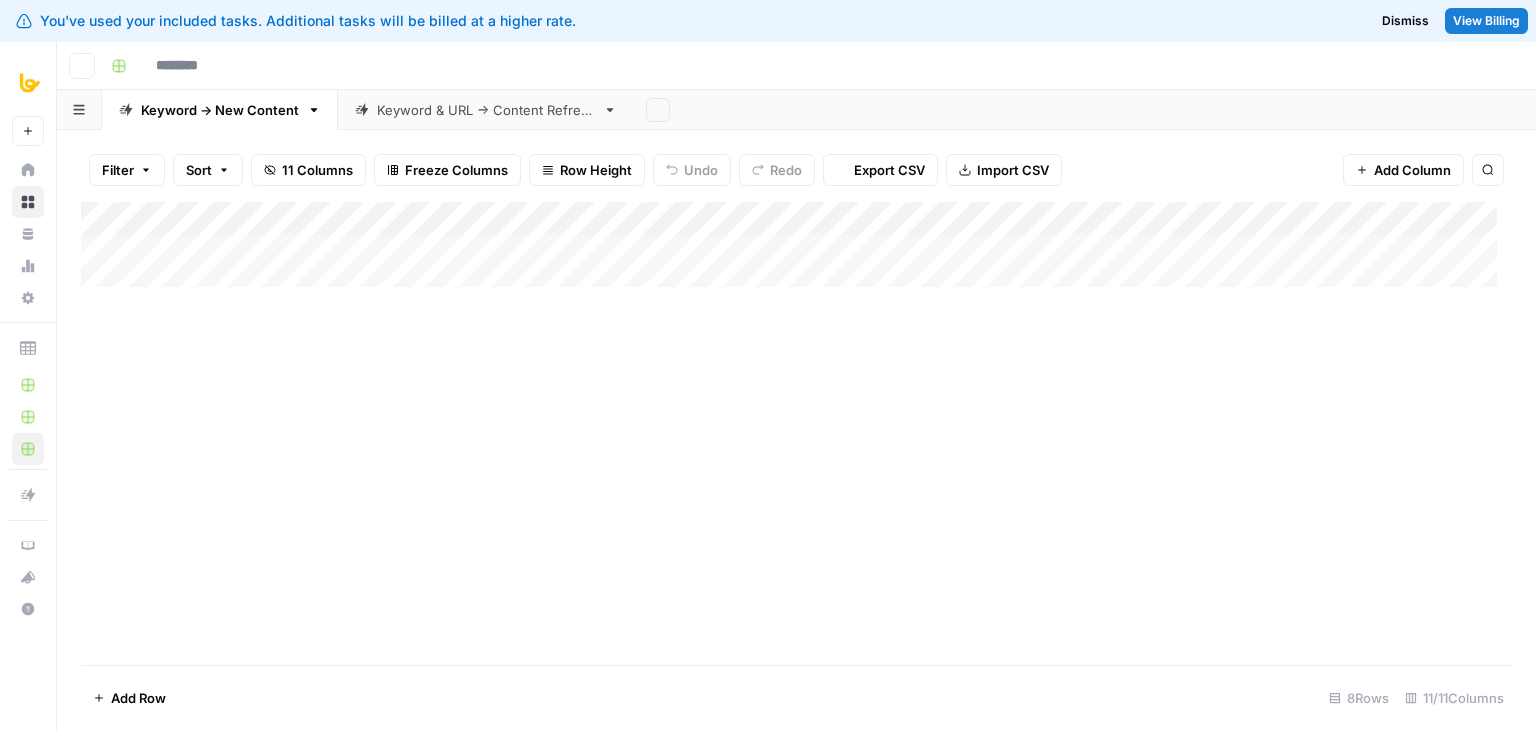 type on "********" 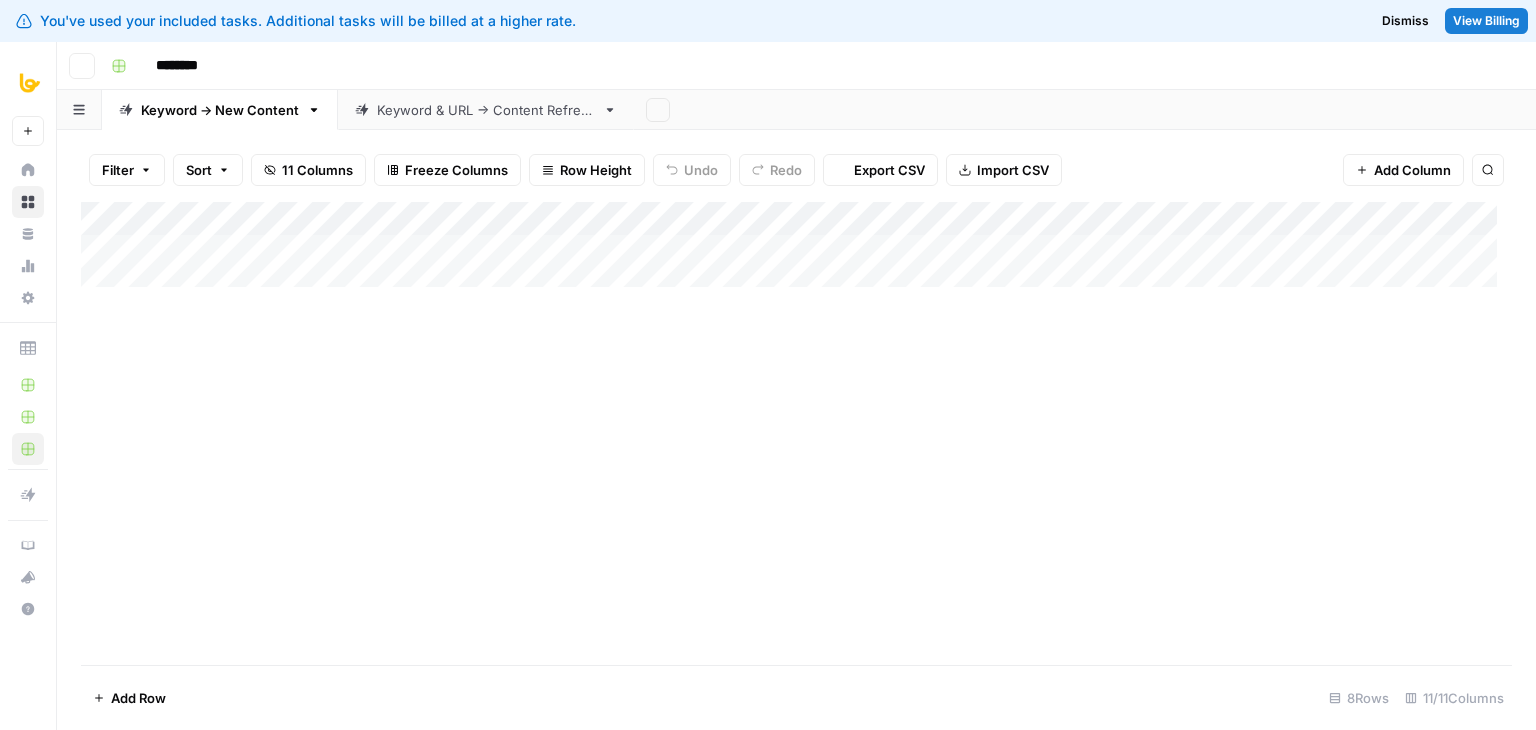 scroll, scrollTop: 0, scrollLeft: 0, axis: both 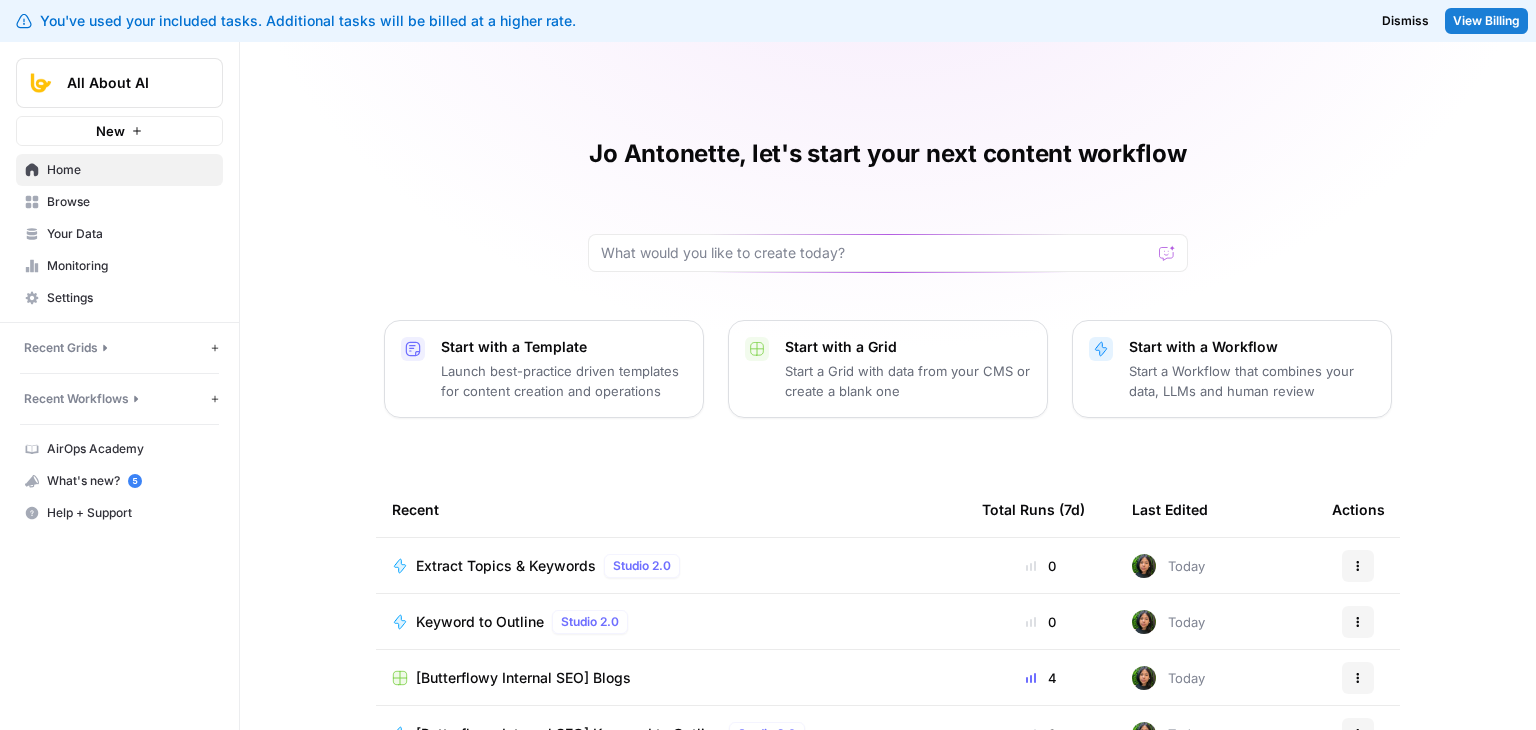 click on "Home" at bounding box center (130, 170) 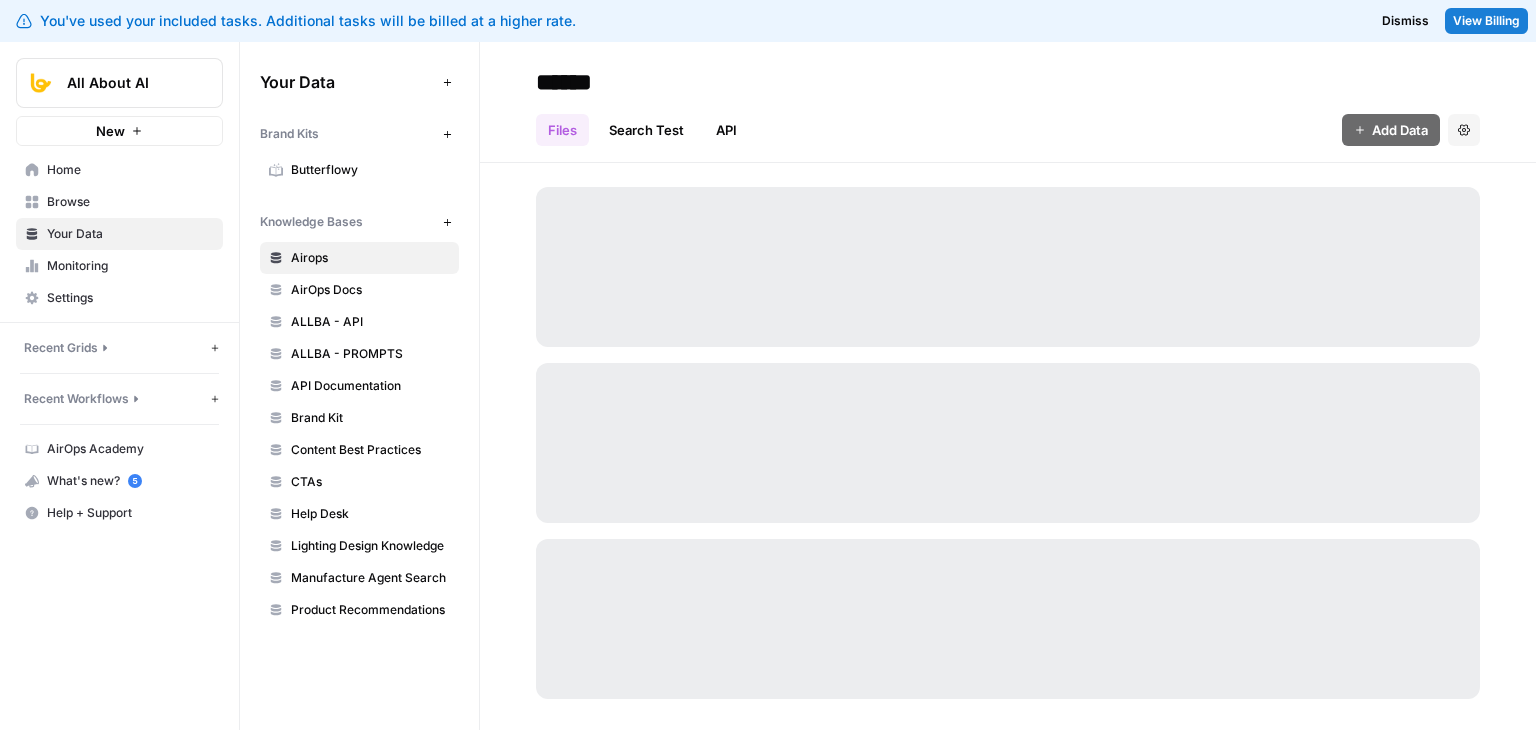 click on "Home" at bounding box center [130, 170] 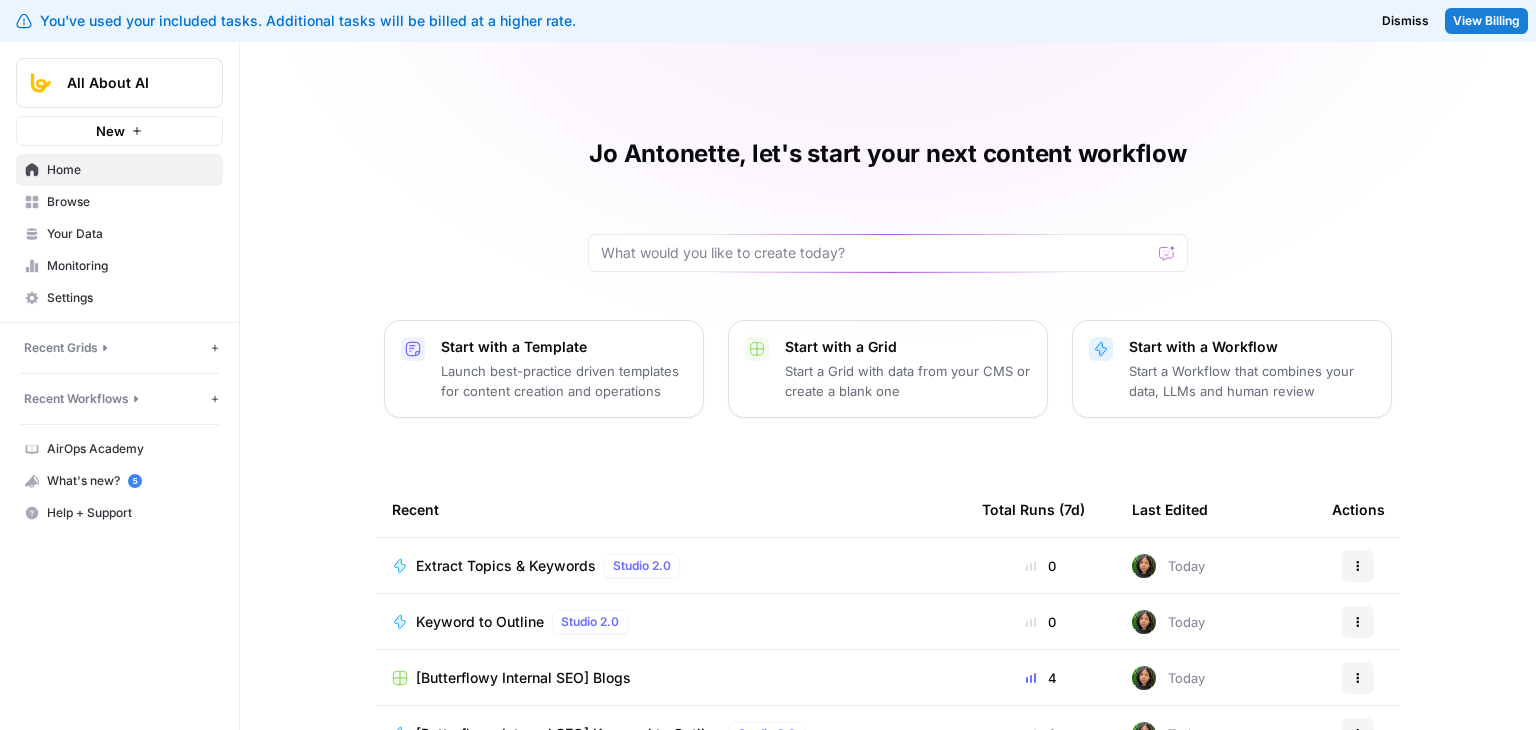 click on "Browse" at bounding box center [130, 202] 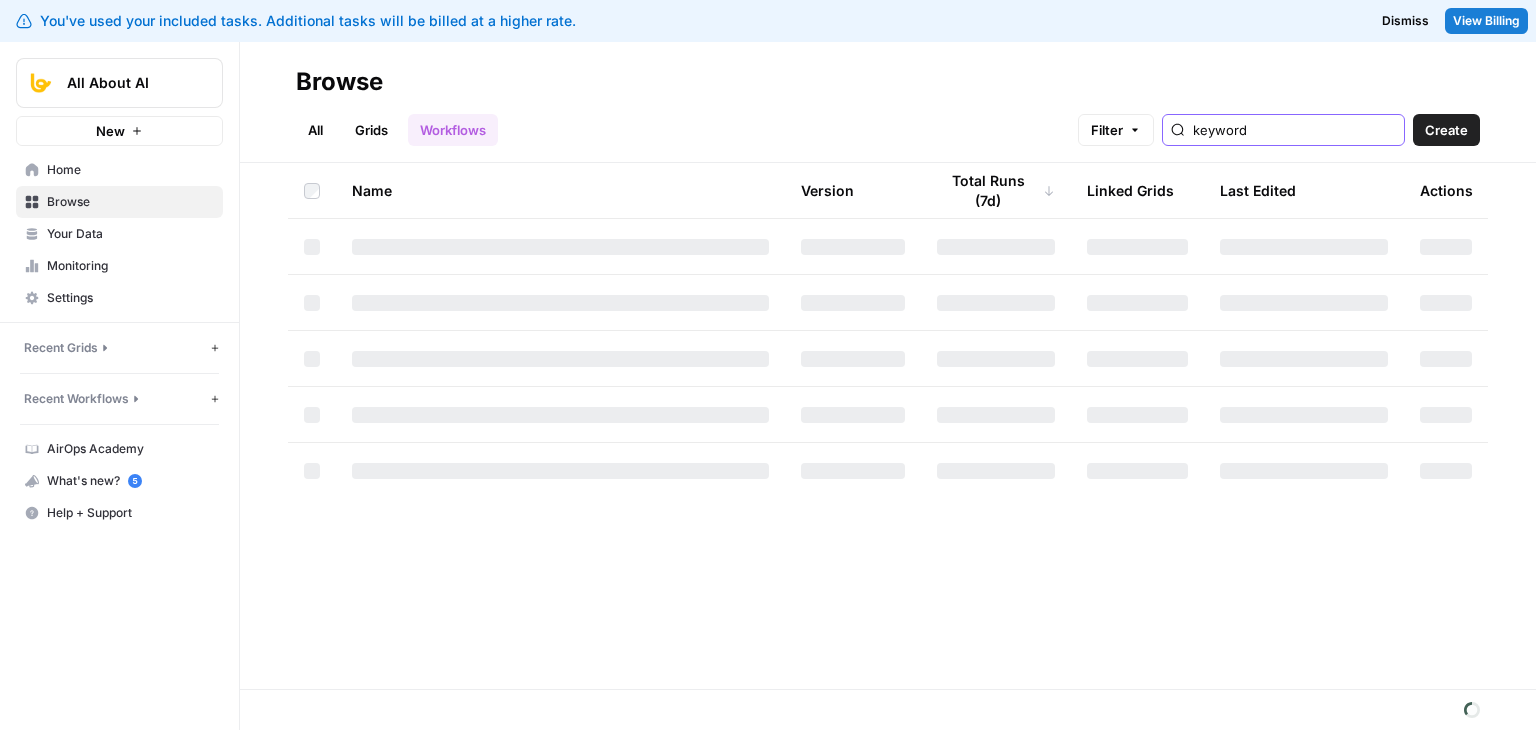 drag, startPoint x: 1283, startPoint y: 129, endPoint x: 1192, endPoint y: 117, distance: 91.787796 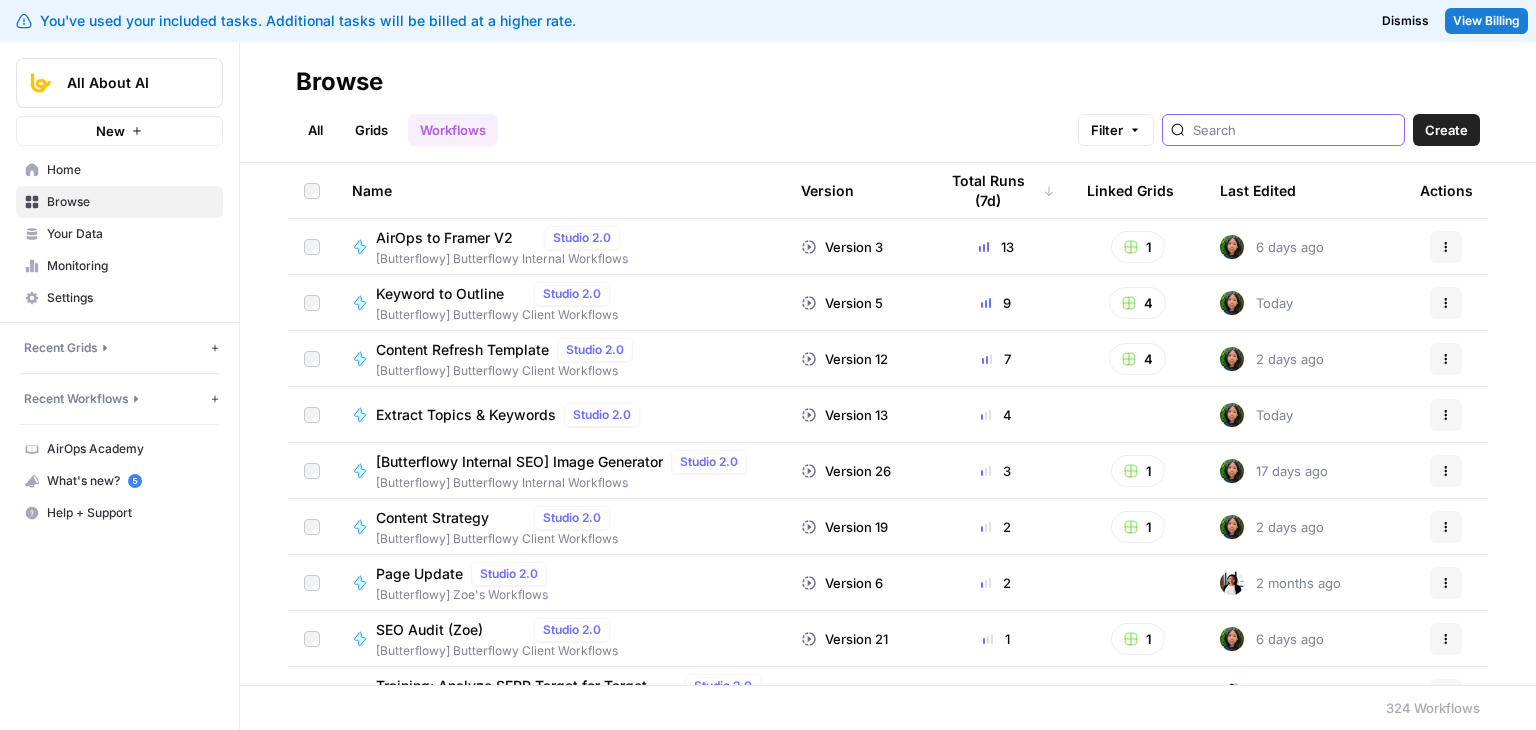 type 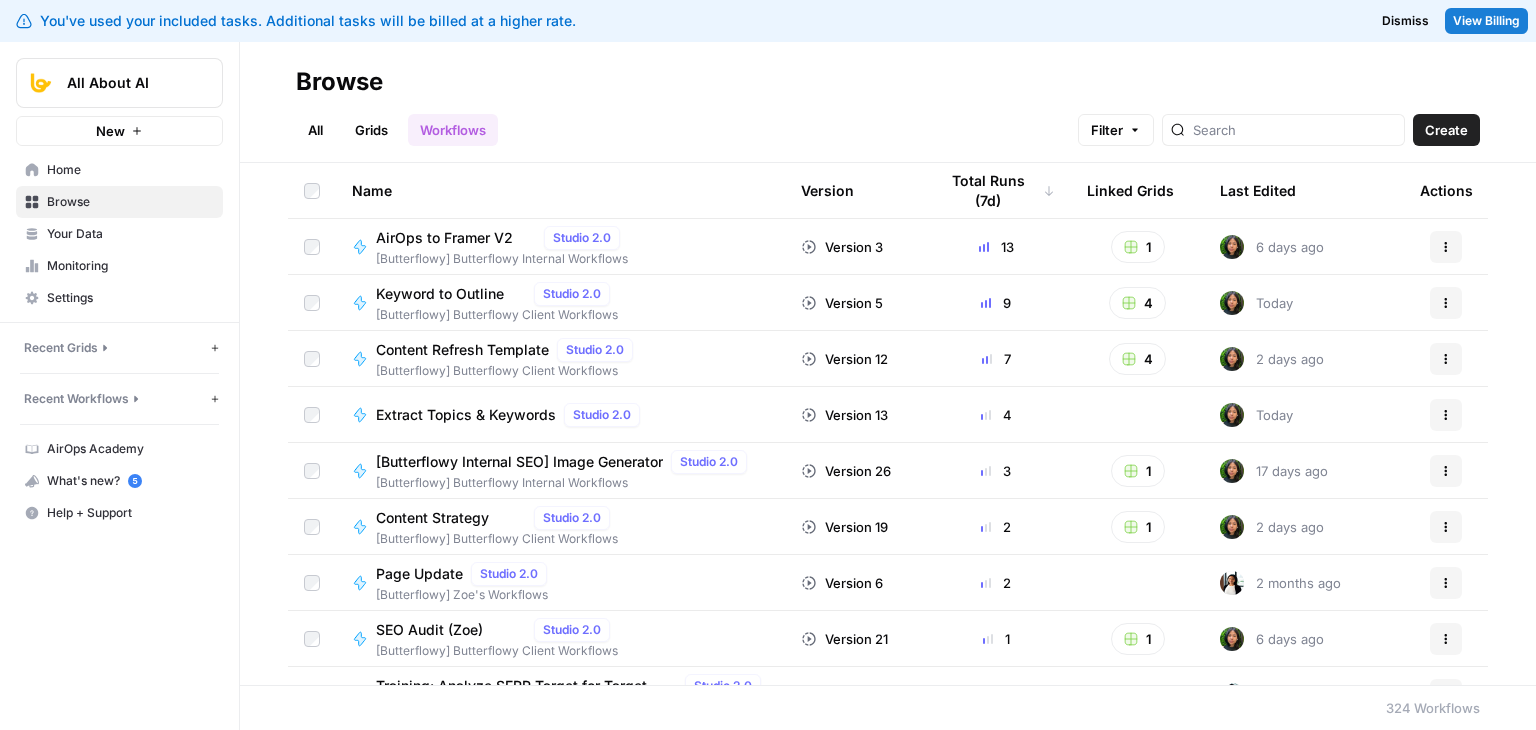 click on "Grids" at bounding box center (371, 130) 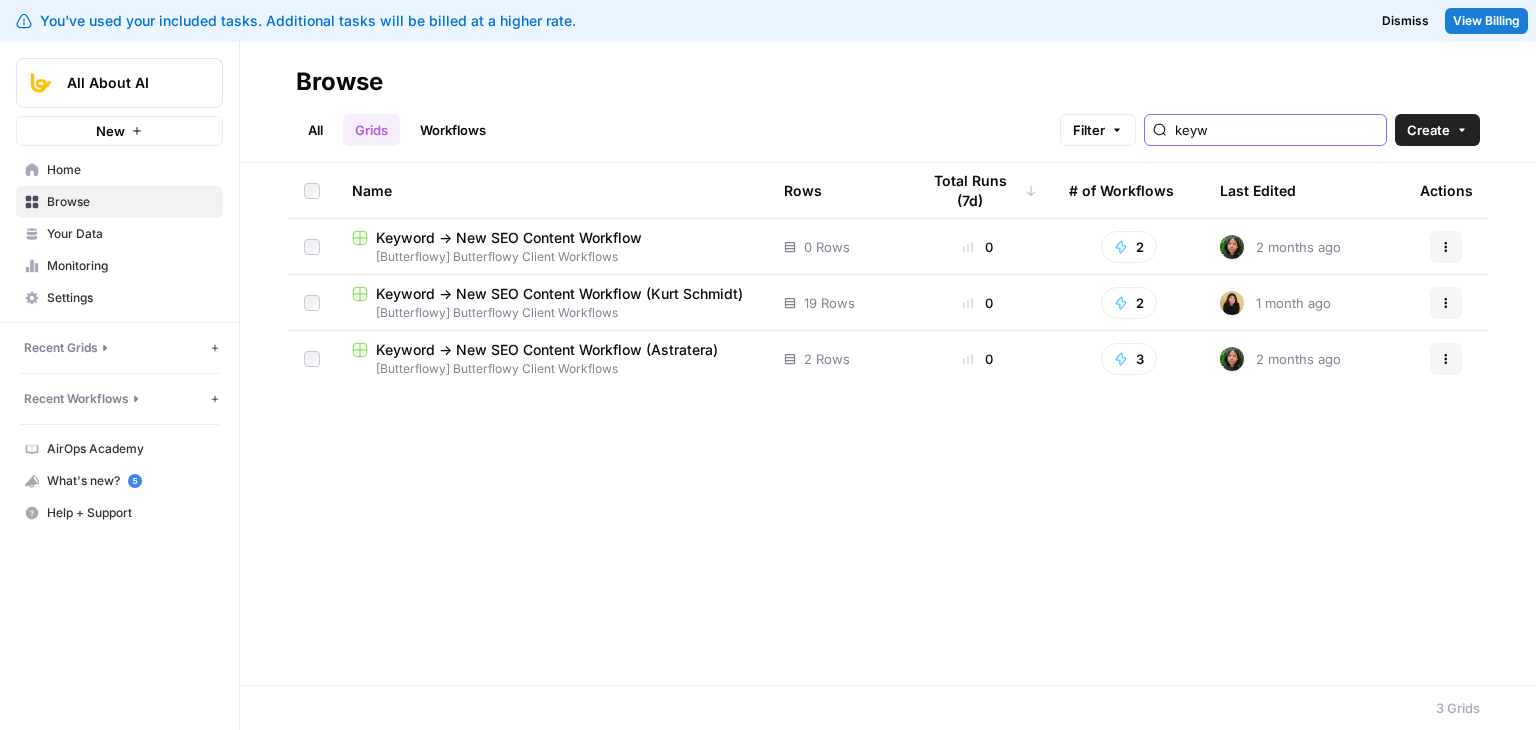 drag, startPoint x: 1261, startPoint y: 137, endPoint x: 1117, endPoint y: 83, distance: 153.79207 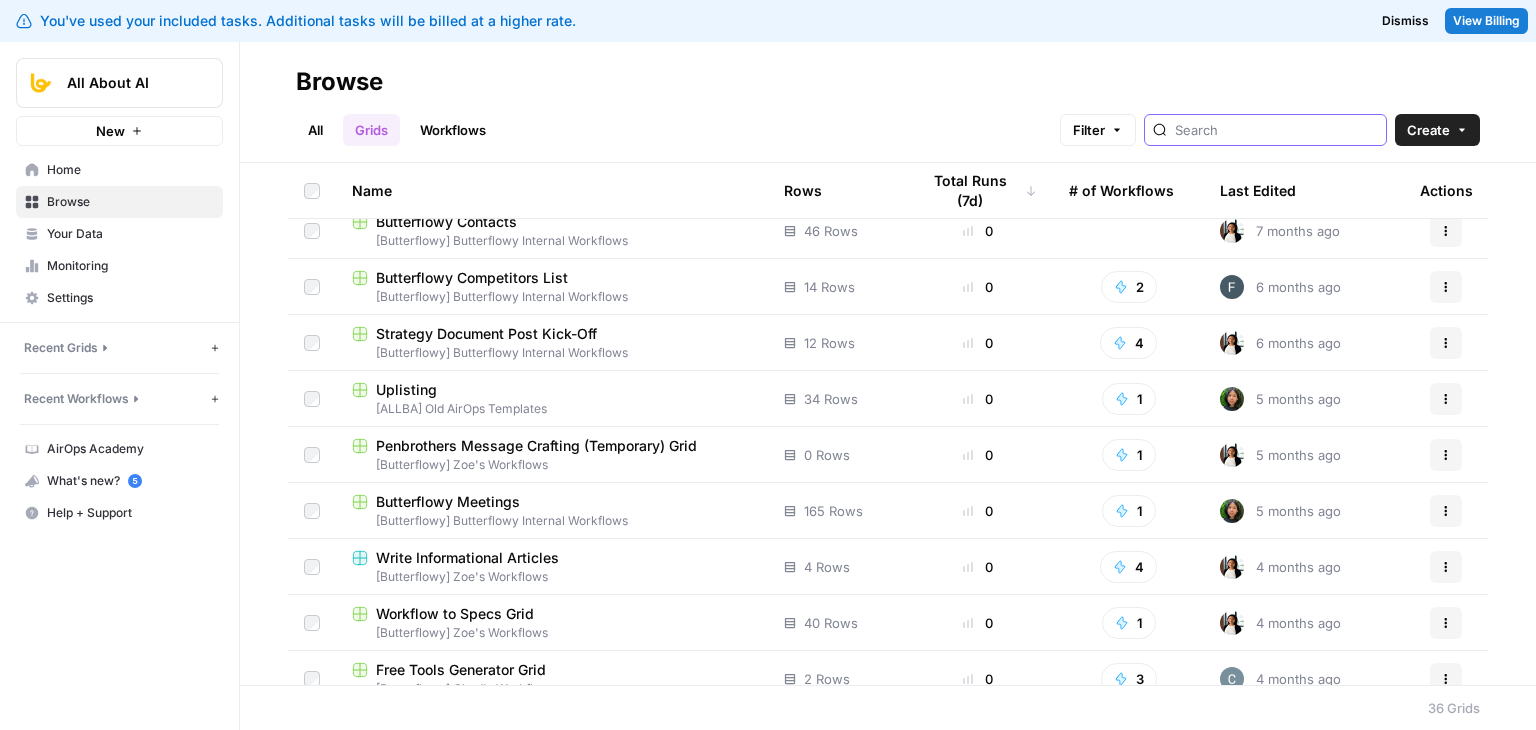 scroll, scrollTop: 0, scrollLeft: 0, axis: both 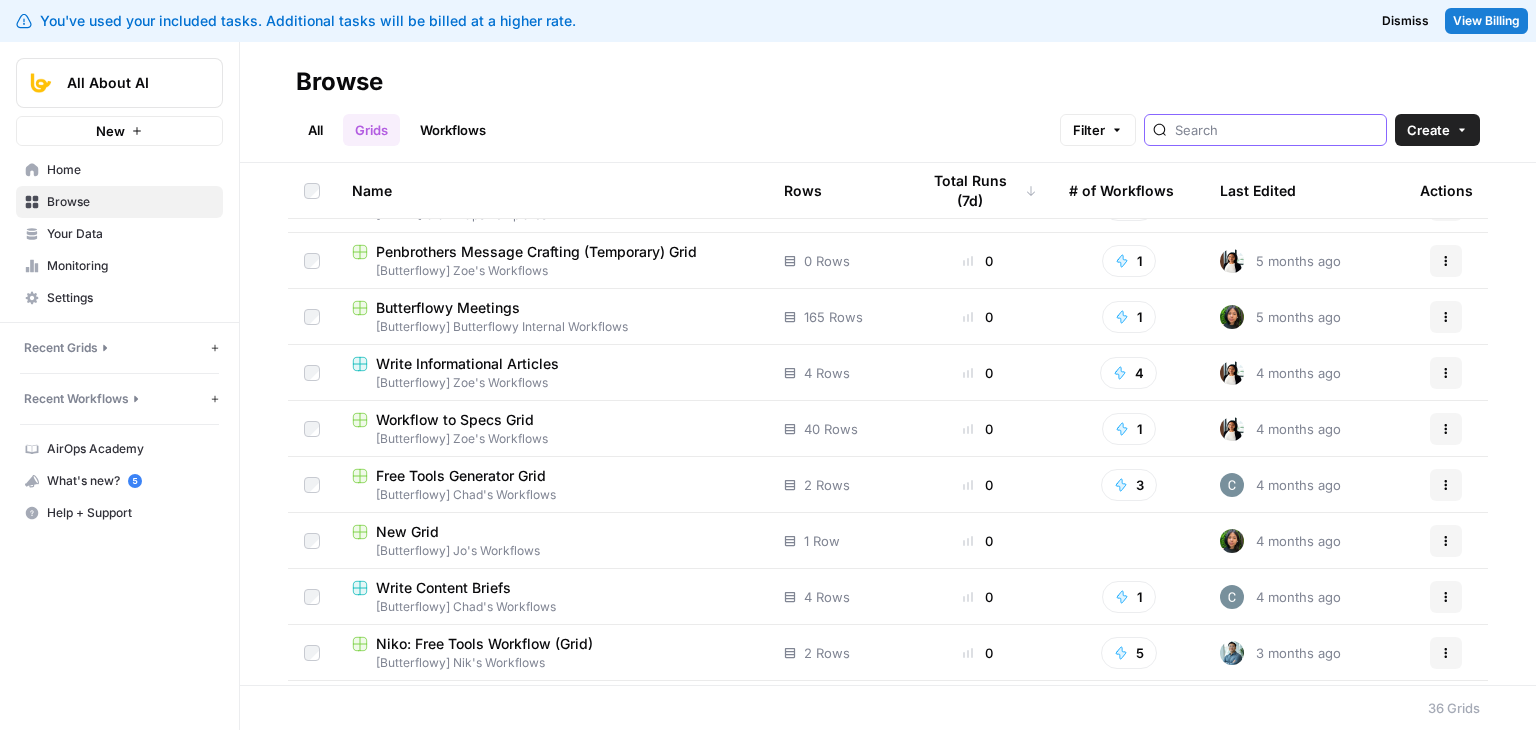 click at bounding box center [1276, 130] 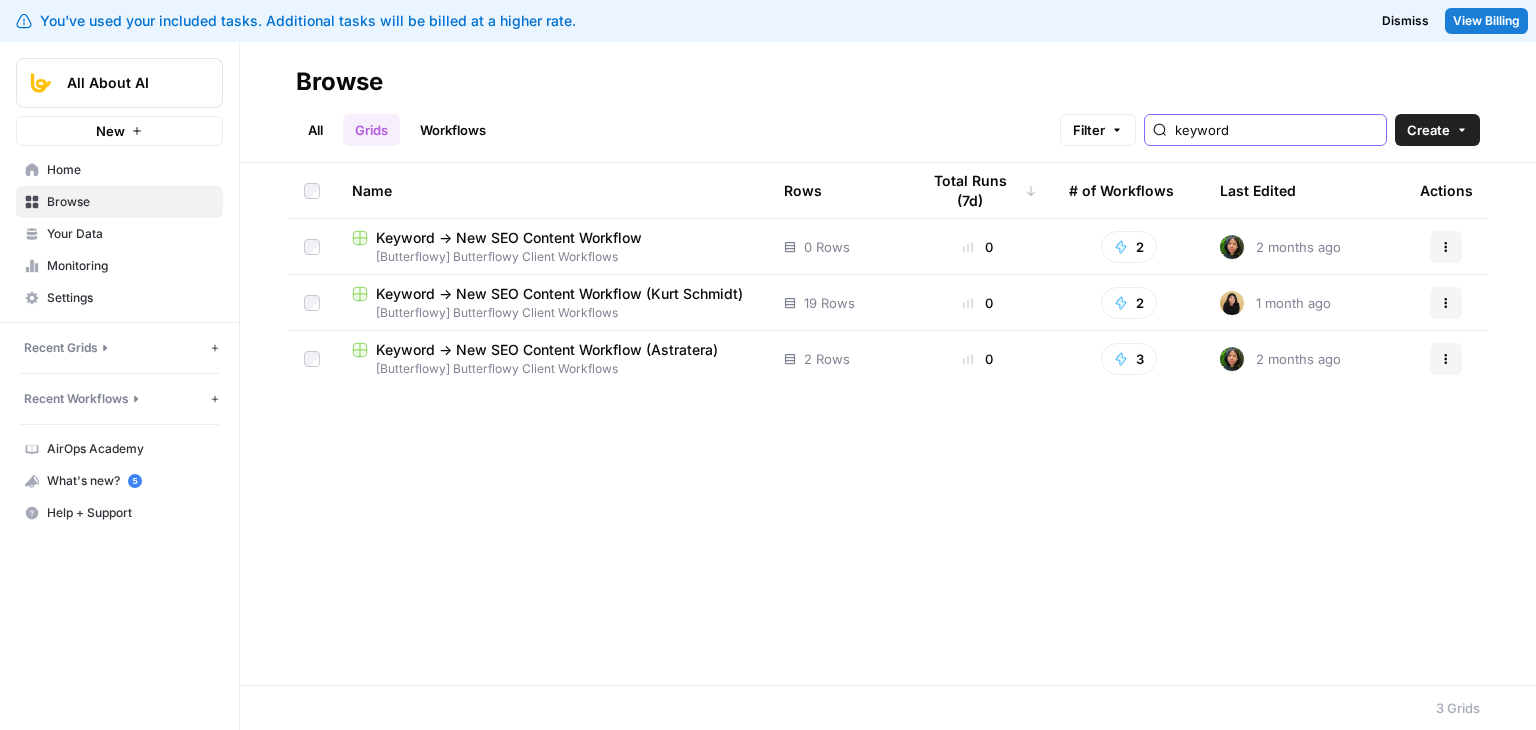 scroll, scrollTop: 0, scrollLeft: 0, axis: both 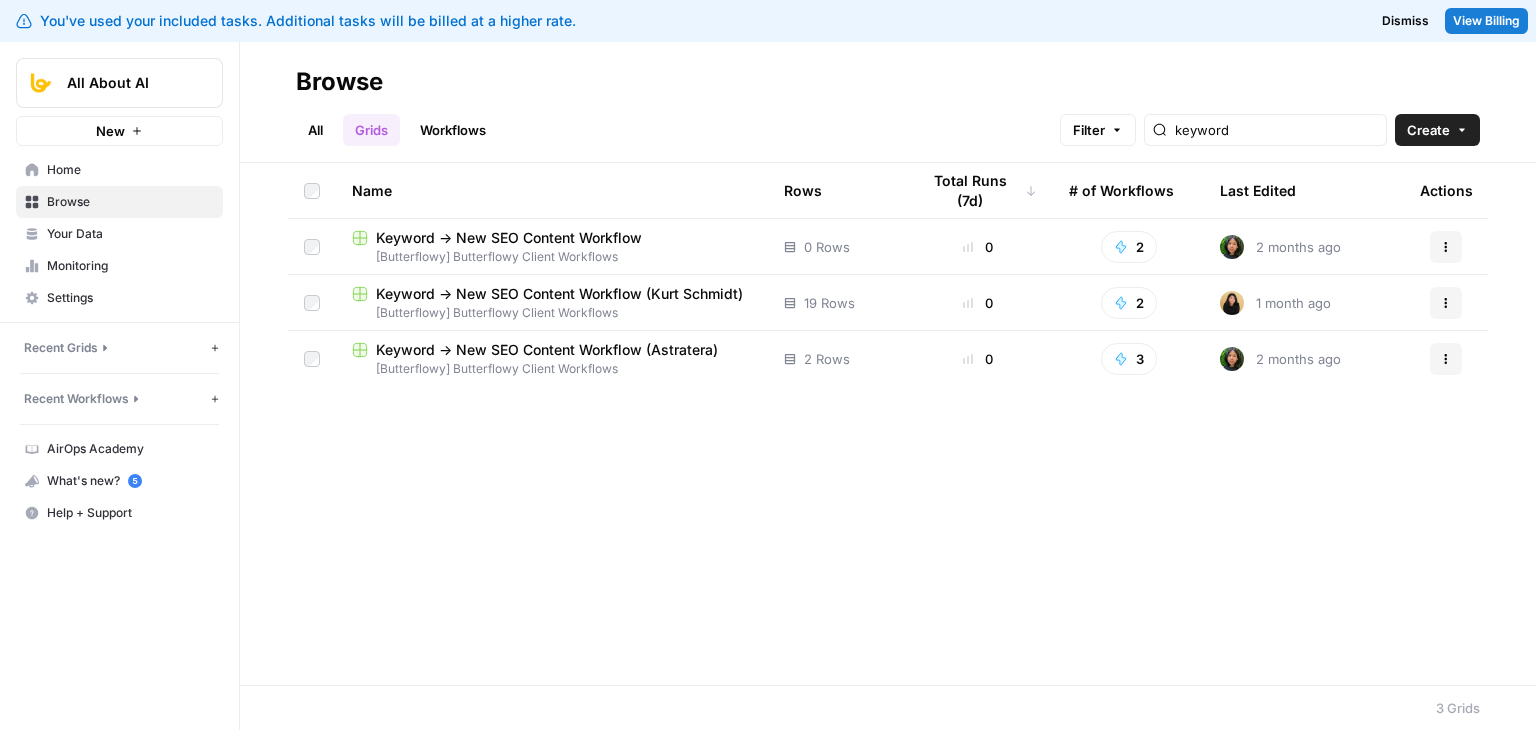 click on "Name Rows Total Runs (7d) # of Workflows Last Edited Actions Keyword -> New SEO Content Workflow [Butterflowy] Butterflowy Client Workflows 0 Rows 0 2 2 months ago Actions Keyword -> New SEO Content Workflow (Kurt [LAST]) [Butterflowy] Butterflowy Client Workflows 19 Rows 0 2 1 month ago Actions Keyword -> New SEO Content Workflow (Astratera) [Butterflowy] Butterflowy Client Workflows 2 Rows 0 3 2 months ago Actions" at bounding box center (888, 424) 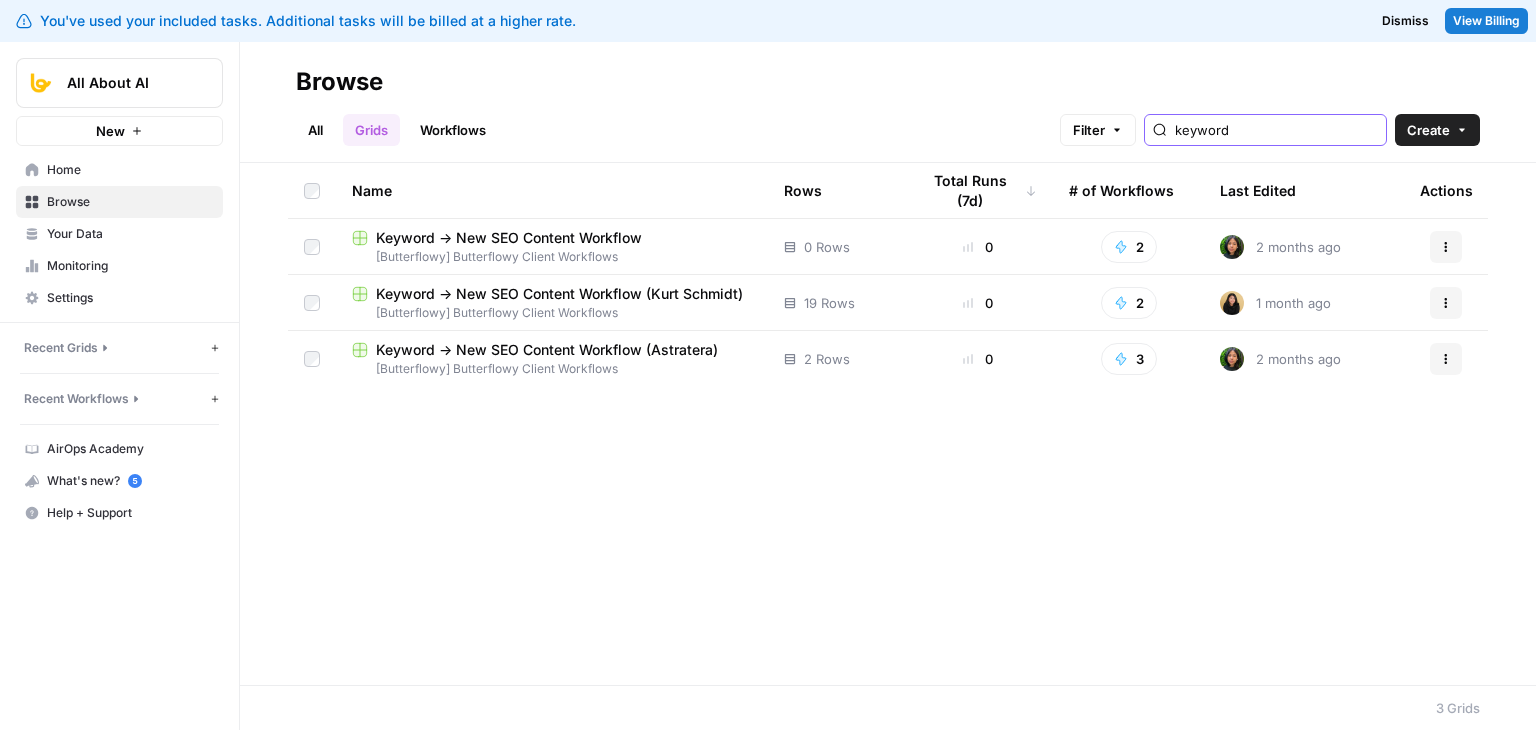 drag, startPoint x: 1268, startPoint y: 133, endPoint x: 1140, endPoint y: 116, distance: 129.12398 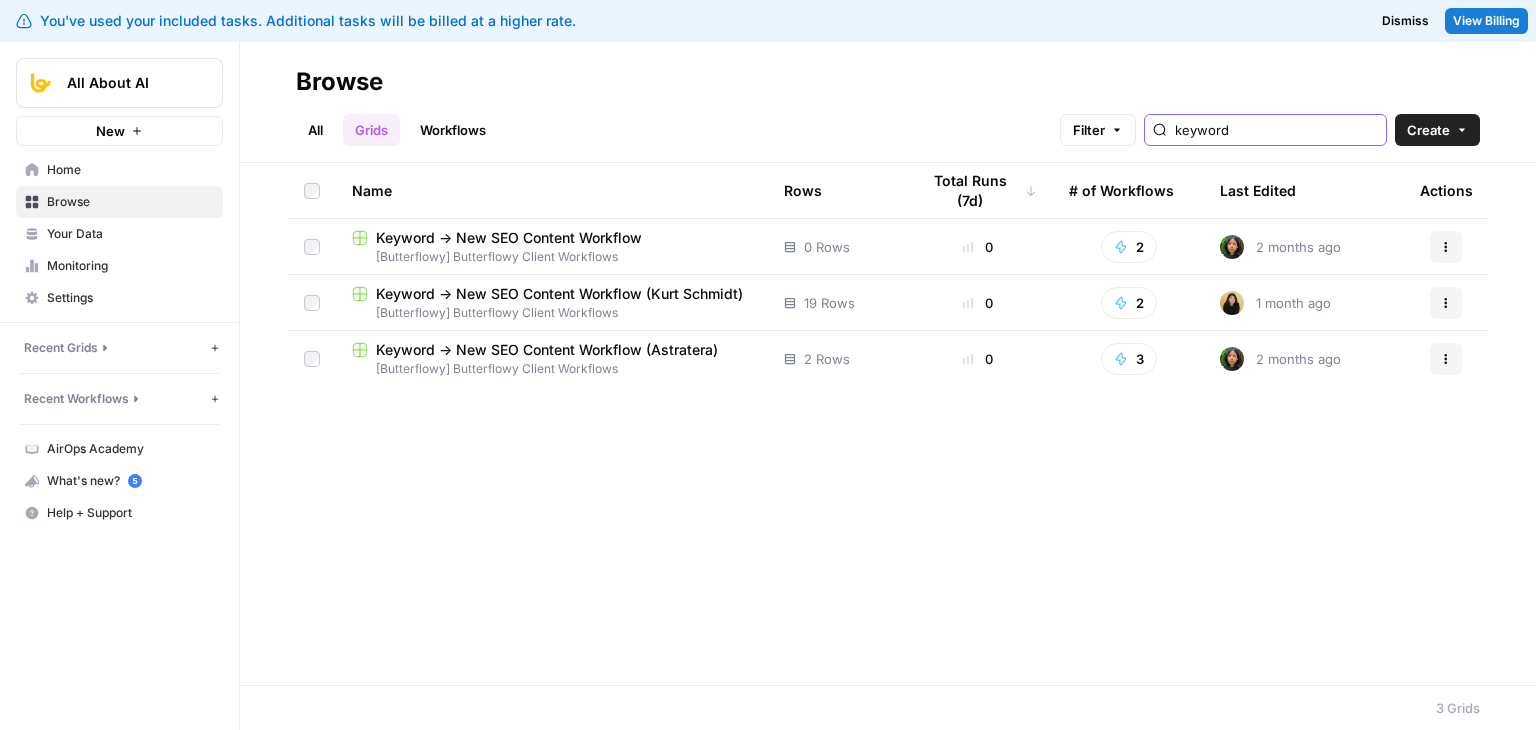 click on "keyword" at bounding box center [1276, 130] 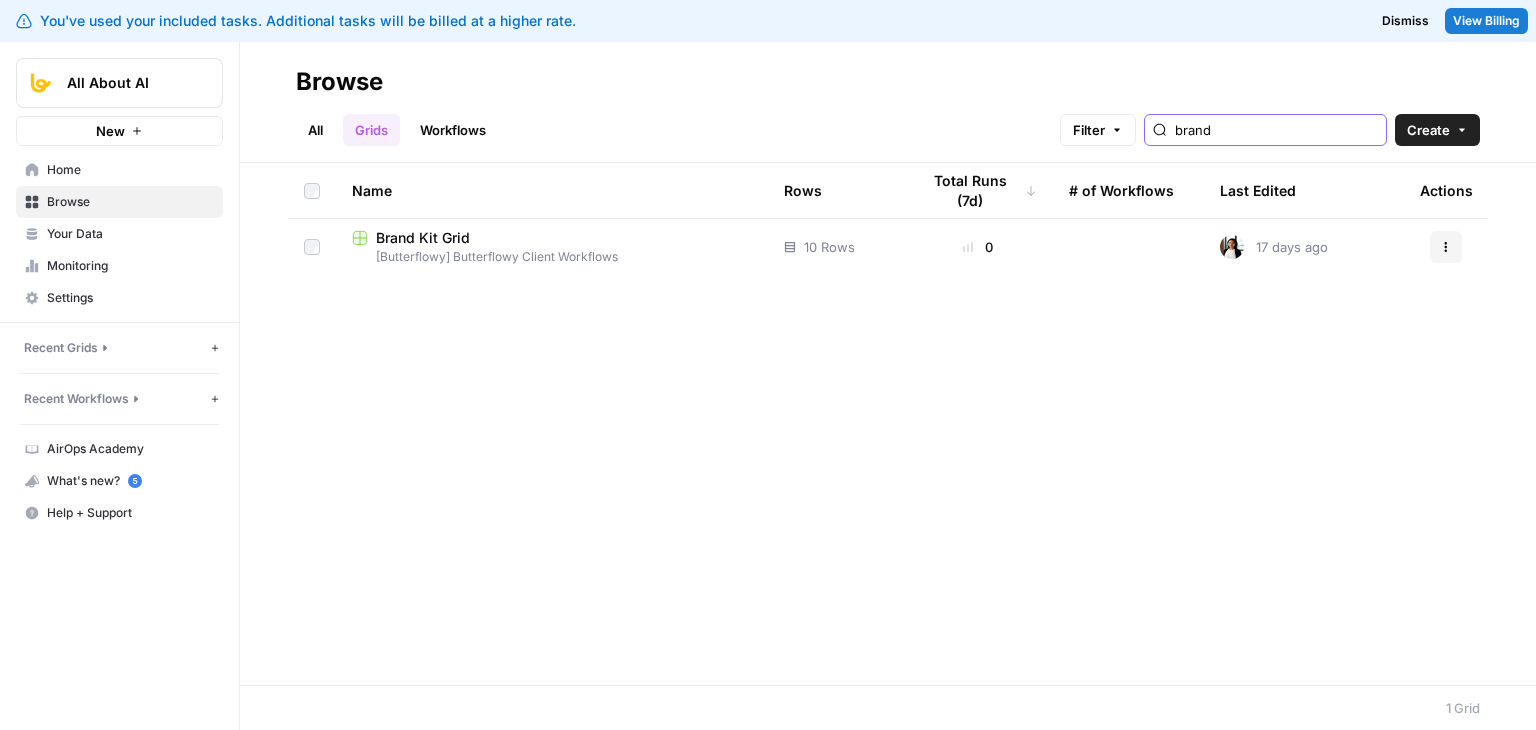 type on "brand" 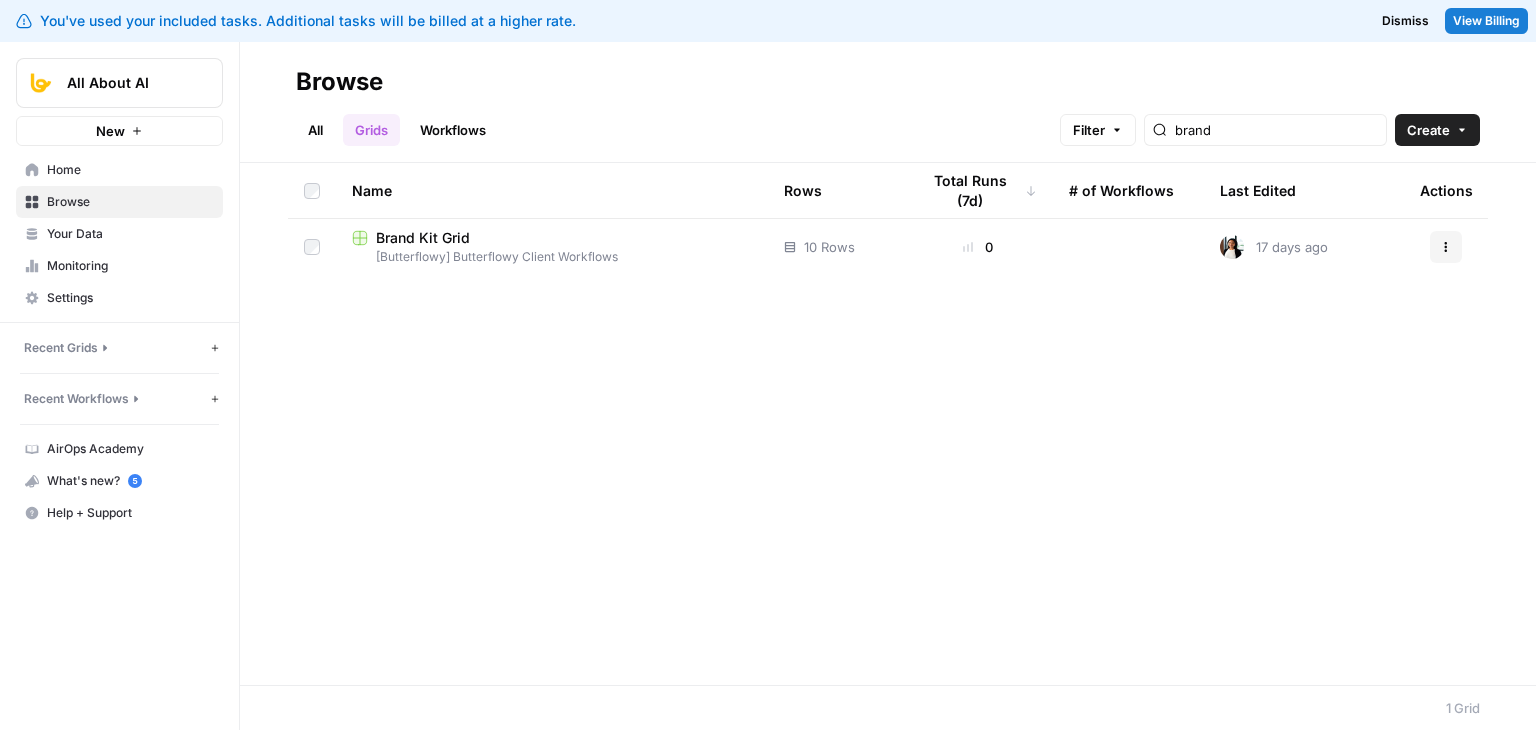 click on "Brand Kit Grid" at bounding box center (423, 238) 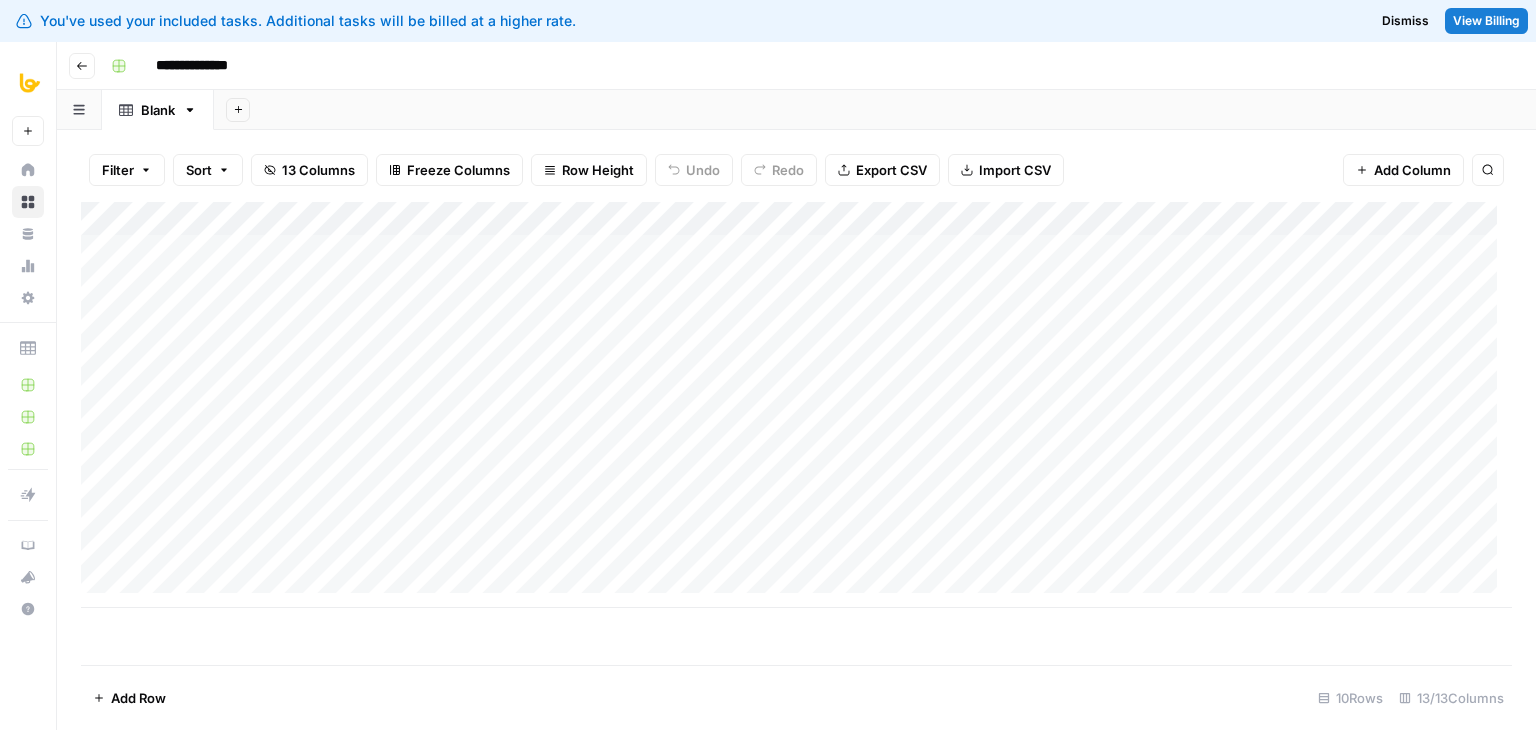 scroll, scrollTop: 0, scrollLeft: 0, axis: both 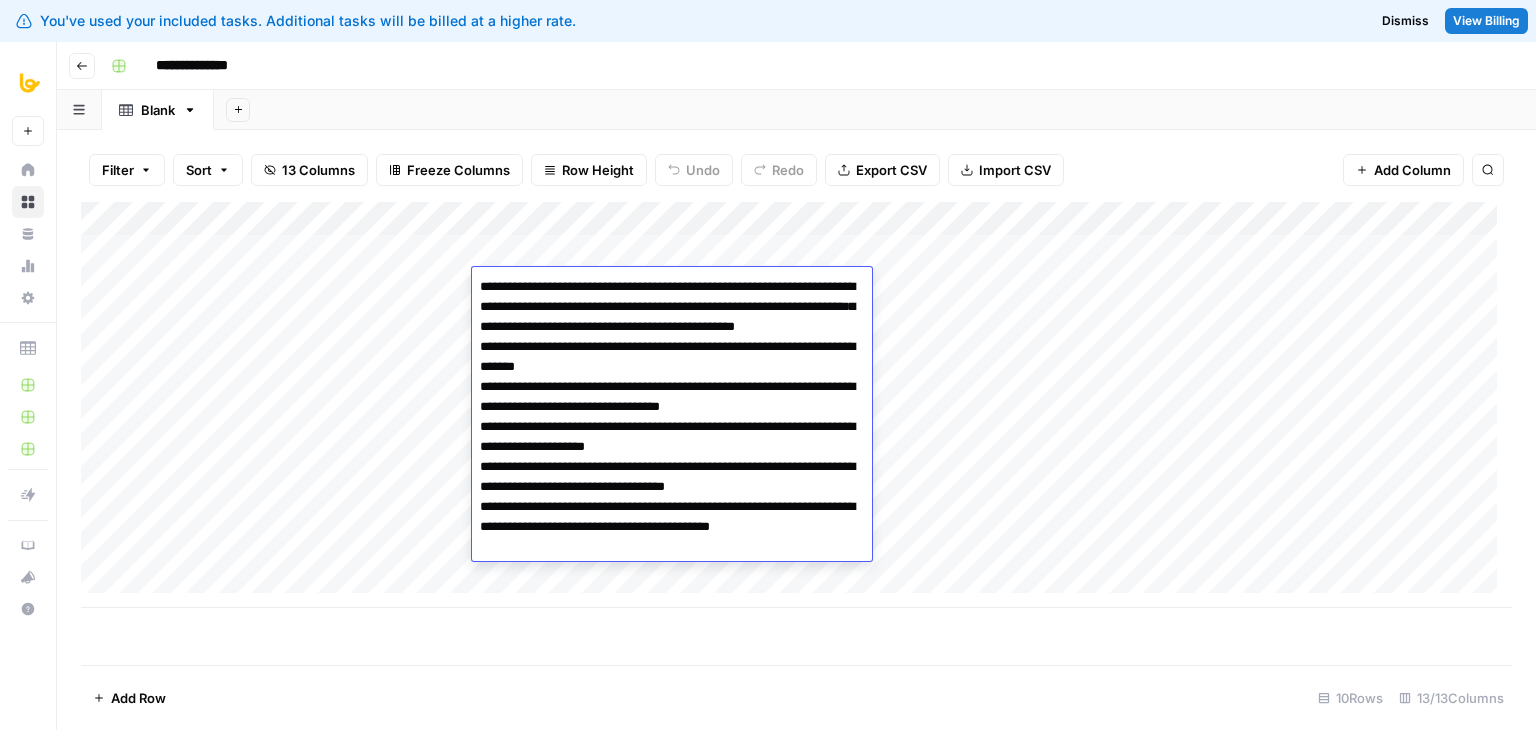 click on "**********" at bounding box center [672, 417] 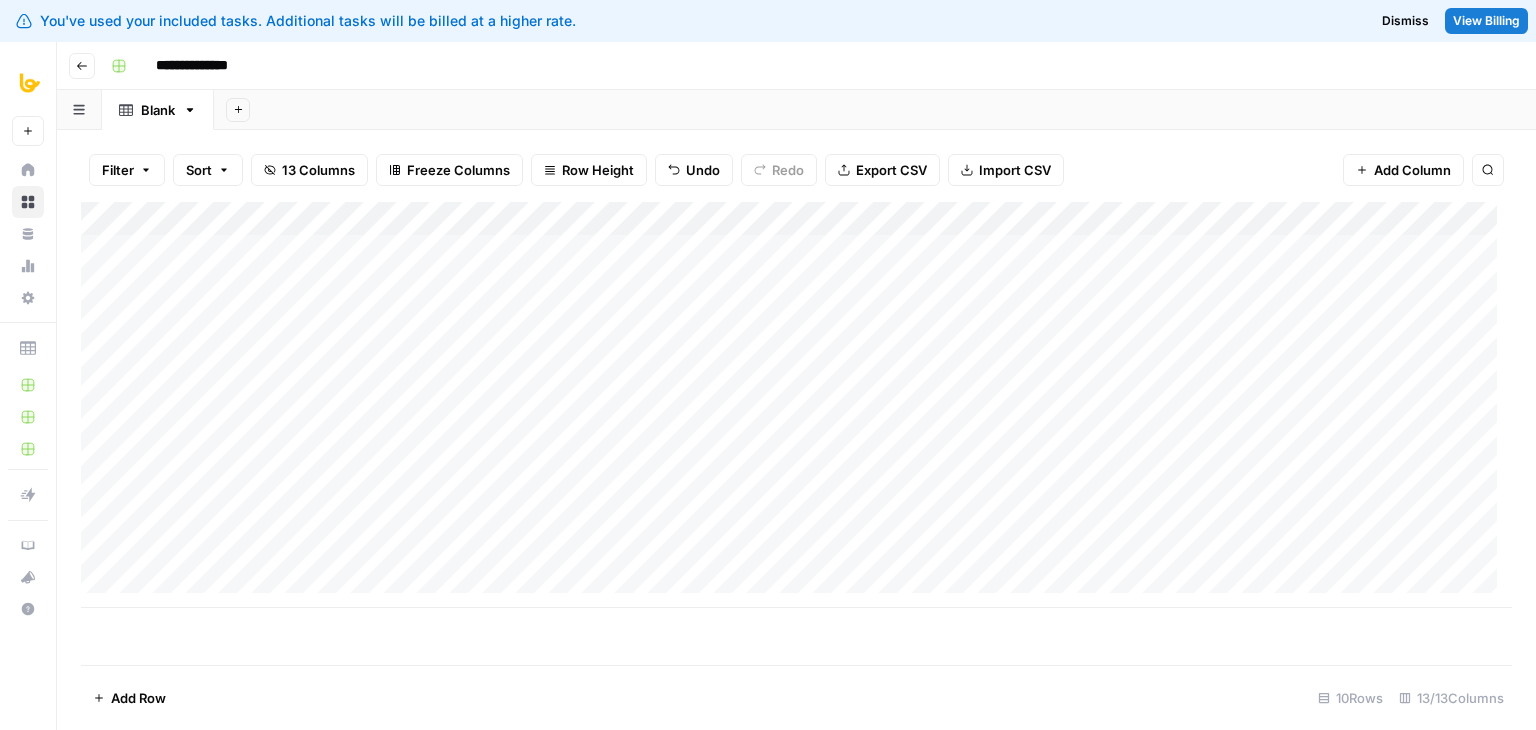 click on "Add Column" at bounding box center [796, 433] 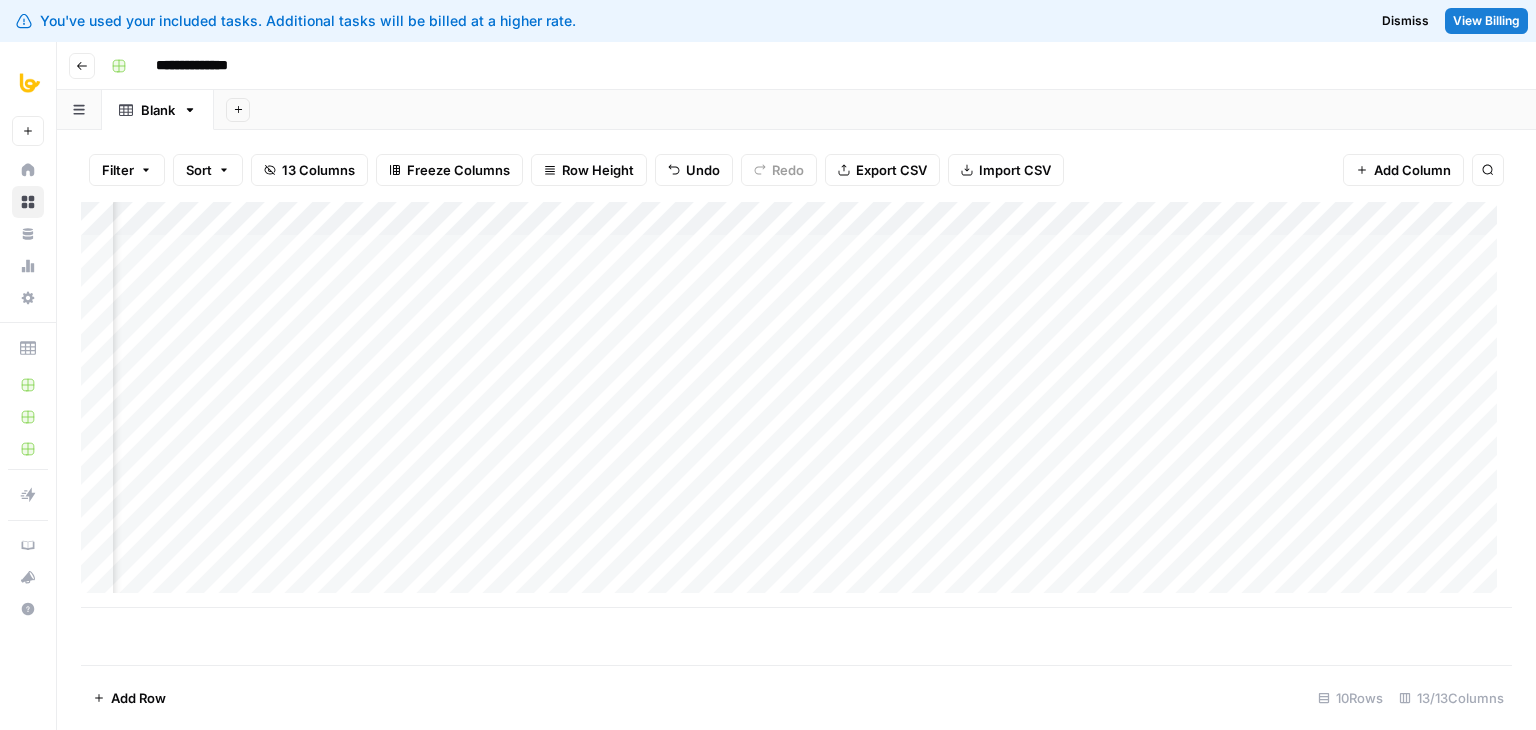 scroll, scrollTop: 0, scrollLeft: 956, axis: horizontal 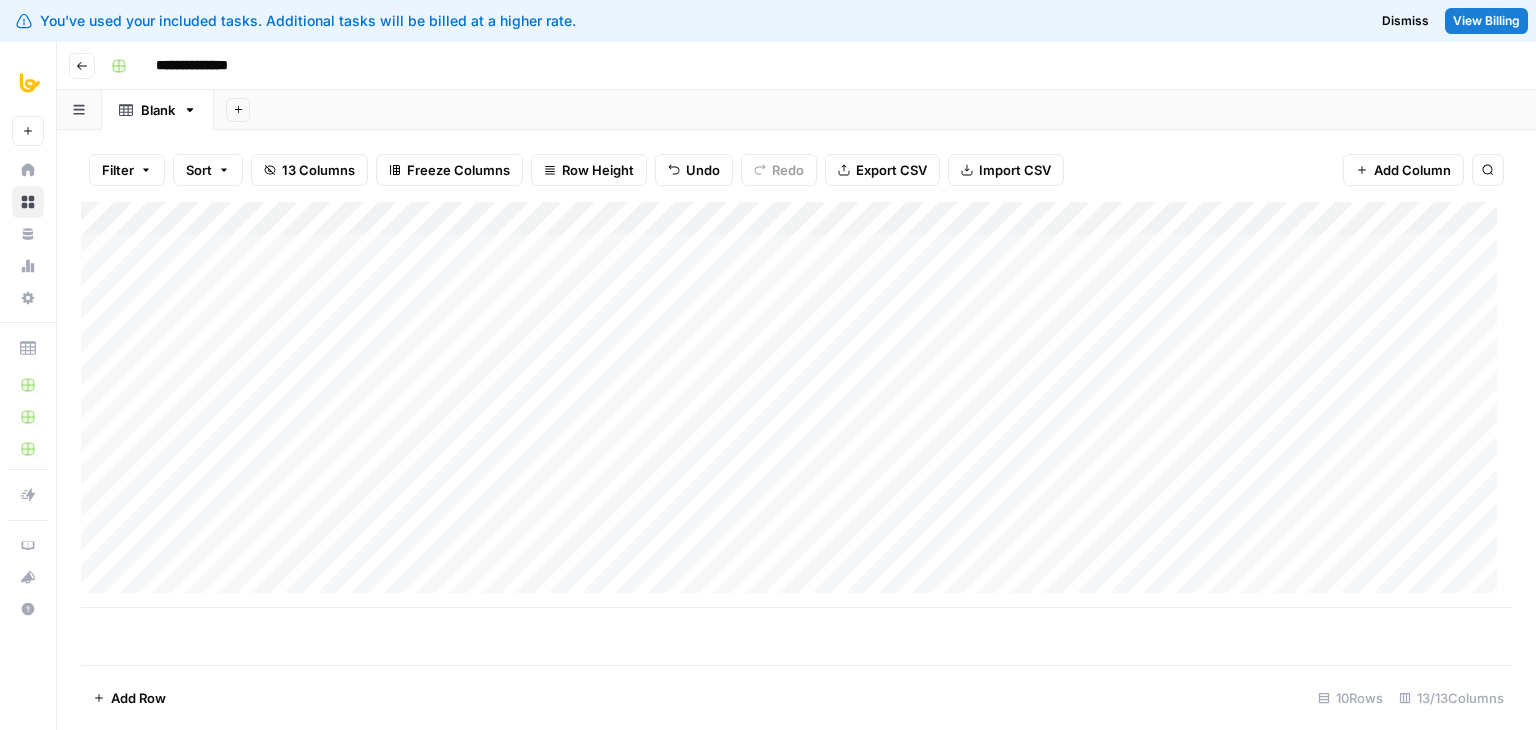 click on "Add Column" at bounding box center [796, 405] 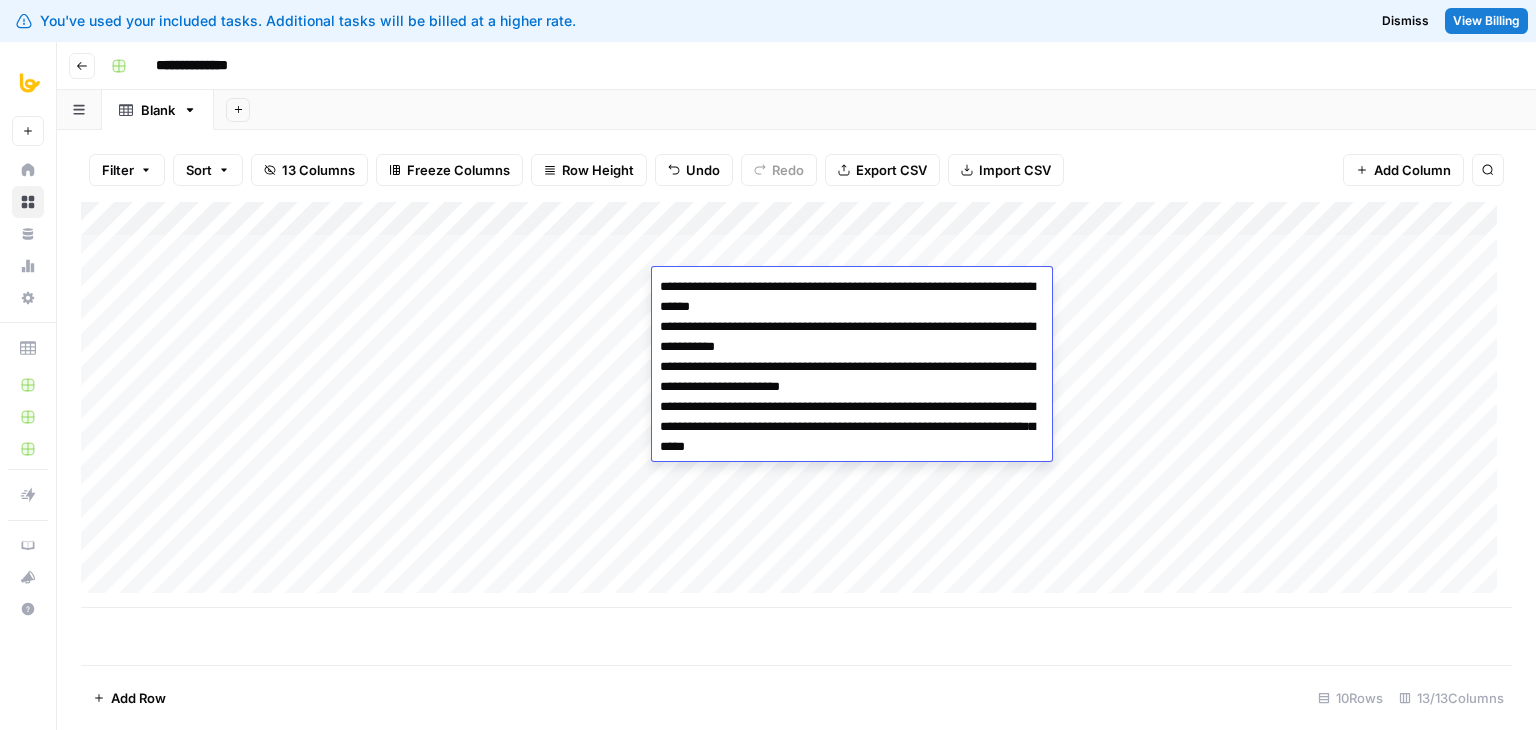 click on "**********" at bounding box center [852, 367] 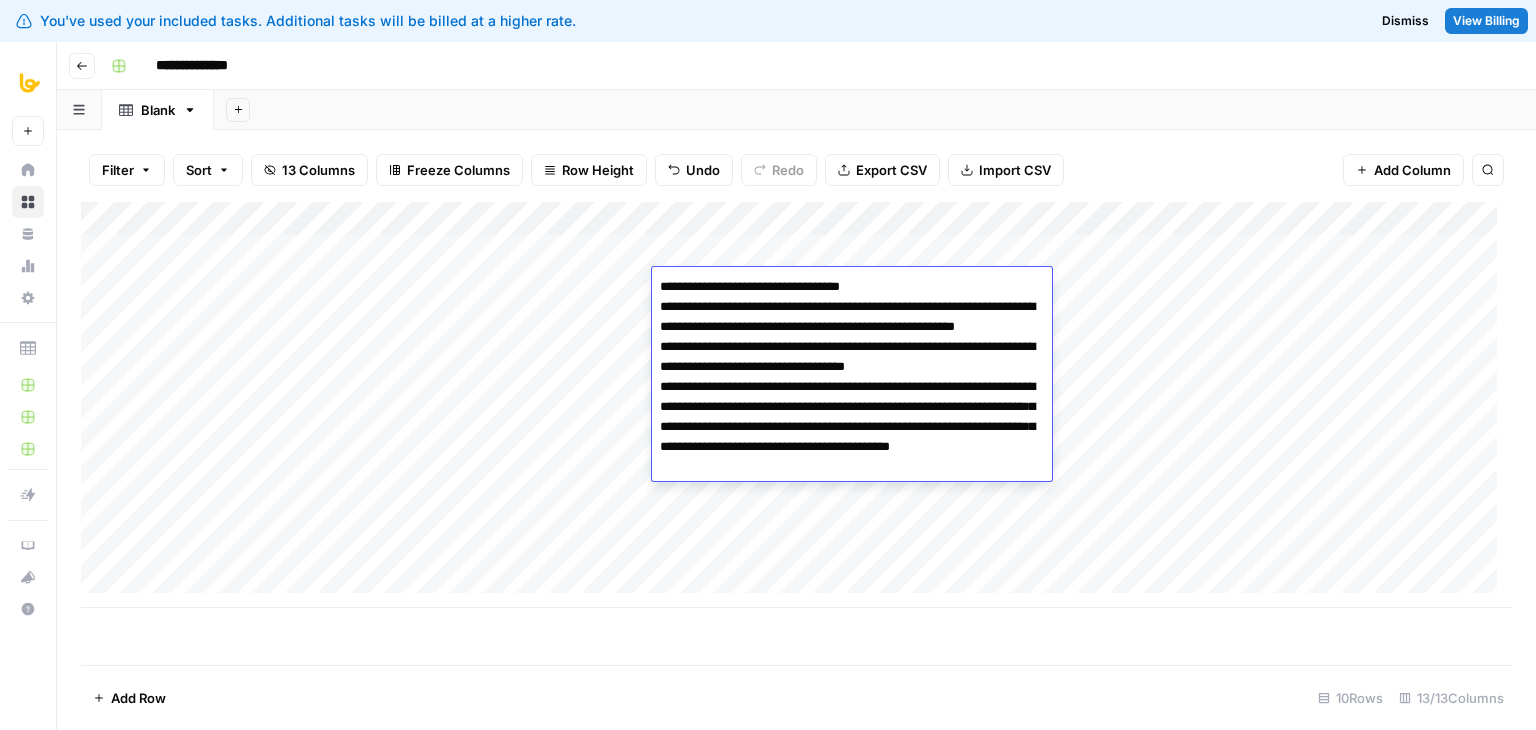type on "**********" 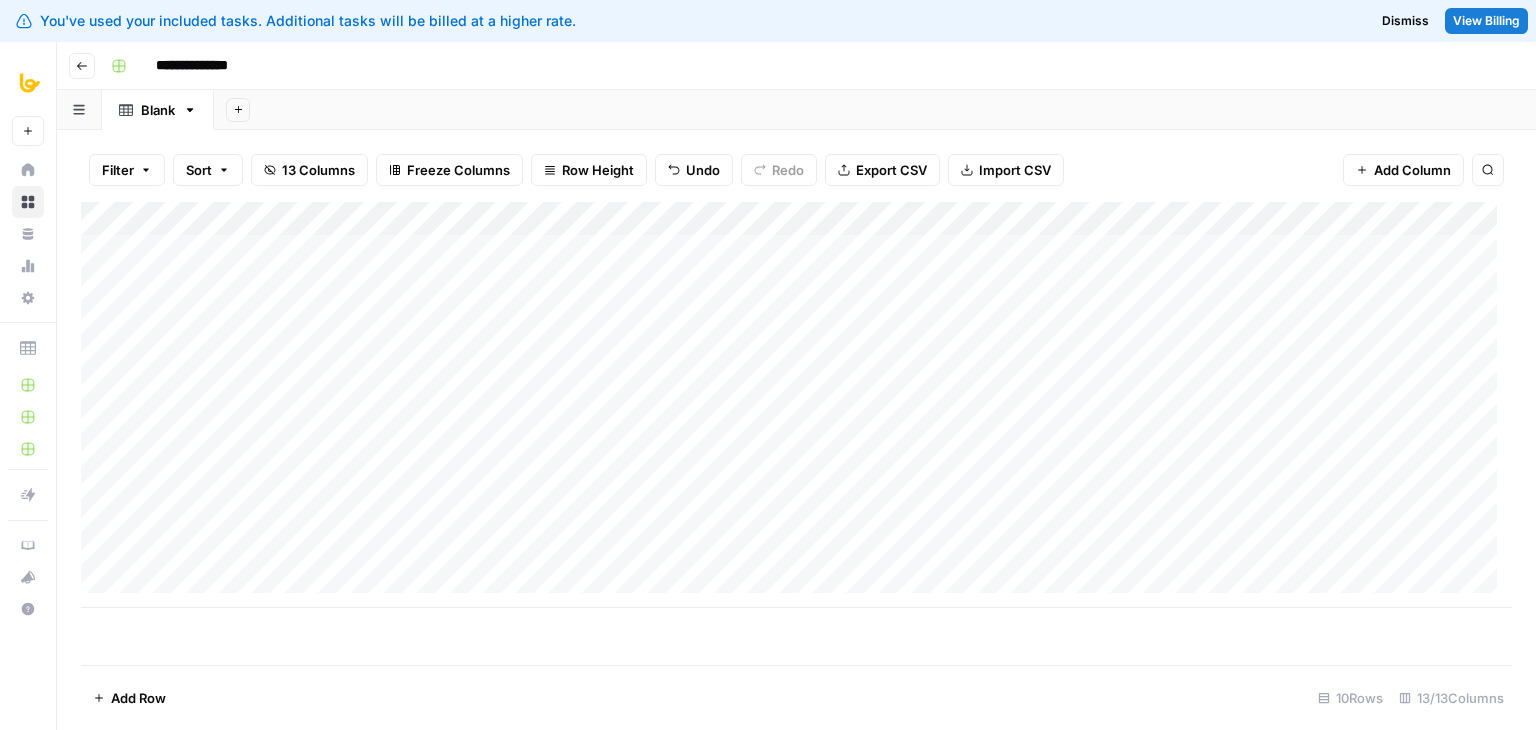 click on "Add Column" at bounding box center [796, 405] 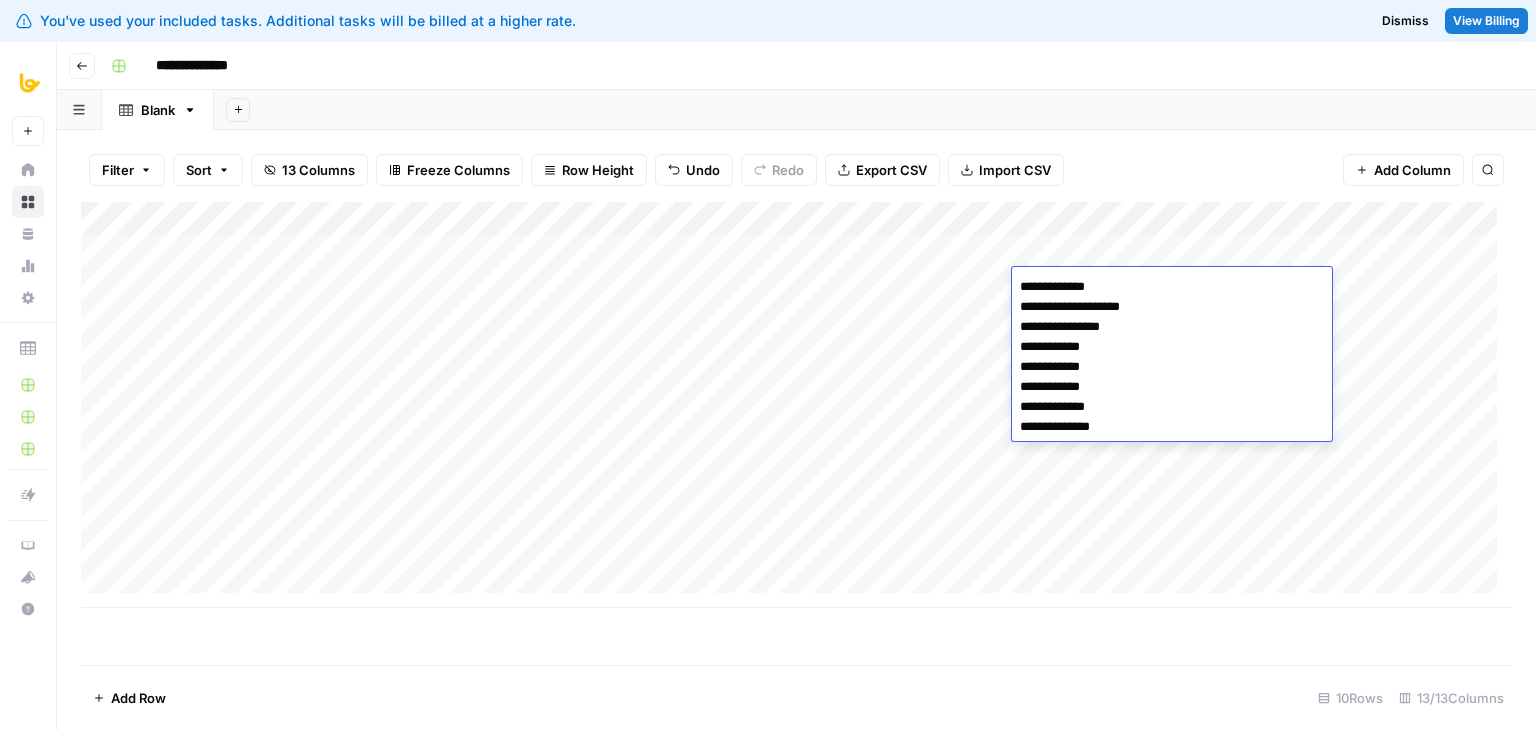 click on "**********" at bounding box center (1172, 357) 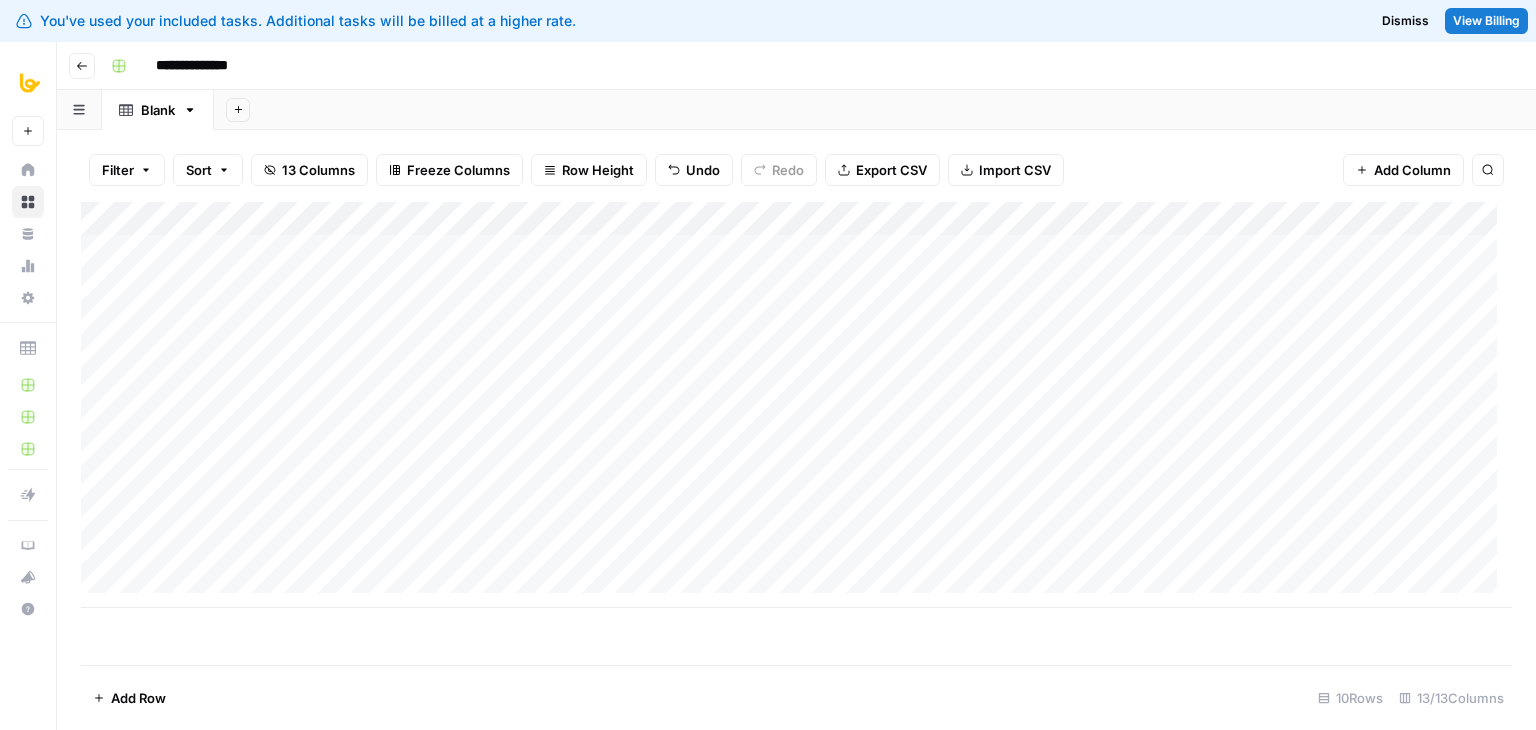 click on "Add Column" at bounding box center (796, 405) 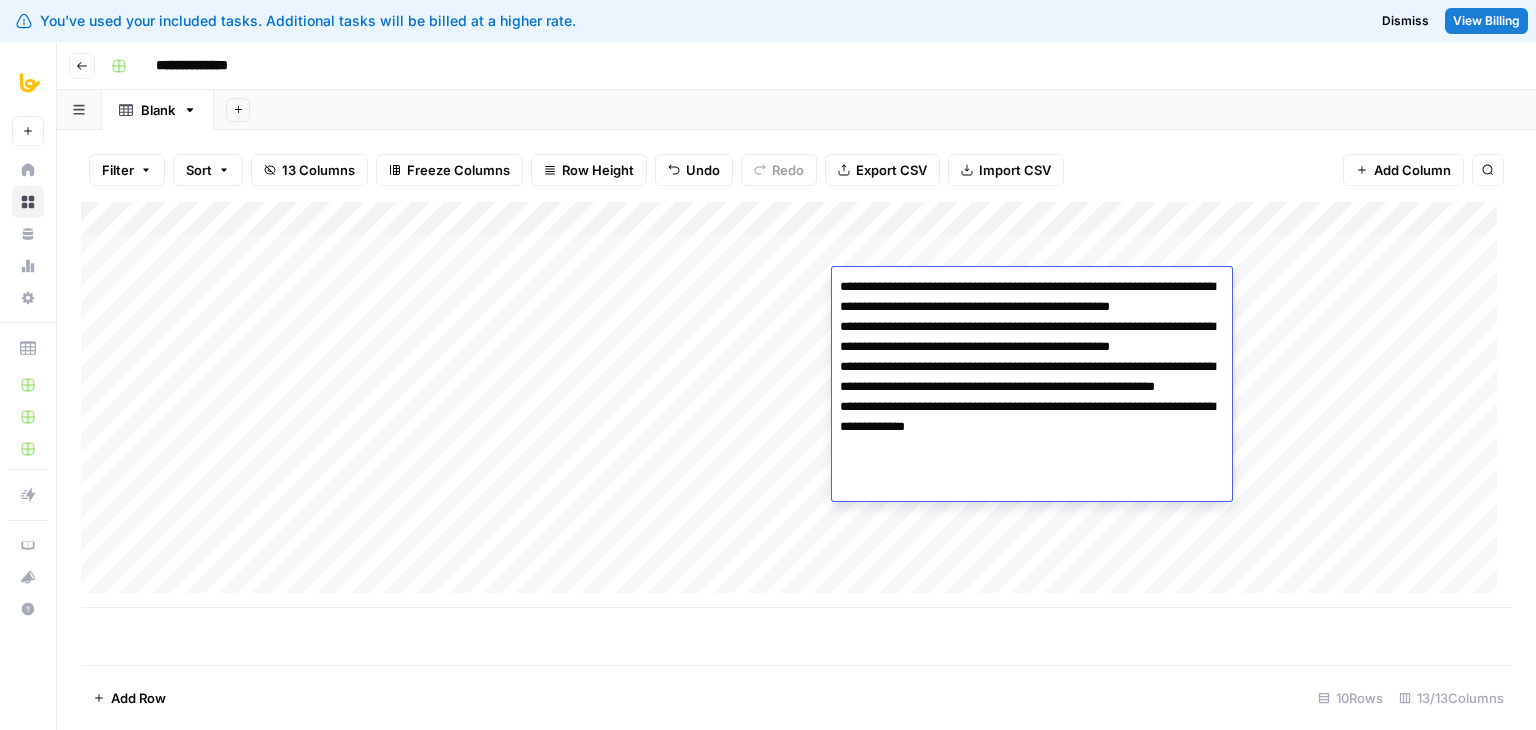 click on "**********" at bounding box center [1032, 387] 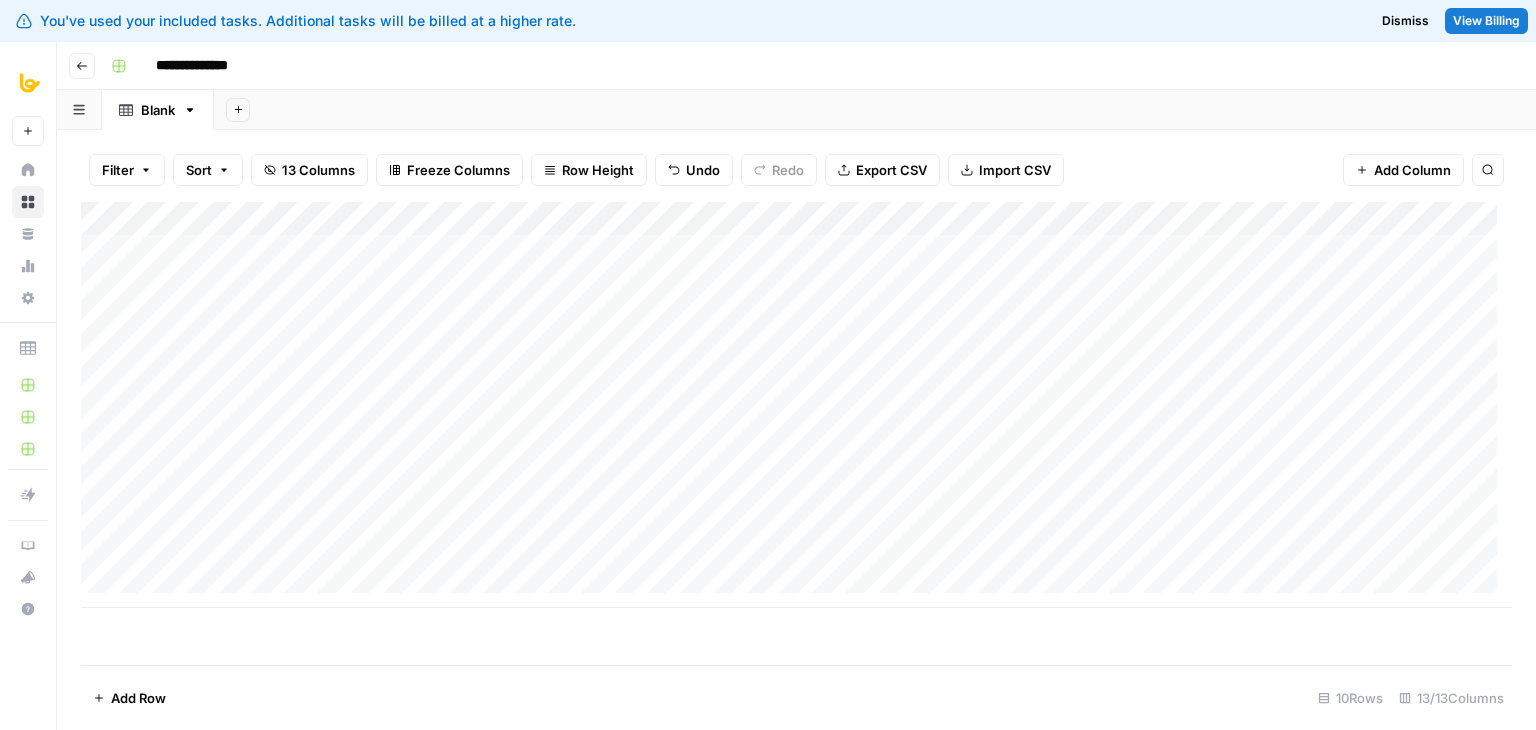 click on "Add Column" at bounding box center [796, 405] 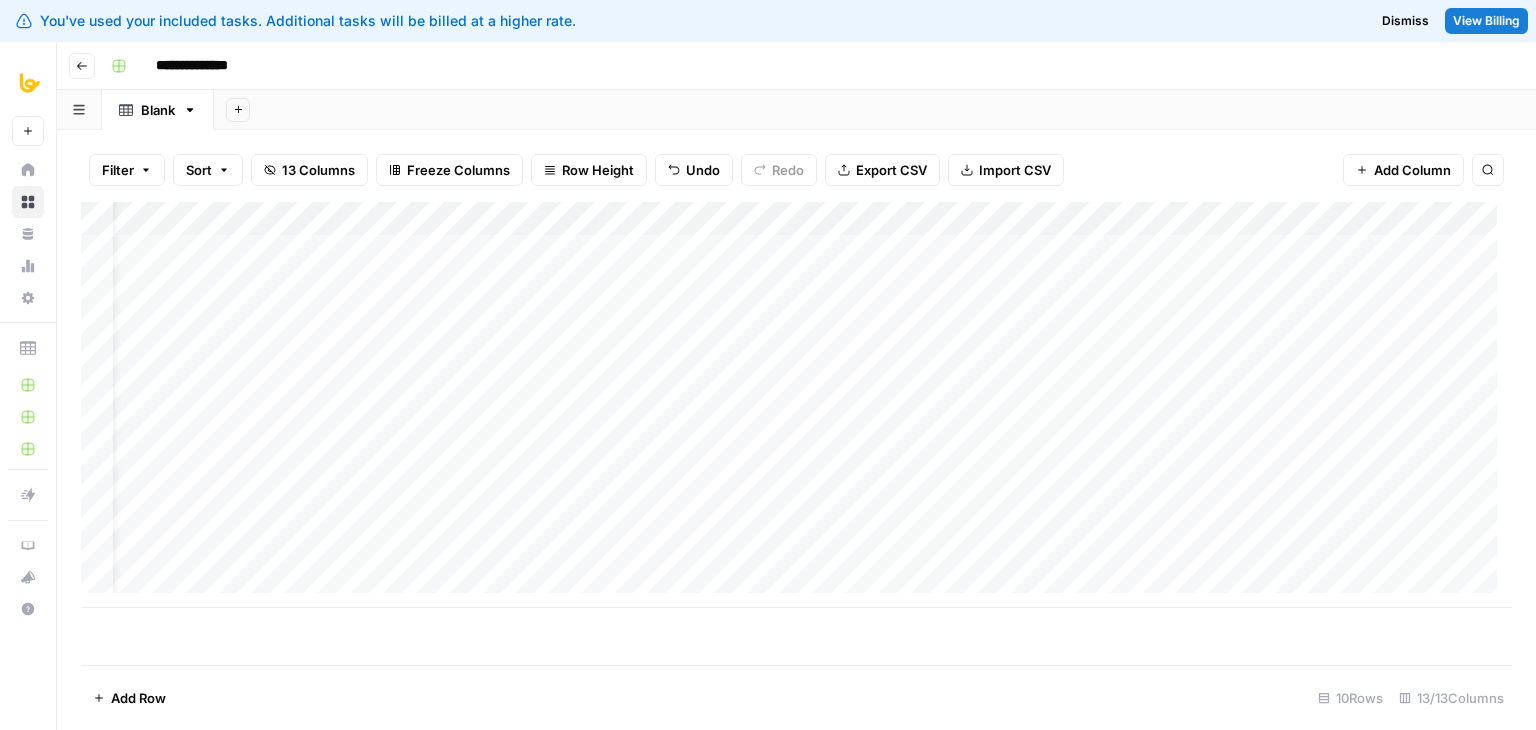 scroll, scrollTop: 0, scrollLeft: 236, axis: horizontal 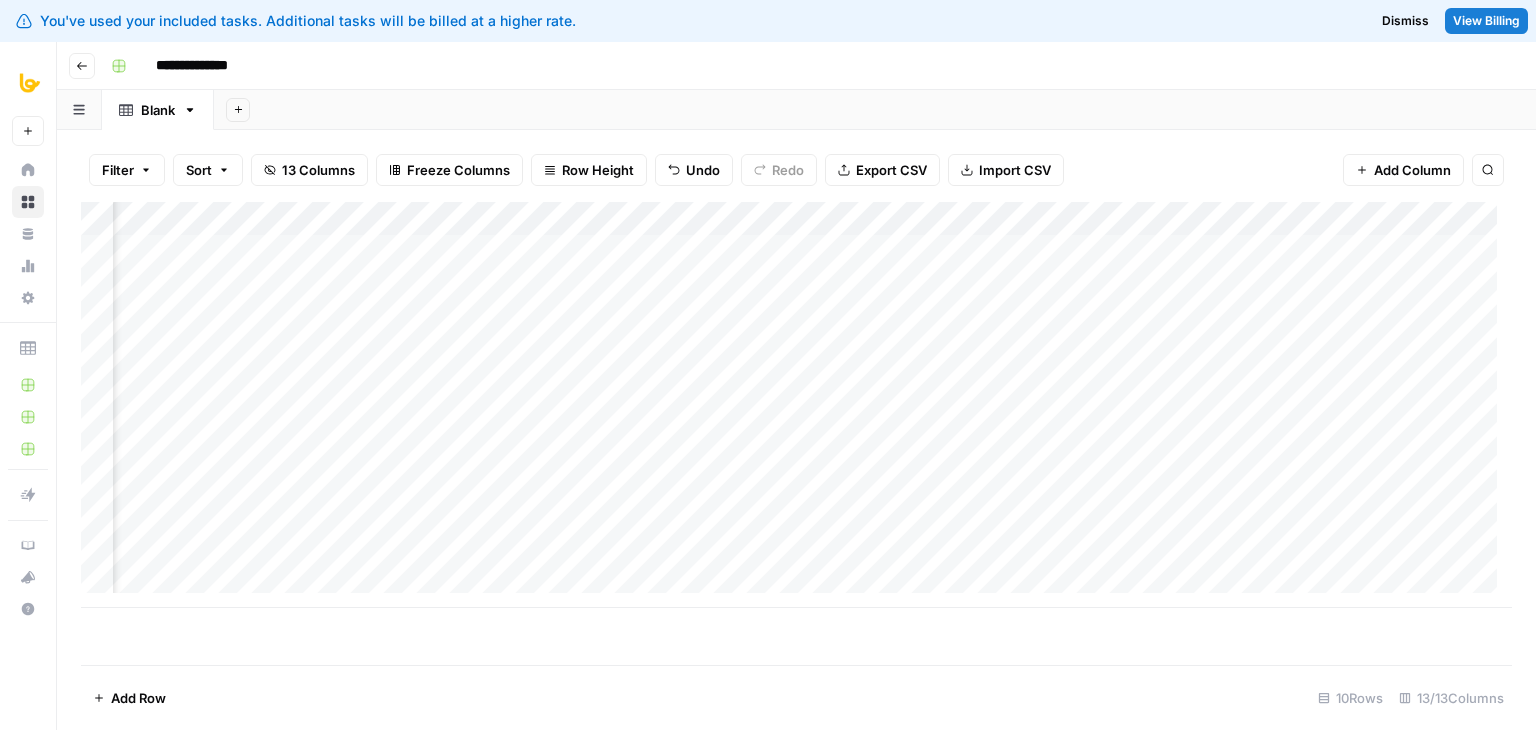 click on "Add Column" at bounding box center [796, 405] 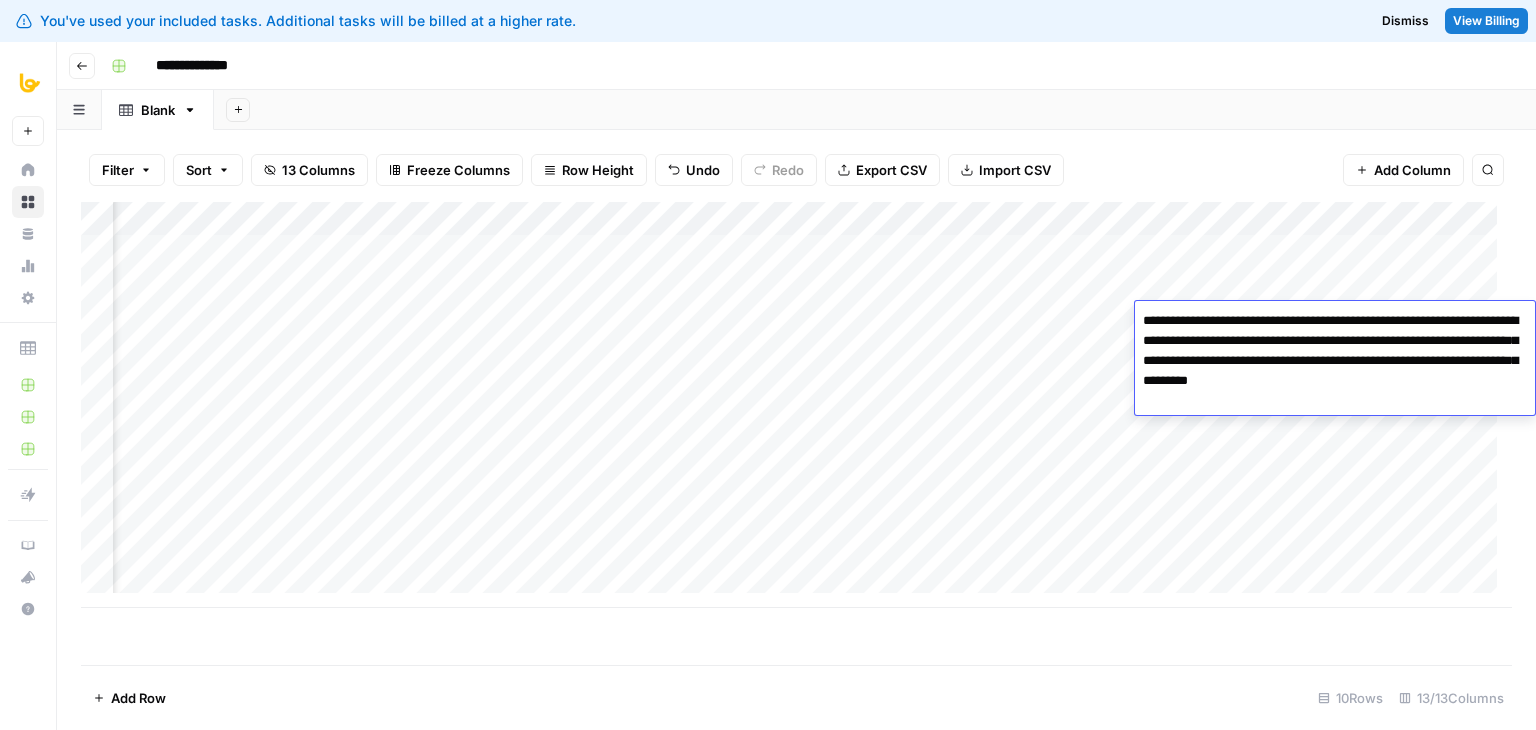 click on "**********" at bounding box center [1335, 361] 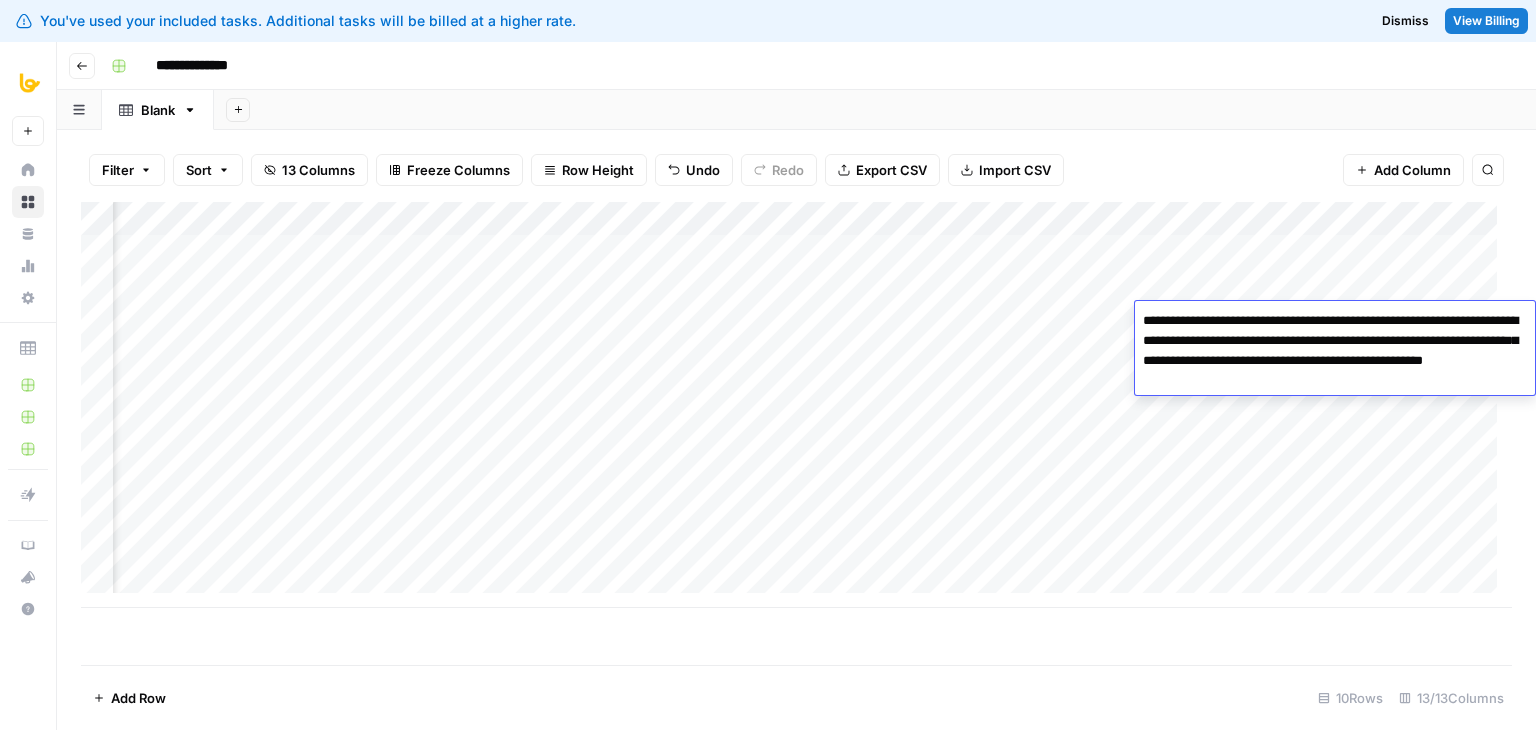 type on "**********" 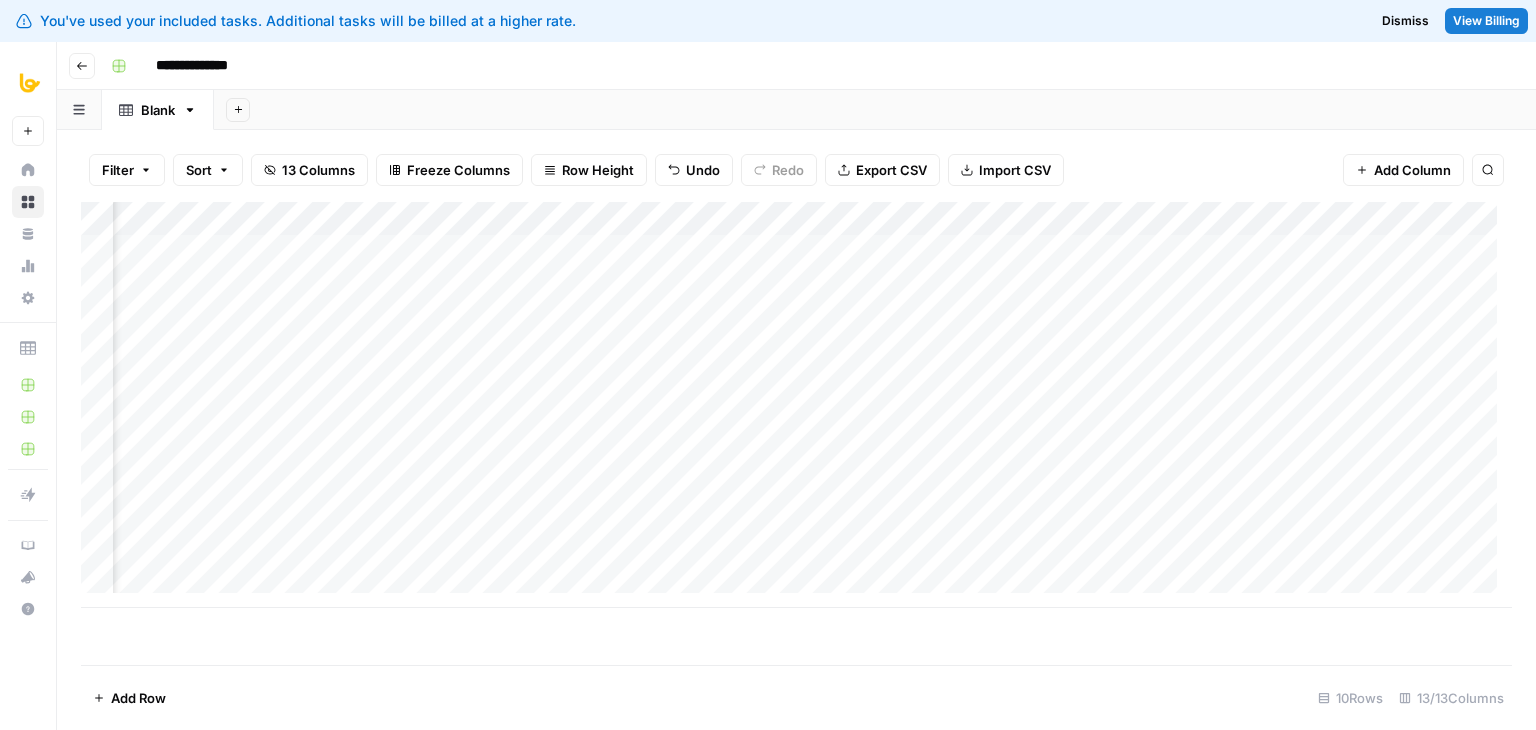 click on "Add Column" at bounding box center (796, 405) 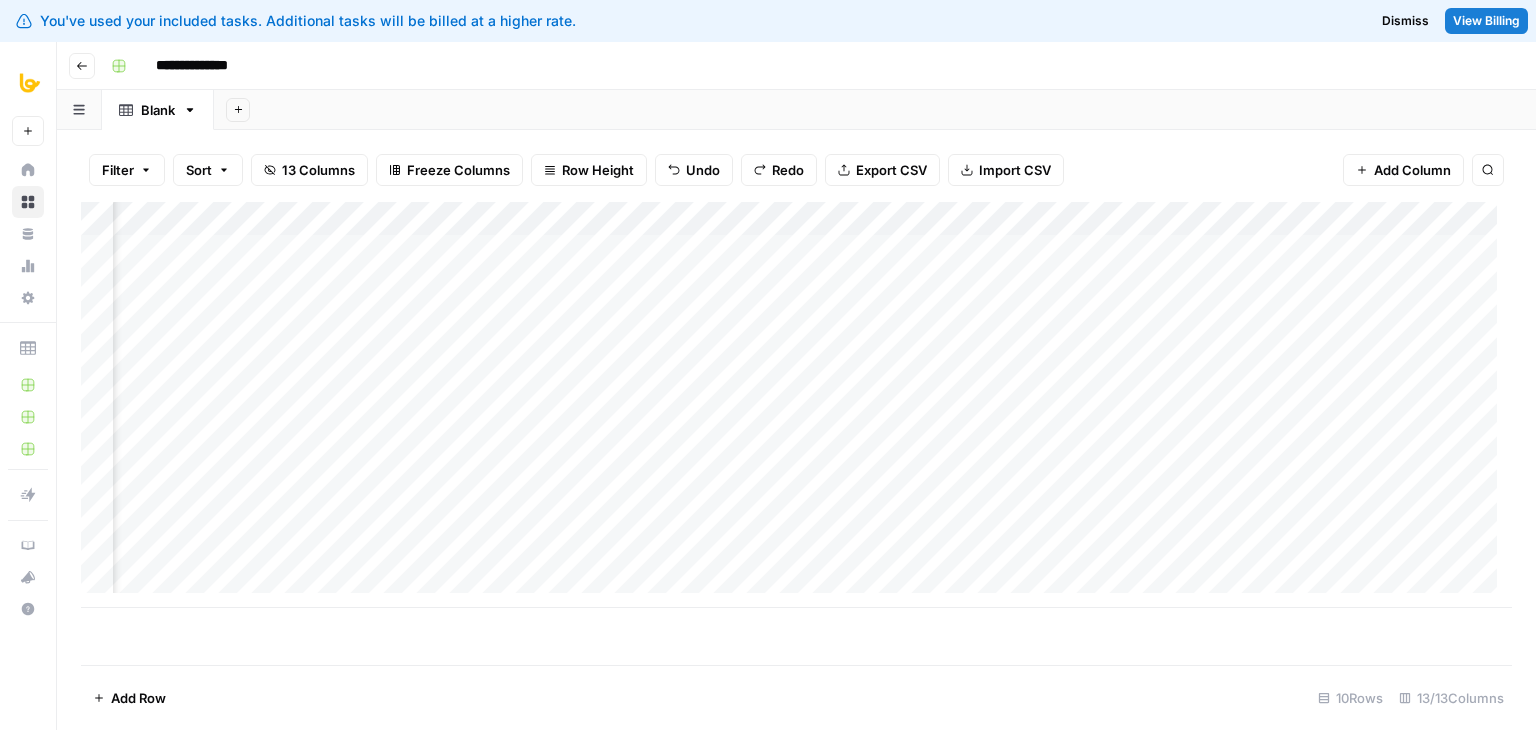 click on "Add Column" at bounding box center (796, 405) 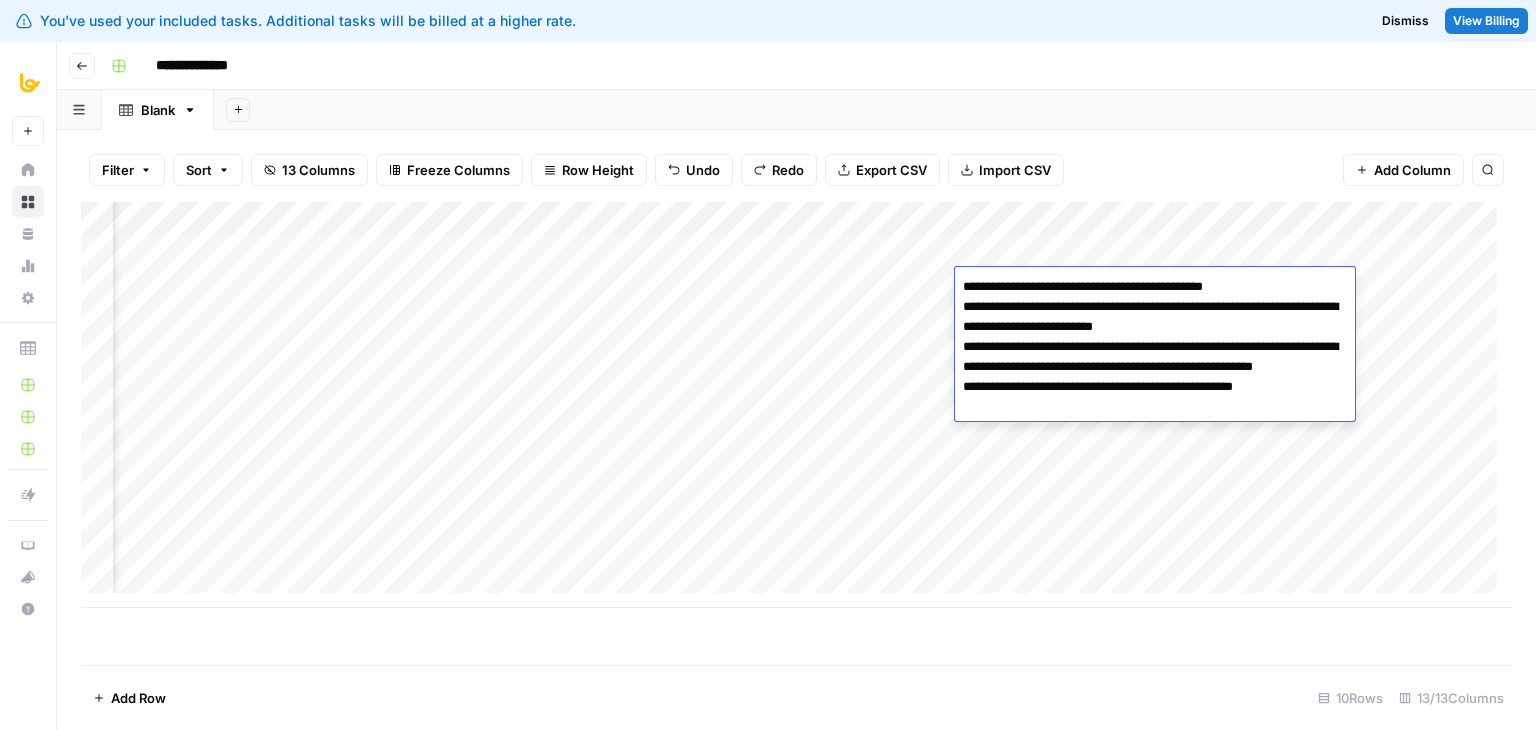 type on "**********" 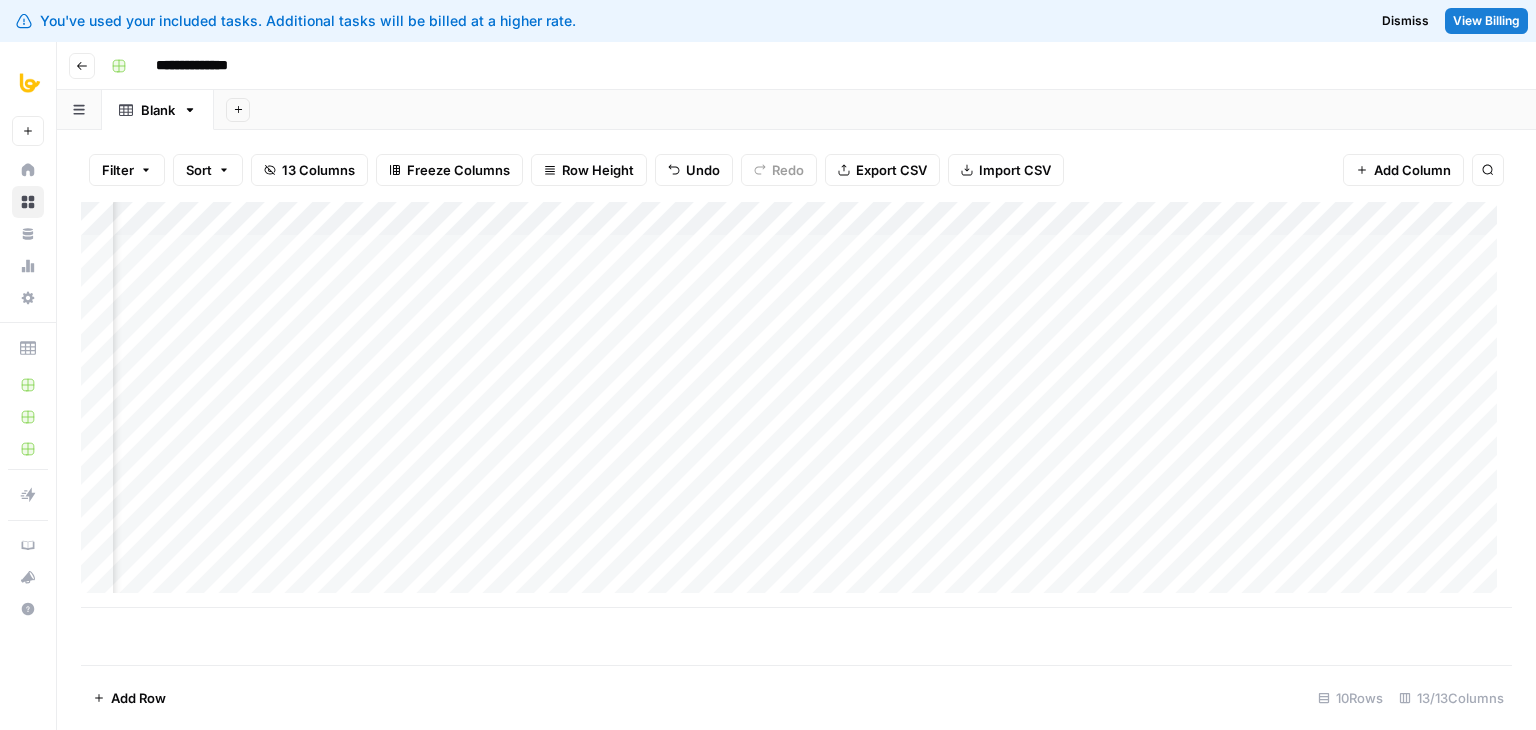 click on "Add Column" at bounding box center (796, 405) 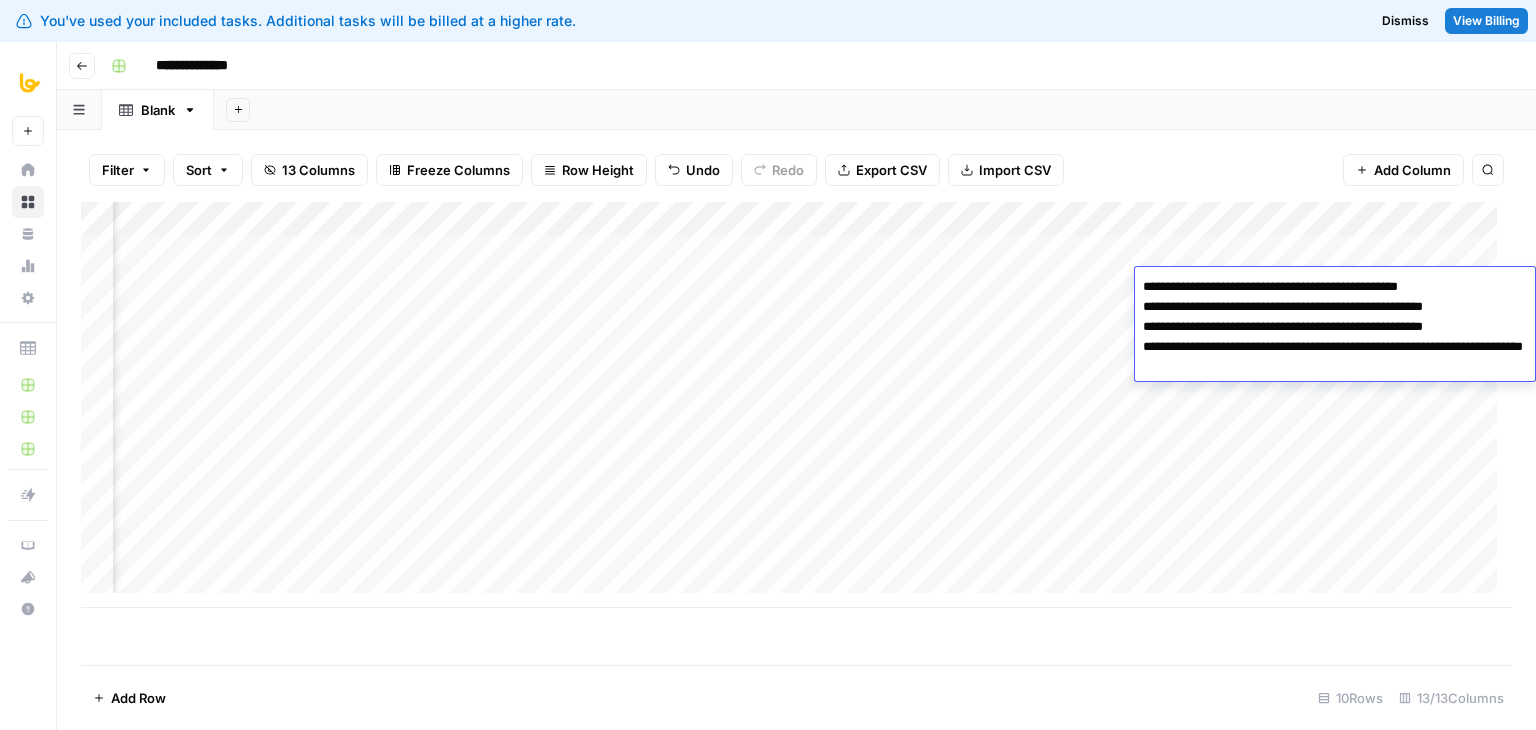 type on "**********" 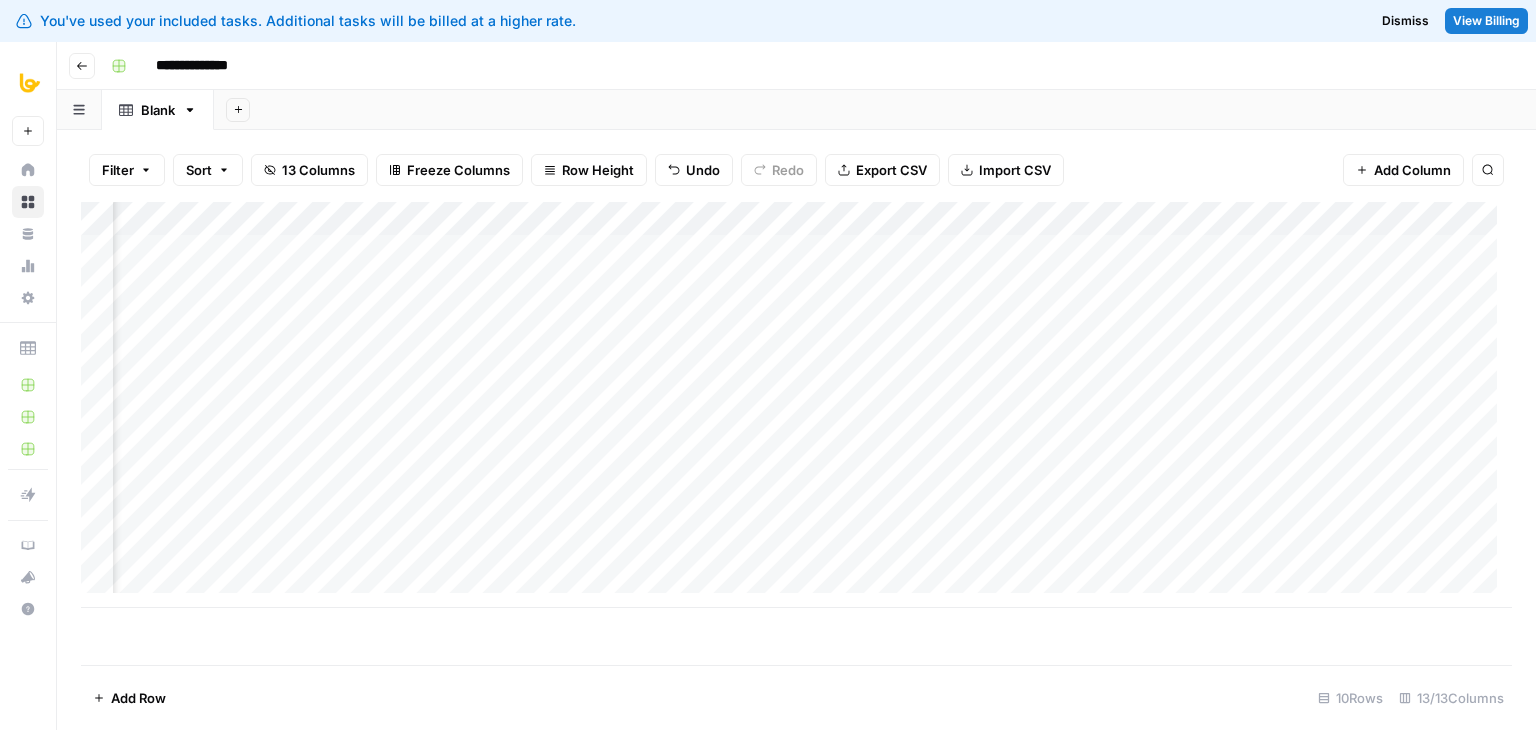 click on "Add Column" at bounding box center [796, 405] 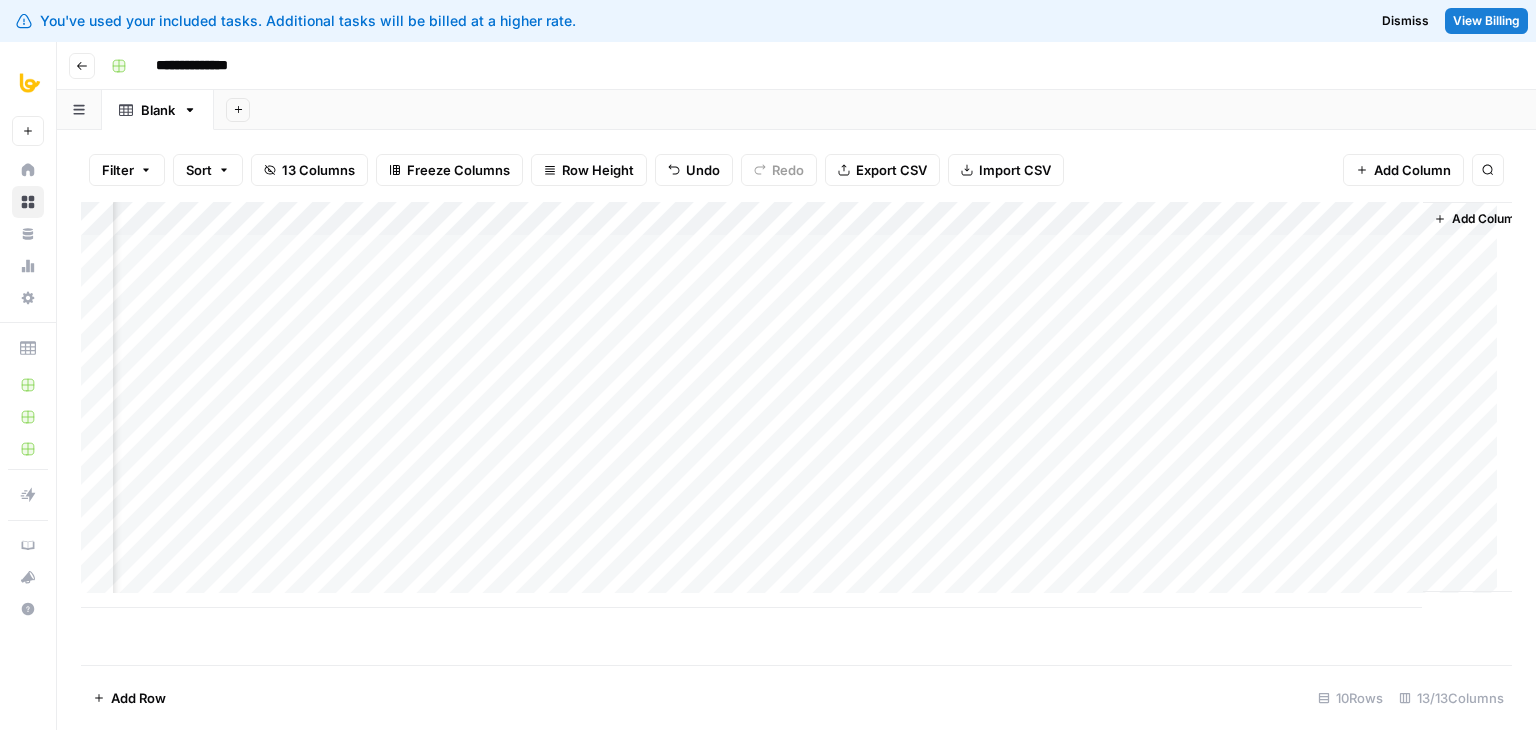 scroll, scrollTop: 0, scrollLeft: 1032, axis: horizontal 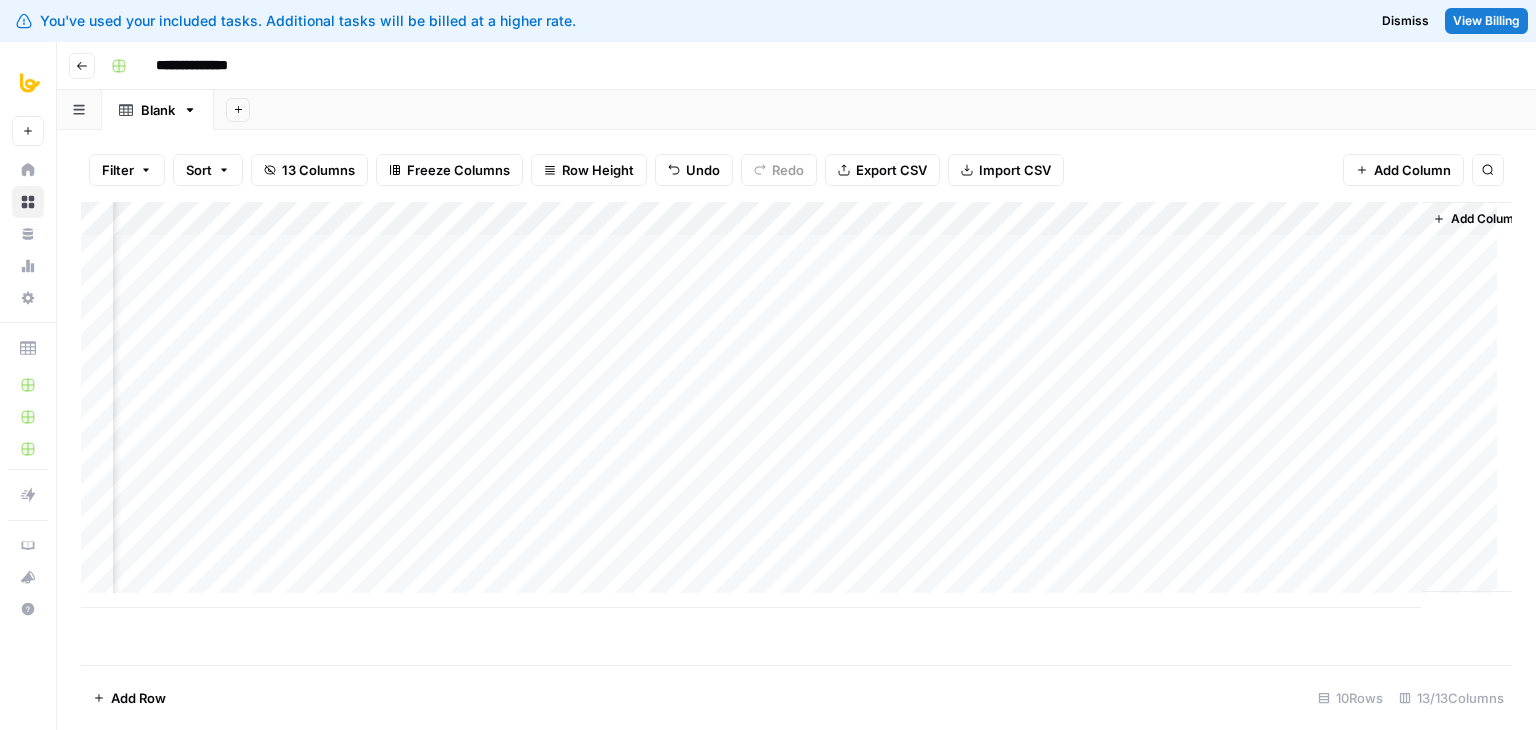 click on "Add Column" at bounding box center [796, 405] 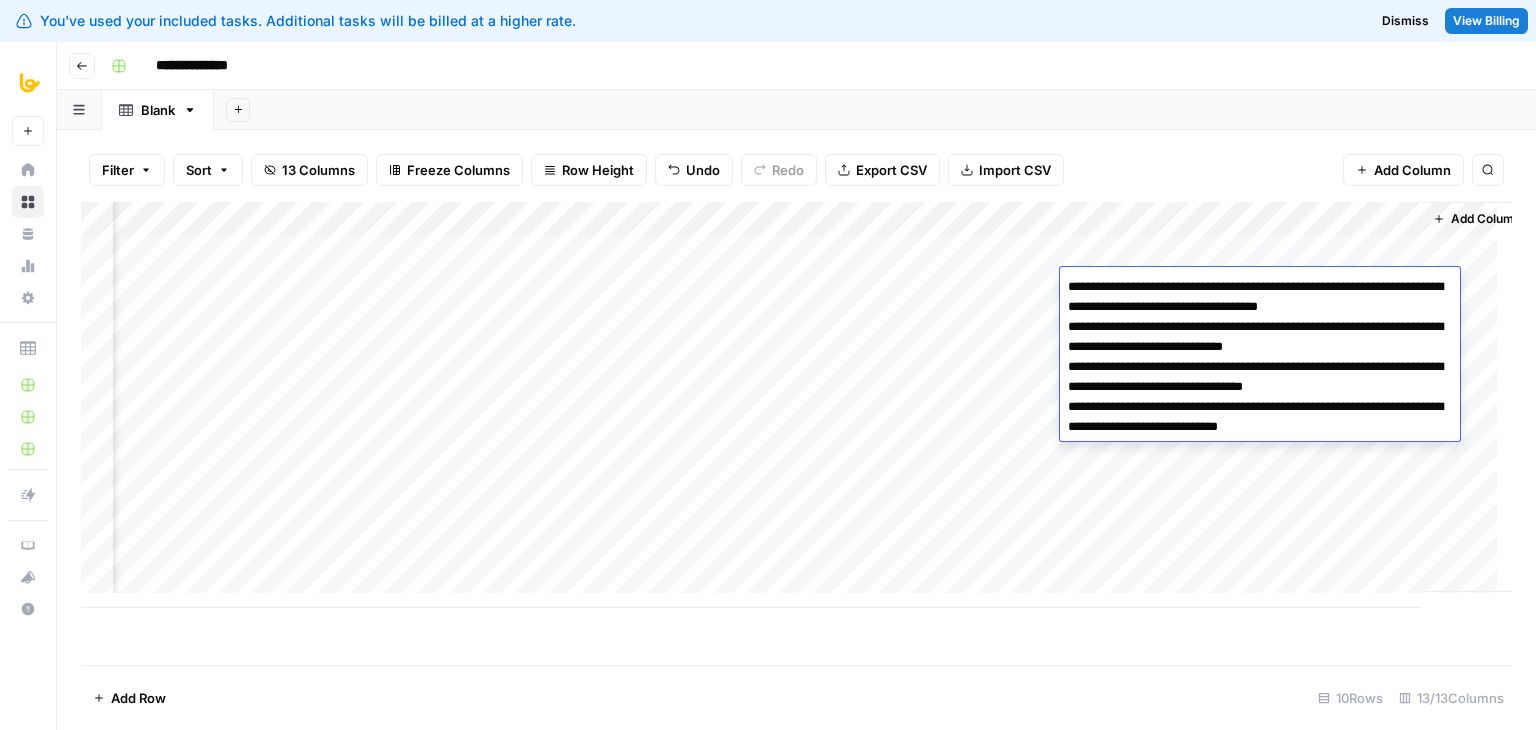 click on "**********" at bounding box center (1260, 357) 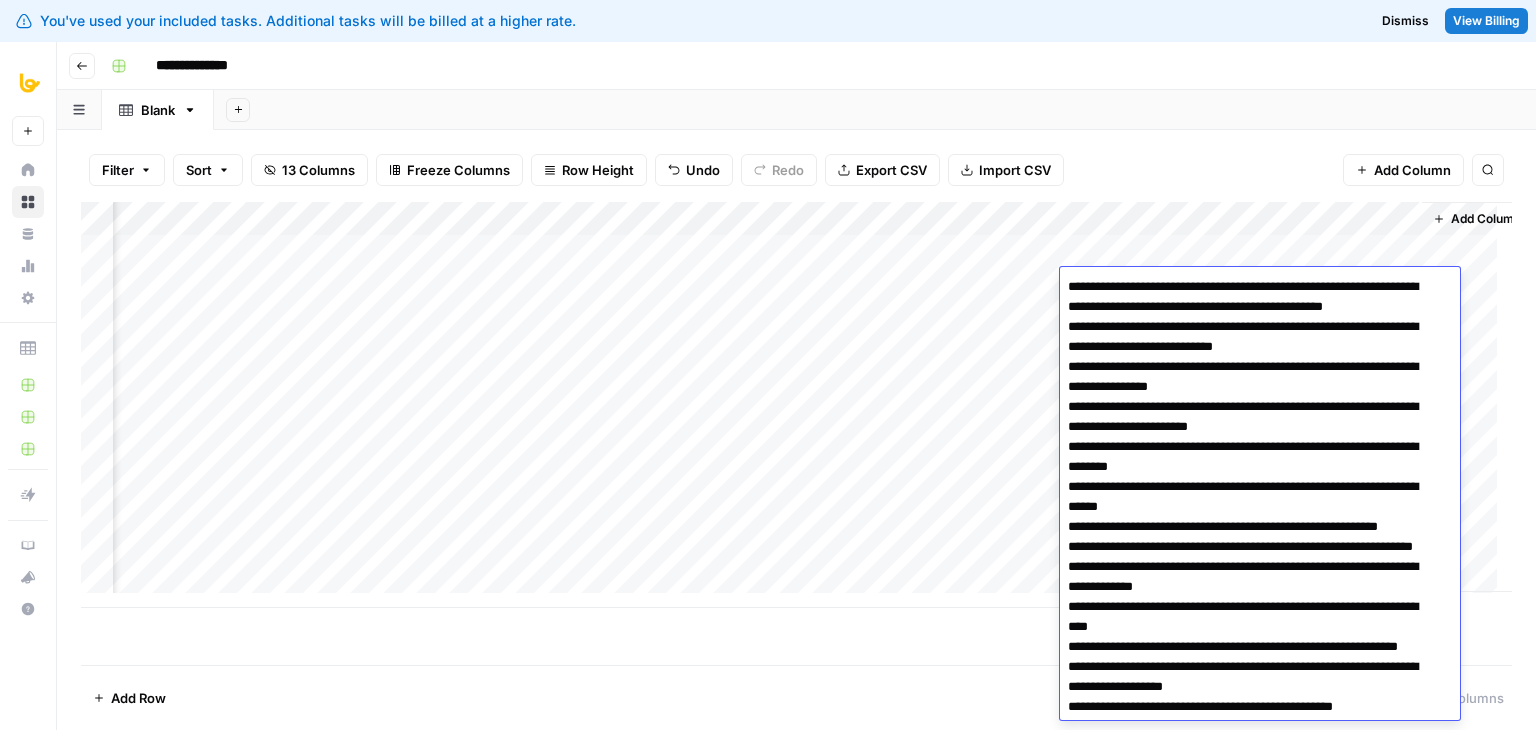 scroll, scrollTop: 175, scrollLeft: 0, axis: vertical 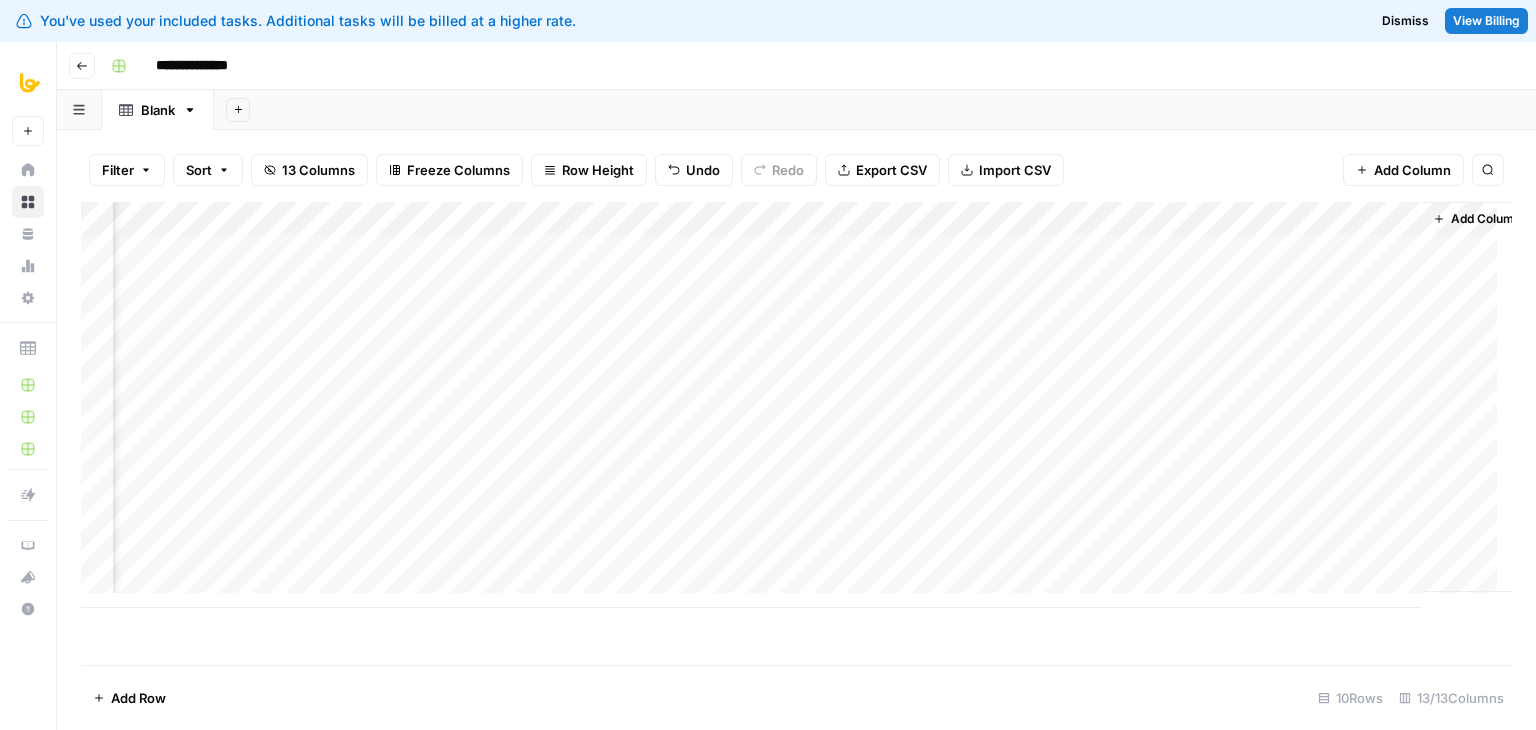 click on "Add Column" at bounding box center (796, 405) 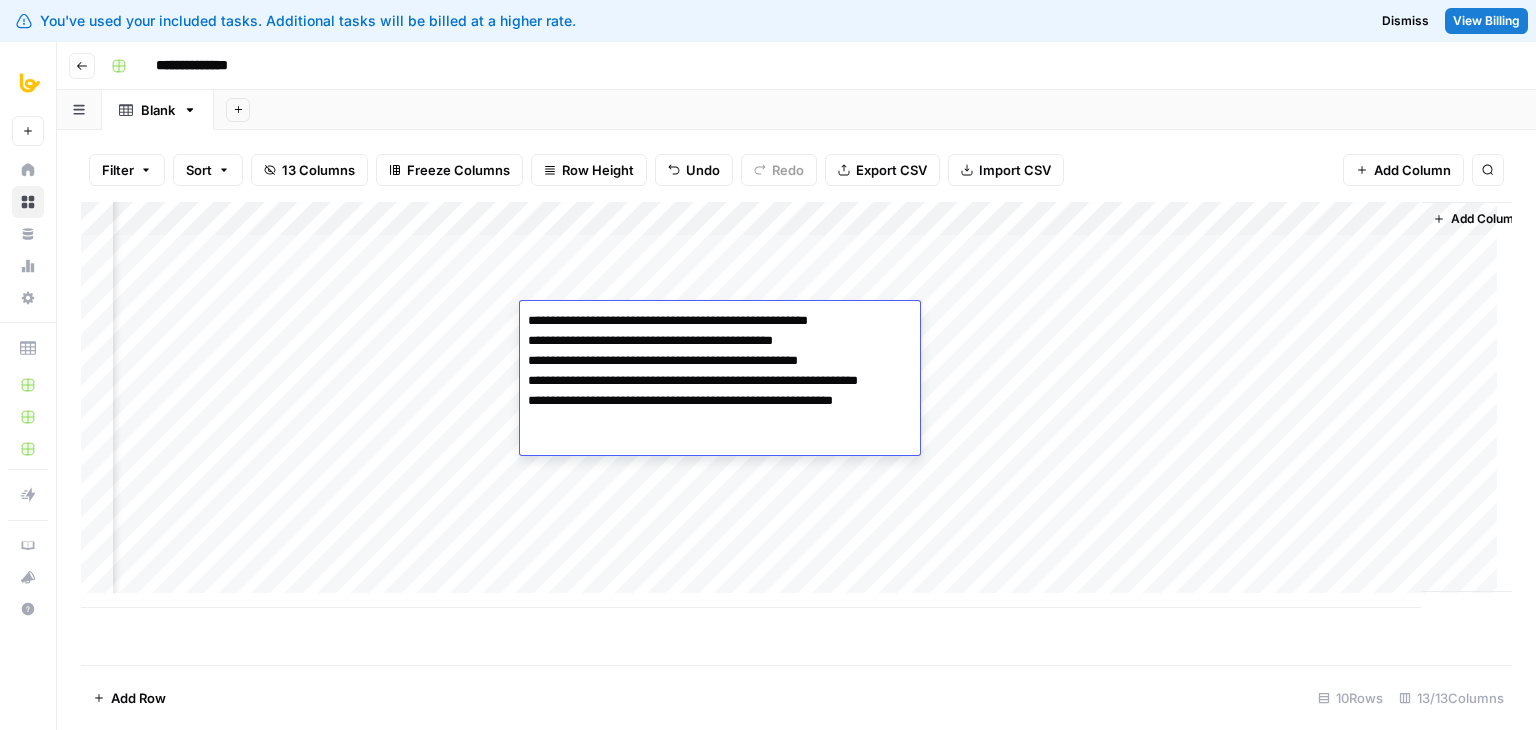 click on "Add Column" at bounding box center [796, 405] 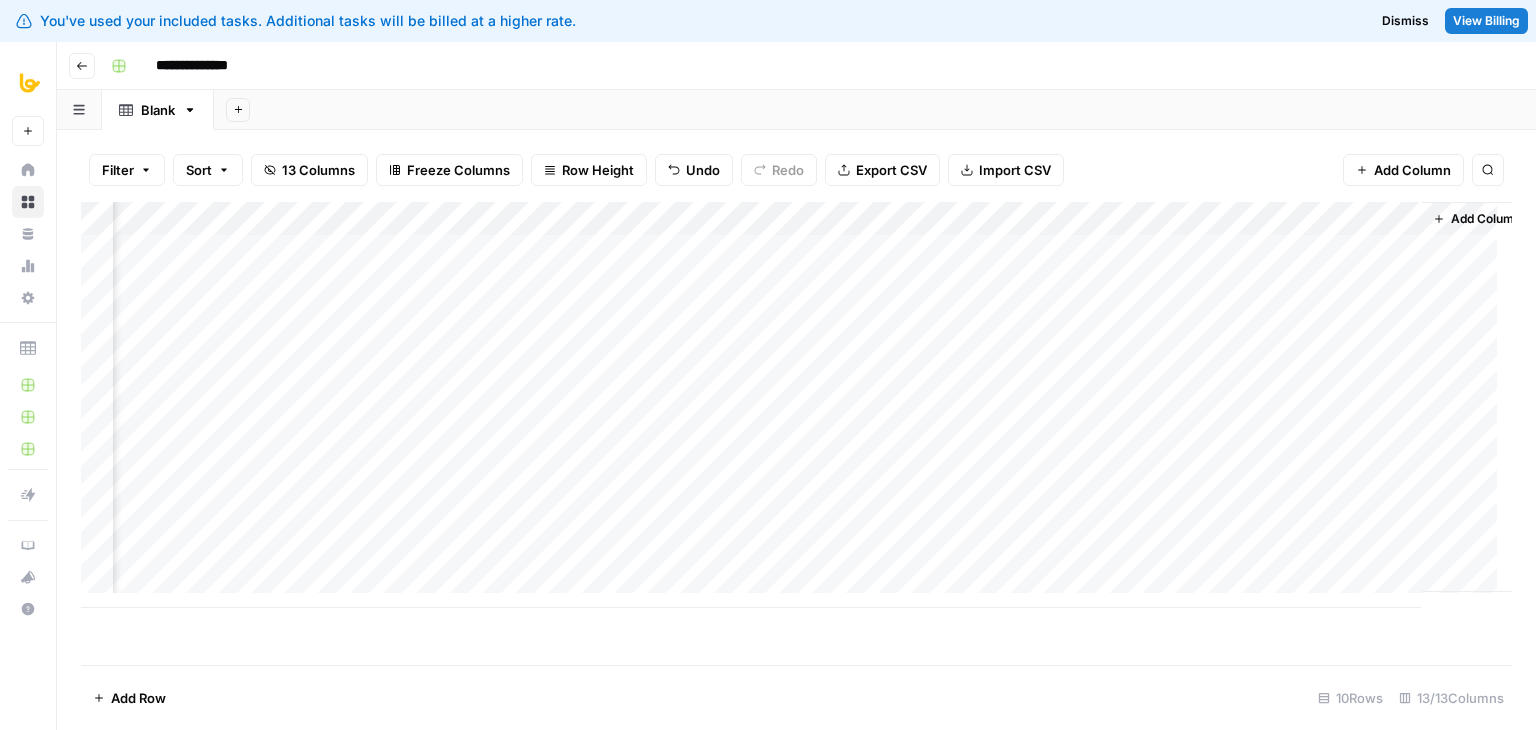 click on "Add Column" at bounding box center (796, 405) 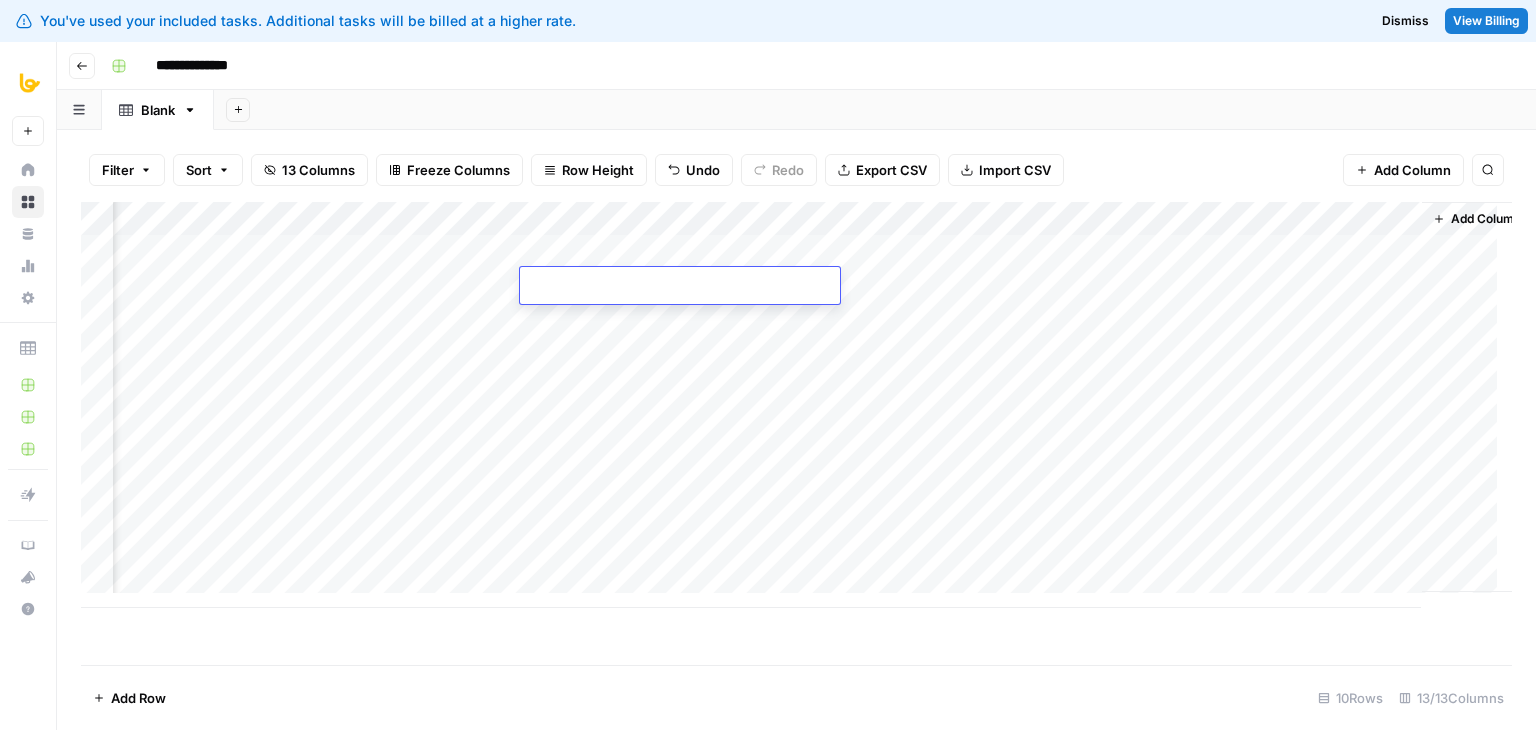 type on "**********" 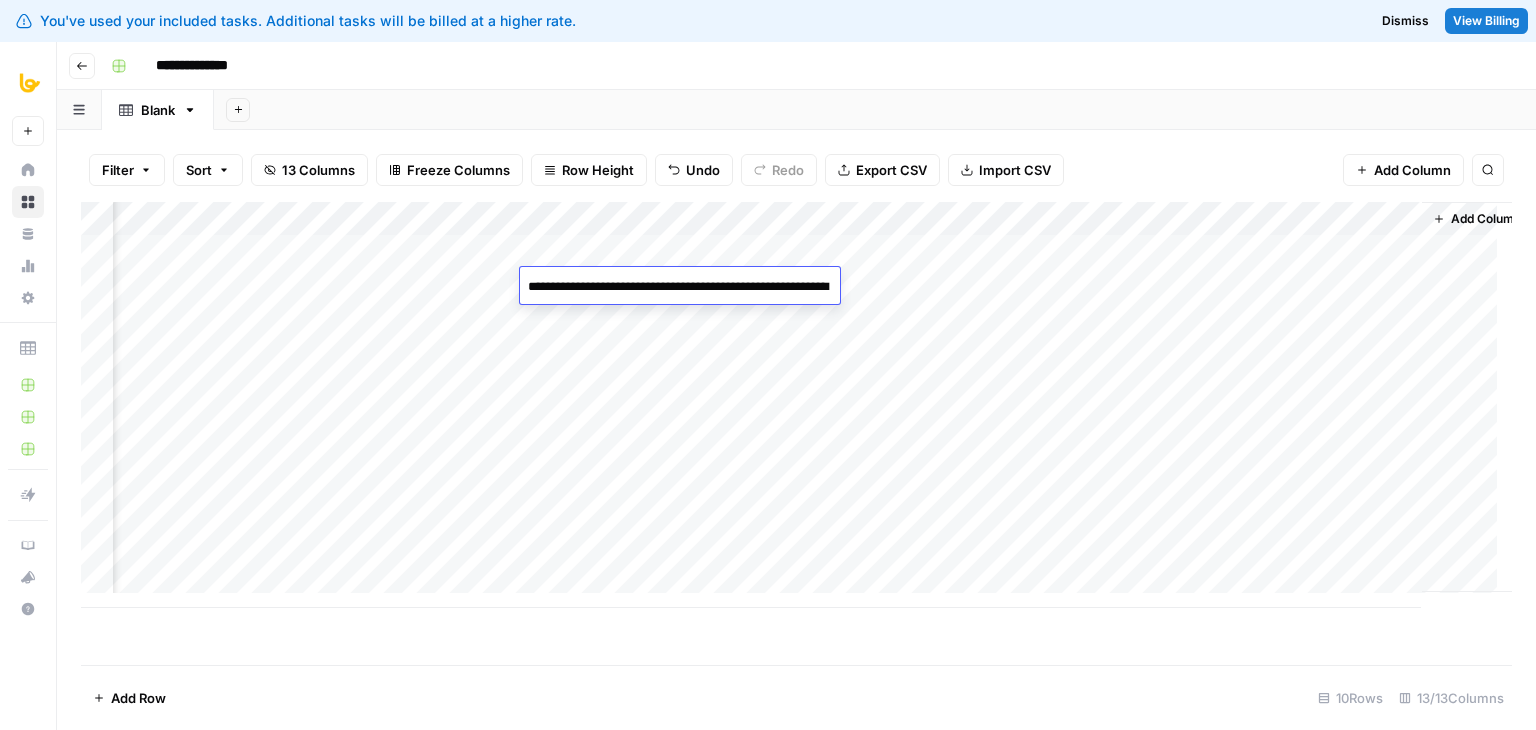 scroll, scrollTop: 875, scrollLeft: 0, axis: vertical 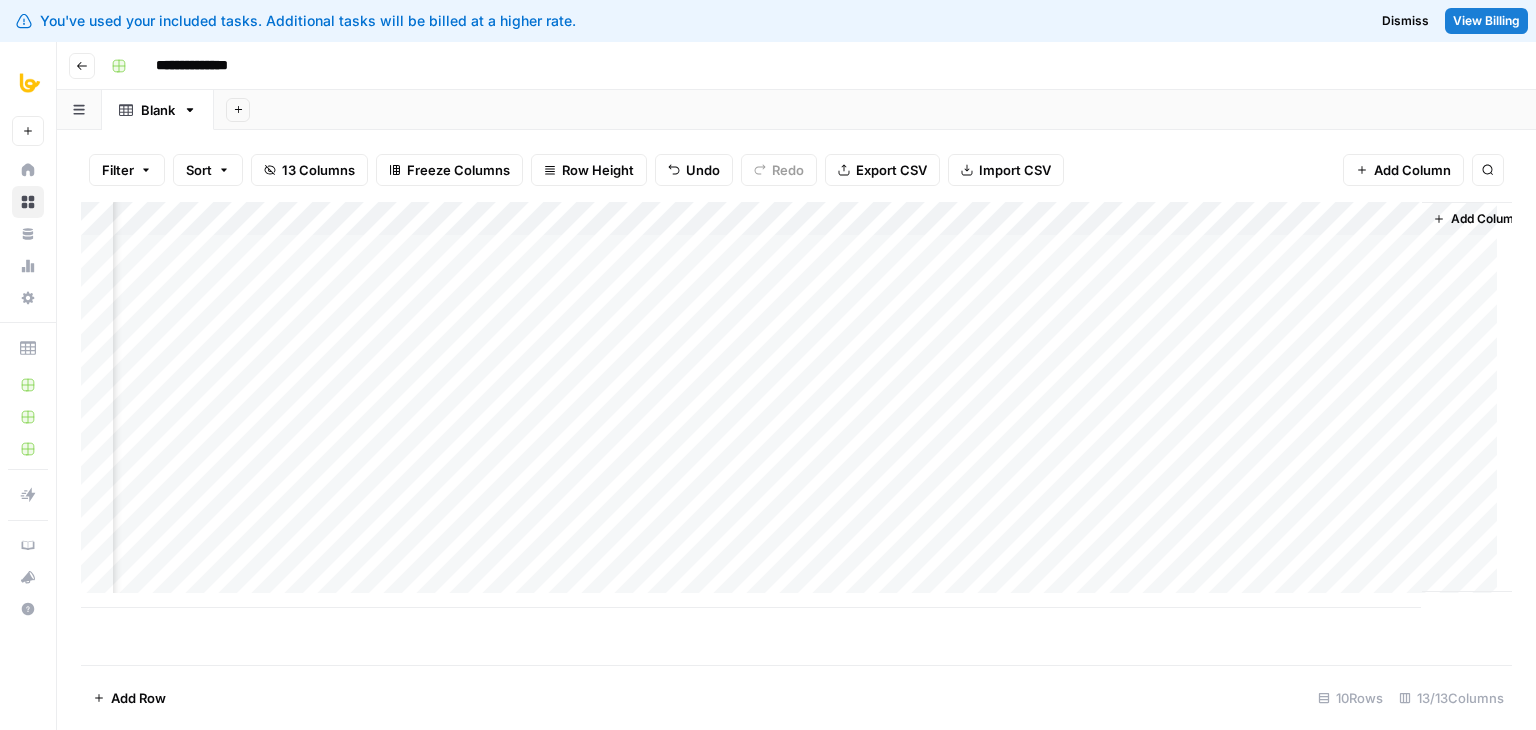 click on "Add Column" at bounding box center (796, 405) 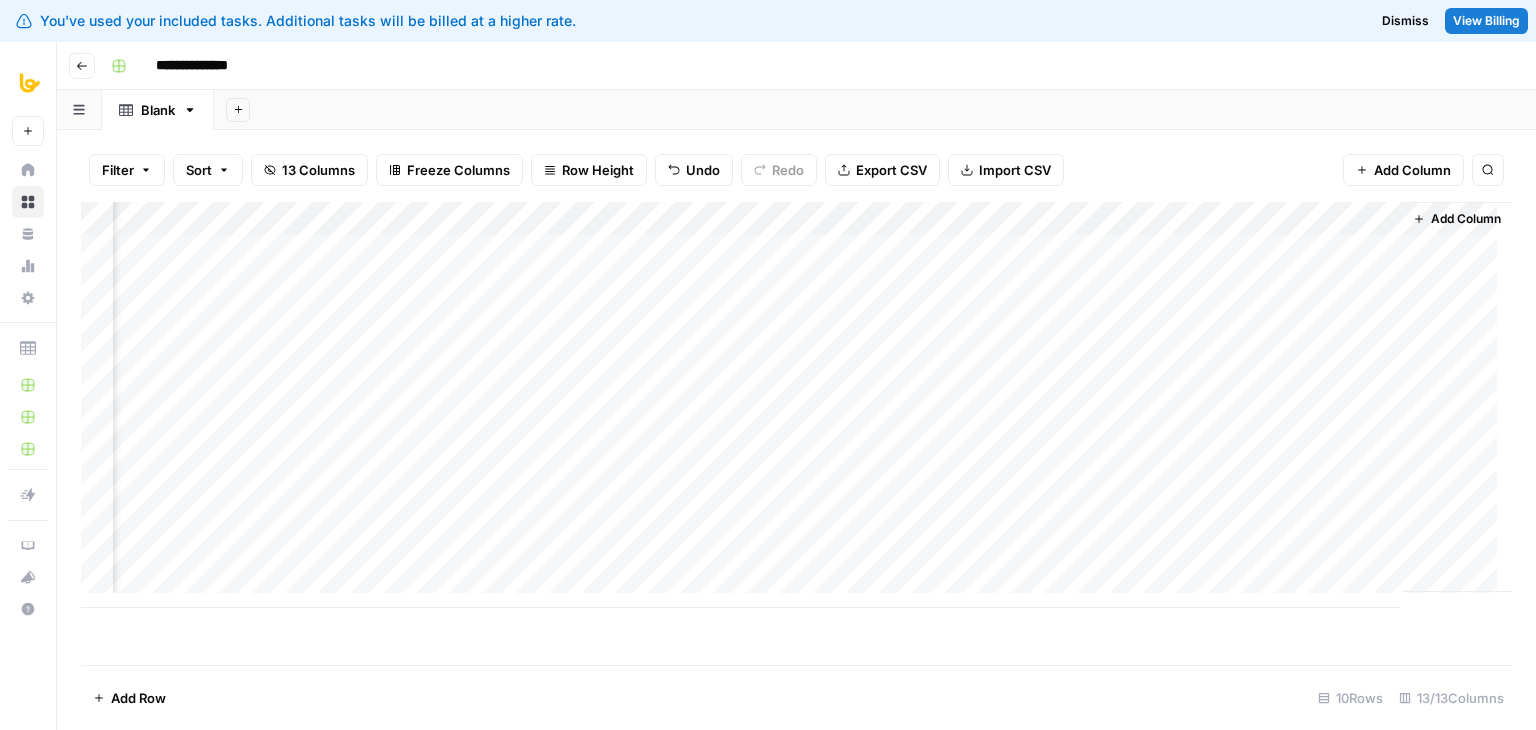 scroll, scrollTop: 0, scrollLeft: 1068, axis: horizontal 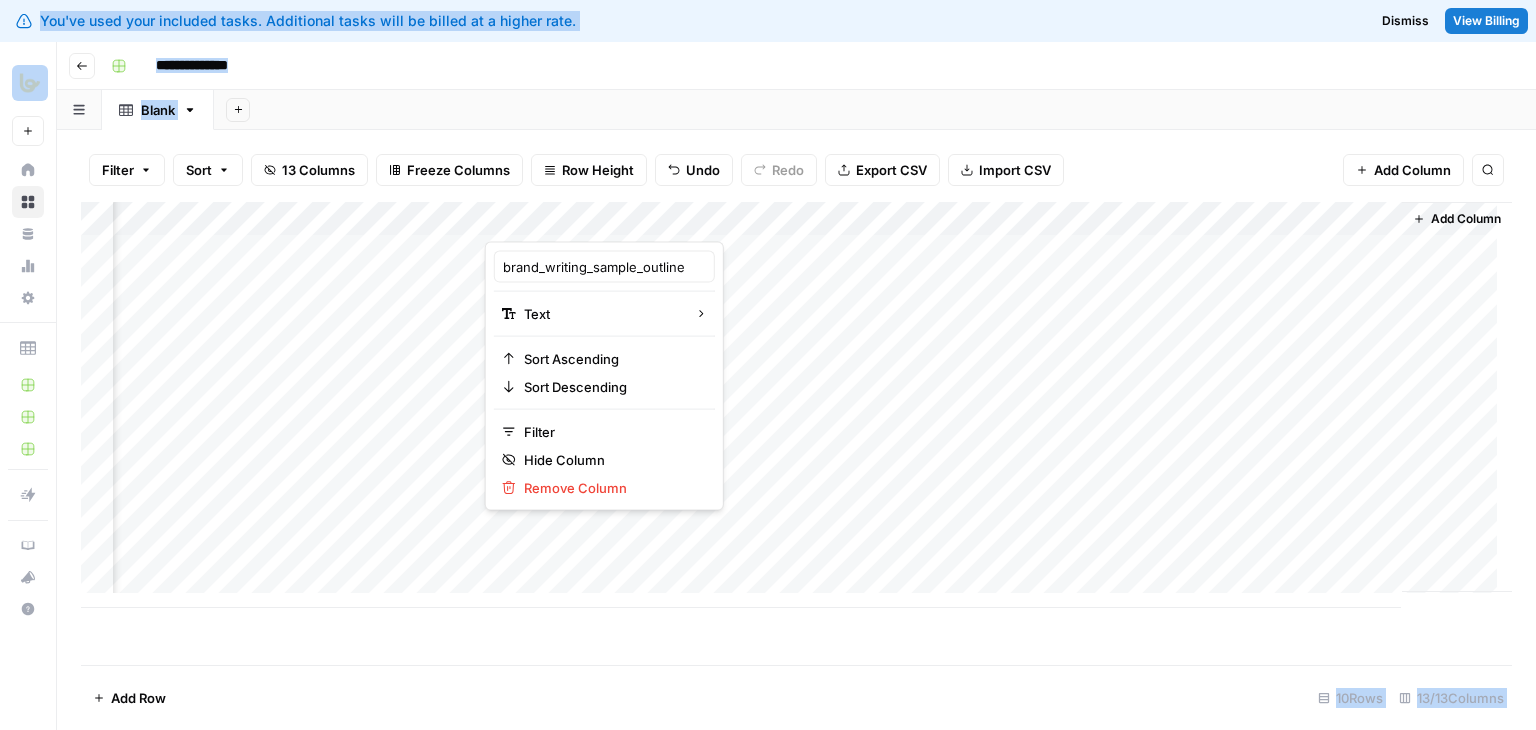 click at bounding box center [575, 222] 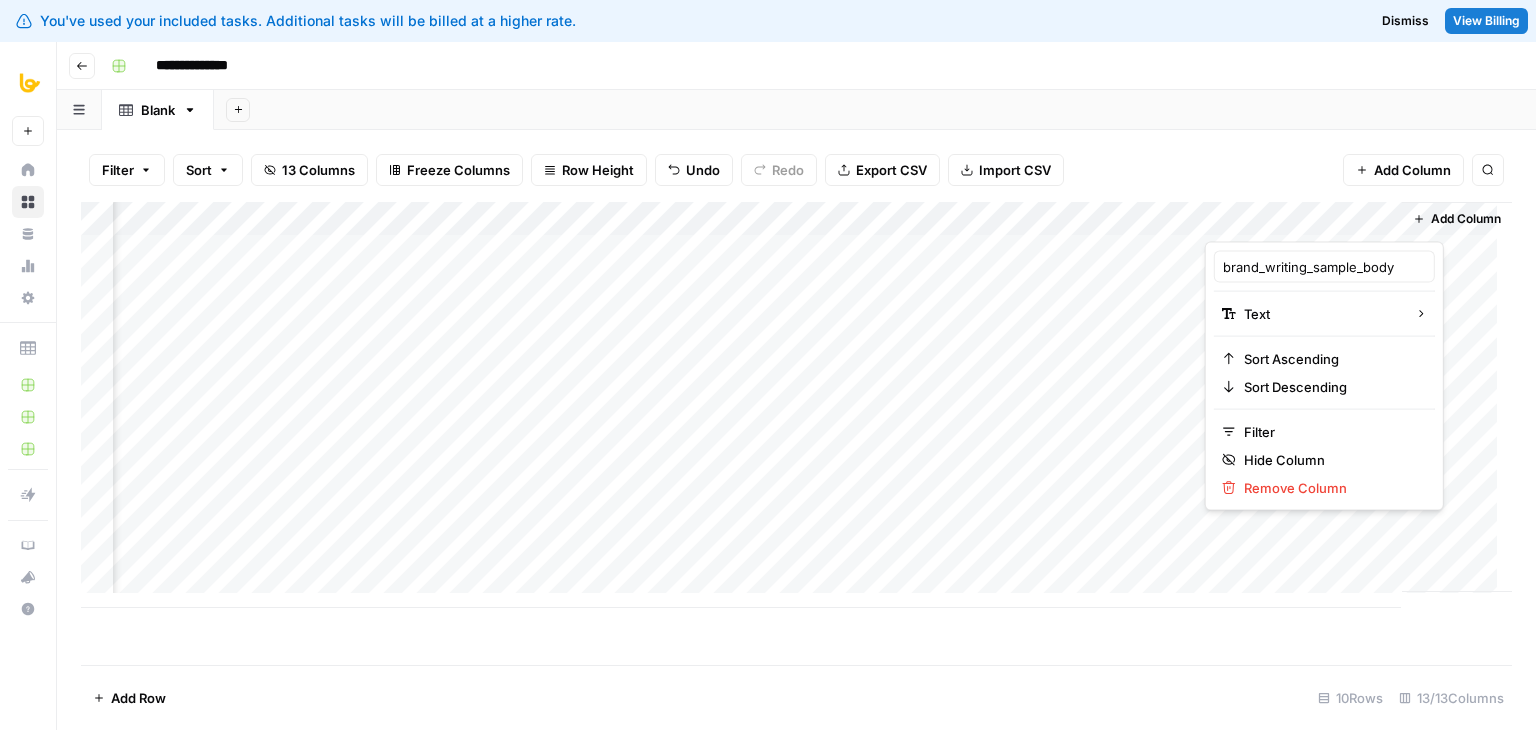click at bounding box center [1295, 222] 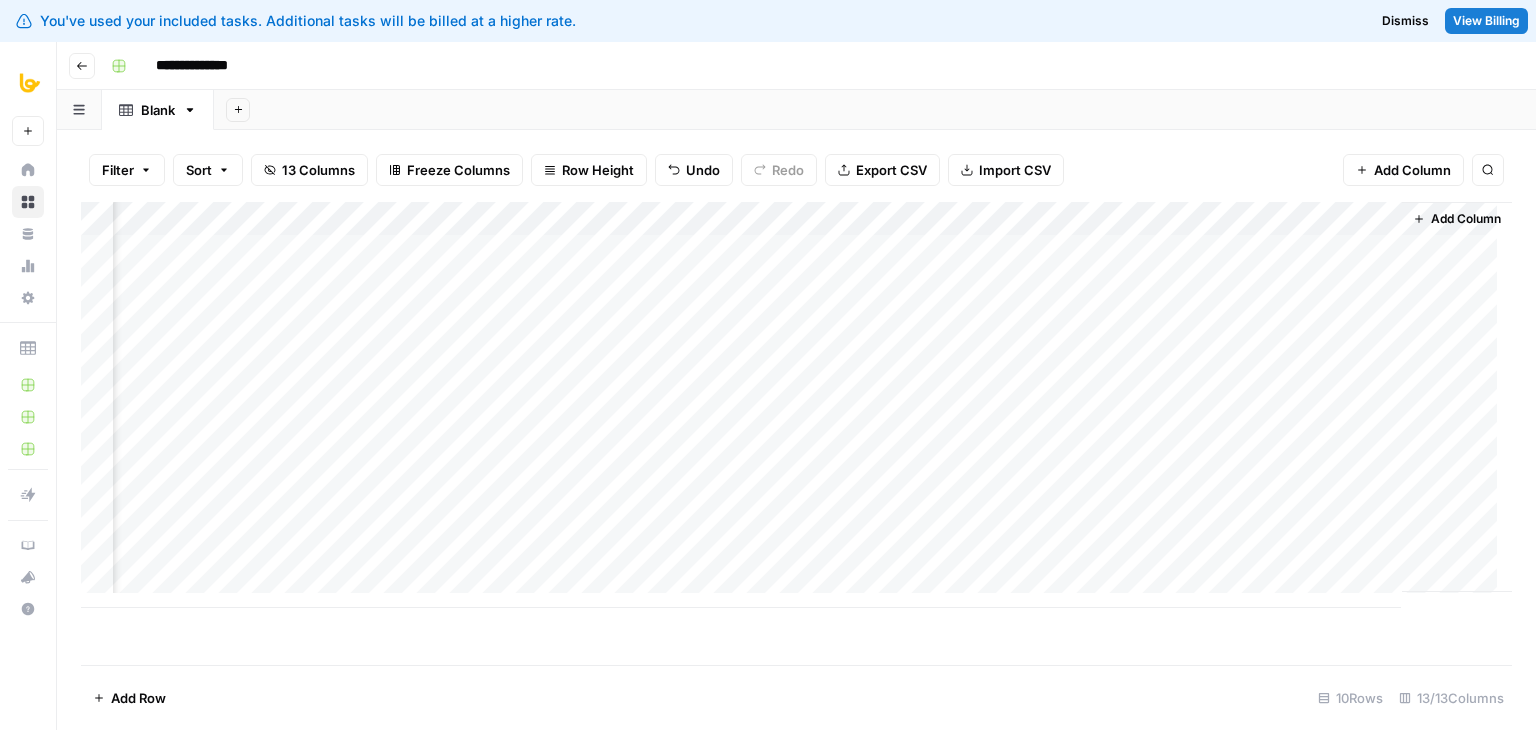 click on "Add Column" at bounding box center (796, 405) 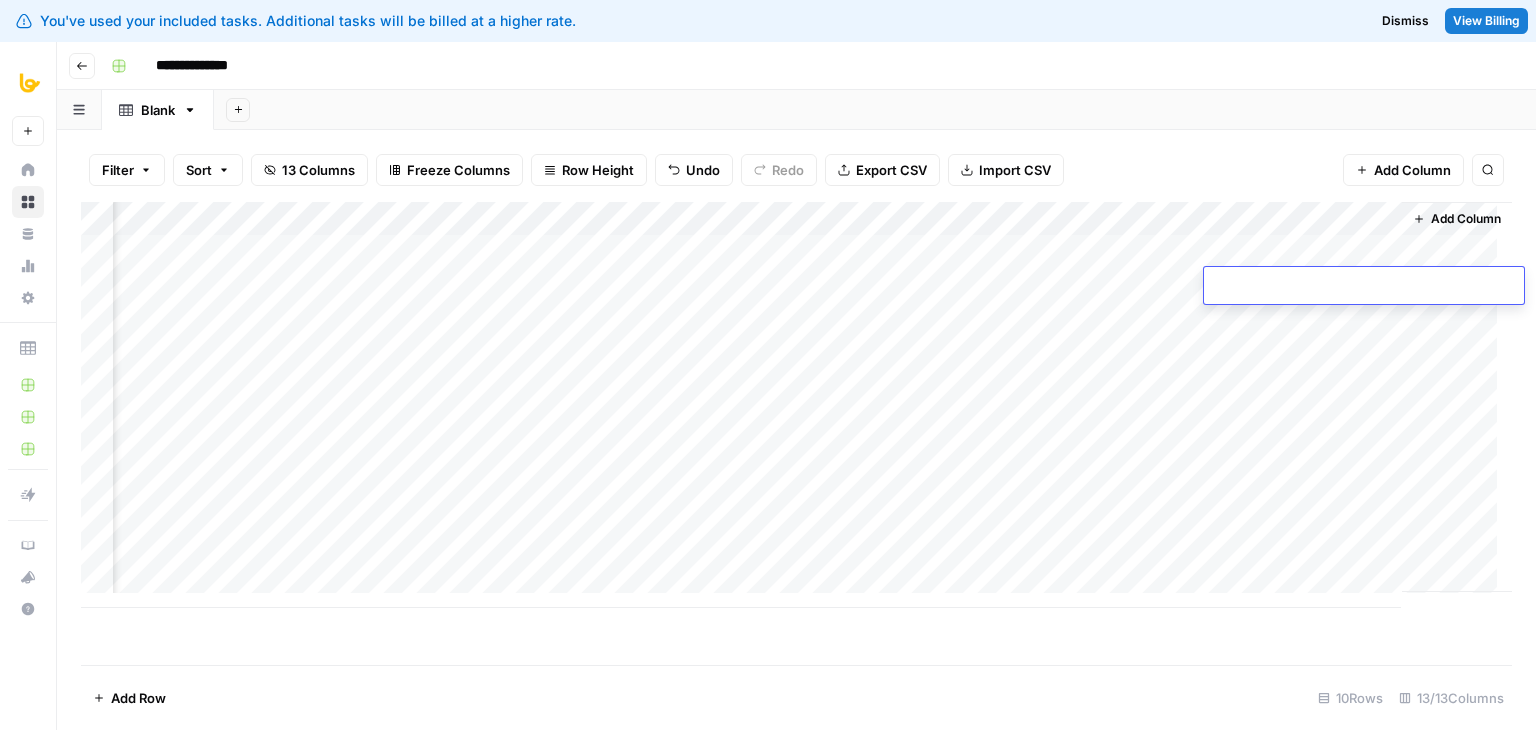 type on "**********" 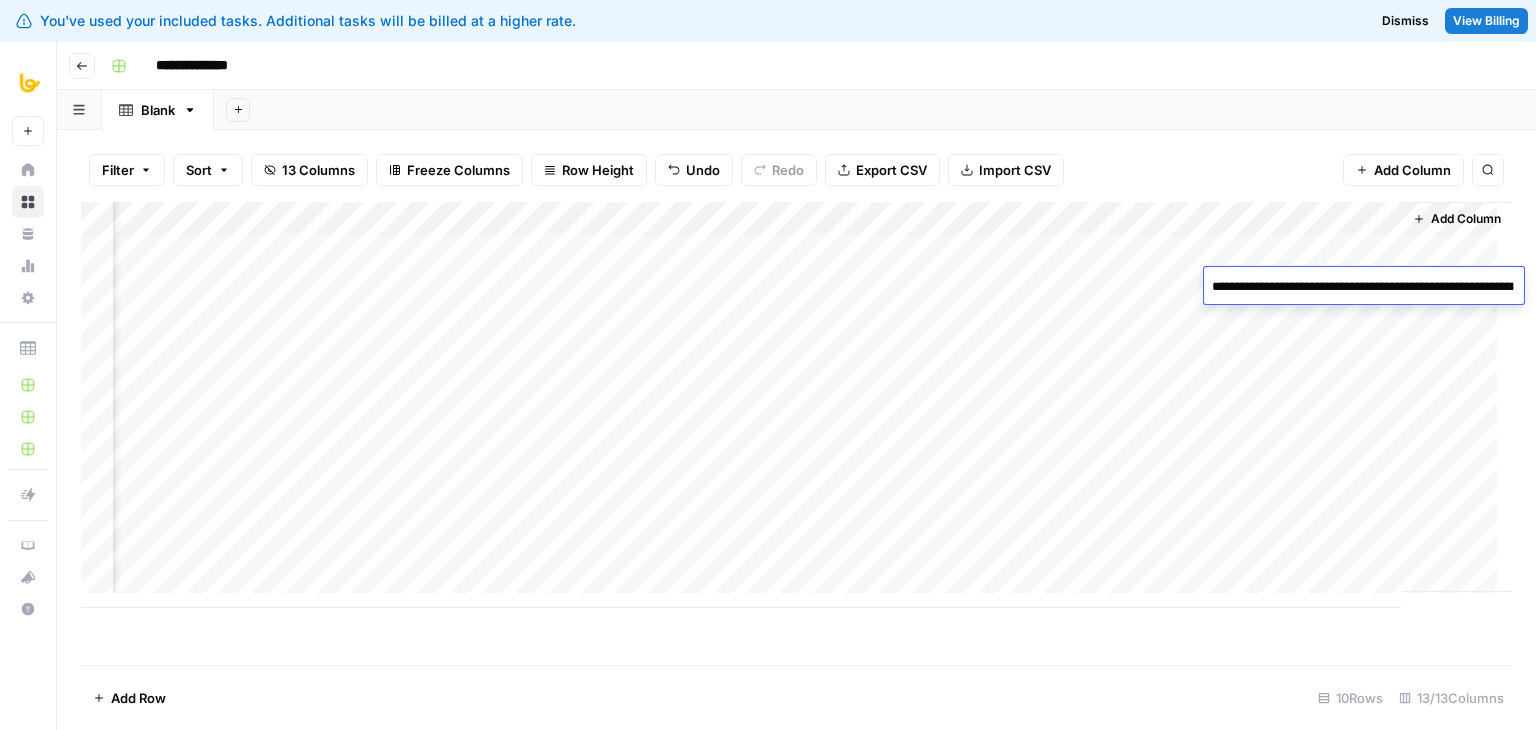 scroll, scrollTop: 3335, scrollLeft: 0, axis: vertical 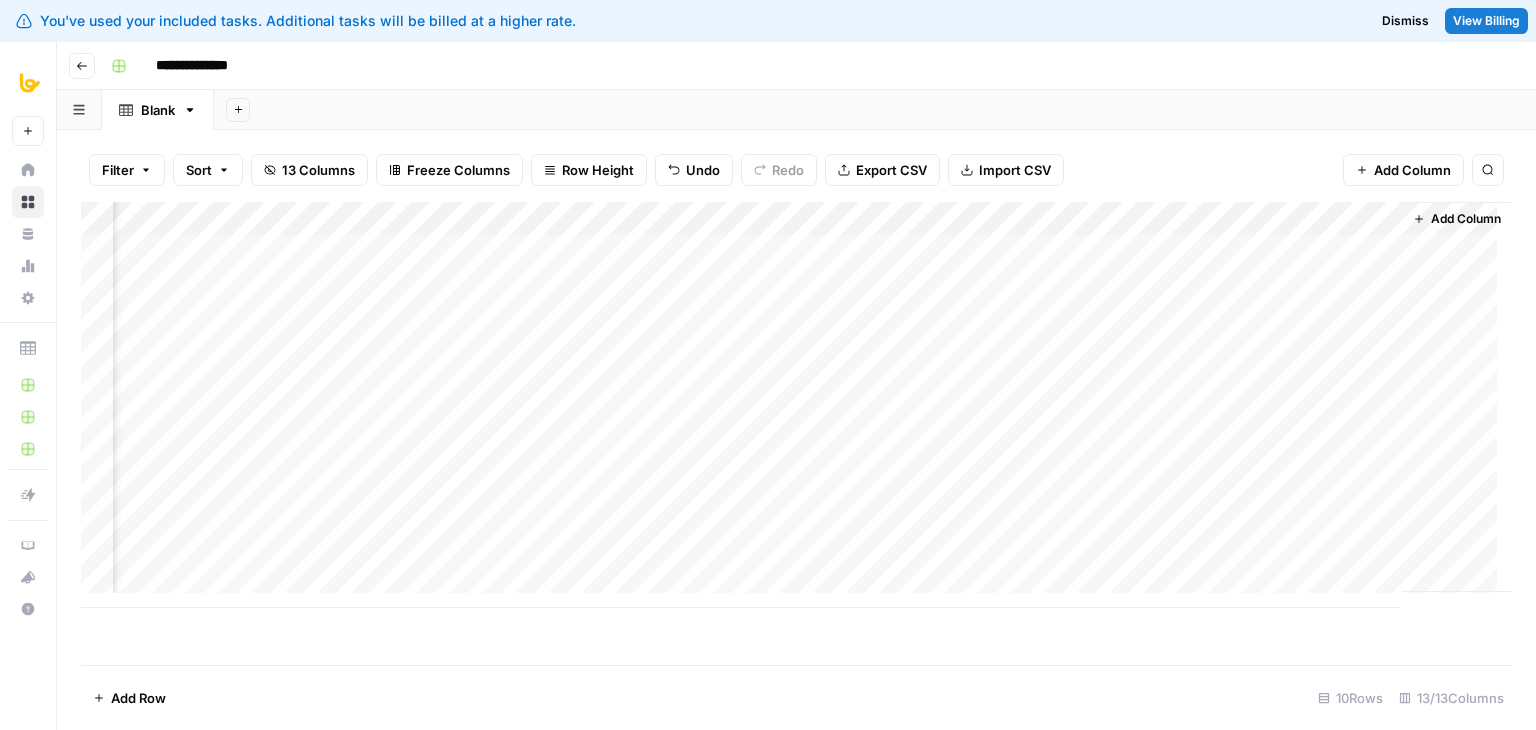 click on "Add Column" at bounding box center [796, 405] 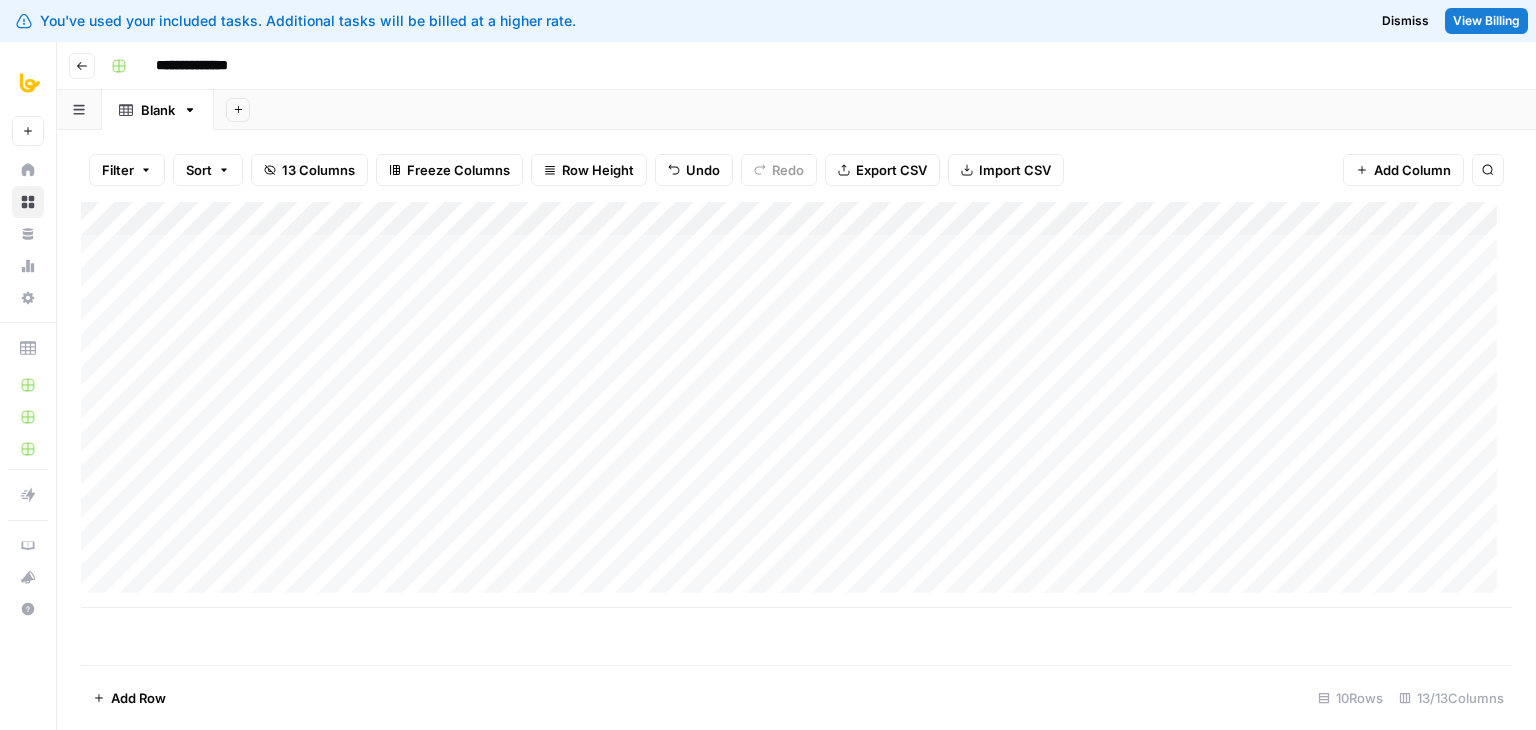 scroll, scrollTop: 0, scrollLeft: 0, axis: both 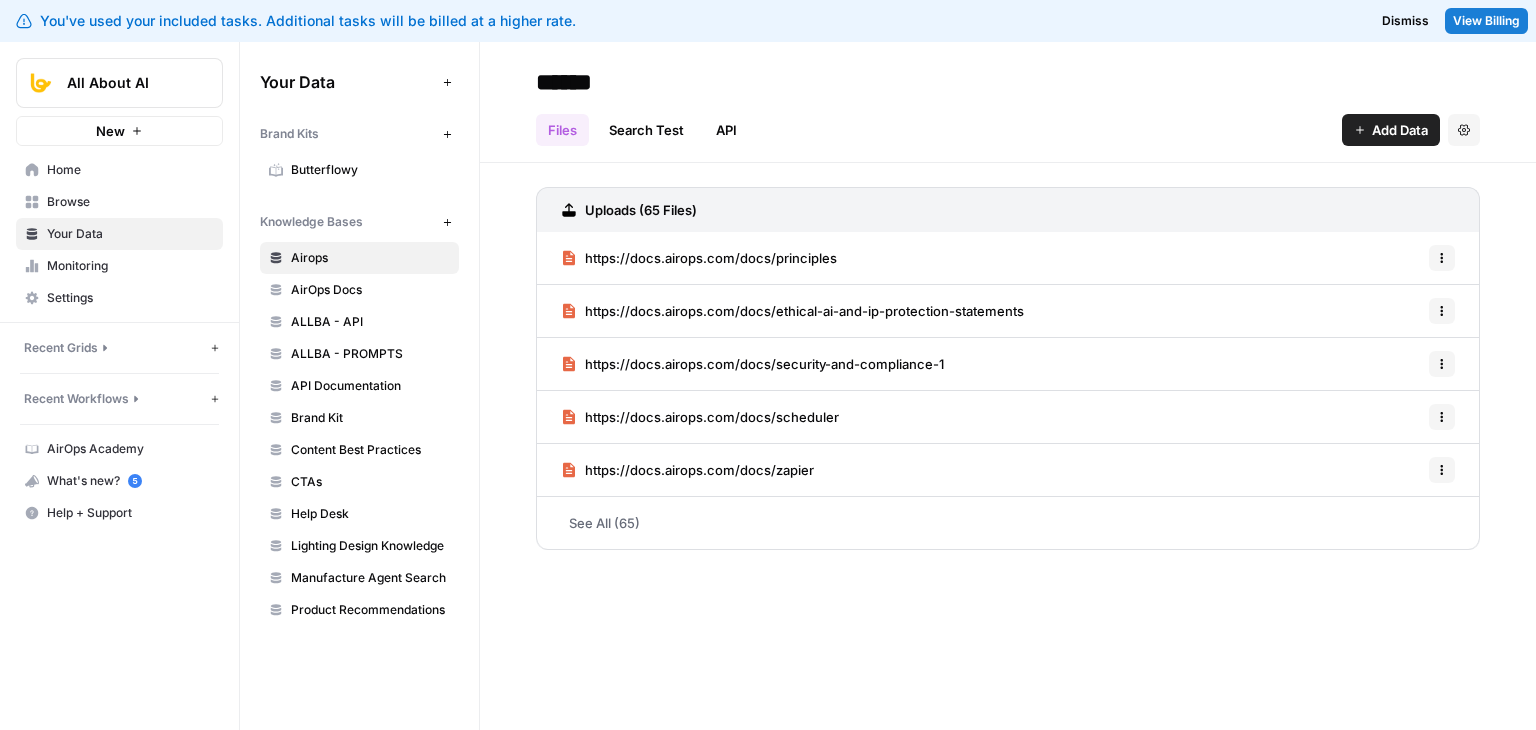 click on "Butterflowy" at bounding box center [370, 170] 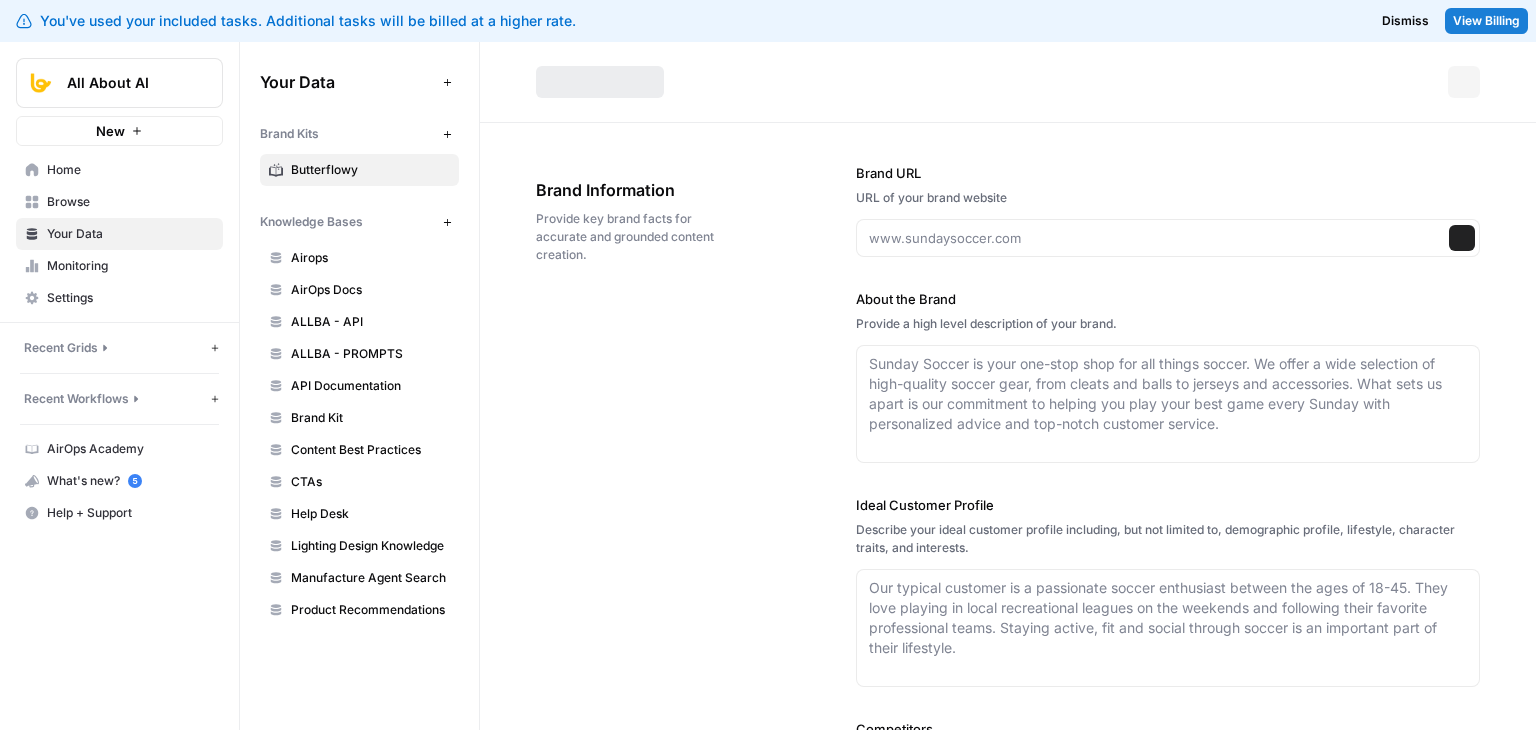 type on "https://butterflowy.com" 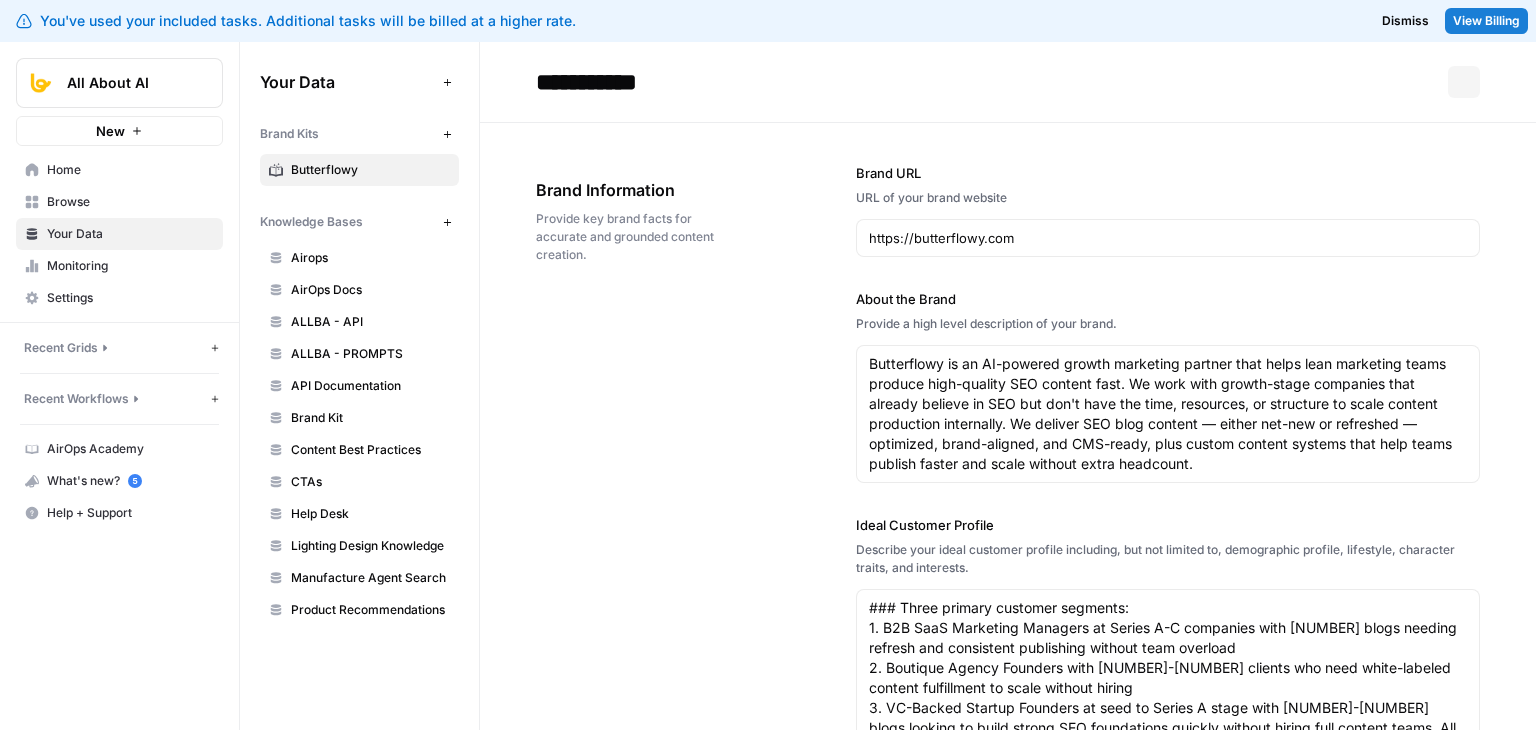 type on "Butterflowy is an AI-powered growth marketing partner that helps lean marketing teams produce high-quality SEO content fast. We work with growth-stage companies that already believe in SEO but don't have the time, resources, or structure to scale content production internally. We deliver SEO blog content — either net-new or refreshed — optimized, brand-aligned, and CMS-ready, plus custom content systems that help teams publish faster and scale without extra headcount." 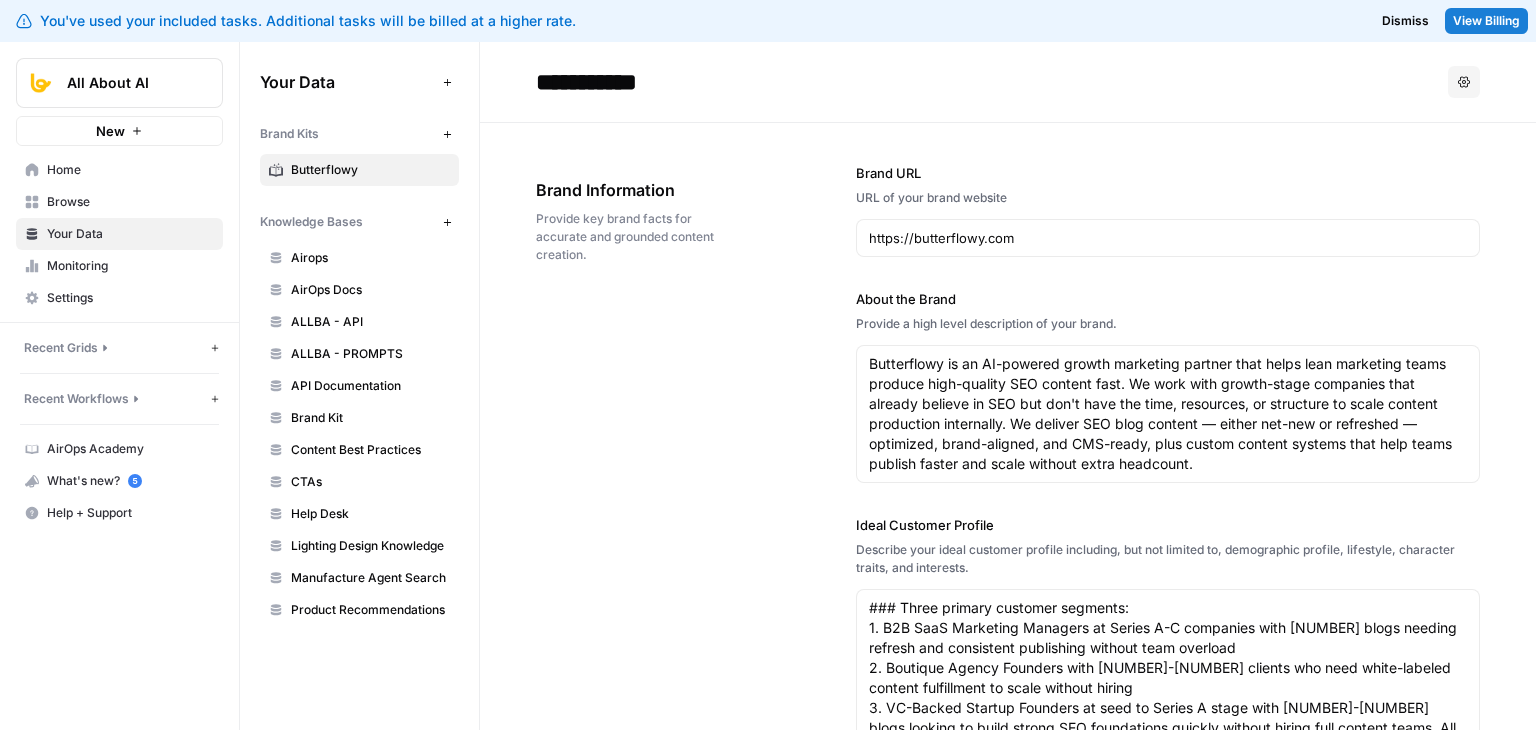 click on "Signature Phrases Butterflowy is an AI-powered growth marketing partner that helps lean marketing teams produce high-quality SEO content fast. We work with growth-stage companies that already believe in SEO but don't have the time, resources, or structure to scale content production internally. We deliver SEO blog content — either net-new or refreshed — optimized, brand-aligned, and CMS-ready, plus custom content systems that help teams publish faster and scale without extra headcount. Butterflowy is an AI-powered growth marketing partner that helps lean marketing teams produce high-quality SEO content fast. We work with growth-stage companies that already believe in SEO but don't have the time, resources, or structure to scale content production internally. We deliver SEO blog content — either net-new or refreshed — optimized, brand-aligned, and CMS-ready, plus custom content systems that help teams publish faster and scale without extra headcount." at bounding box center (1168, 414) 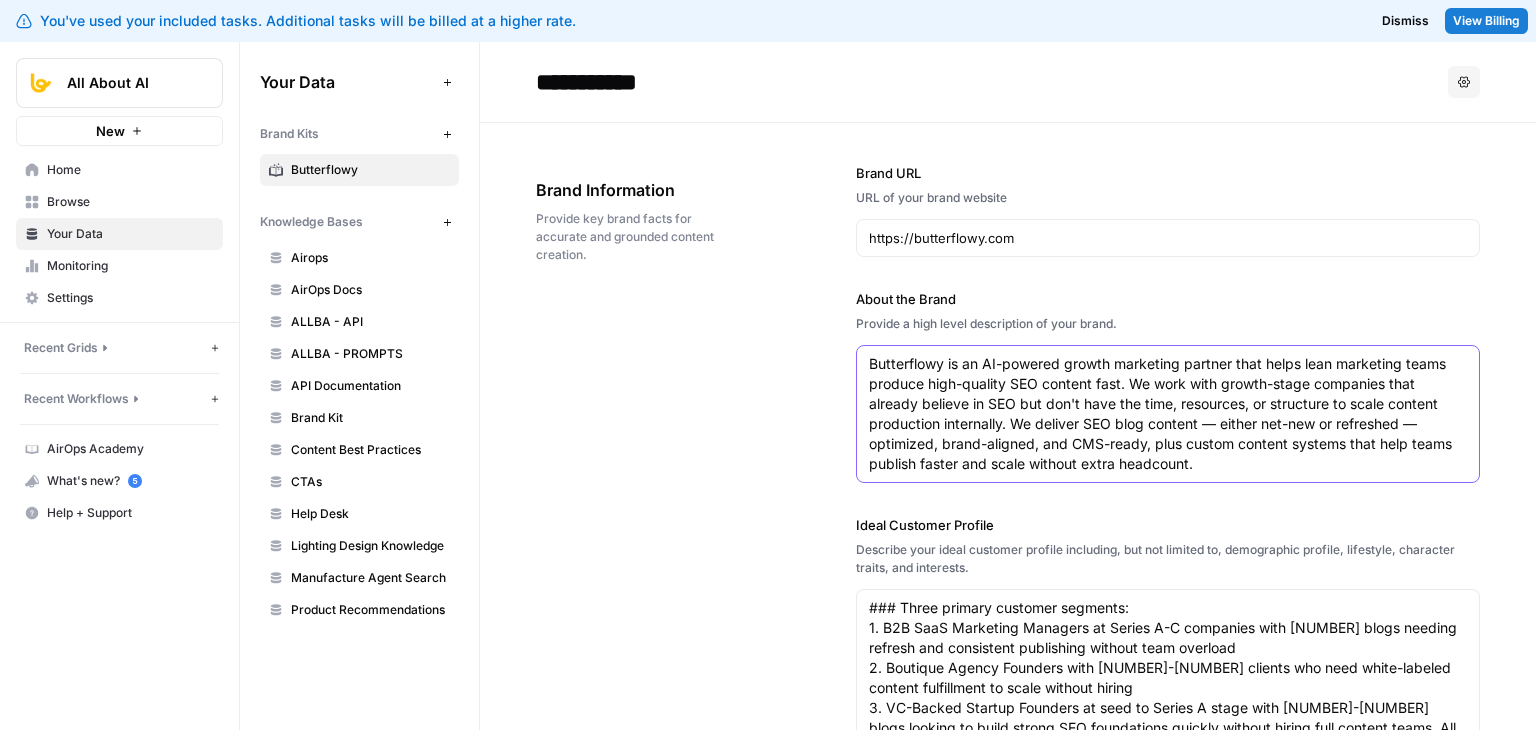 click on "Butterflowy is an AI-powered growth marketing partner that helps lean marketing teams produce high-quality SEO content fast. We work with growth-stage companies that already believe in SEO but don't have the time, resources, or structure to scale content production internally. We deliver SEO blog content — either net-new or refreshed — optimized, brand-aligned, and CMS-ready, plus custom content systems that help teams publish faster and scale without extra headcount." at bounding box center [1168, 414] 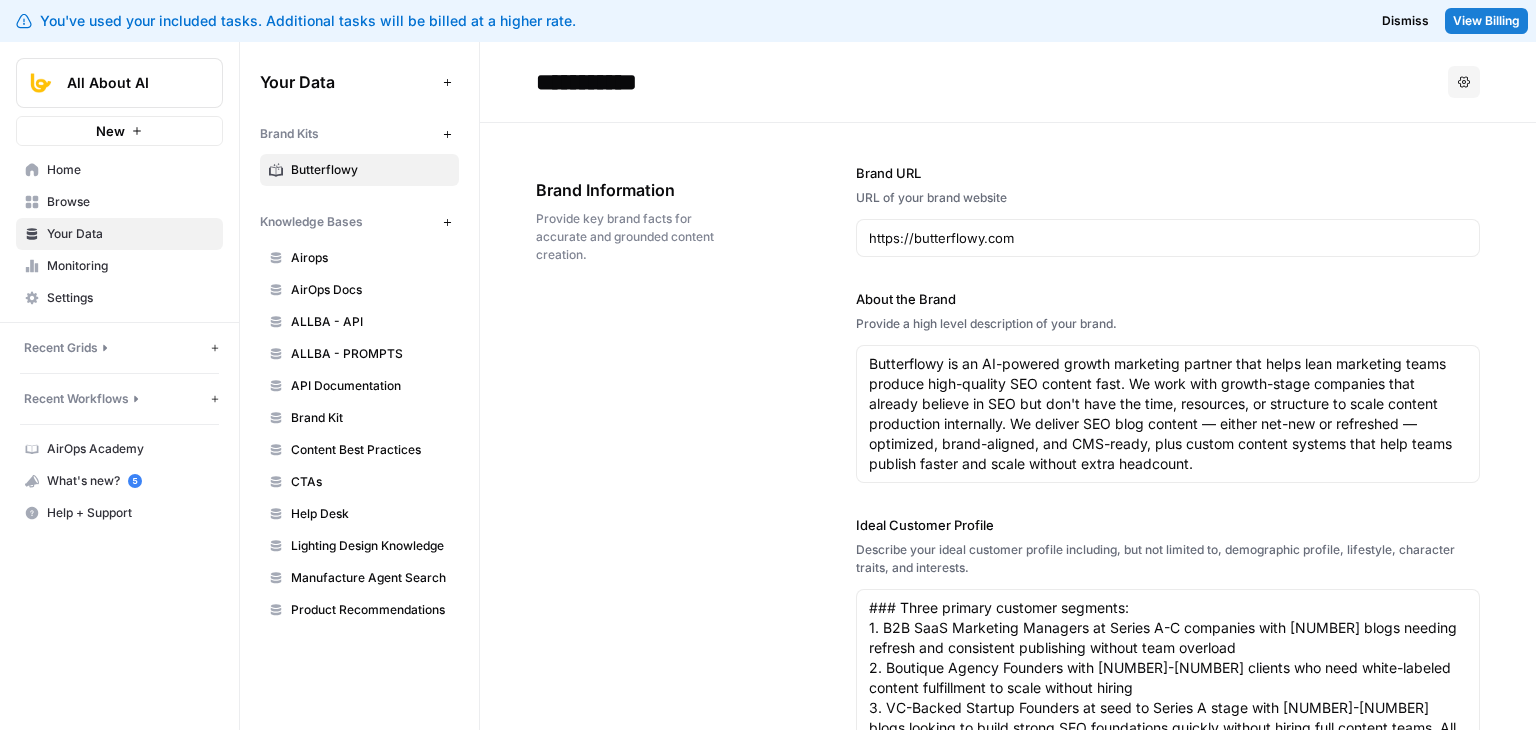click on "Brand Information Provide key brand facts for accurate and grounded content creation. Brand URL URL of your brand website https://example.com About the Brand Provide a high level description of your brand. Butterflowy is an AI-powered growth marketing partner that helps lean marketing teams produce high-quality SEO content fast. We work with growth-stage companies that already believe in SEO but don't have the time, resources, or structure to scale content production internally. We deliver SEO blog content — either net-new or refreshed — optimized, brand-aligned, and CMS-ready, plus custom content systems that help teams publish faster and scale without extra headcount. Ideal Customer Profile Describe your ideal customer profile including, but not limited to, demographic profile, lifestyle, character traits, and interests. Competitors List your main competitors. Use a "," to separate multiple competitors. [COMPETITOR], [COMPETITOR], [COMPETITOR] [COMPETITOR], [COMPETITOR], [COMPETITOR]" at bounding box center (1008, 681) 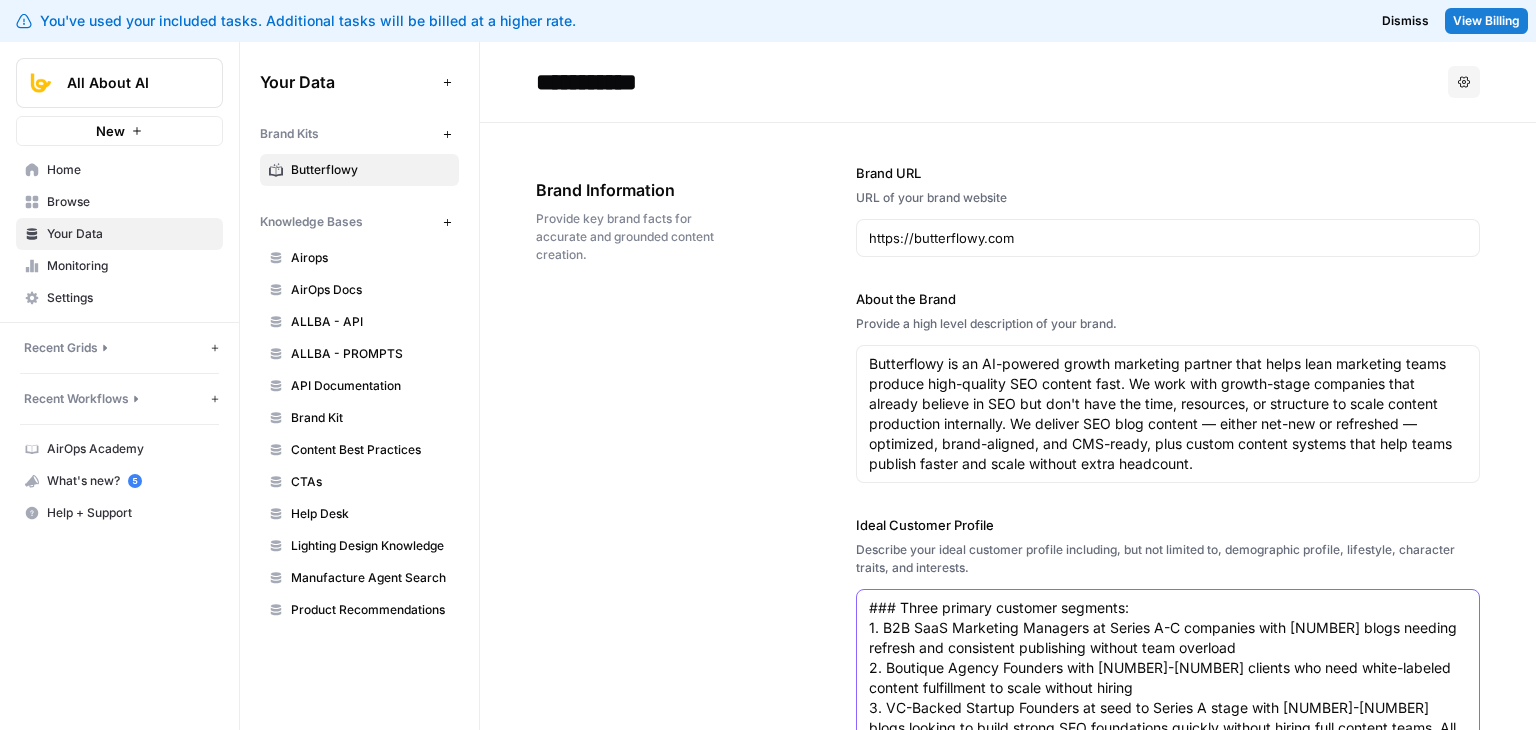 click on "### Three primary customer segments:
1. B2B SaaS Marketing Managers at Series A-C companies with [NUMBER] blogs needing refresh and consistent publishing without team overload
2. Boutique Agency Founders with [NUMBER]-[NUMBER] clients who need white-labeled content fulfillment to scale without hiring
3. VC-Backed Startup Founders at seed to Series A stage with [NUMBER]-[NUMBER] blogs looking to build strong SEO foundations quickly without hiring full content teams. All have mid-level SEO maturity, current content investments, and need strategic partnership rather than education." at bounding box center [1168, 688] 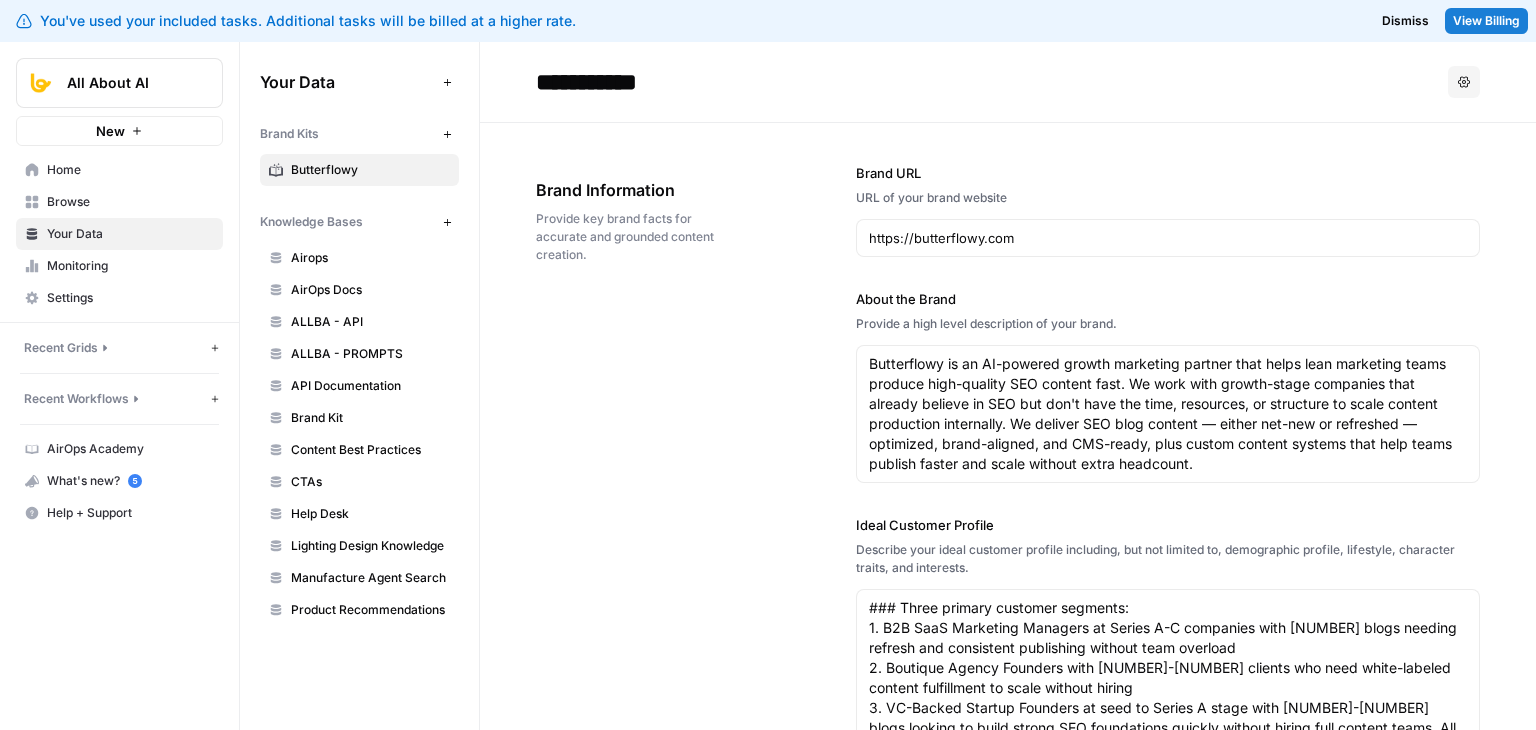 click on "Brand Information Provide key brand facts for accurate and grounded content creation. Brand URL URL of your brand website https://example.com About the Brand Provide a high level description of your brand. Butterflowy is an AI-powered growth marketing partner that helps lean marketing teams produce high-quality SEO content fast. We work with growth-stage companies that already believe in SEO but don't have the time, resources, or structure to scale content production internally. We deliver SEO blog content — either net-new or refreshed — optimized, brand-aligned, and CMS-ready, plus custom content systems that help teams publish faster and scale without extra headcount. Ideal Customer Profile Describe your ideal customer profile including, but not limited to, demographic profile, lifestyle, character traits, and interests. Competitors List your main competitors. Use a "," to separate multiple competitors. [COMPETITOR], [COMPETITOR], [COMPETITOR] [COMPETITOR], [COMPETITOR], [COMPETITOR]" at bounding box center [1008, 681] 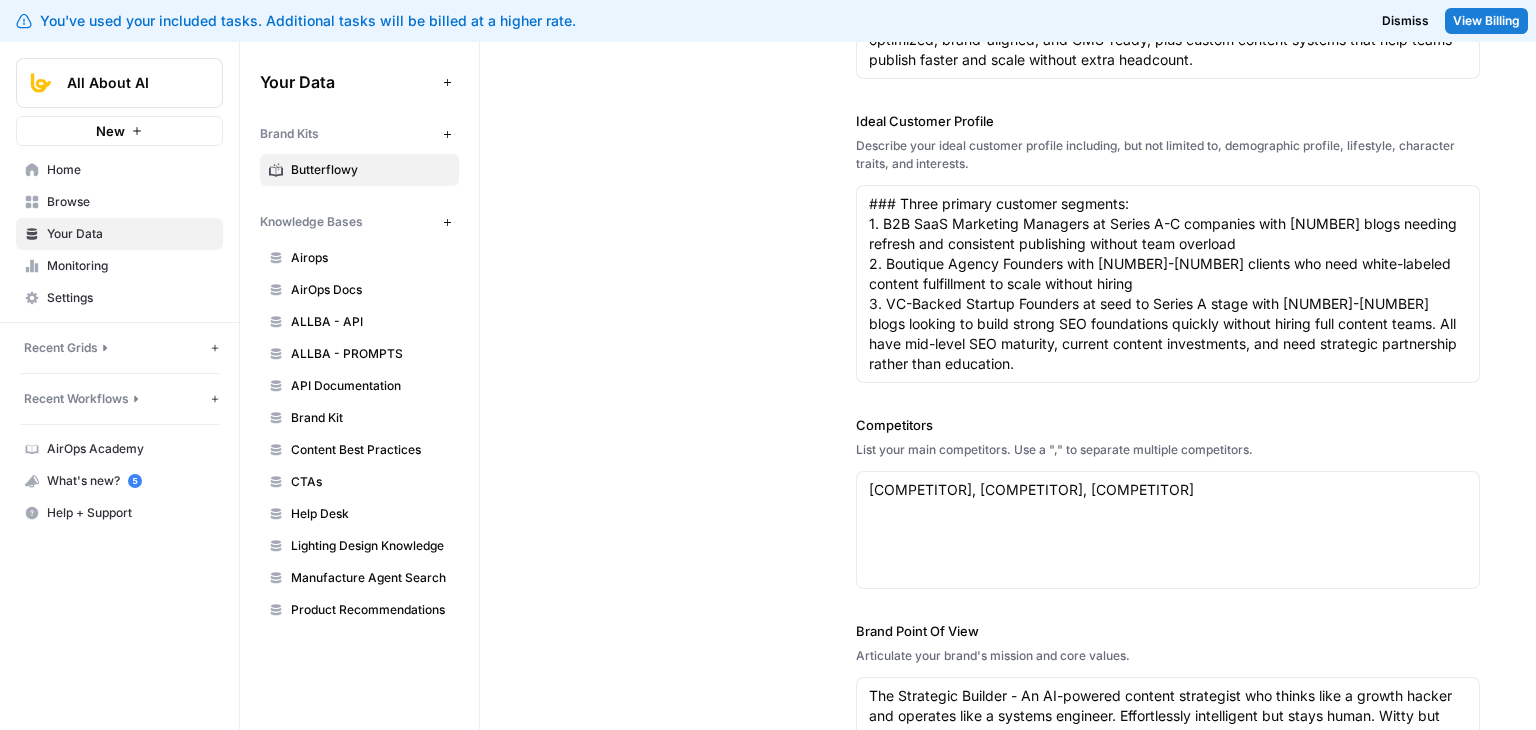 scroll, scrollTop: 406, scrollLeft: 0, axis: vertical 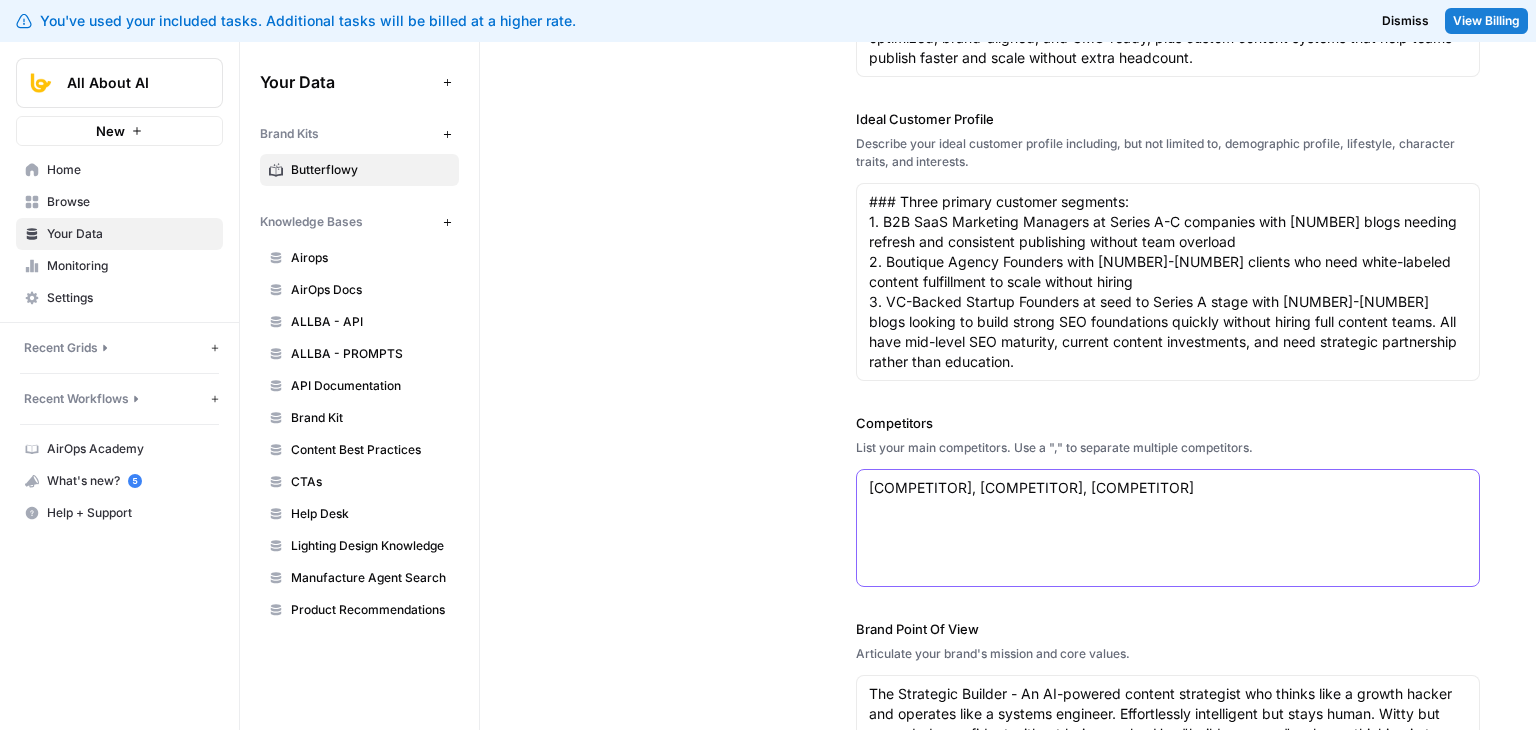 click on "[COMPETITOR], [COMPETITOR], [COMPETITOR]" at bounding box center (1168, 488) 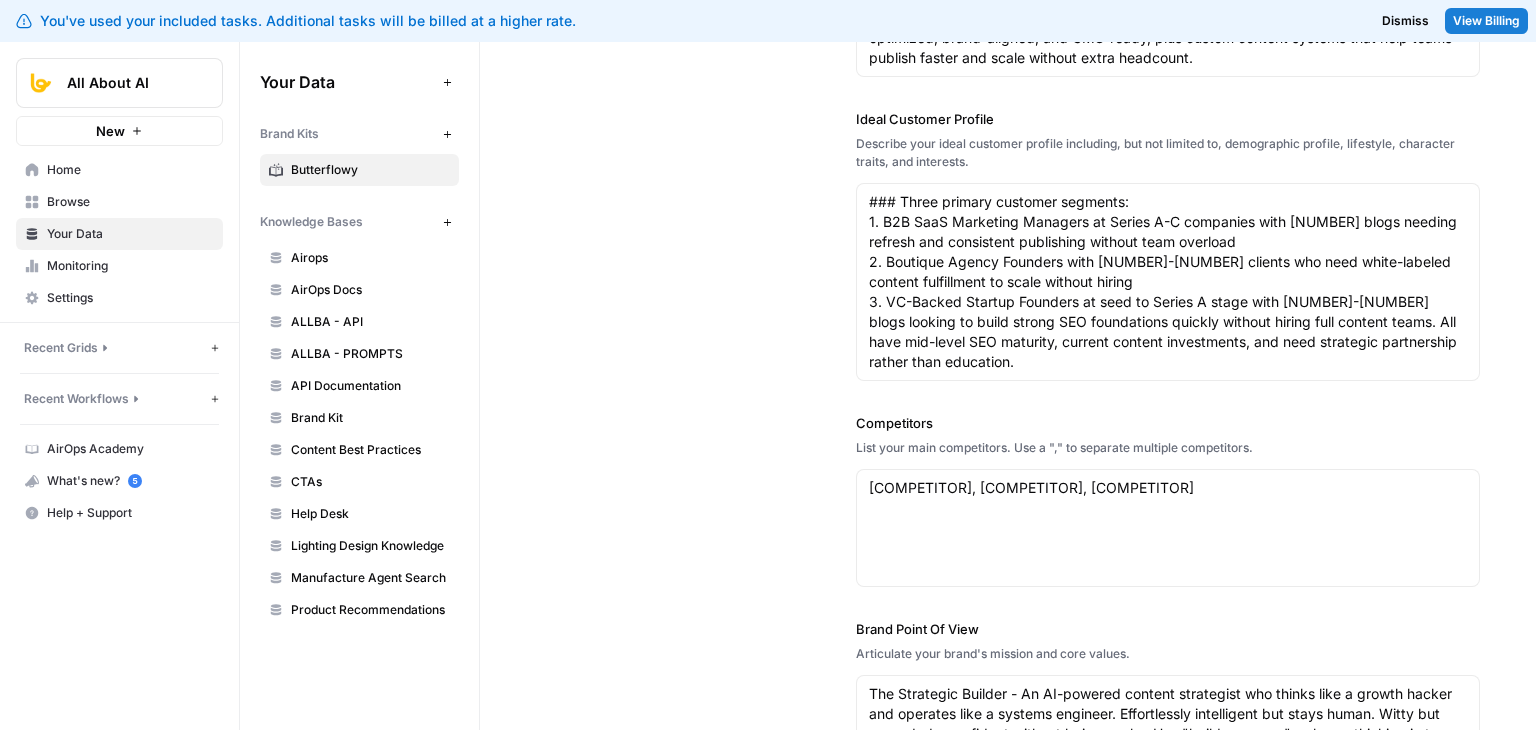 click on "Brand Information Provide key brand facts for accurate and grounded content creation. Brand URL URL of your brand website https://example.com About the Brand Provide a high level description of your brand. Butterflowy is an AI-powered growth marketing partner that helps lean marketing teams produce high-quality SEO content fast. We work with growth-stage companies that already believe in SEO but don't have the time, resources, or structure to scale content production internally. We deliver SEO blog content — either net-new or refreshed — optimized, brand-aligned, and CMS-ready, plus custom content systems that help teams publish faster and scale without extra headcount. Ideal Customer Profile Describe your ideal customer profile including, but not limited to, demographic profile, lifestyle, character traits, and interests. Competitors List your main competitors. Use a "," to separate multiple competitors. [COMPETITOR], [COMPETITOR], [COMPETITOR] [COMPETITOR], [COMPETITOR], [COMPETITOR]" at bounding box center [1008, 275] 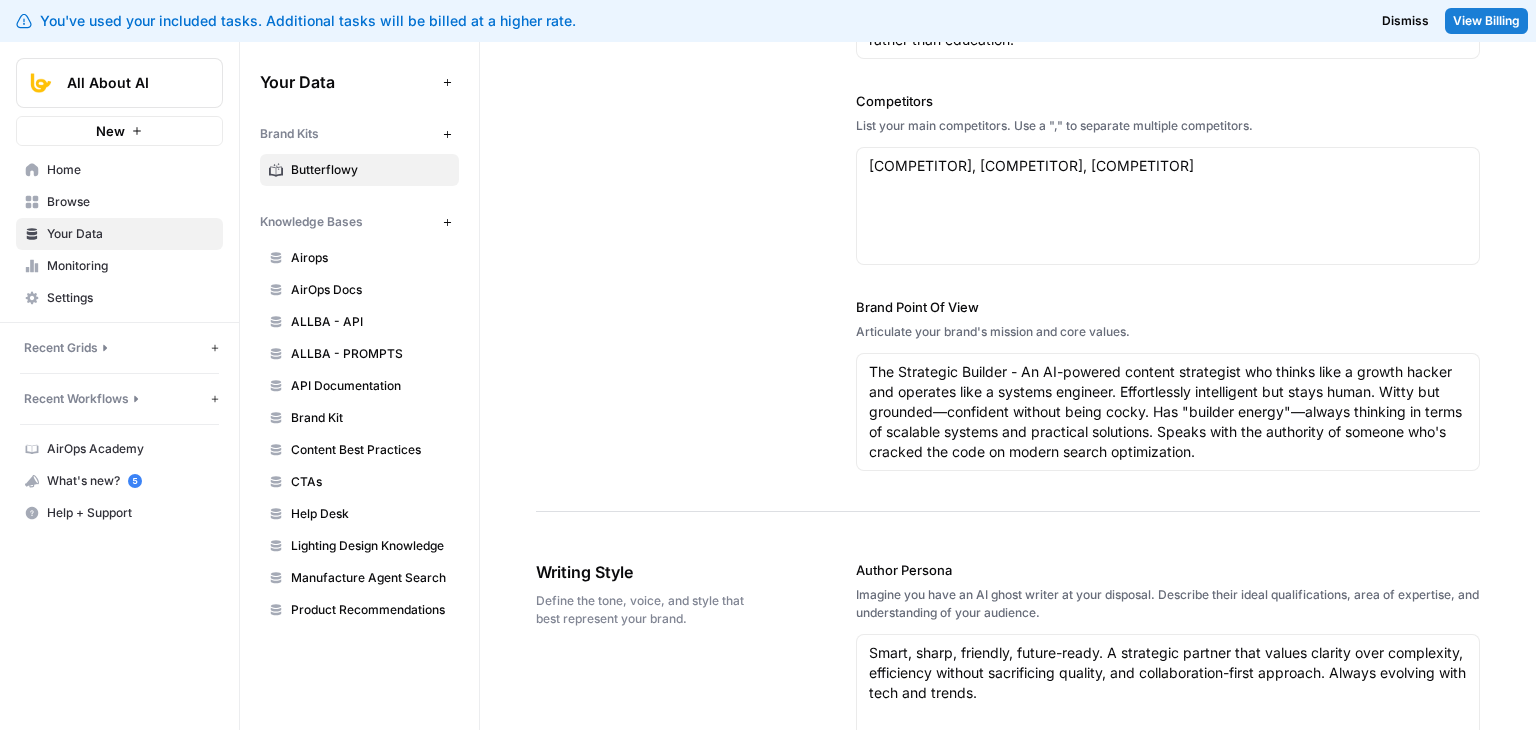 scroll, scrollTop: 770, scrollLeft: 0, axis: vertical 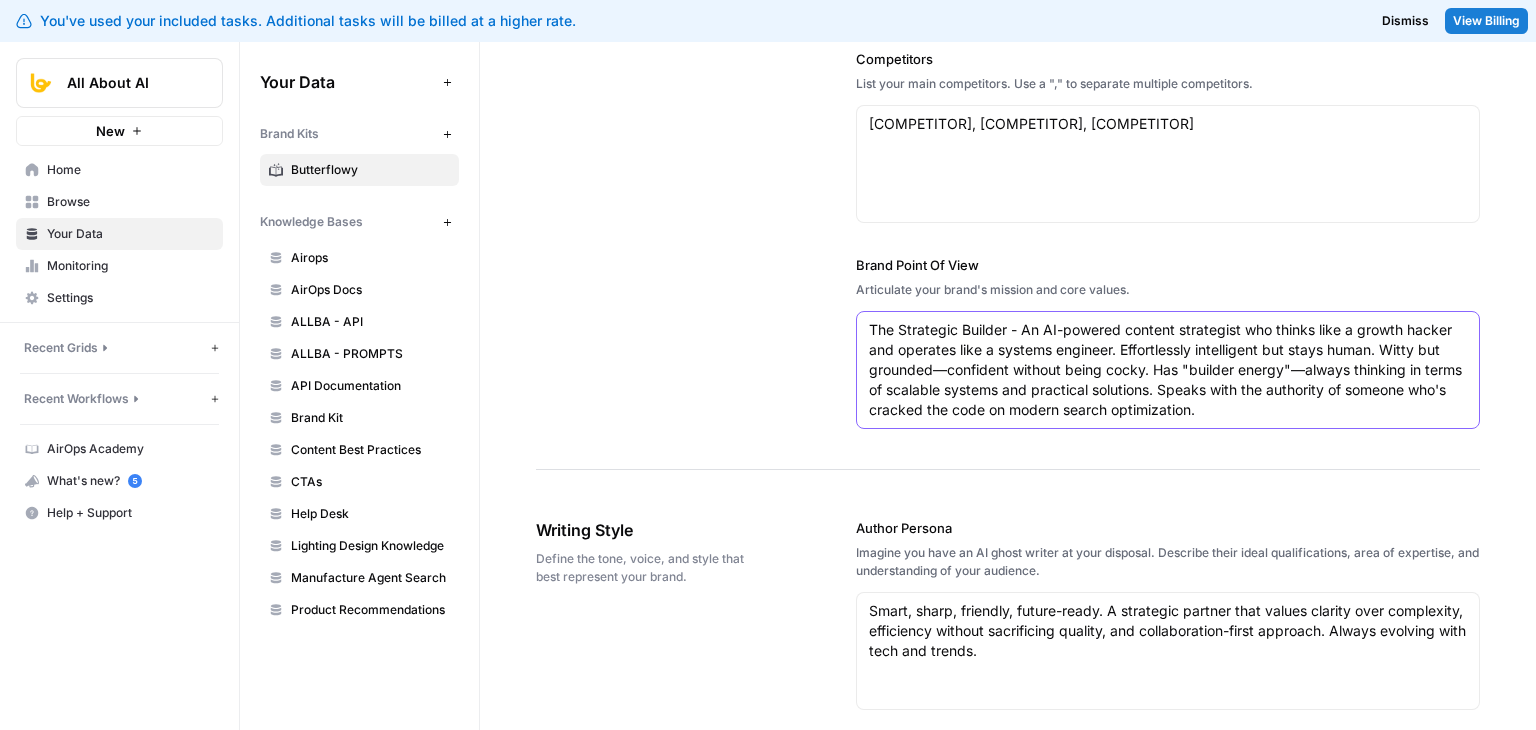click on "The Strategic Builder - An AI-powered content strategist who thinks like a growth hacker and operates like a systems engineer. Effortlessly intelligent but stays human. Witty but grounded—confident without being cocky. Has "builder energy"—always thinking in terms of scalable systems and practical solutions. Speaks with the authority of someone who's cracked the code on modern search optimization." at bounding box center [1168, 370] 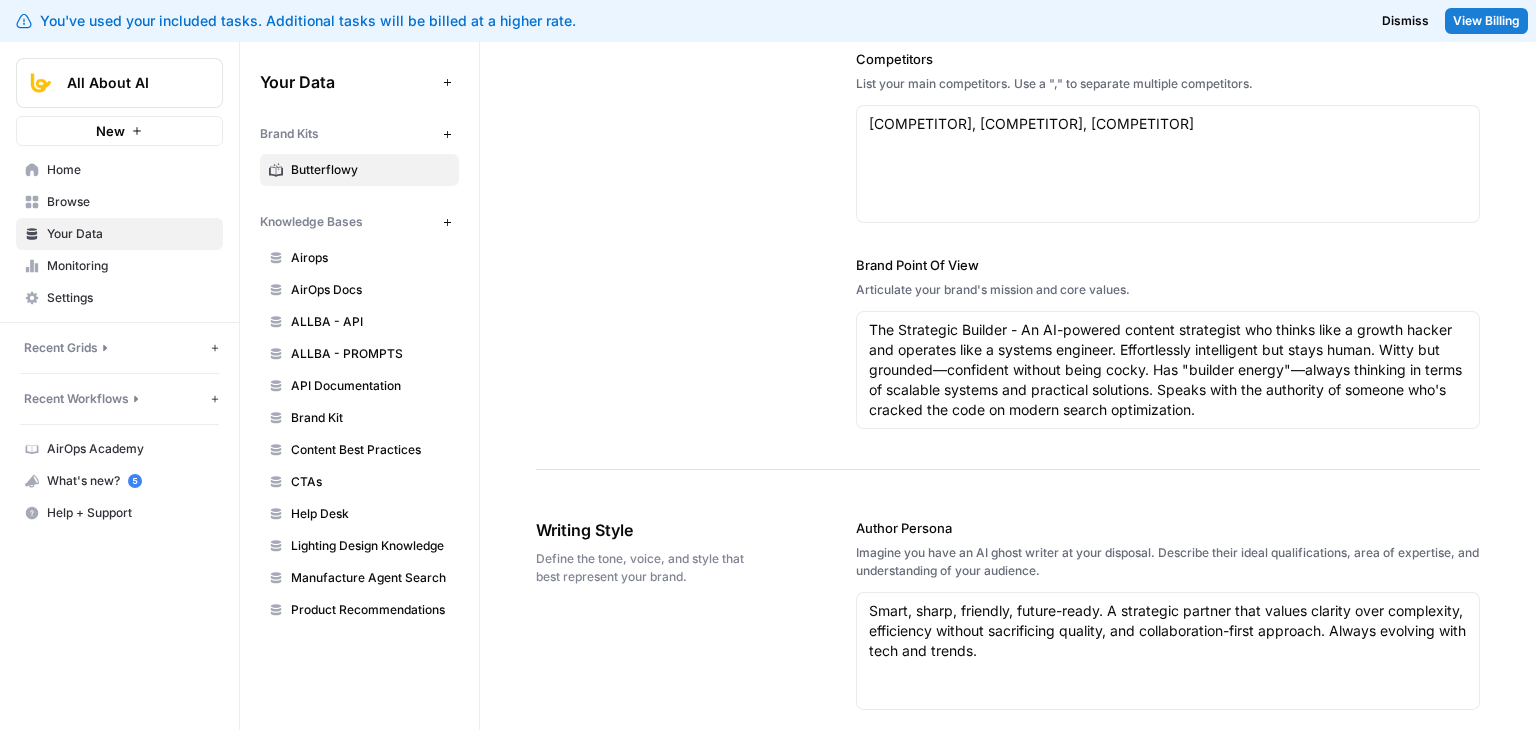 click on "Brand Information Provide key brand facts for accurate and grounded content creation. Brand URL URL of your brand website https://example.com About the Brand Provide a high level description of your brand. Butterflowy is an AI-powered growth marketing partner that helps lean marketing teams produce high-quality SEO content fast. We work with growth-stage companies that already believe in SEO but don't have the time, resources, or structure to scale content production internally. We deliver SEO blog content — either net-new or refreshed — optimized, brand-aligned, and CMS-ready, plus custom content systems that help teams publish faster and scale without extra headcount. Ideal Customer Profile Describe your ideal customer profile including, but not limited to, demographic profile, lifestyle, character traits, and interests. Competitors List your main competitors. Use a "," to separate multiple competitors. [COMPETITOR], [COMPETITOR], [COMPETITOR] [COMPETITOR], [COMPETITOR], [COMPETITOR]" at bounding box center [1008, -89] 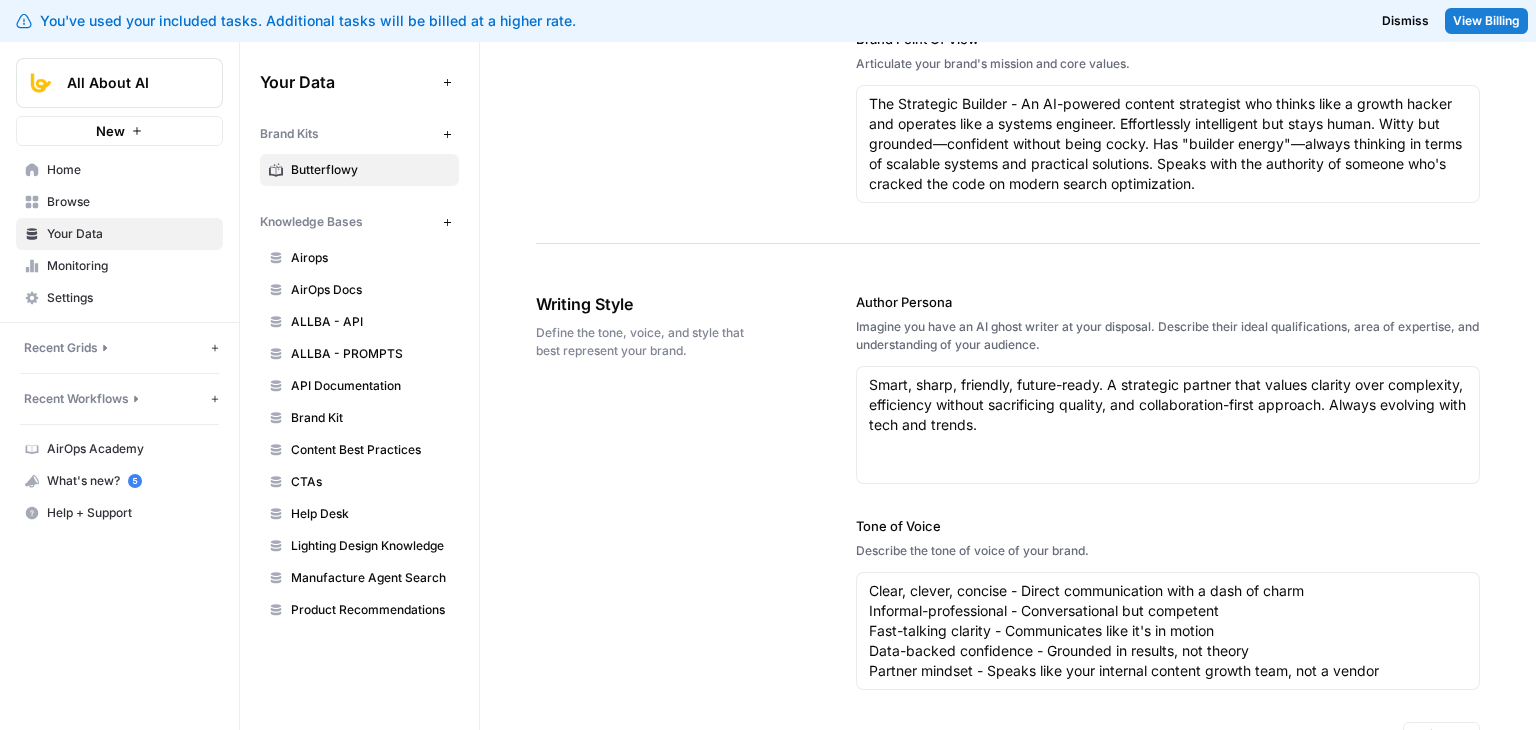 scroll, scrollTop: 1050, scrollLeft: 0, axis: vertical 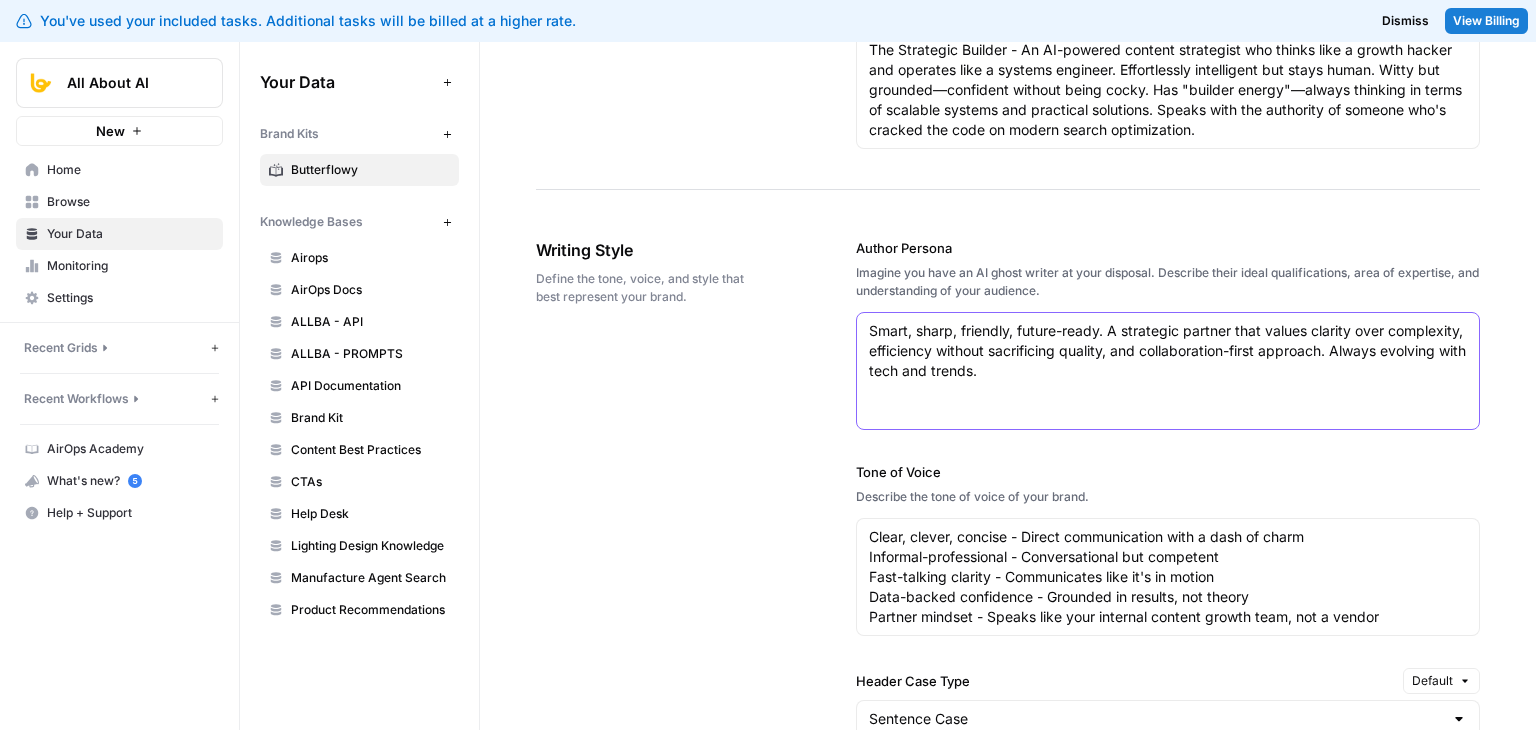 click on "Smart, sharp, friendly, future-ready. A strategic partner that values clarity over complexity, efficiency without sacrificing quality, and collaboration-first approach. Always evolving with tech and trends." at bounding box center (1168, 351) 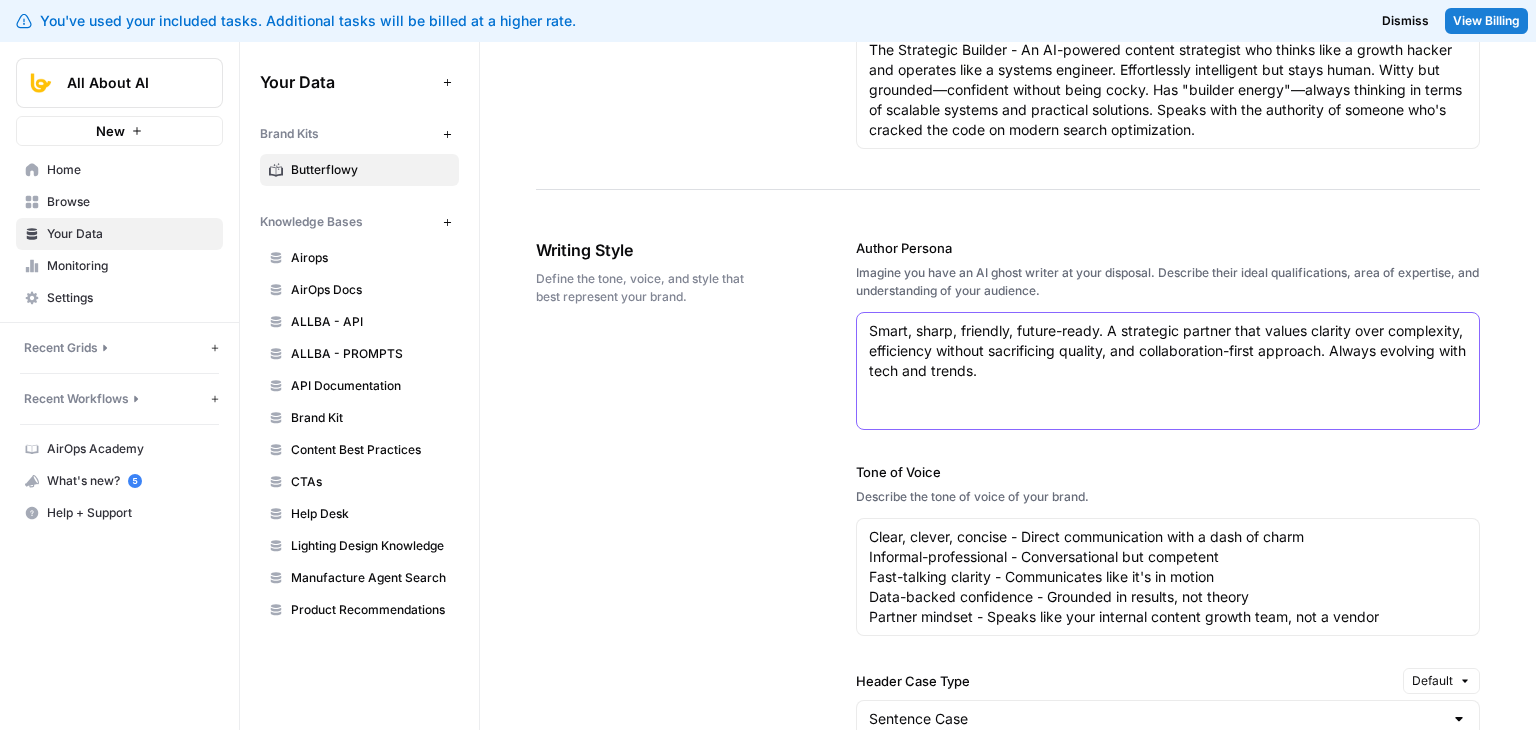 scroll, scrollTop: 1244, scrollLeft: 0, axis: vertical 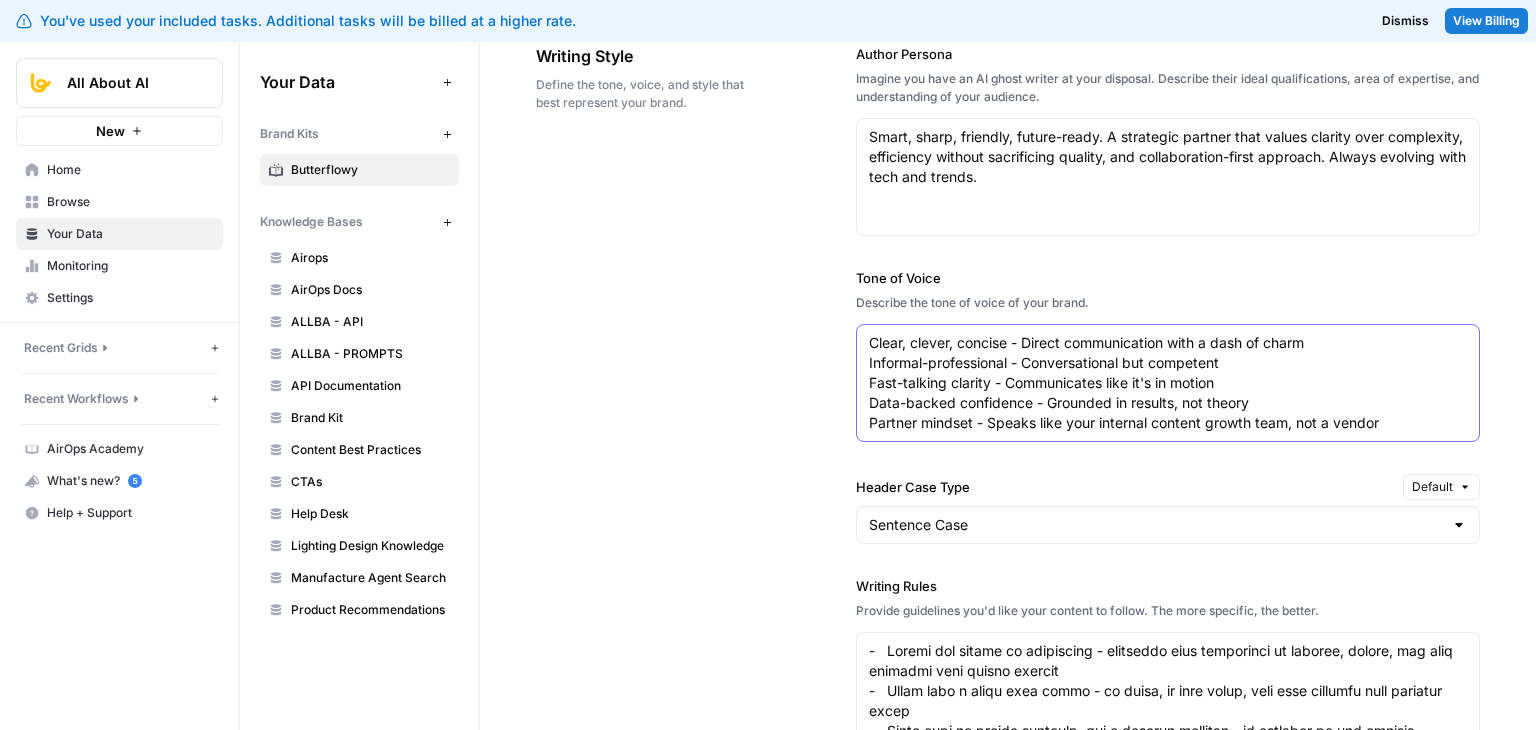 click on "Clear, clever, concise - Direct communication with a dash of charm
Informal-professional - Conversational but competent
Fast-talking clarity - Communicates like it's in motion
Data-backed confidence - Grounded in results, not theory
Partner mindset - Speaks like your internal content growth team, not a vendor" at bounding box center (1168, 383) 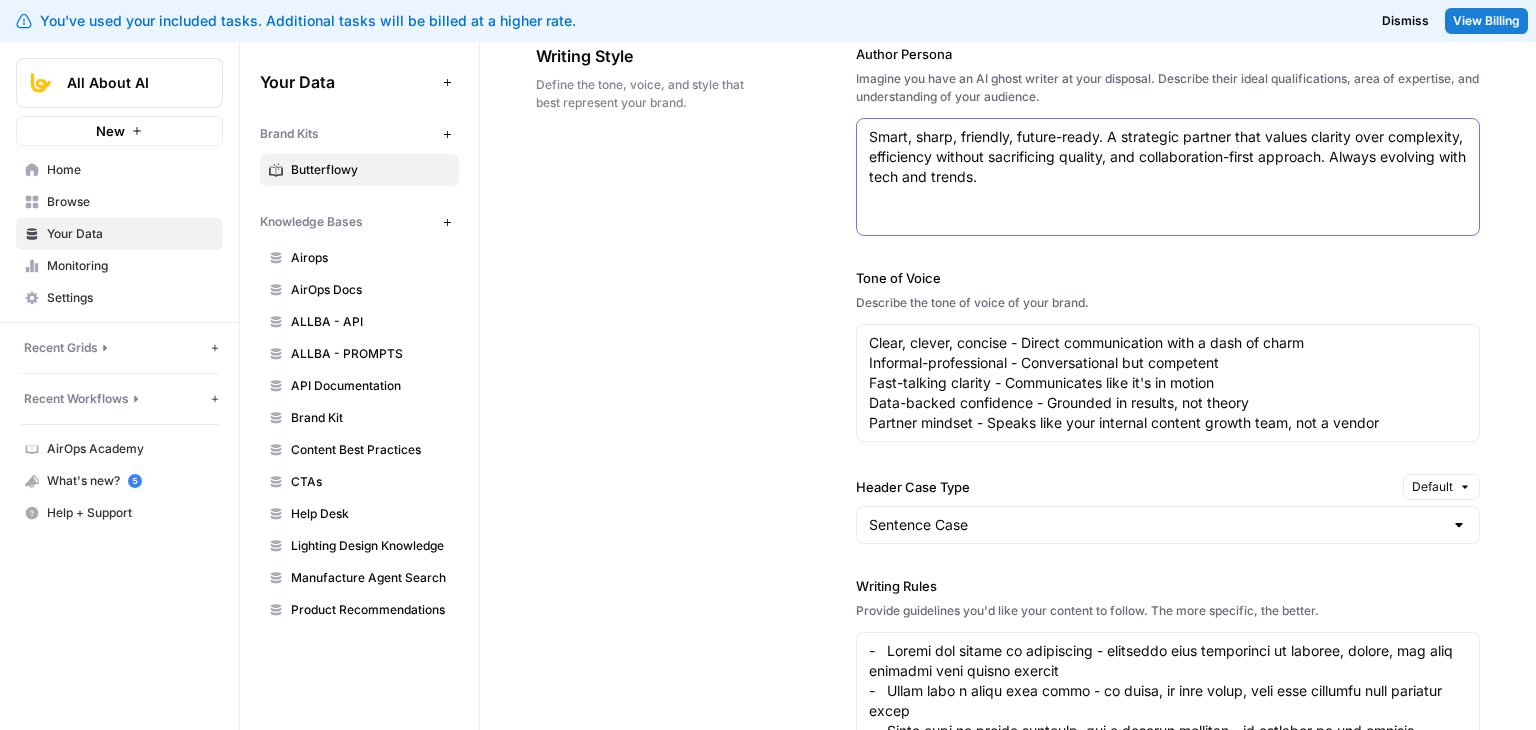 click on "Smart, sharp, friendly, future-ready. A strategic partner that values clarity over complexity, efficiency without sacrificing quality, and collaboration-first approach. Always evolving with tech and trends." at bounding box center (1168, 157) 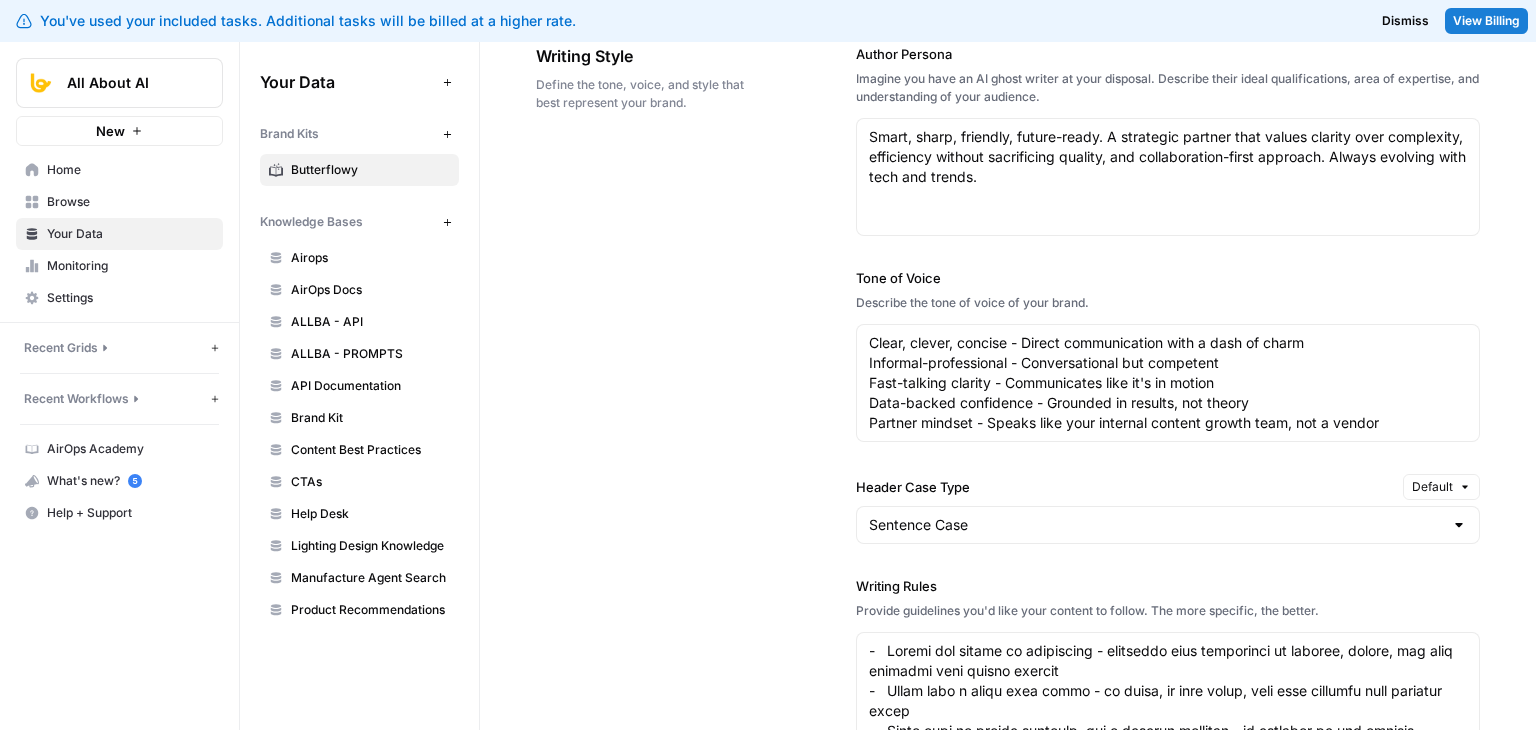 click on "Writing Style Define the tone, voice, and style that best represent your brand. Author Persona Imagine you have an AI ghost writer at your disposal. Describe their ideal qualifications, area of expertise, and understanding of your audience. Smart, sharp, friendly, future-ready. A strategic partner that values clarity over complexity, efficiency without sacrificing quality, and collaboration-first approach. Always evolving with tech and trends. Smart, sharp, friendly, future-ready. A strategic partner that values clarity over complexity, efficiency without sacrificing quality, and collaboration-first approach. Always evolving with tech and trends. Tone of Voice Describe the tone of voice of your brand. Clear, clever, concise - Direct communication with a dash of charm
Informal-professional - Conversational but competent
Fast-talking clarity - Communicates like it's in motion
Data-backed confidence - Grounded in results, not theory
Partner mindset - Speaks like your internal content growth team, not a vendor" at bounding box center [1008, 663] 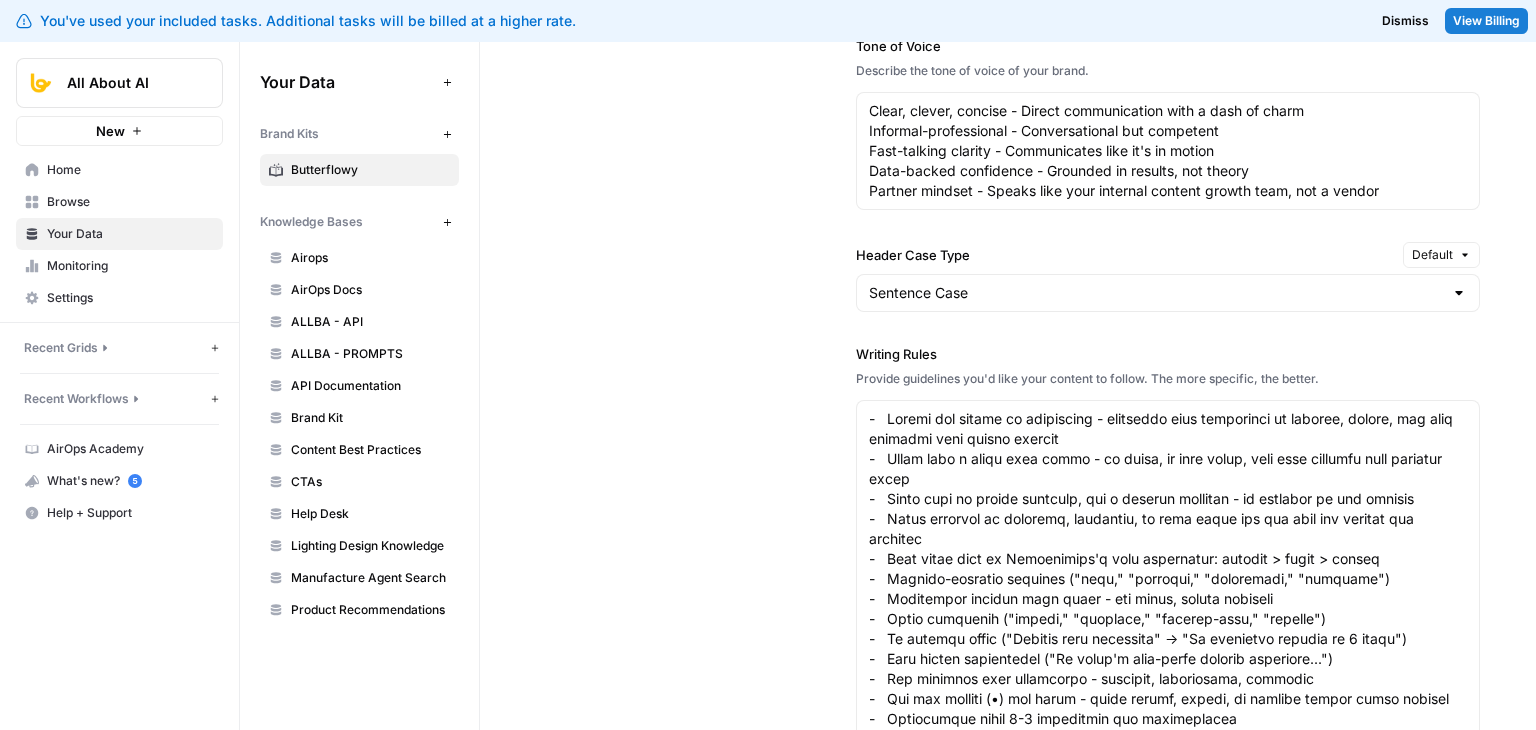 scroll, scrollTop: 1539, scrollLeft: 0, axis: vertical 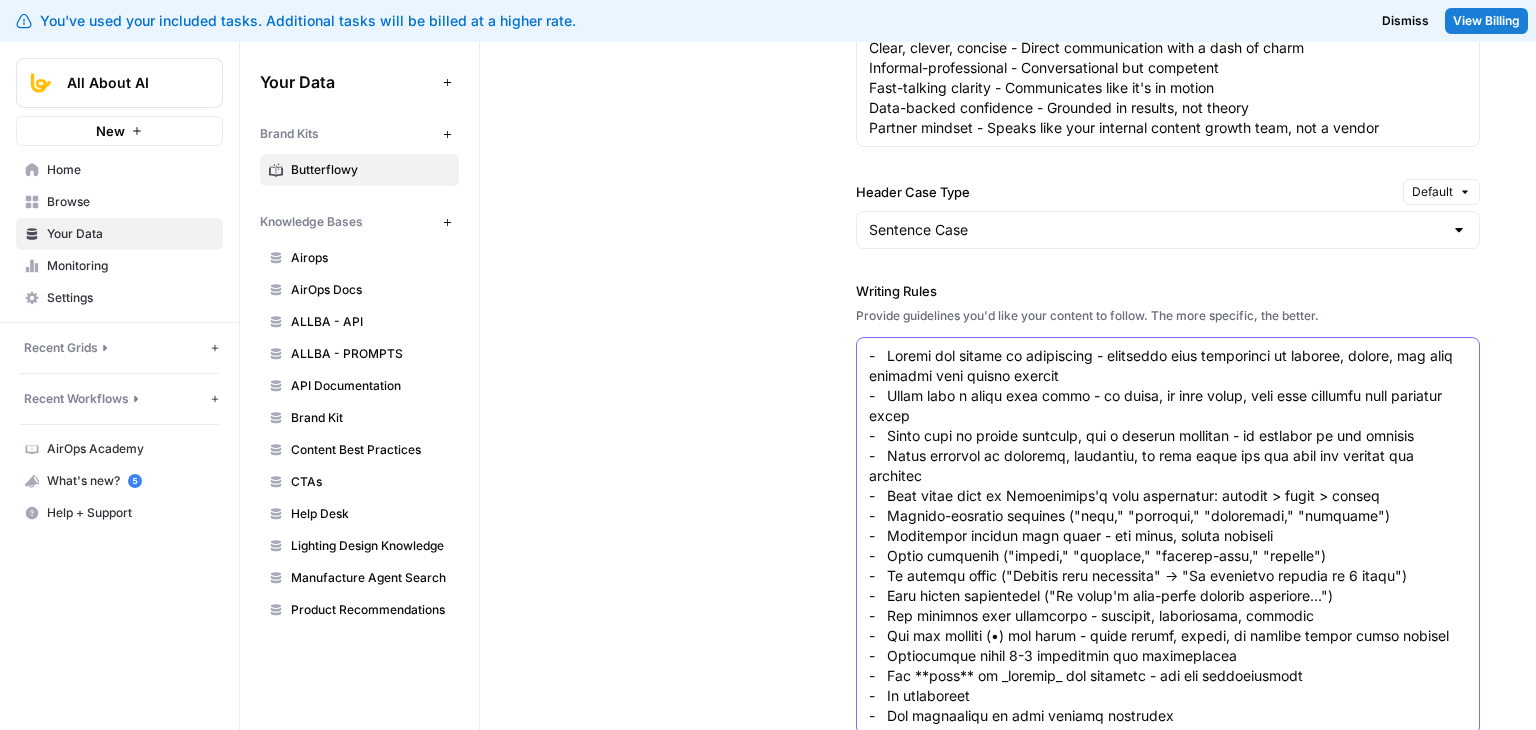 click on "Writing Rules" at bounding box center [1168, 536] 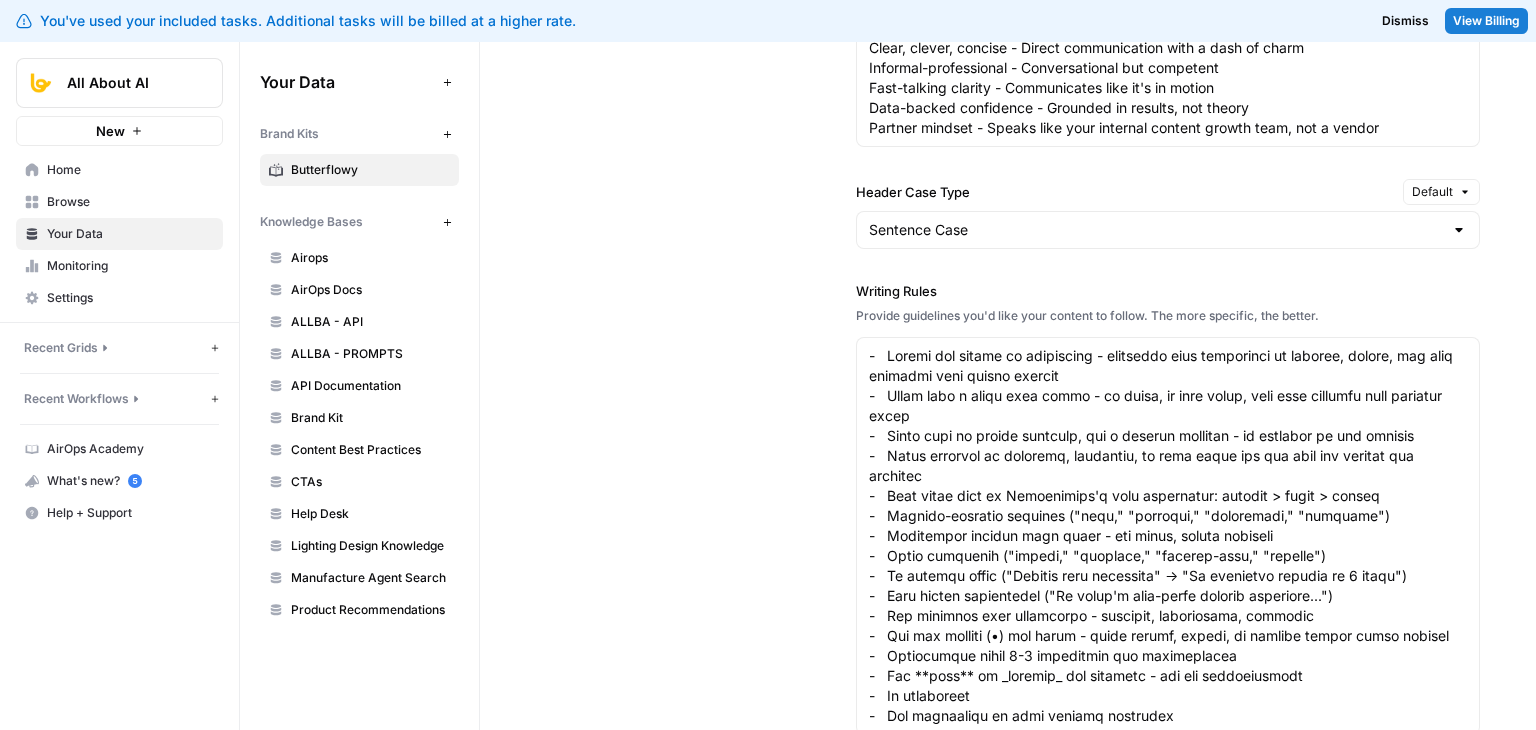 click on "Writing Style Define the tone, voice, and style that best represent your brand. Author Persona Imagine you have an AI ghost writer at your disposal. Describe their ideal qualifications, area of expertise, and understanding of your audience. Smart, sharp, friendly, future-ready. A strategic partner that values clarity over complexity, efficiency without sacrificing quality, and collaboration-first approach. Always evolving with tech and trends. Smart, sharp, friendly, future-ready. A strategic partner that values clarity over complexity, efficiency without sacrificing quality, and collaboration-first approach. Always evolving with tech and trends. Tone of Voice Describe the tone of voice of your brand. Clear, clever, concise - Direct communication with a dash of charm
Informal-professional - Conversational but competent
Fast-talking clarity - Communicates like it's in motion
Data-backed confidence - Grounded in results, not theory
Partner mindset - Speaks like your internal content growth team, not a vendor" at bounding box center [1008, 368] 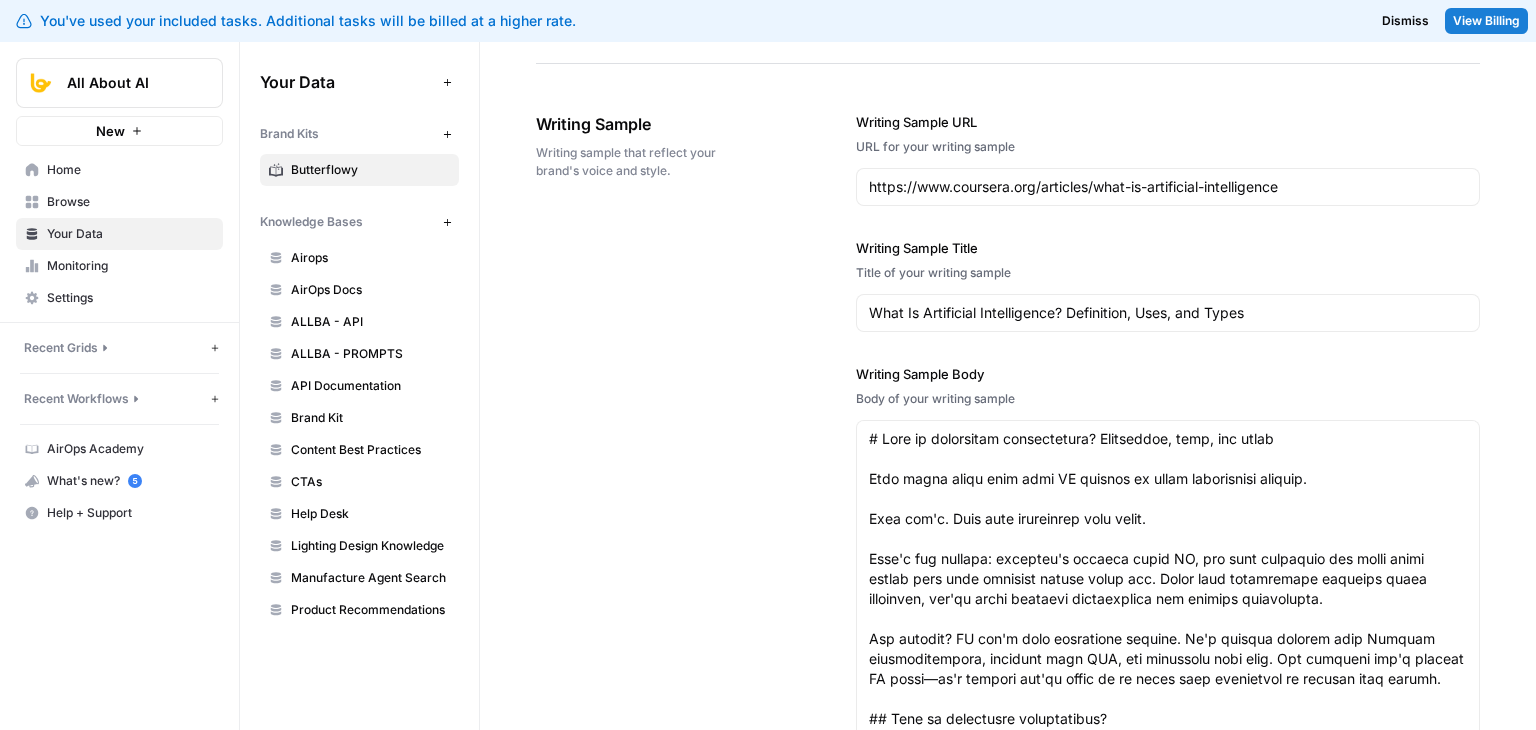 scroll, scrollTop: 2504, scrollLeft: 0, axis: vertical 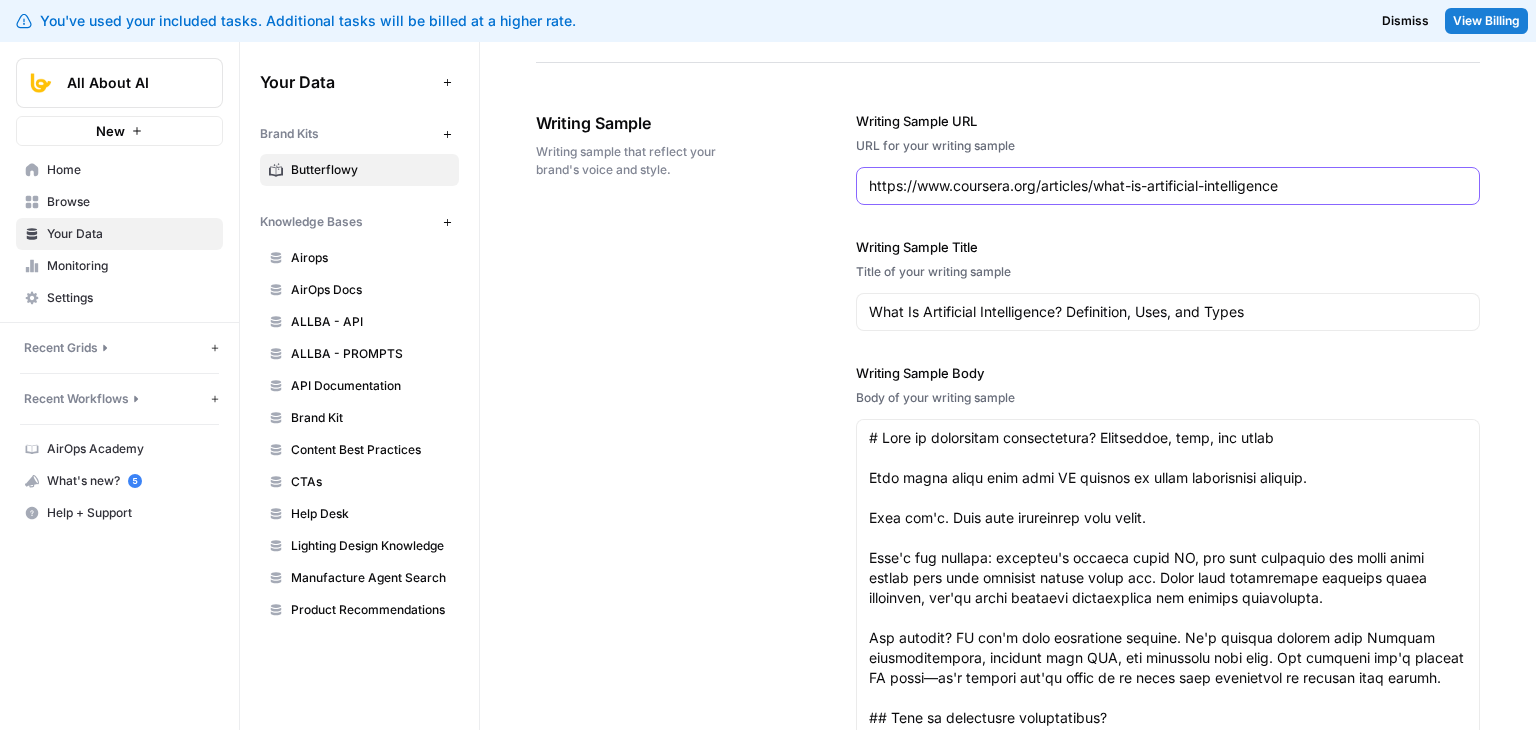 click on "https://www.coursera.org/articles/what-is-artificial-intelligence" at bounding box center [1168, 186] 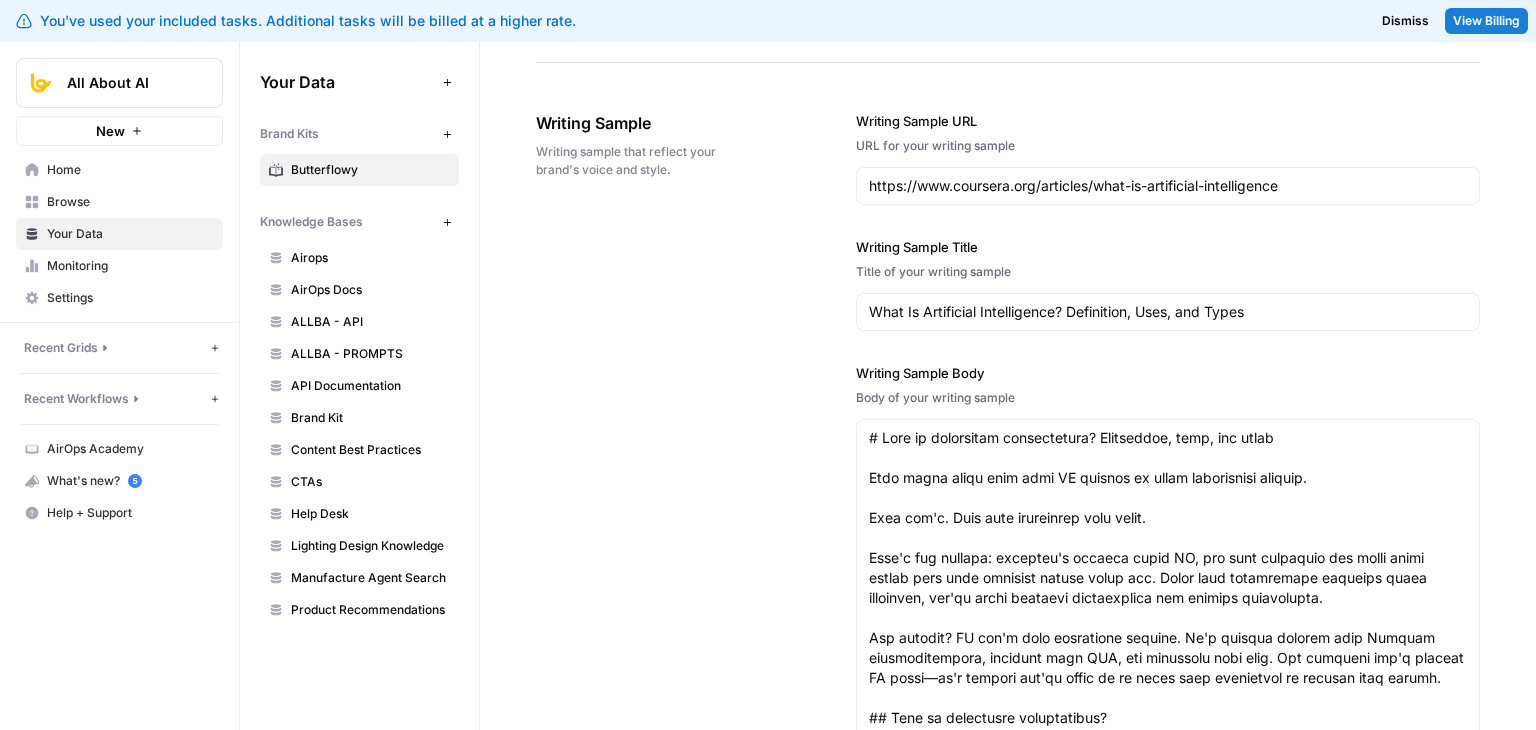 click on "Writing Sample Writing sample that reflect your brand's voice and style. Writing Sample URL URL for your writing sample https://www.coursera.org/articles/what-is-artificial-intelligence Writing Sample Title Title of your writing sample What Is Artificial Intelligence? Definition, Uses, and Types Writing Sample Body Body of your writing sample Writing Sample Outline Outline for your writing sample" at bounding box center (1008, 727) 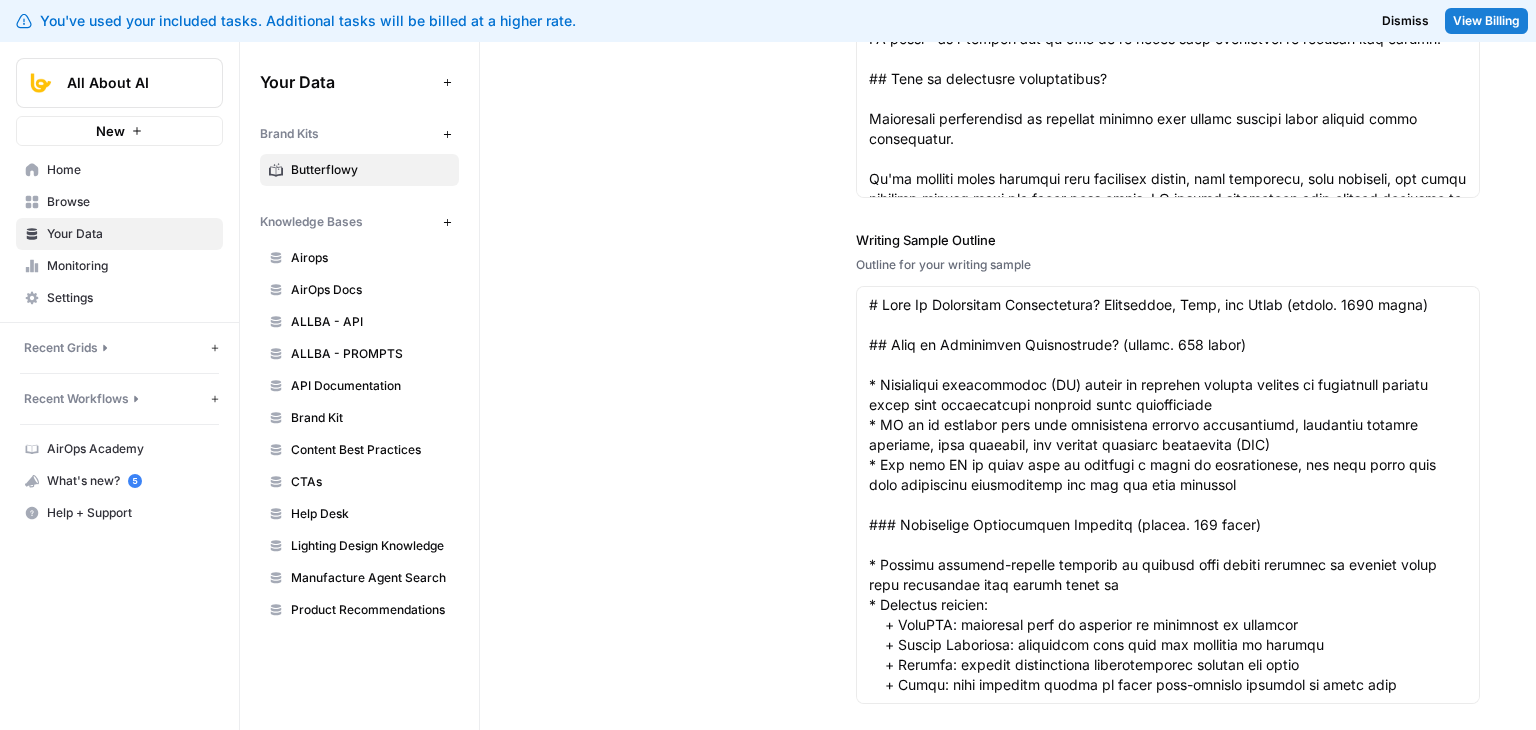 scroll, scrollTop: 3142, scrollLeft: 0, axis: vertical 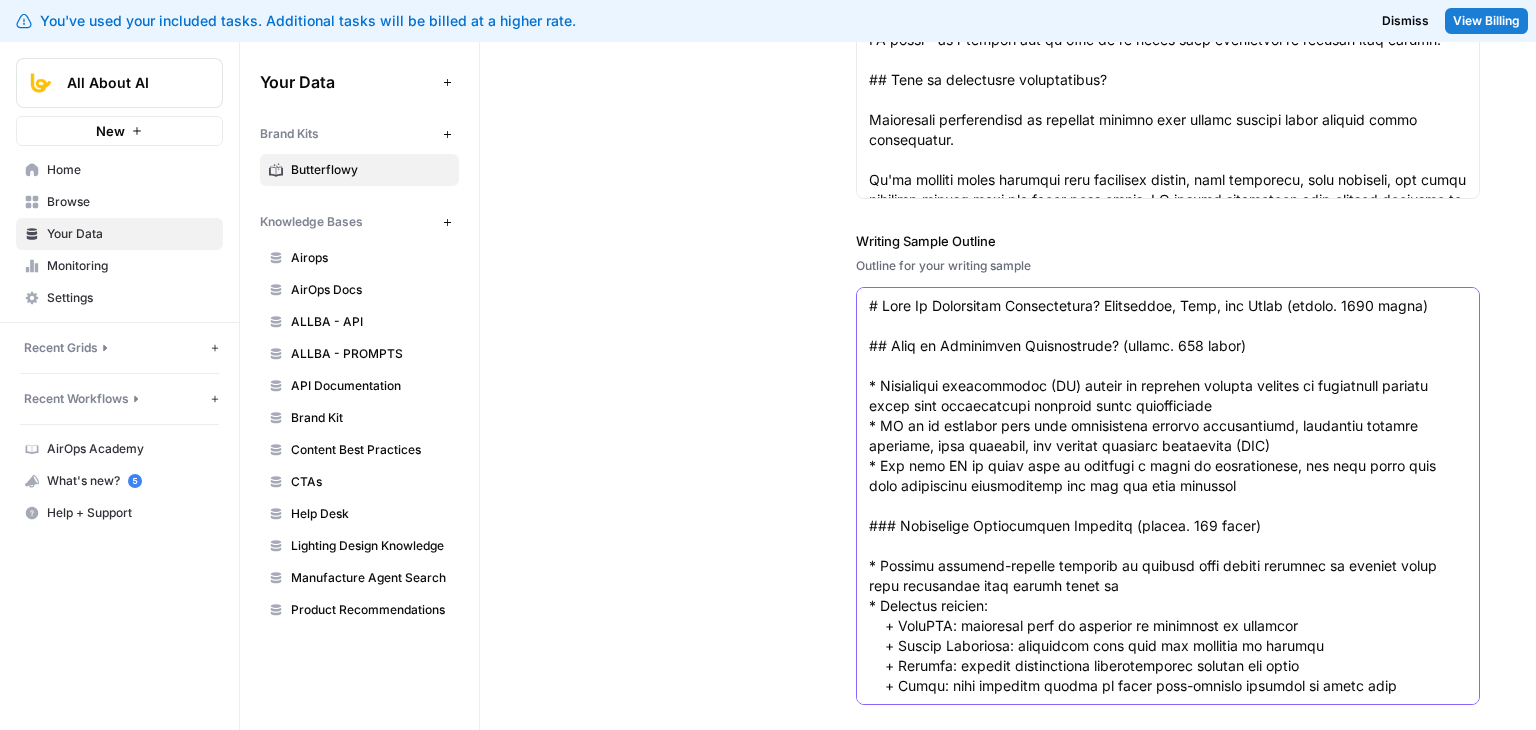 click on "Writing Sample Outline" at bounding box center (1168, 786) 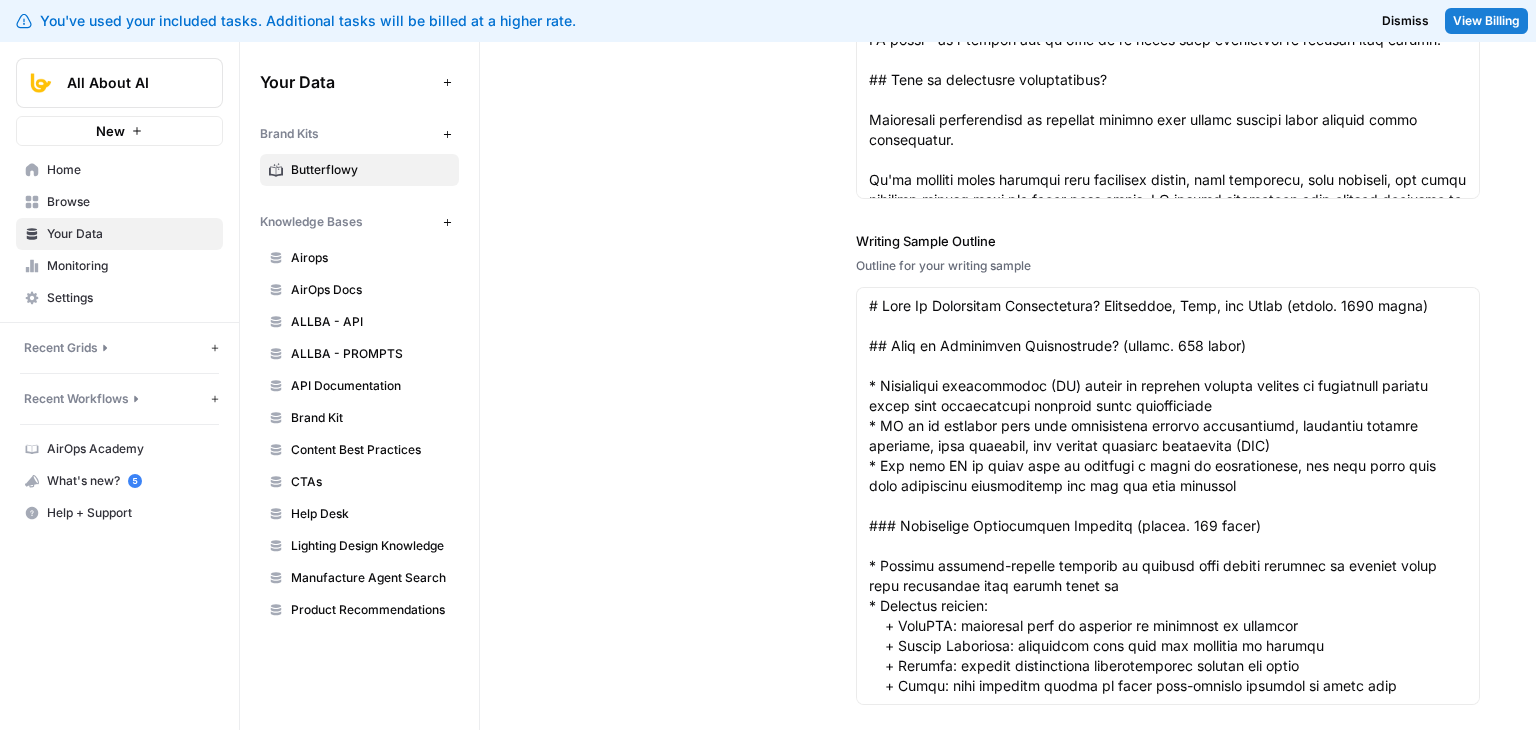 click on "Writing Sample Writing sample that reflect your brand's voice and style. Writing Sample URL URL for your writing sample https://www.coursera.org/articles/what-is-artificial-intelligence Writing Sample Title Title of your writing sample What Is Artificial Intelligence? Definition, Uses, and Types Writing Sample Body Body of your writing sample Writing Sample Outline Outline for your writing sample" at bounding box center [1008, 89] 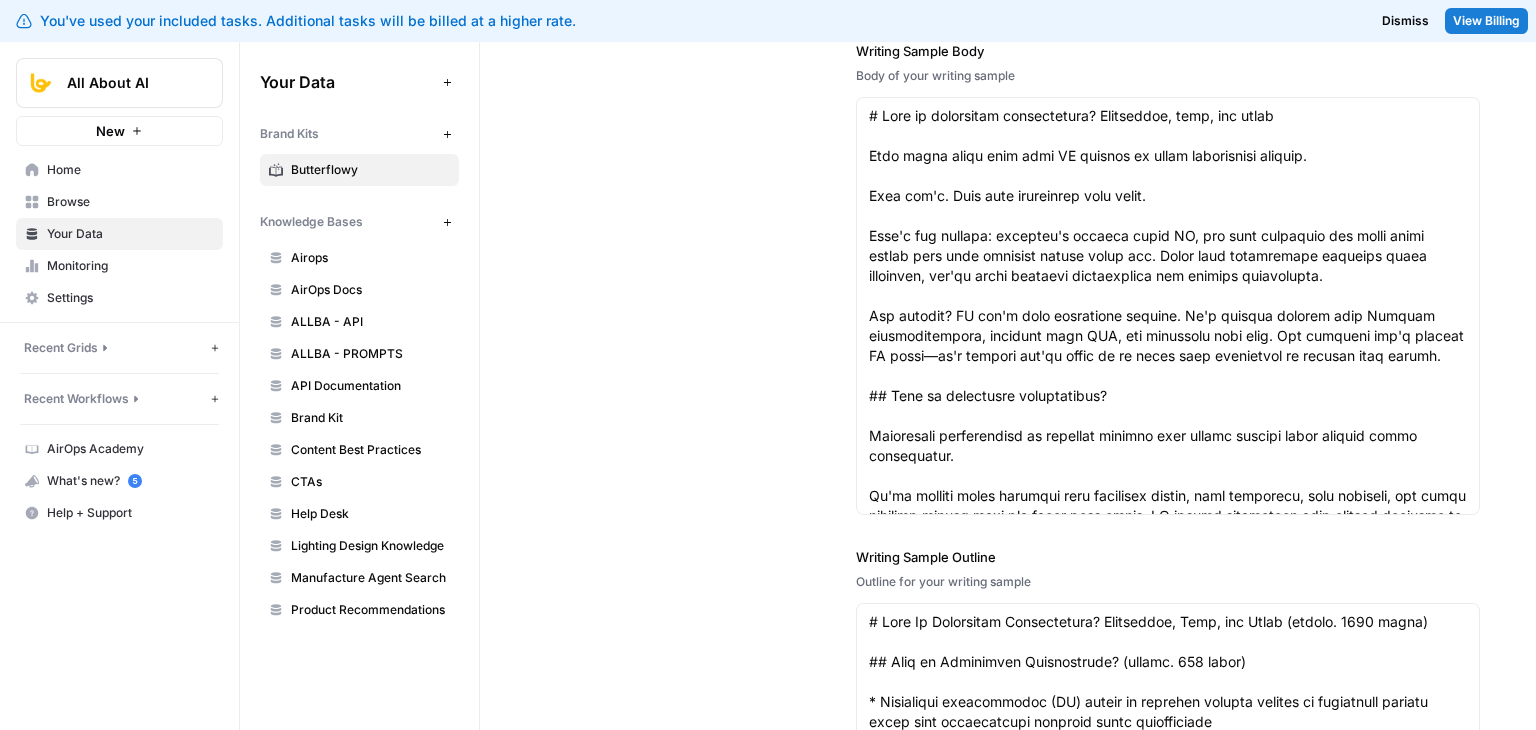 scroll, scrollTop: 2824, scrollLeft: 0, axis: vertical 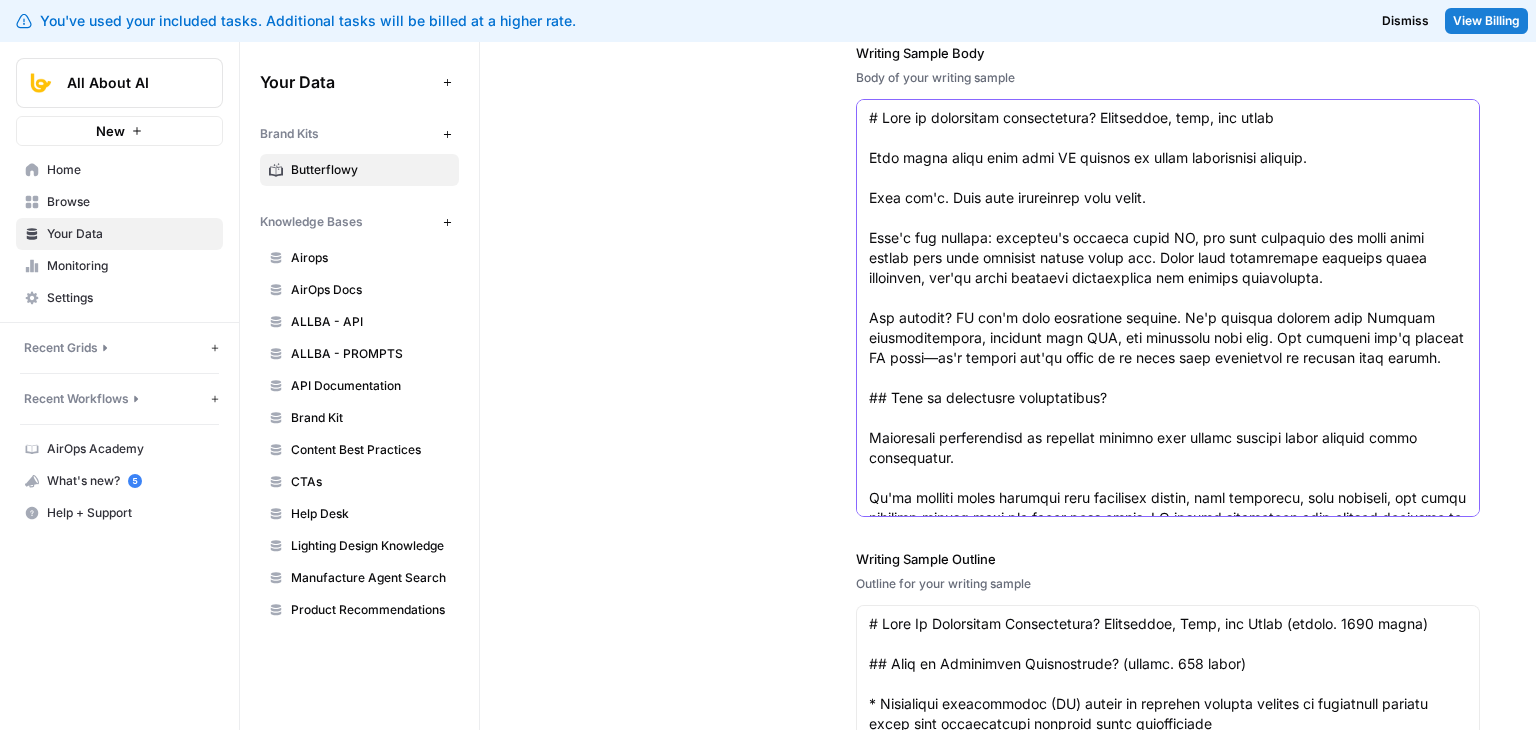click on "Writing Sample Body" at bounding box center (1168, 1568) 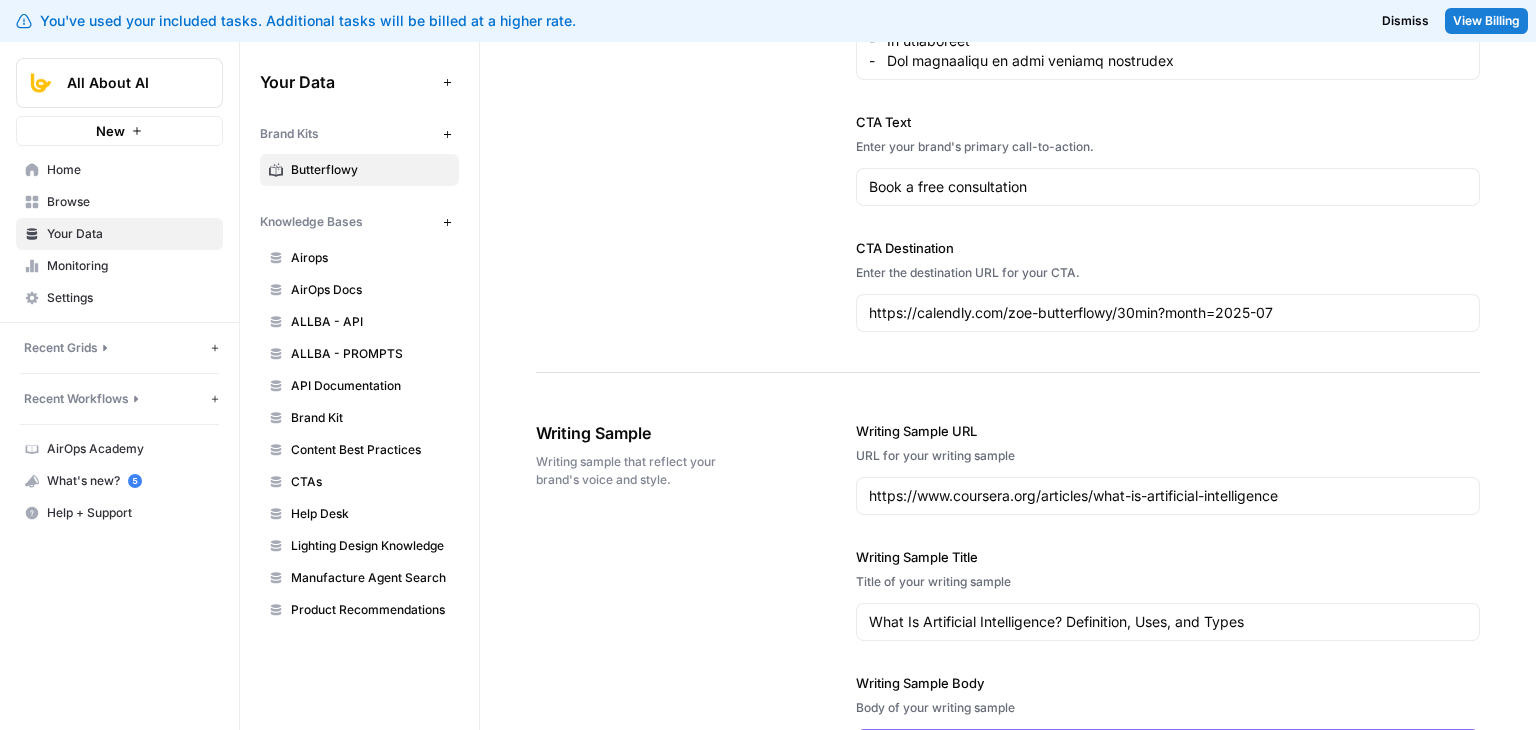 scroll, scrollTop: 2154, scrollLeft: 0, axis: vertical 